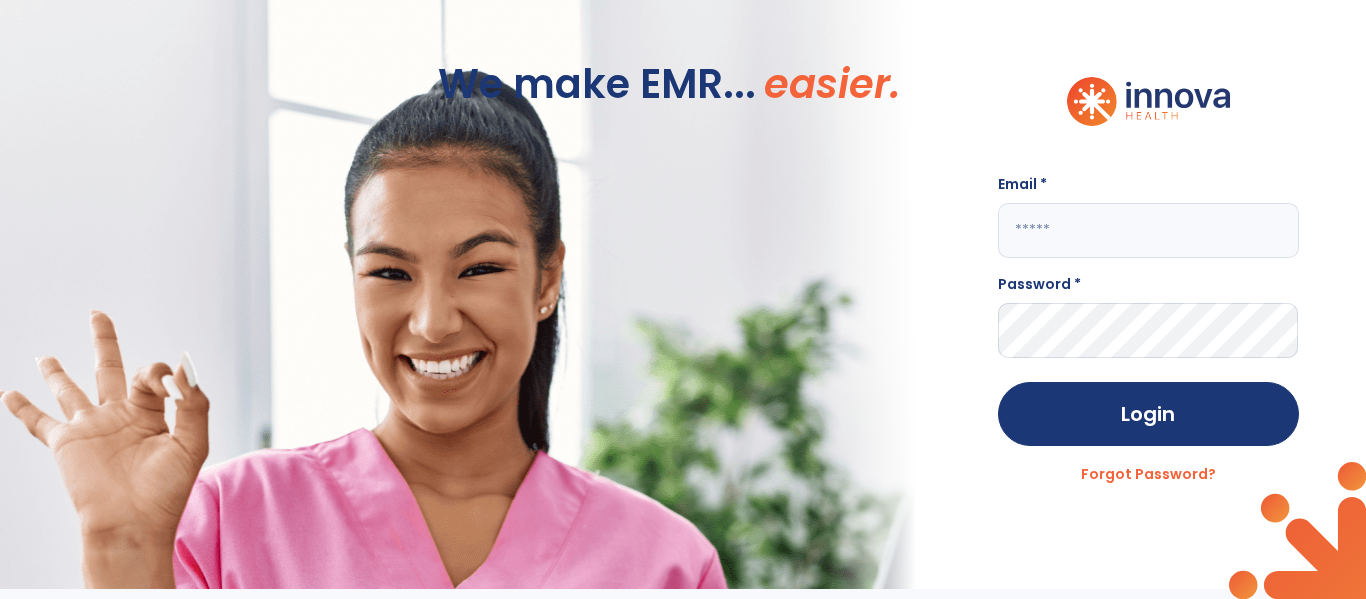 scroll, scrollTop: 0, scrollLeft: 0, axis: both 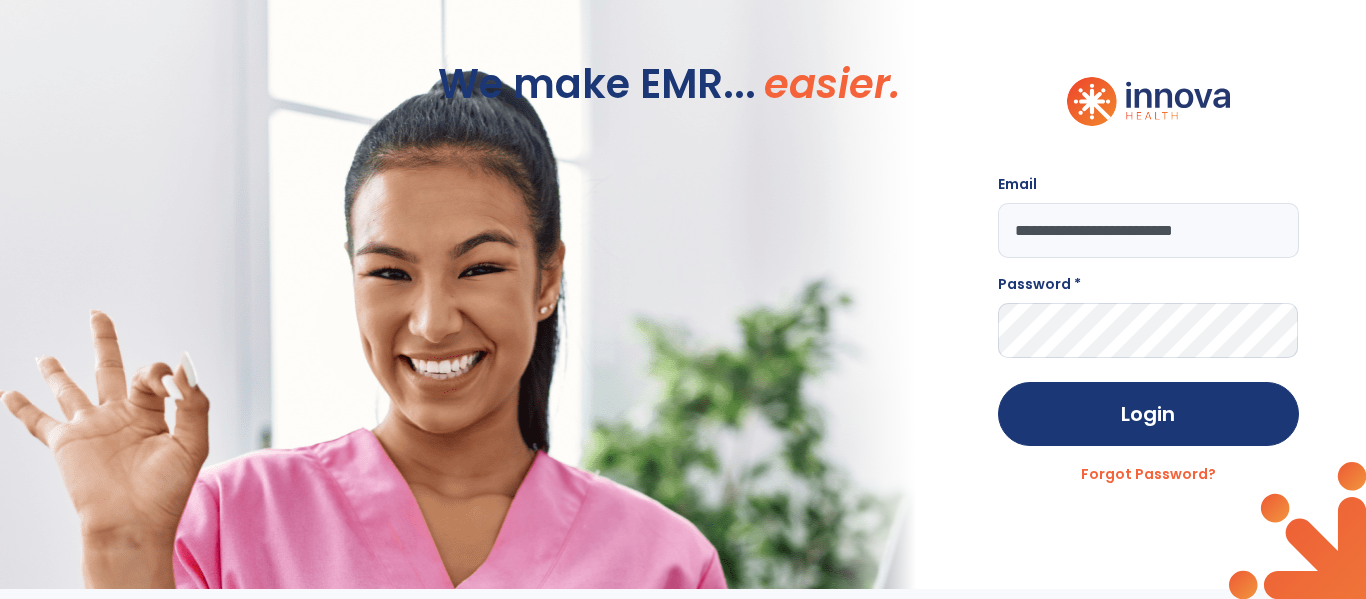 type on "**********" 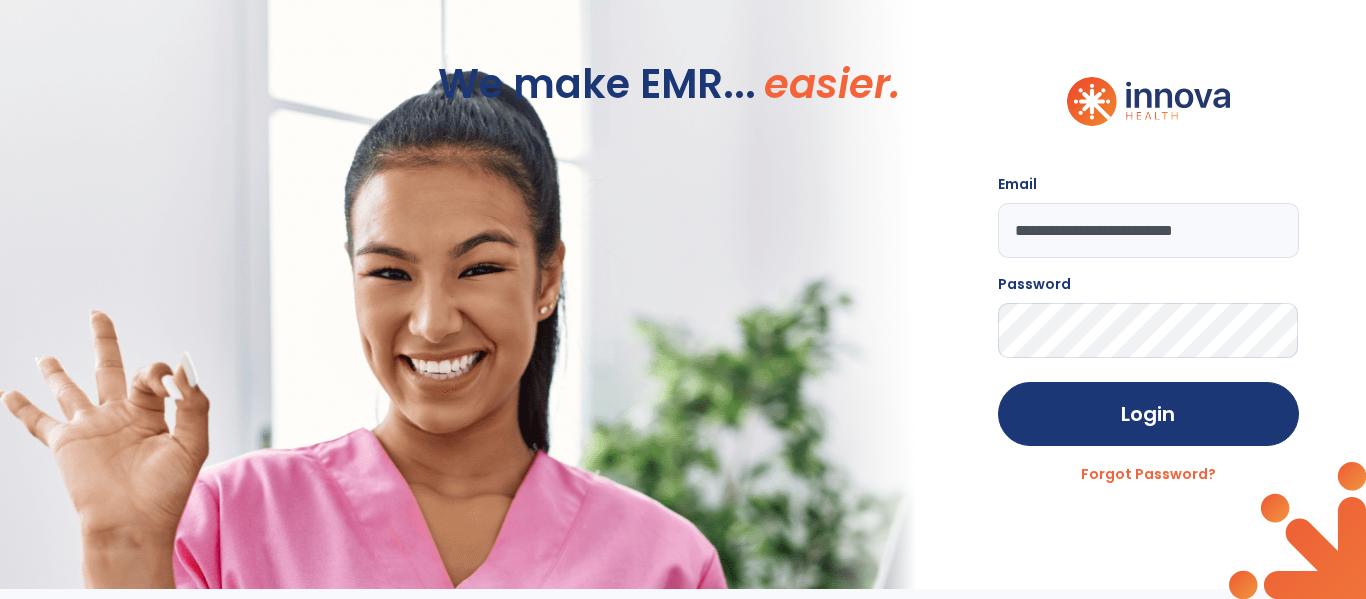 click on "Login" 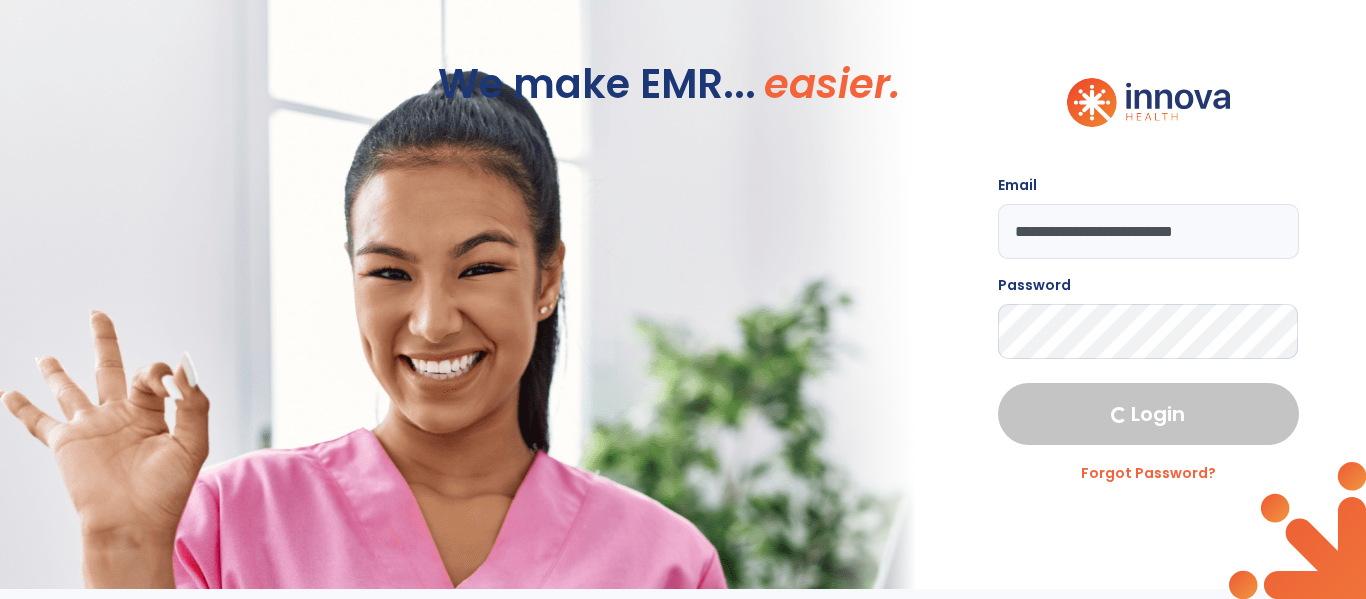 select on "****" 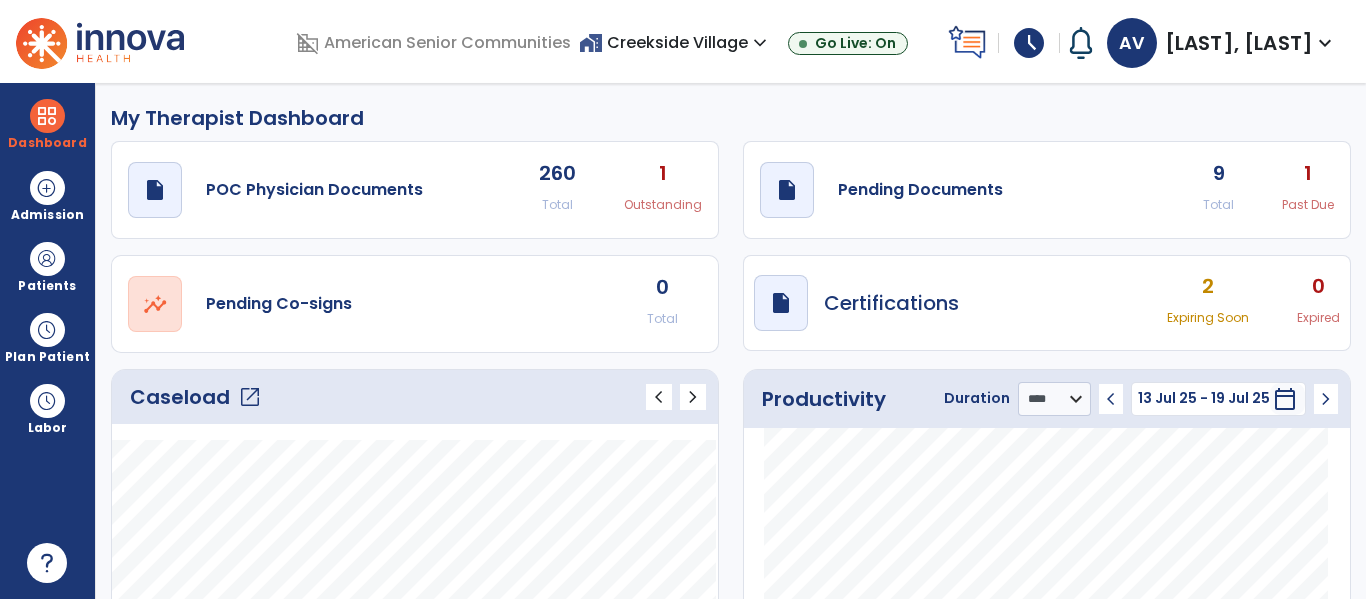 click on "draft   open_in_new  Pending Documents 9 Total 1 Past Due" 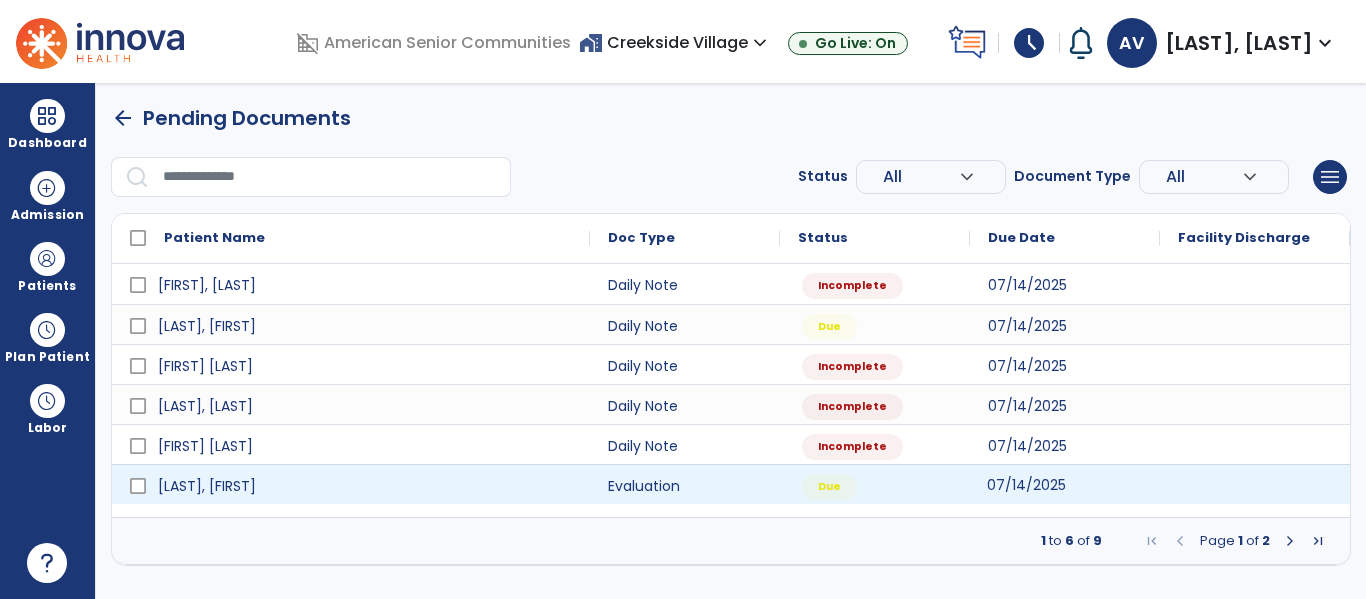 click on "07/14/2025" at bounding box center [1026, 485] 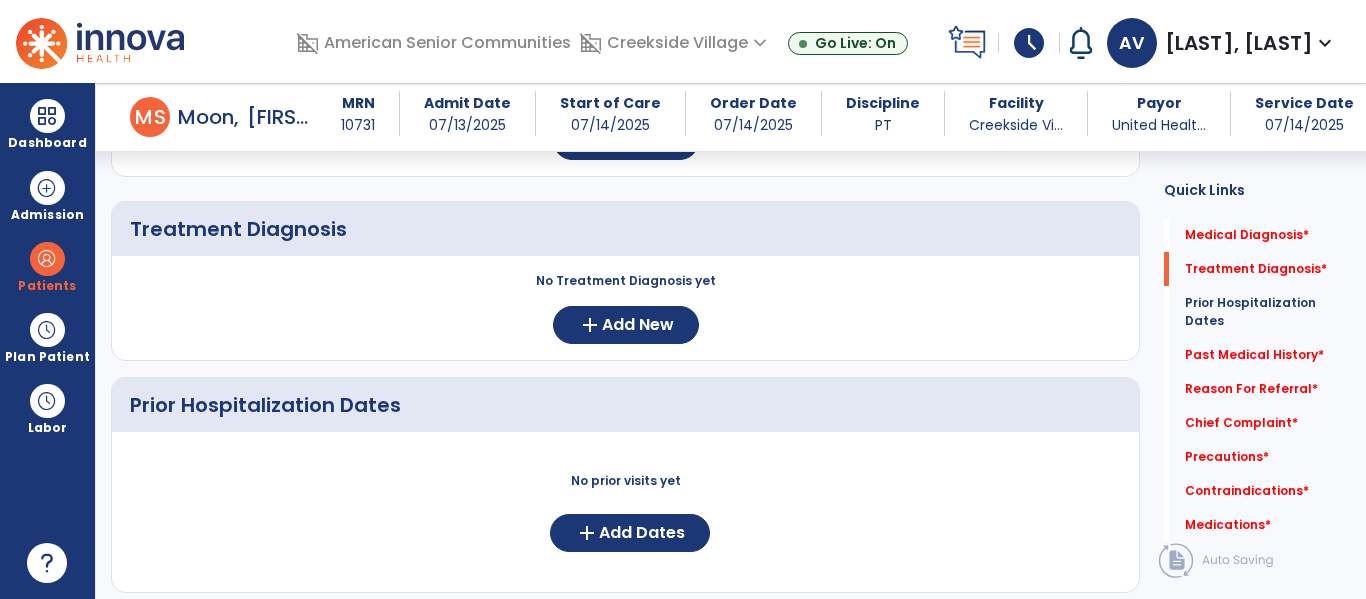 scroll, scrollTop: 334, scrollLeft: 0, axis: vertical 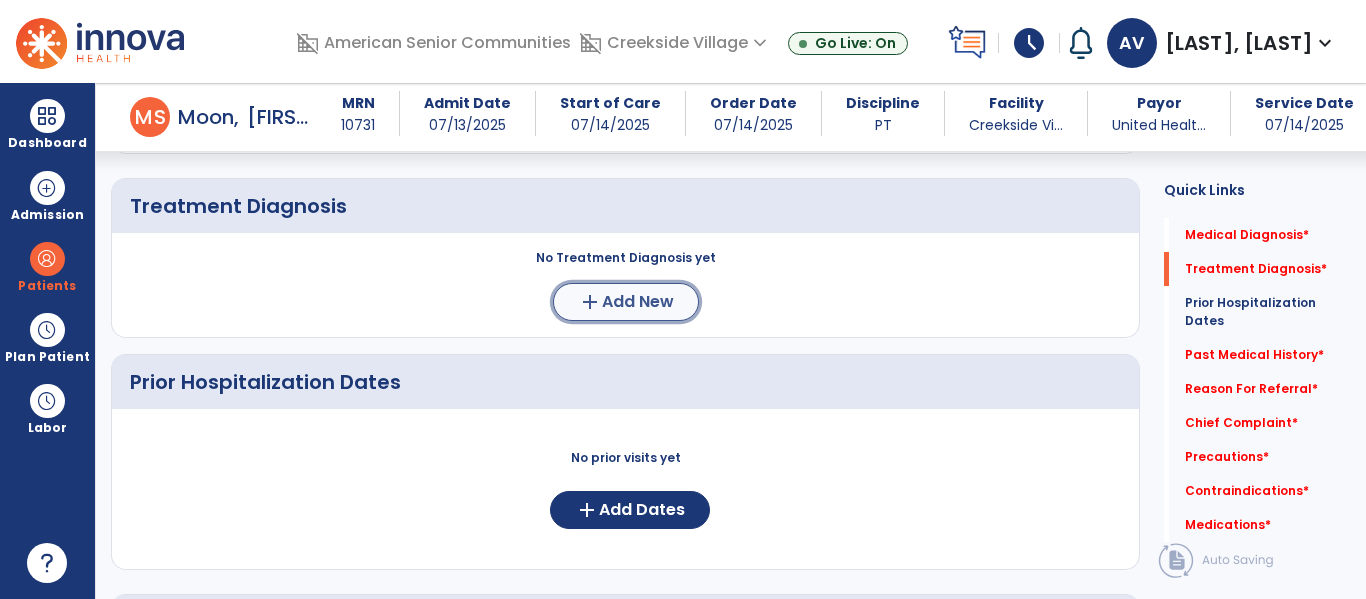click on "Add New" 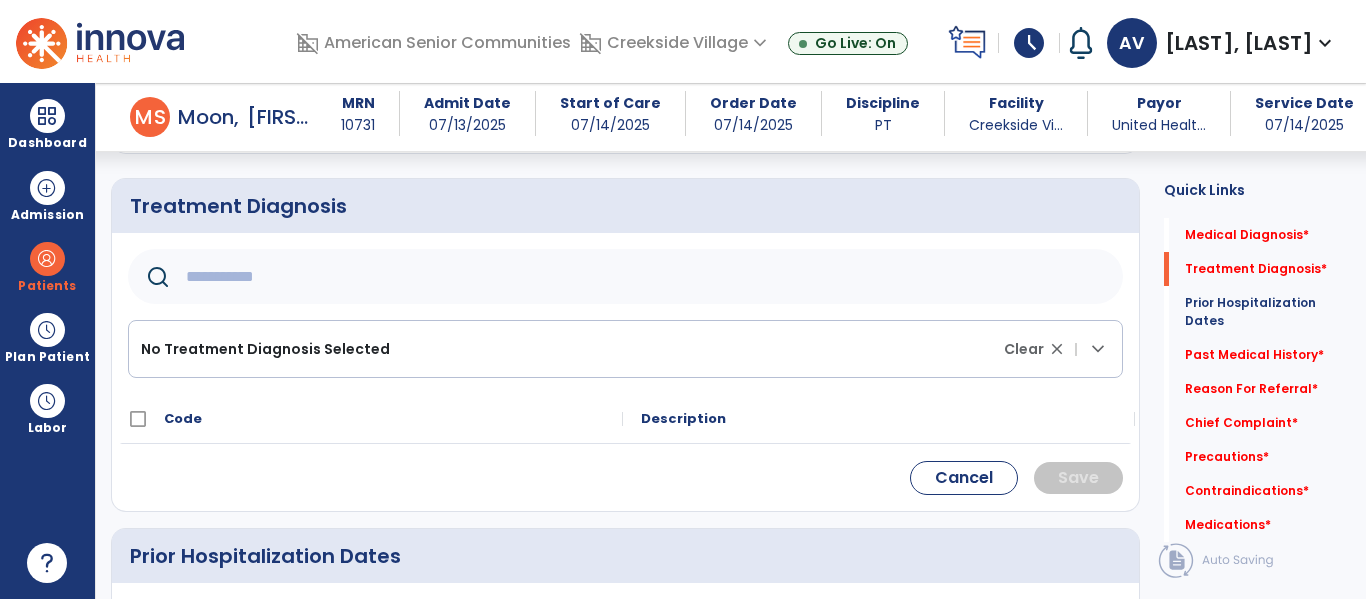 click 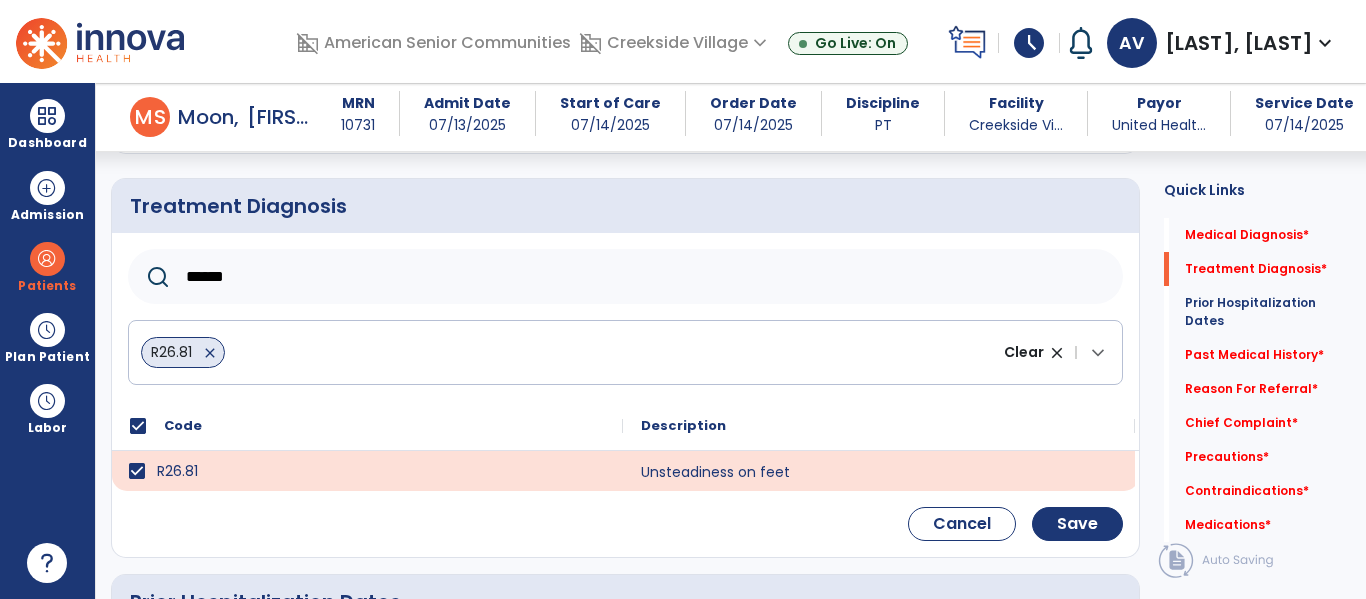 click on "******" 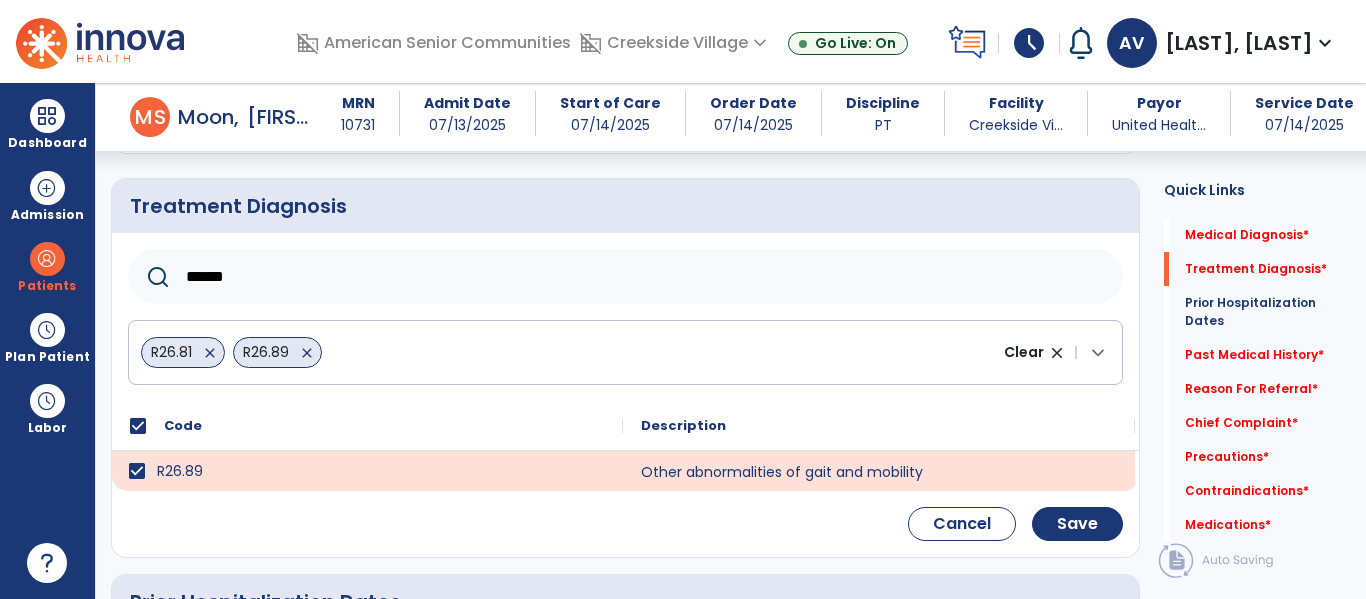 drag, startPoint x: 249, startPoint y: 276, endPoint x: 109, endPoint y: 288, distance: 140.51335 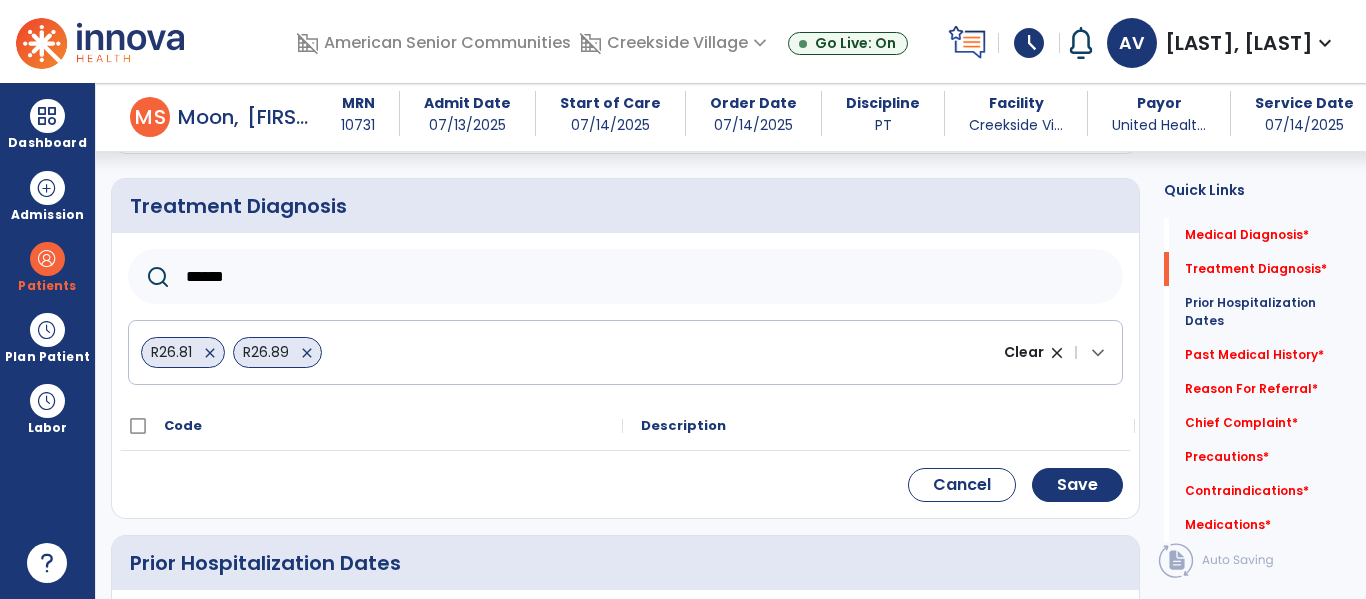 drag, startPoint x: 301, startPoint y: 278, endPoint x: 204, endPoint y: 284, distance: 97.18539 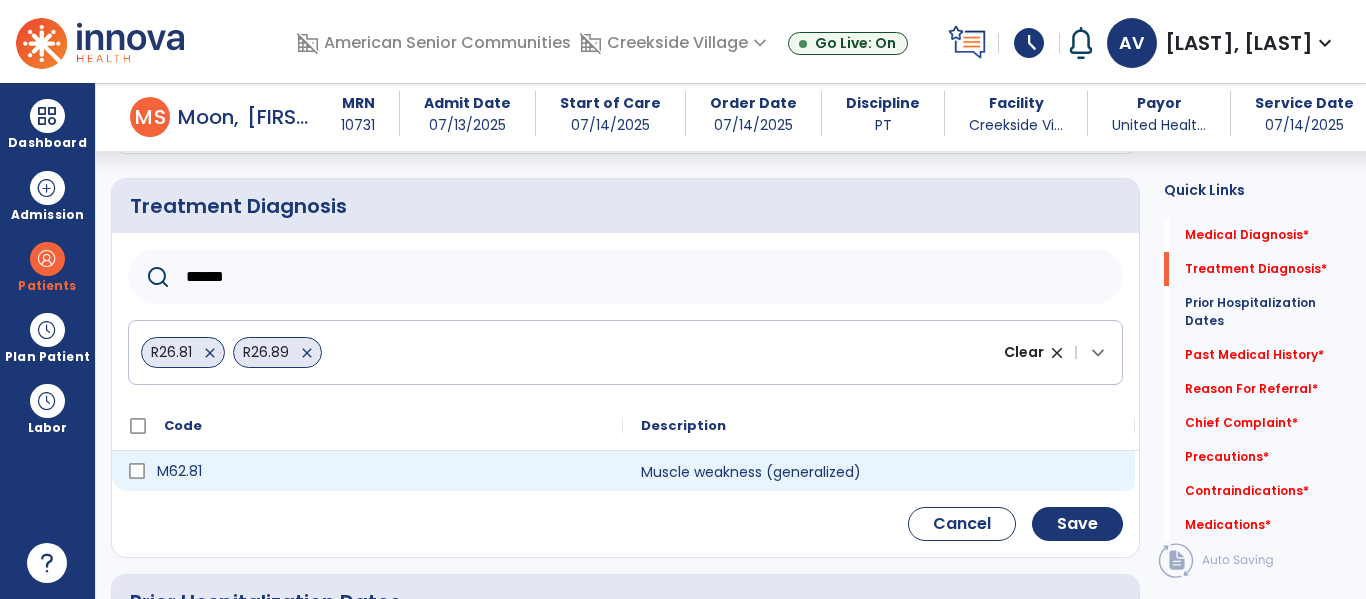 type on "******" 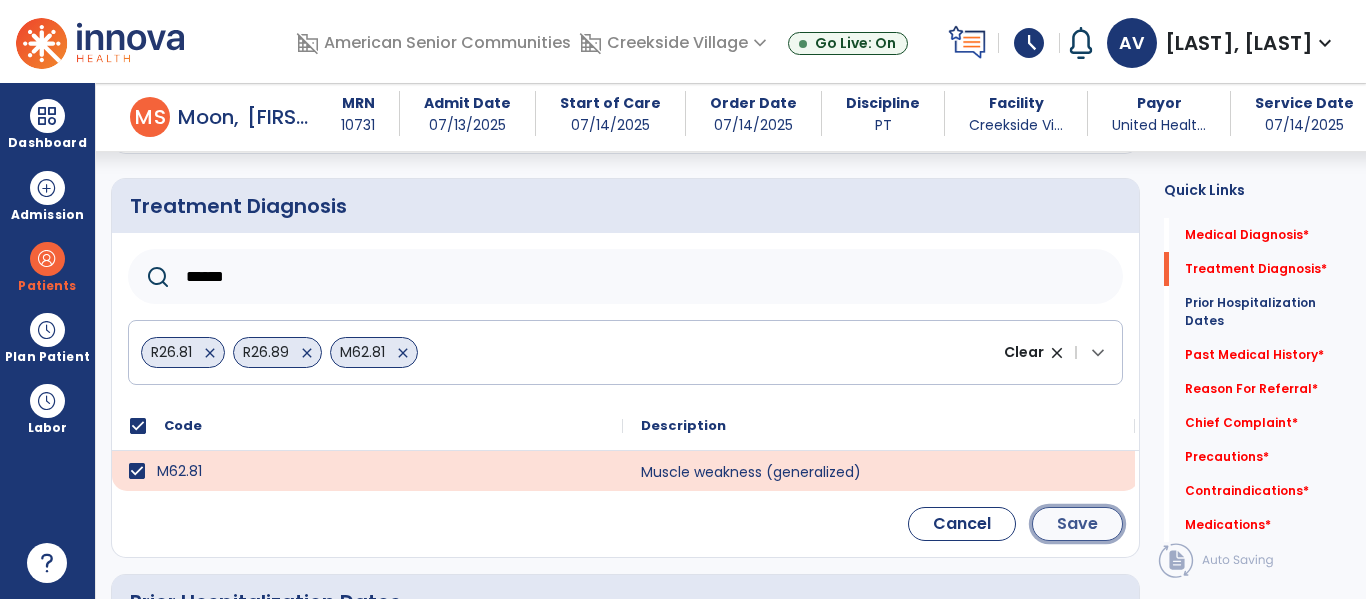 click on "Save" 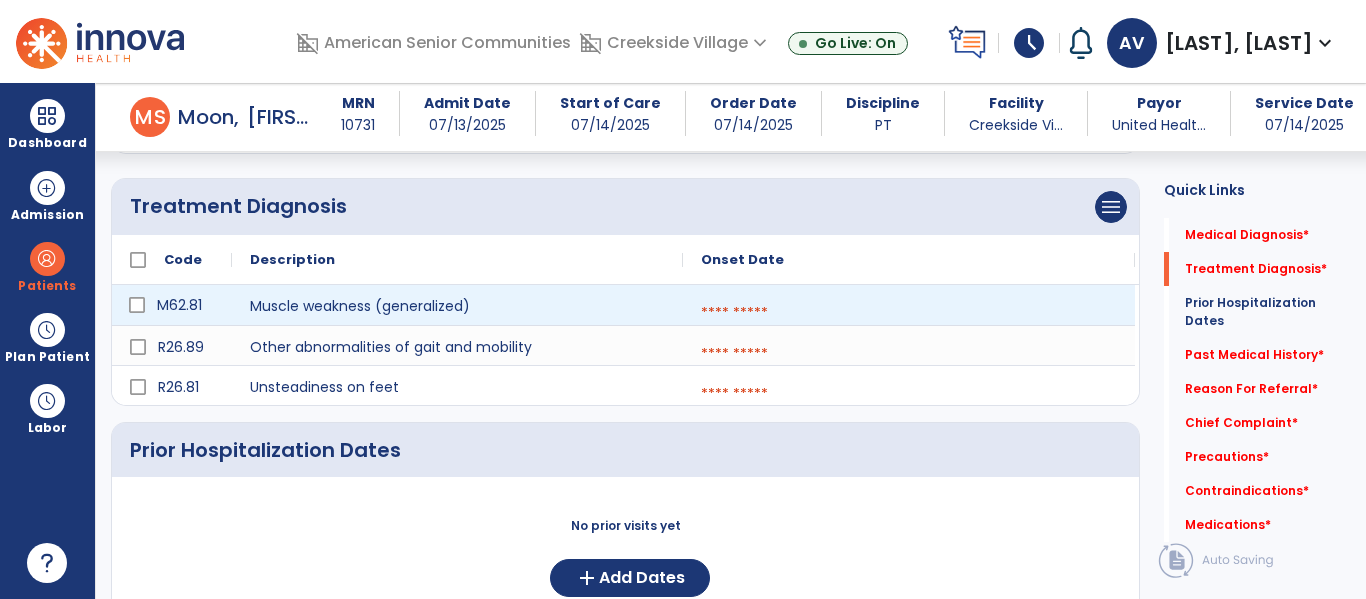 click at bounding box center (909, 313) 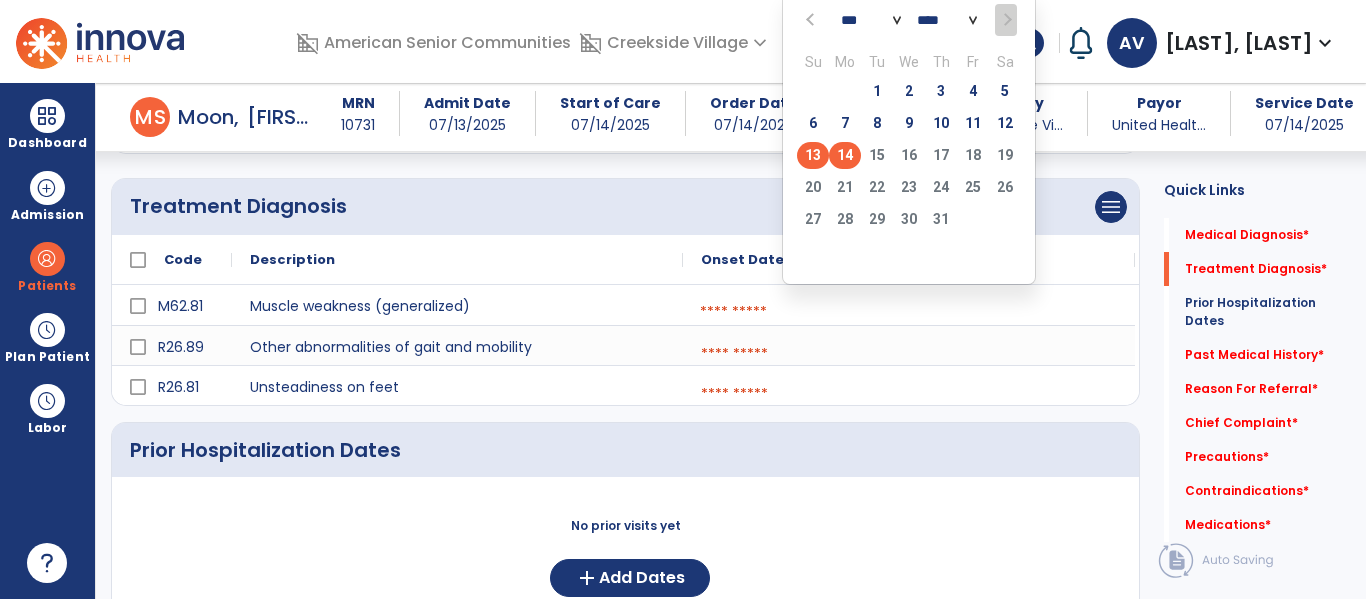 click on "13" 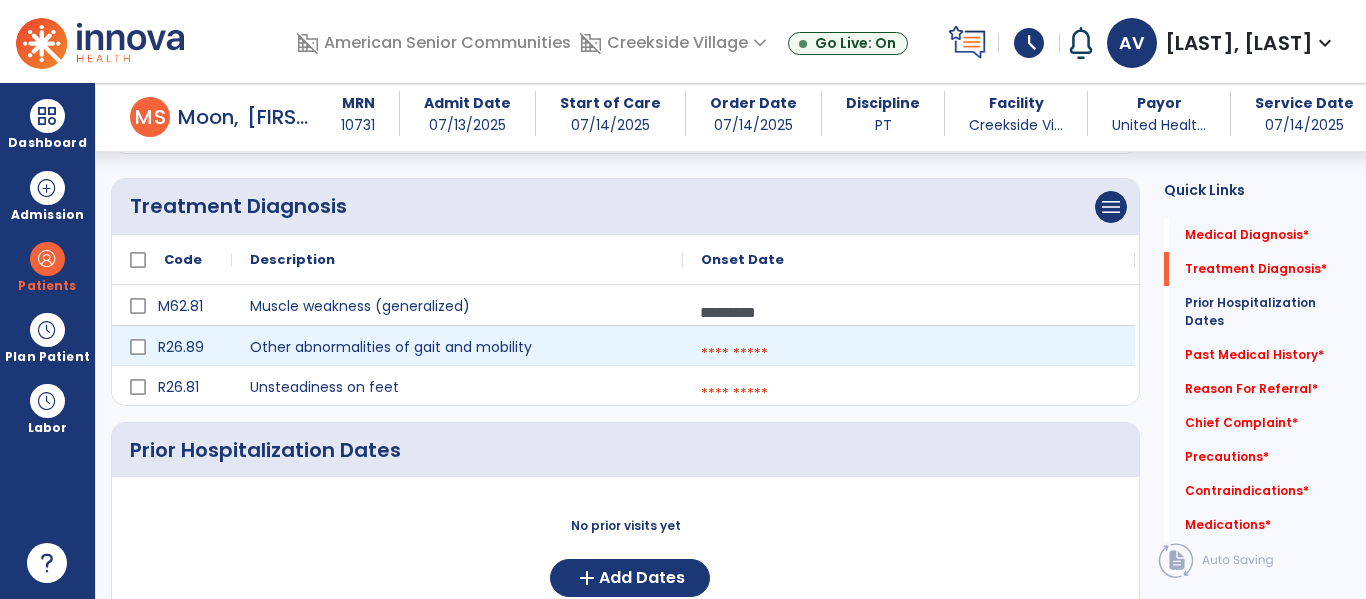 click at bounding box center [909, 354] 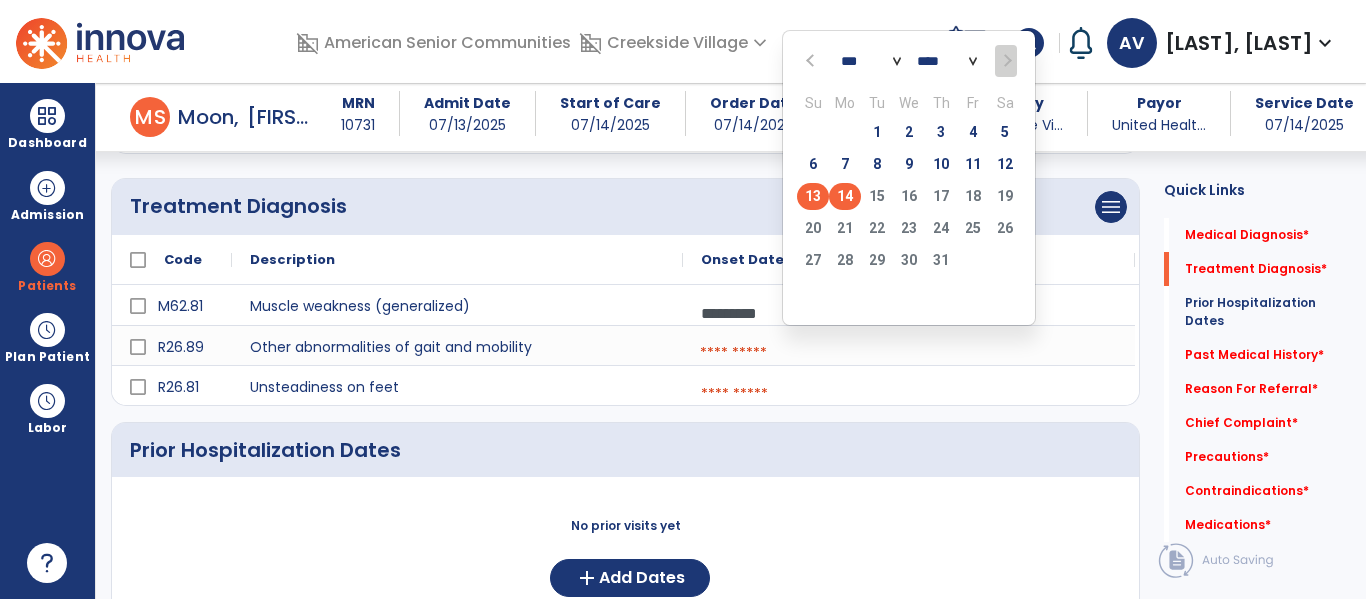 click on "13" 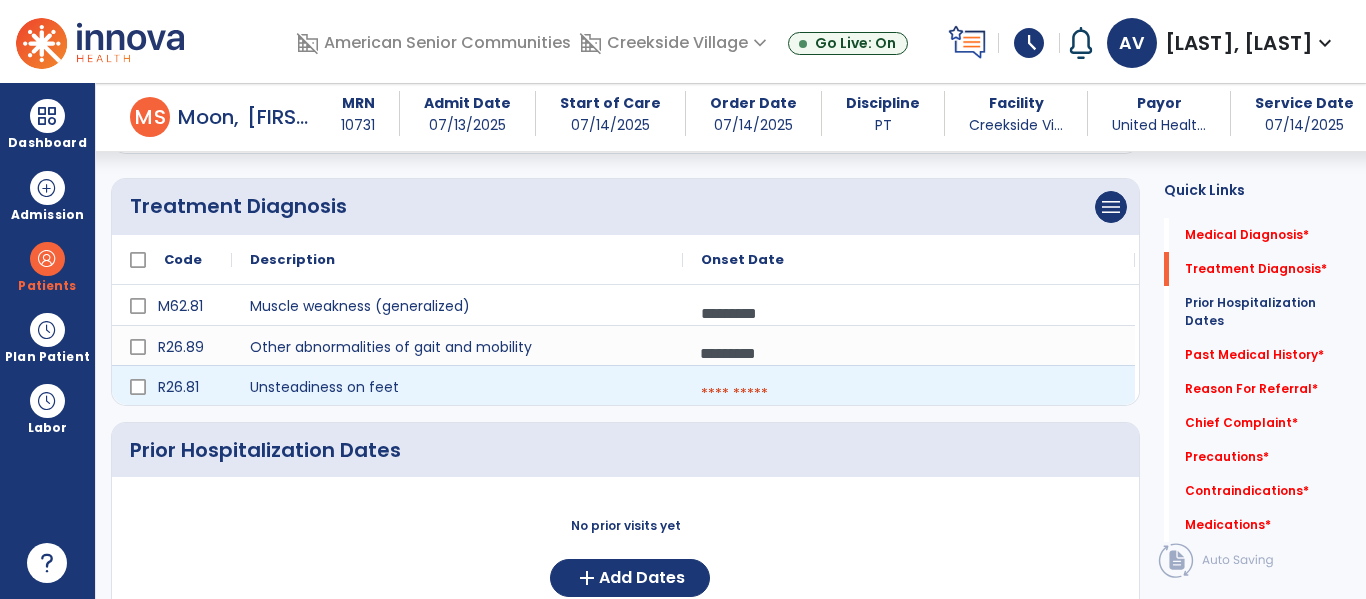 click at bounding box center [909, 394] 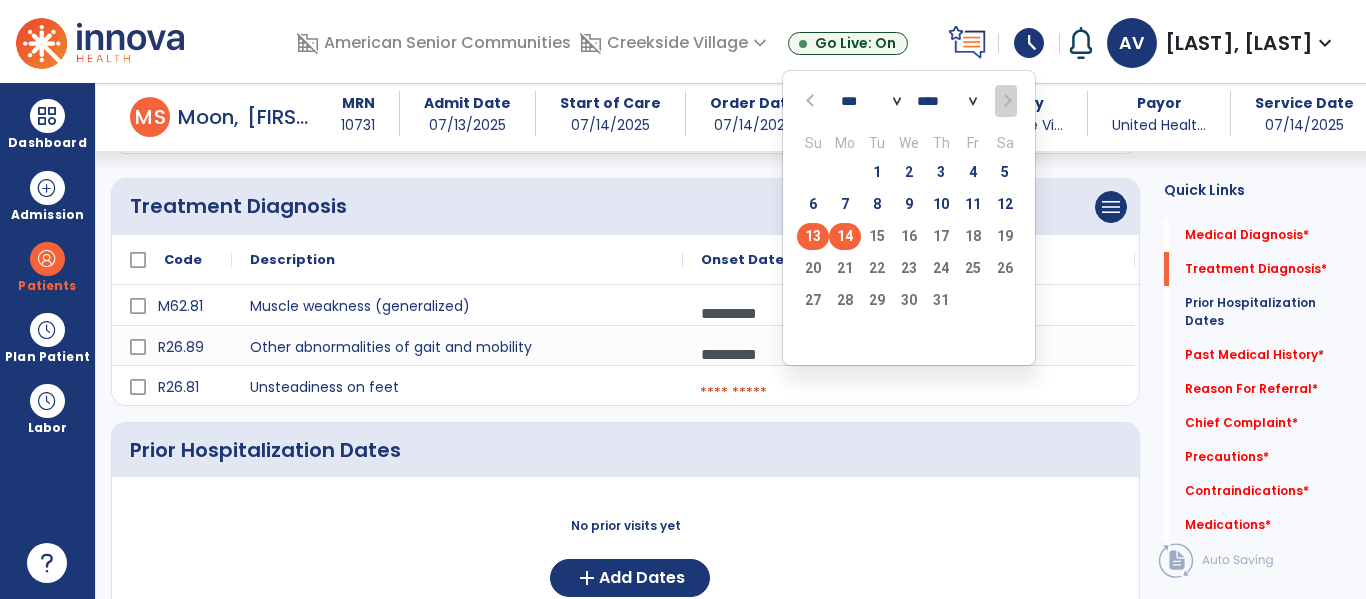 click on "13" 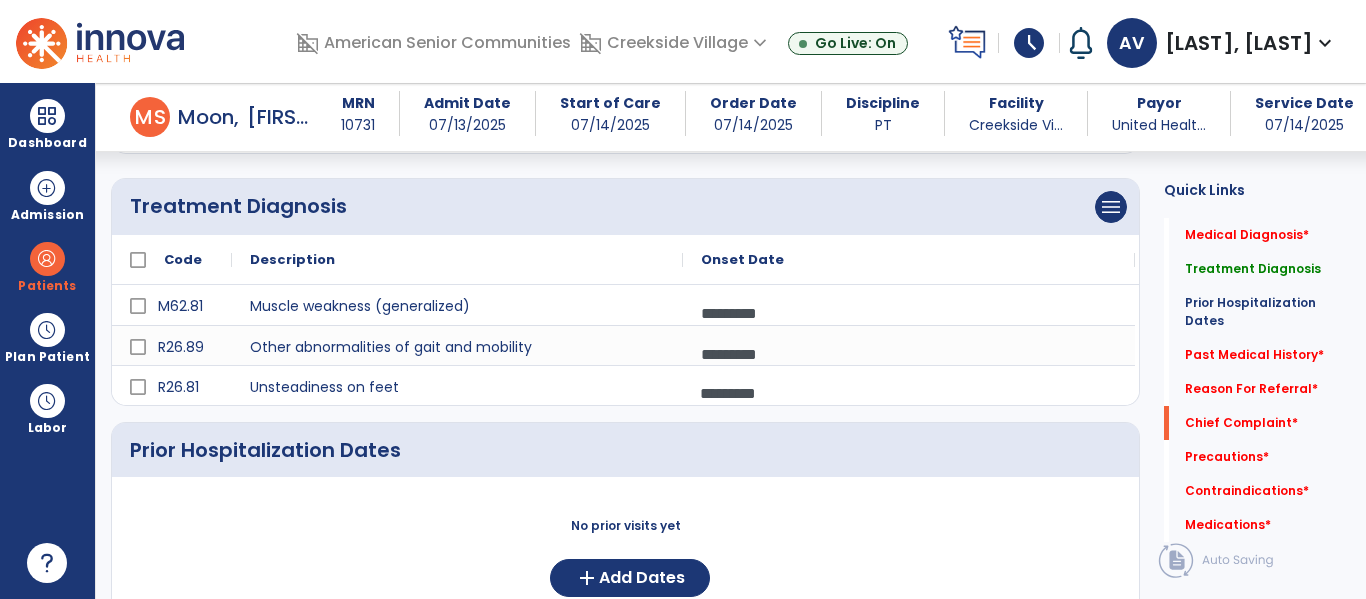 scroll, scrollTop: 1767, scrollLeft: 0, axis: vertical 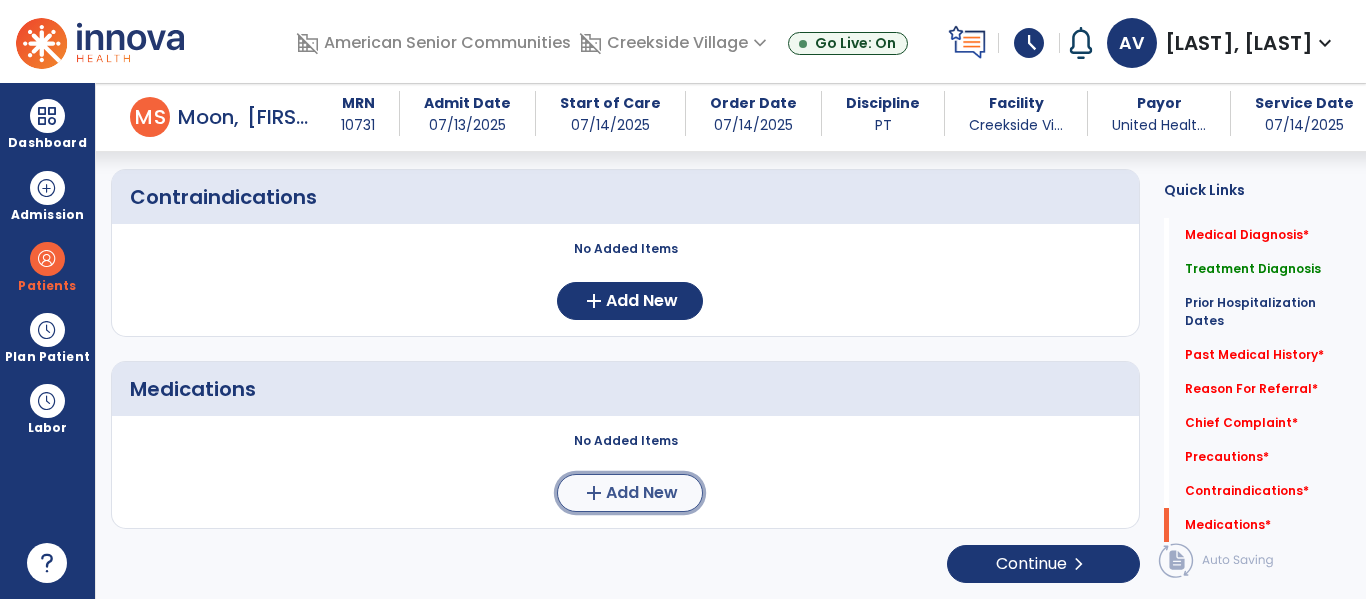 click on "add  Add New" 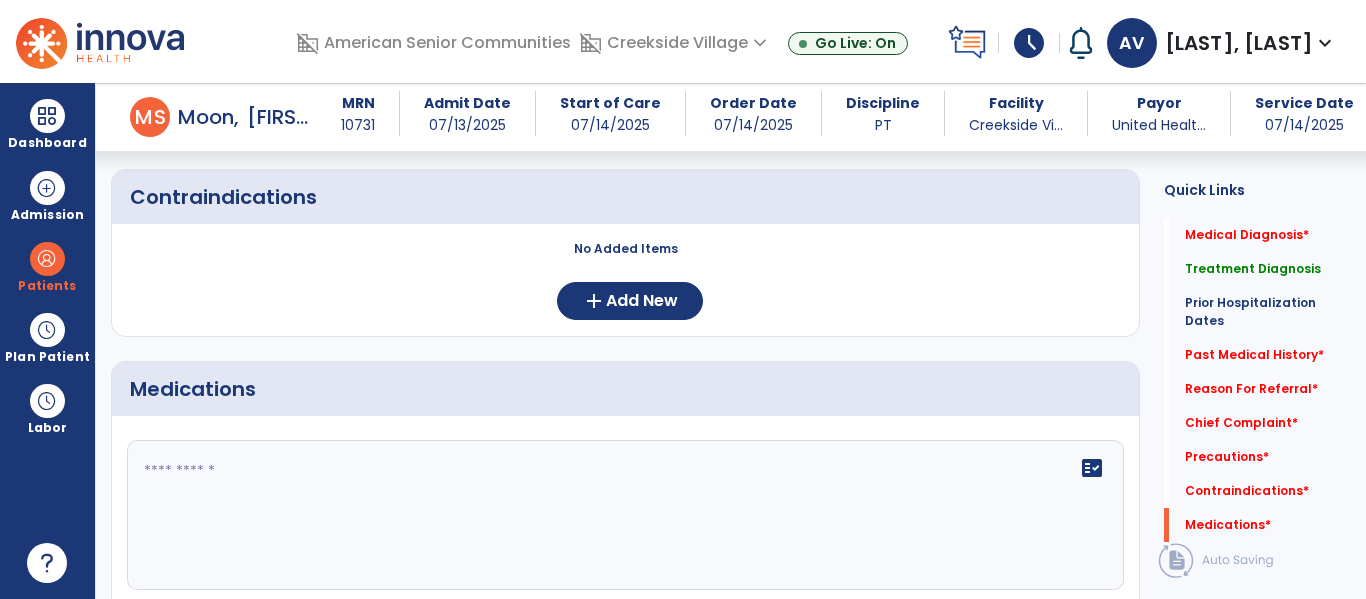 click on "fact_check" 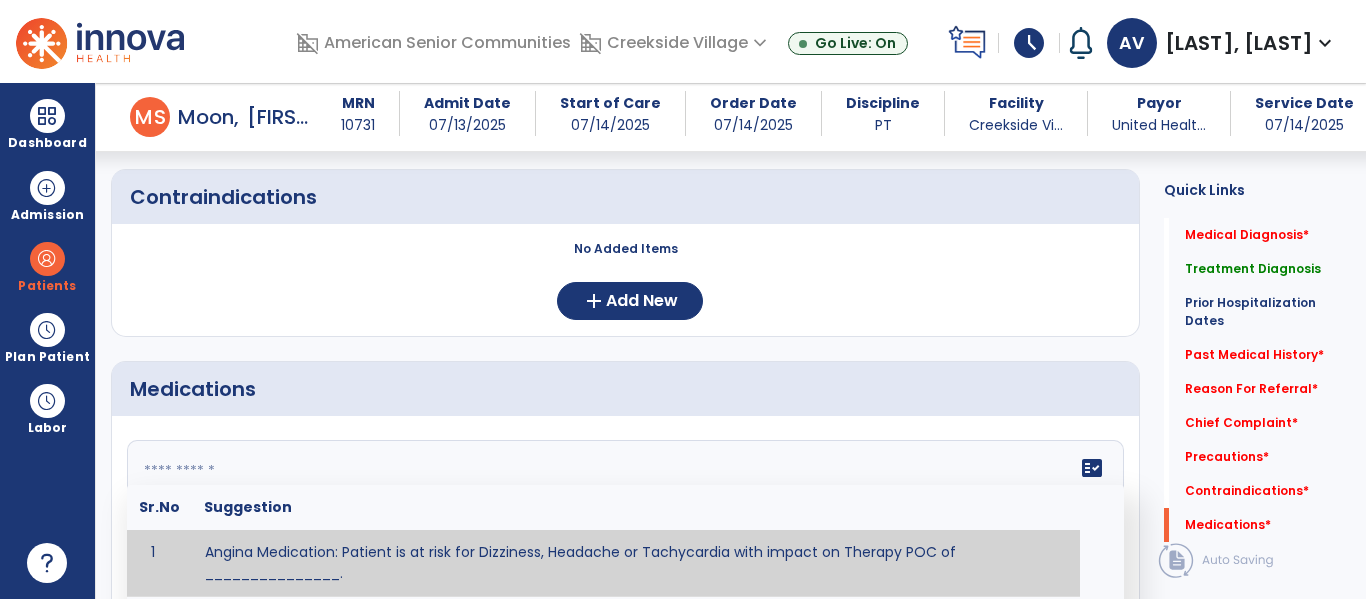 scroll, scrollTop: 1964, scrollLeft: 0, axis: vertical 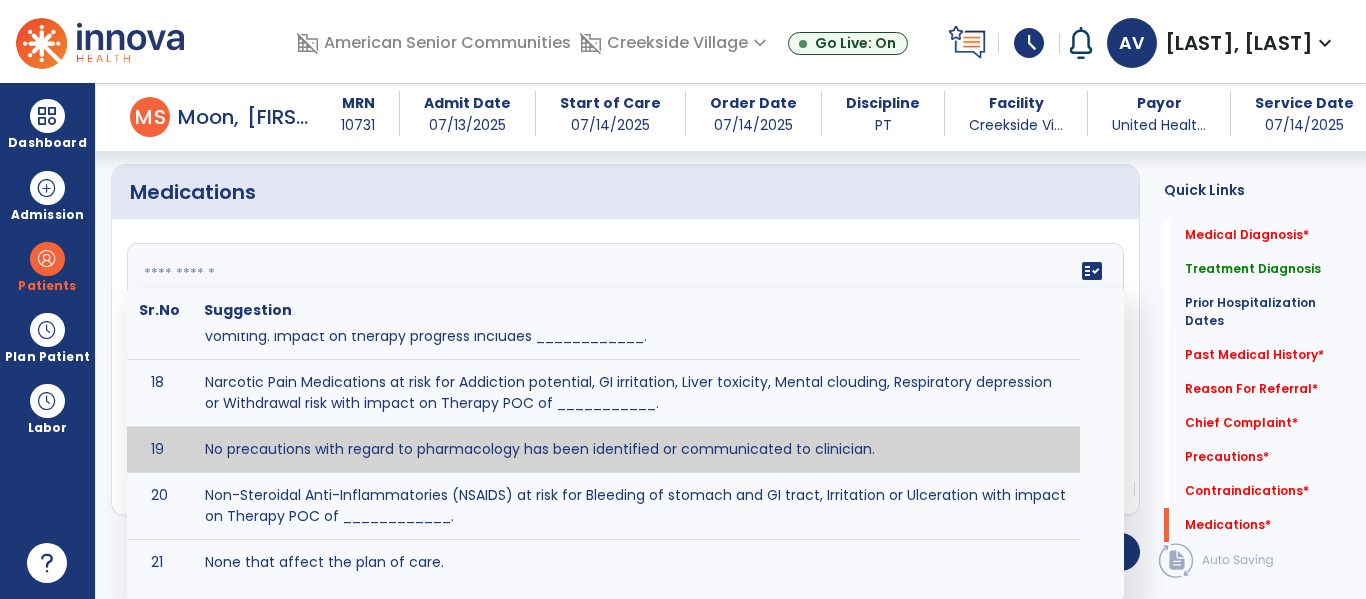type on "**********" 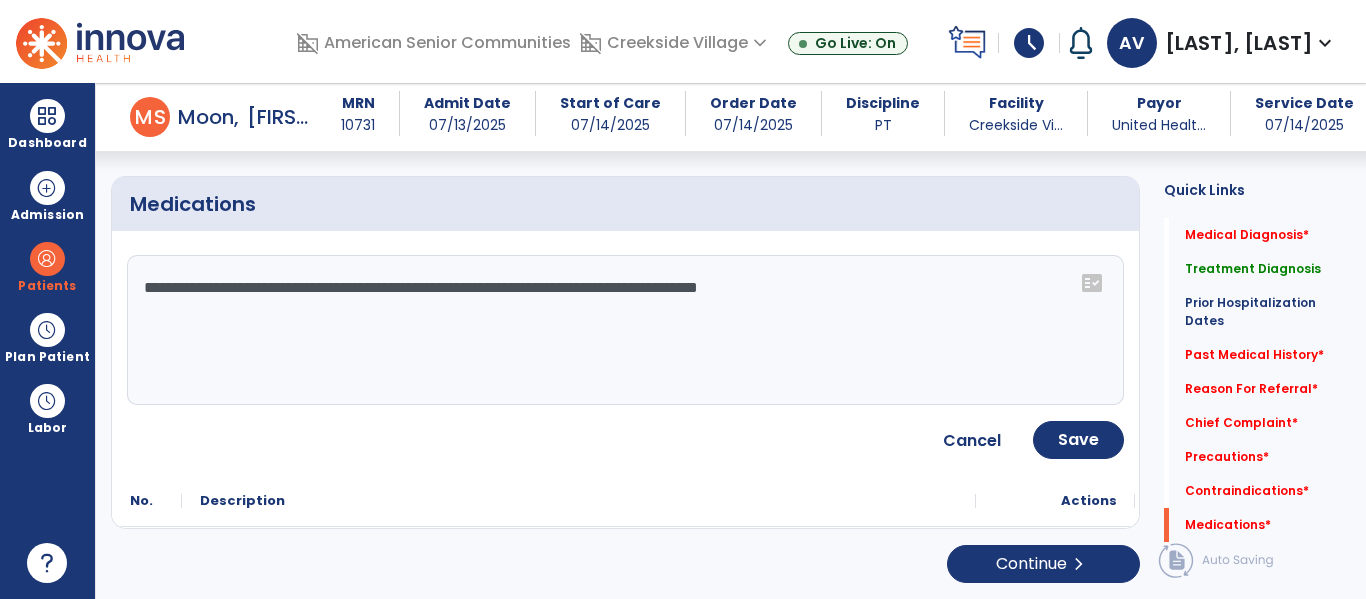 scroll, scrollTop: 1952, scrollLeft: 0, axis: vertical 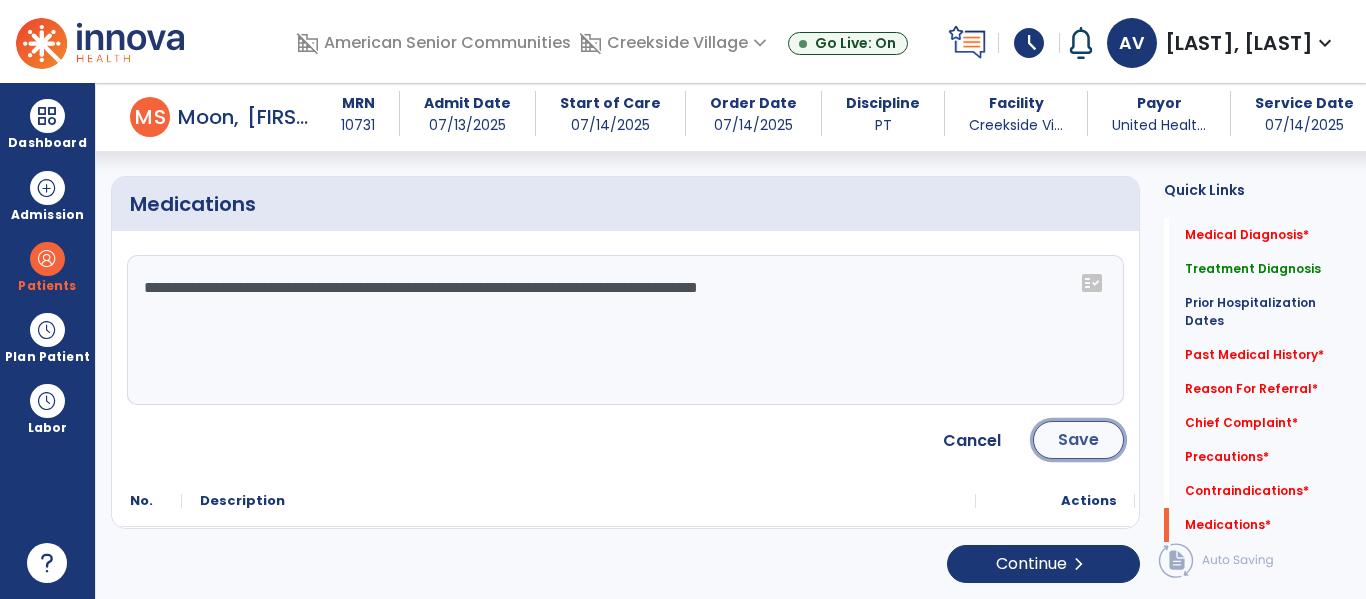 click on "Save" 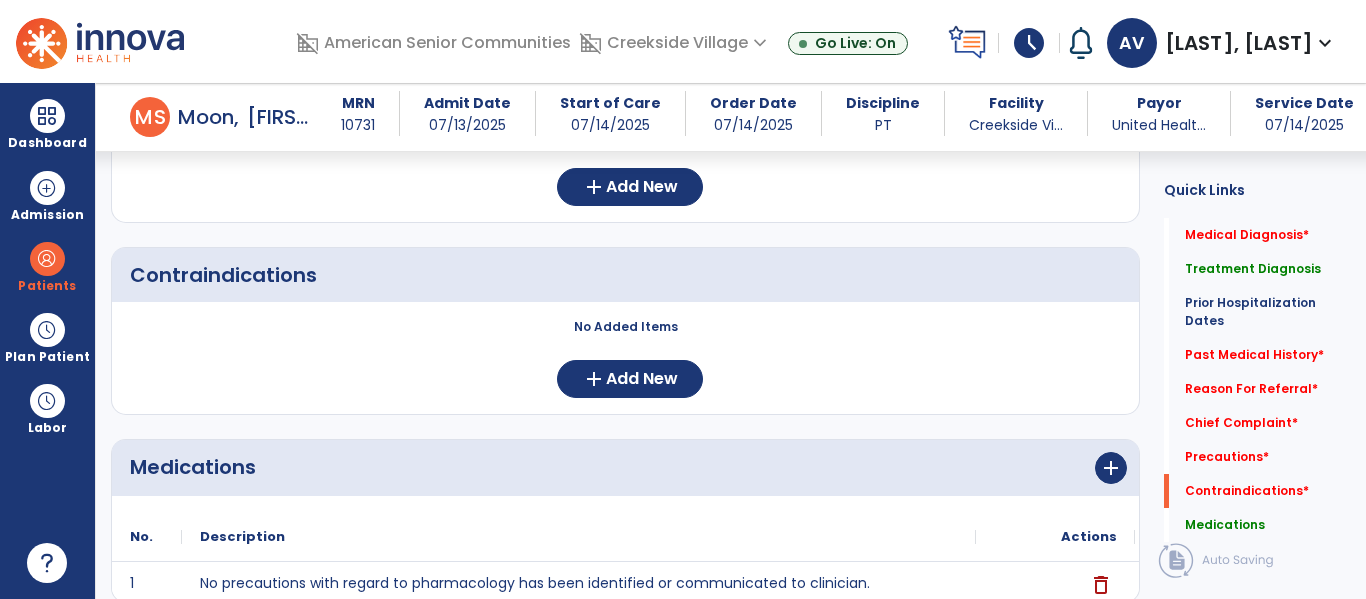 scroll, scrollTop: 0, scrollLeft: 0, axis: both 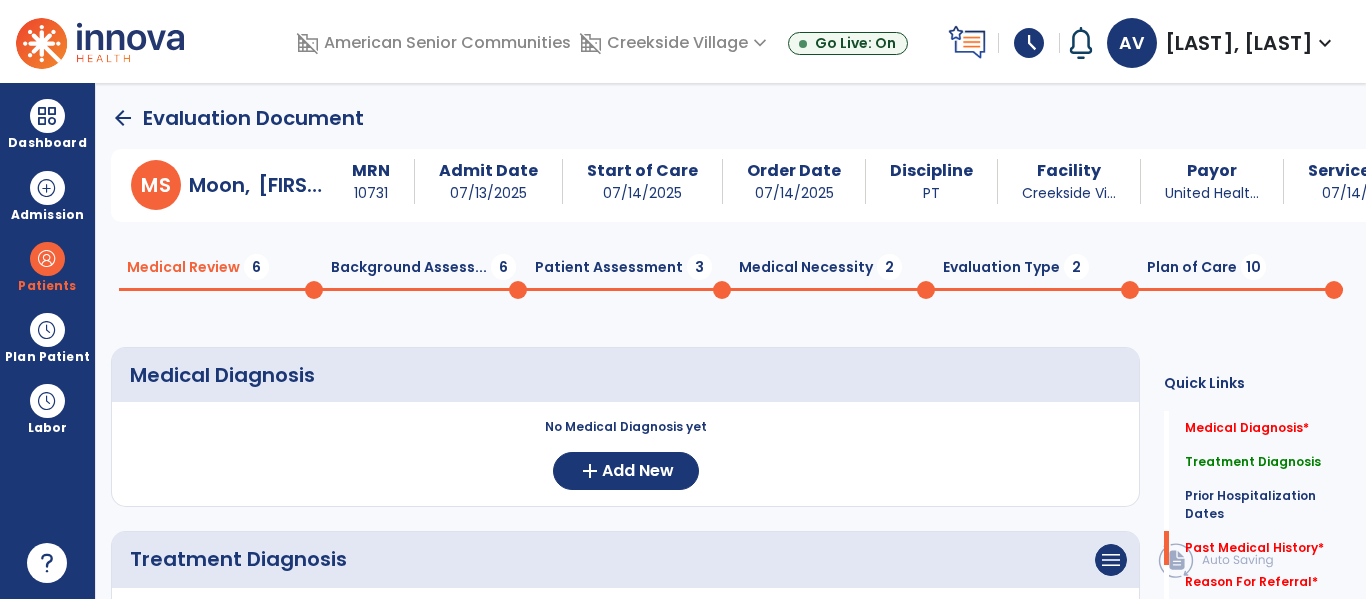 click on "Patient Assessment  3" 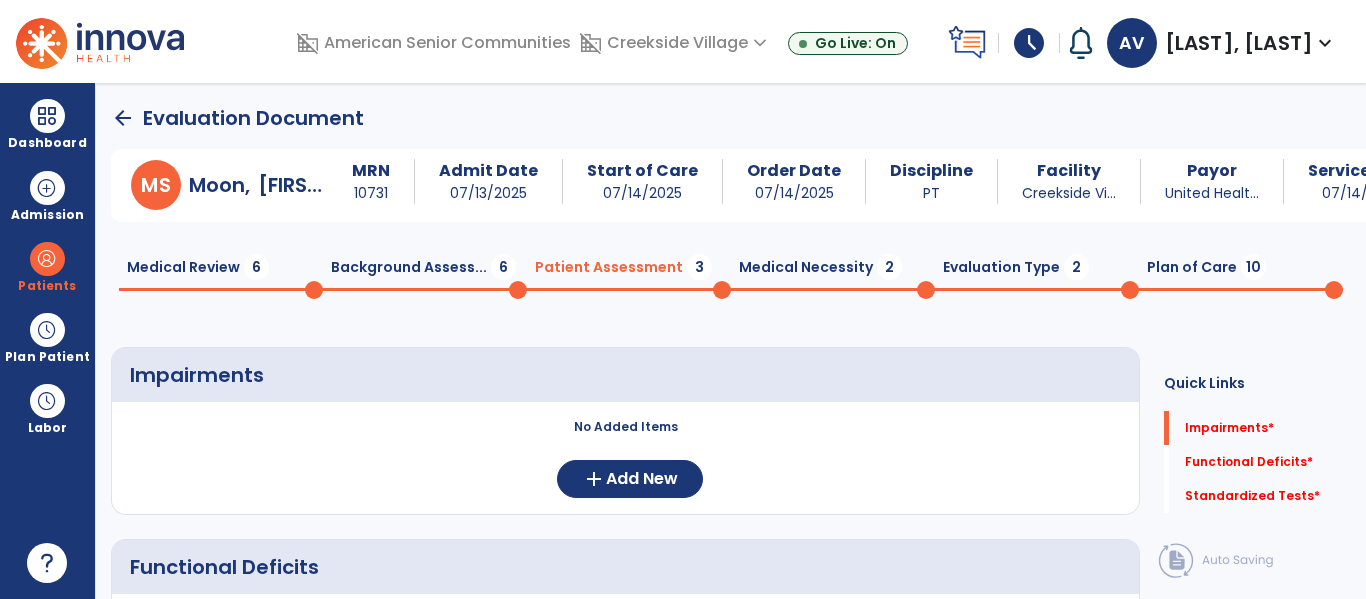 click on "Medical Necessity  2" 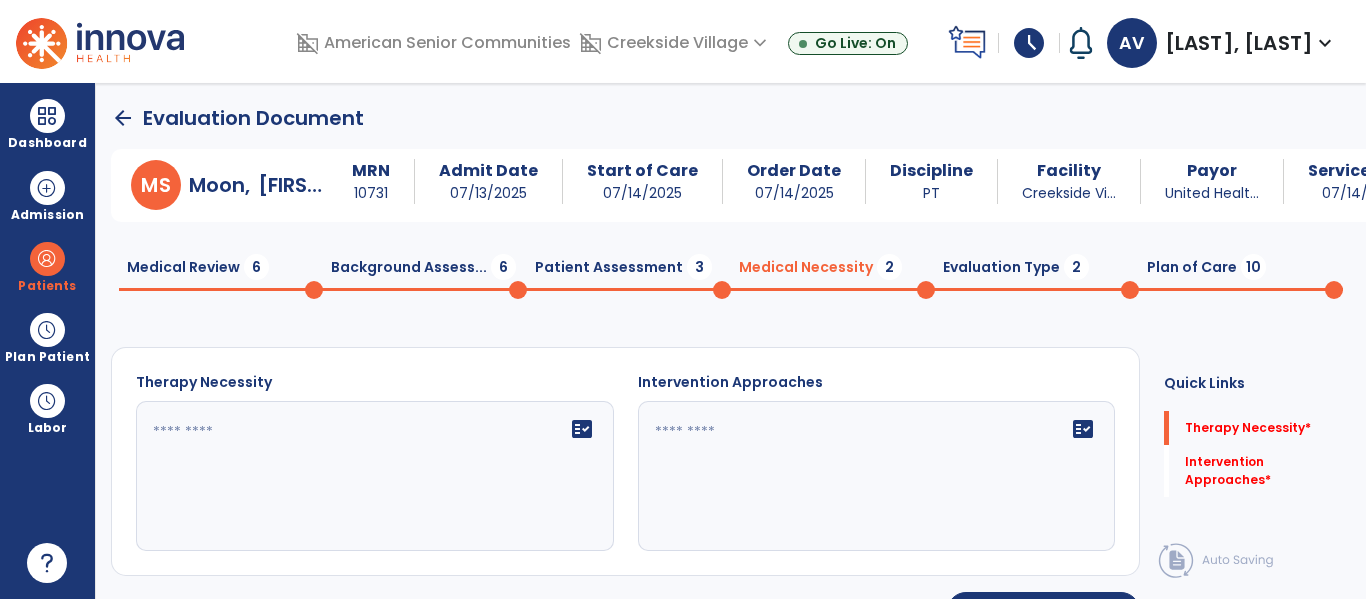 click on "fact_check" 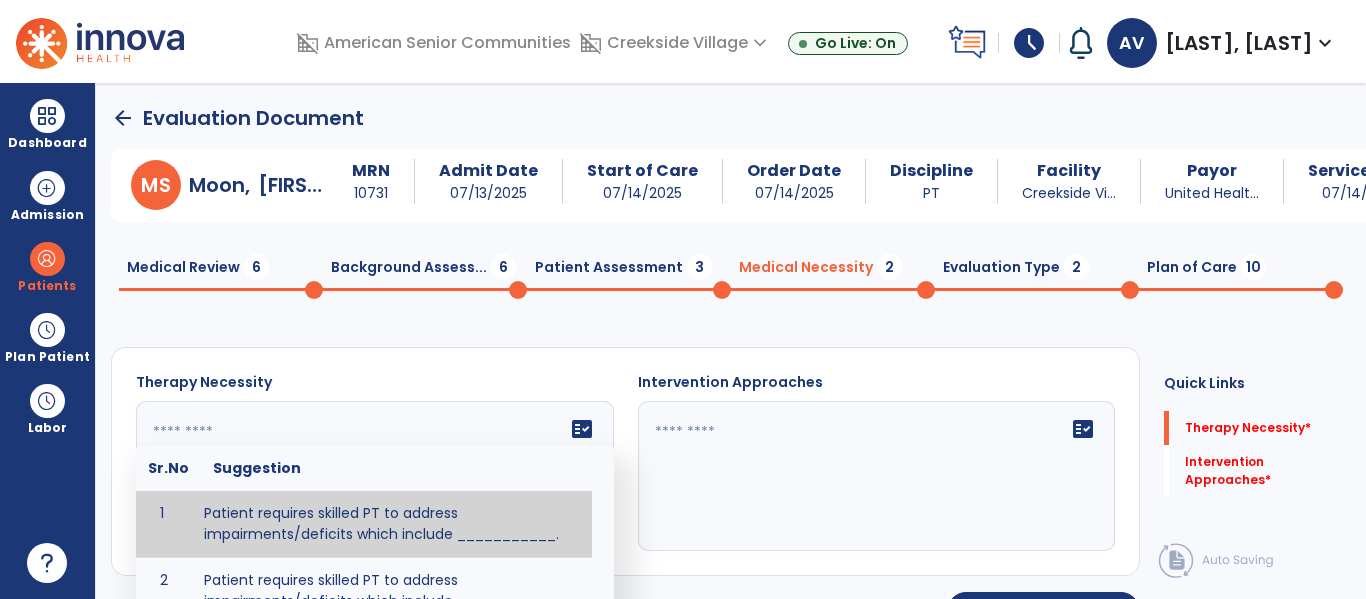 type on "**********" 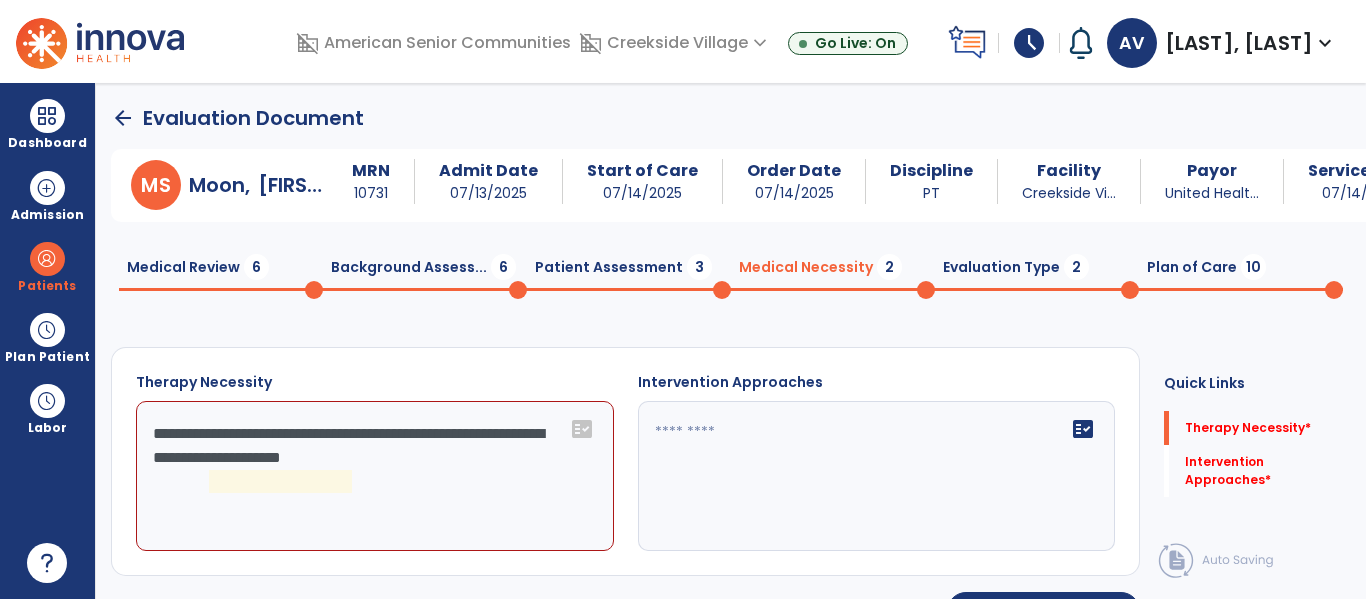 click 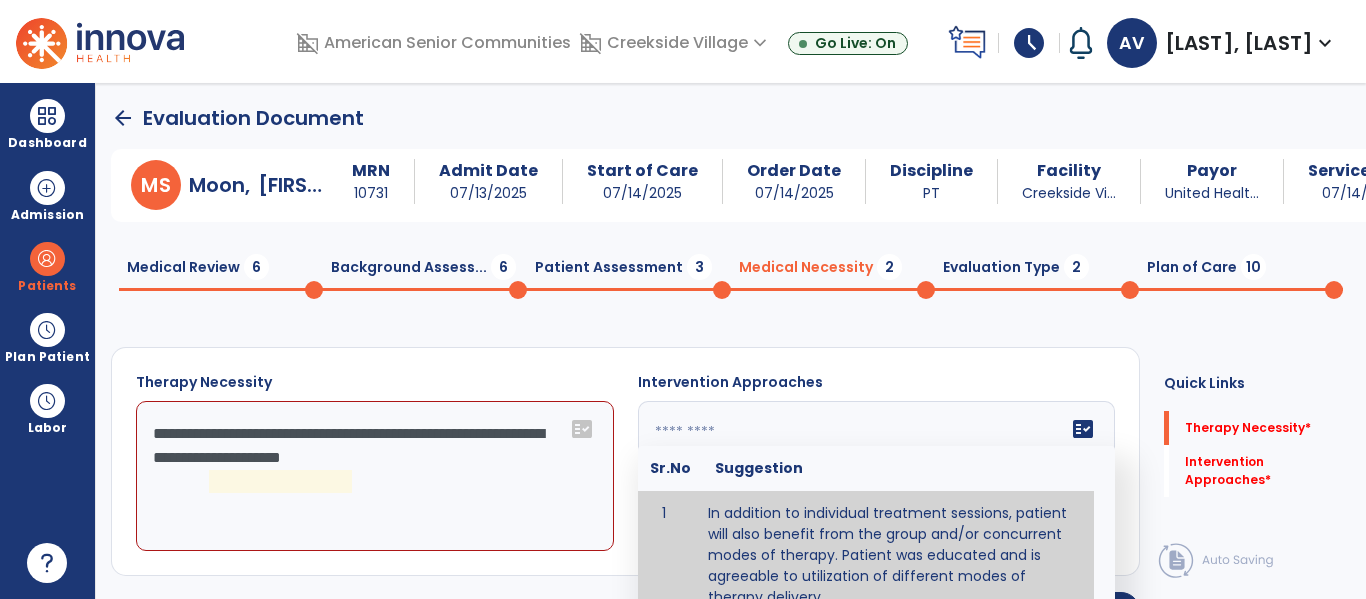 type on "**********" 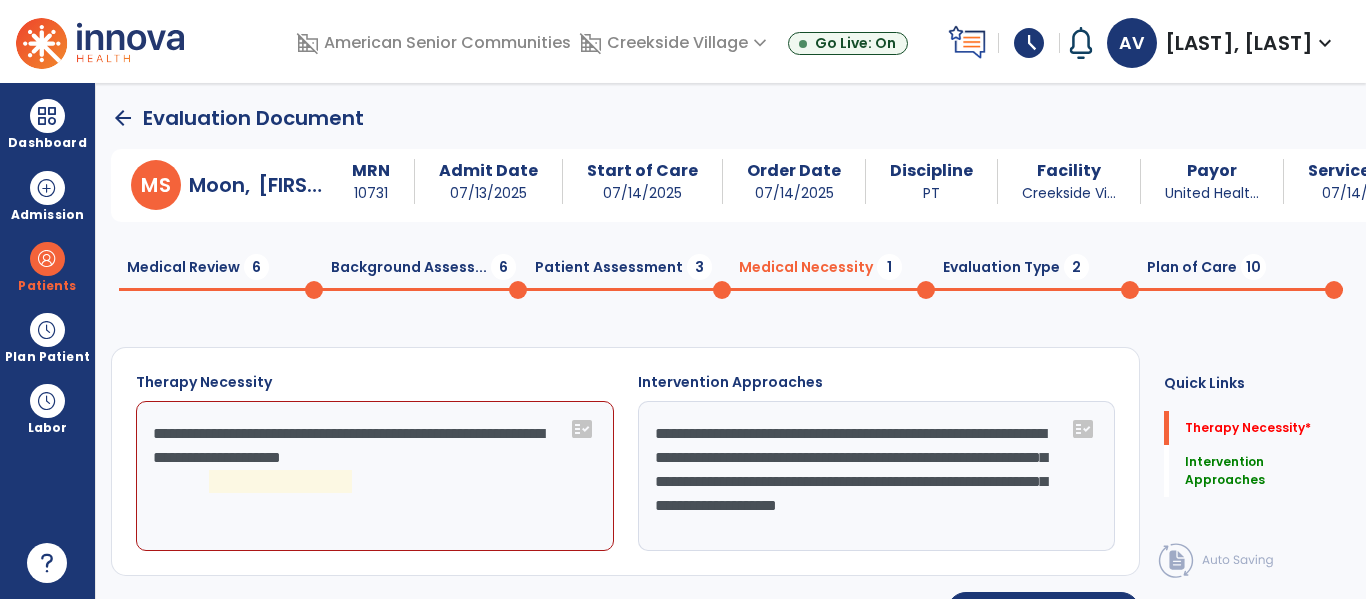 click on "**********" 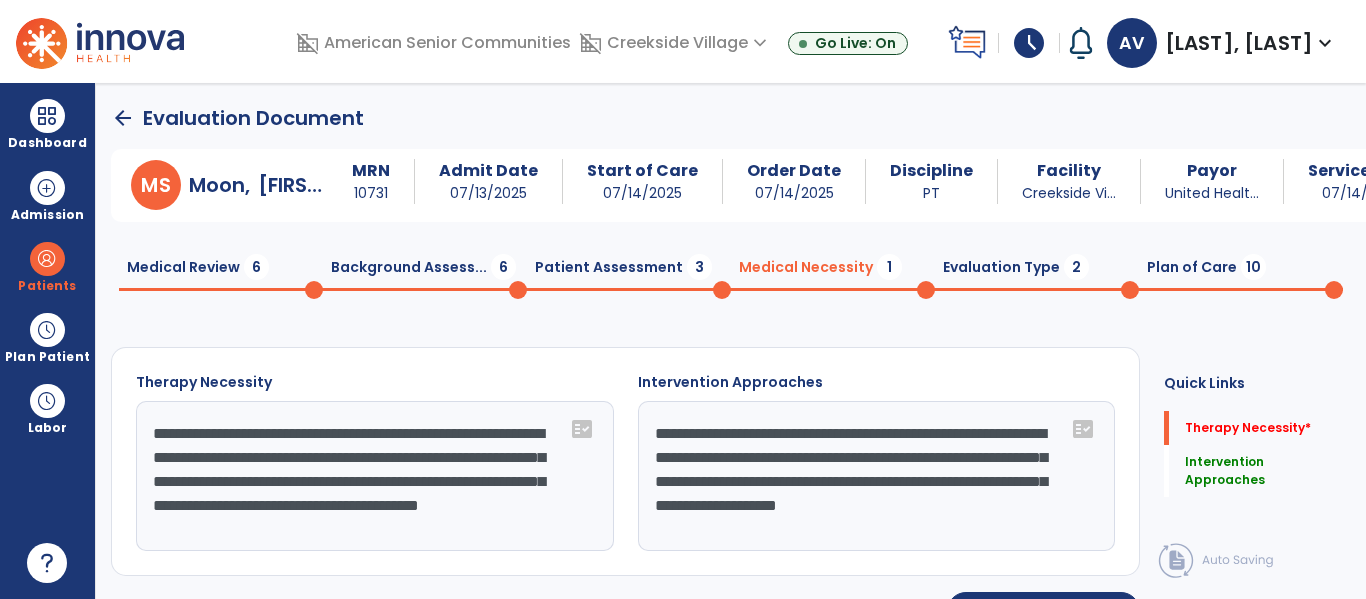 scroll, scrollTop: 16, scrollLeft: 0, axis: vertical 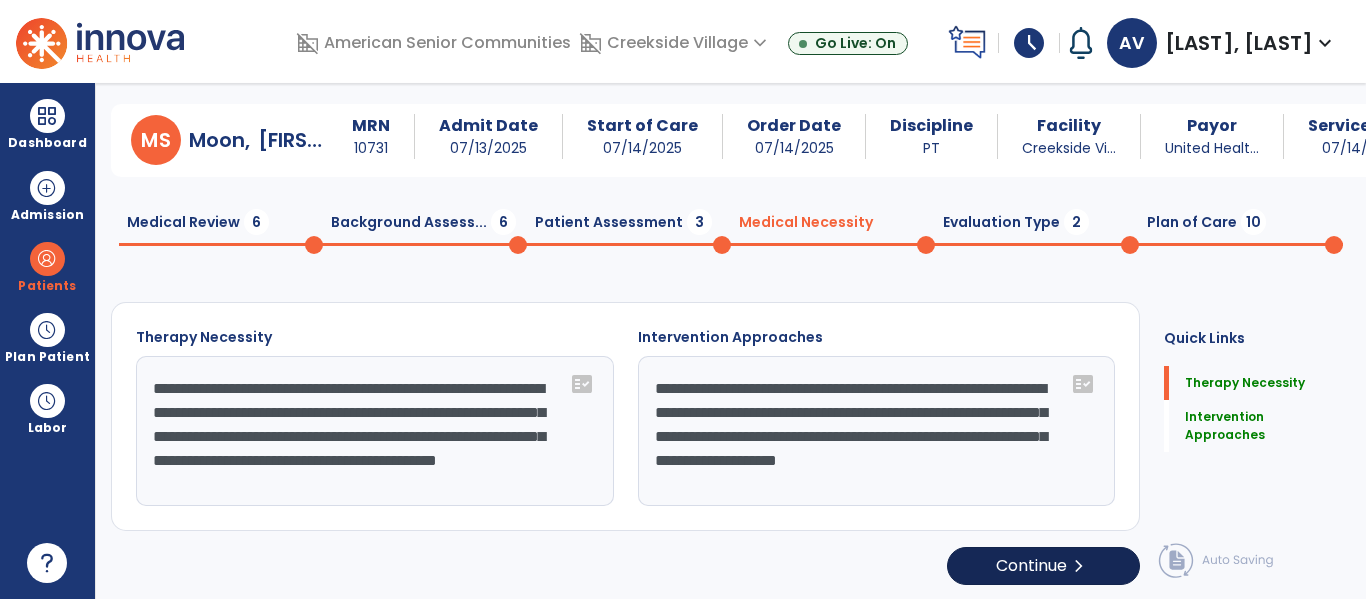 type on "**********" 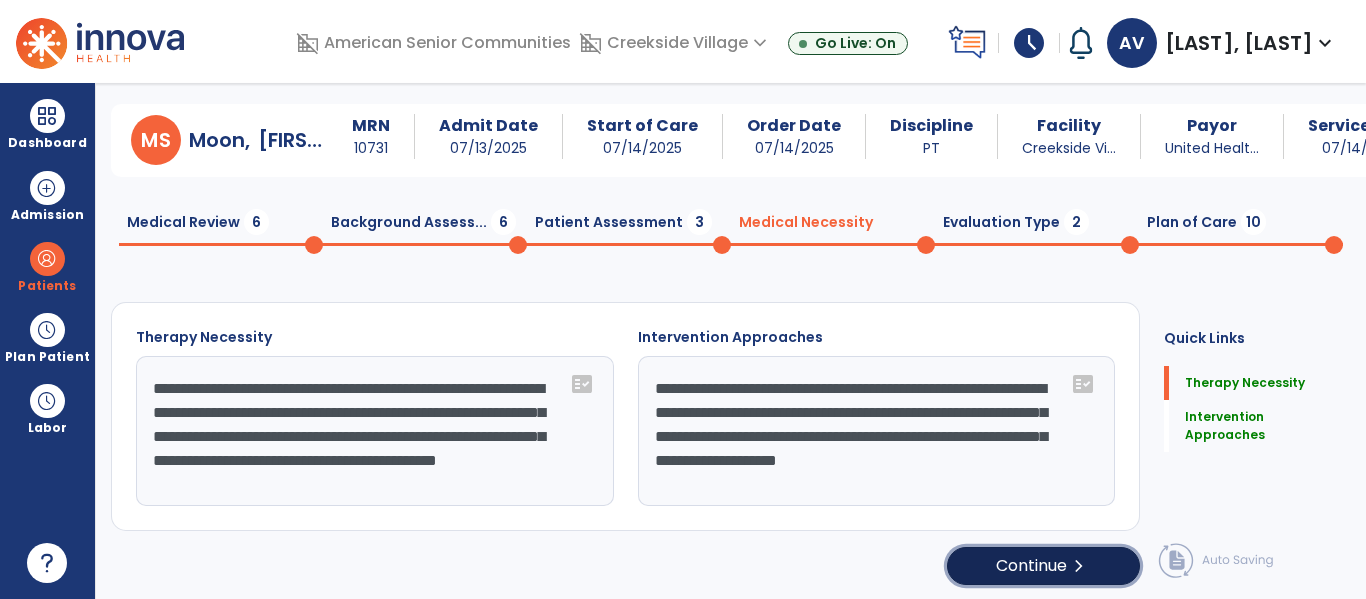click on "Continue  chevron_right" 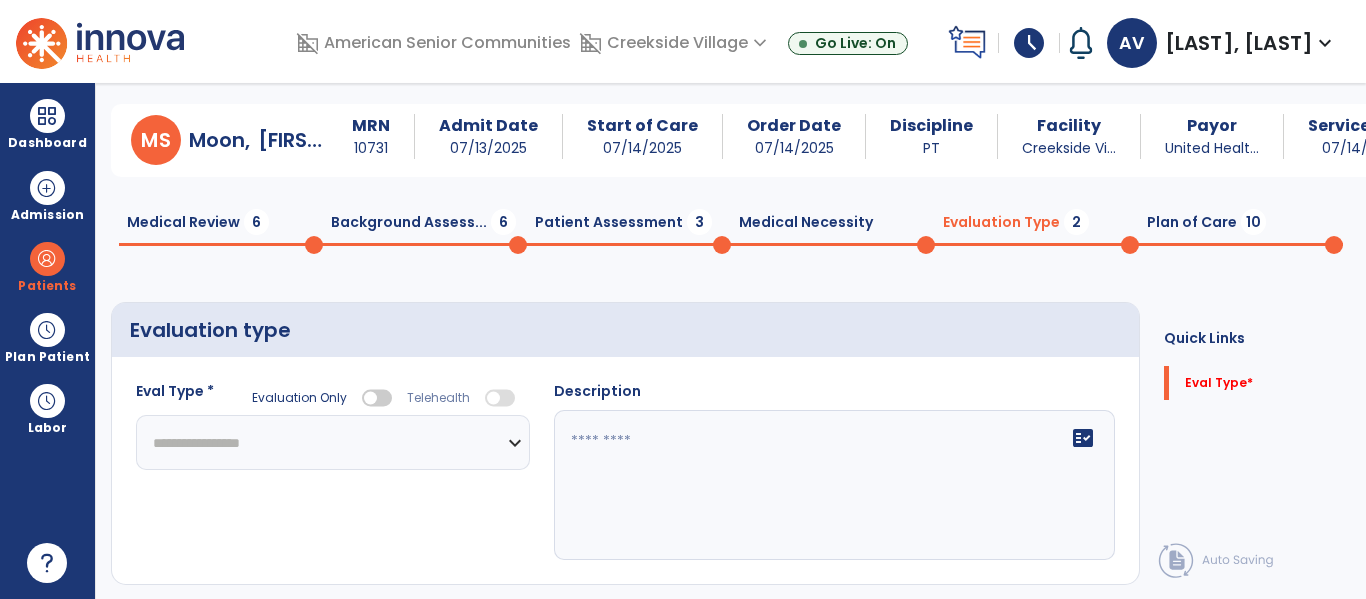 click on "**********" 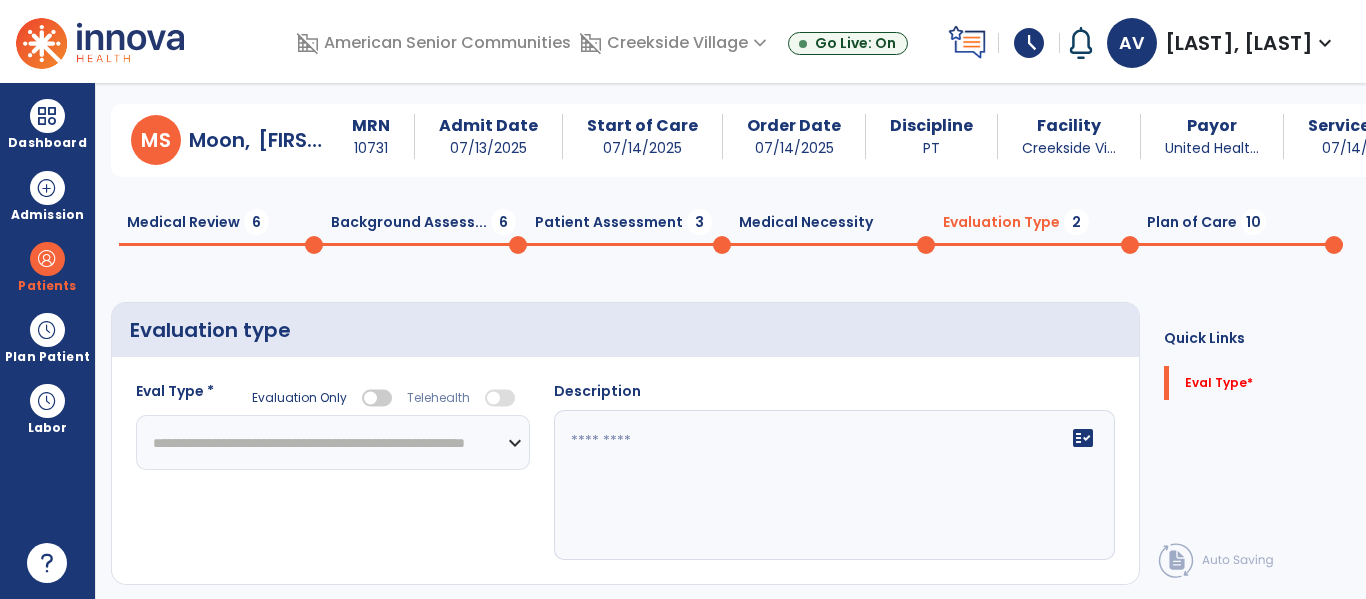 click on "**********" 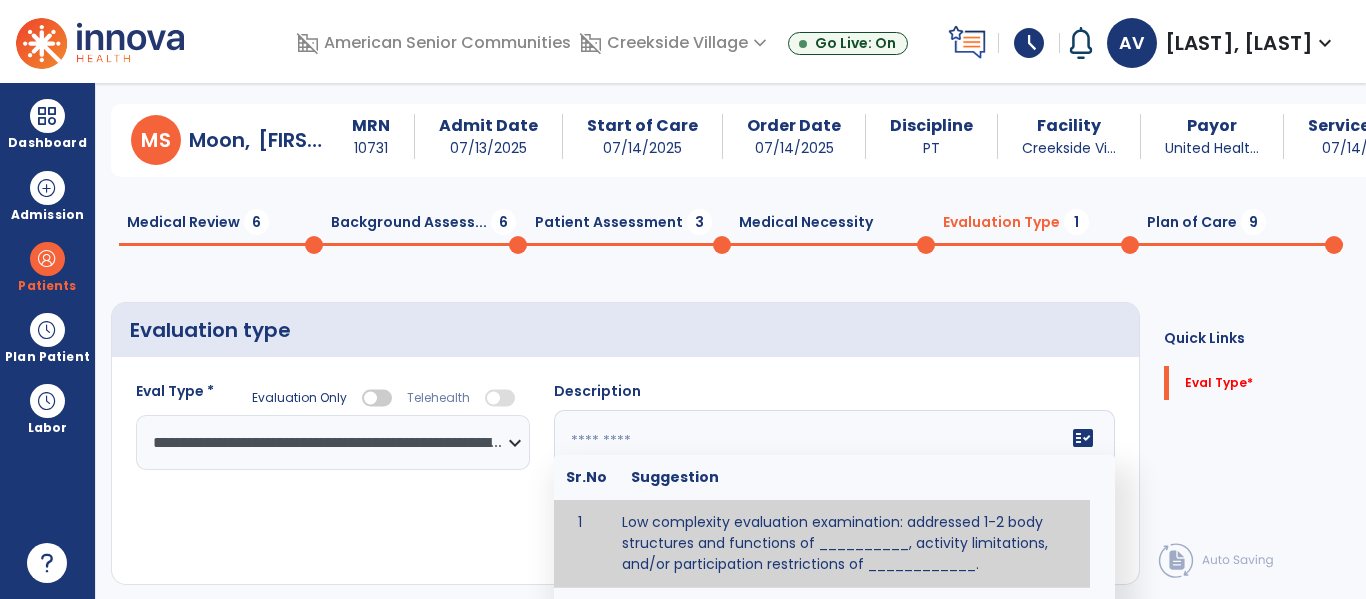 click 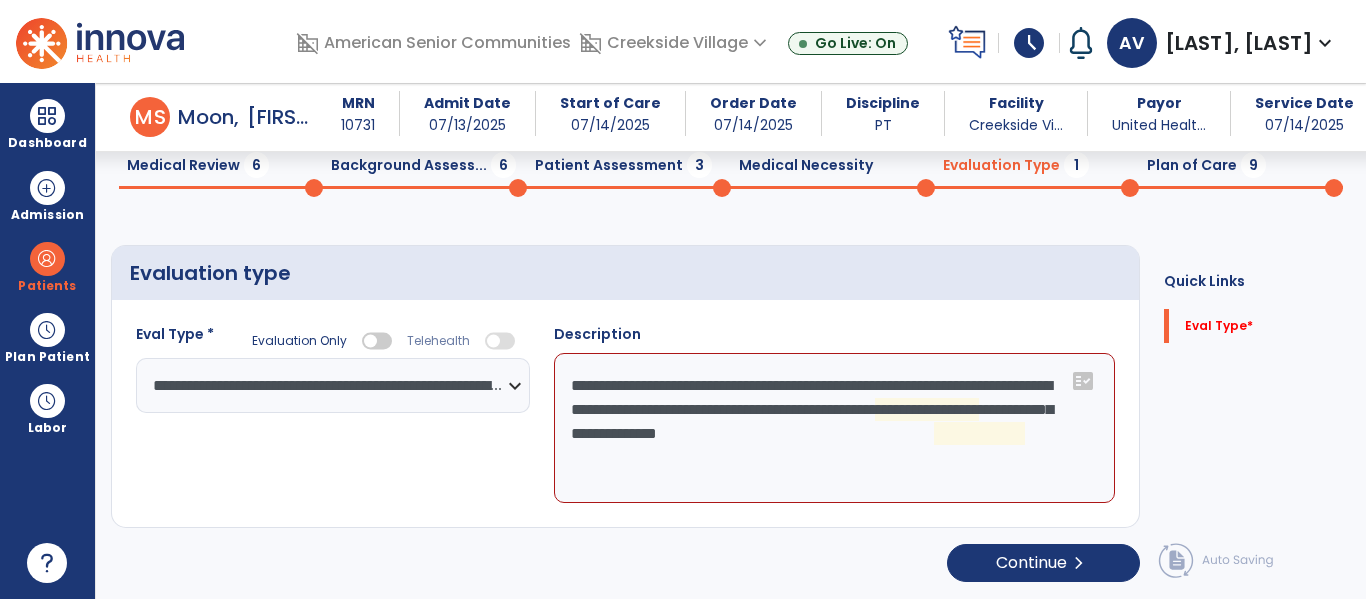 scroll, scrollTop: 83, scrollLeft: 0, axis: vertical 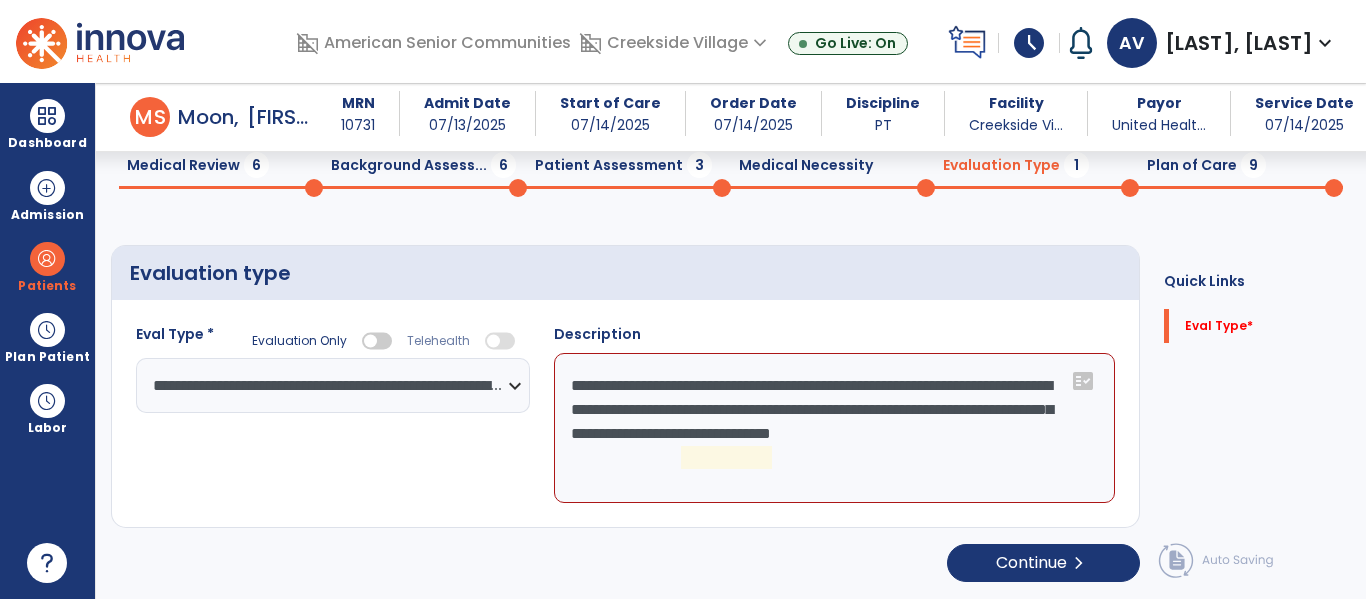 click on "**********" 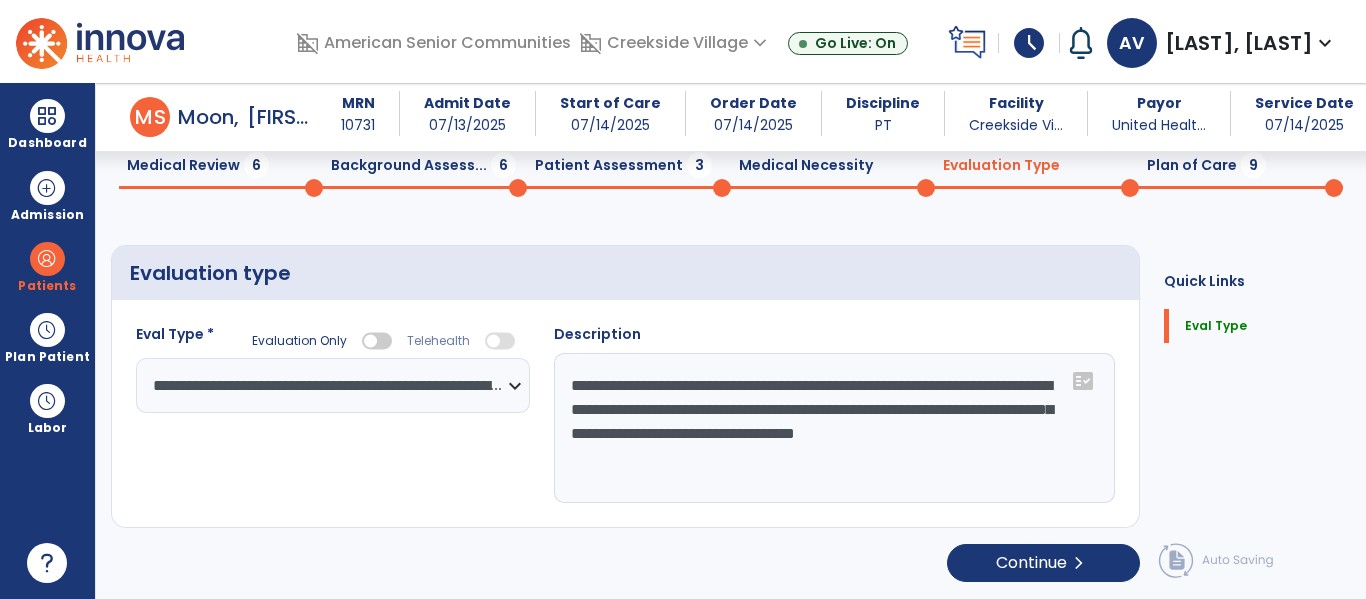 scroll, scrollTop: 83, scrollLeft: 0, axis: vertical 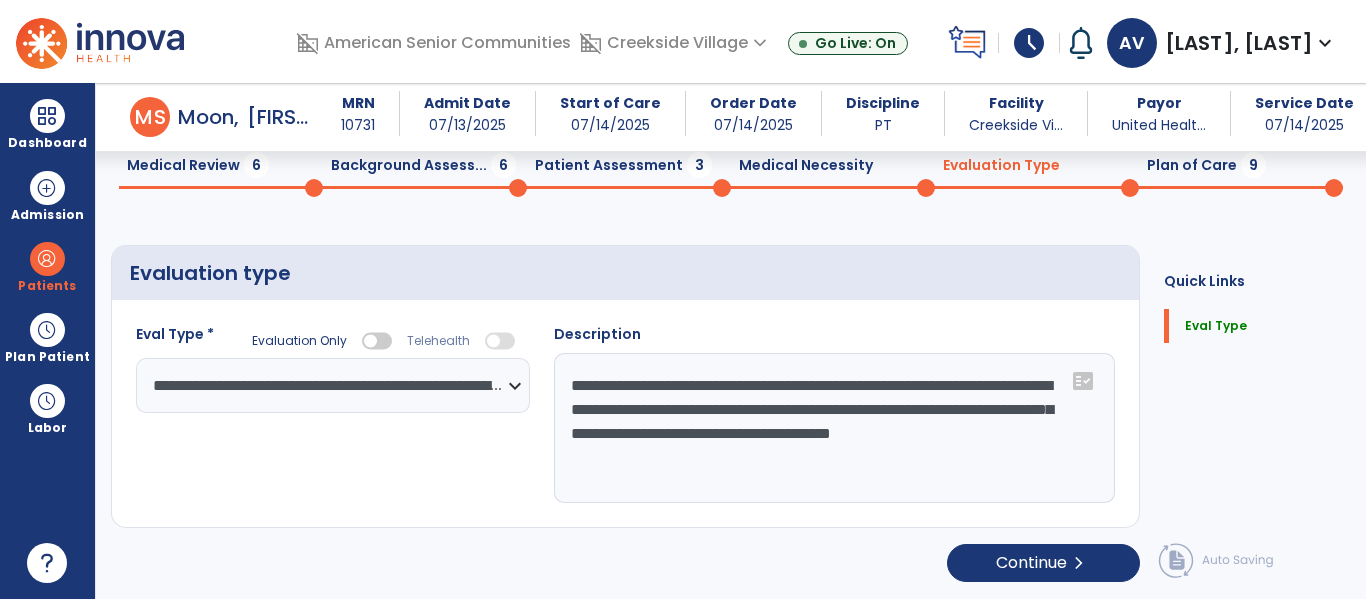 type on "**********" 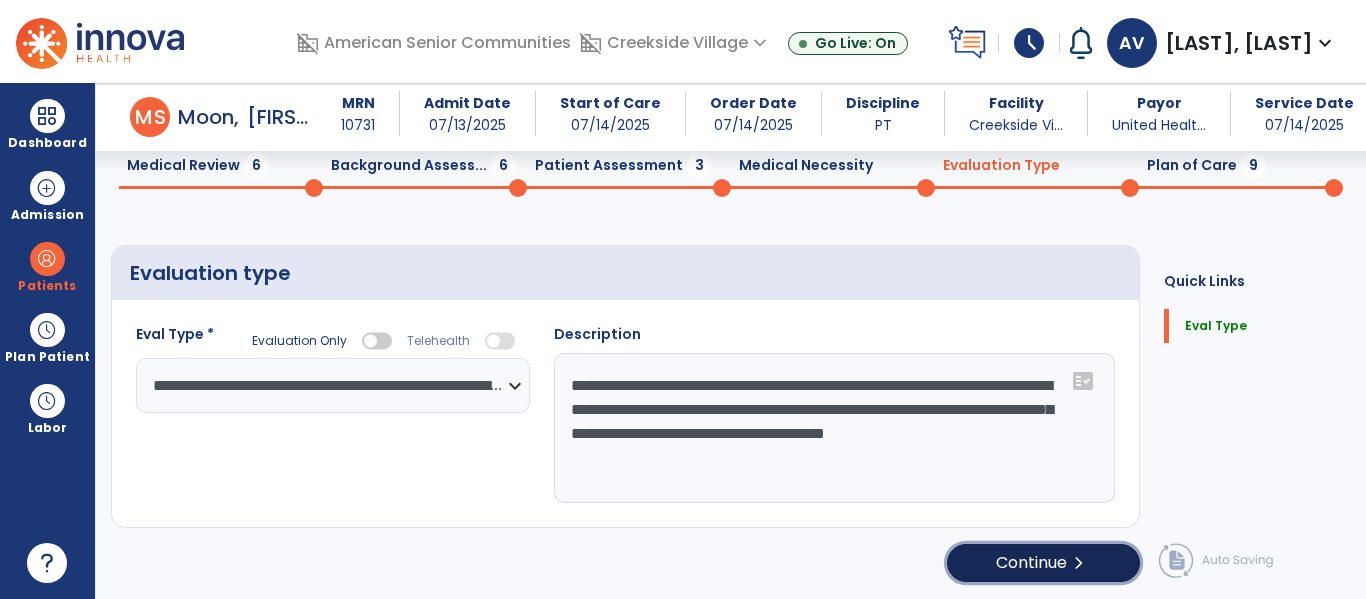 click on "chevron_right" 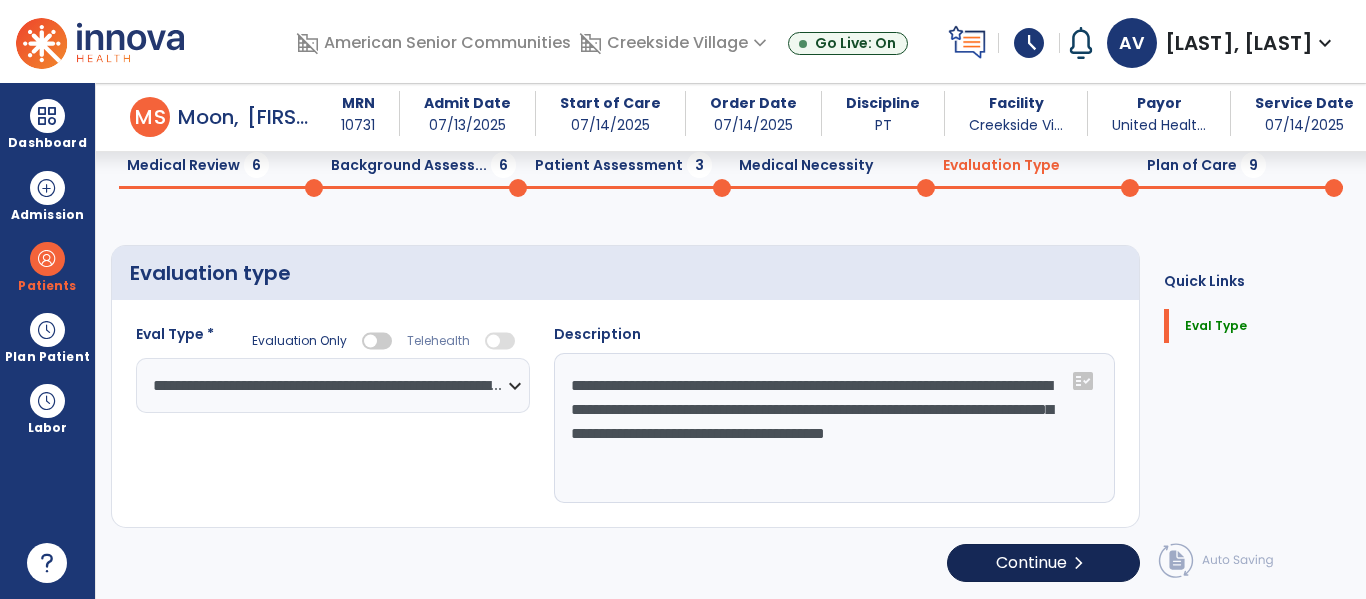 scroll, scrollTop: 83, scrollLeft: 0, axis: vertical 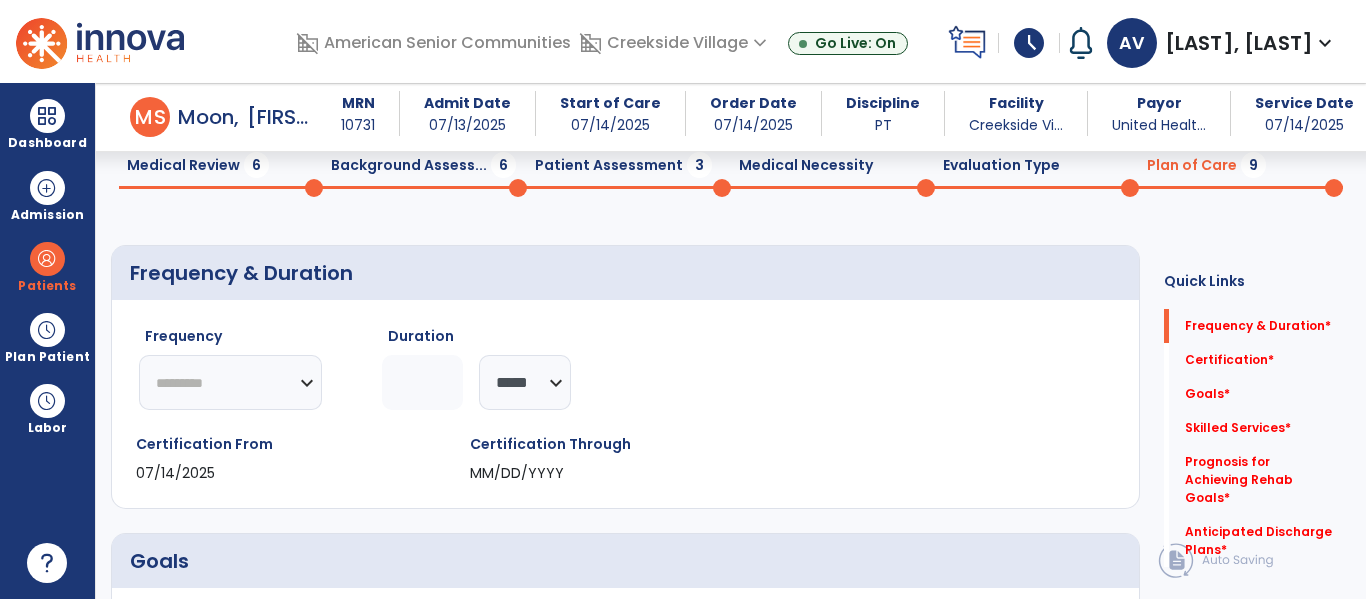 click on "********* ** ** ** ** ** ** **" 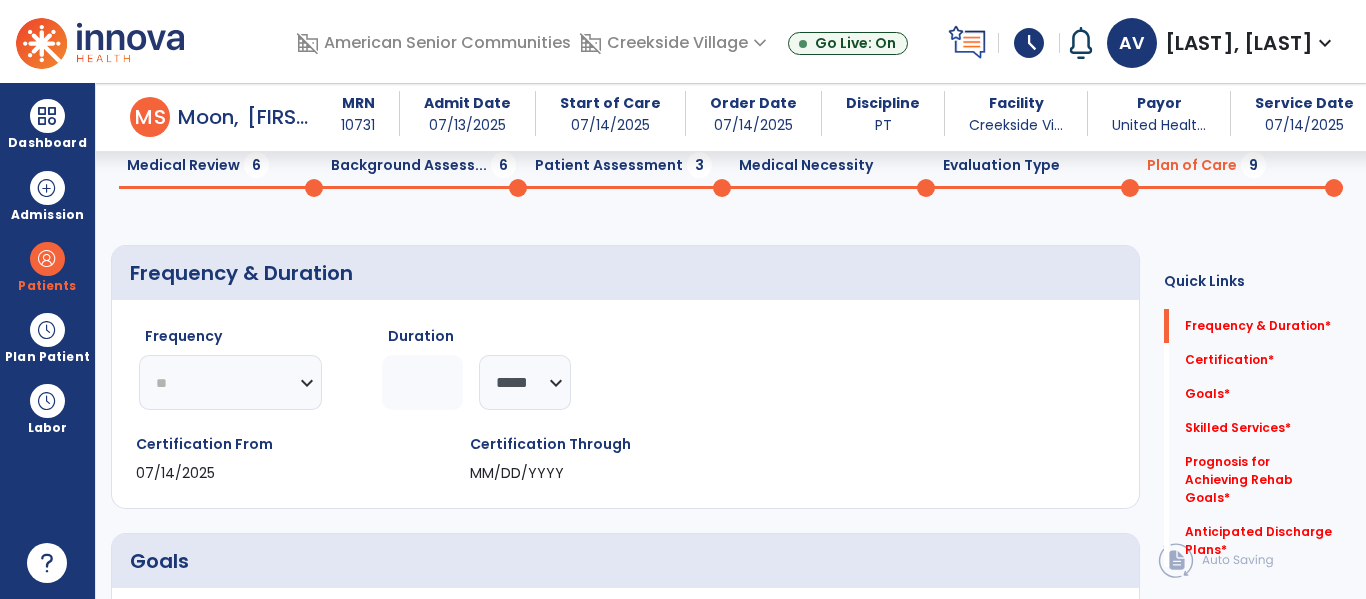 click on "********* ** ** ** ** ** ** **" 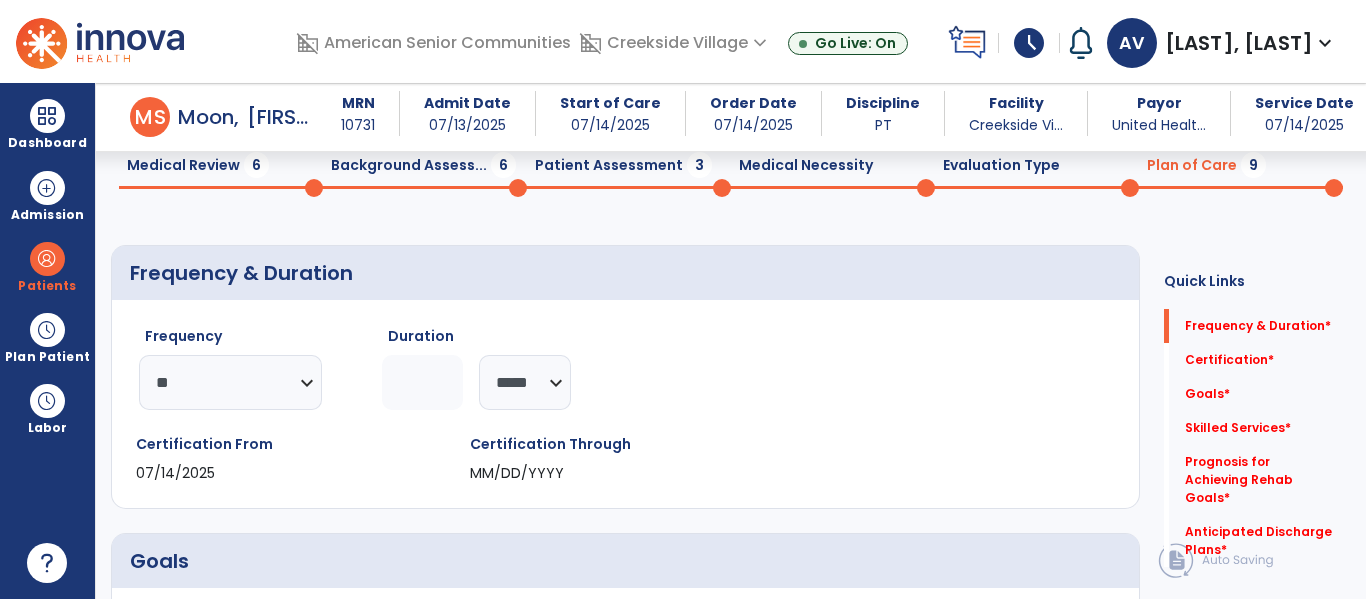 click 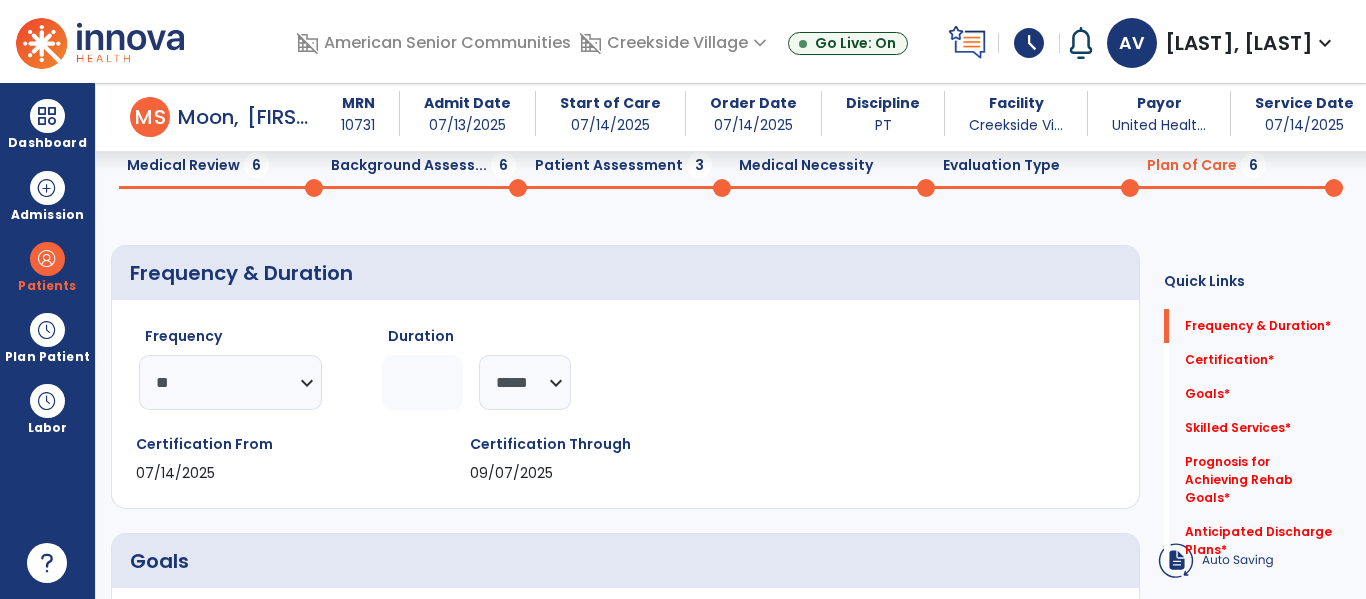 type on "*" 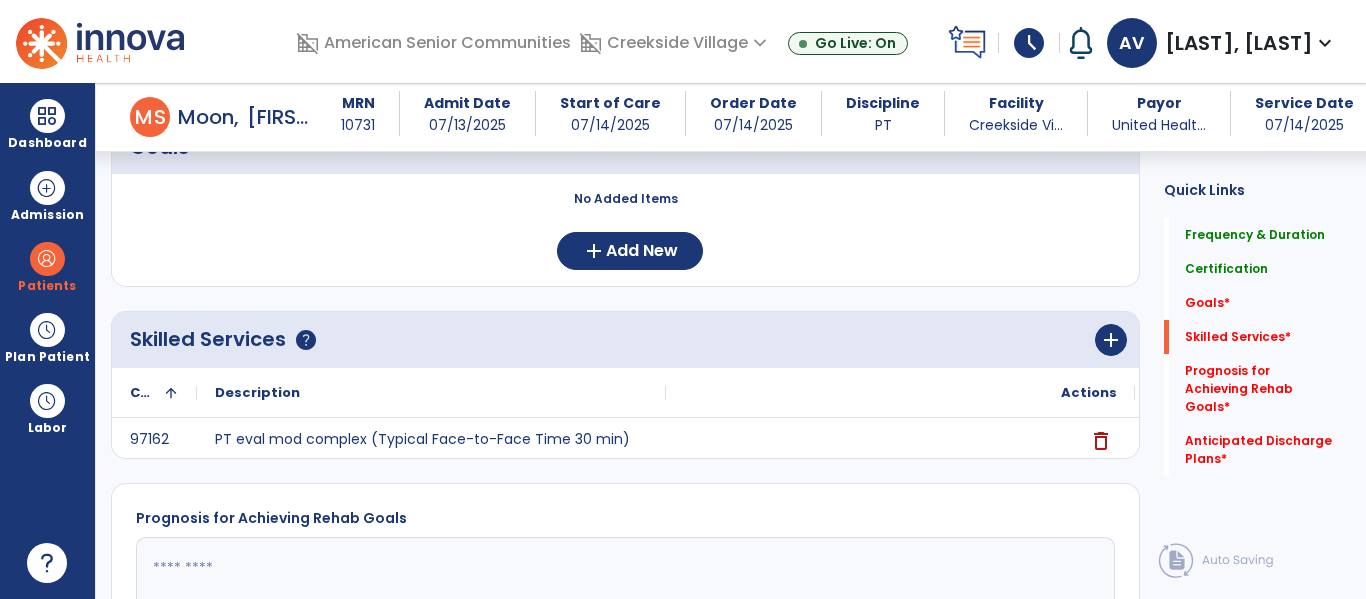 scroll, scrollTop: 535, scrollLeft: 0, axis: vertical 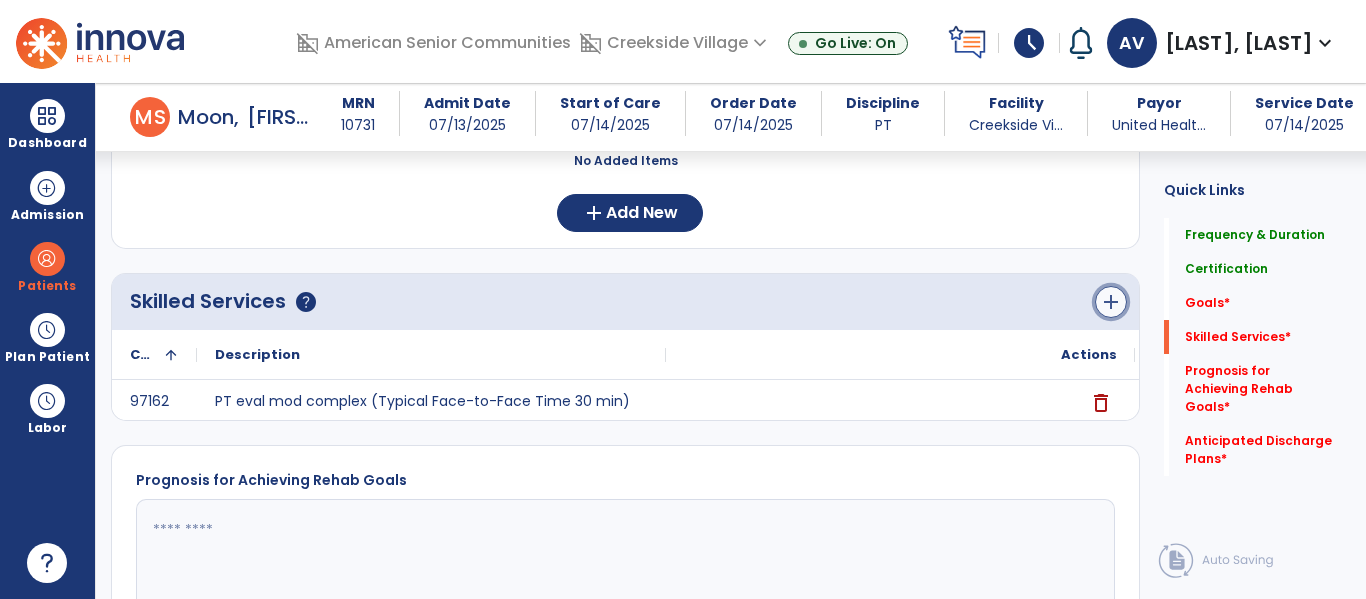 click on "add" 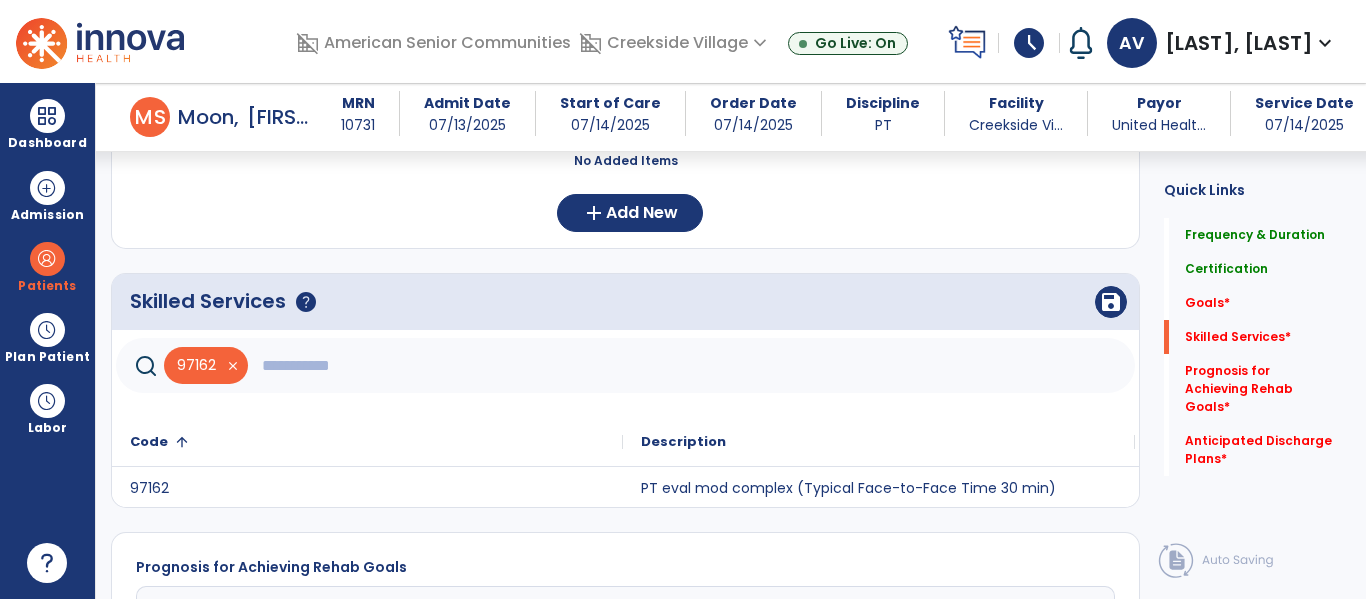 click 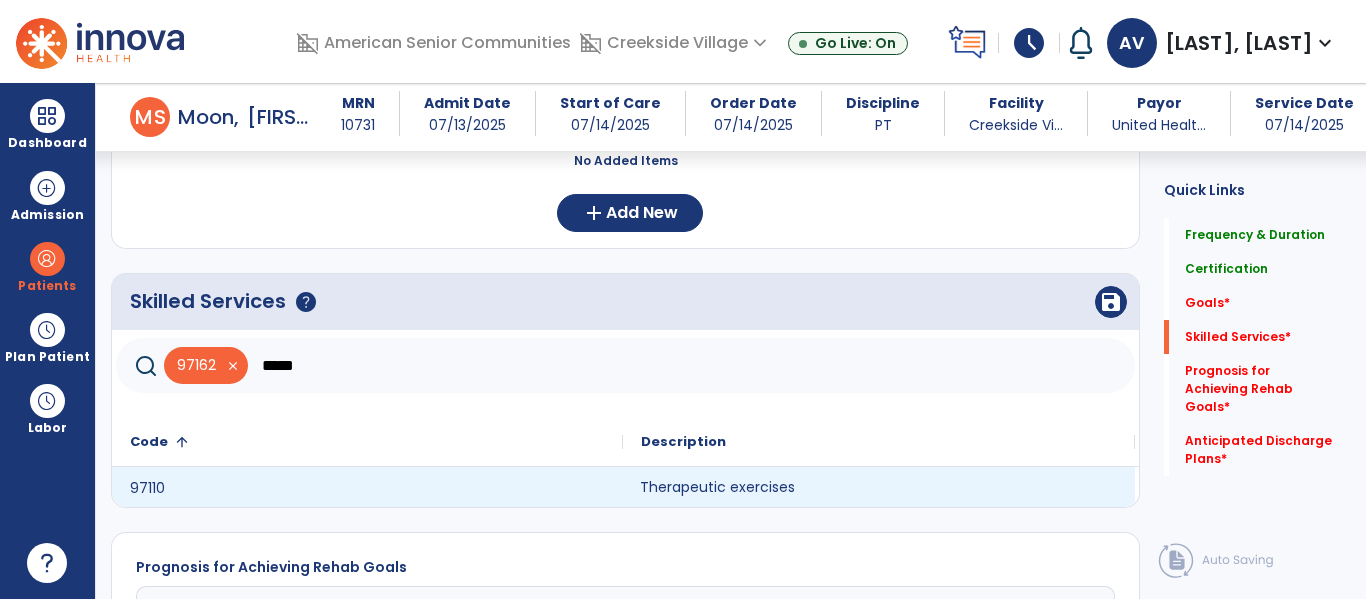 click on "Therapeutic exercises" 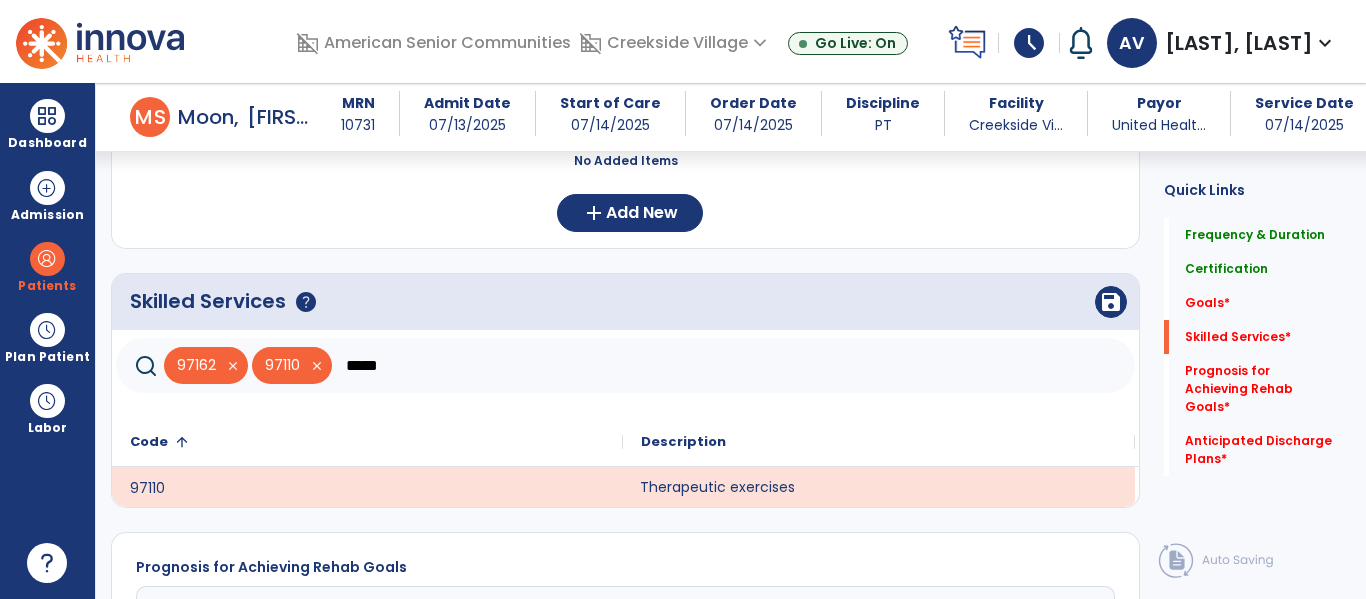 click on "*****" 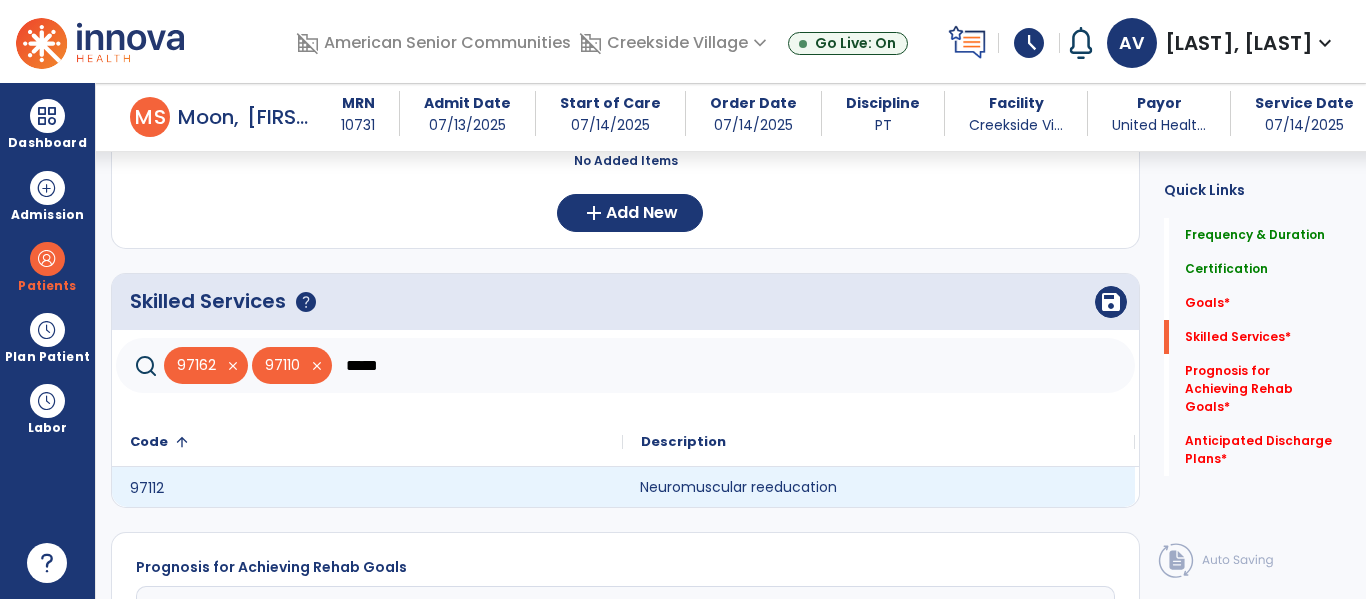 click on "Neuromuscular reeducation" 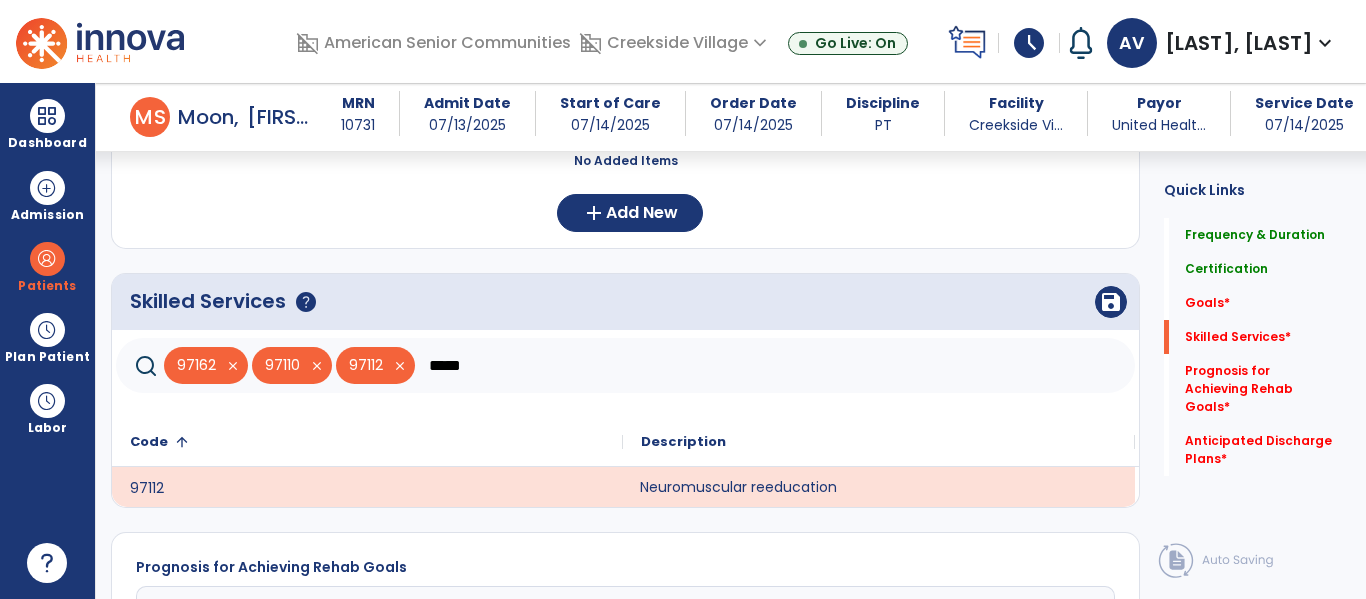 click on "*****" 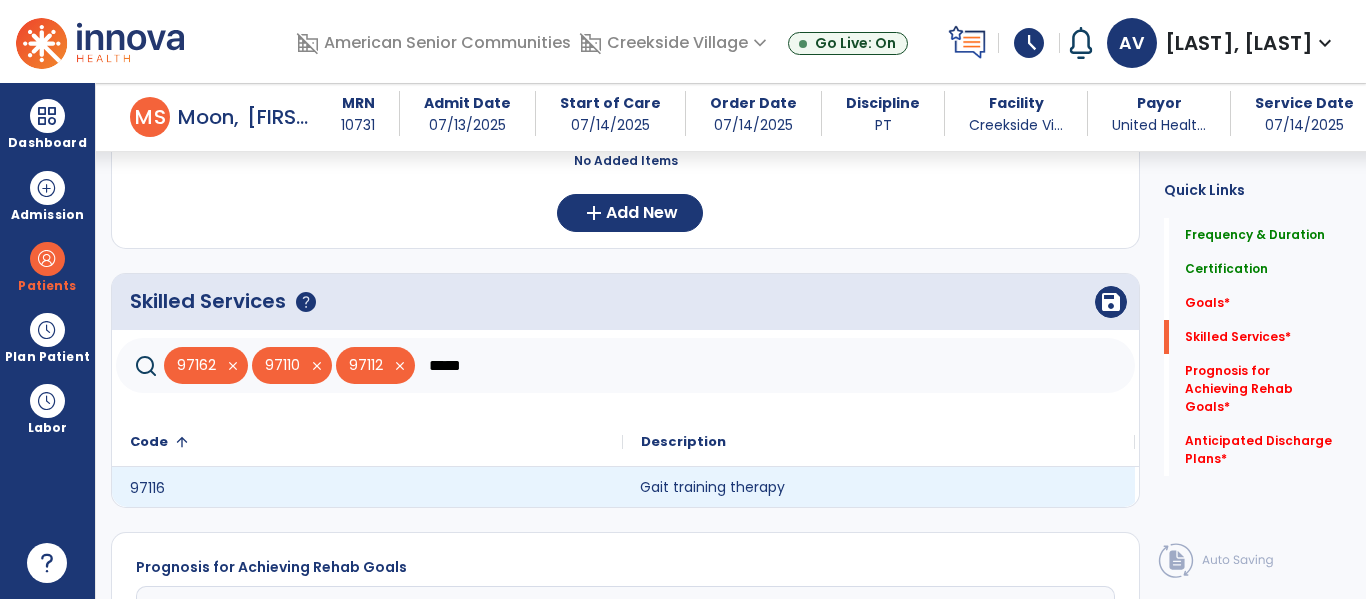click on "Gait training therapy" 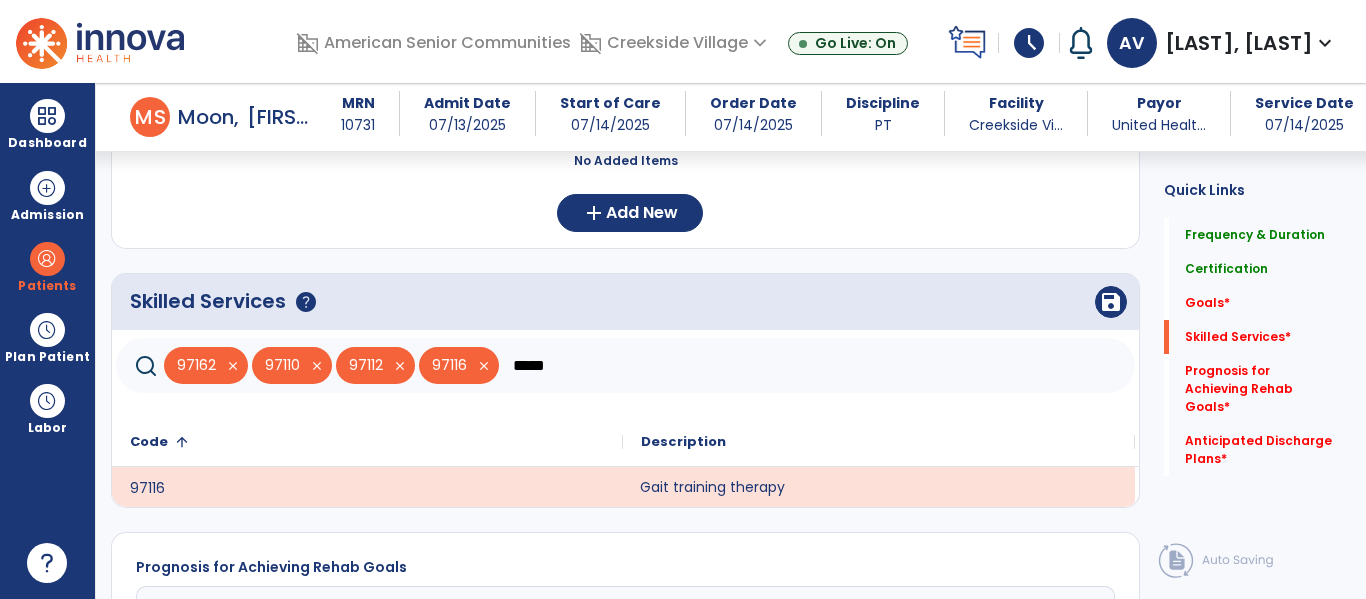 click on "*****" 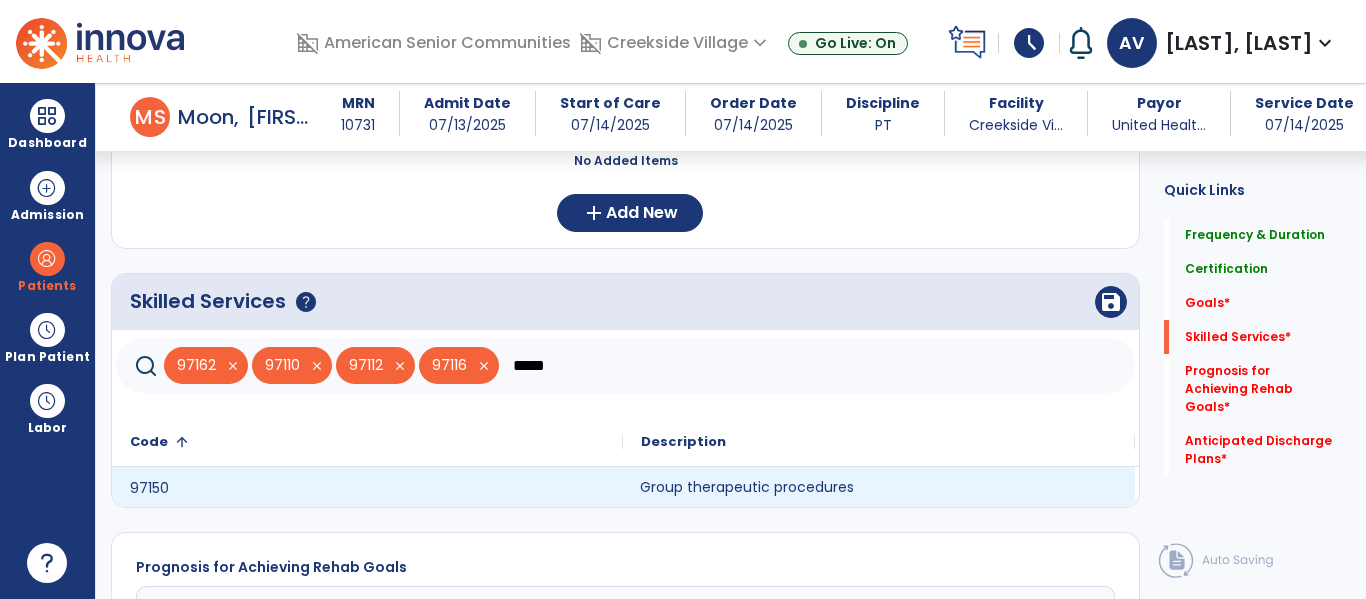 click on "Group therapeutic procedures" 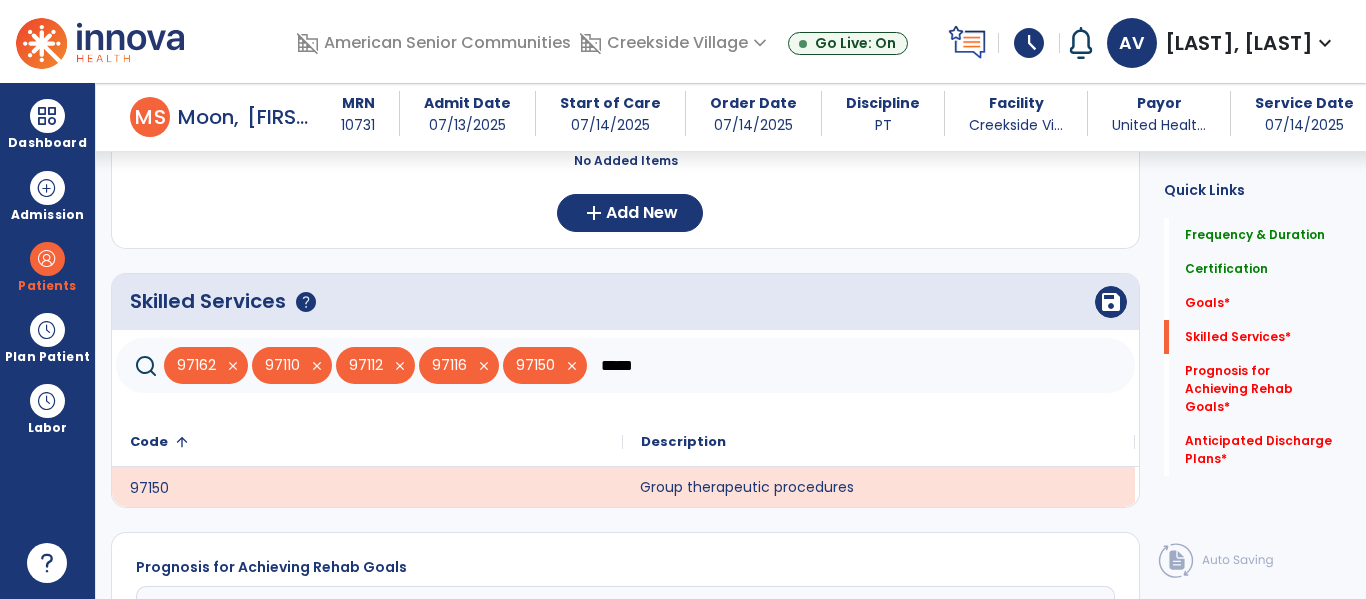 click on "*****" 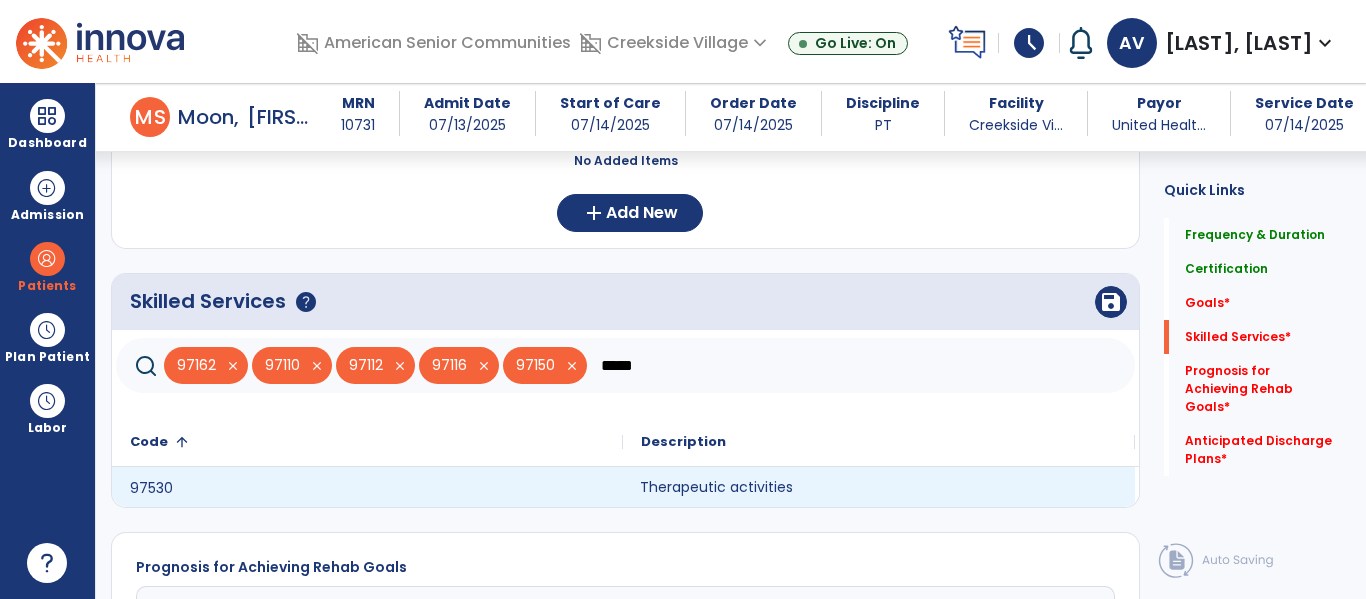 click on "Therapeutic activities" 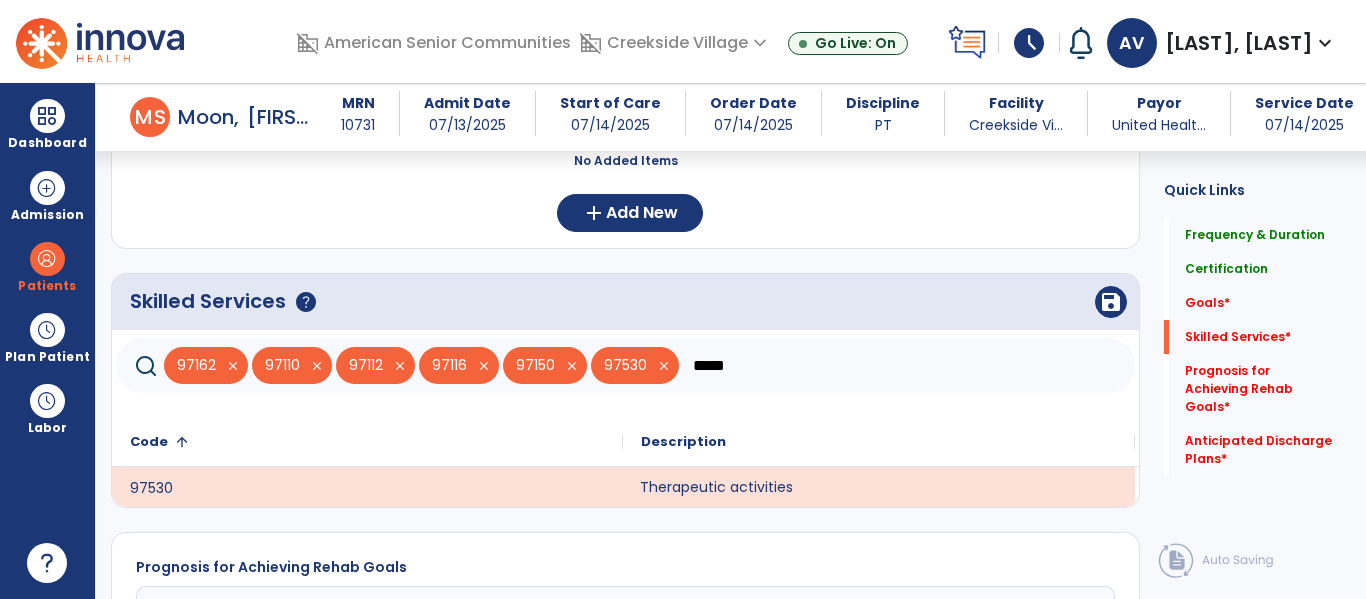 click on "*****" 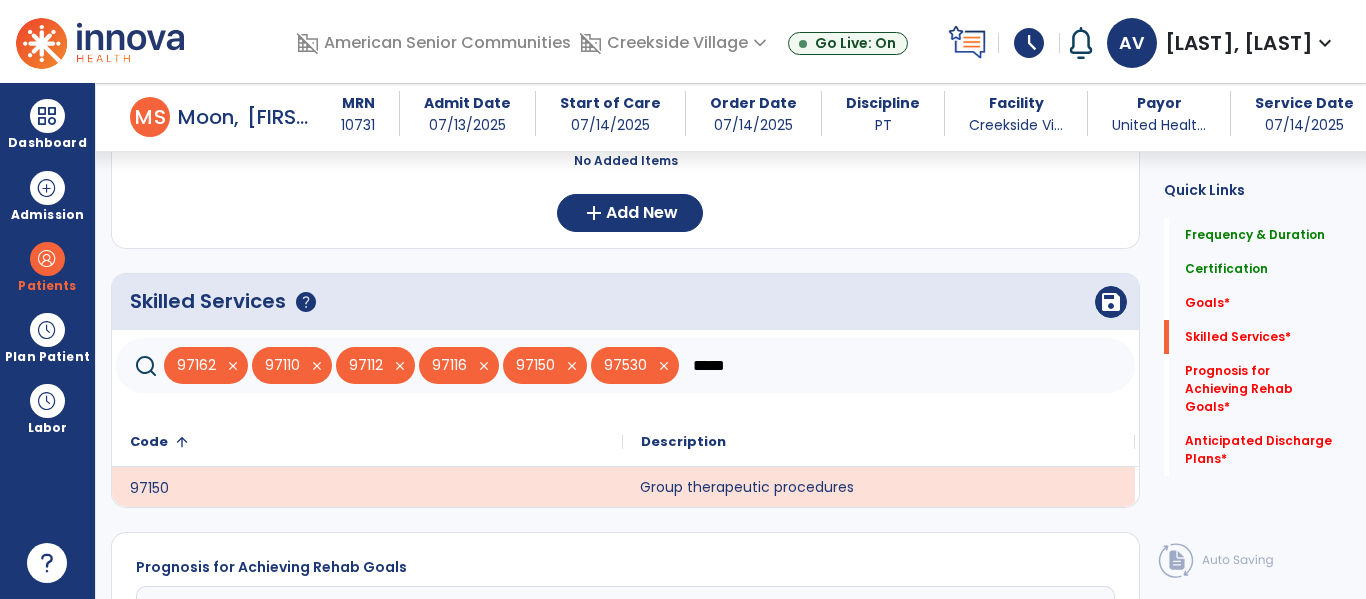 click on "Group therapeutic procedures" 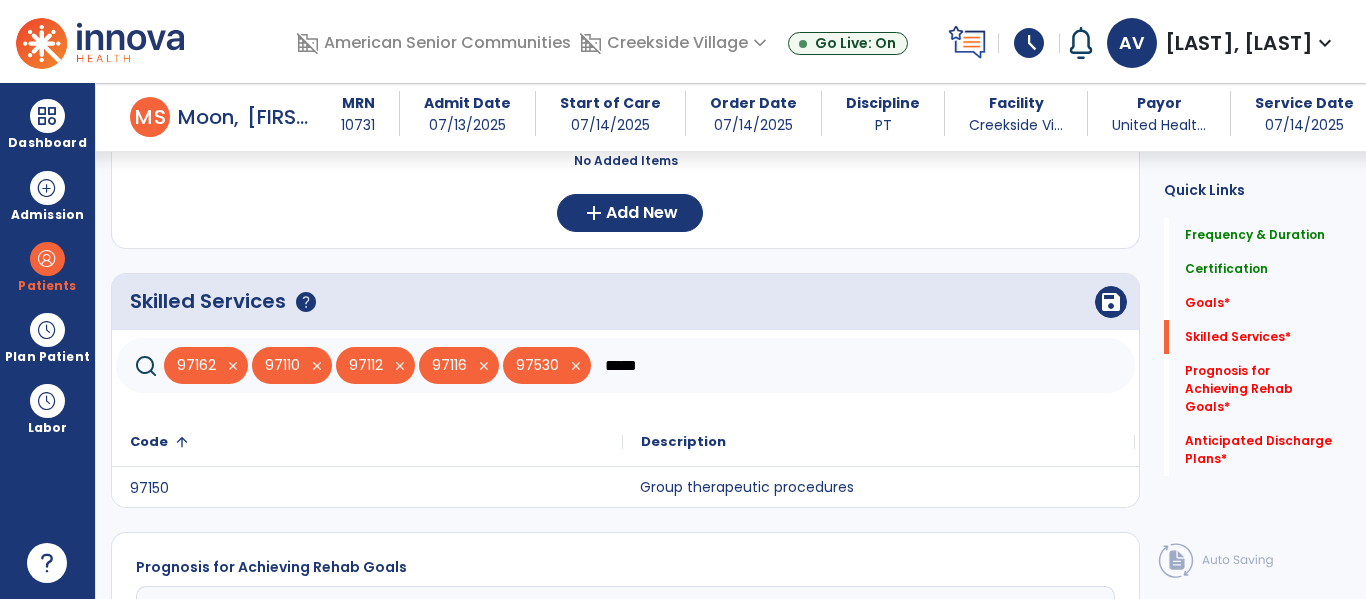 click on "*****" 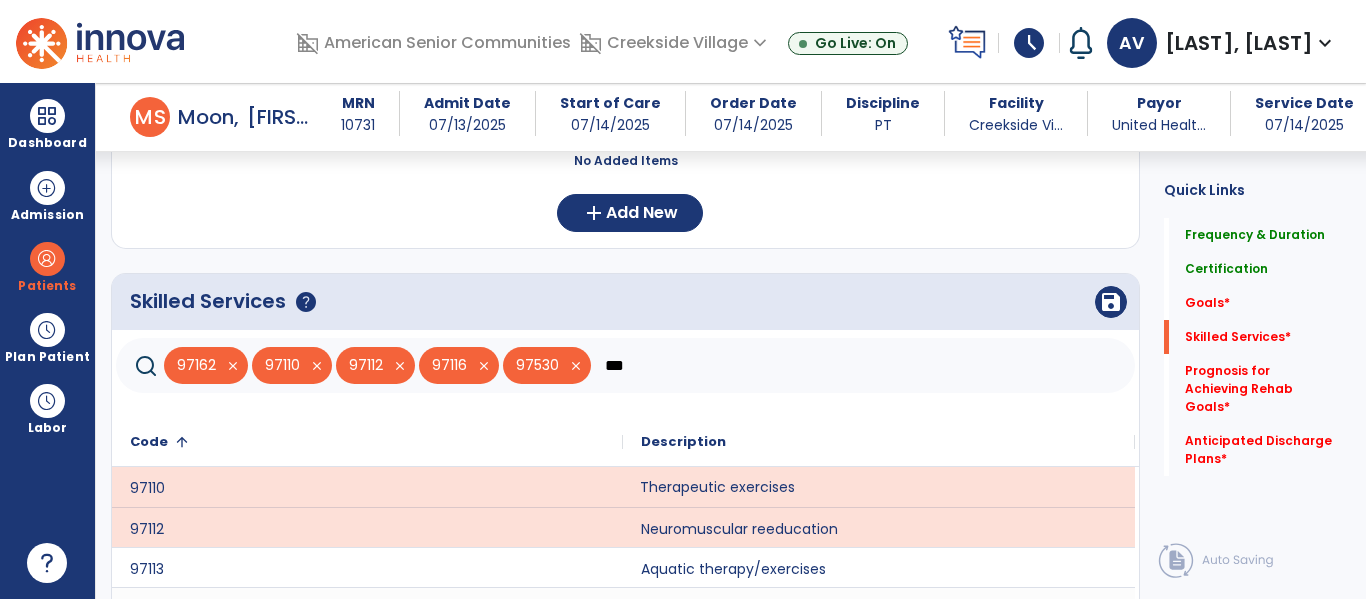 scroll, scrollTop: 849, scrollLeft: 0, axis: vertical 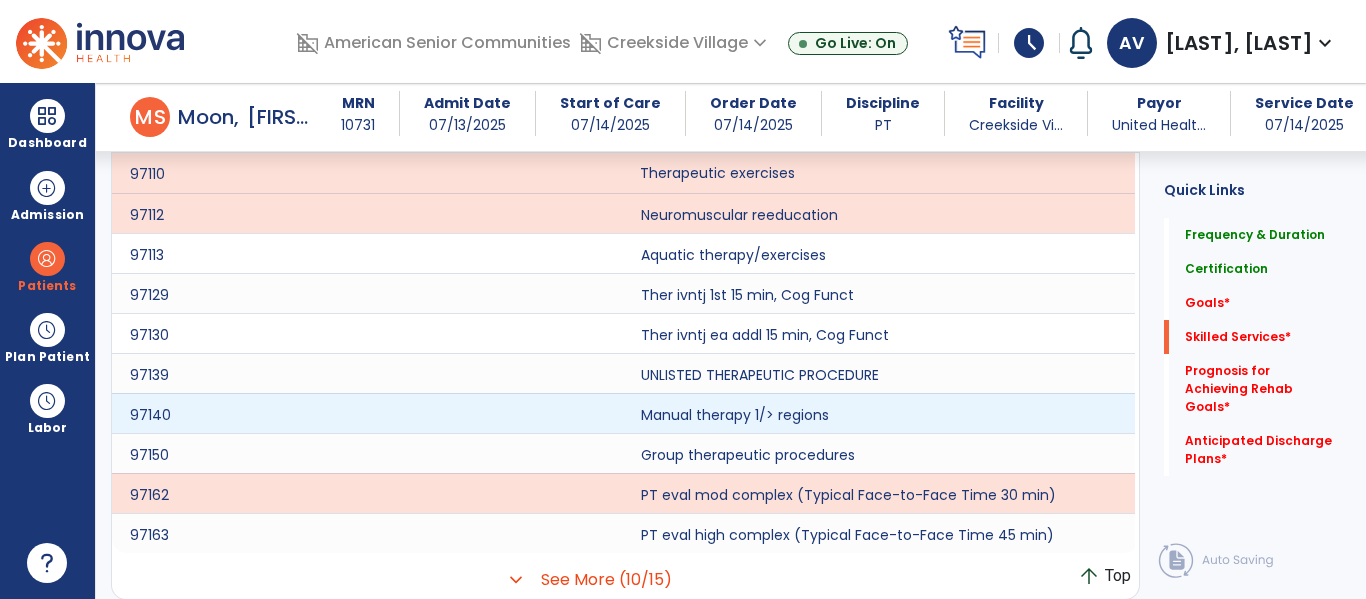 type on "***" 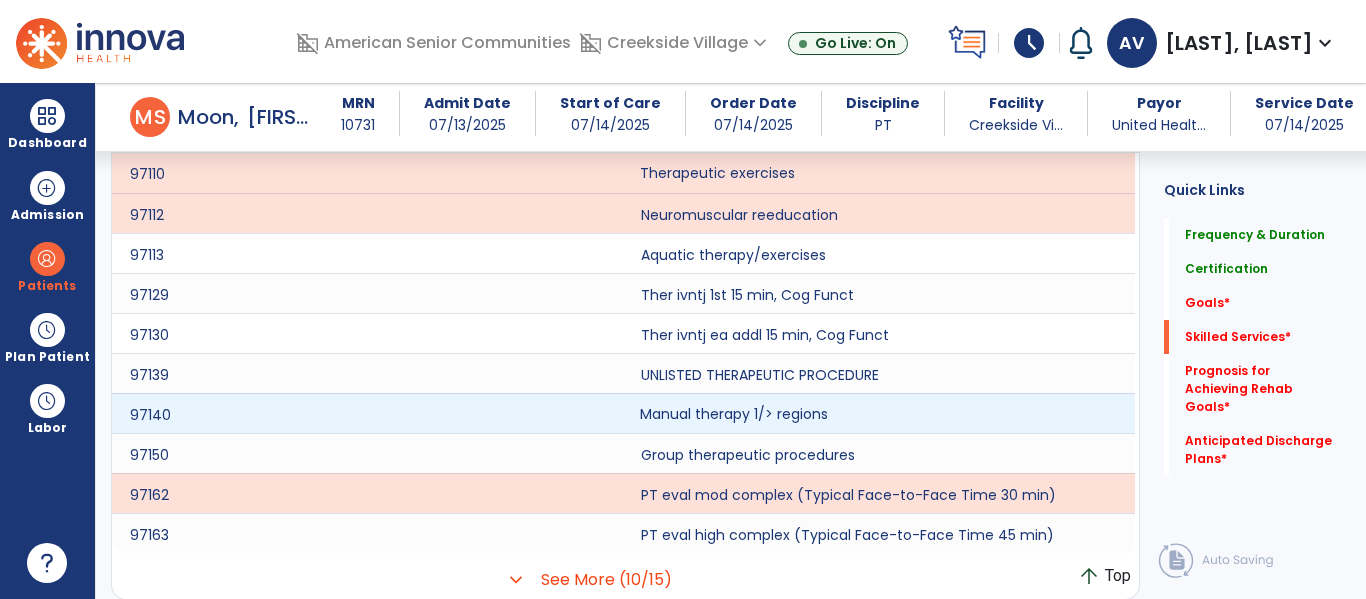 click on "Manual therapy 1/> regions" 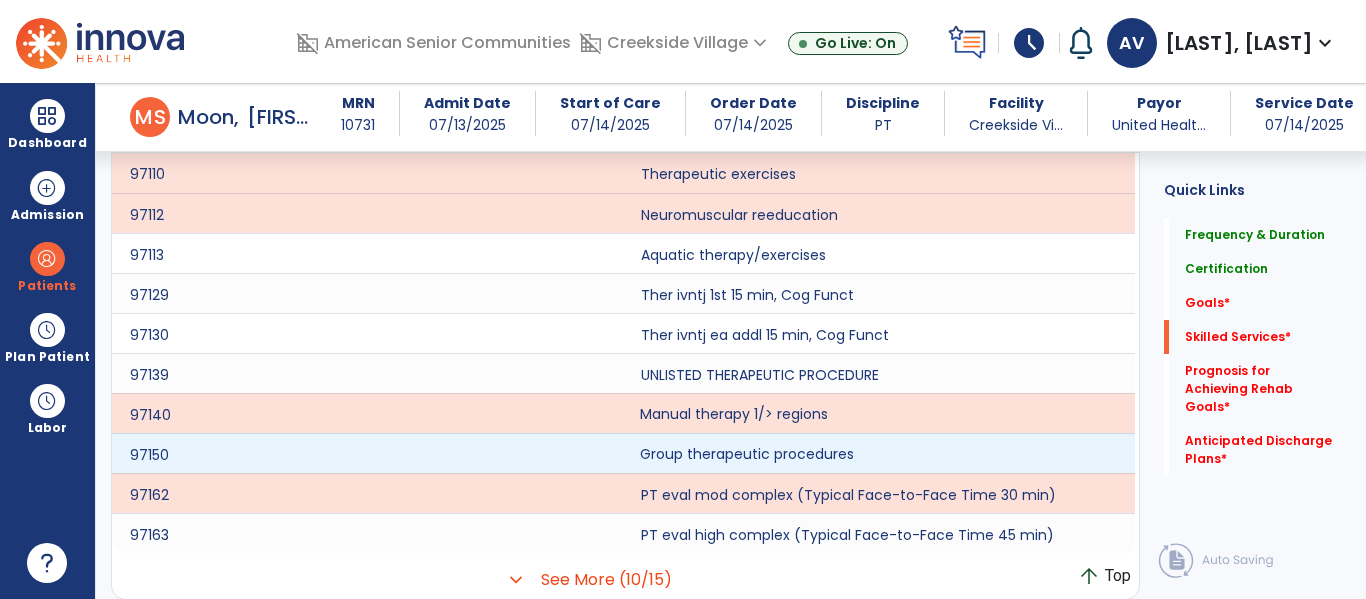 click on "Group therapeutic procedures" 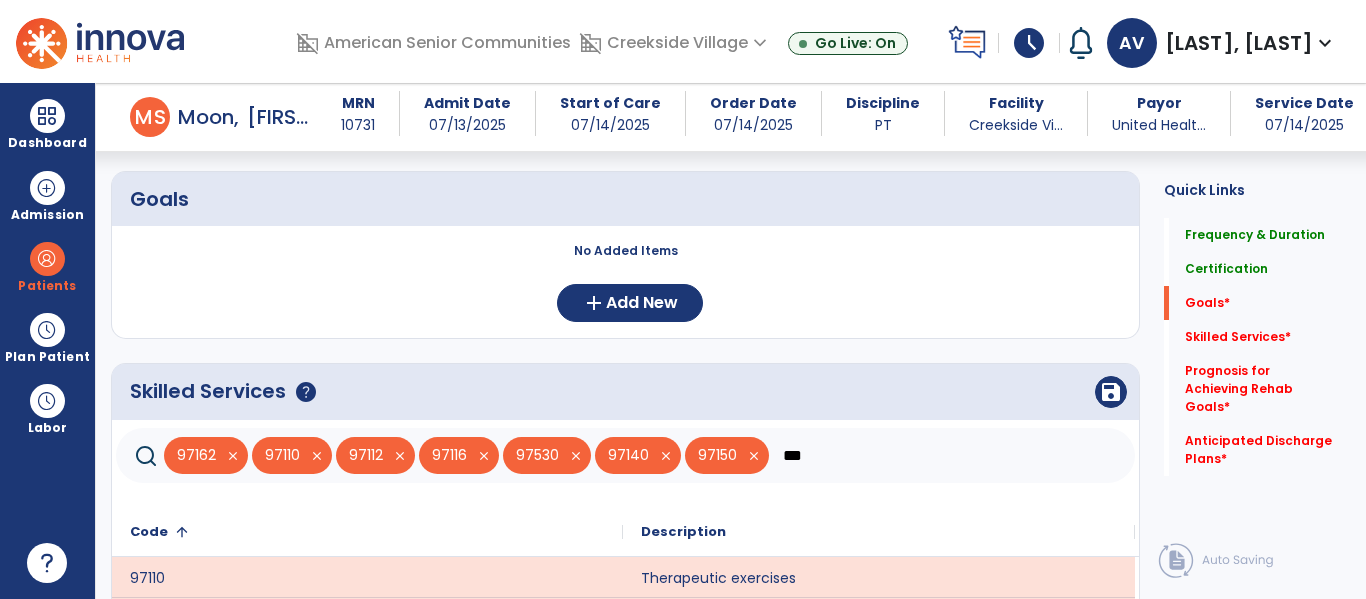 scroll, scrollTop: 452, scrollLeft: 0, axis: vertical 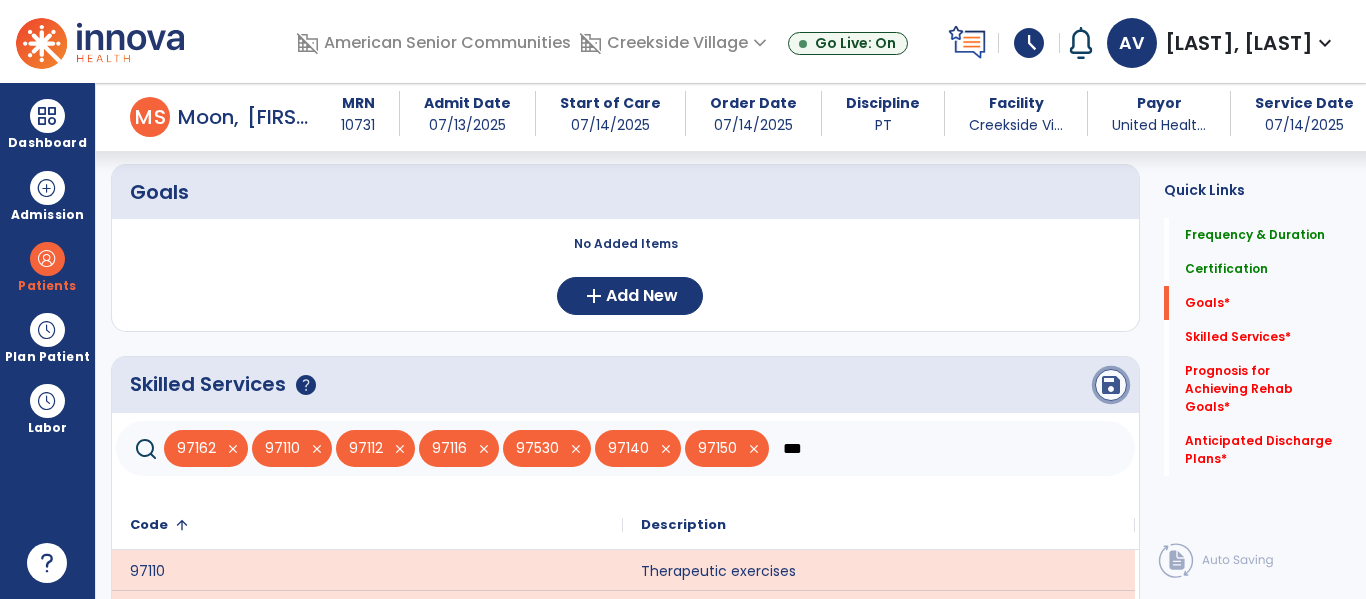 click on "save" 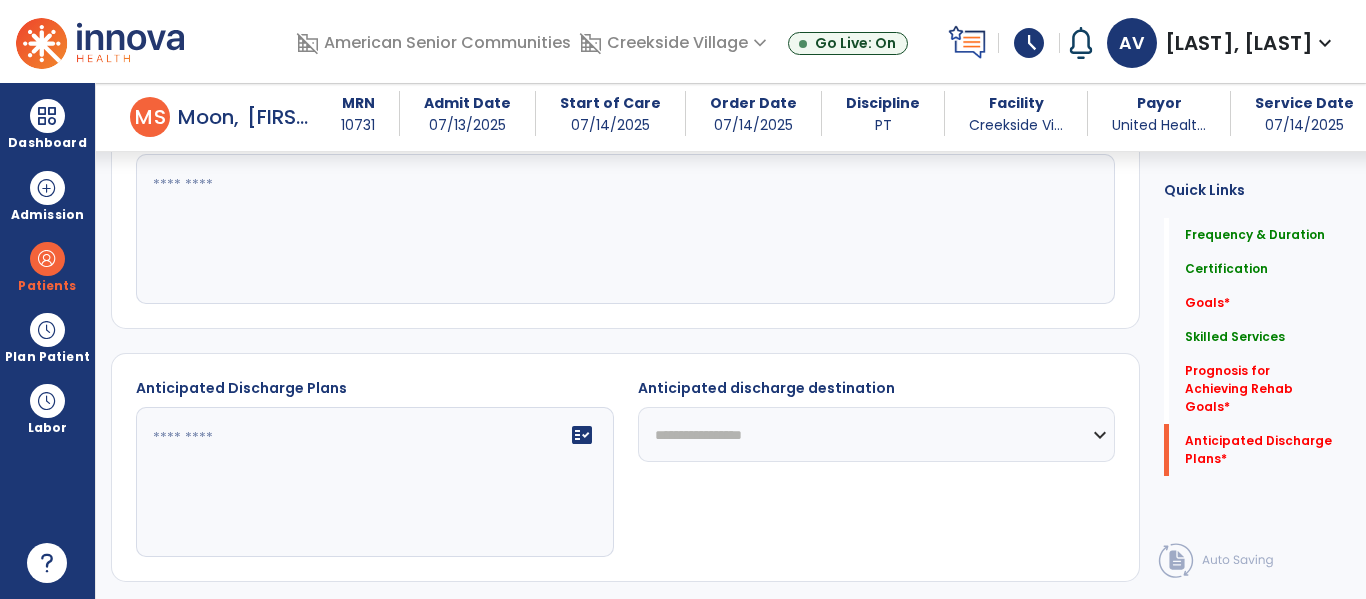 scroll, scrollTop: 1123, scrollLeft: 0, axis: vertical 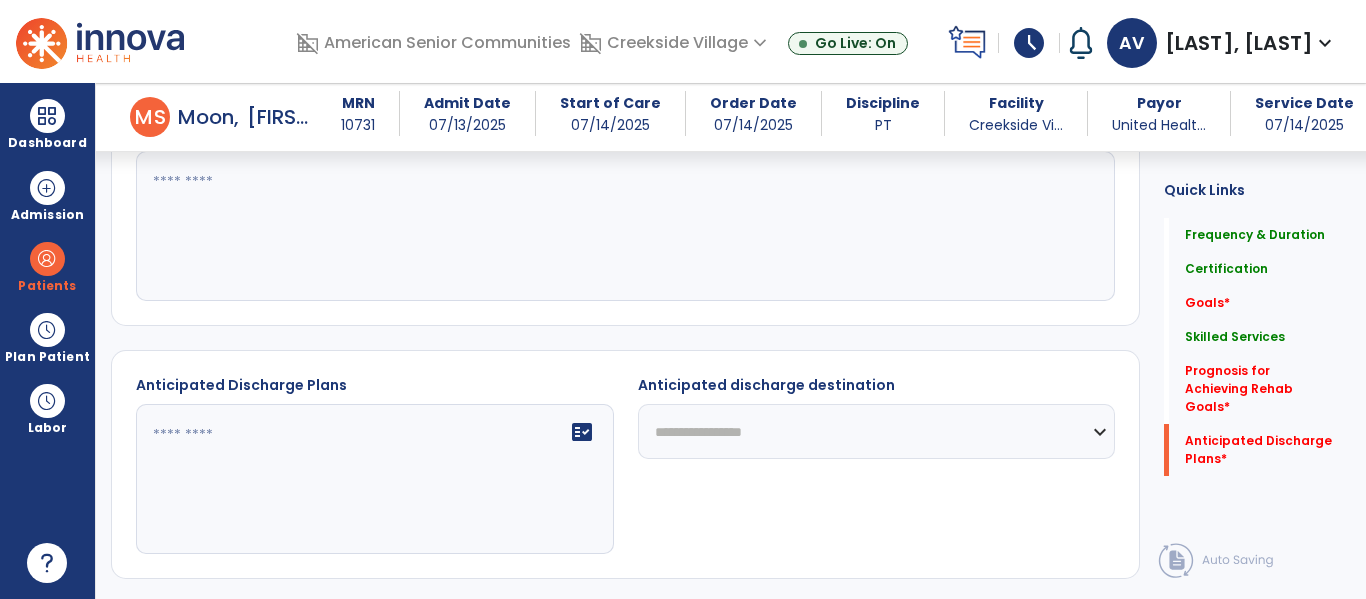 click on "fact_check" 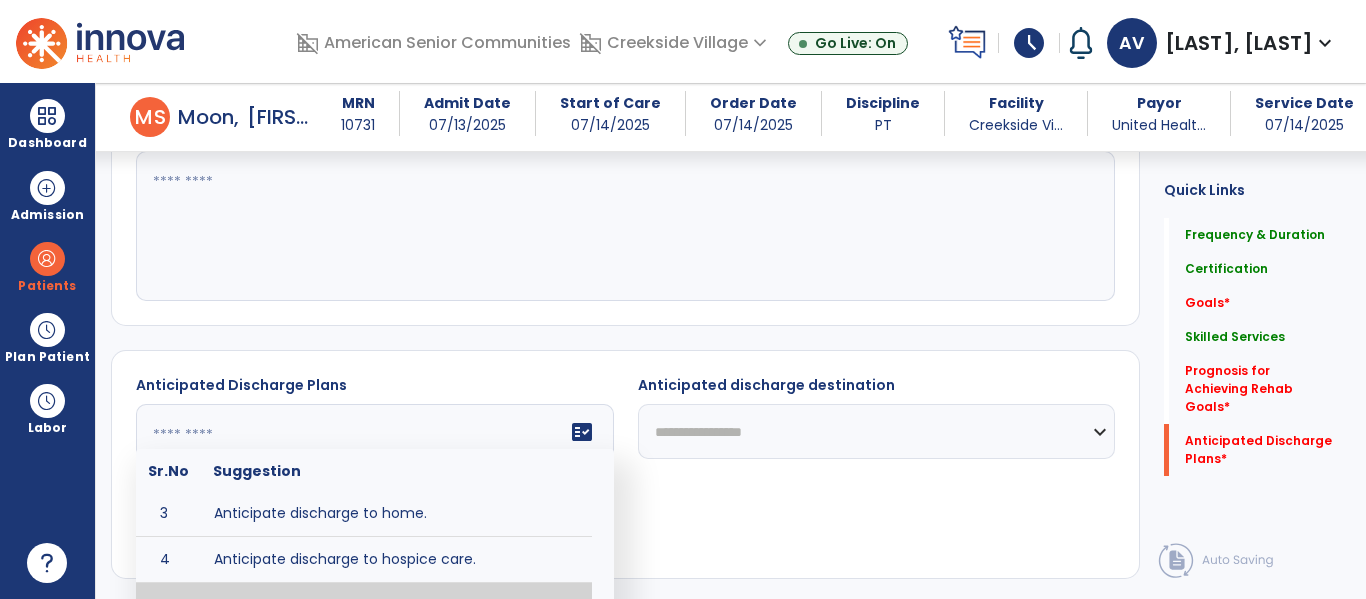scroll, scrollTop: 92, scrollLeft: 0, axis: vertical 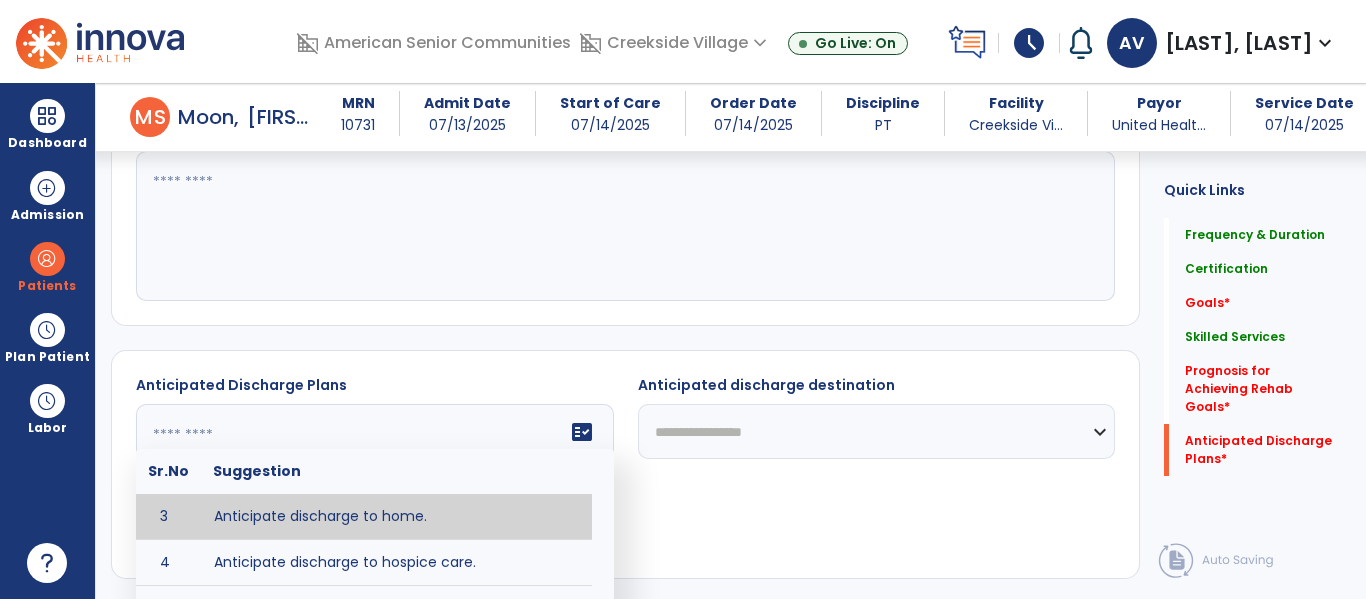 type on "**********" 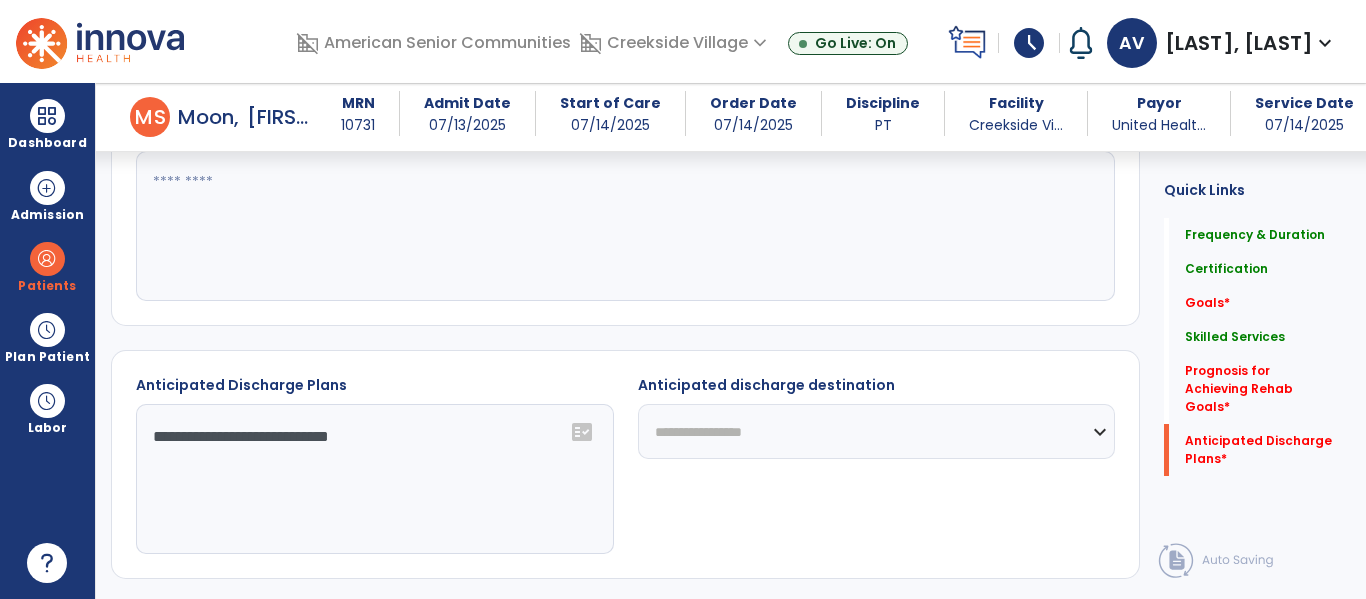click on "**********" 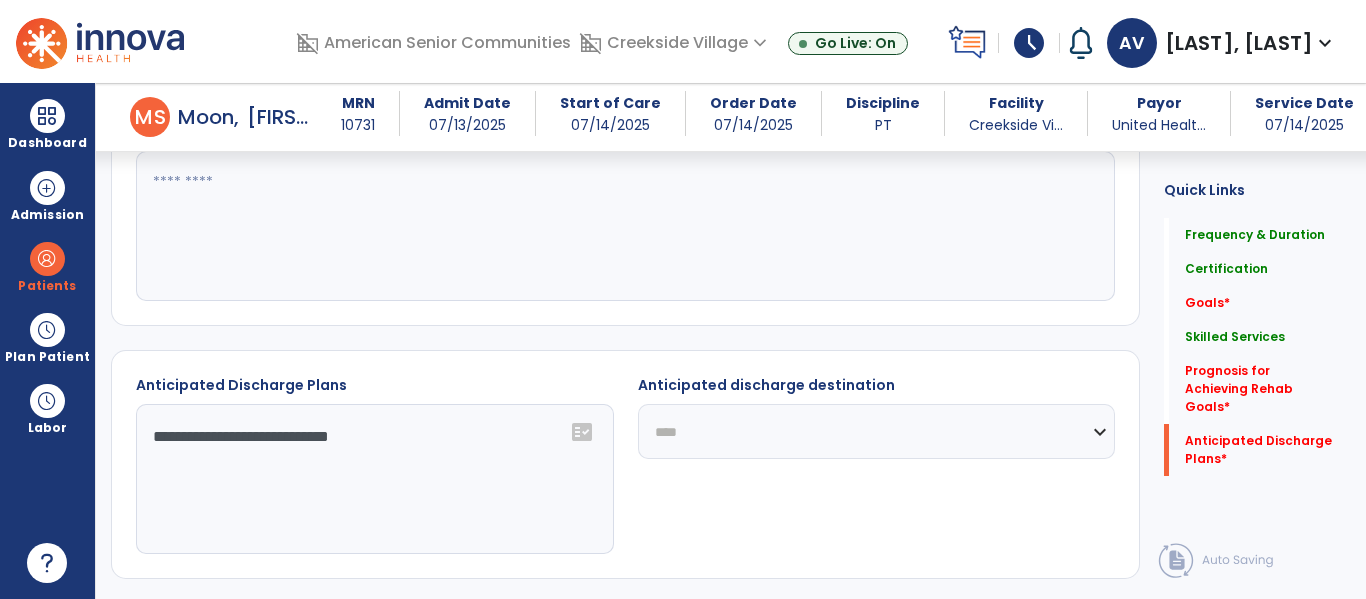 click on "**********" 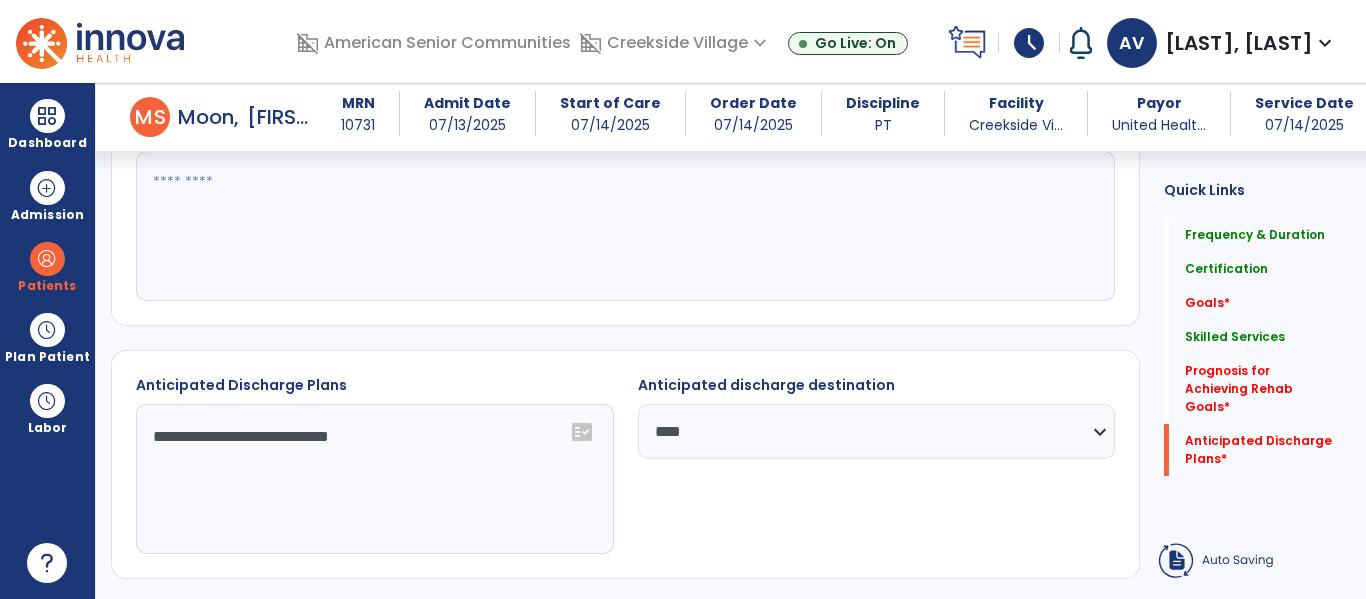 click 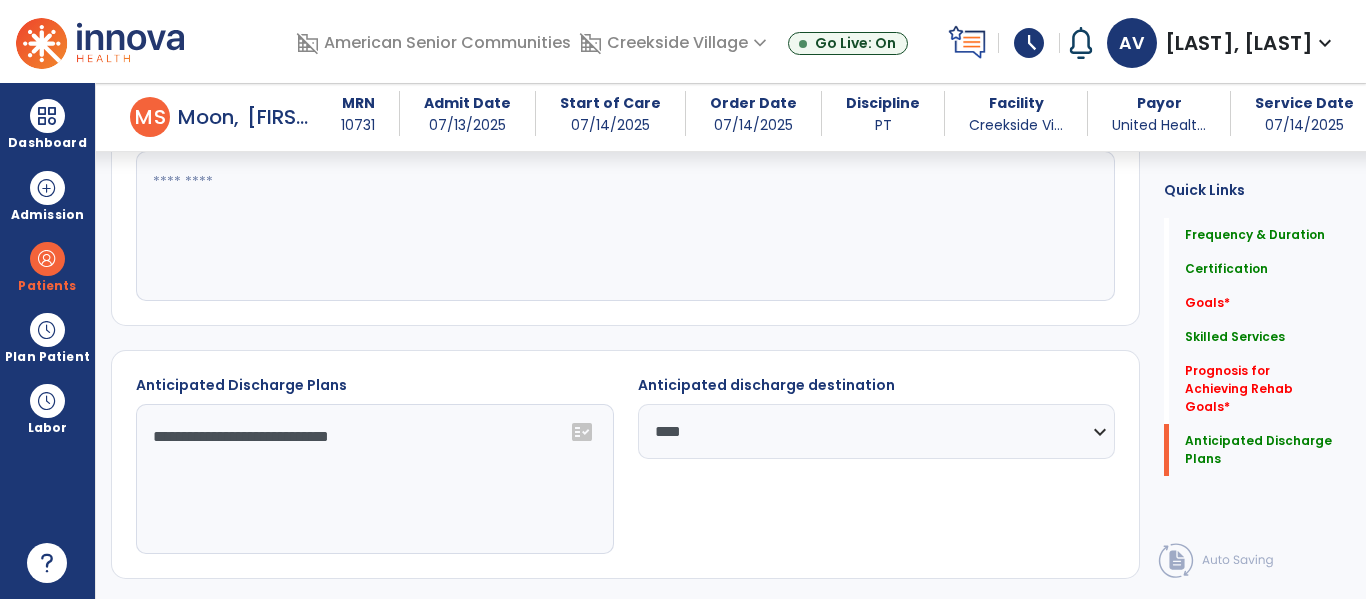 scroll, scrollTop: 1062, scrollLeft: 0, axis: vertical 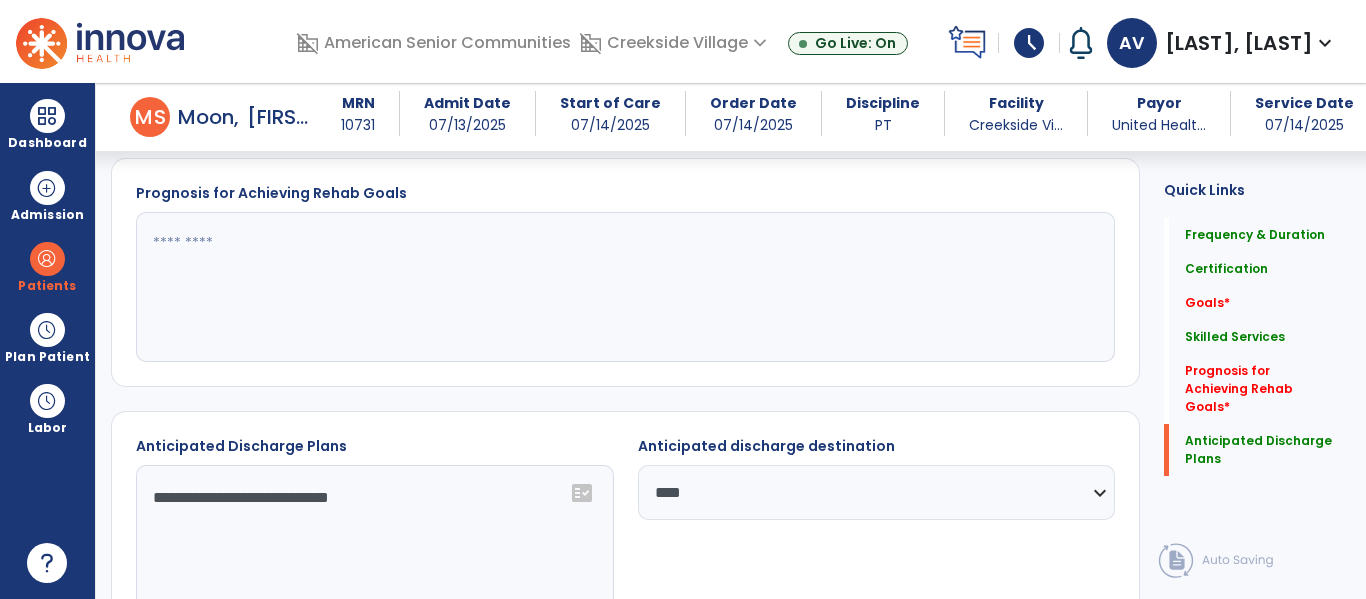 click 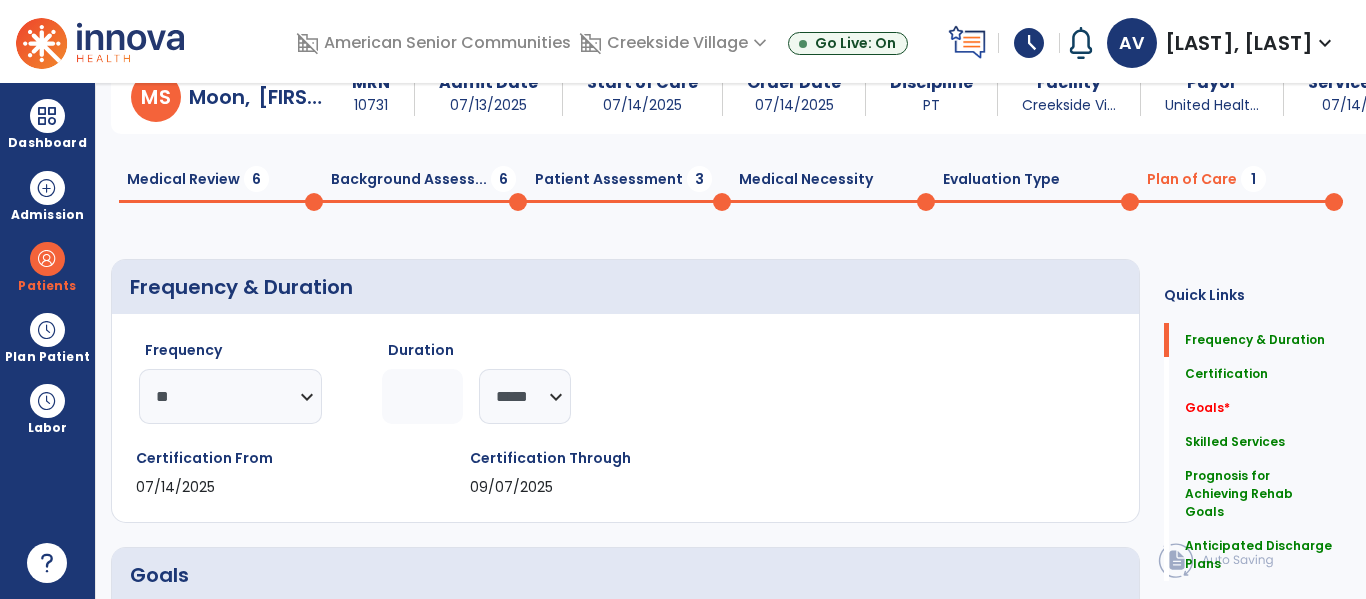 scroll, scrollTop: 0, scrollLeft: 0, axis: both 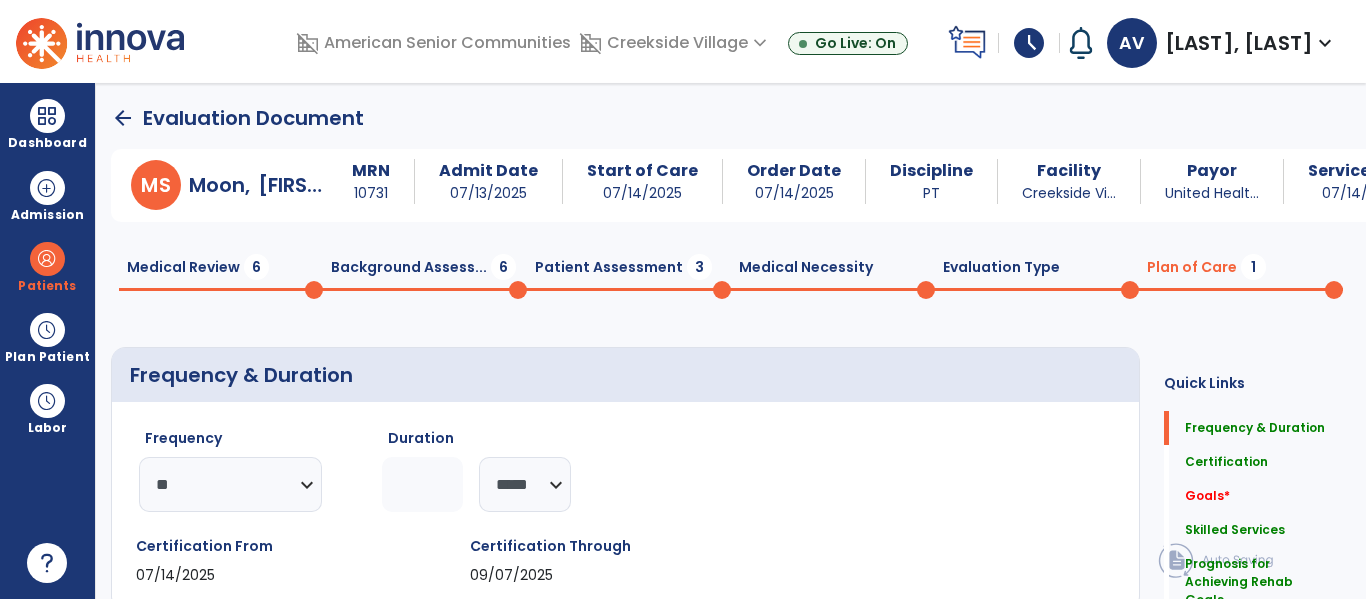 type on "**********" 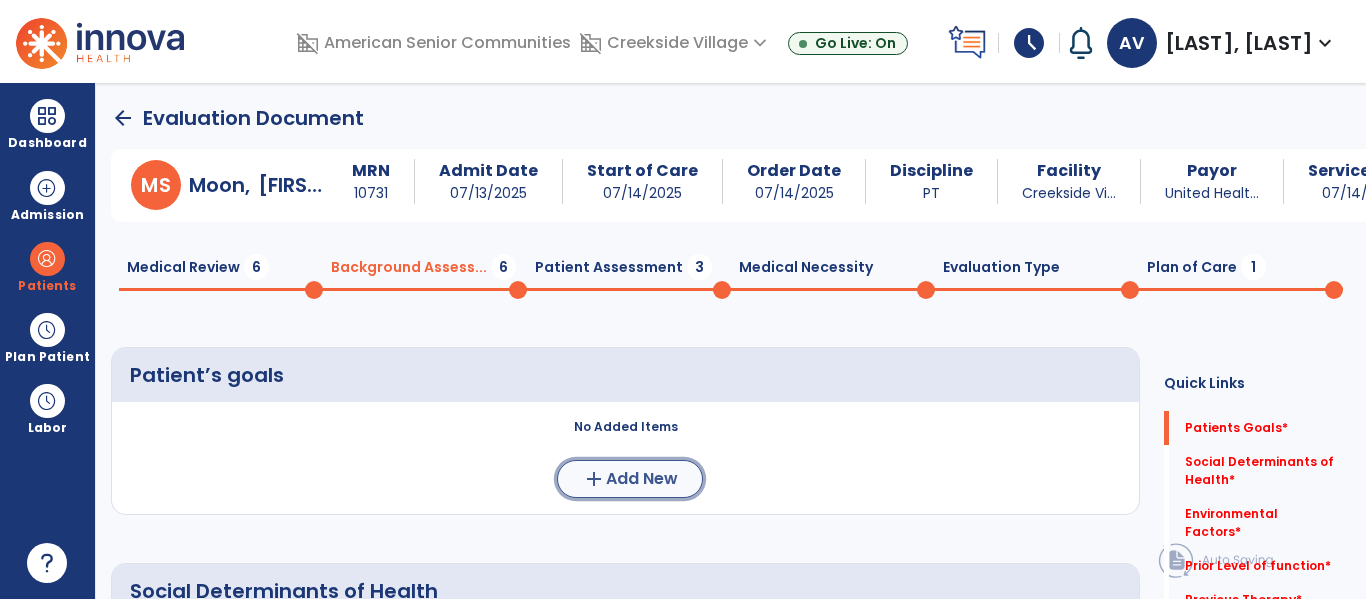 click on "Add New" 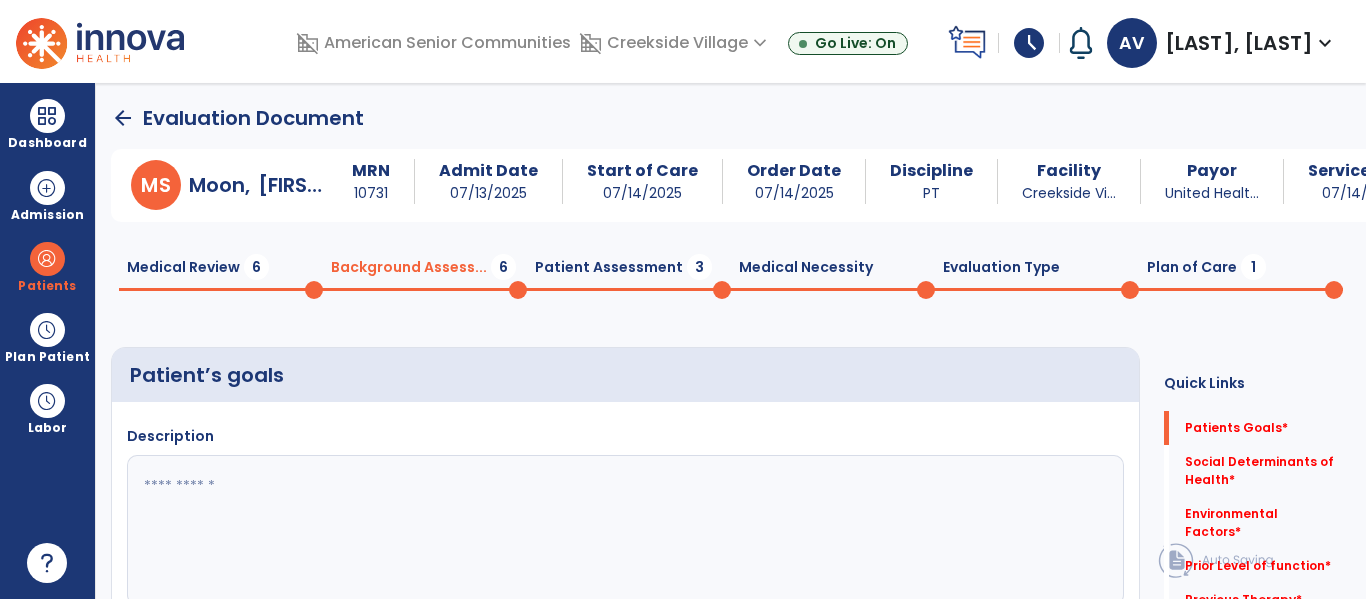 click 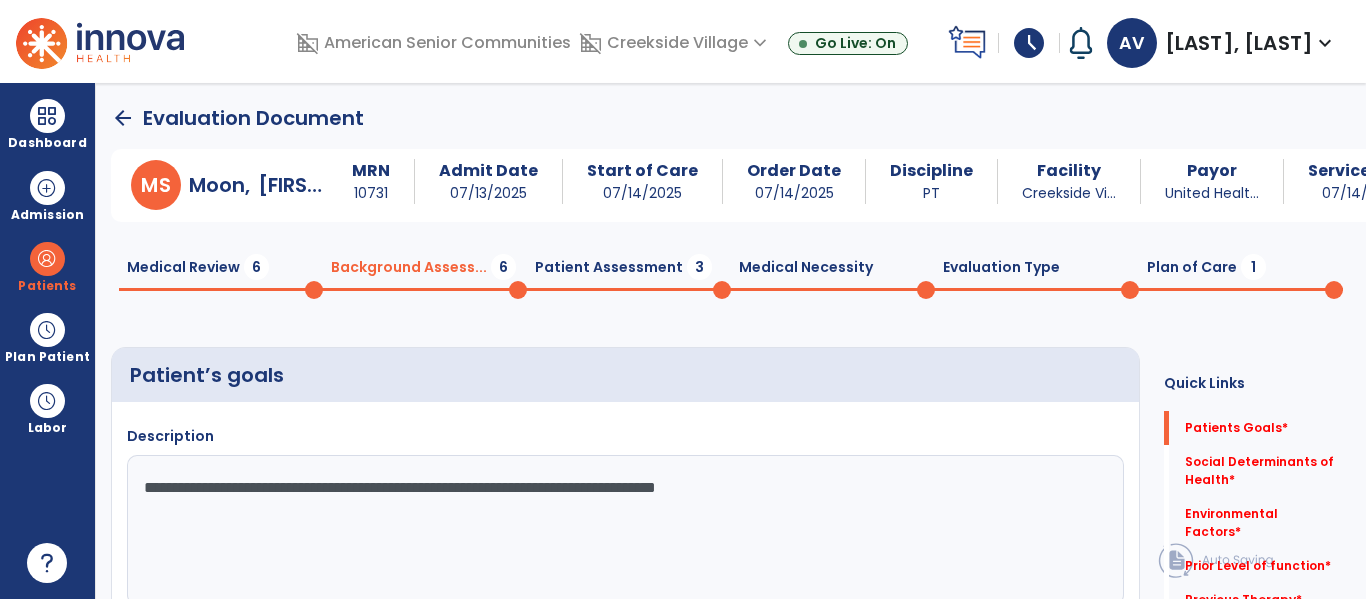 type on "**********" 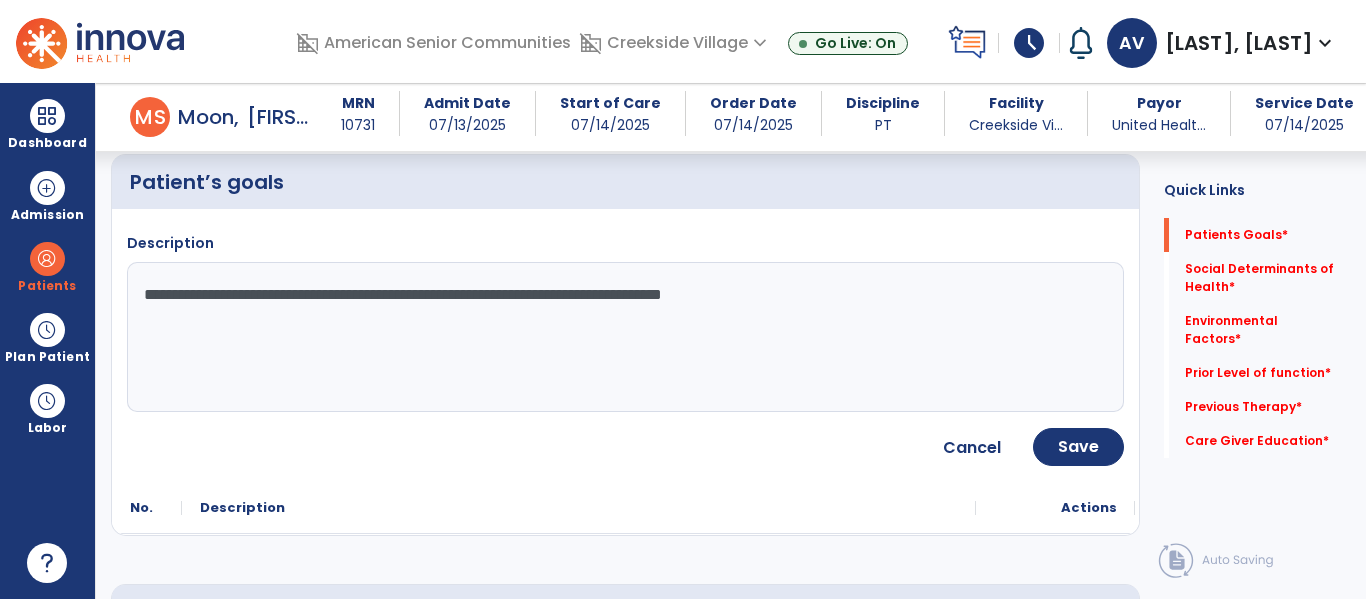scroll, scrollTop: 235, scrollLeft: 0, axis: vertical 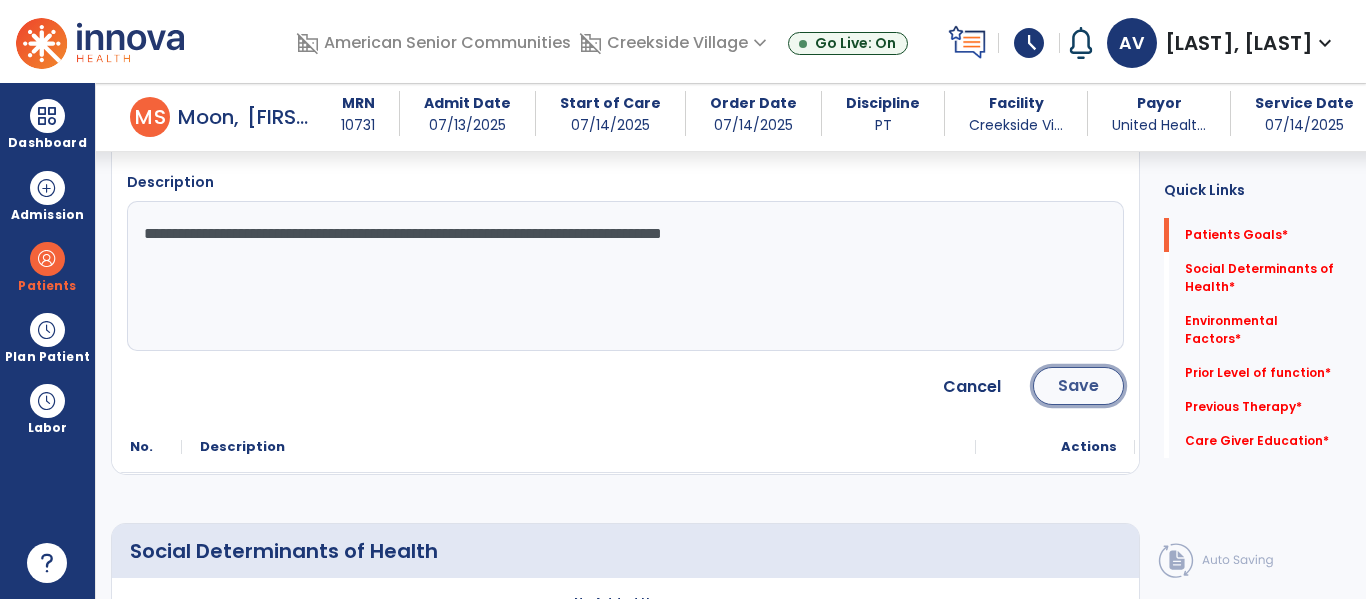 click on "Save" 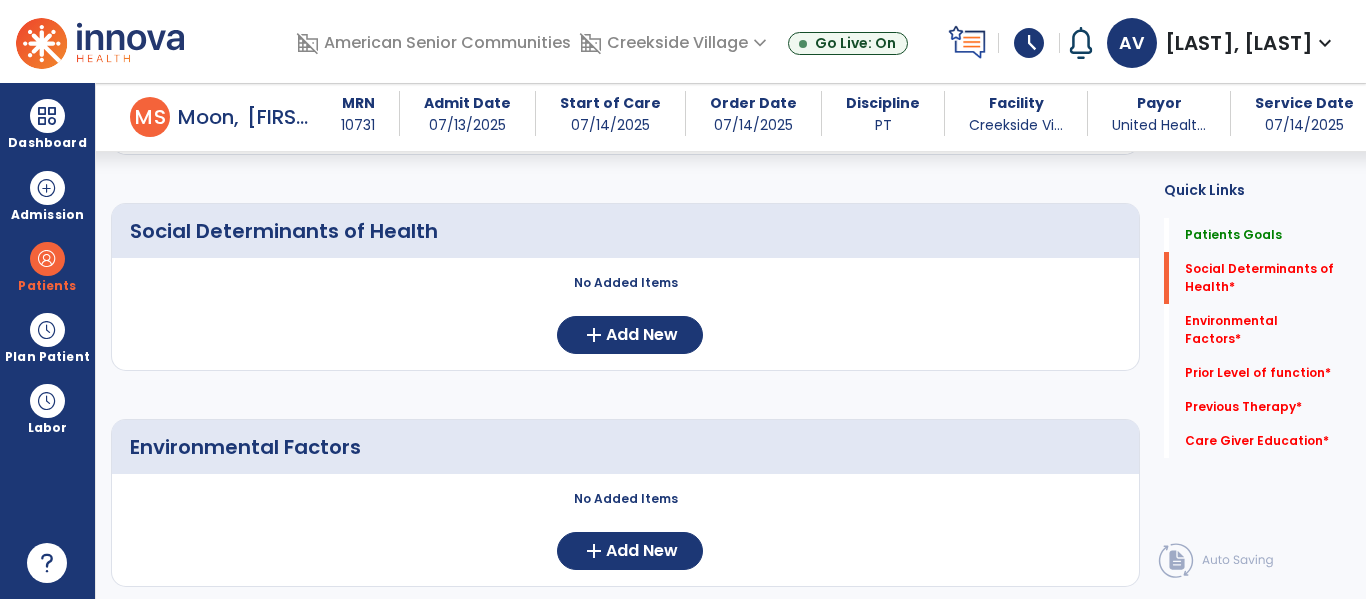 scroll, scrollTop: 338, scrollLeft: 0, axis: vertical 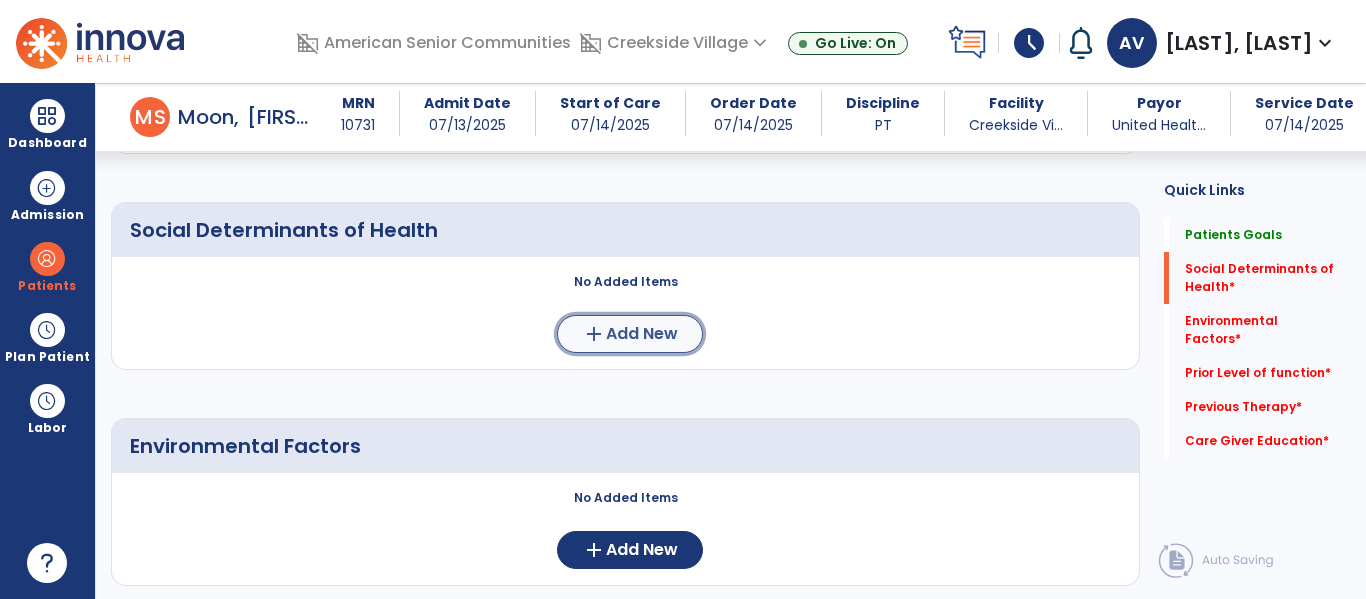 click on "Add New" 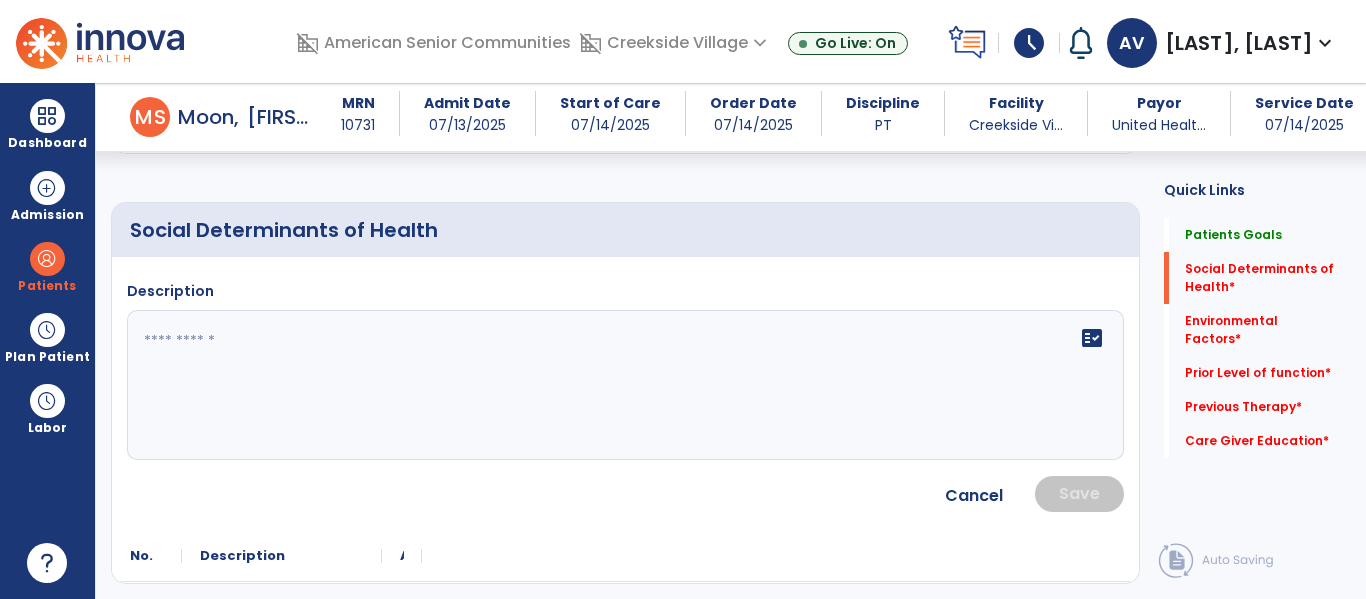 click 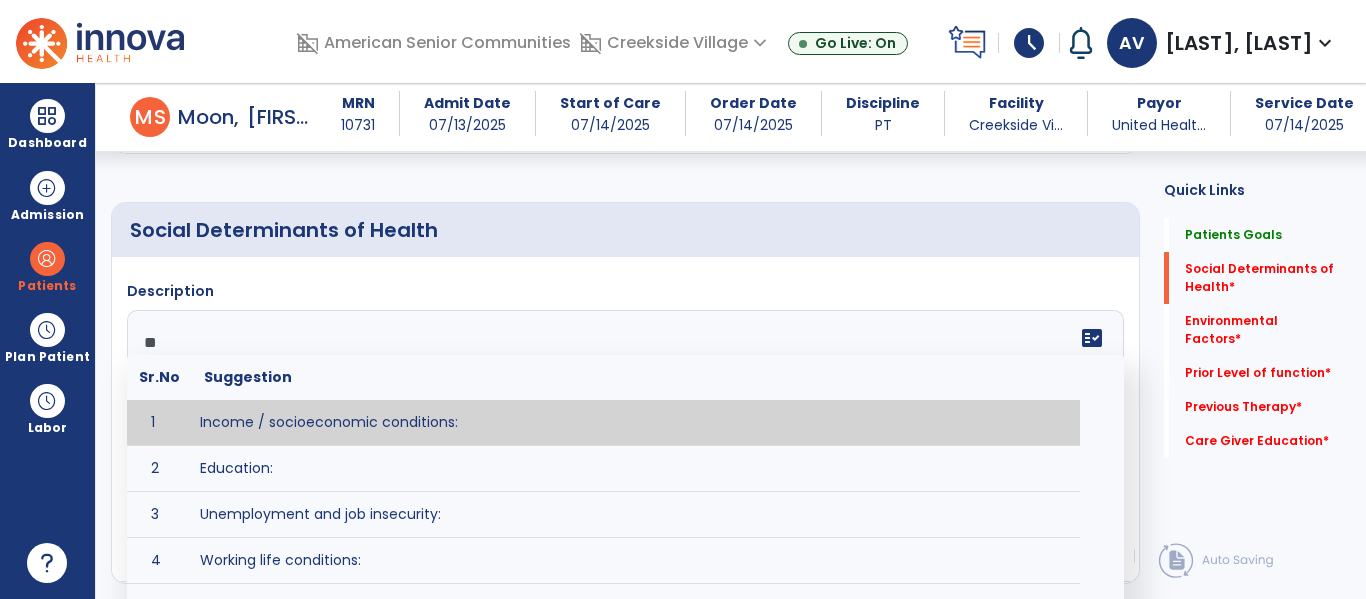 type on "***" 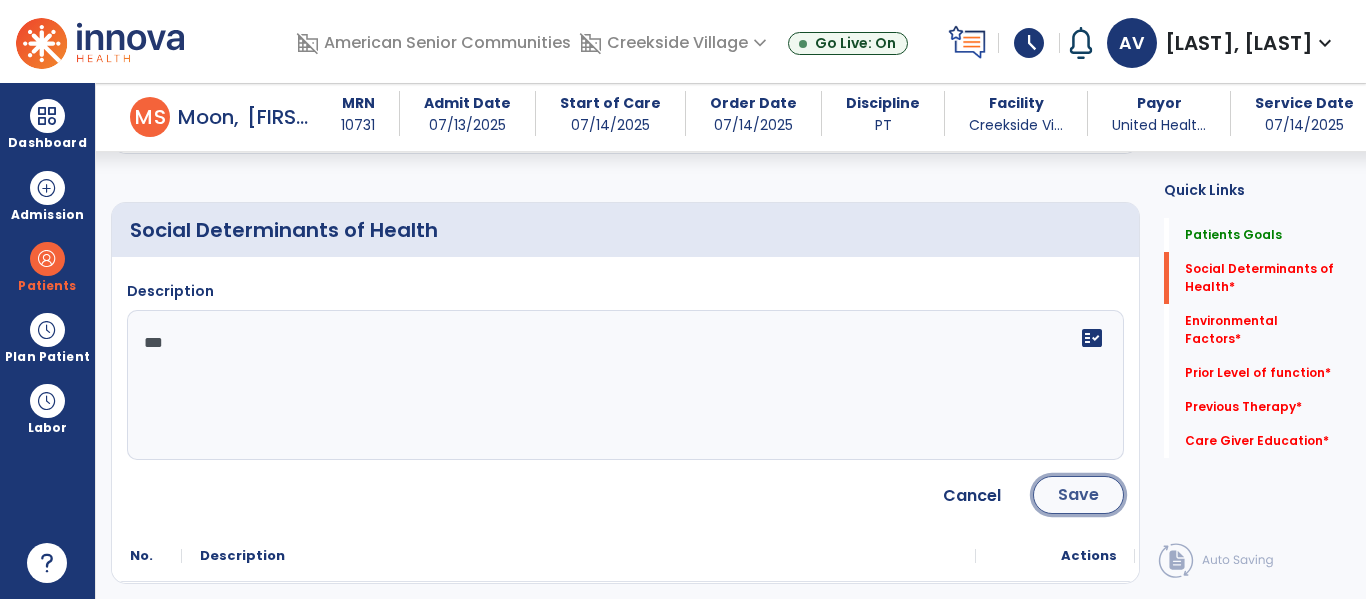 click on "Save" 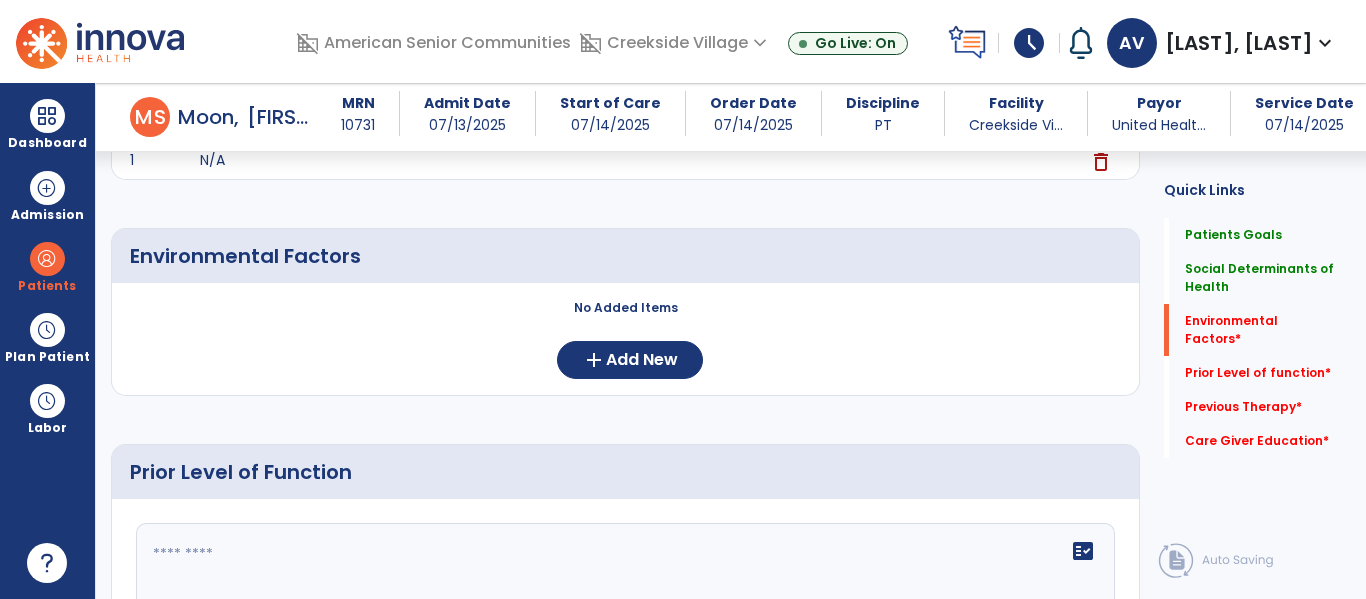 scroll, scrollTop: 537, scrollLeft: 0, axis: vertical 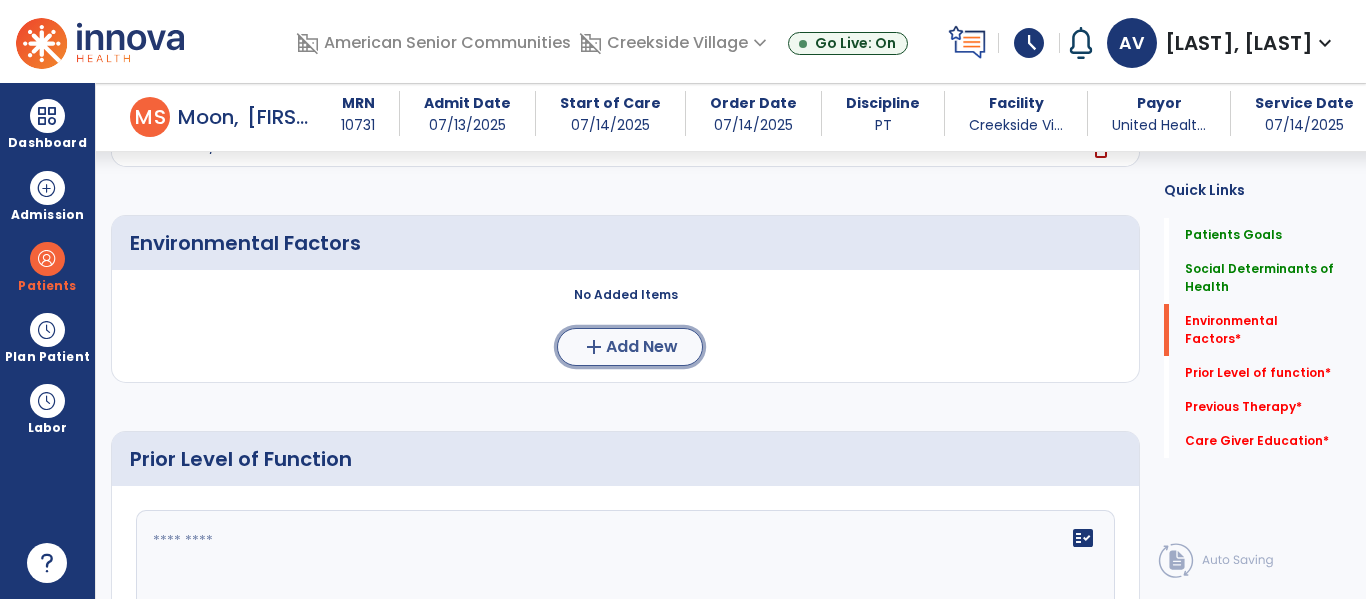 click on "add  Add New" 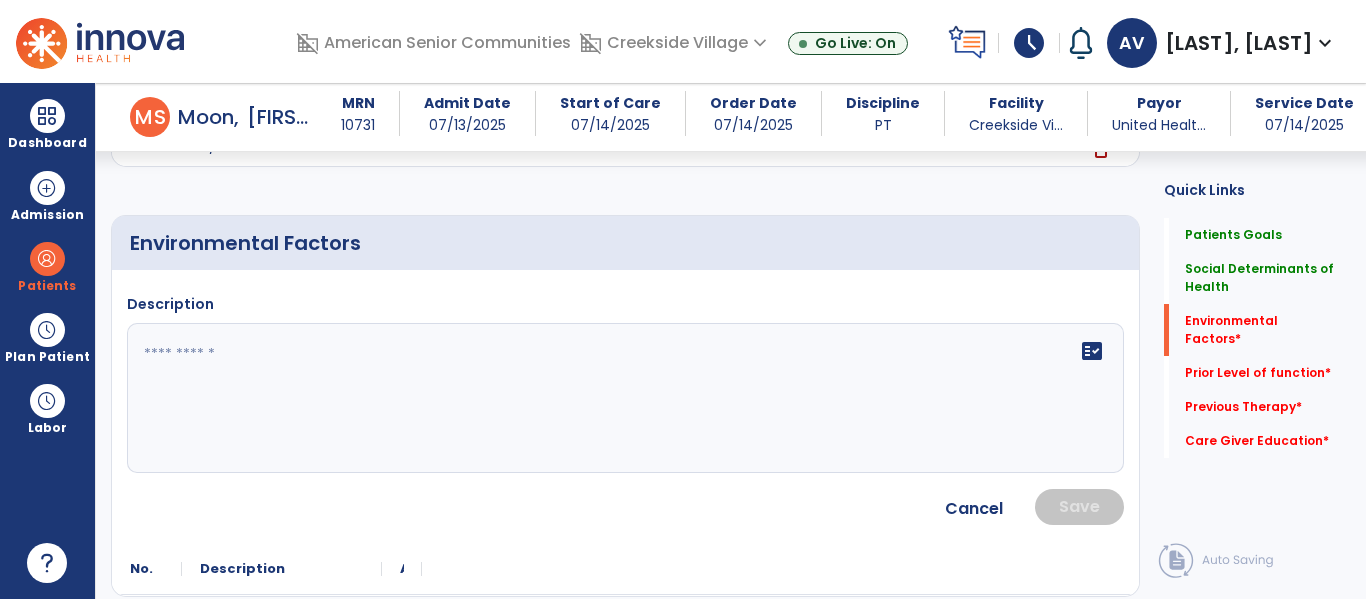 click 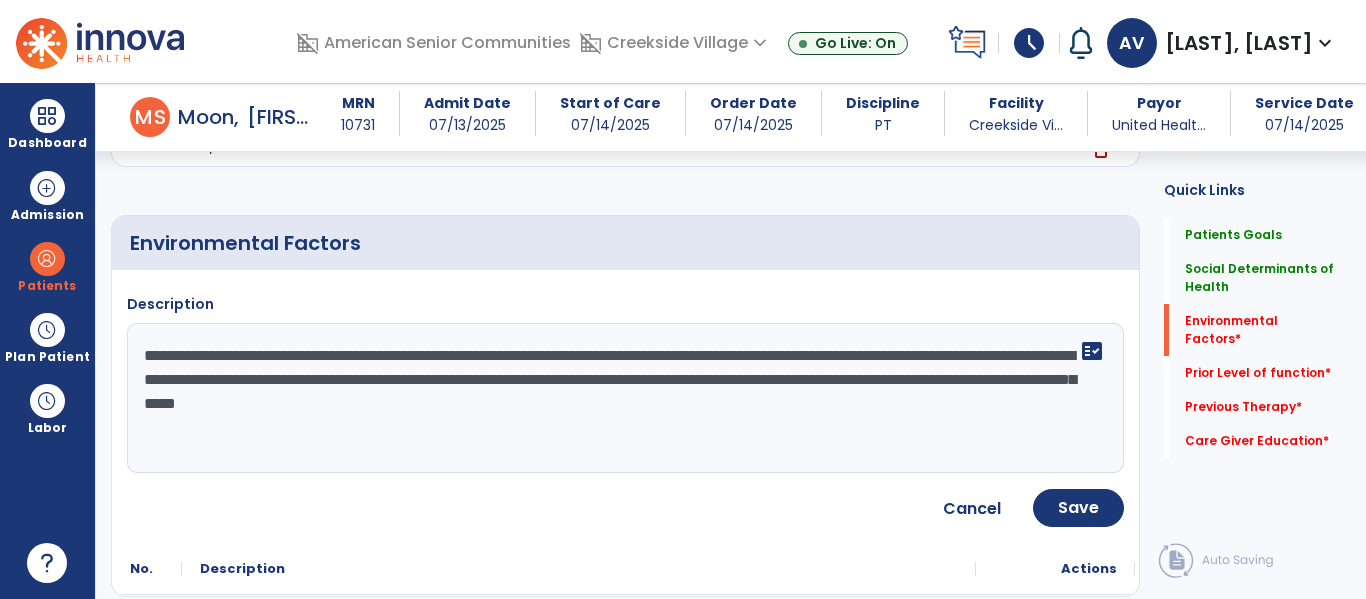 click on "**********" 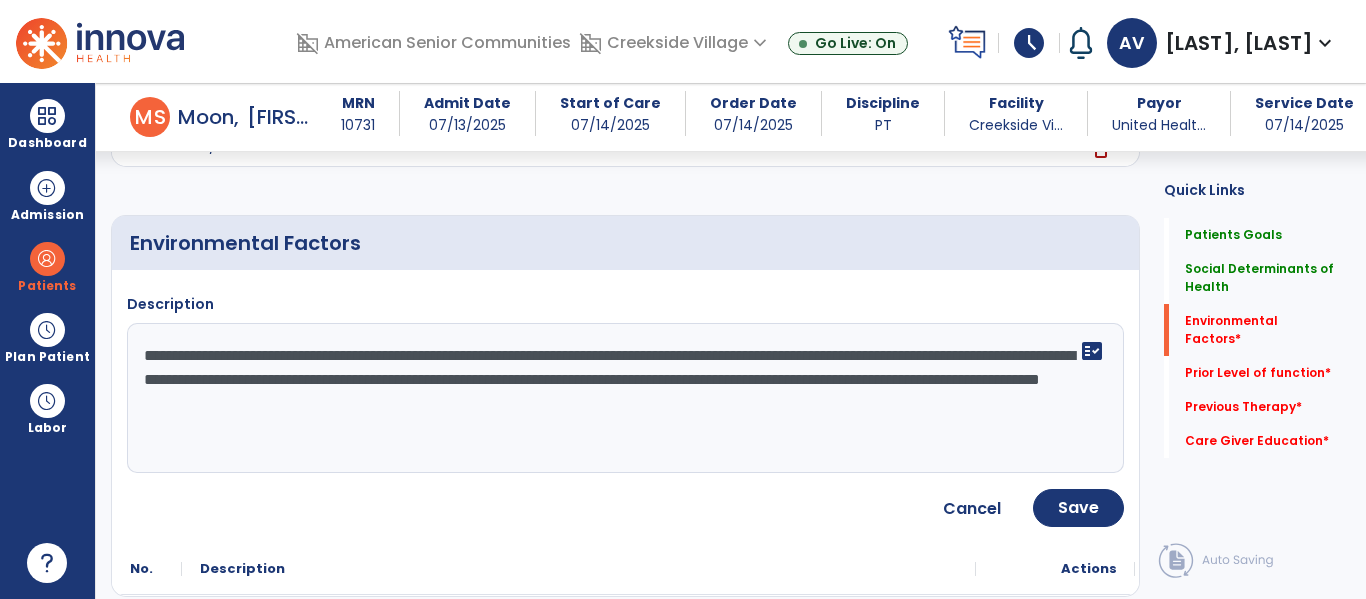 type on "**********" 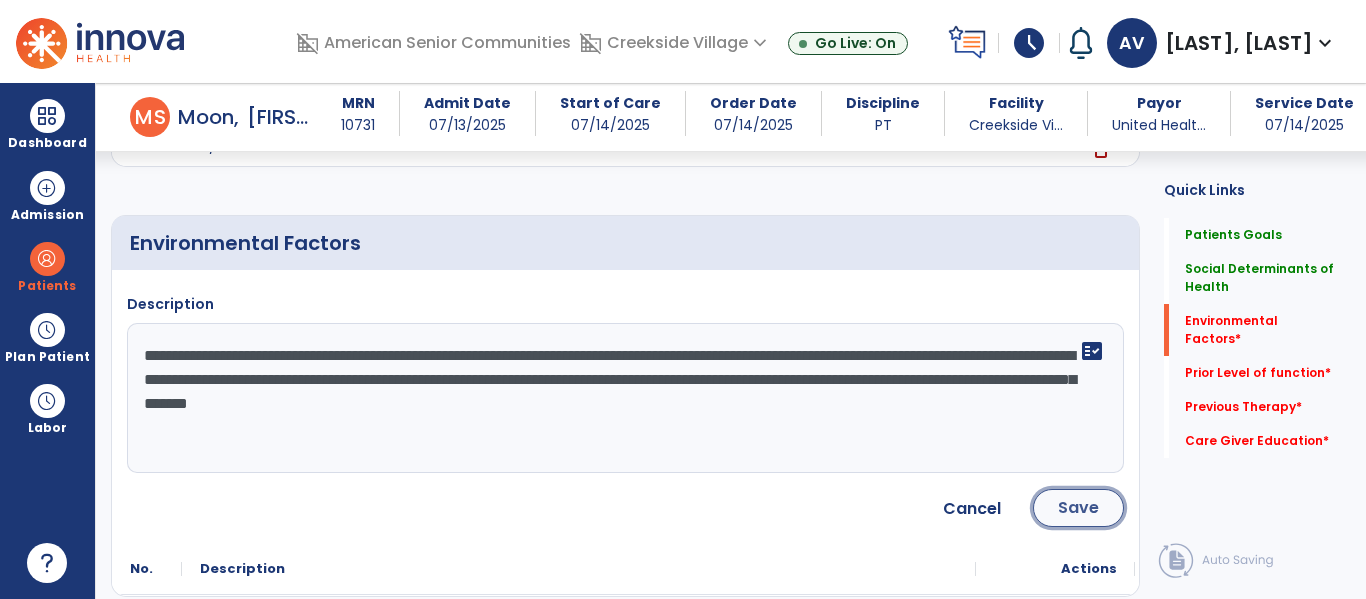 click on "Save" 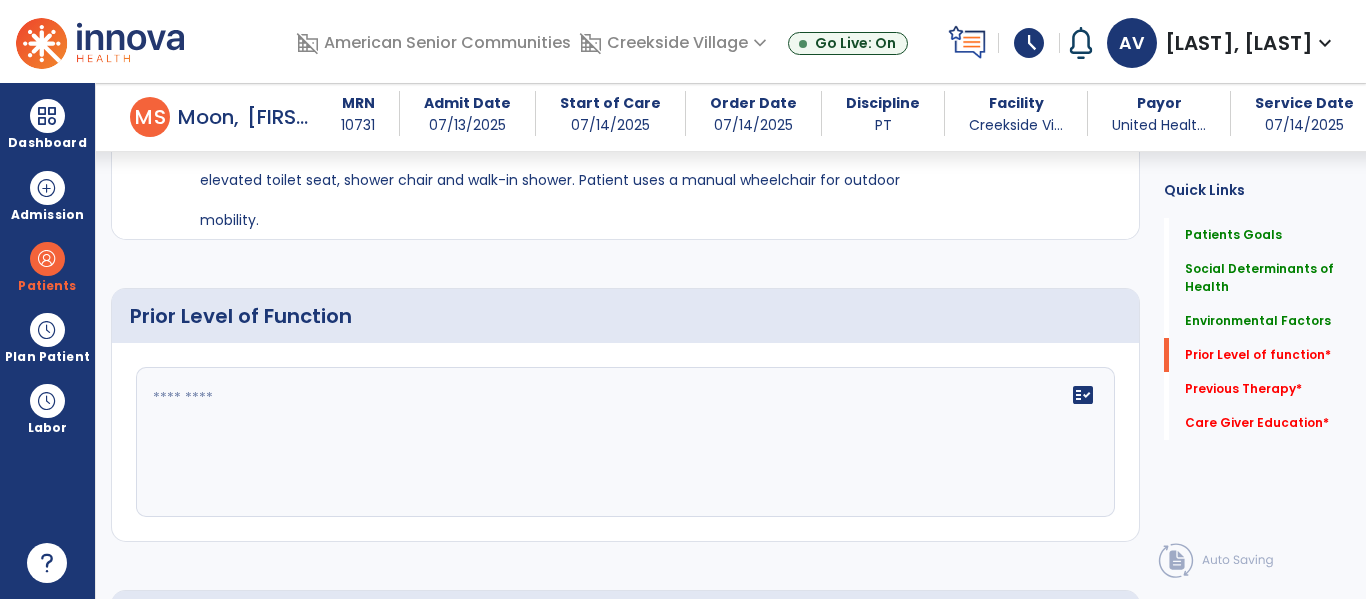 scroll, scrollTop: 844, scrollLeft: 0, axis: vertical 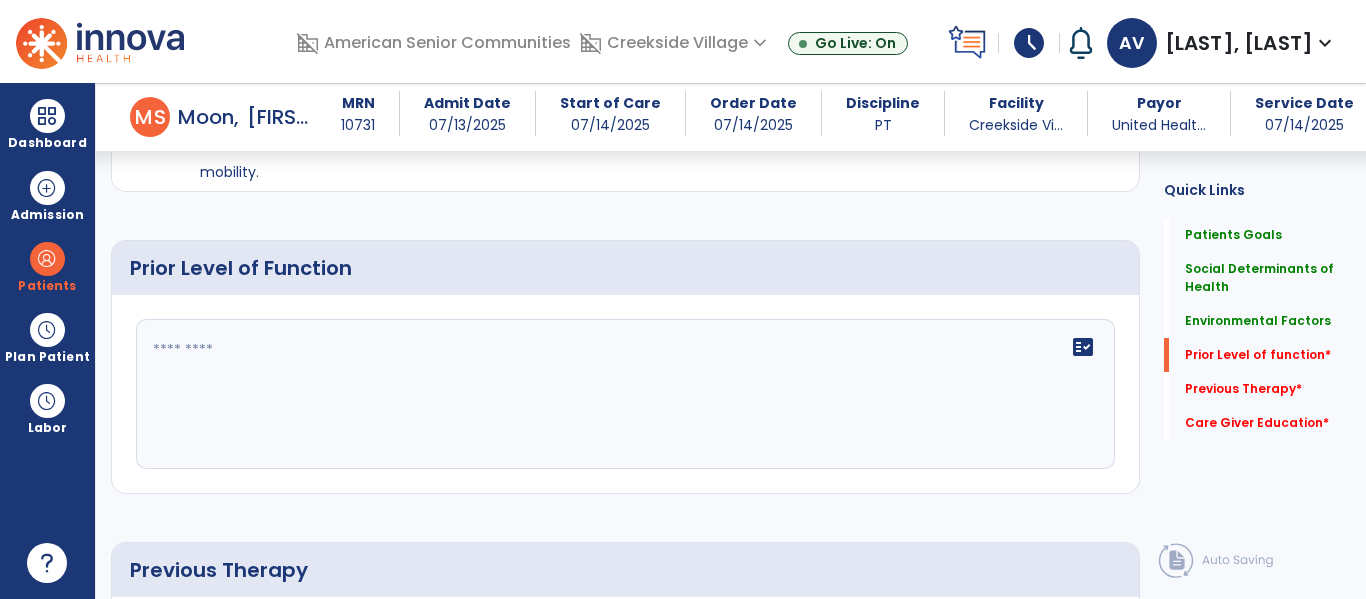 click on "fact_check" 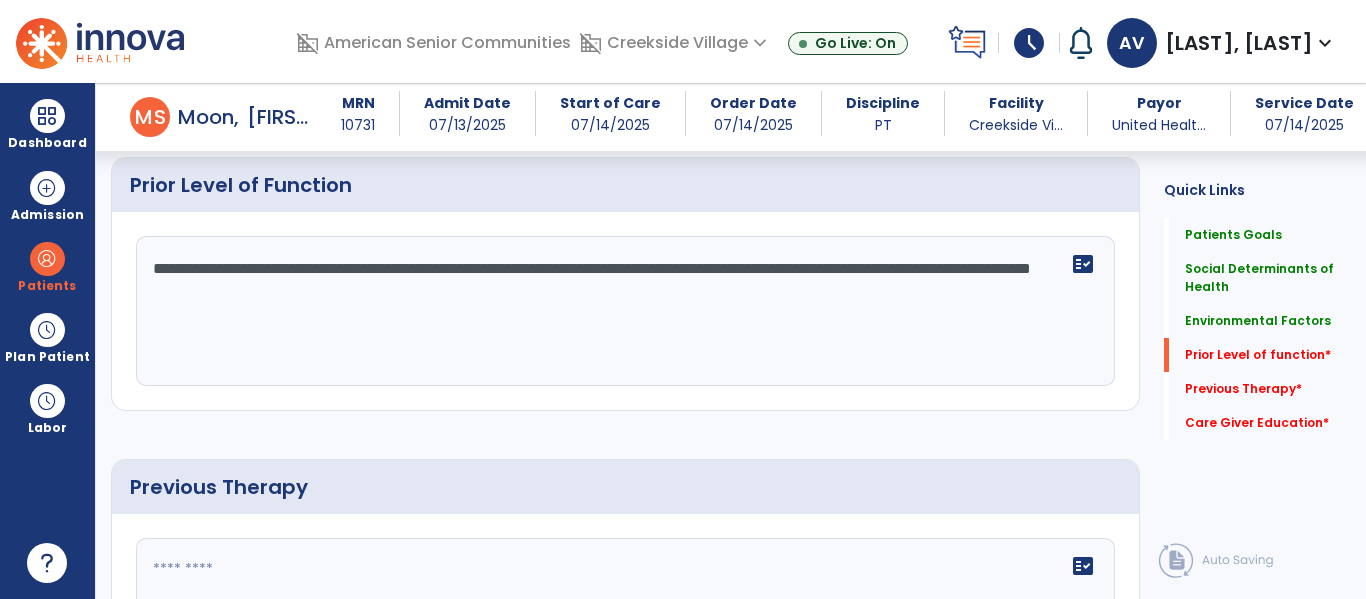 scroll, scrollTop: 929, scrollLeft: 0, axis: vertical 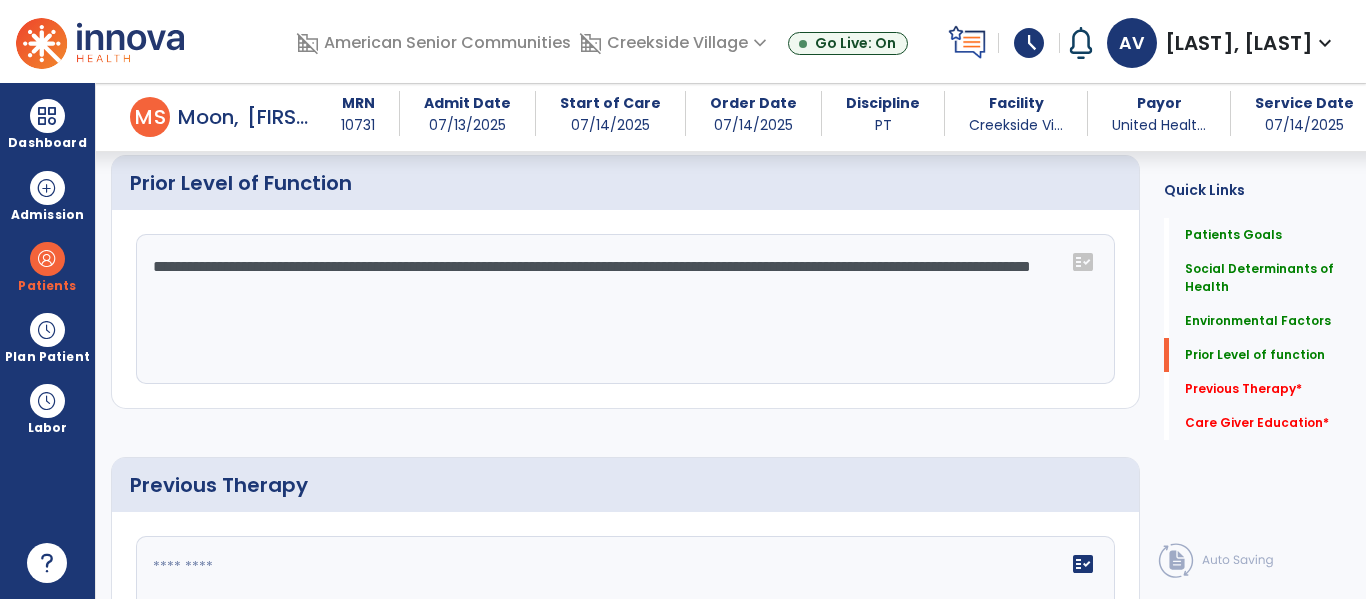 click on "**********" 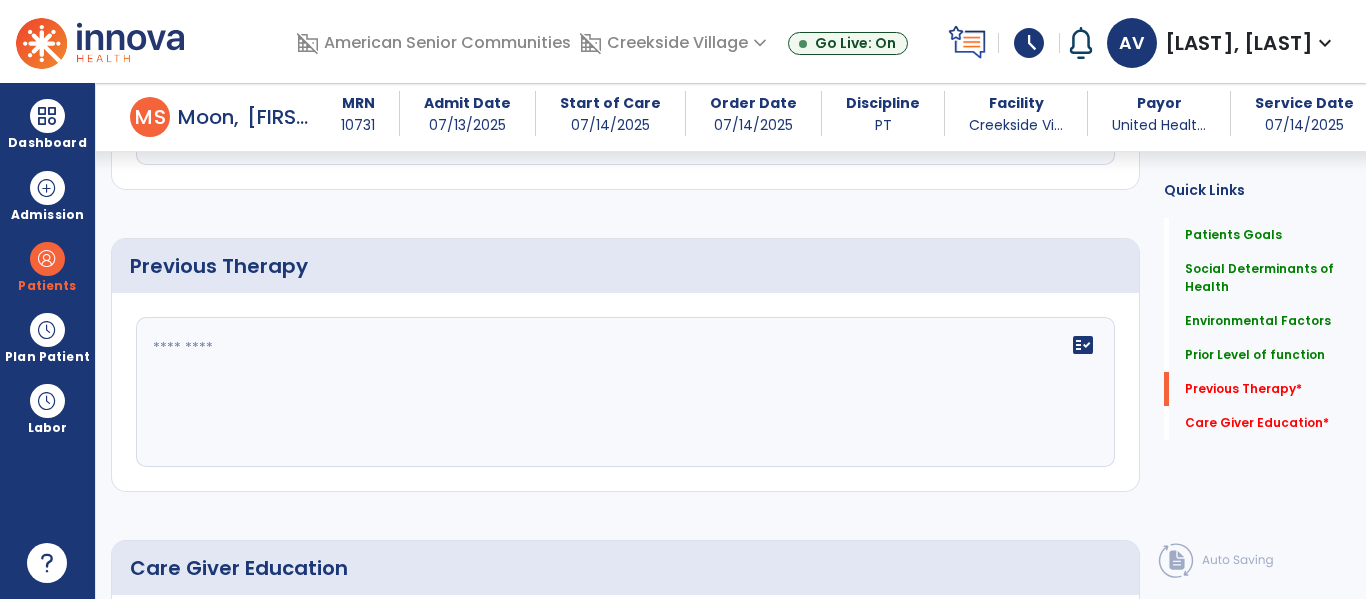 scroll, scrollTop: 1211, scrollLeft: 0, axis: vertical 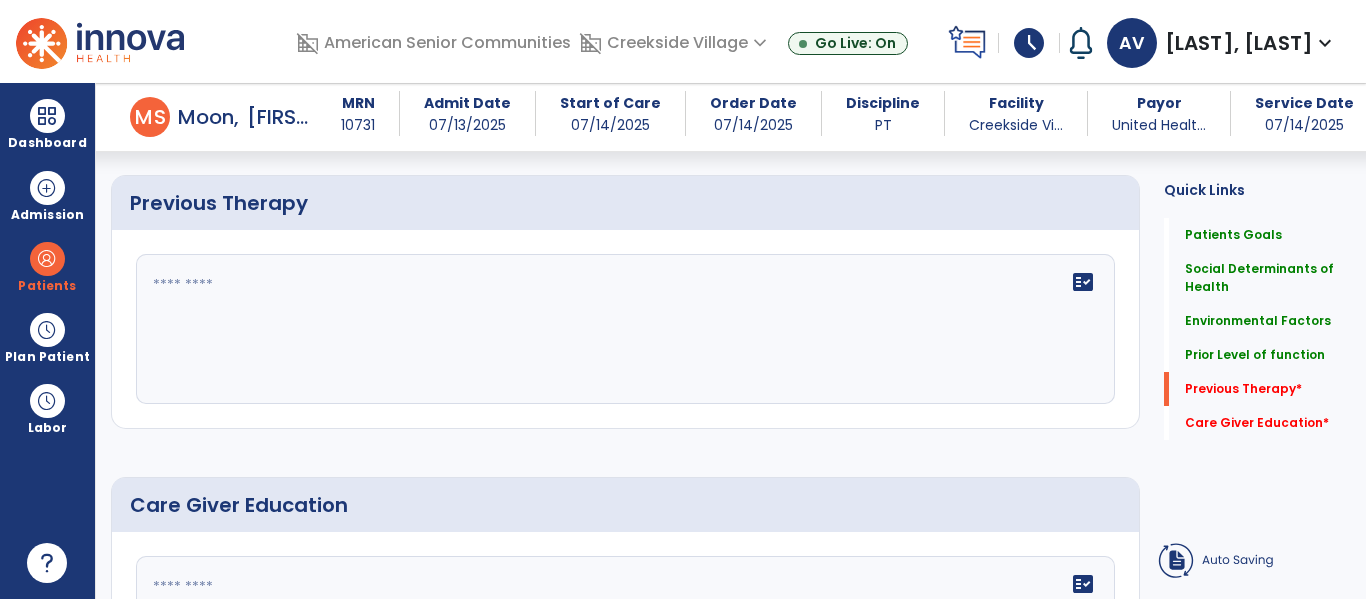 type on "**********" 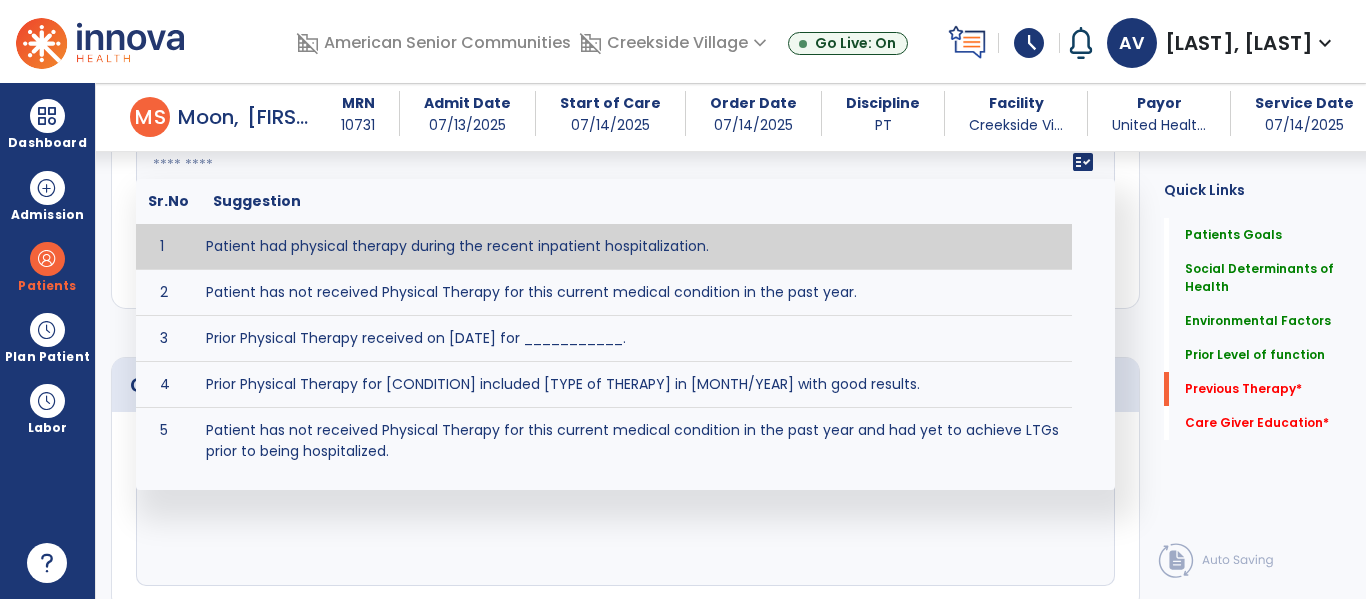 scroll, scrollTop: 1211, scrollLeft: 0, axis: vertical 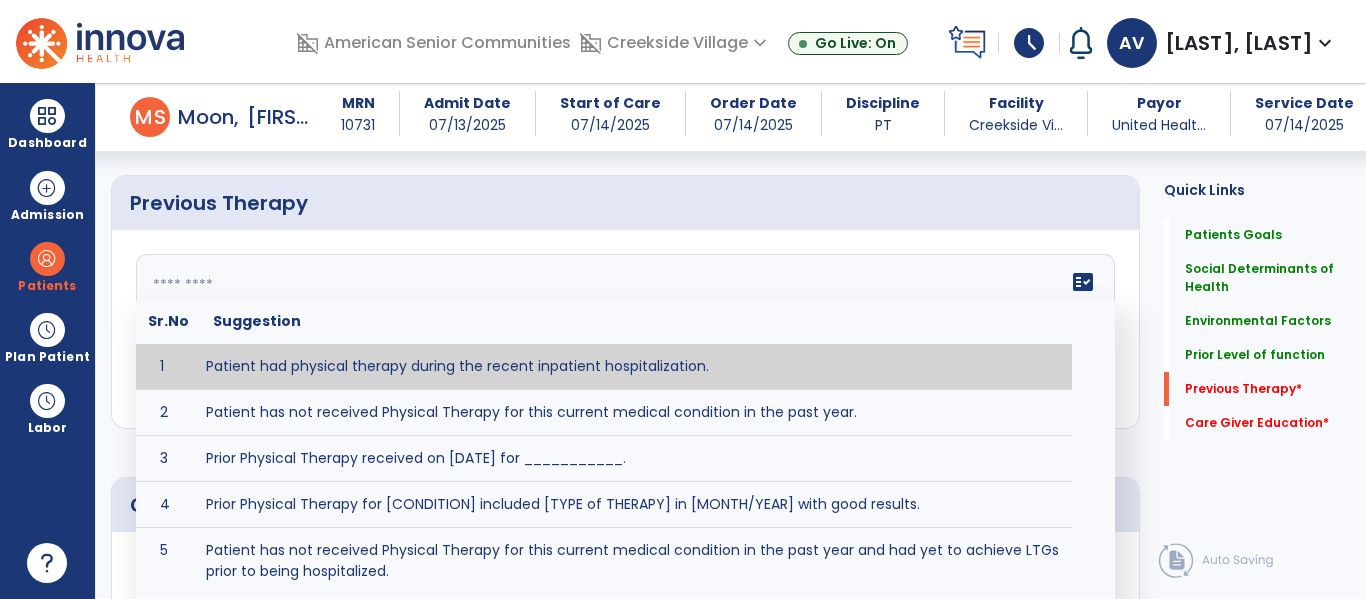 type on "**********" 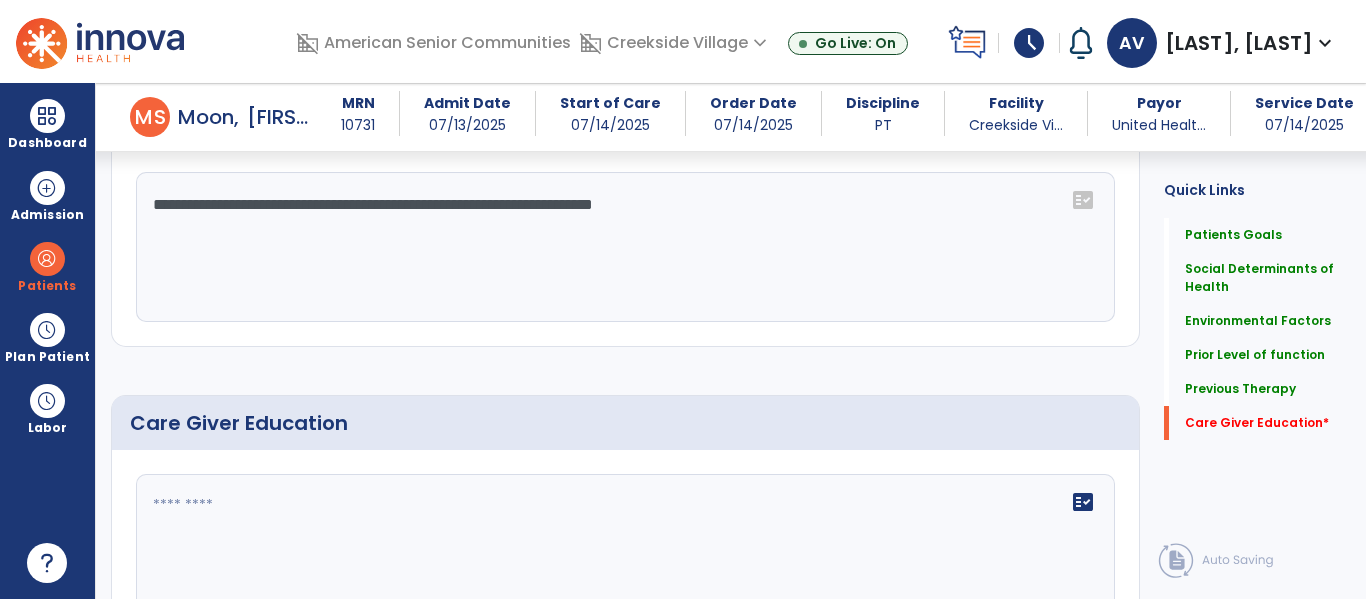 scroll, scrollTop: 1413, scrollLeft: 0, axis: vertical 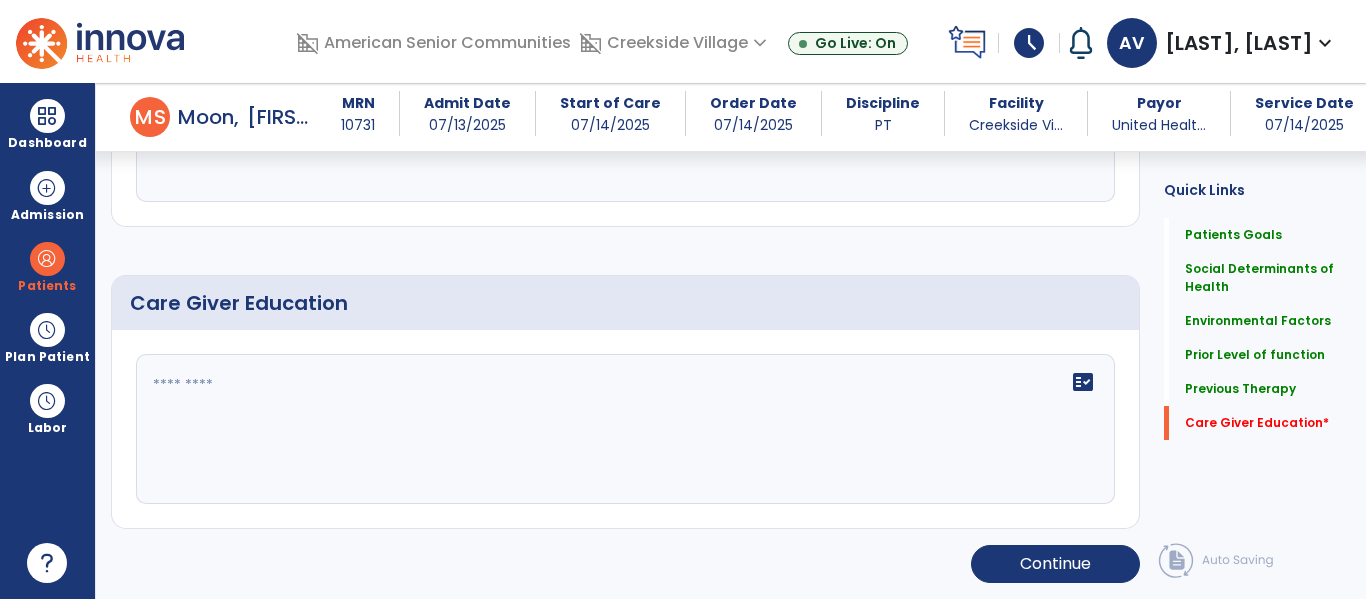click 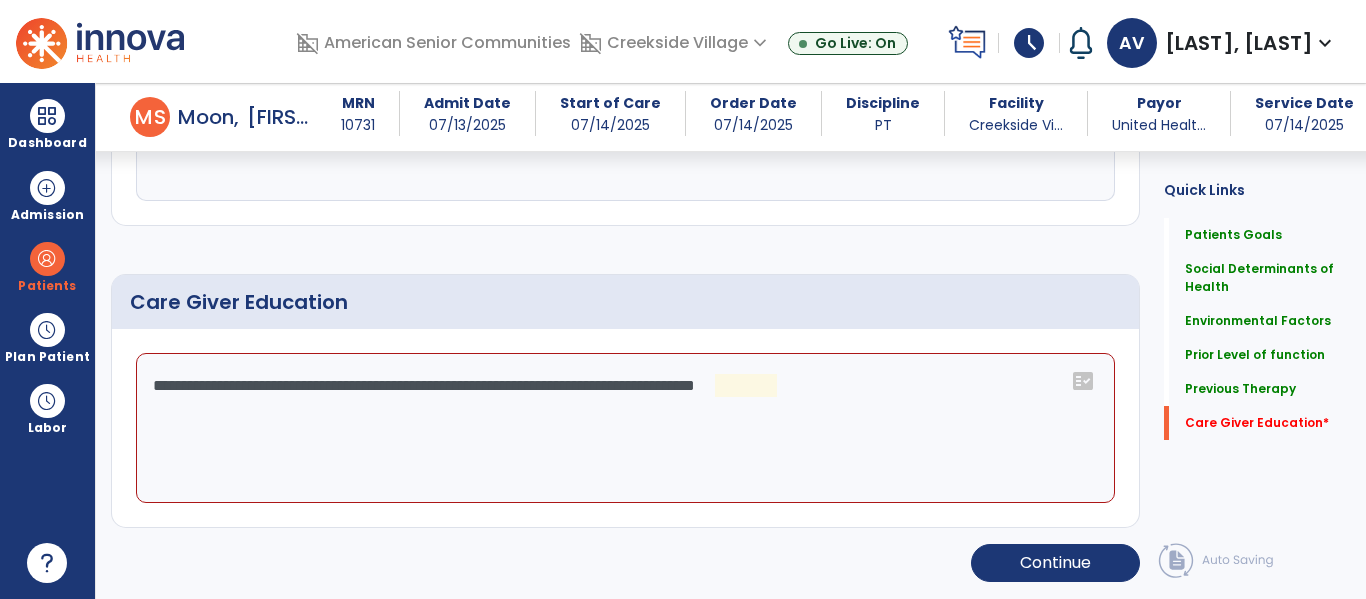scroll, scrollTop: 1414, scrollLeft: 0, axis: vertical 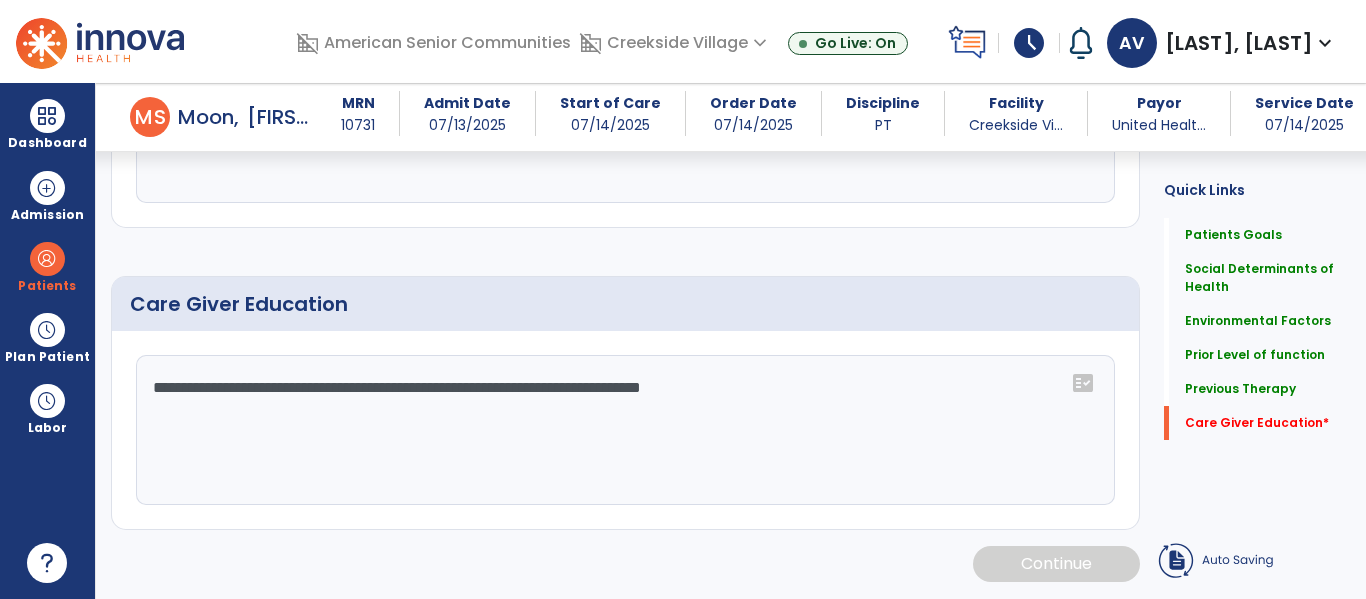 click on "**********" 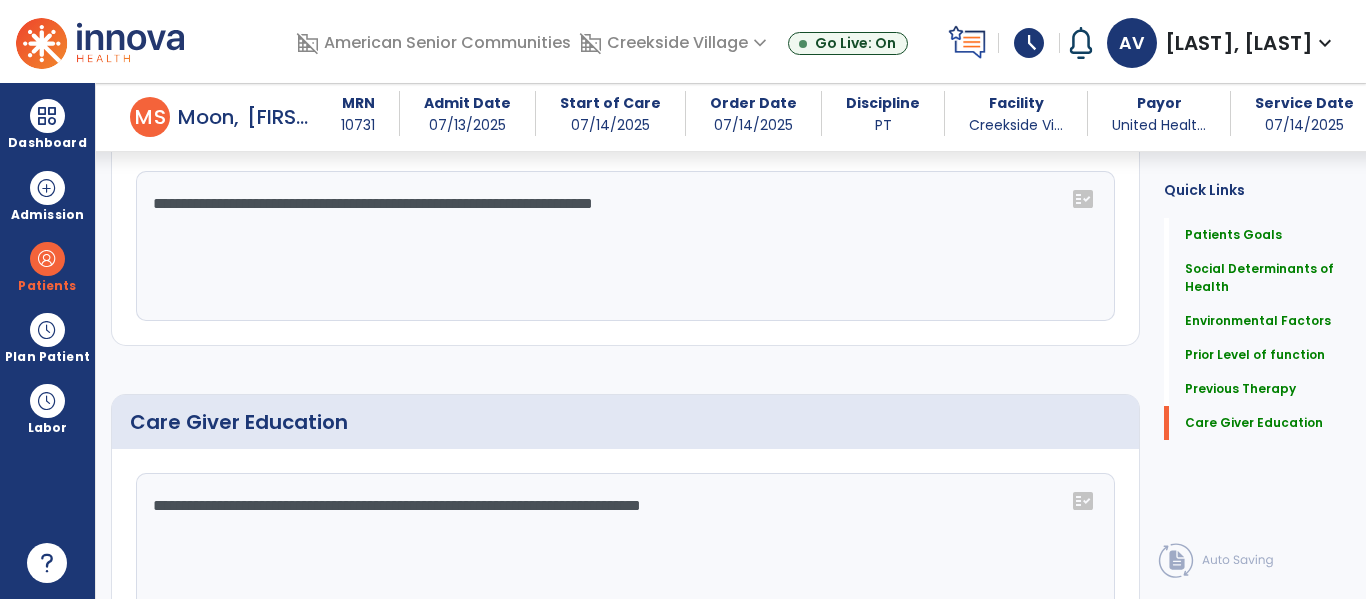 scroll, scrollTop: 1414, scrollLeft: 0, axis: vertical 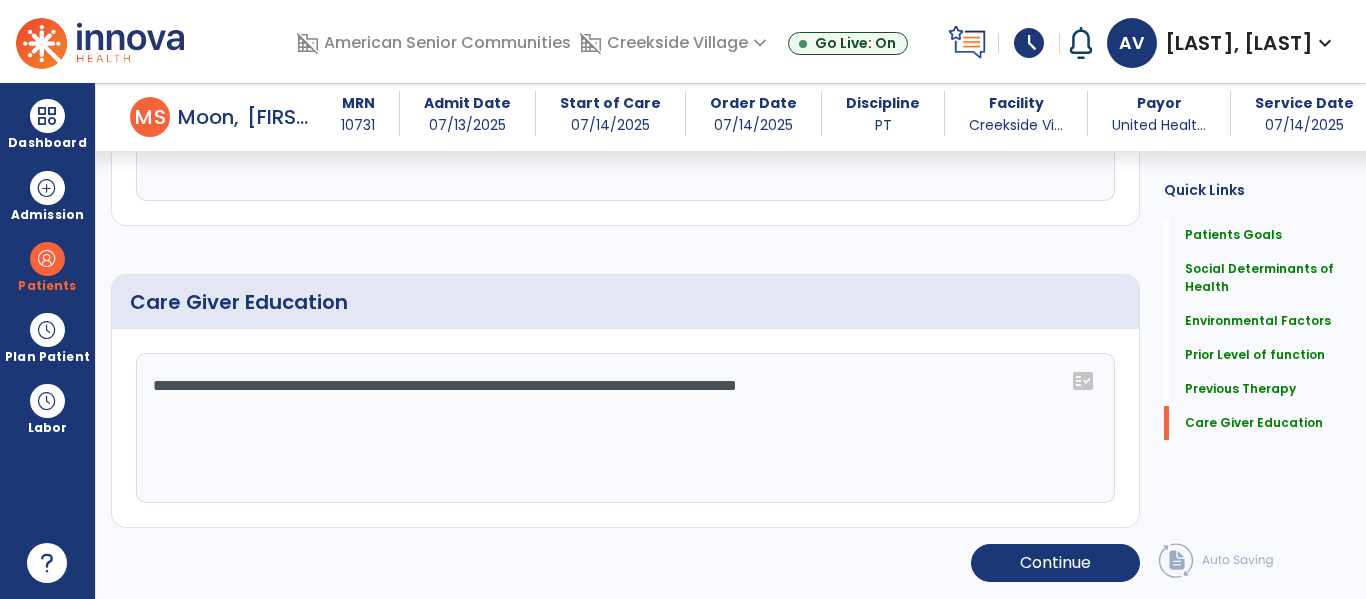 click on "**********" 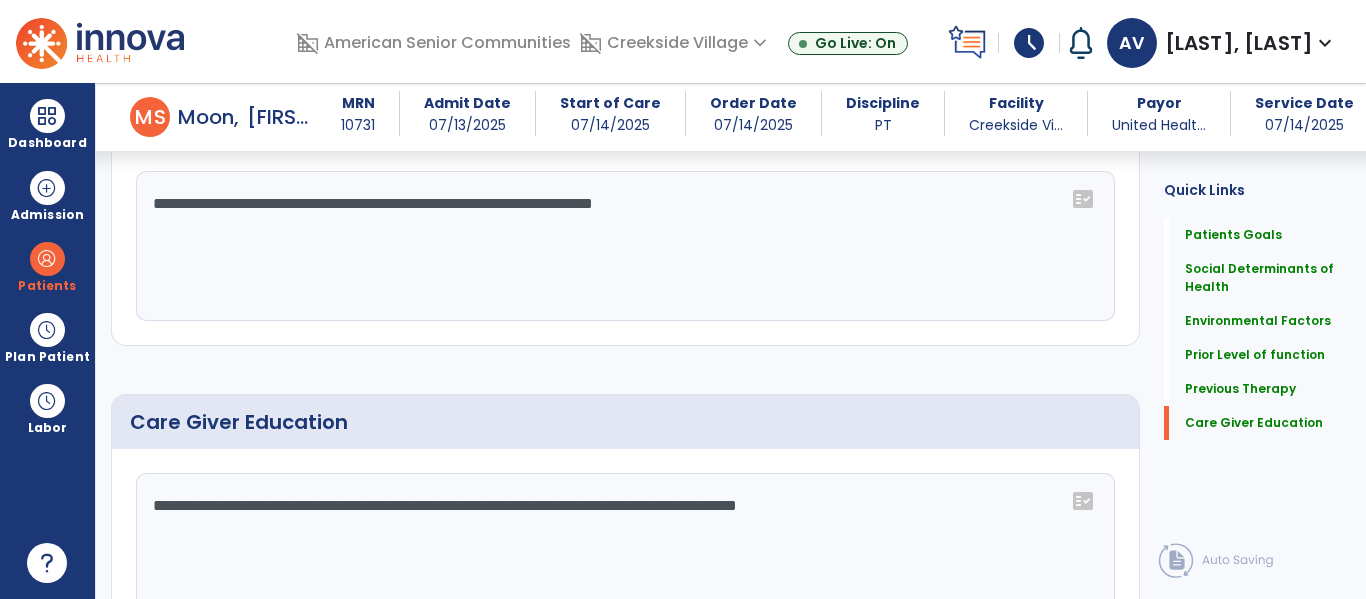 scroll, scrollTop: 1414, scrollLeft: 0, axis: vertical 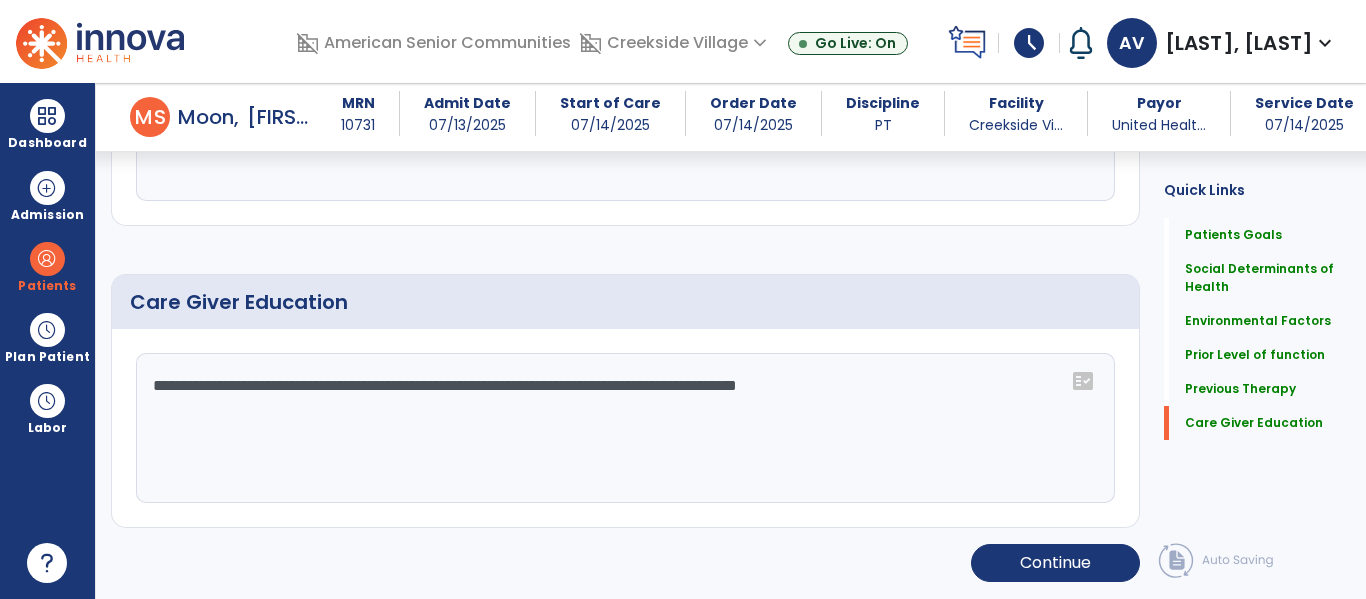 click on "**********" 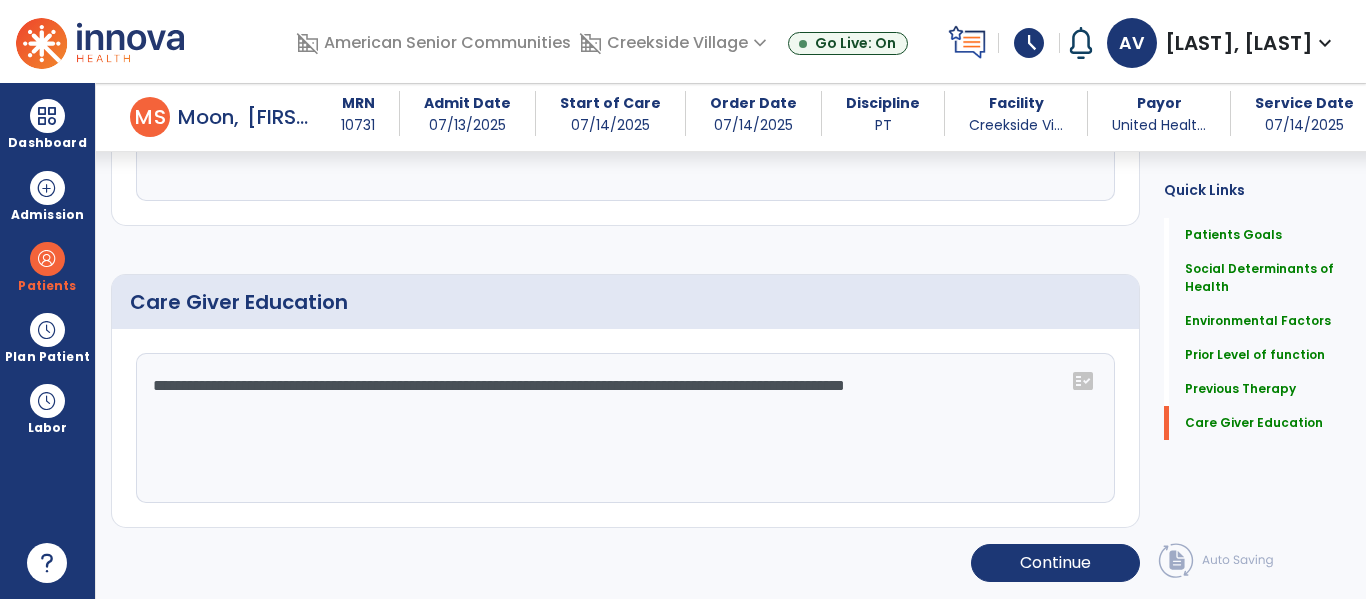 click on "**********" 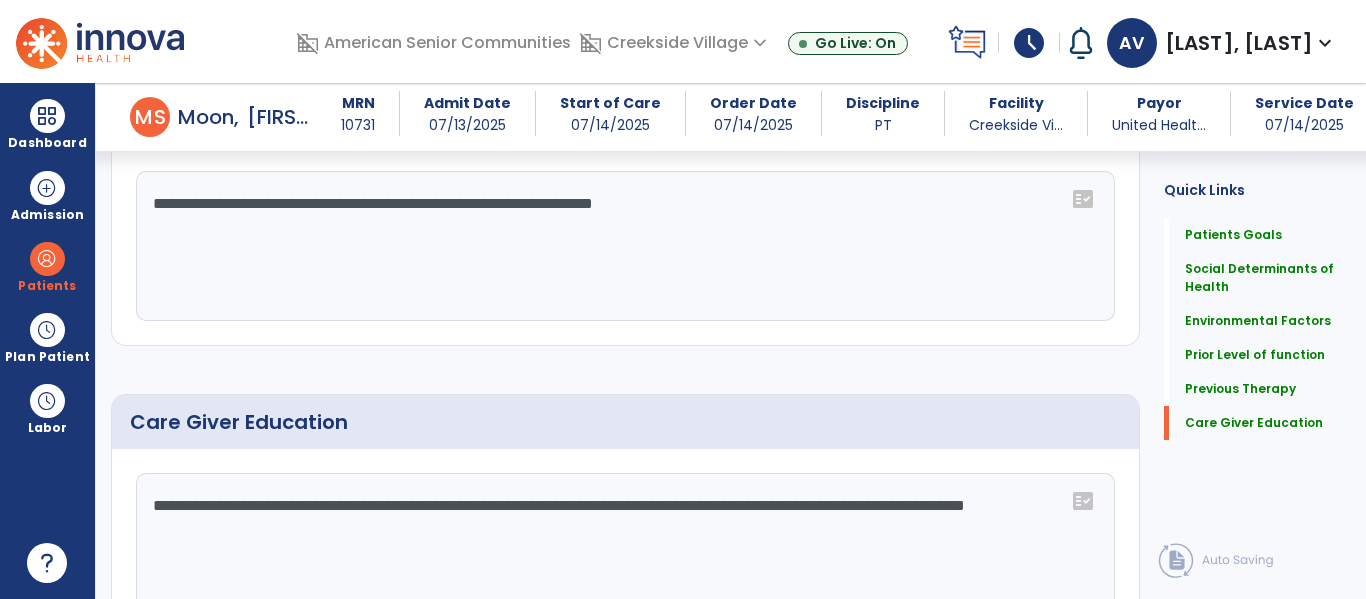 scroll, scrollTop: 1414, scrollLeft: 0, axis: vertical 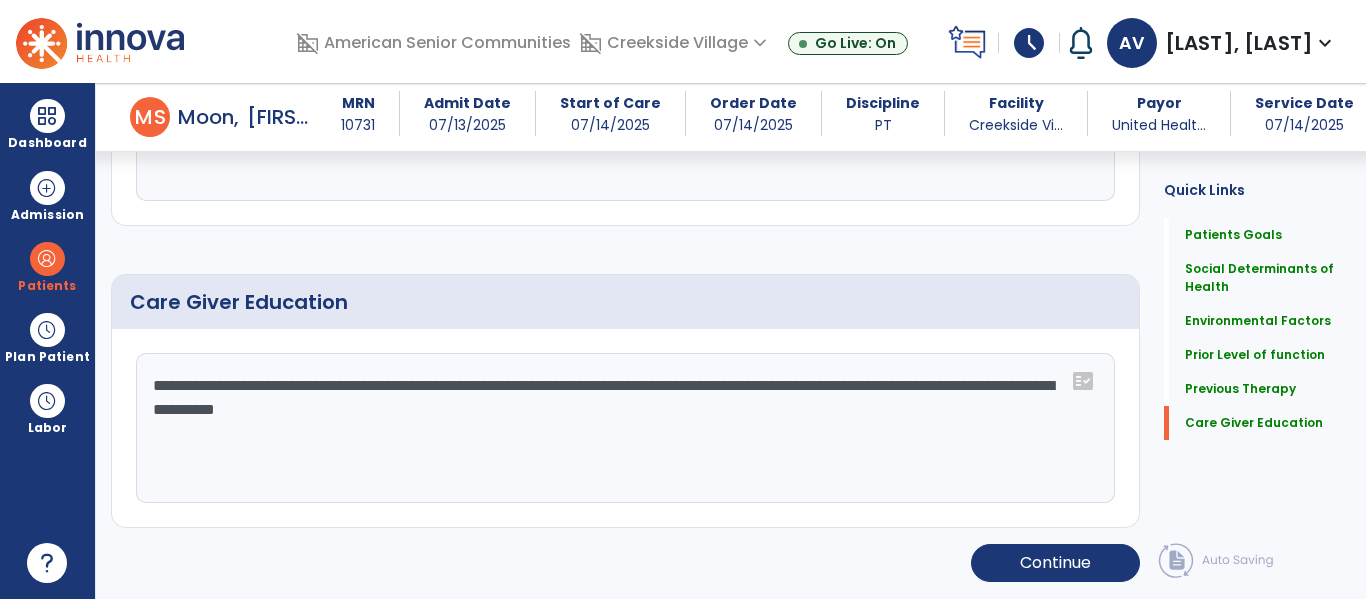 type on "**********" 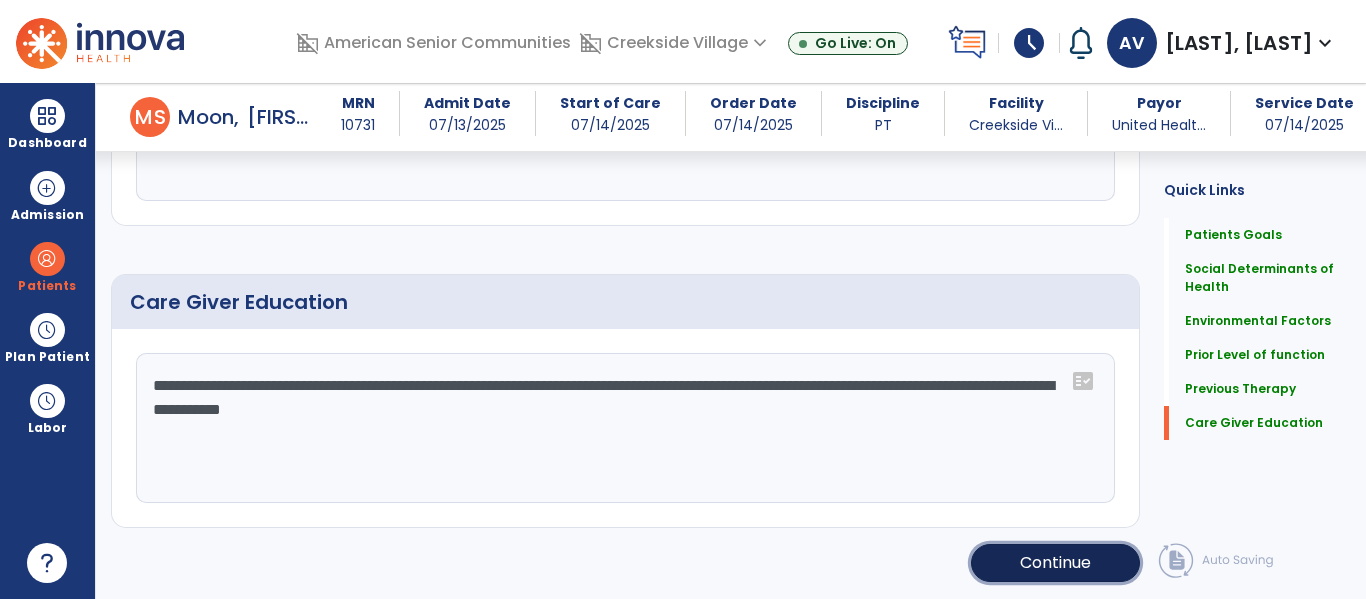 click on "Continue" 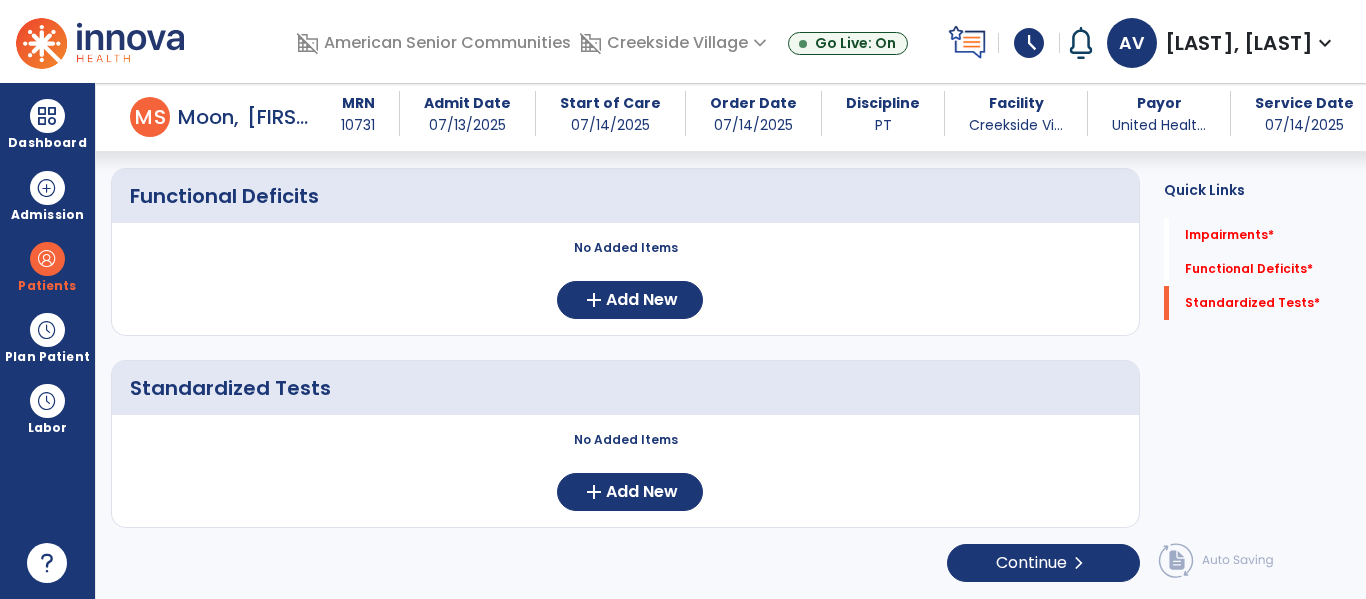 scroll, scrollTop: 352, scrollLeft: 0, axis: vertical 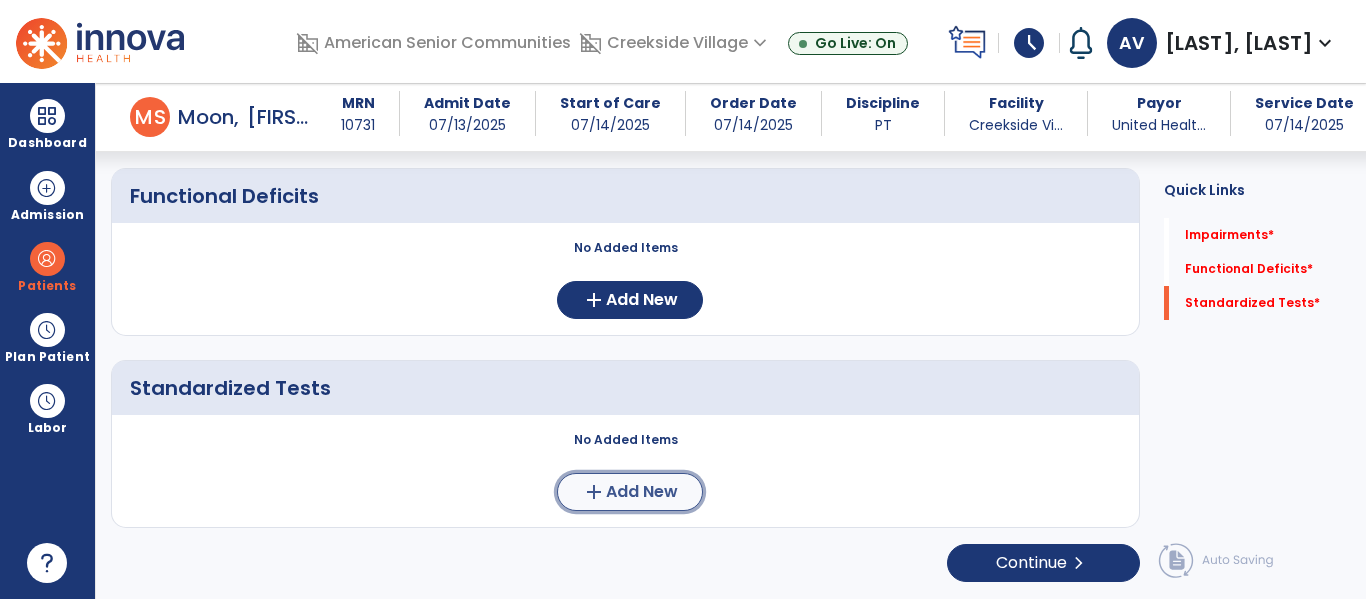 click on "Add New" 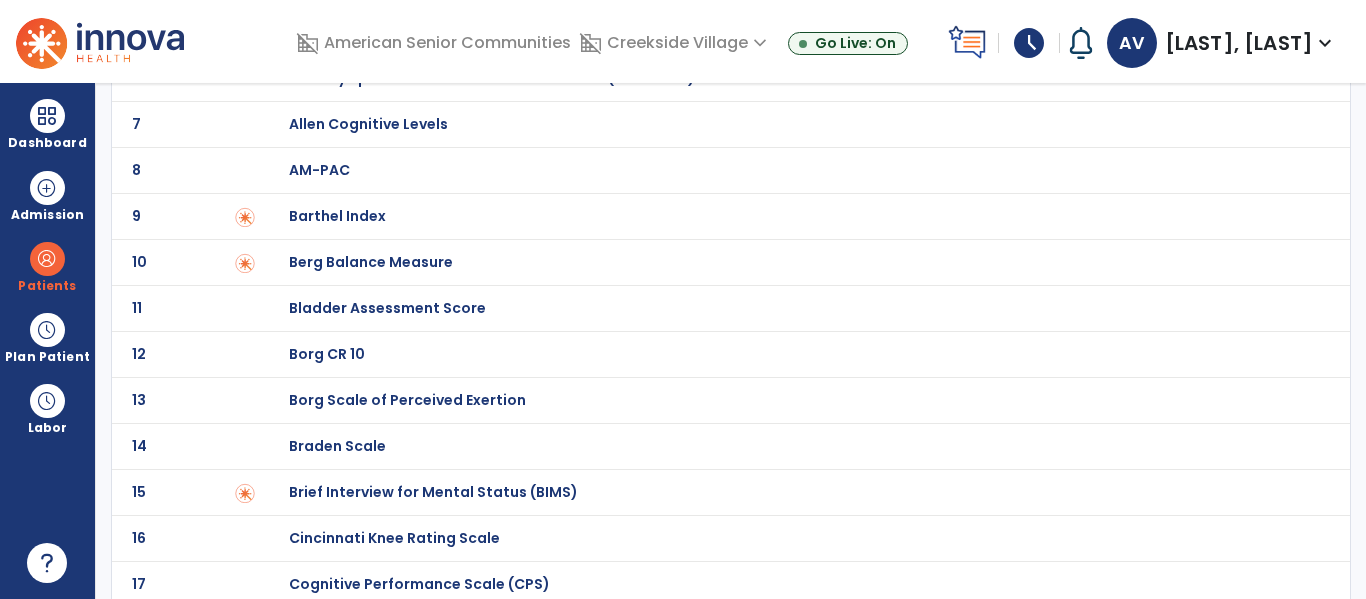 scroll, scrollTop: 0, scrollLeft: 0, axis: both 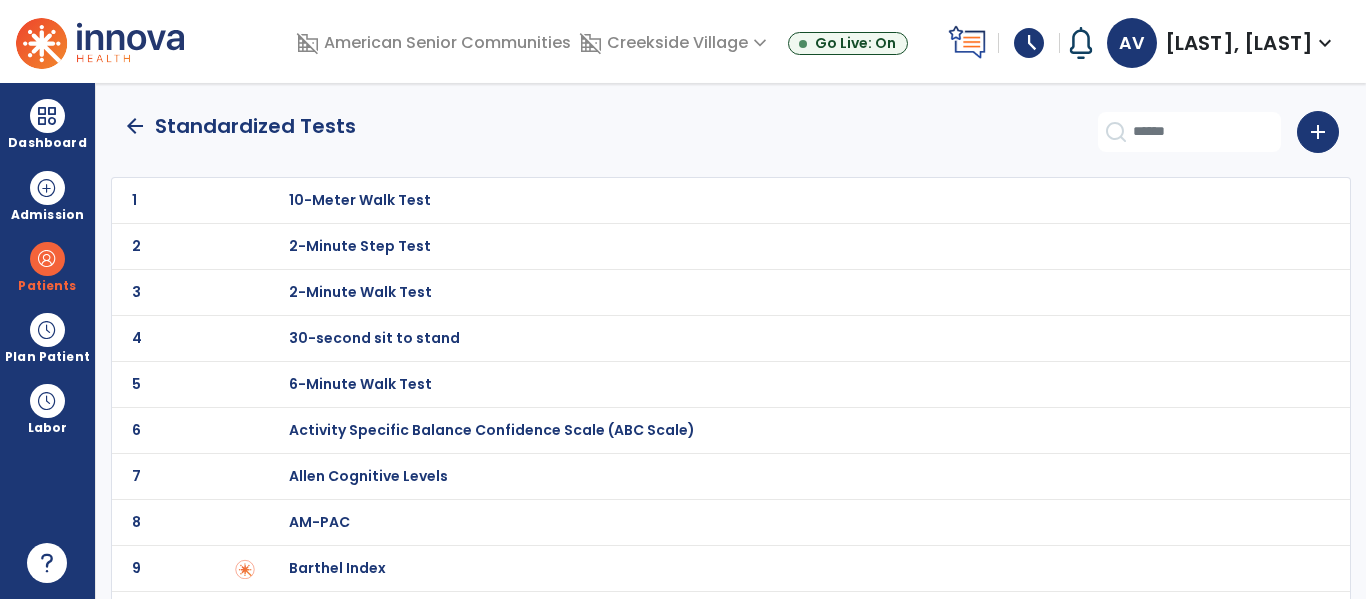 click on "30-second sit to stand" at bounding box center [360, 200] 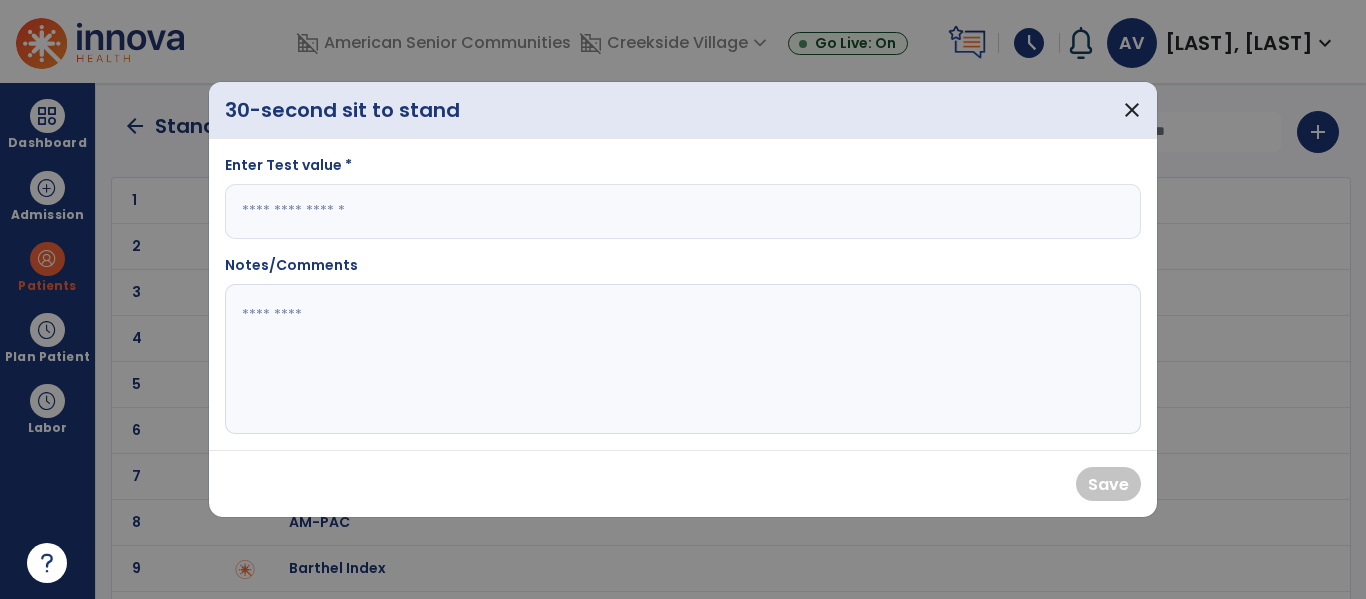click at bounding box center [683, 211] 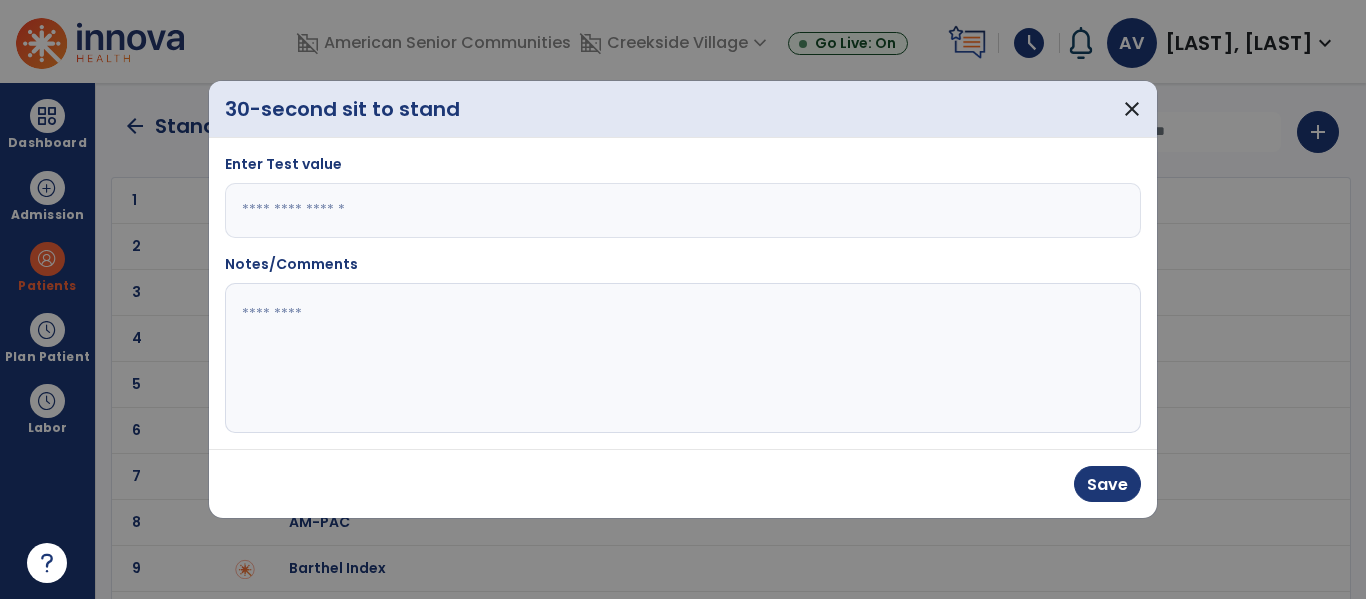 type on "*" 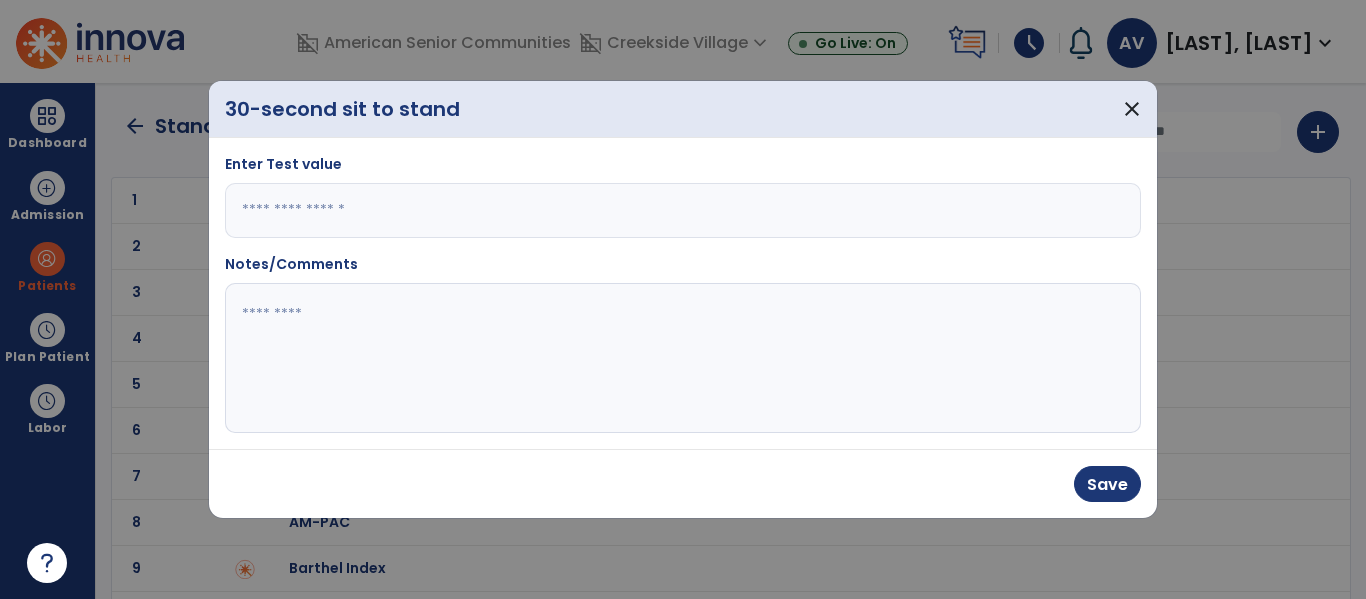 click 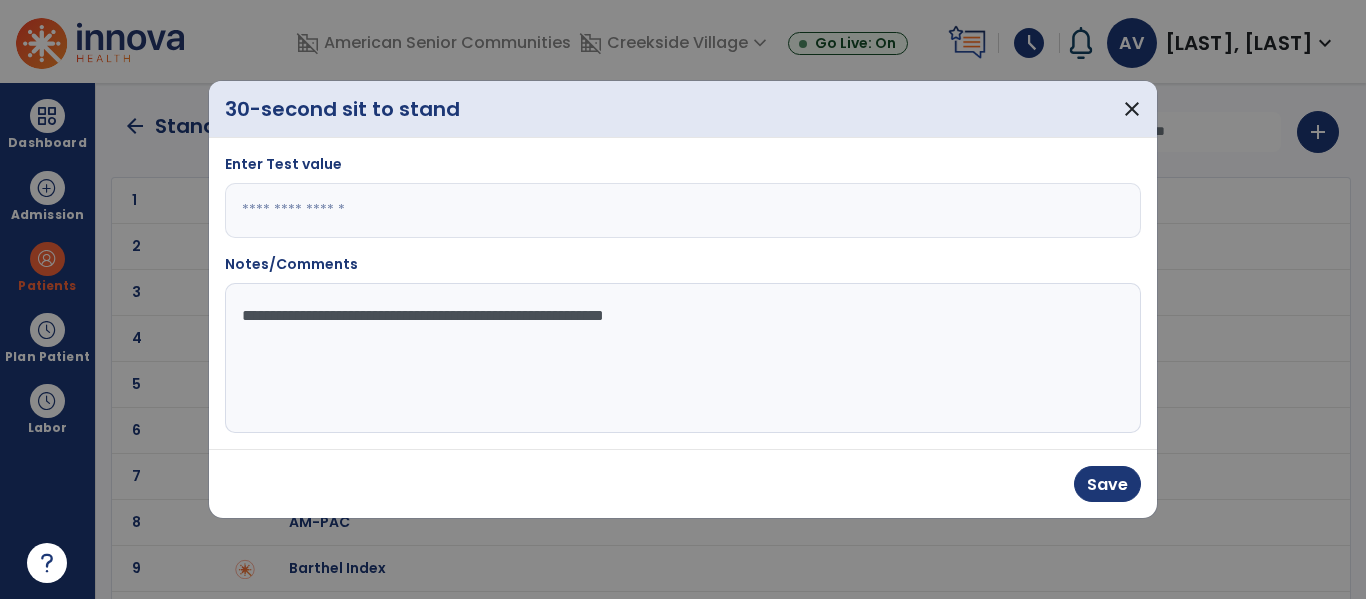 type on "**********" 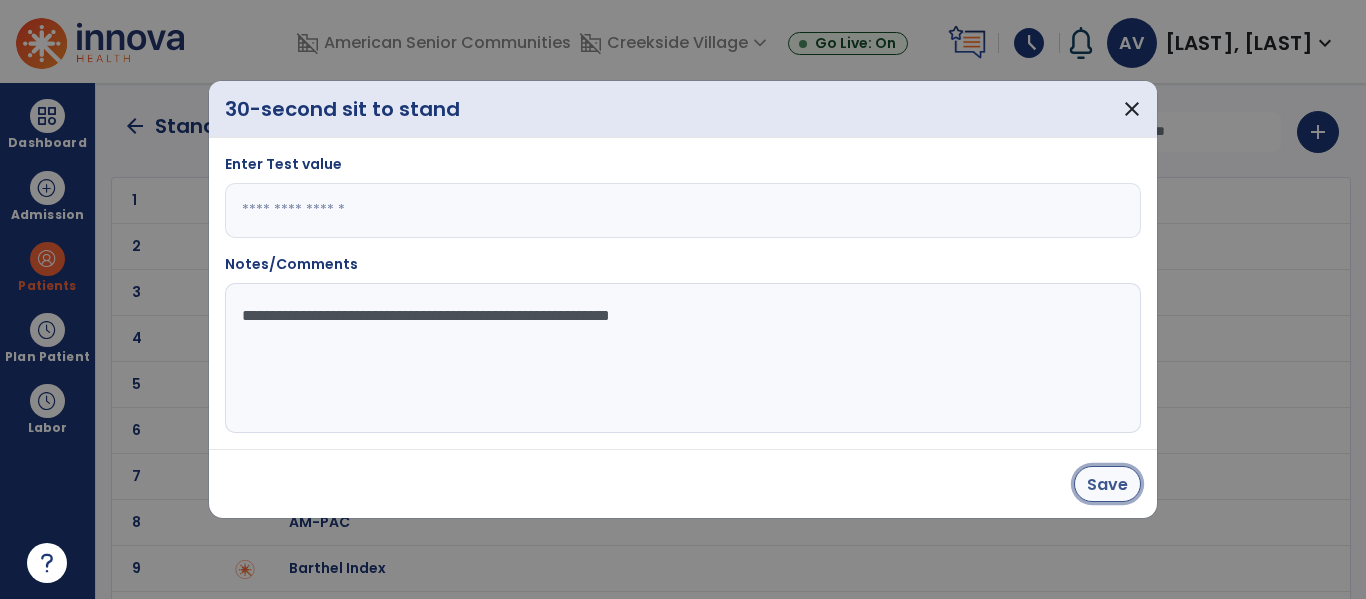 click on "Save" at bounding box center (1107, 484) 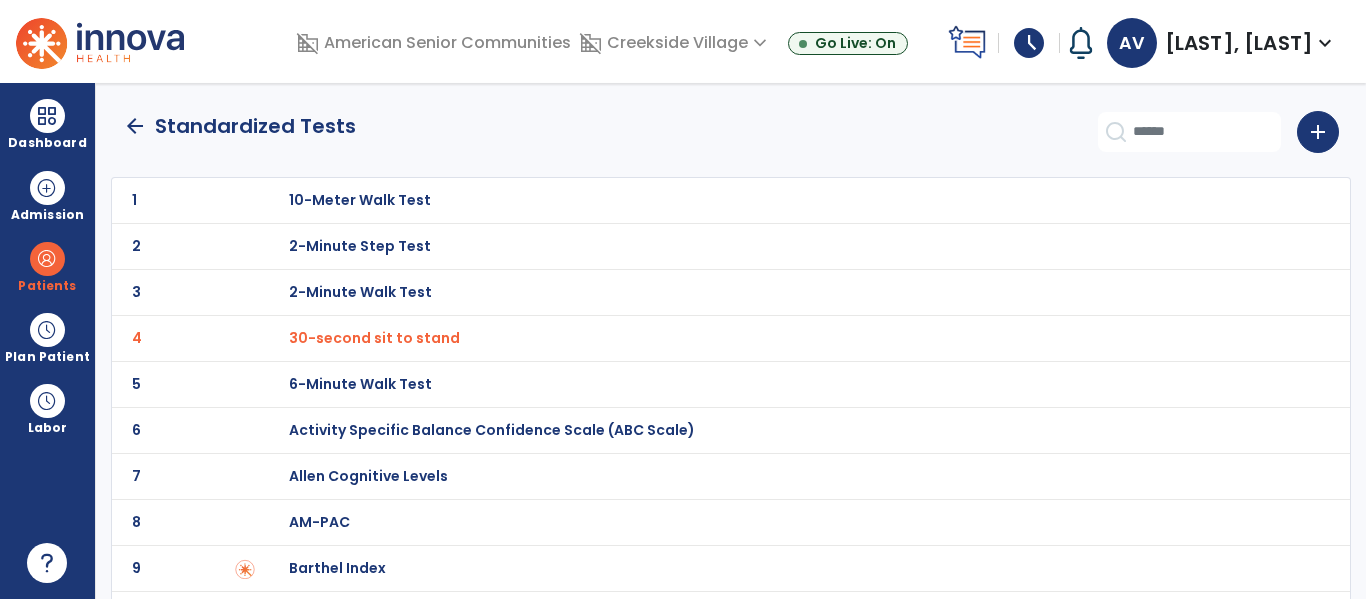 click on "arrow_back" 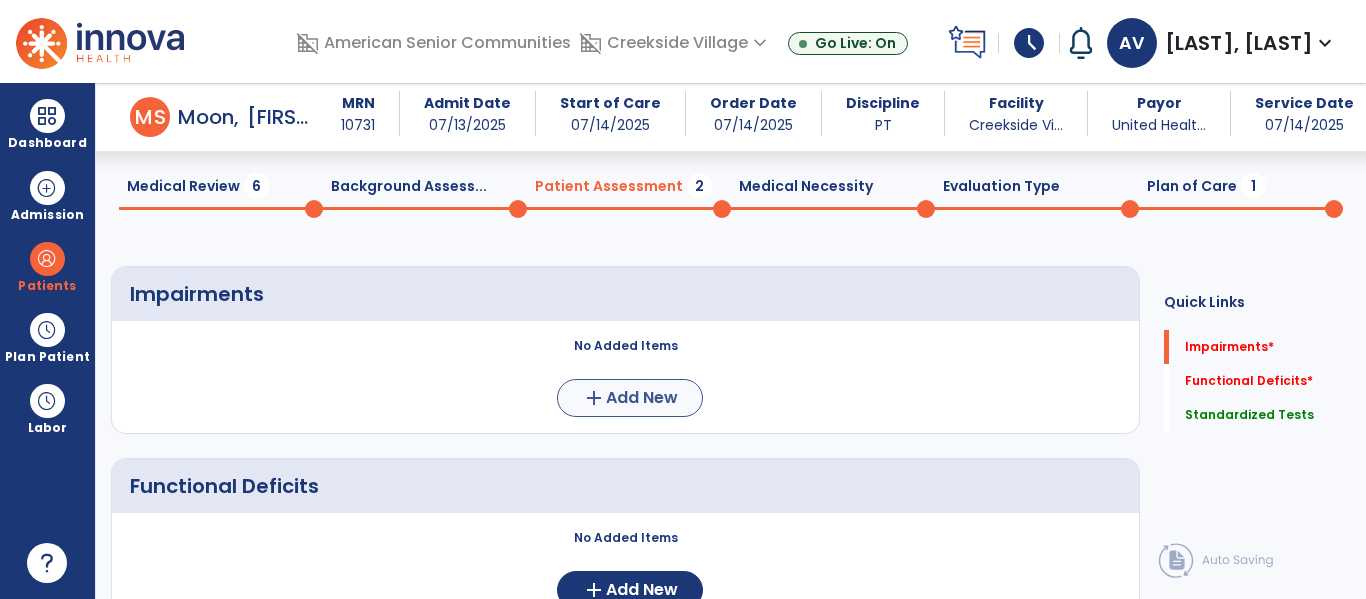 scroll, scrollTop: 64, scrollLeft: 0, axis: vertical 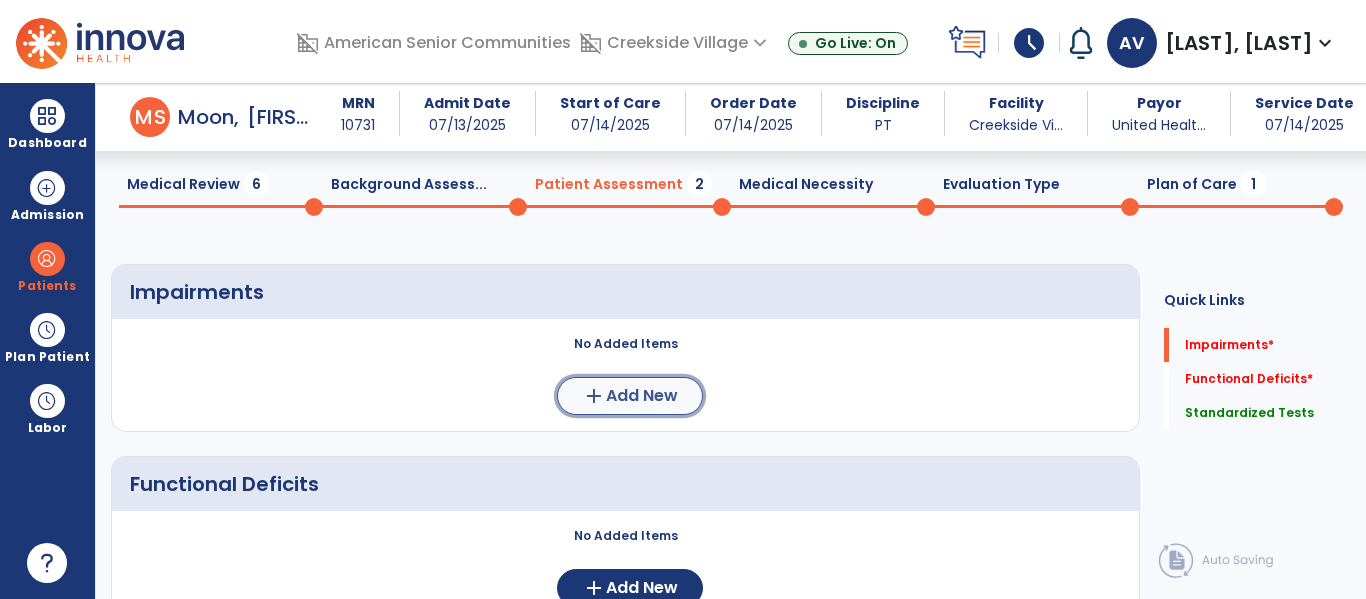 click on "Add New" 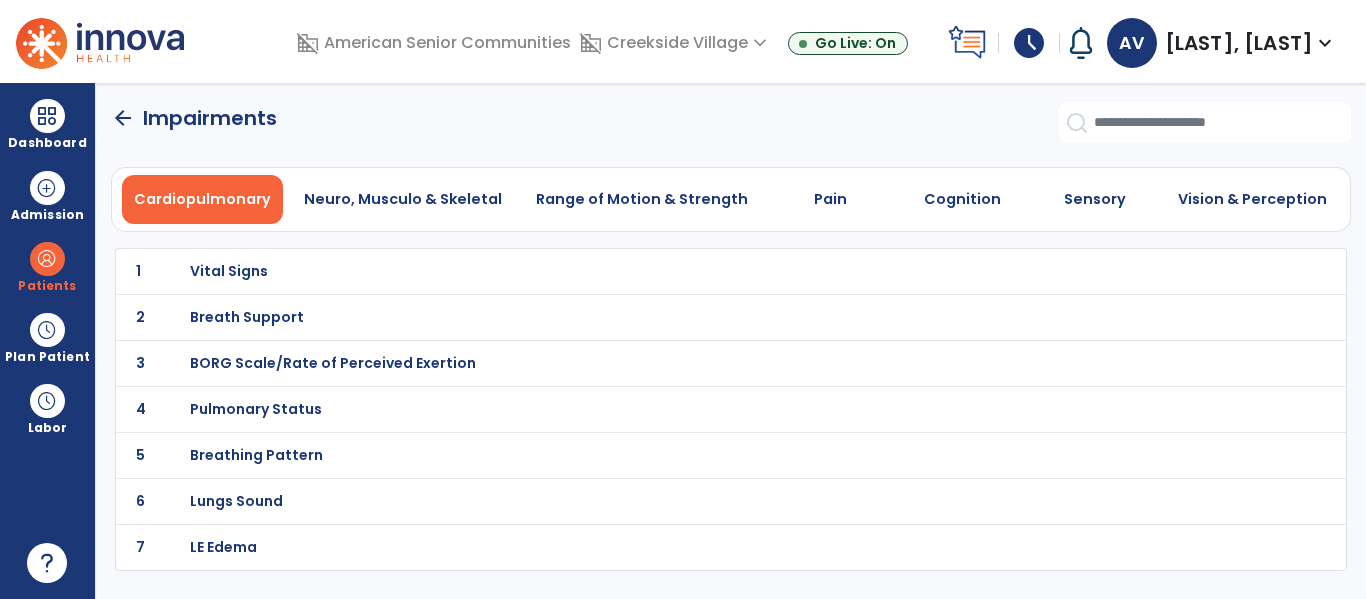 scroll, scrollTop: 0, scrollLeft: 0, axis: both 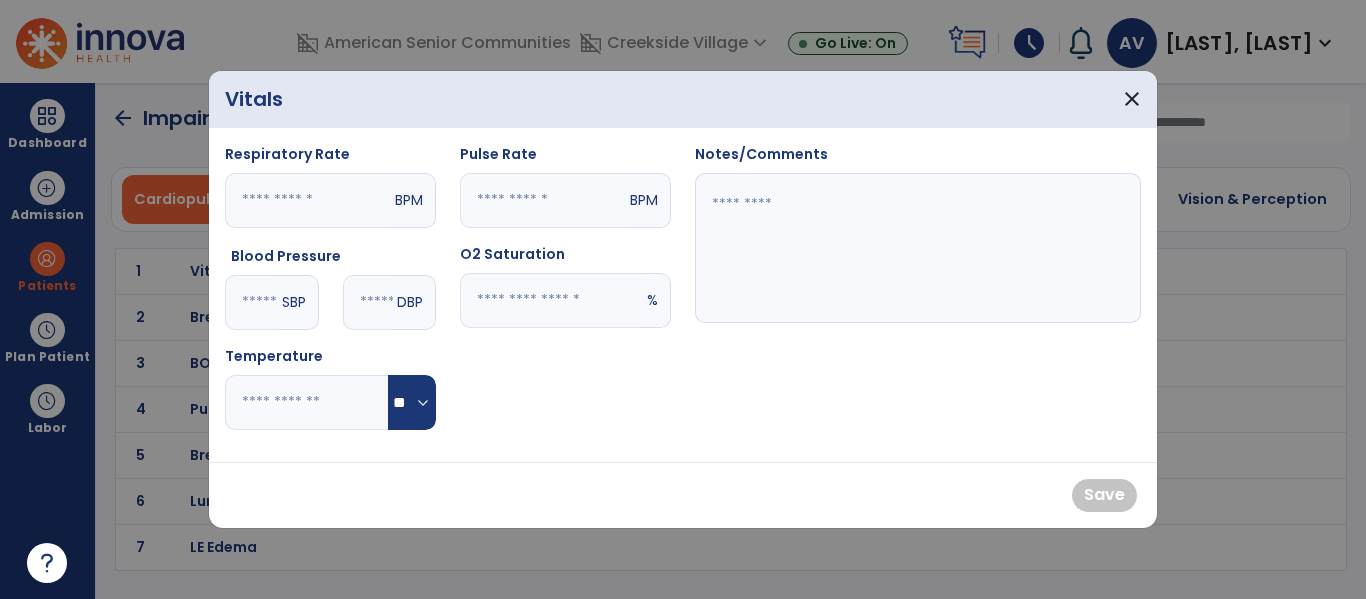 click at bounding box center (551, 300) 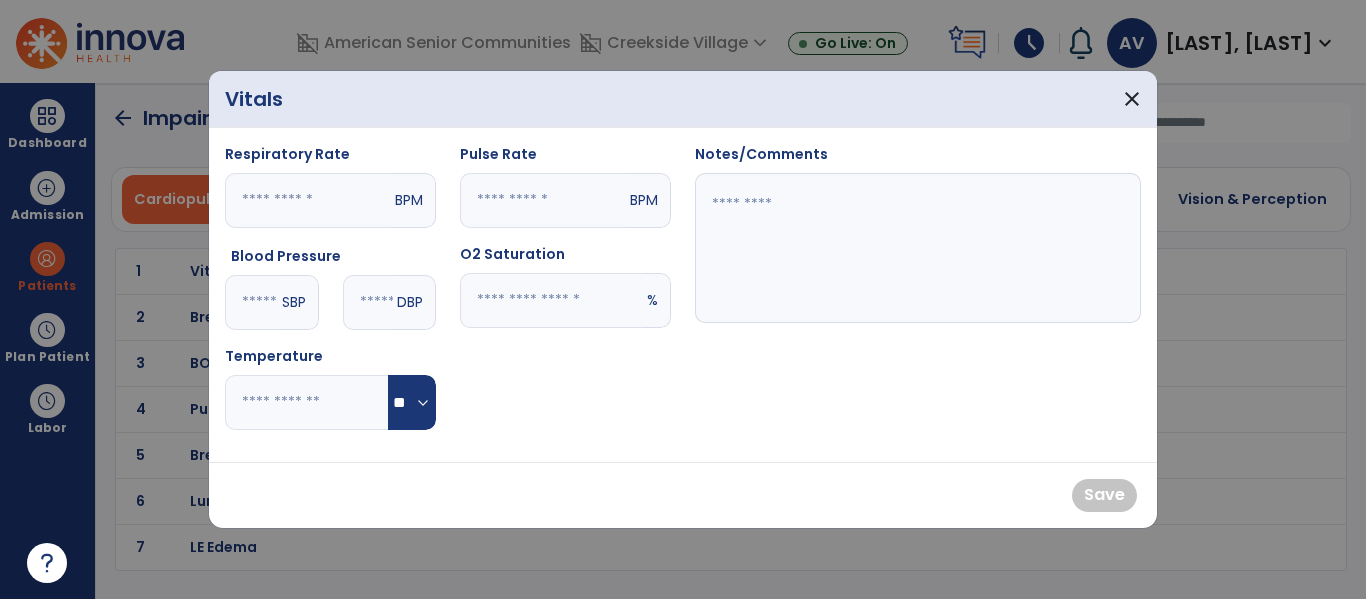 type on "**" 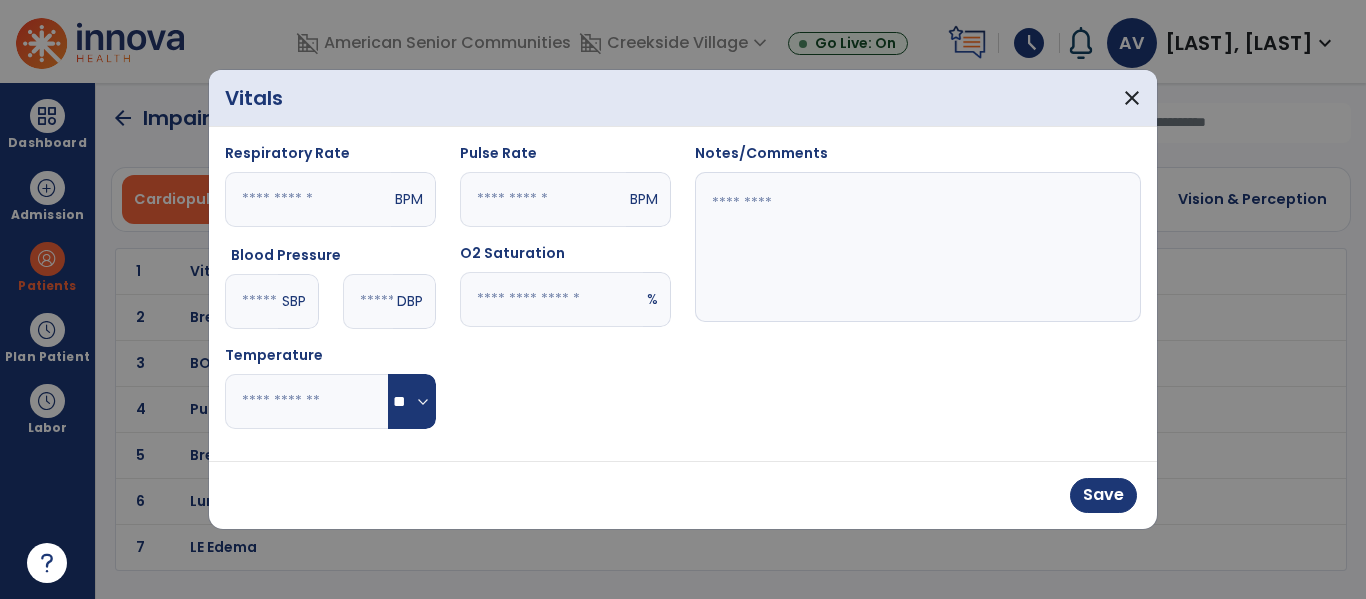 click at bounding box center [543, 199] 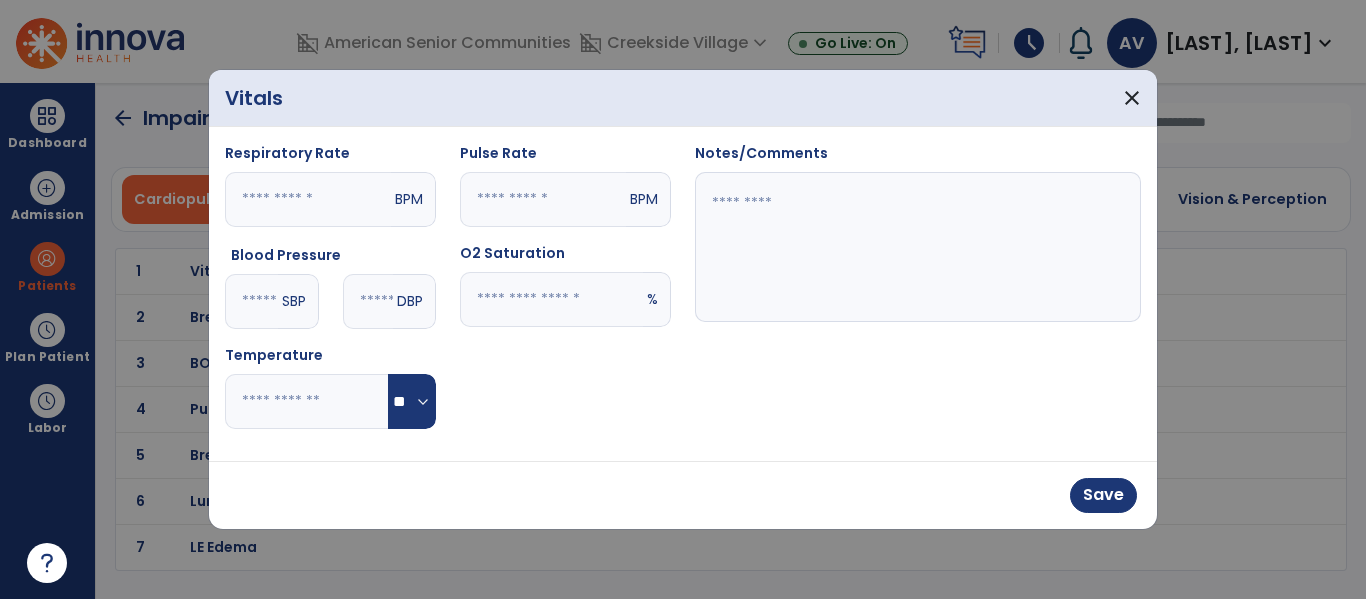type on "**" 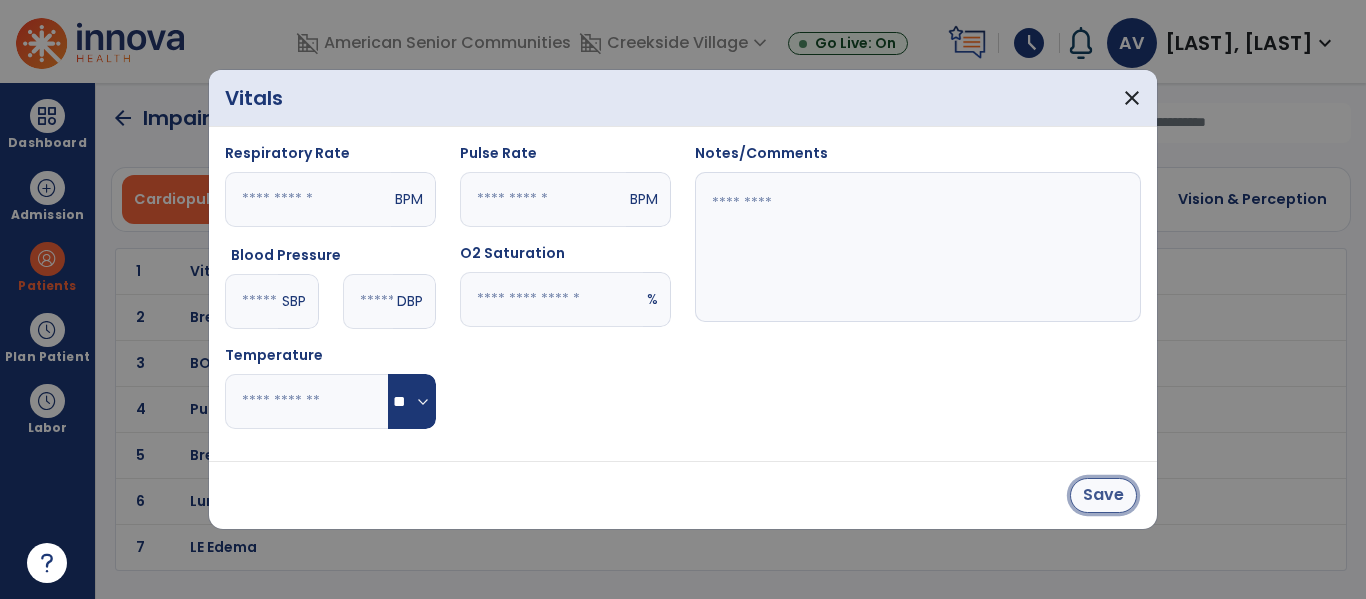 click on "Save" at bounding box center (1103, 495) 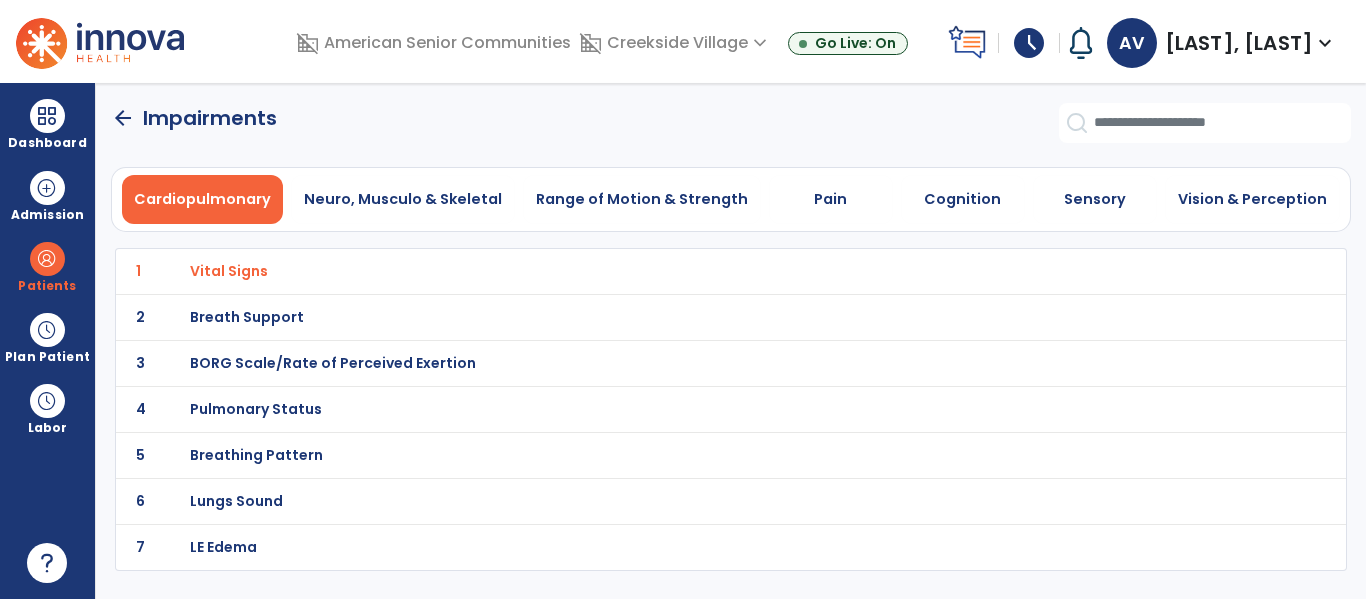 click on "3 BORG Scale/Rate of Perceived Exertion" 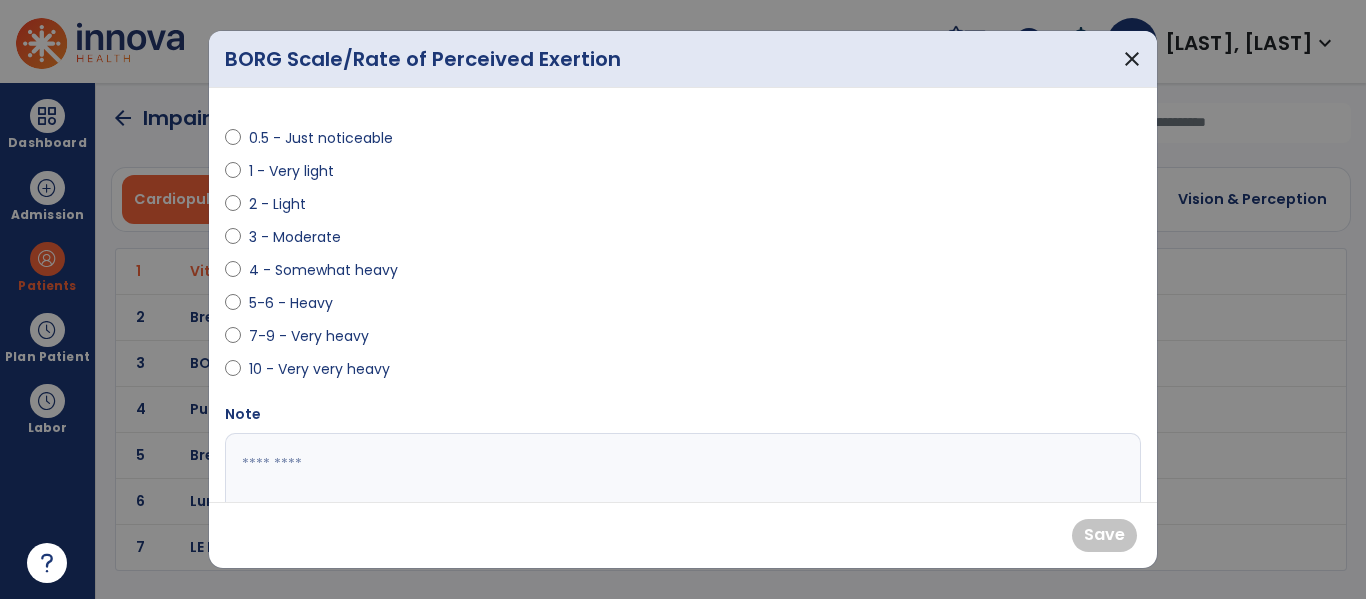click on "3 - Moderate" at bounding box center [295, 237] 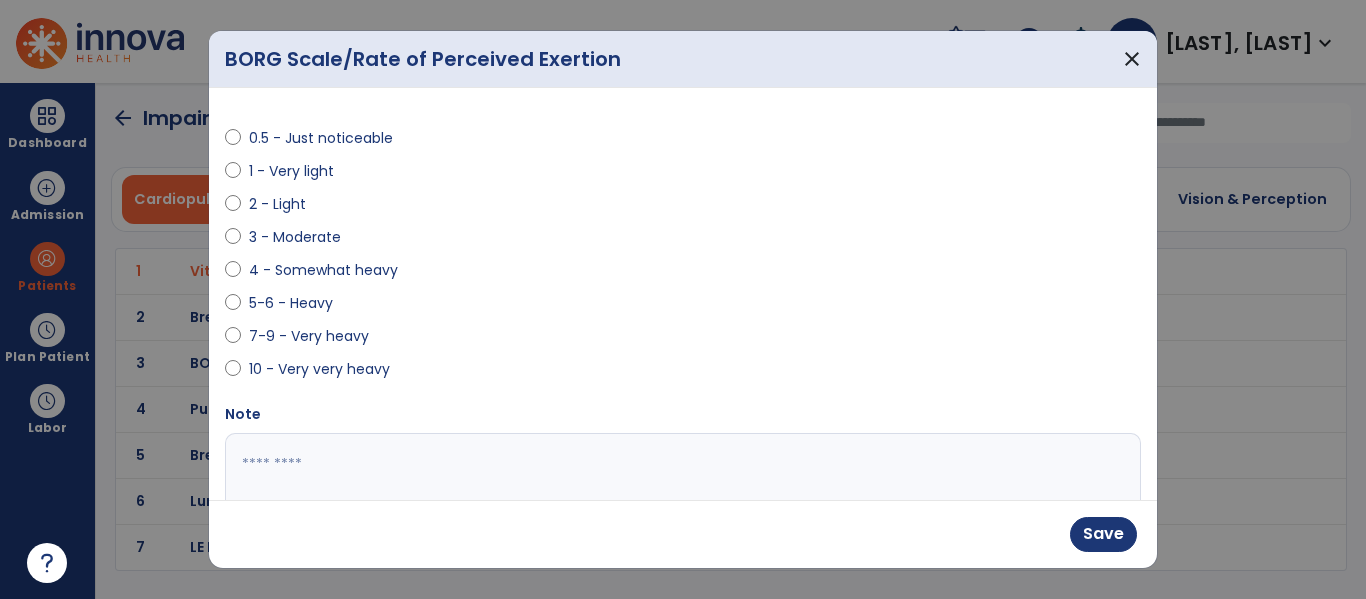 click at bounding box center (680, 508) 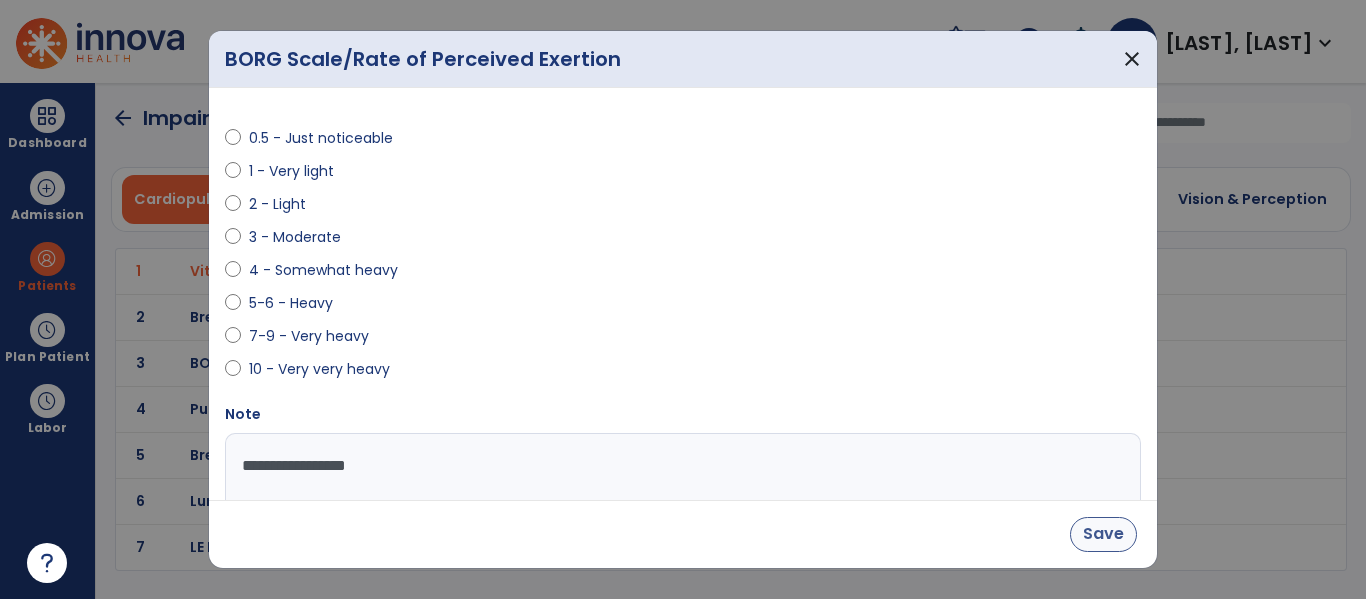 type on "**********" 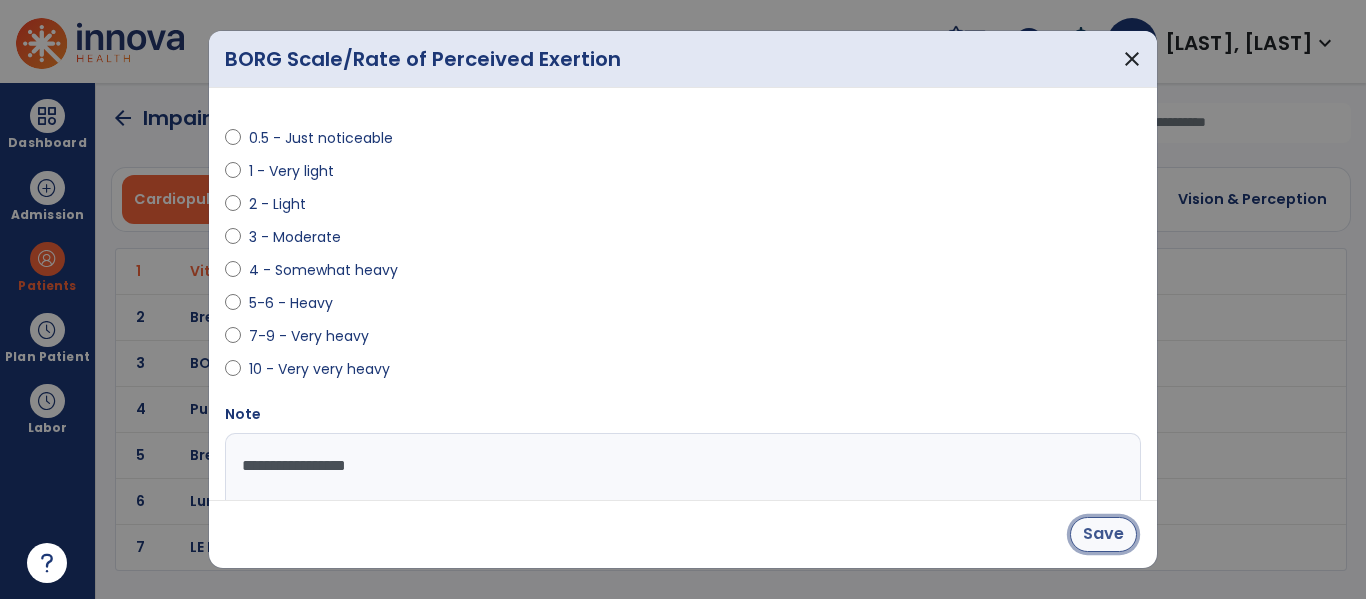 click on "Save" at bounding box center [1103, 534] 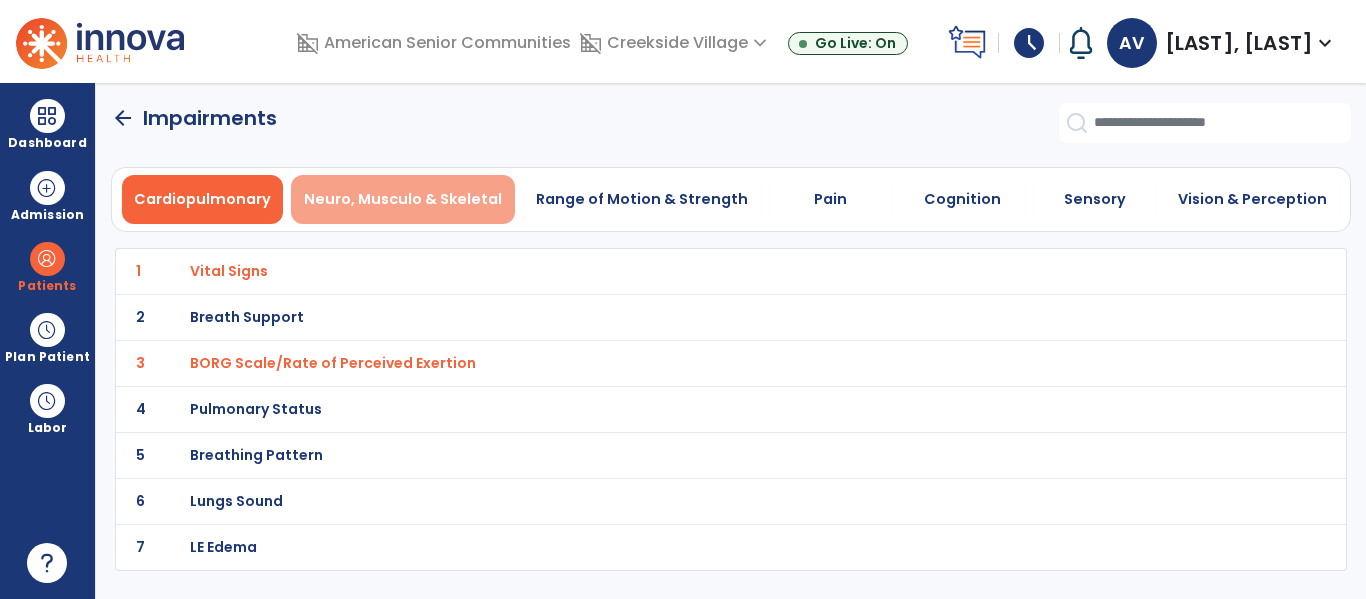 click on "Neuro, Musculo & Skeletal" at bounding box center (403, 199) 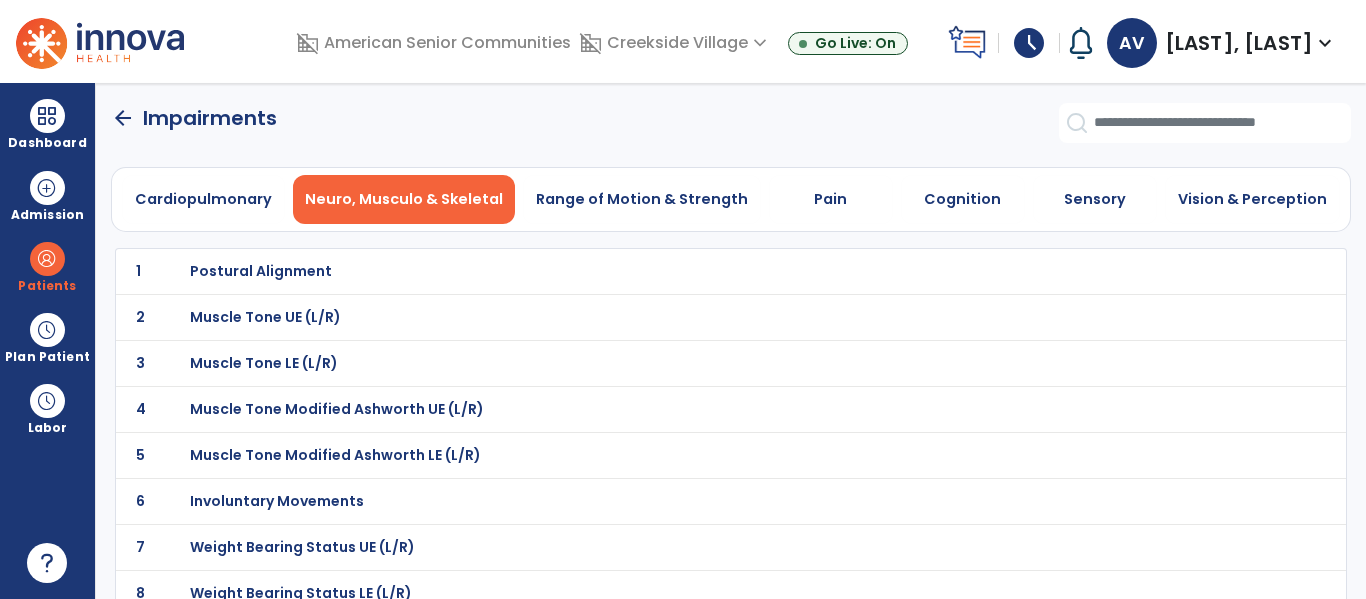 click on "Postural Alignment" at bounding box center (261, 271) 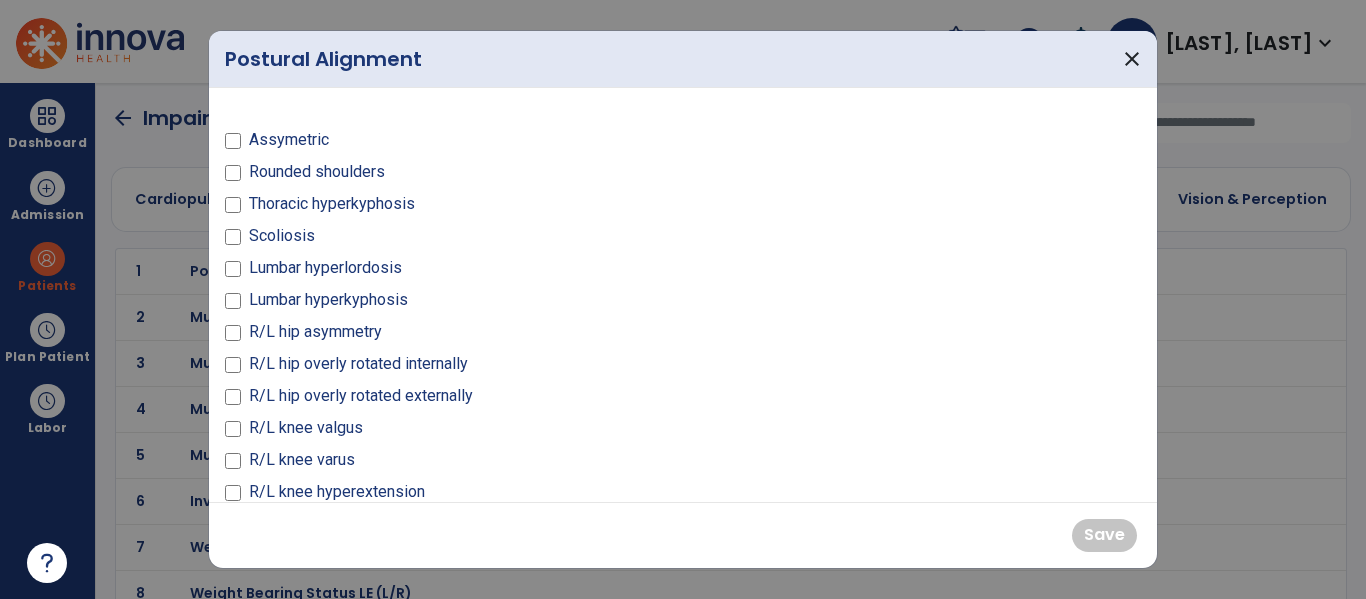 click on "Rounded shoulders" at bounding box center [317, 172] 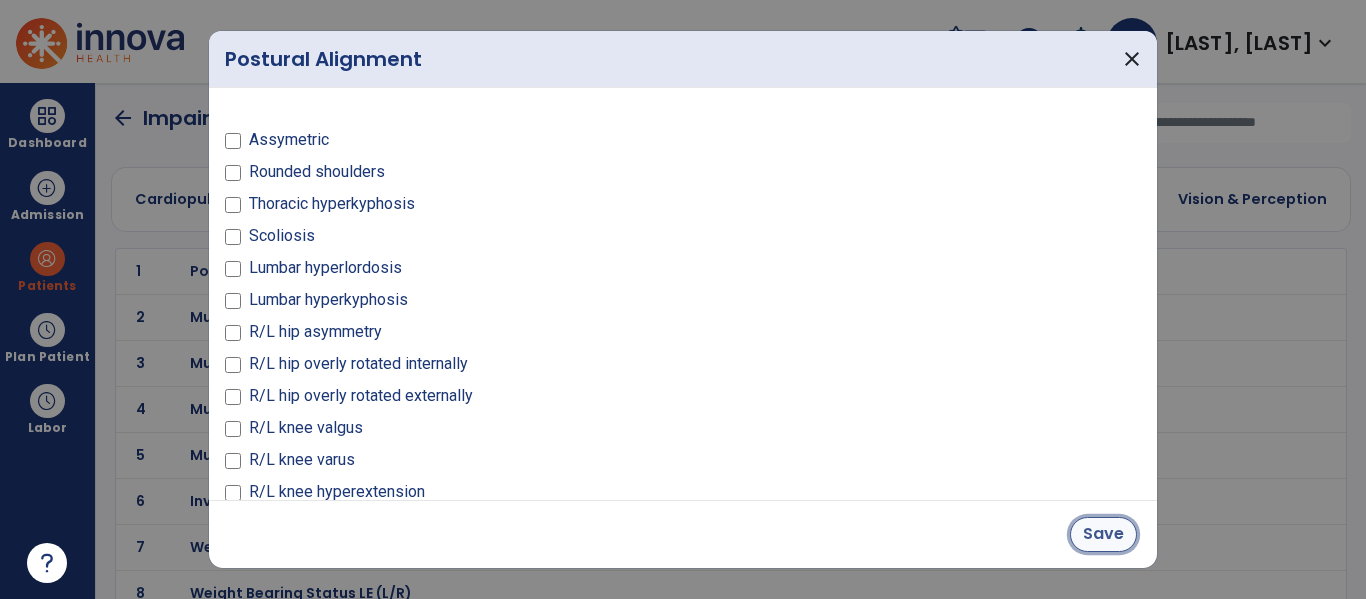 click on "Save" at bounding box center (1103, 534) 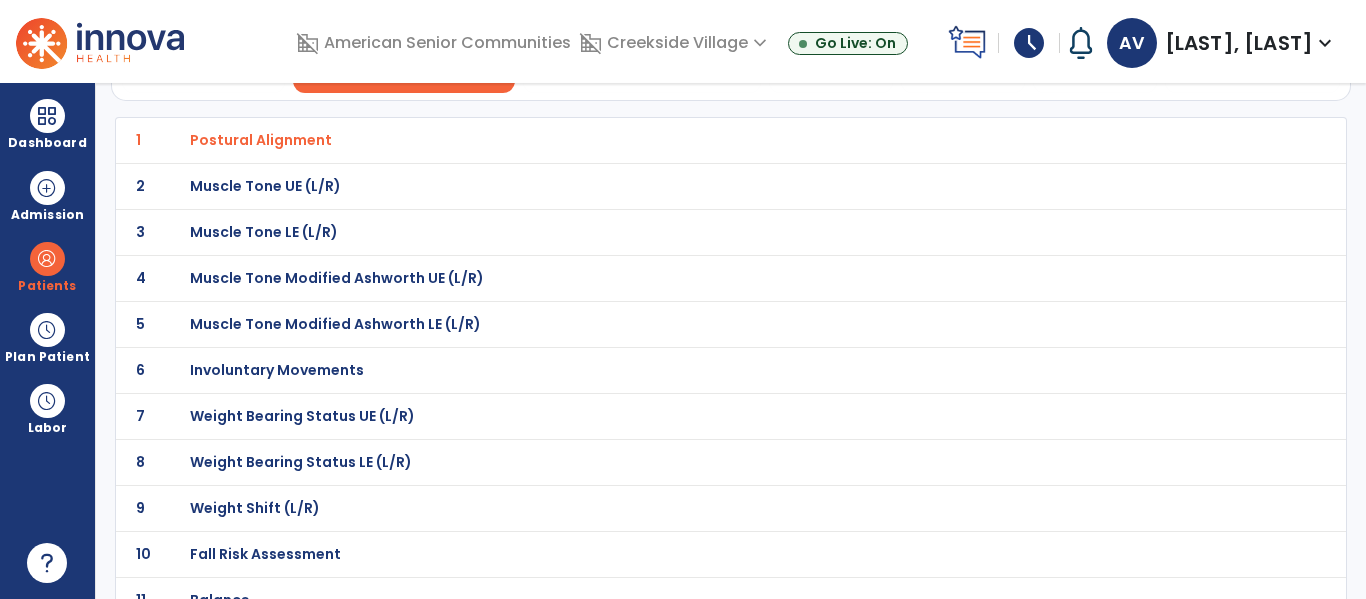 scroll, scrollTop: 139, scrollLeft: 0, axis: vertical 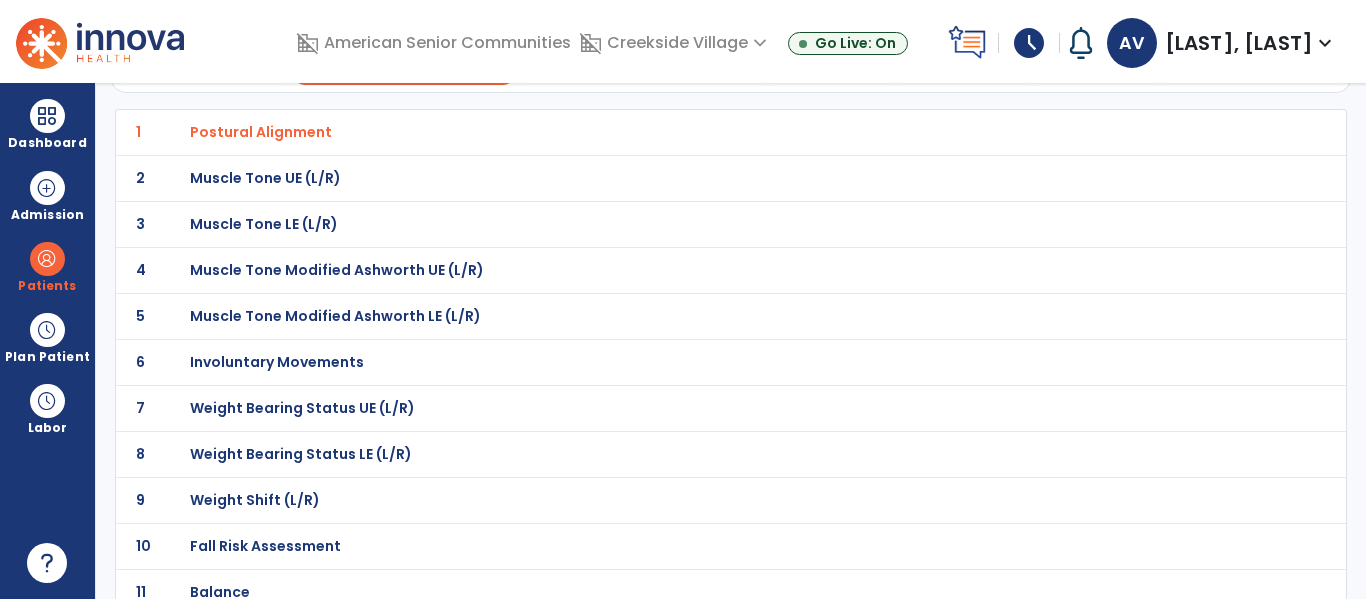 click on "Weight Bearing Status LE (L/R)" at bounding box center [261, 132] 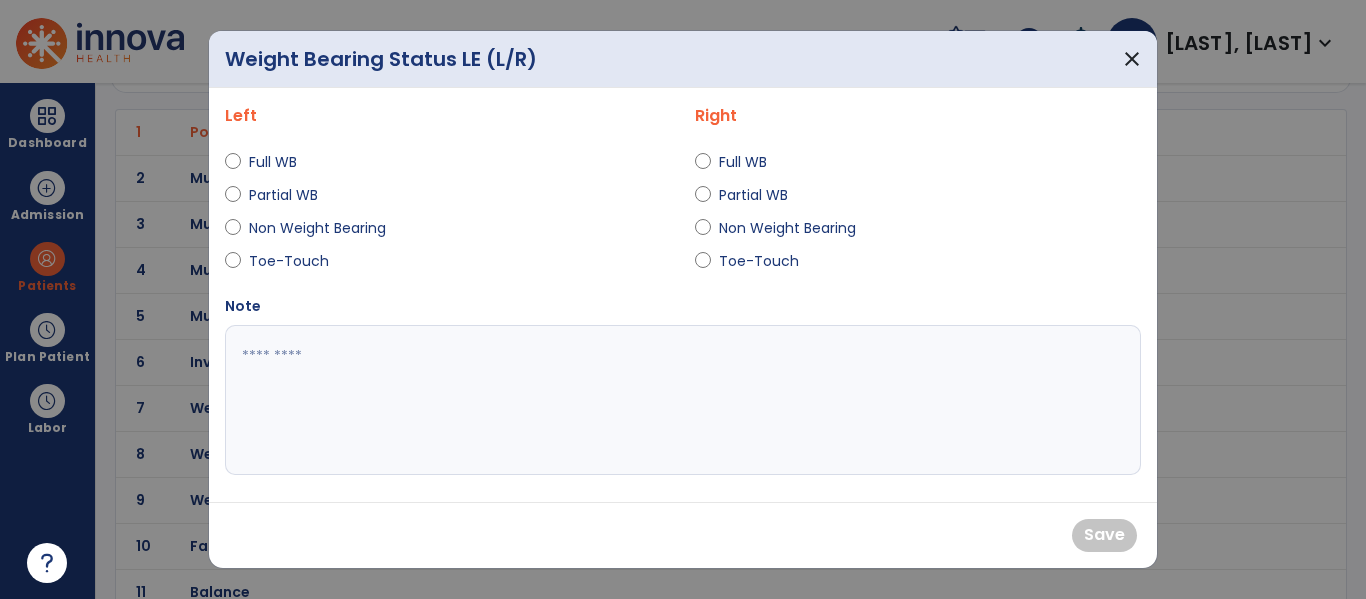 click on "Full WB" at bounding box center [284, 162] 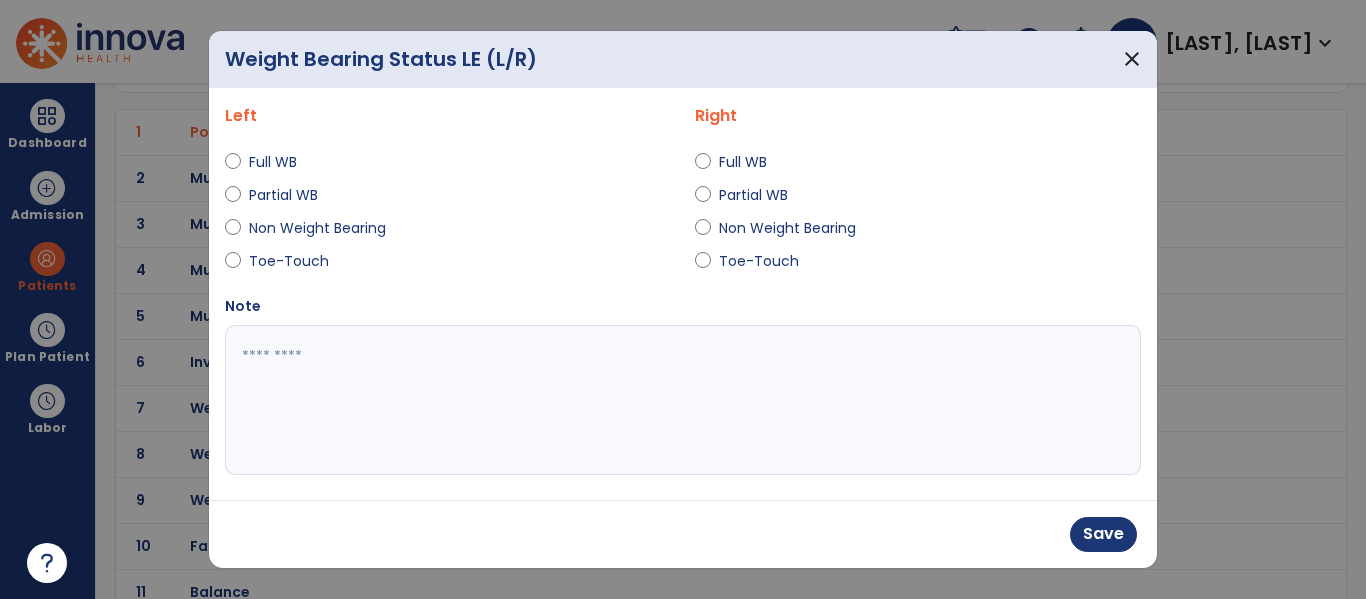 click on "Full WB" at bounding box center (754, 162) 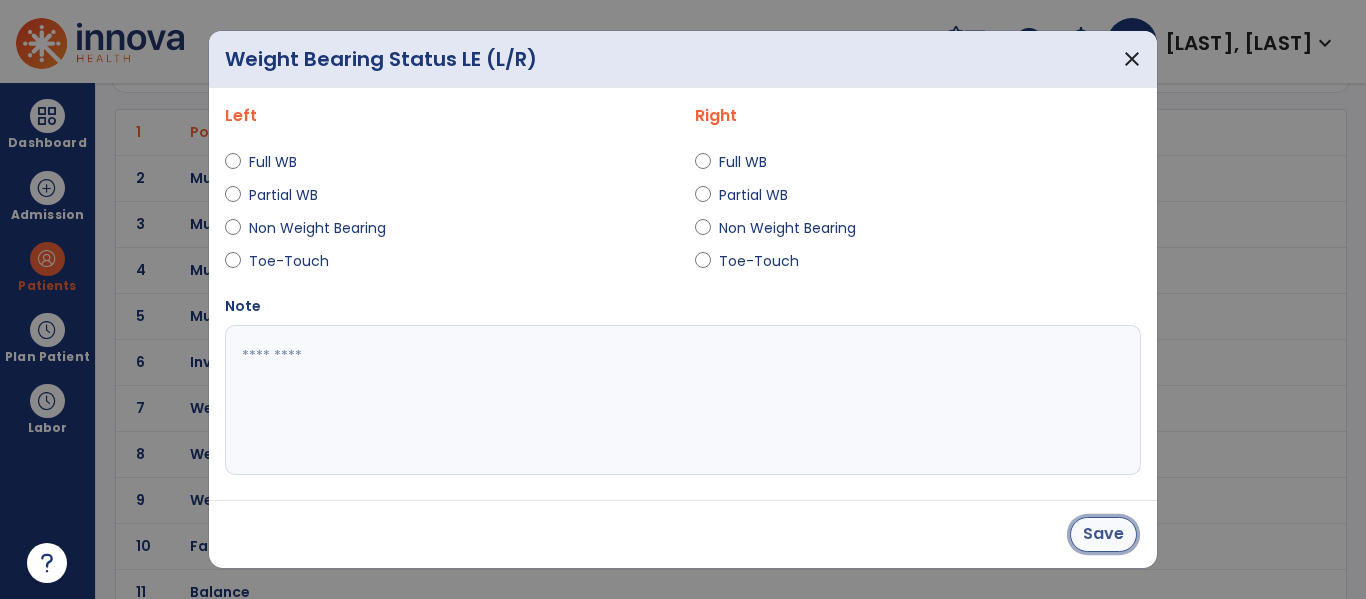 click on "Save" at bounding box center (1103, 534) 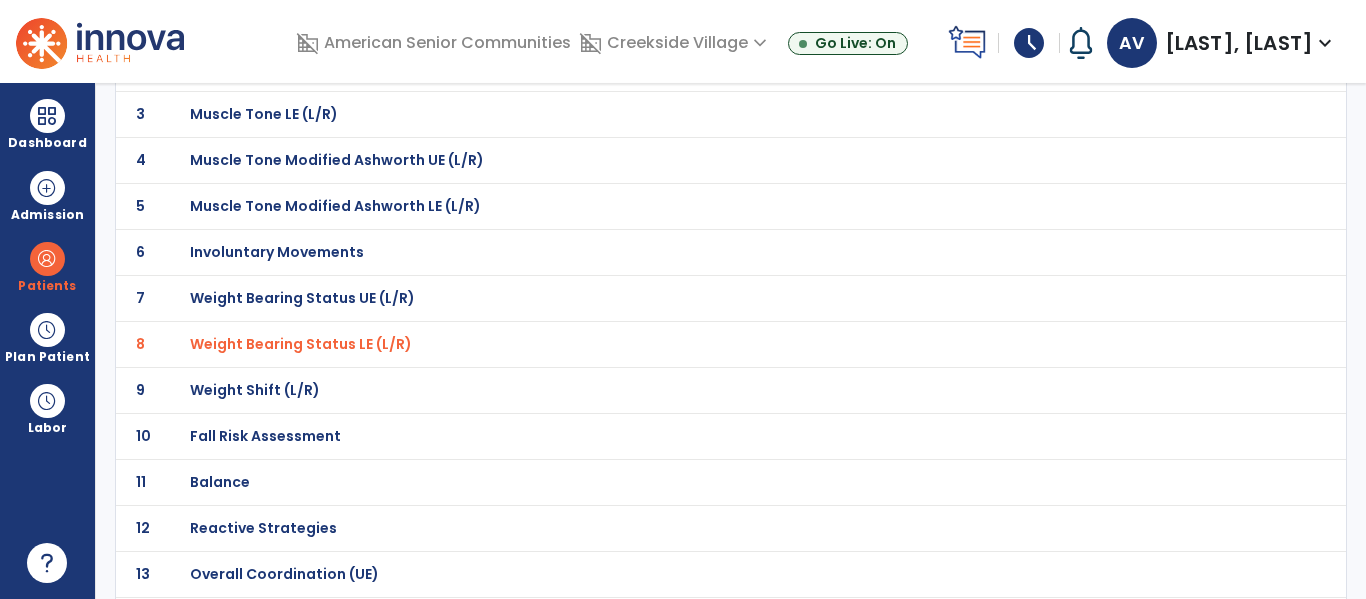 scroll, scrollTop: 255, scrollLeft: 0, axis: vertical 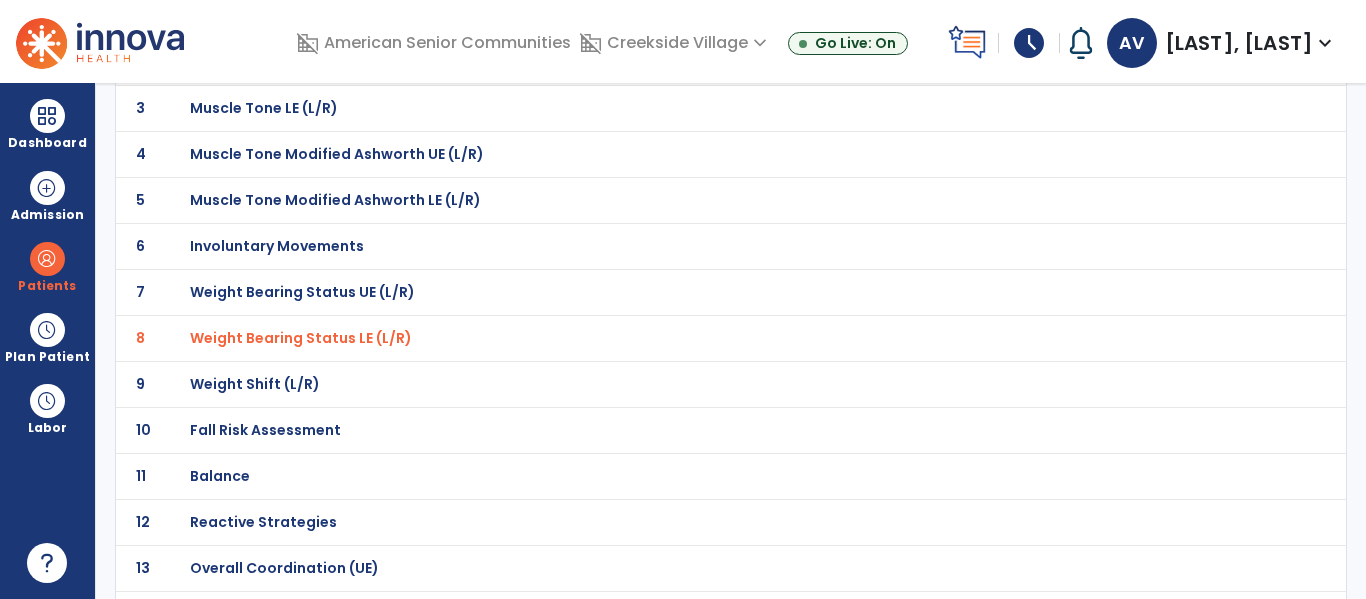 click on "Fall Risk Assessment" at bounding box center (261, 16) 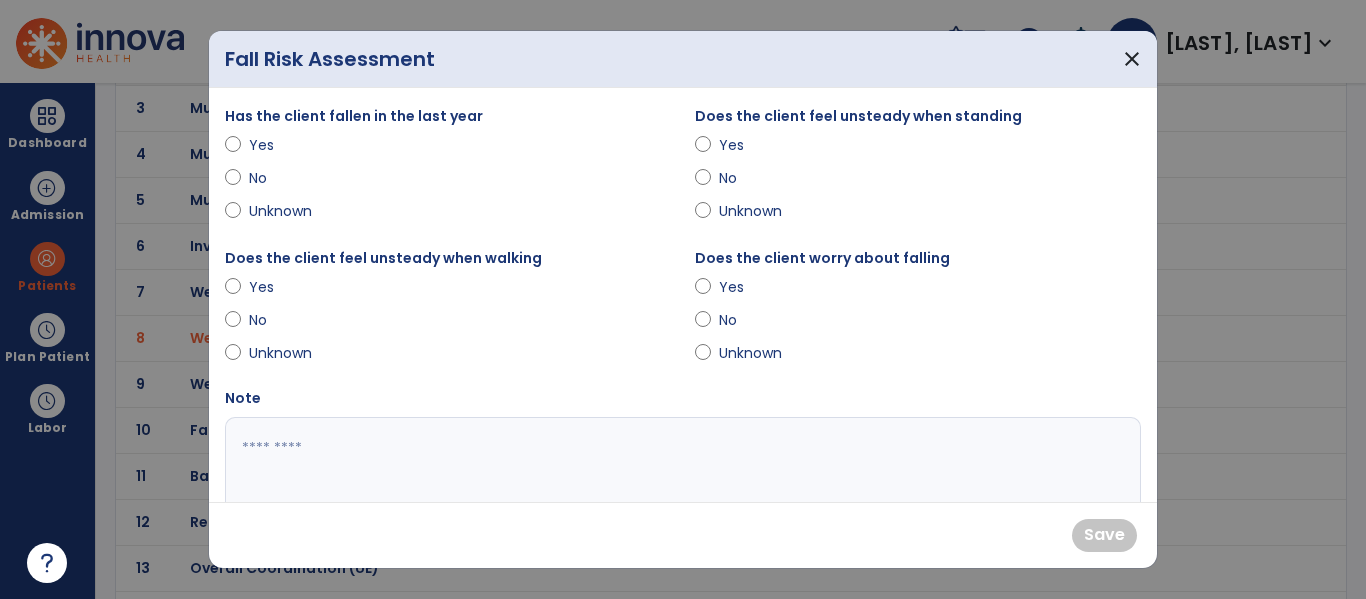 click on "No" at bounding box center (284, 178) 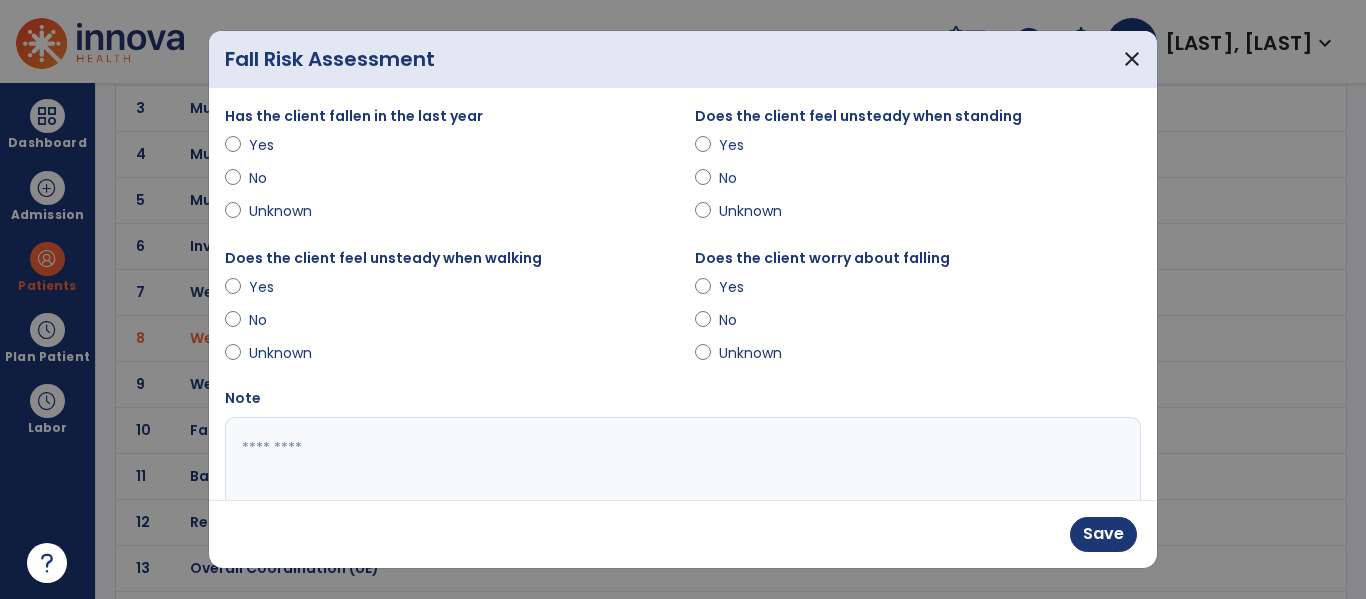 click on "Yes" at bounding box center (284, 287) 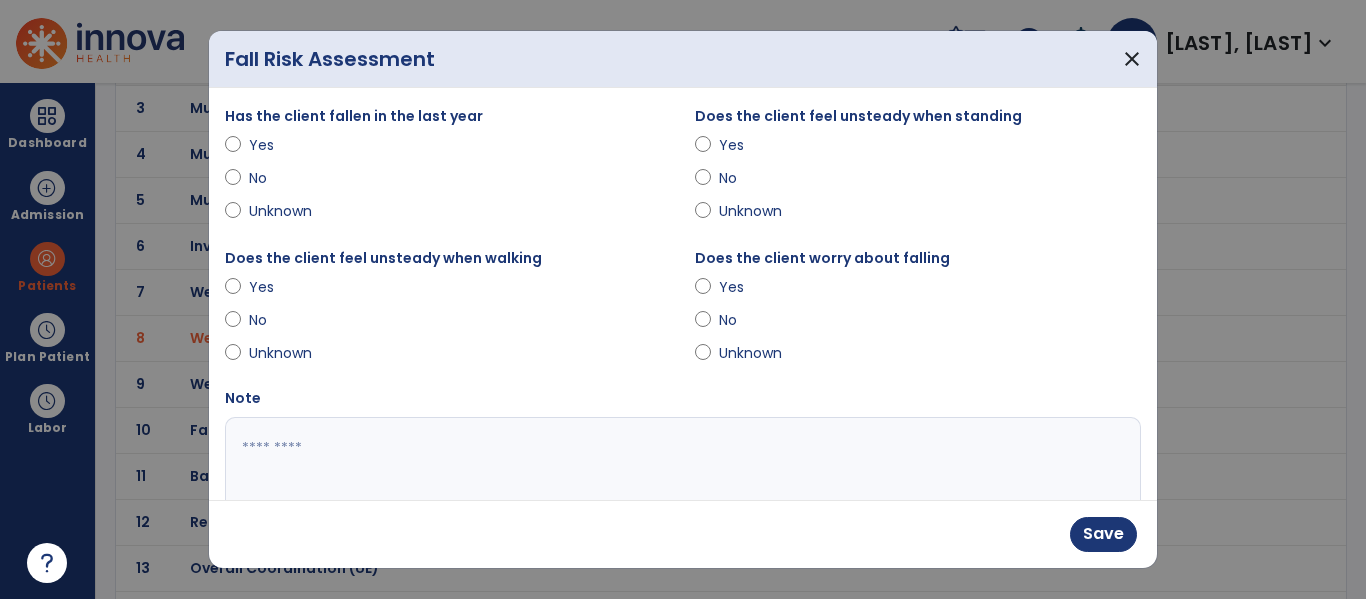 click on "Yes" at bounding box center (754, 287) 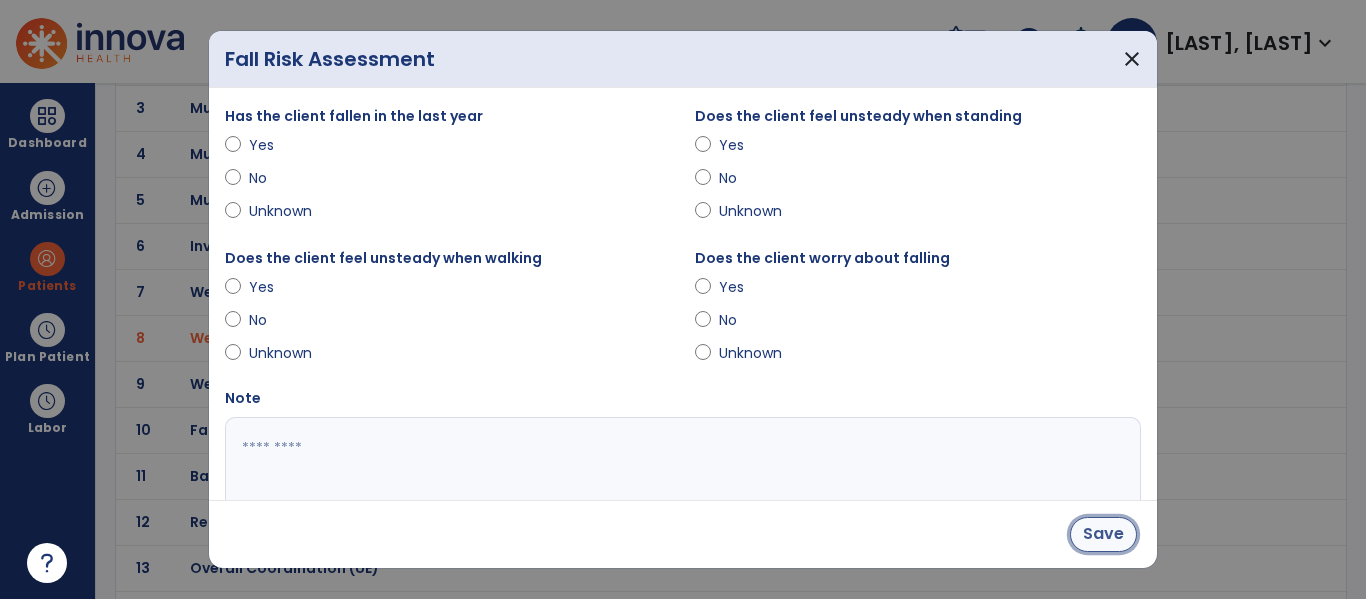 click on "Save" at bounding box center (1103, 534) 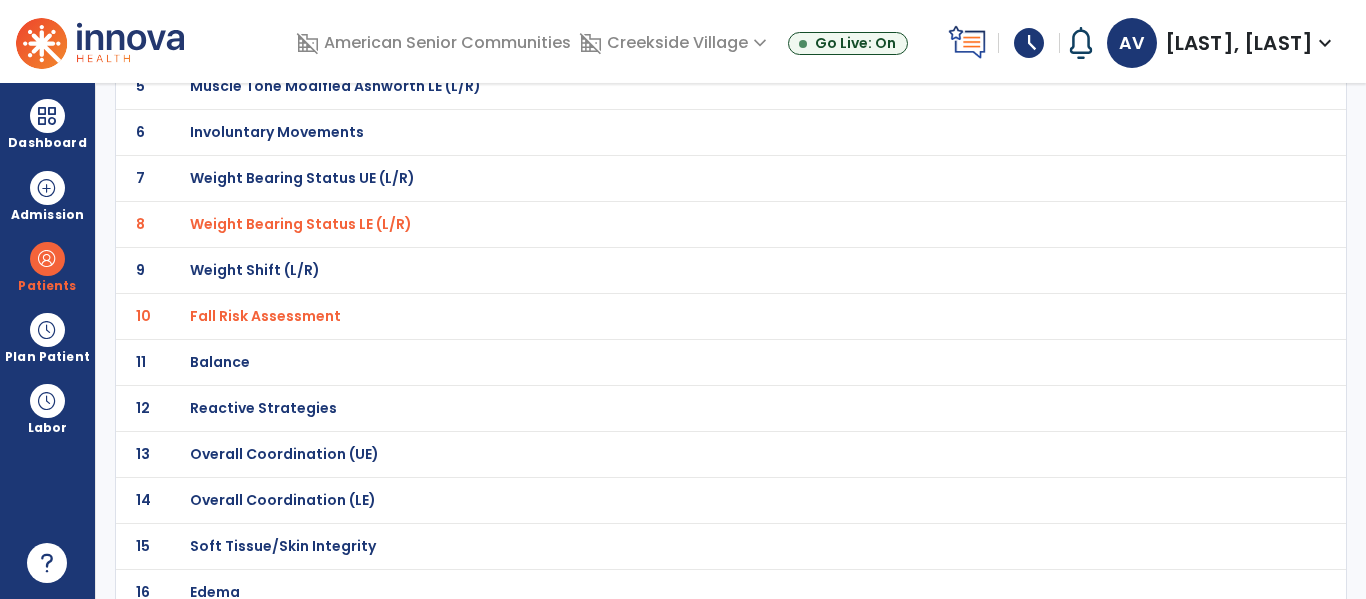 scroll, scrollTop: 385, scrollLeft: 0, axis: vertical 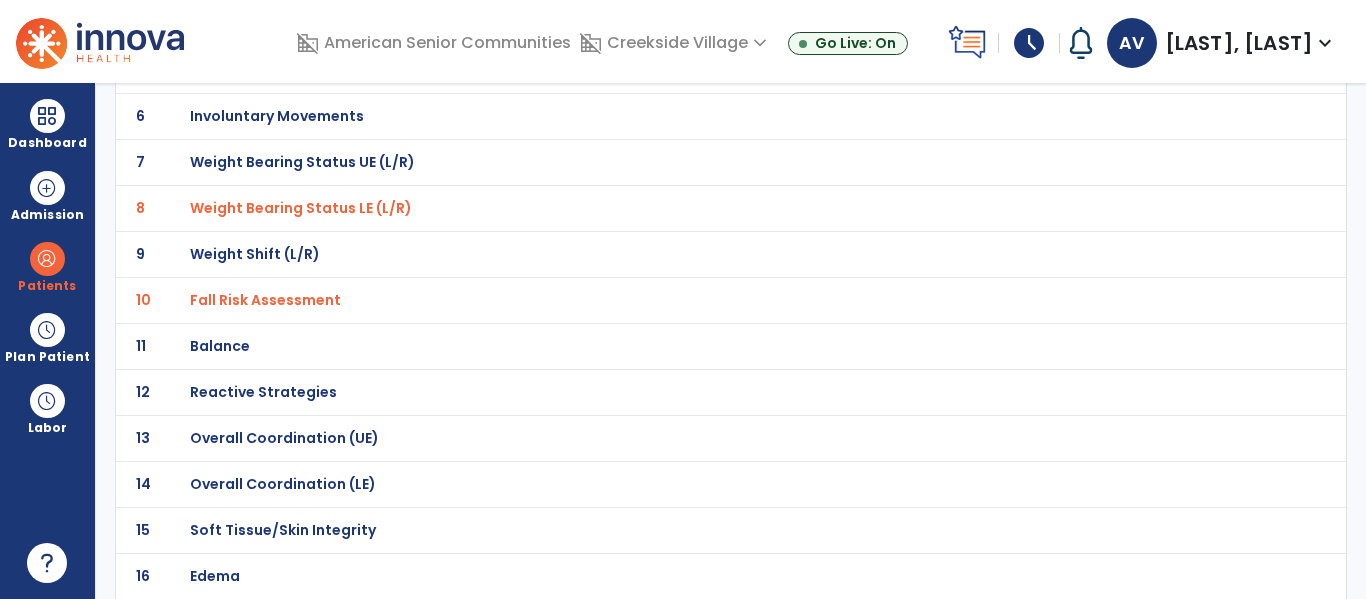 click on "Balance" at bounding box center [261, -114] 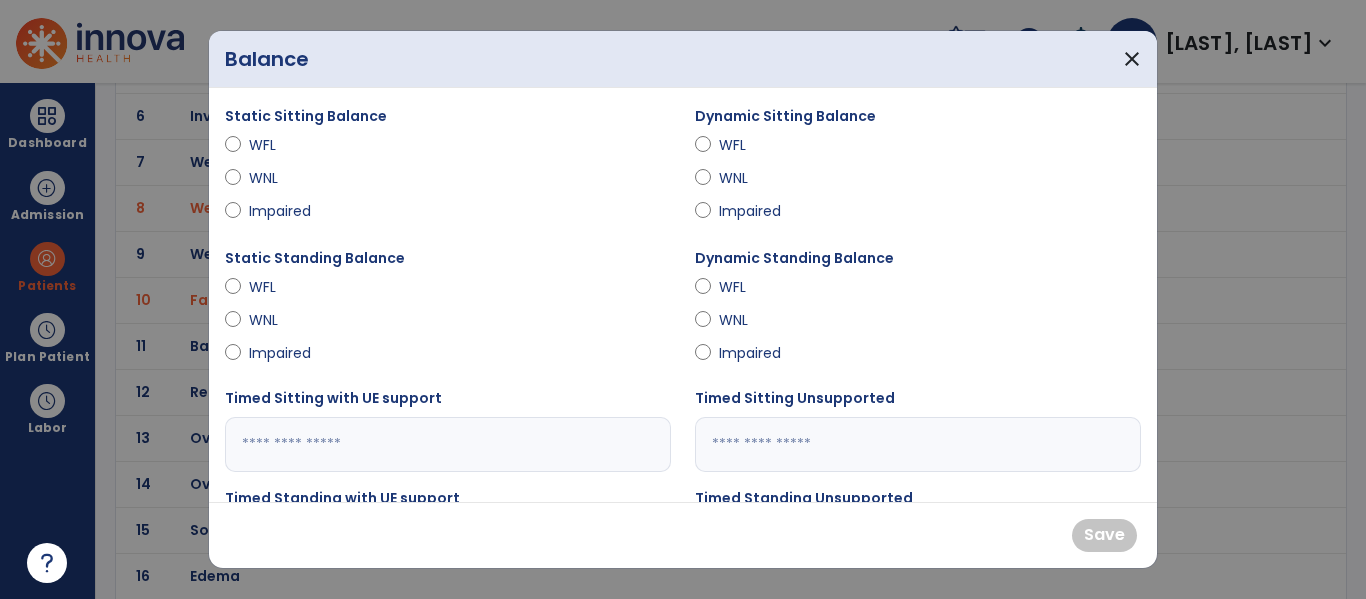 click on "Impaired" at bounding box center (754, 353) 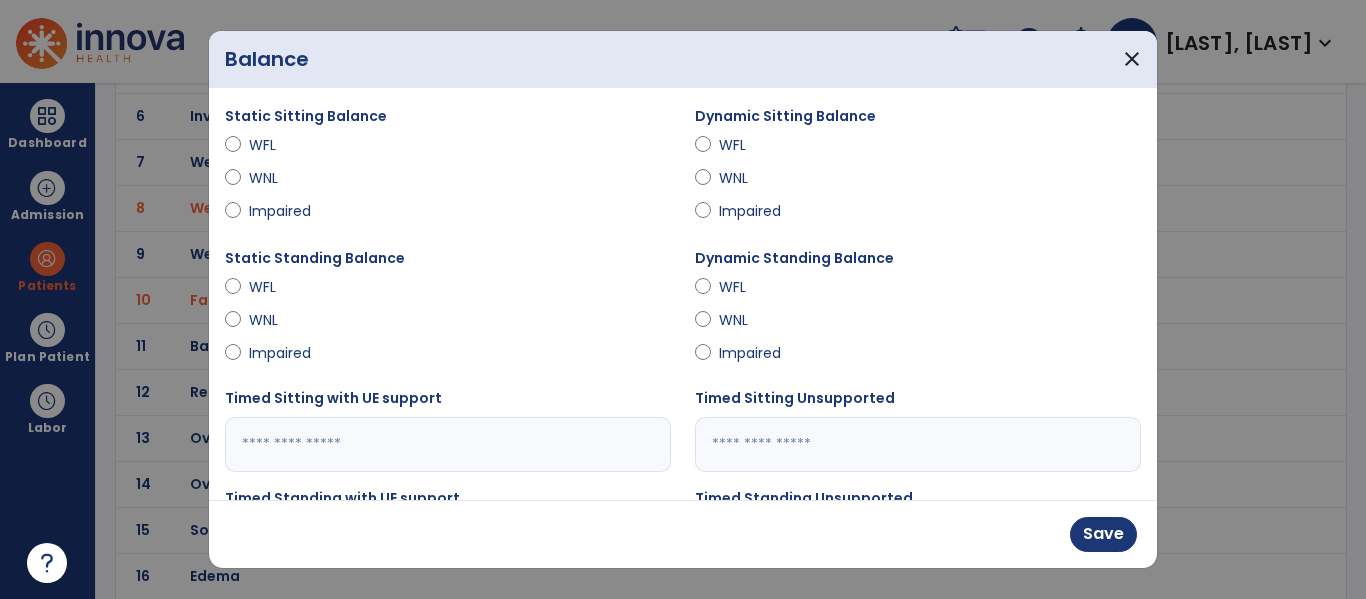 click on "Impaired" at bounding box center [284, 353] 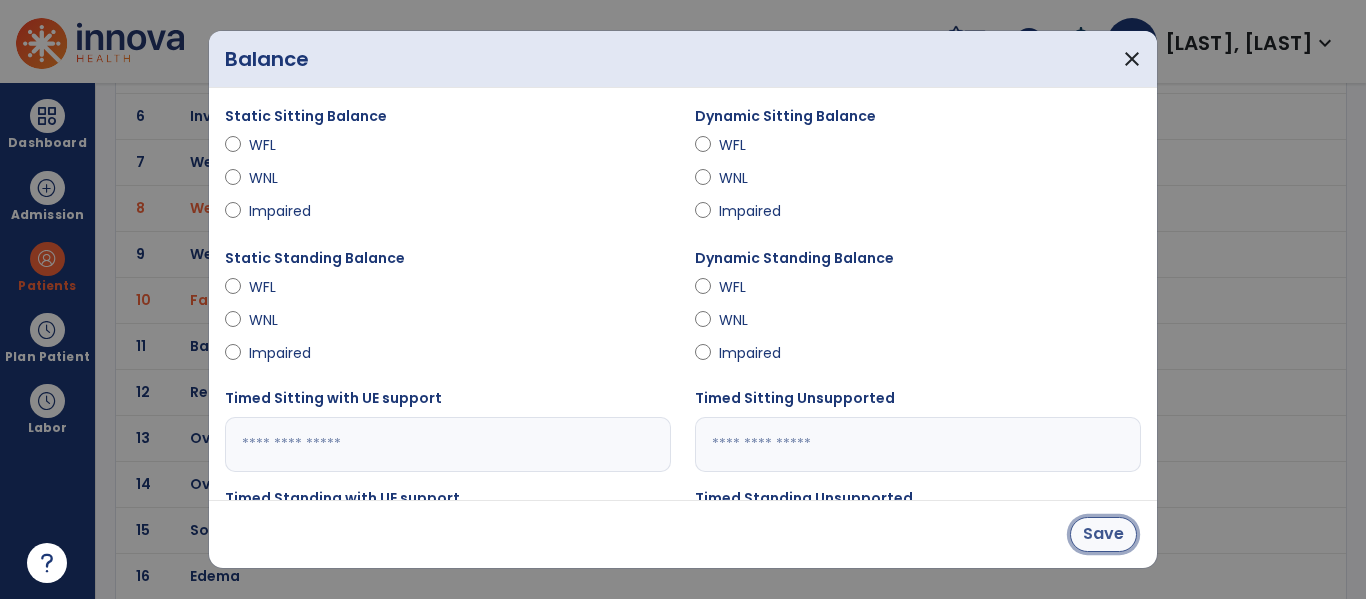 click on "Save" at bounding box center [1103, 534] 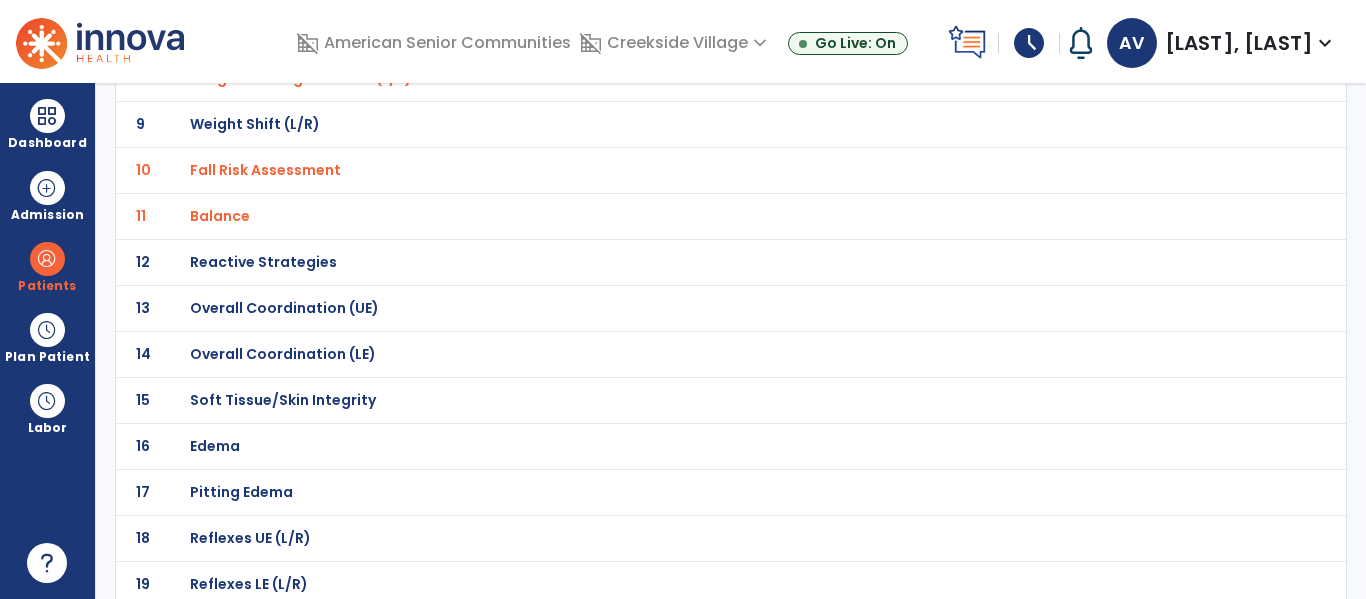 scroll, scrollTop: 518, scrollLeft: 0, axis: vertical 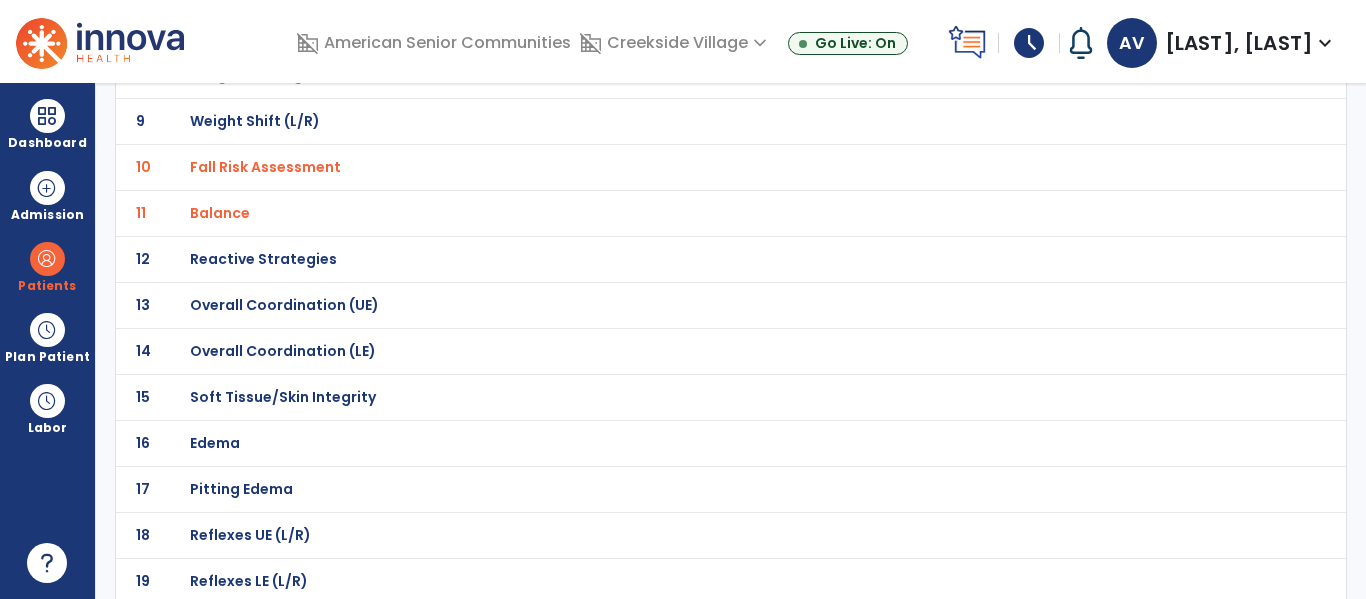 click on "Overall Coordination (LE)" at bounding box center (261, -247) 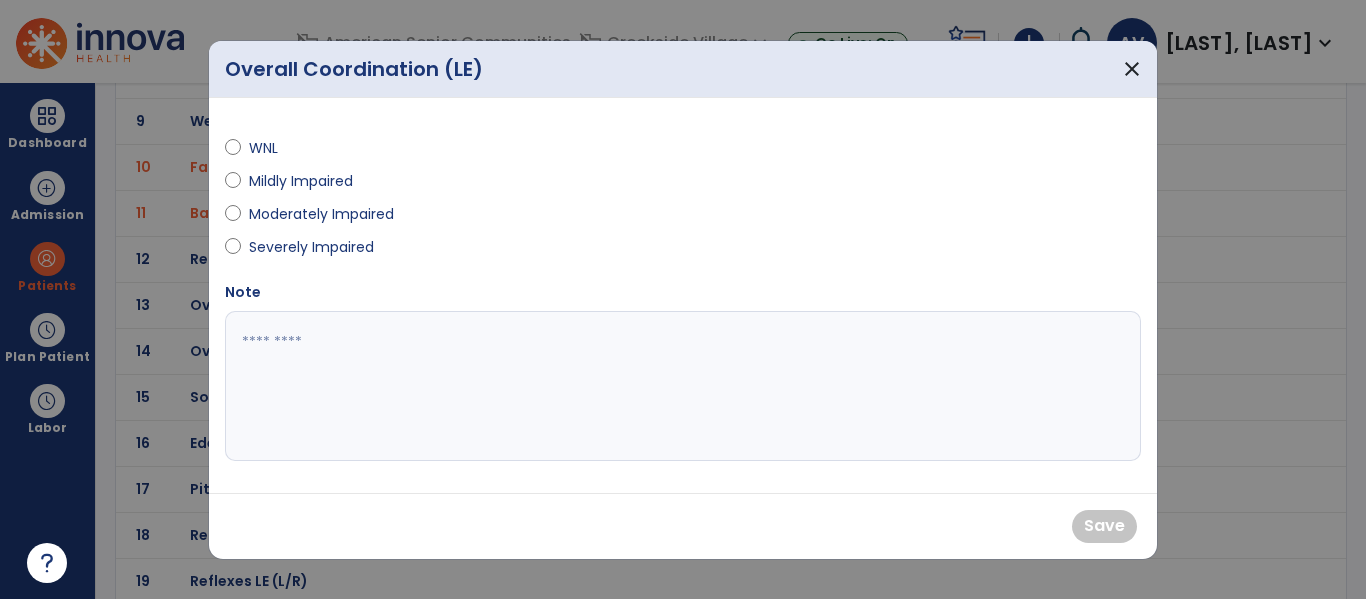 click on "Mildly Impaired" at bounding box center (301, 181) 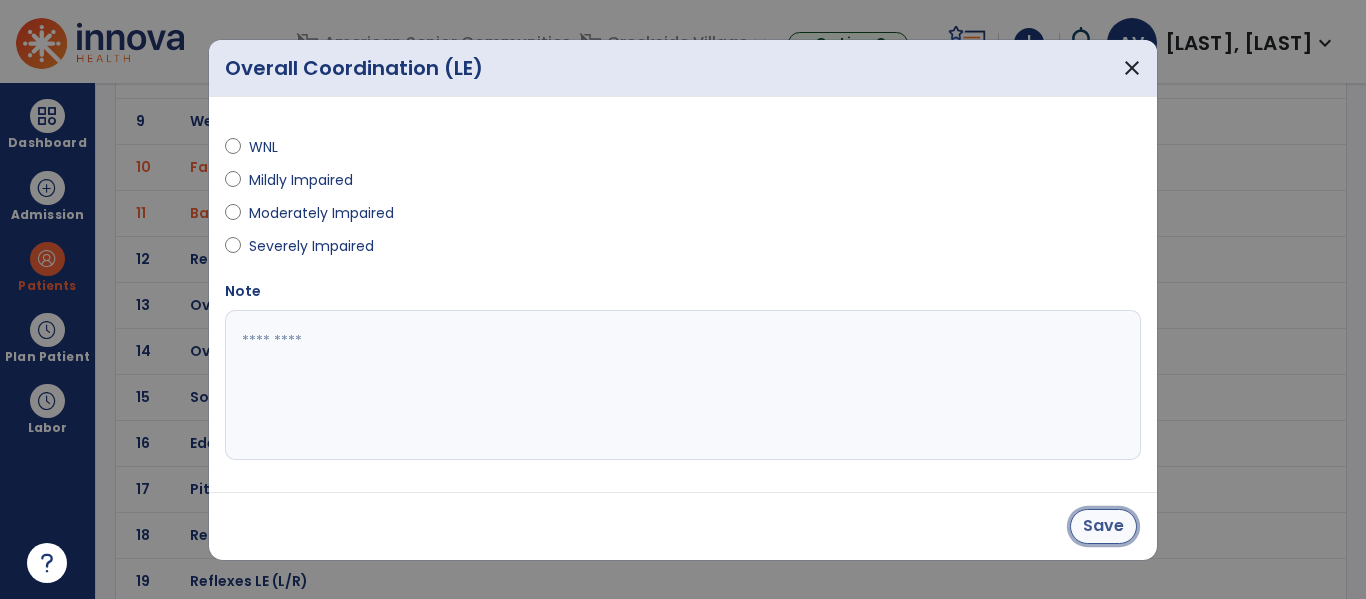 click on "Save" at bounding box center (1103, 526) 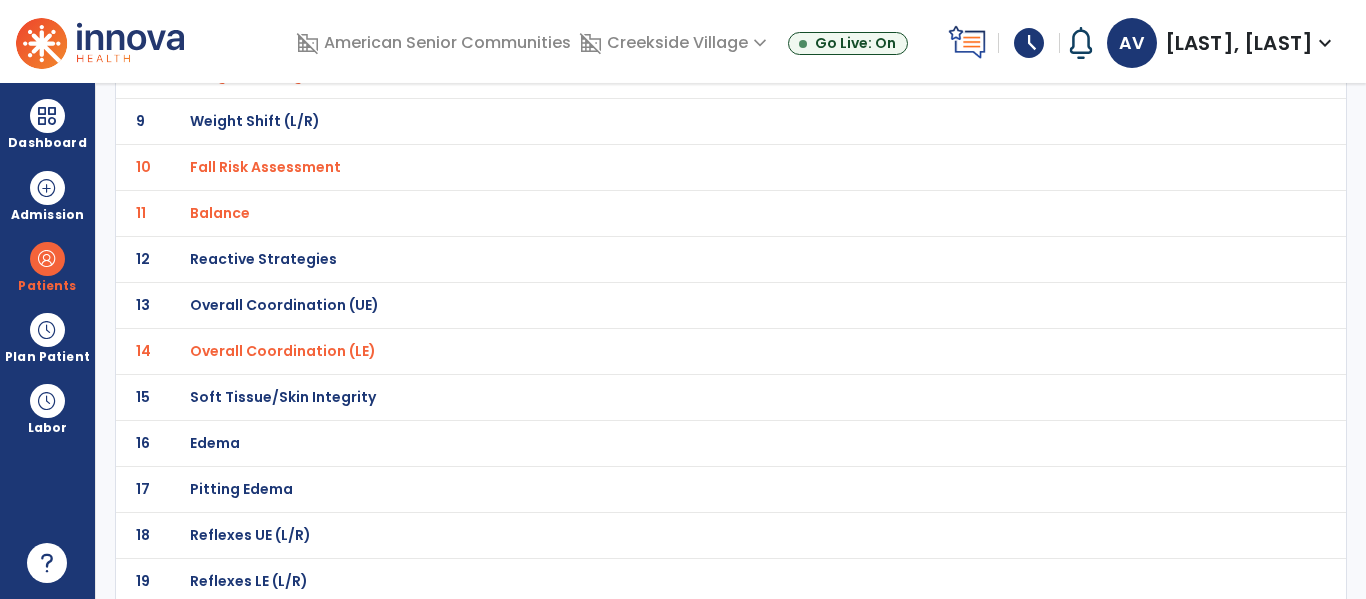 click on "Soft Tissue/Skin Integrity" at bounding box center [261, -247] 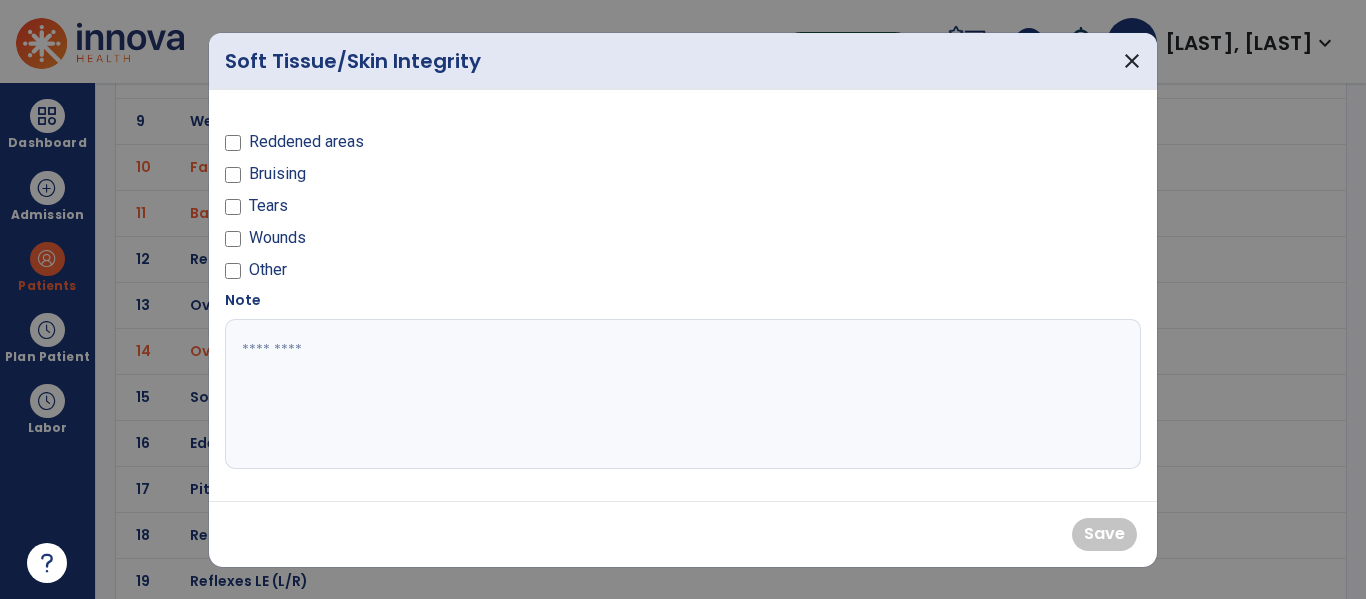 click on "Reddened areas" at bounding box center [306, 142] 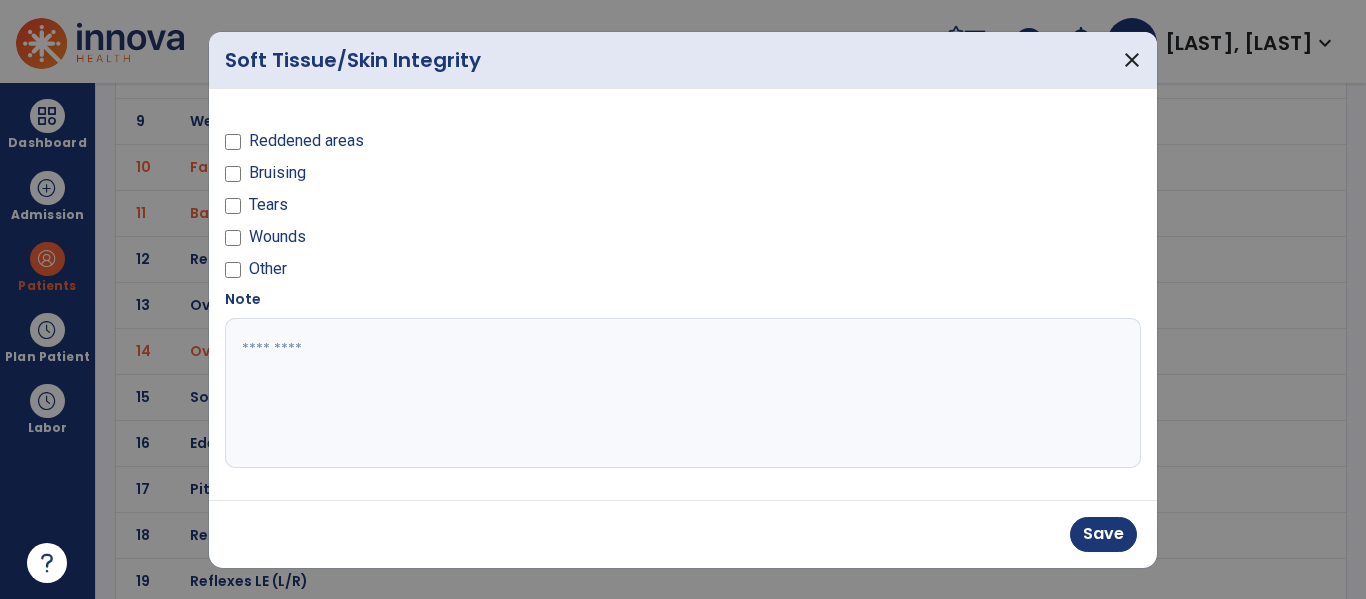 click at bounding box center (683, 393) 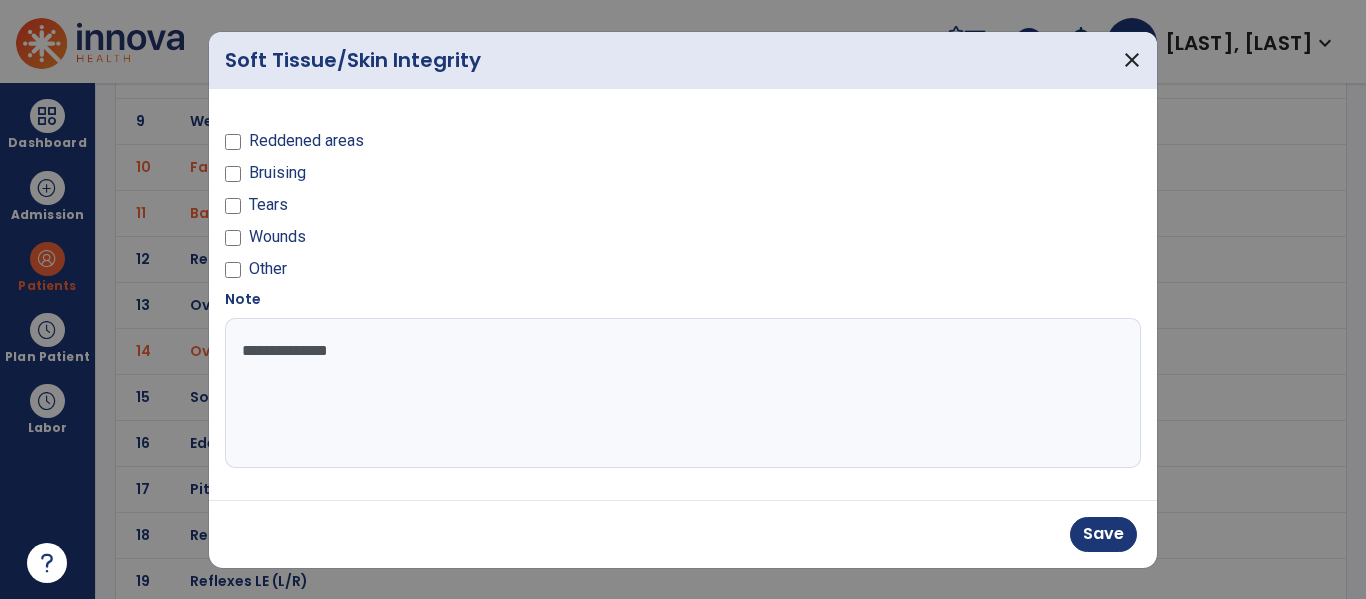 type on "**********" 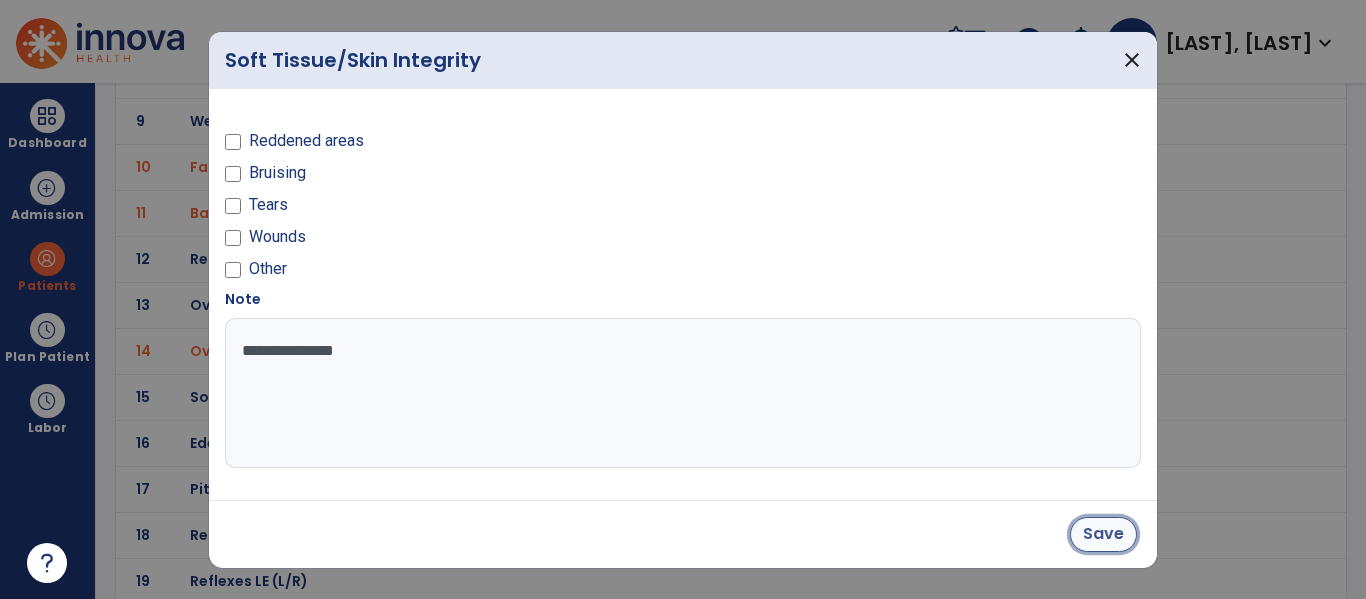 click on "Save" at bounding box center [1103, 534] 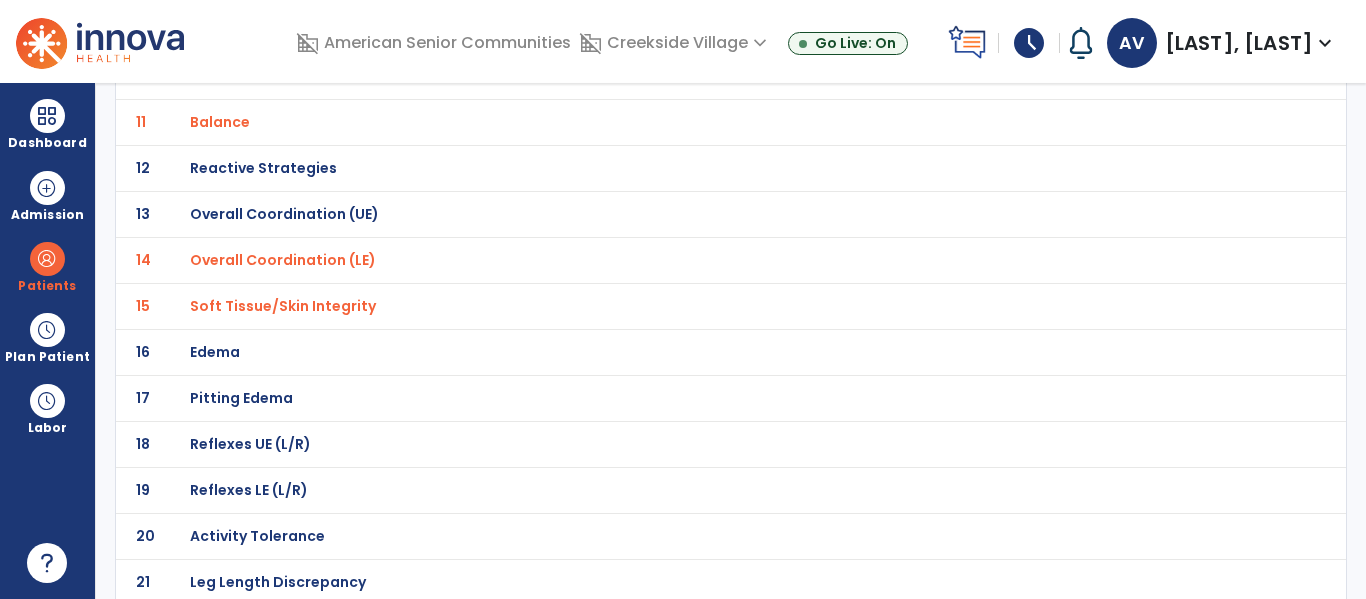 scroll, scrollTop: 611, scrollLeft: 0, axis: vertical 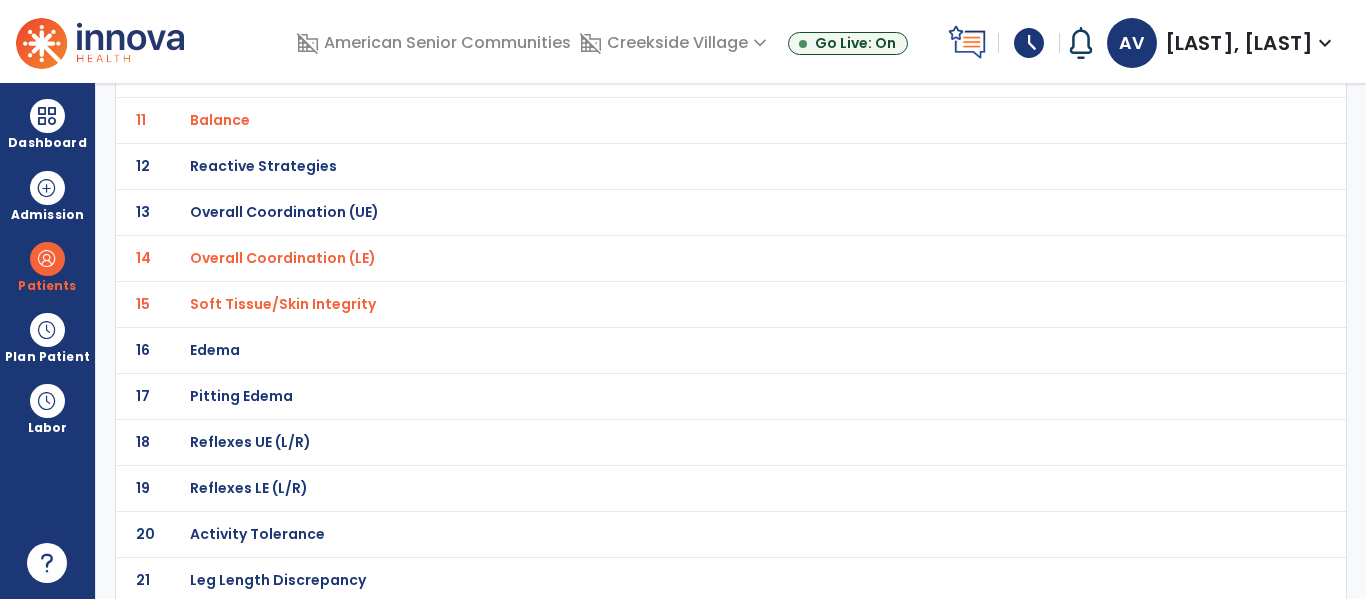 click on "Pitting Edema" at bounding box center [261, -340] 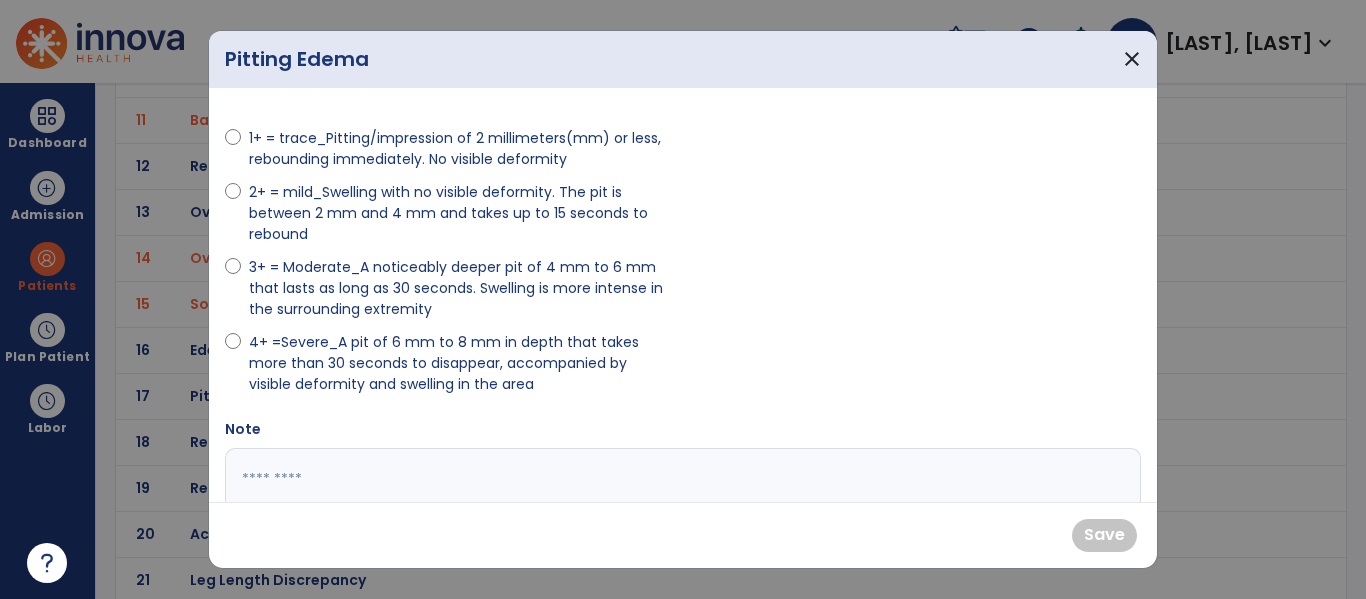 click on "1+ = trace_Pitting/impression of 2 millimeters(mm) or less, rebounding immediately. No visible deformity" at bounding box center [460, 149] 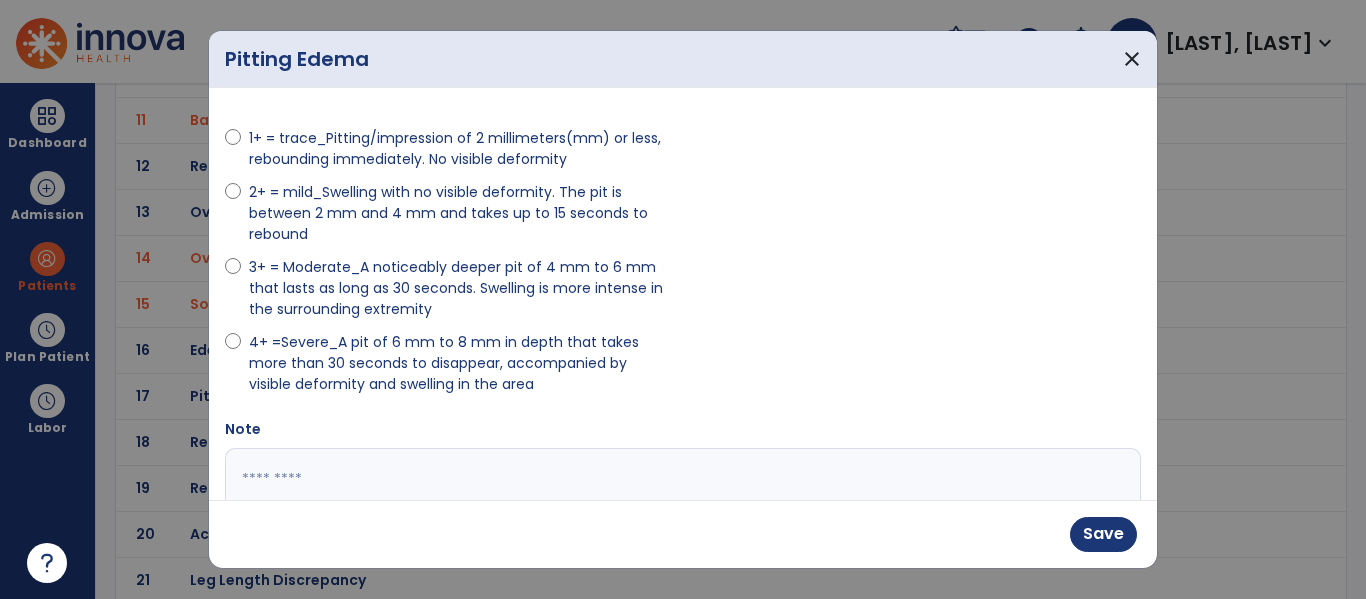 click at bounding box center [680, 523] 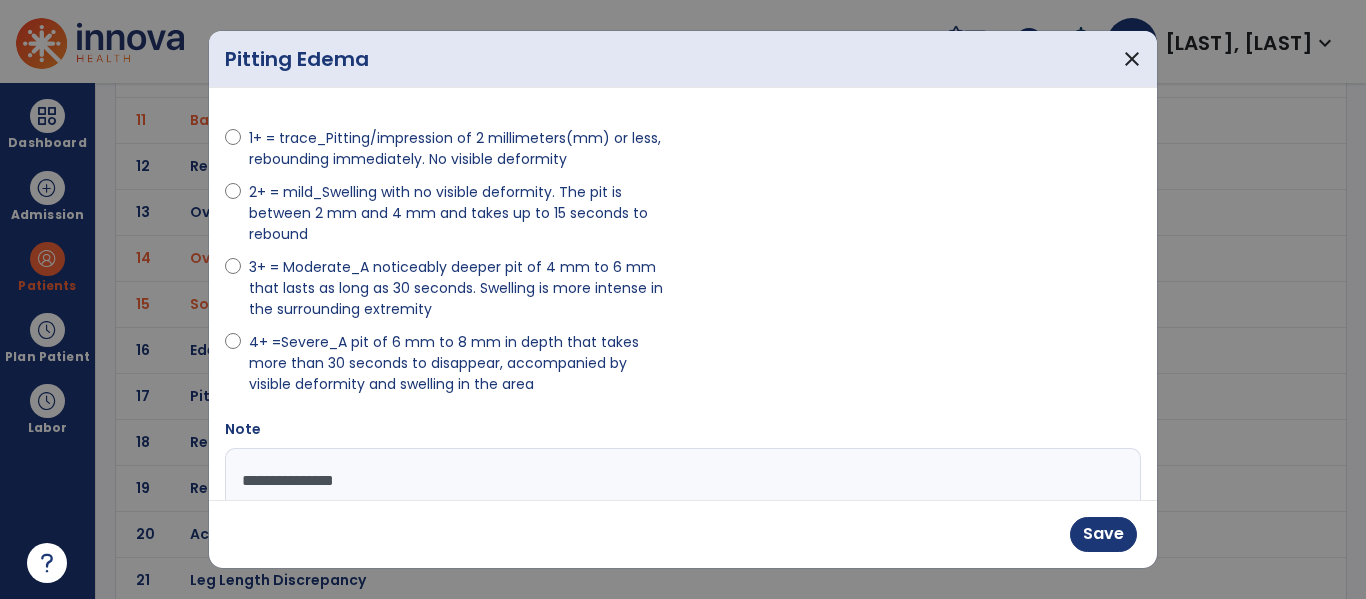 click on "**********" at bounding box center [680, 523] 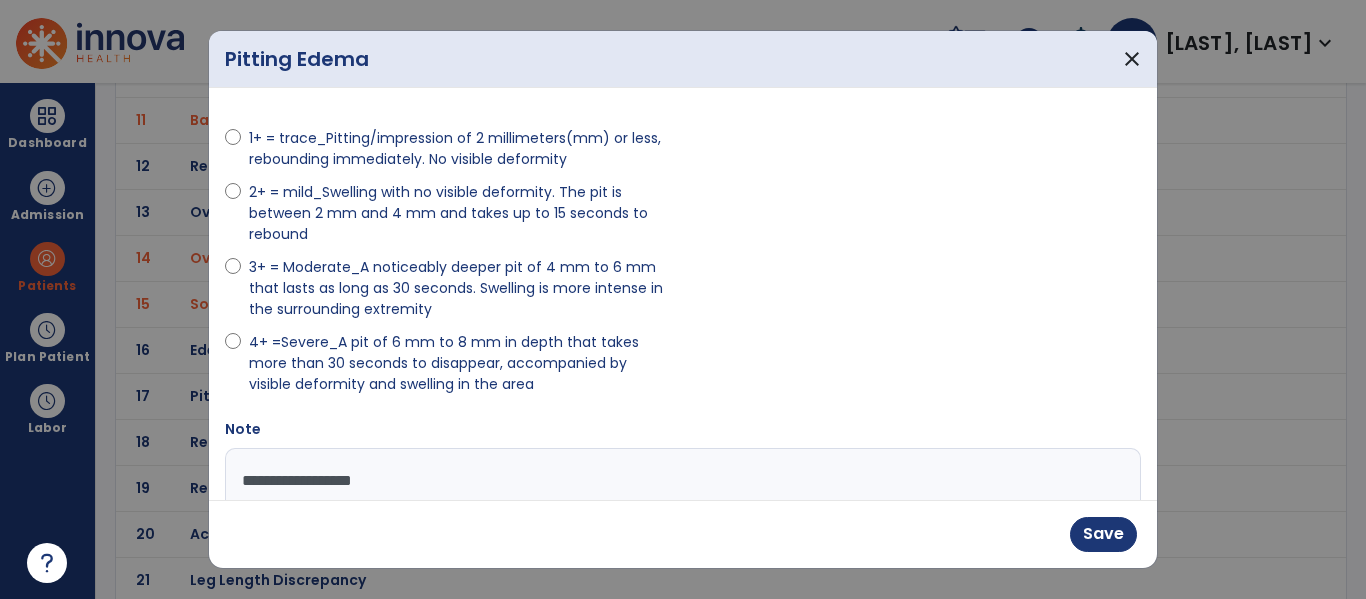 type on "**********" 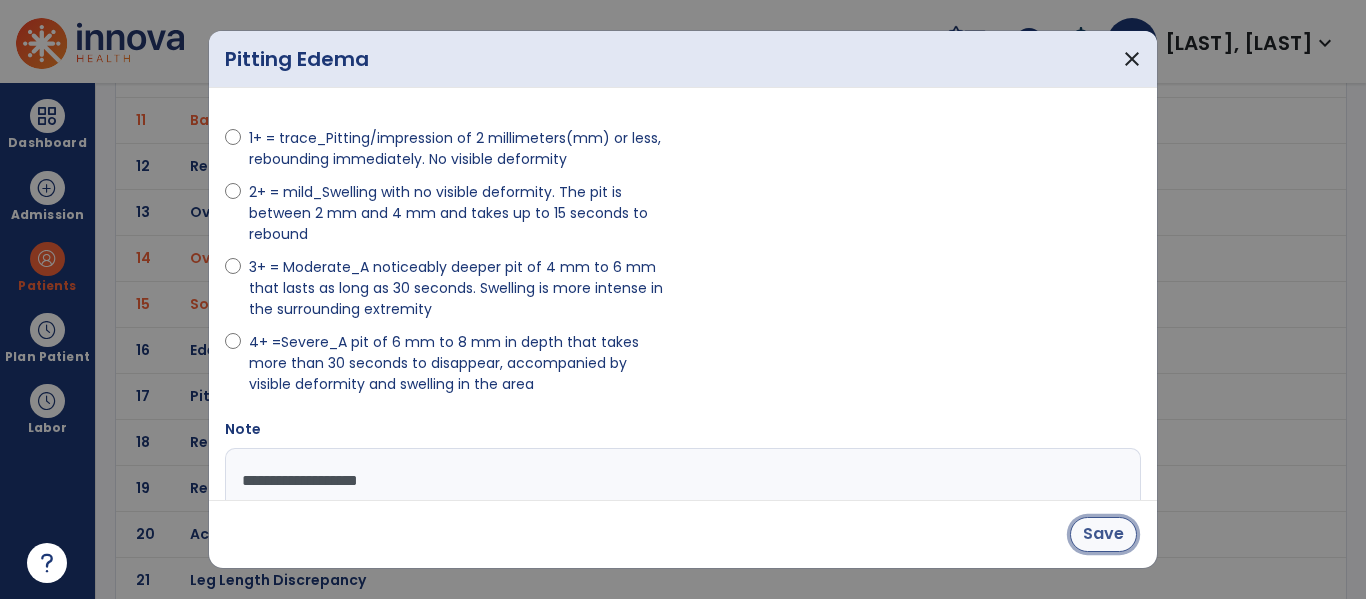 click on "Save" at bounding box center [1103, 534] 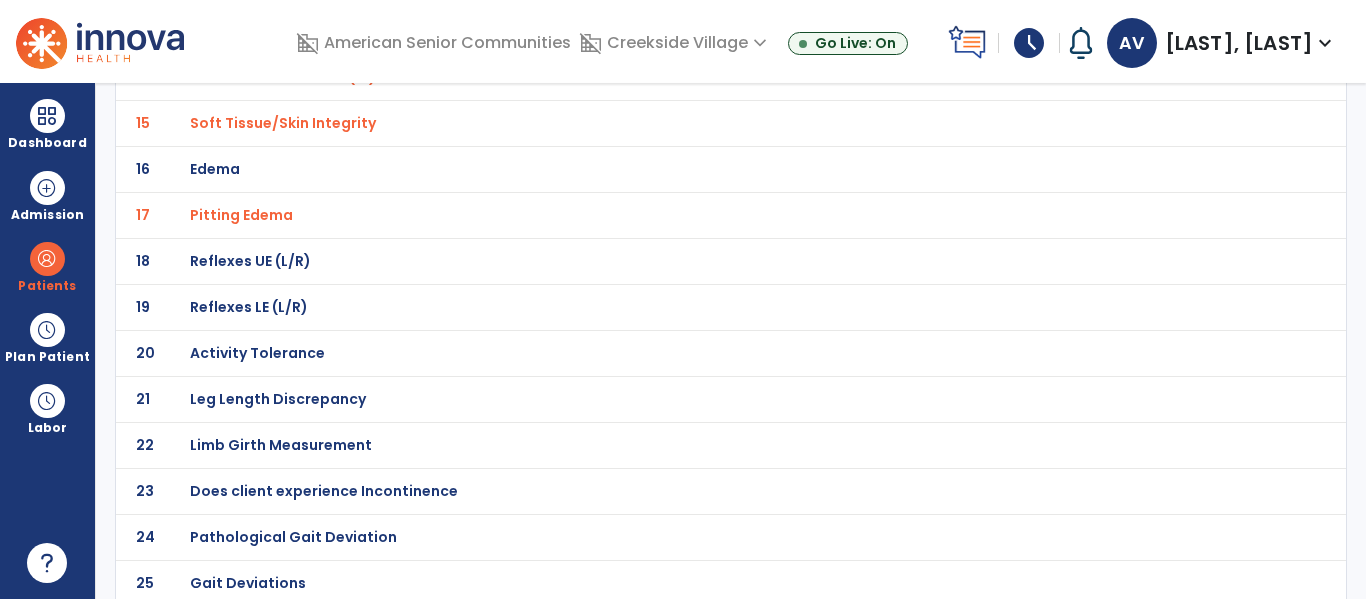 scroll, scrollTop: 793, scrollLeft: 0, axis: vertical 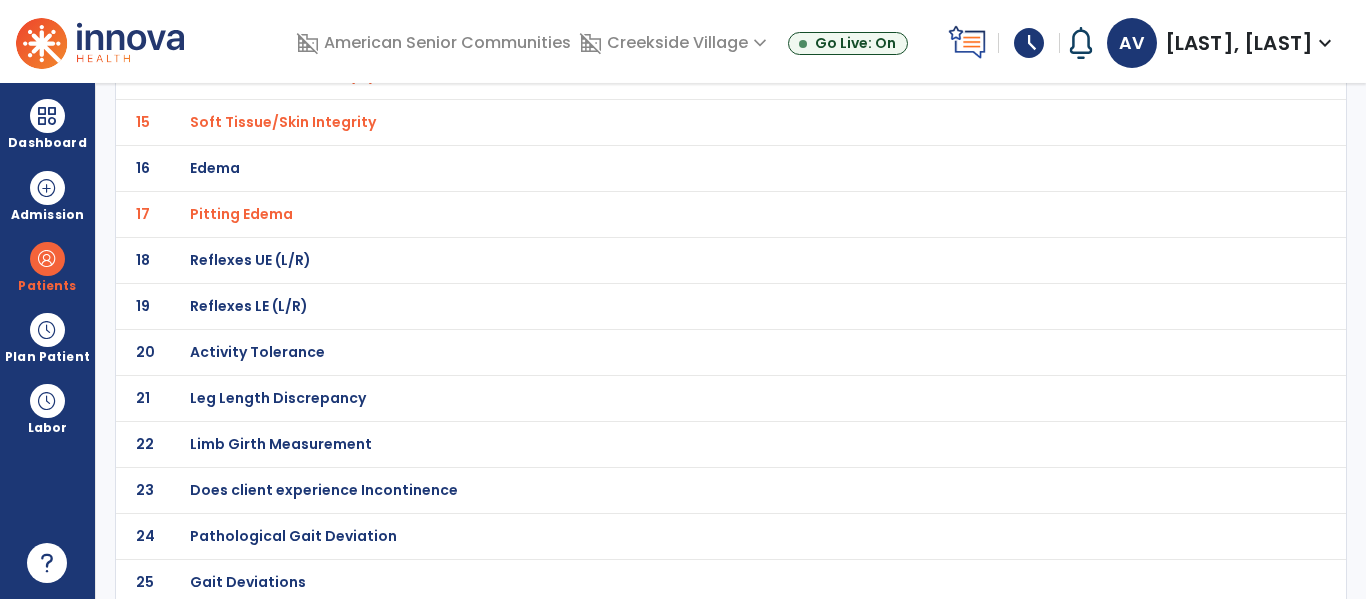 click on "Pathological Gait Deviation" at bounding box center (261, -522) 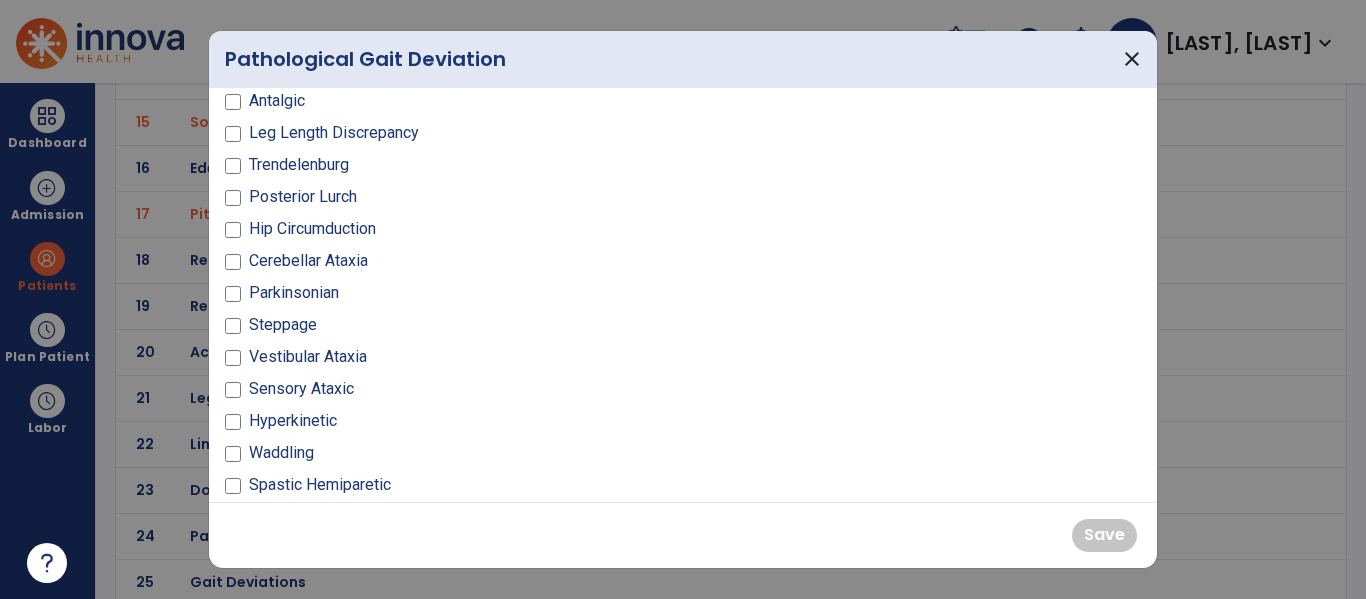 scroll, scrollTop: 47, scrollLeft: 0, axis: vertical 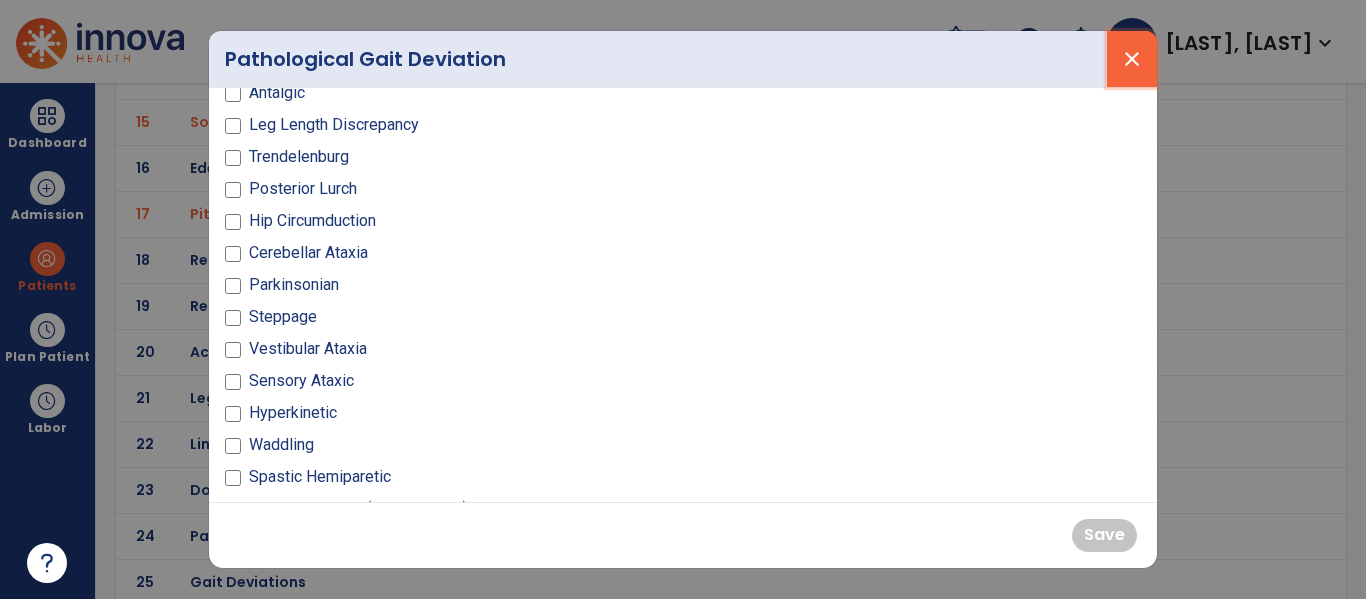 click on "close" at bounding box center [1132, 59] 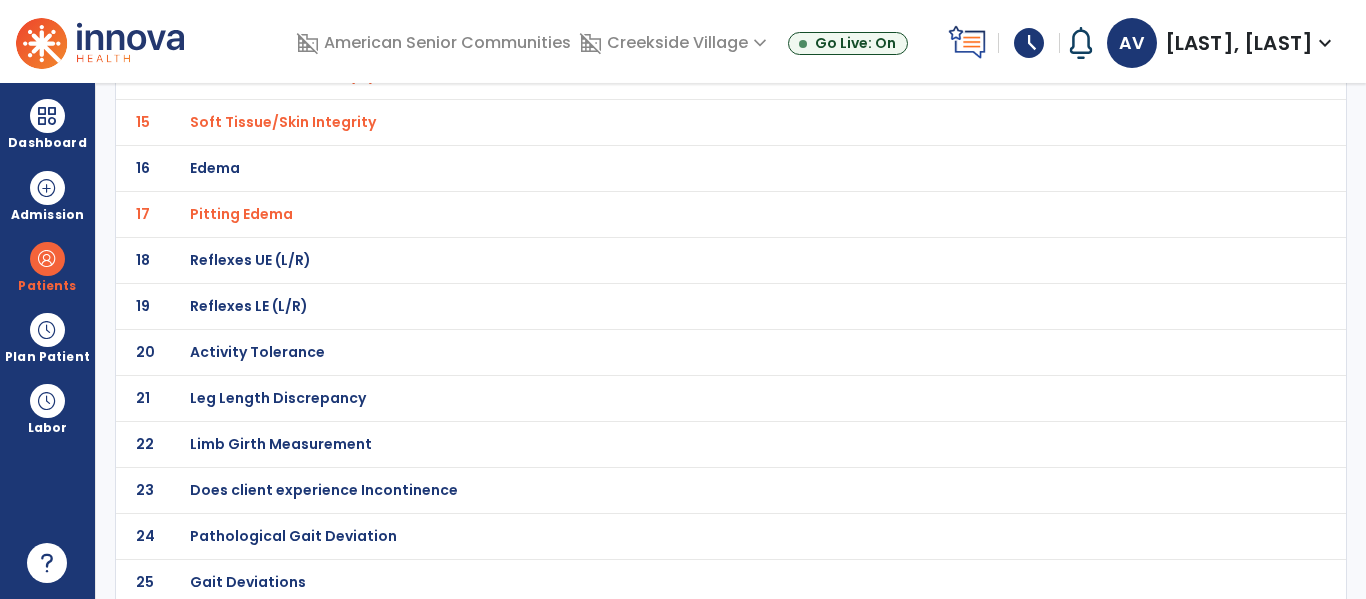 scroll, scrollTop: 0, scrollLeft: 0, axis: both 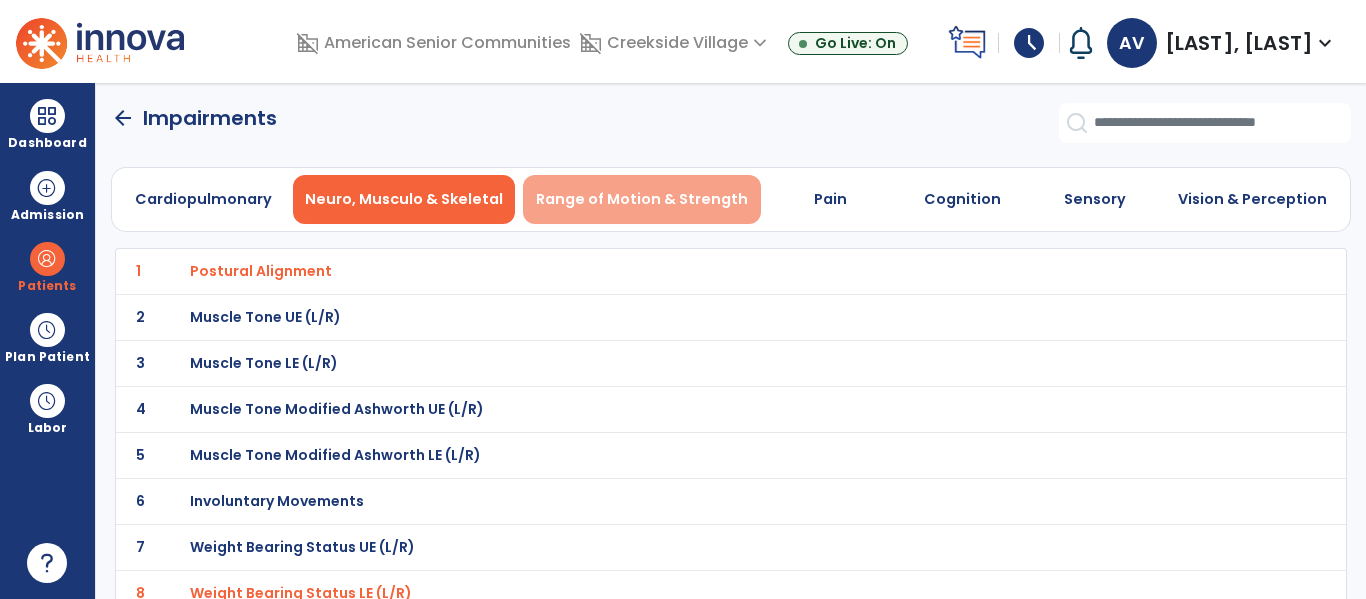 click on "Range of Motion & Strength" at bounding box center (642, 199) 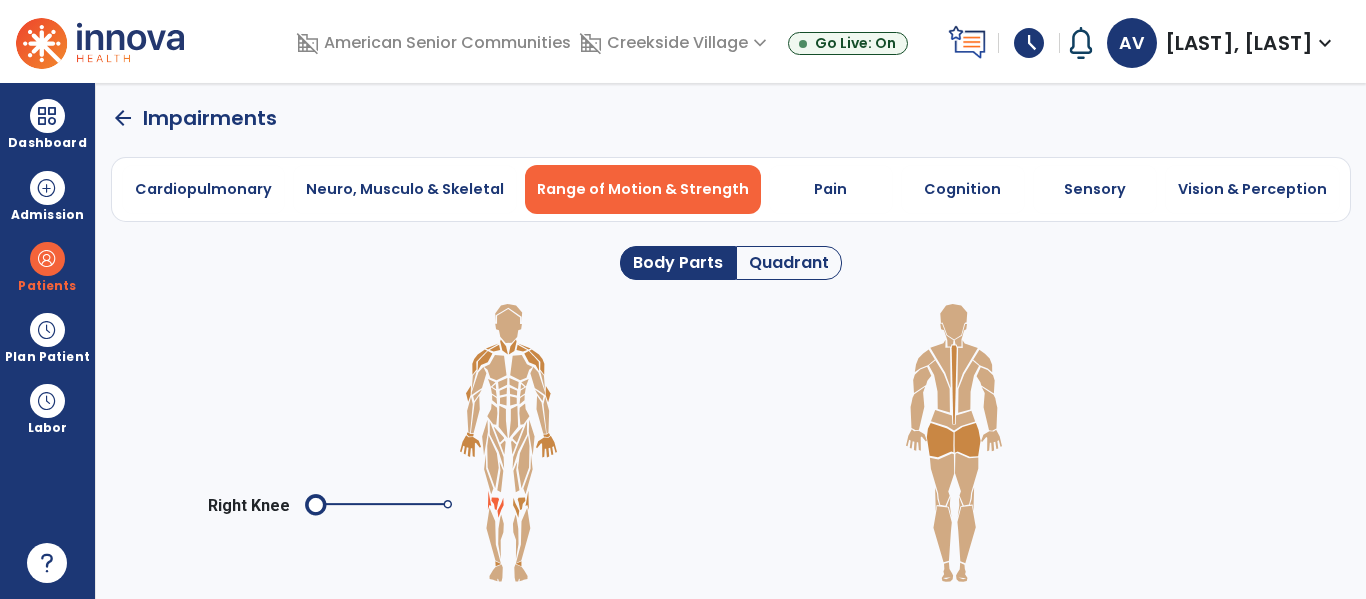 click 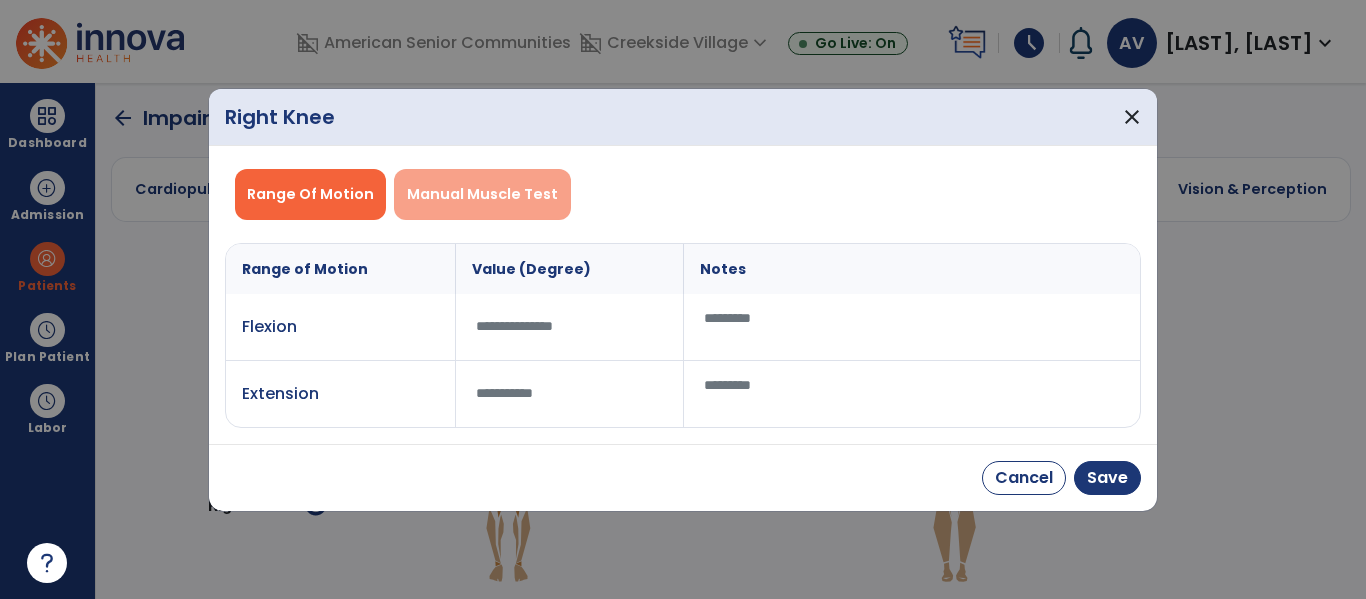 click on "Manual Muscle Test" at bounding box center (482, 194) 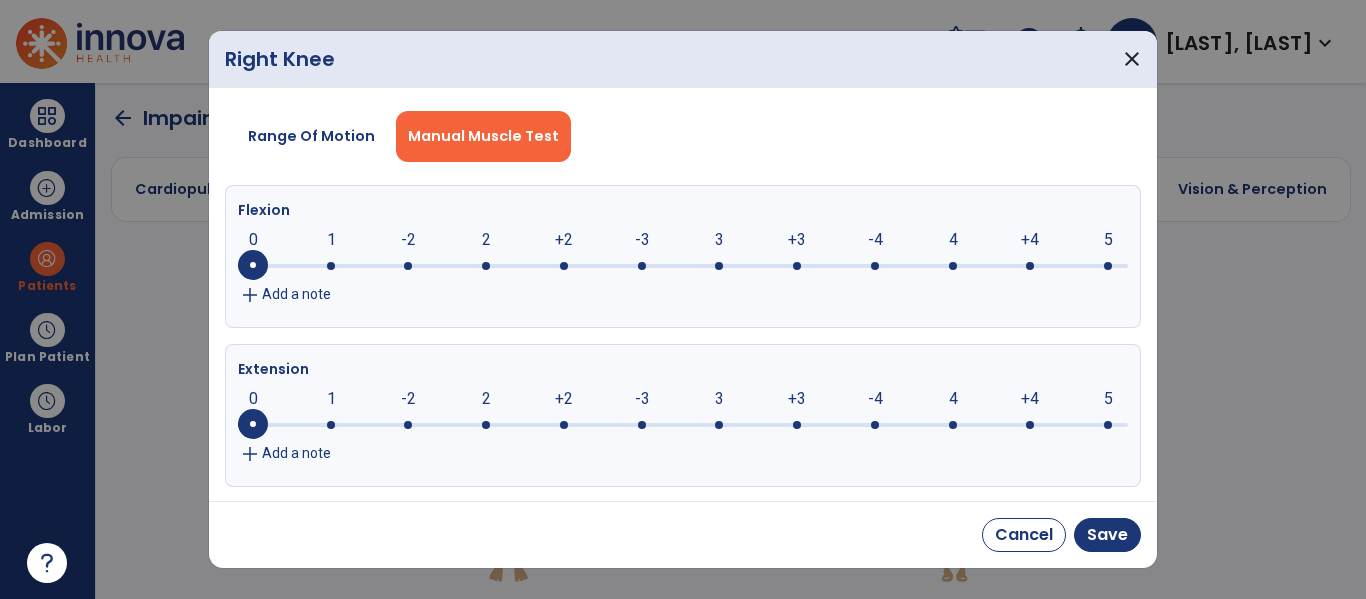 click 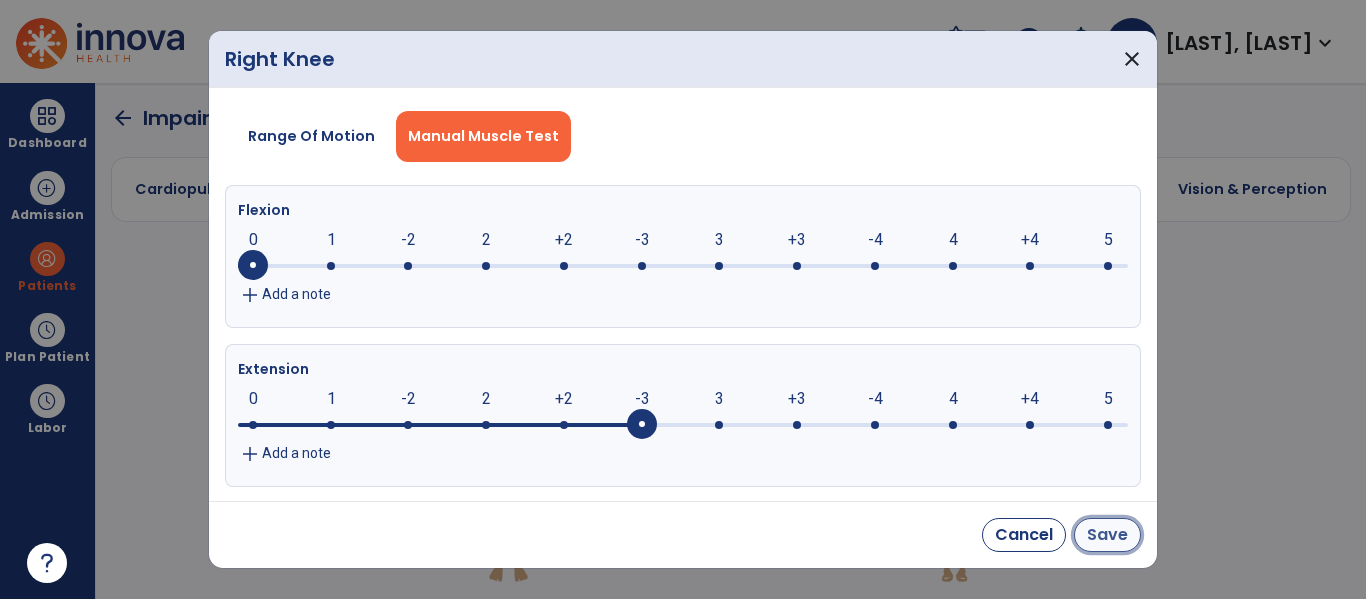 click on "Save" at bounding box center [1107, 535] 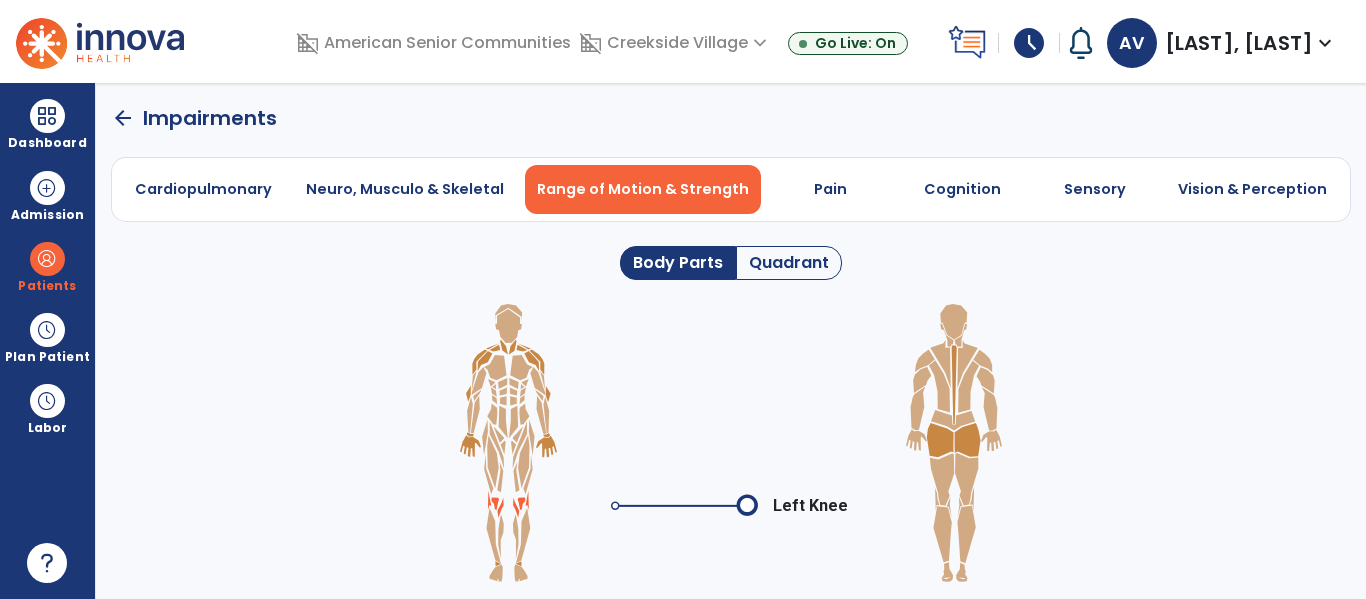 click 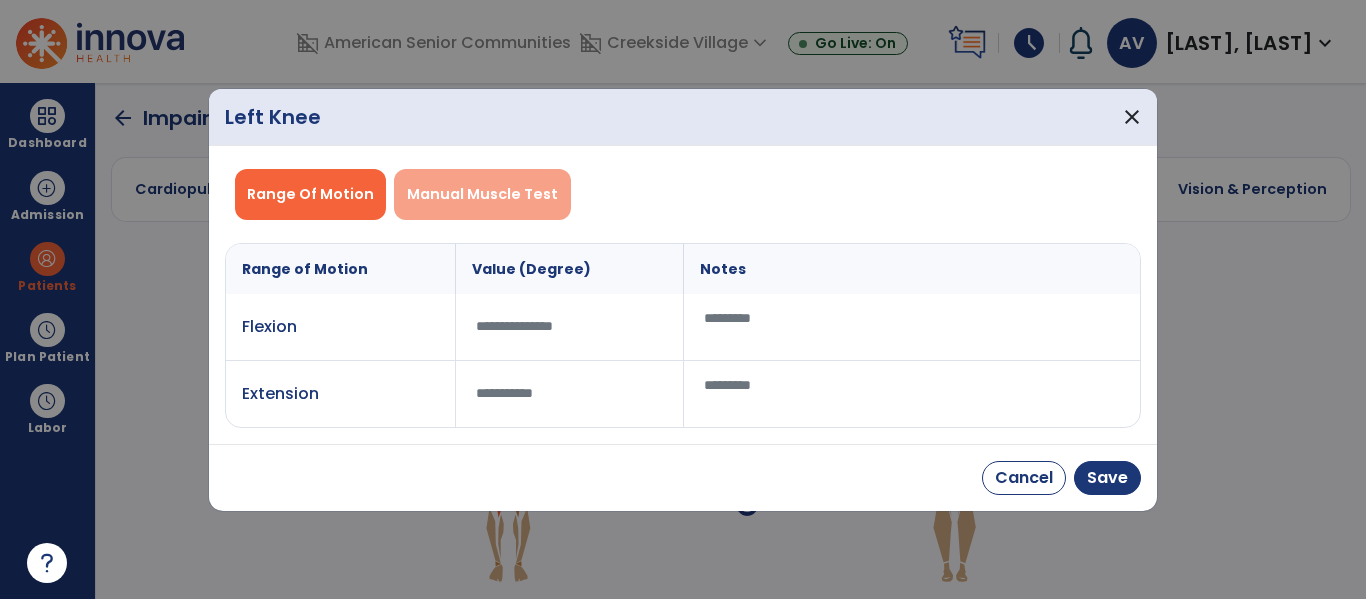 click on "Manual Muscle Test" at bounding box center (482, 194) 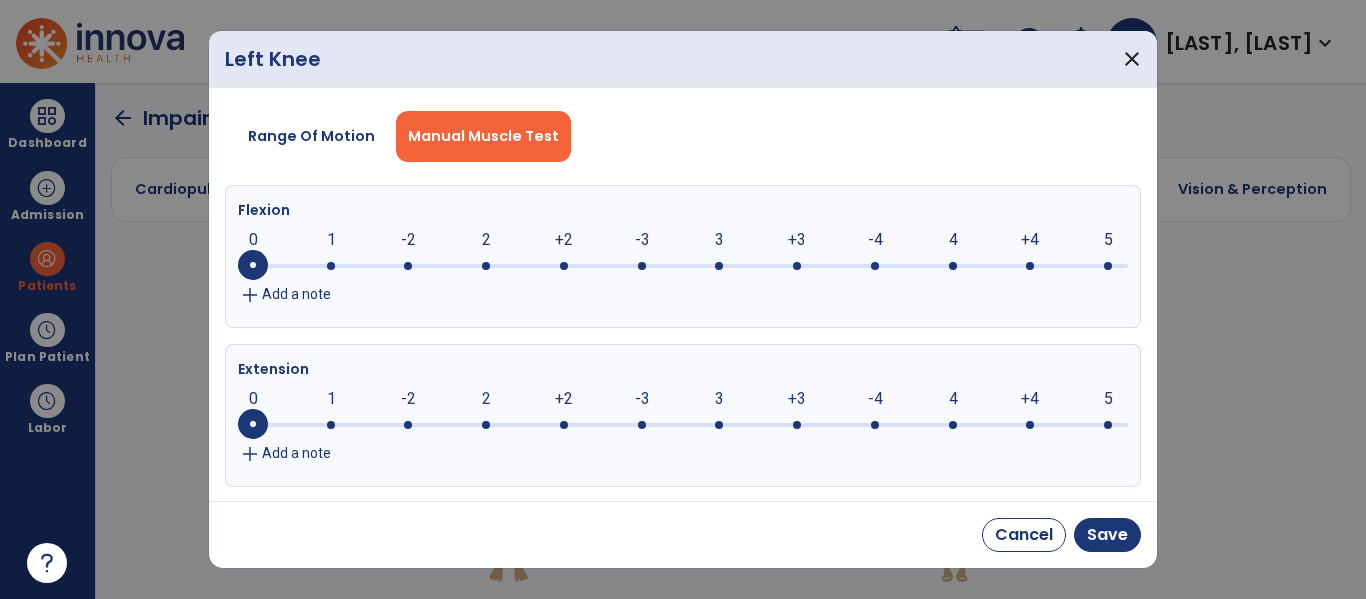 click 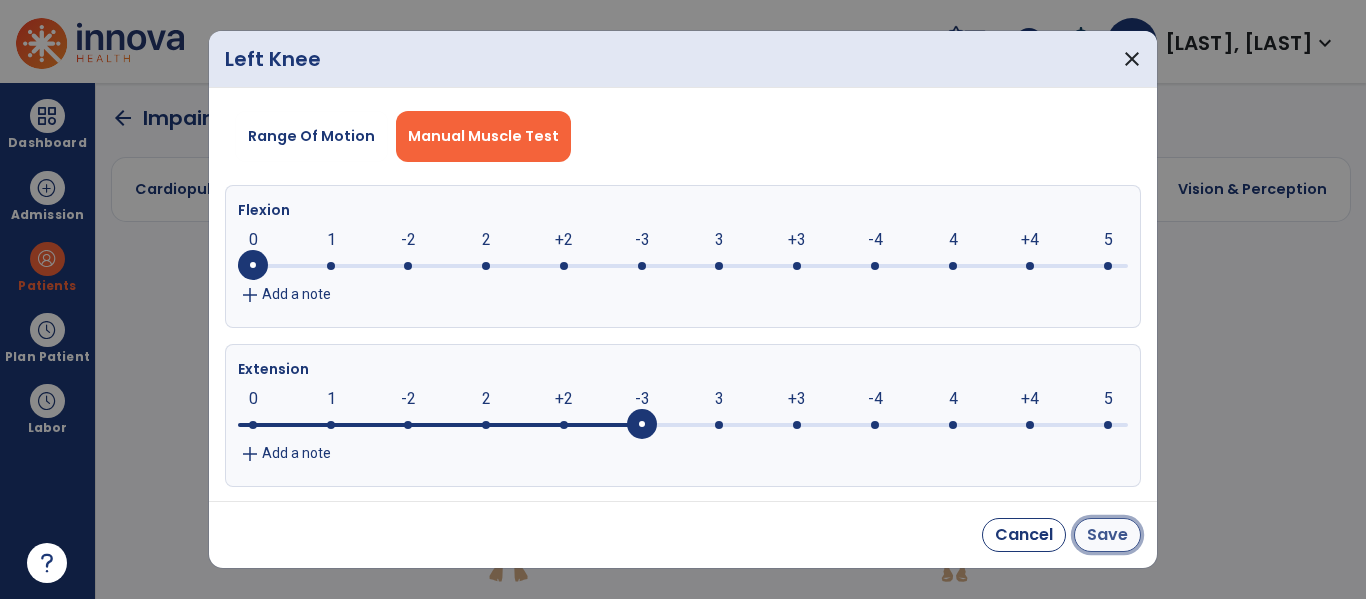 click on "Save" at bounding box center (1107, 535) 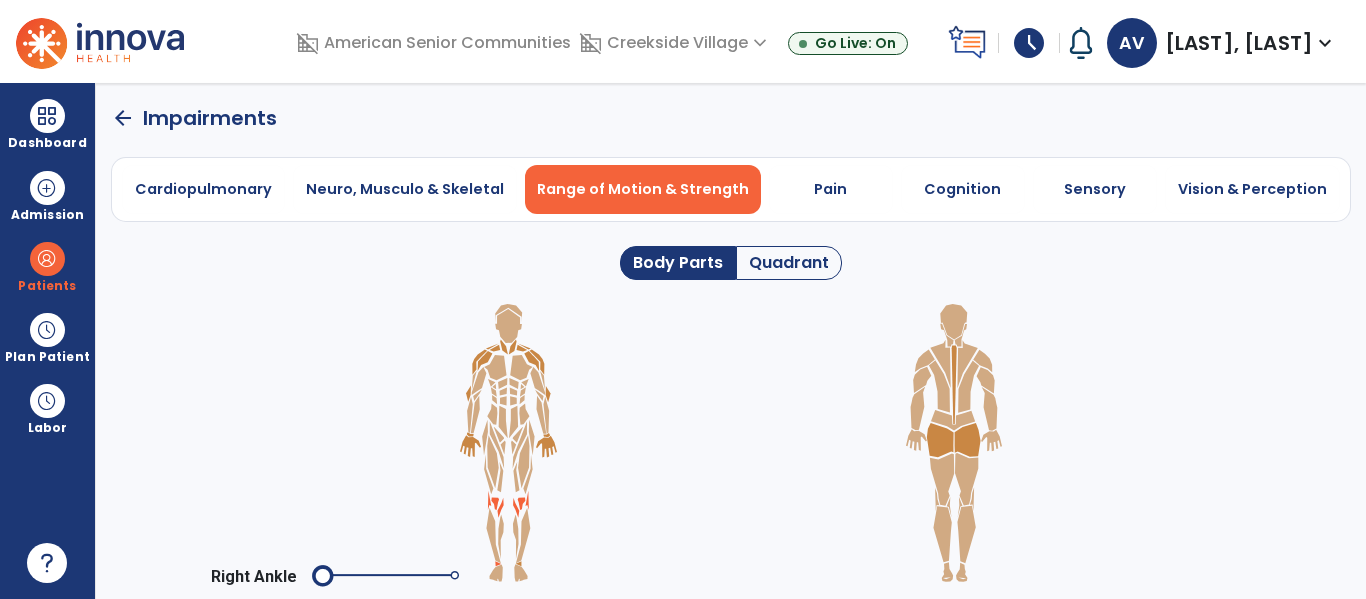 click 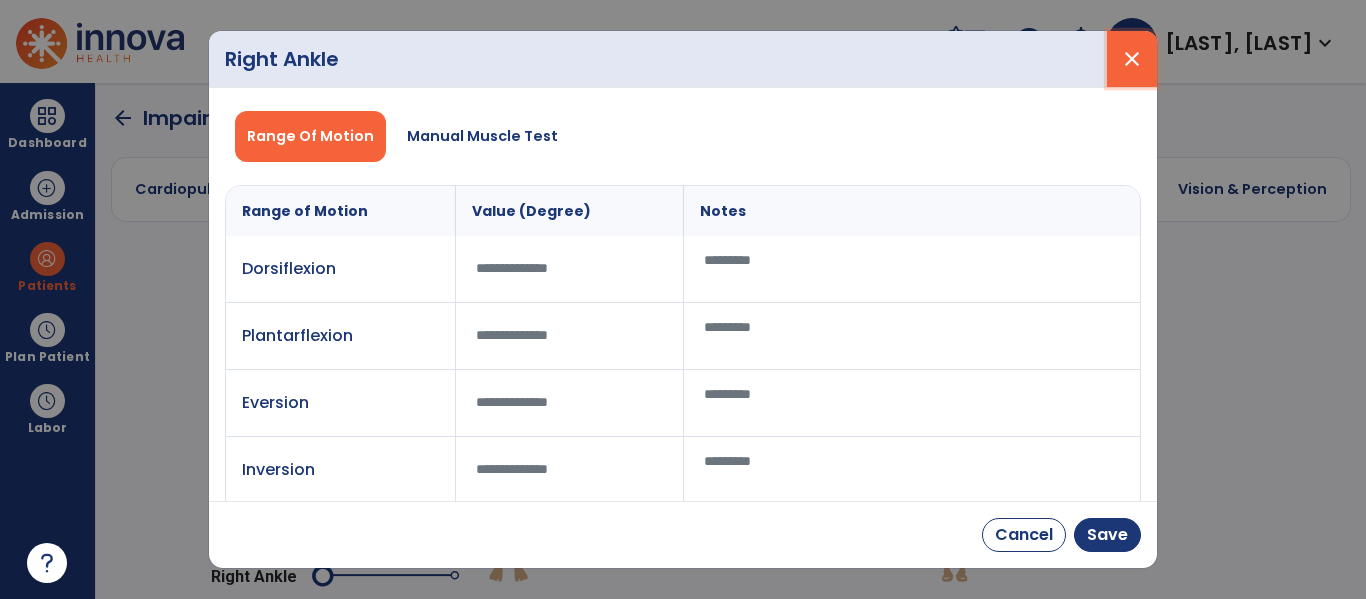 click on "close" at bounding box center (1132, 59) 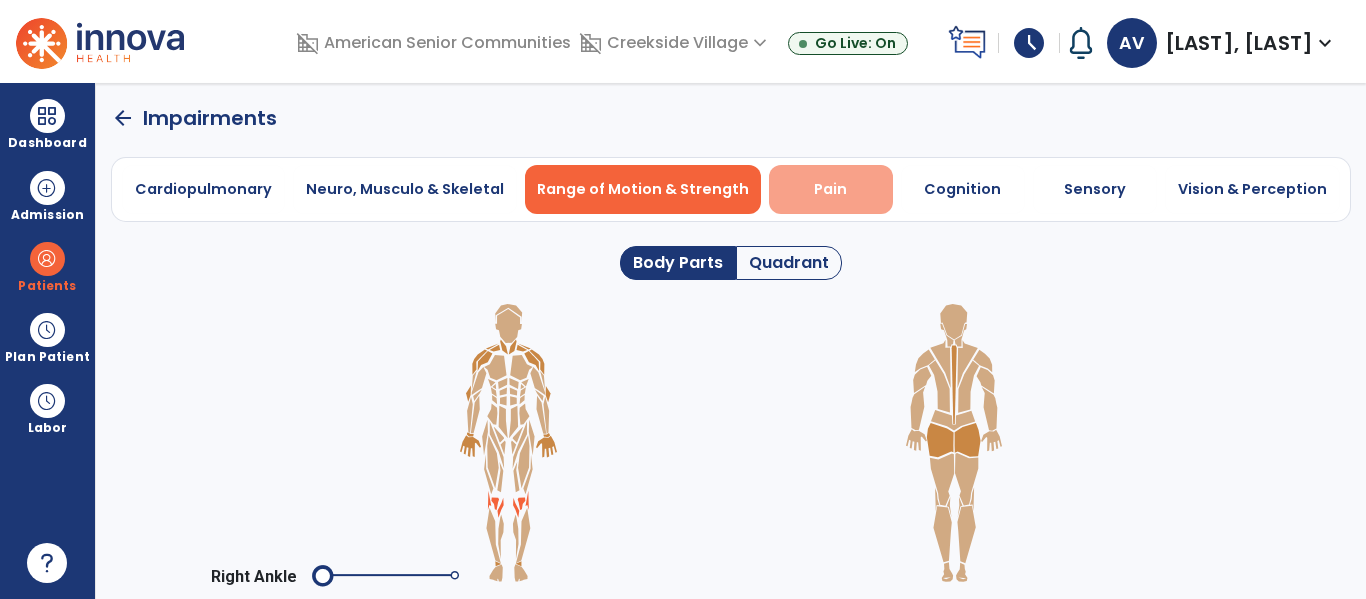click on "Pain" at bounding box center (831, 189) 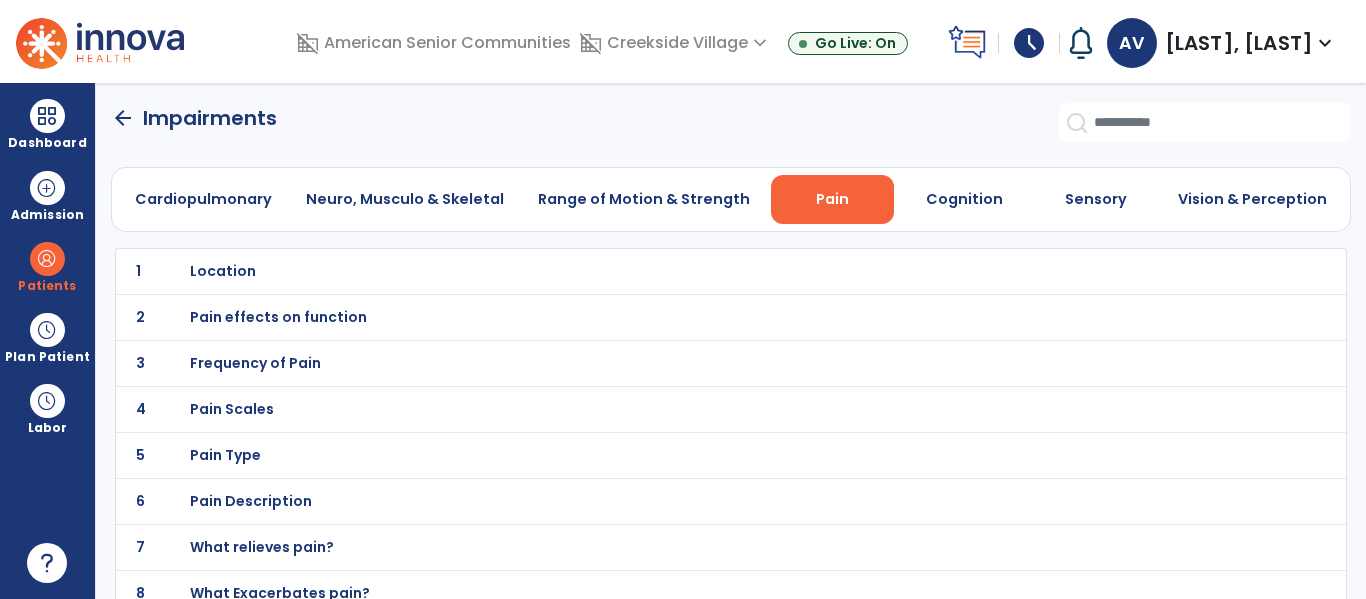 click on "Location" at bounding box center [223, 271] 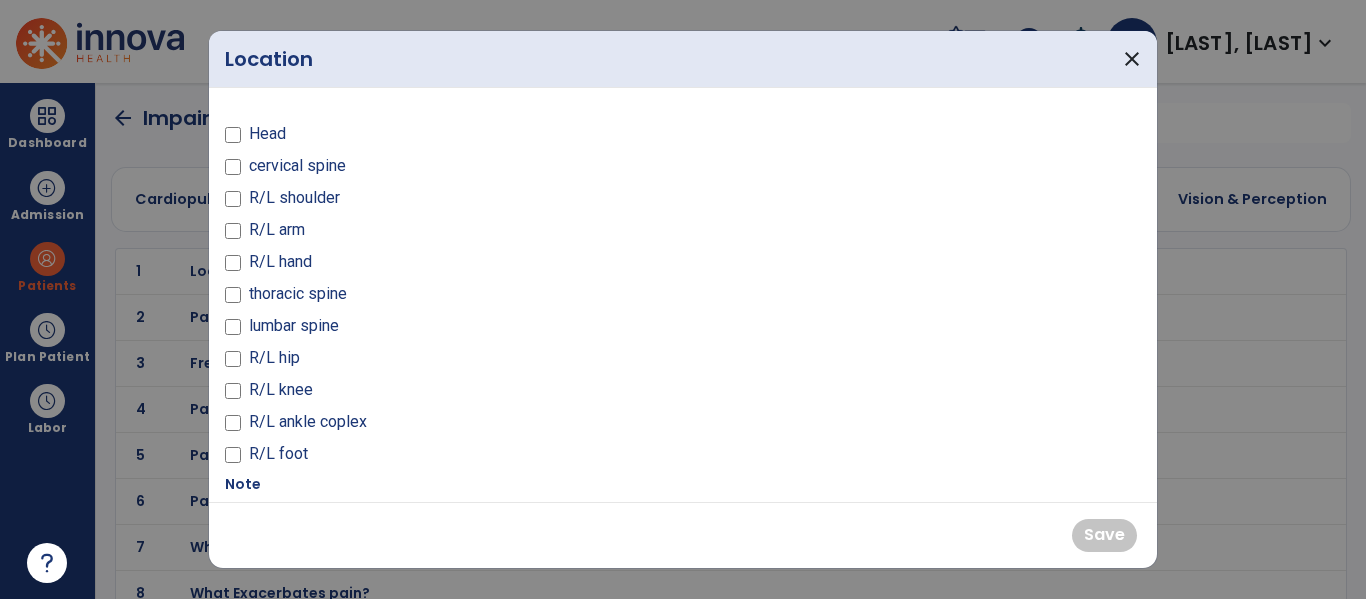 scroll, scrollTop: 0, scrollLeft: 0, axis: both 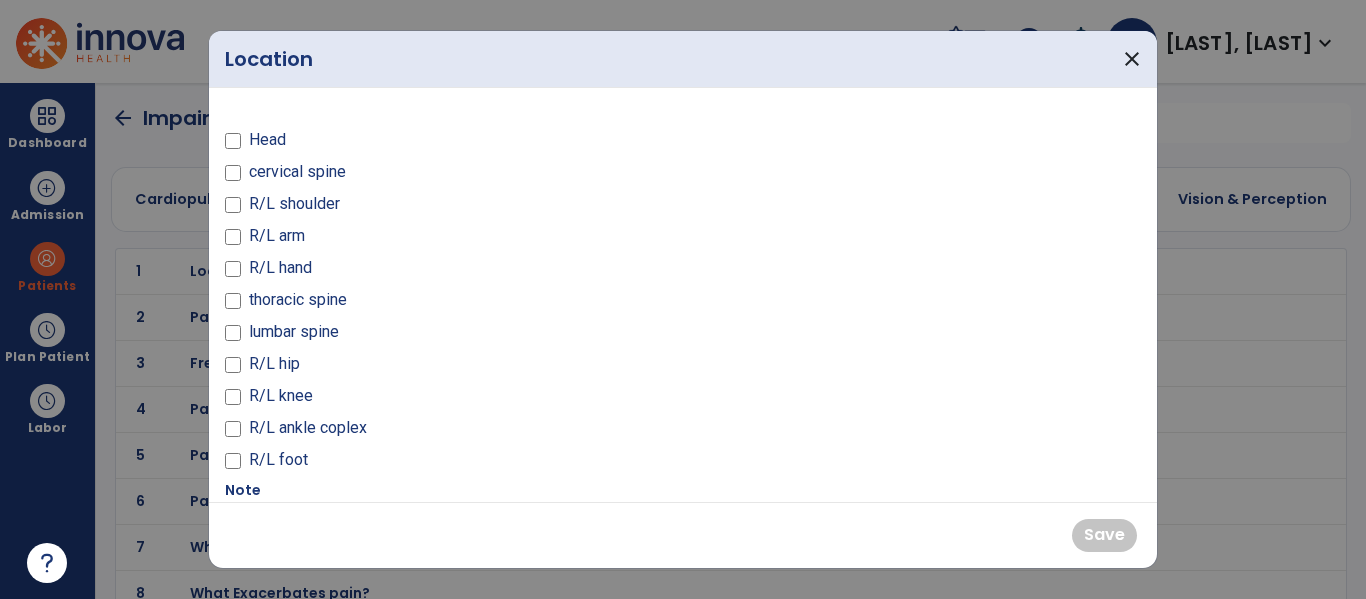 click on "thoracic spine" at bounding box center (298, 300) 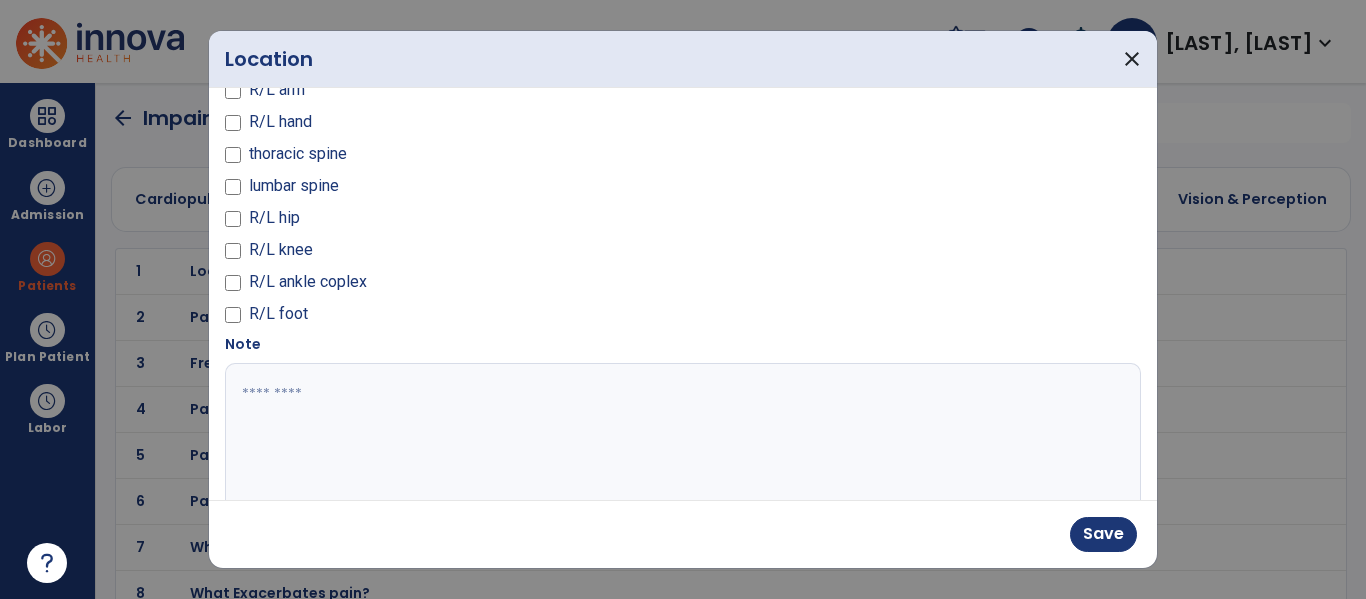 scroll, scrollTop: 154, scrollLeft: 0, axis: vertical 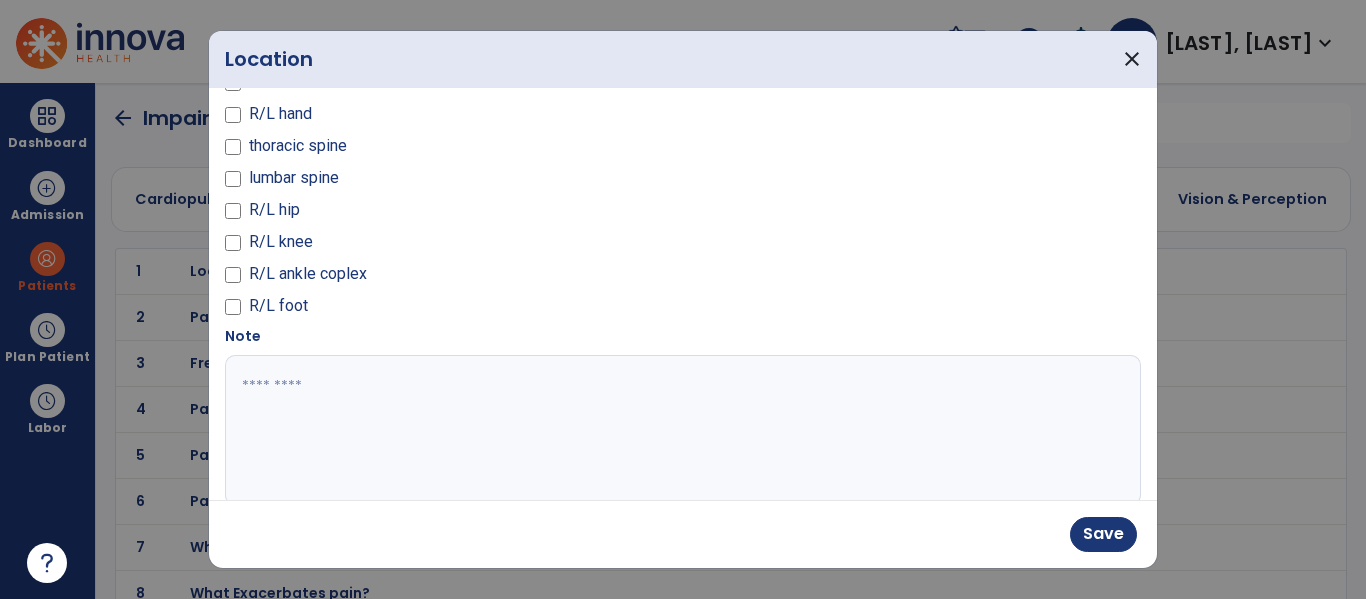click at bounding box center (680, 430) 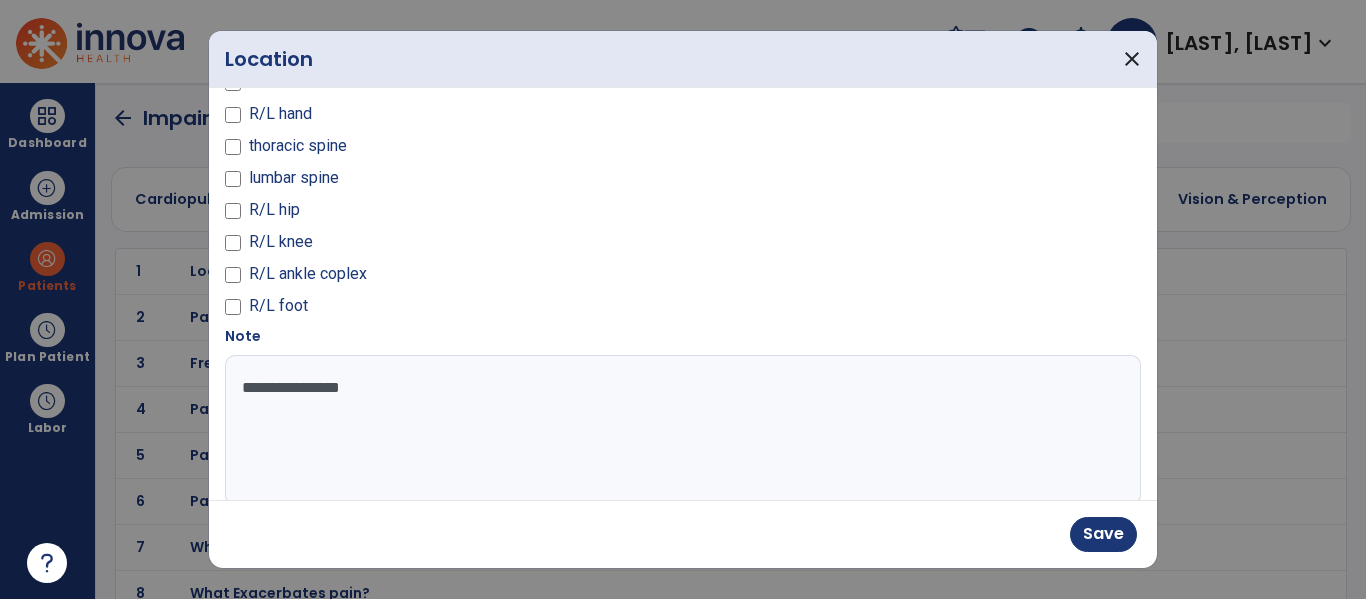 type on "**********" 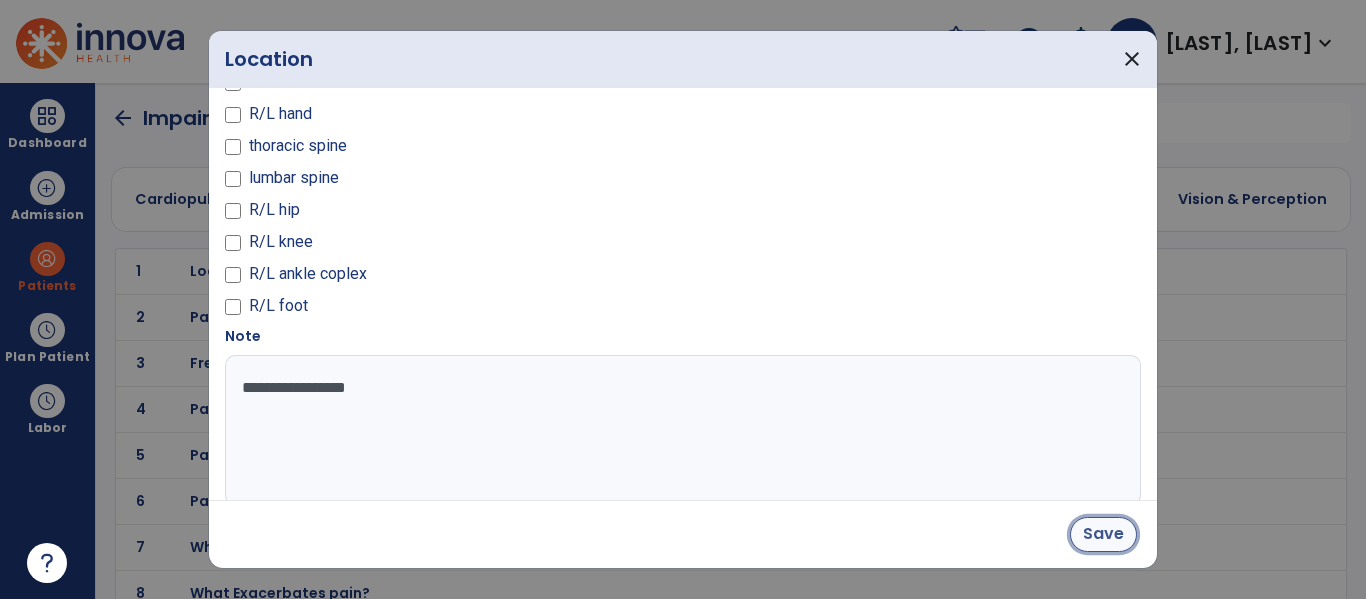 click on "Save" at bounding box center (1103, 534) 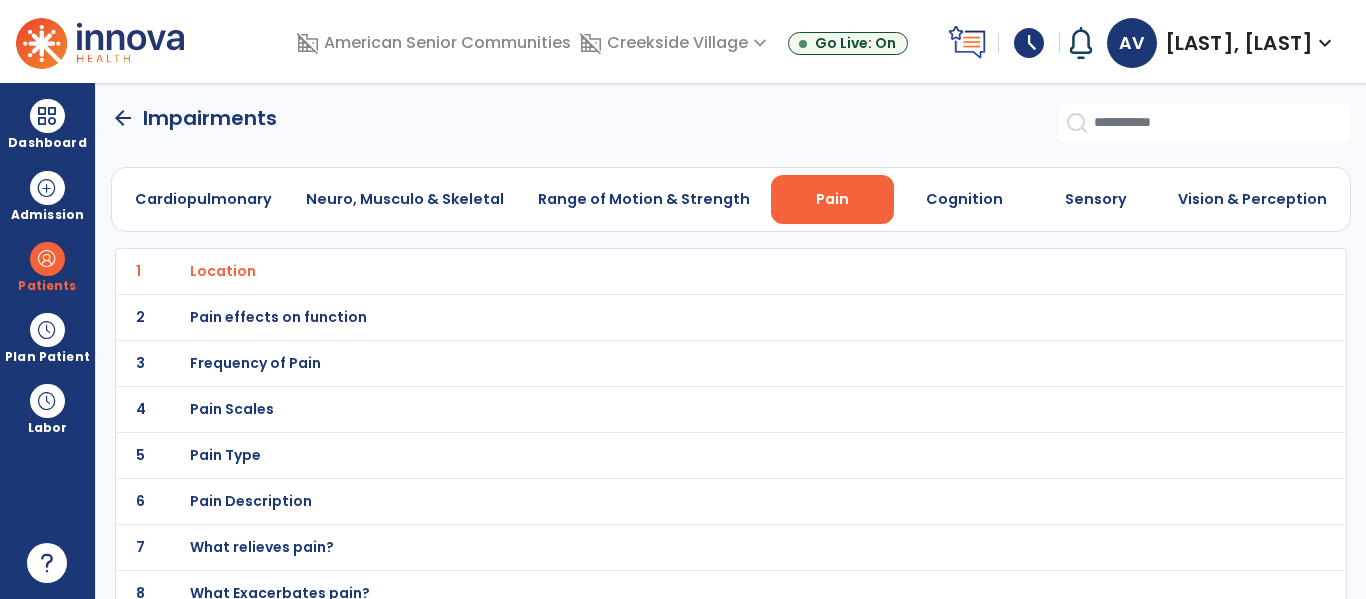 click on "Pain effects on function" at bounding box center (223, 271) 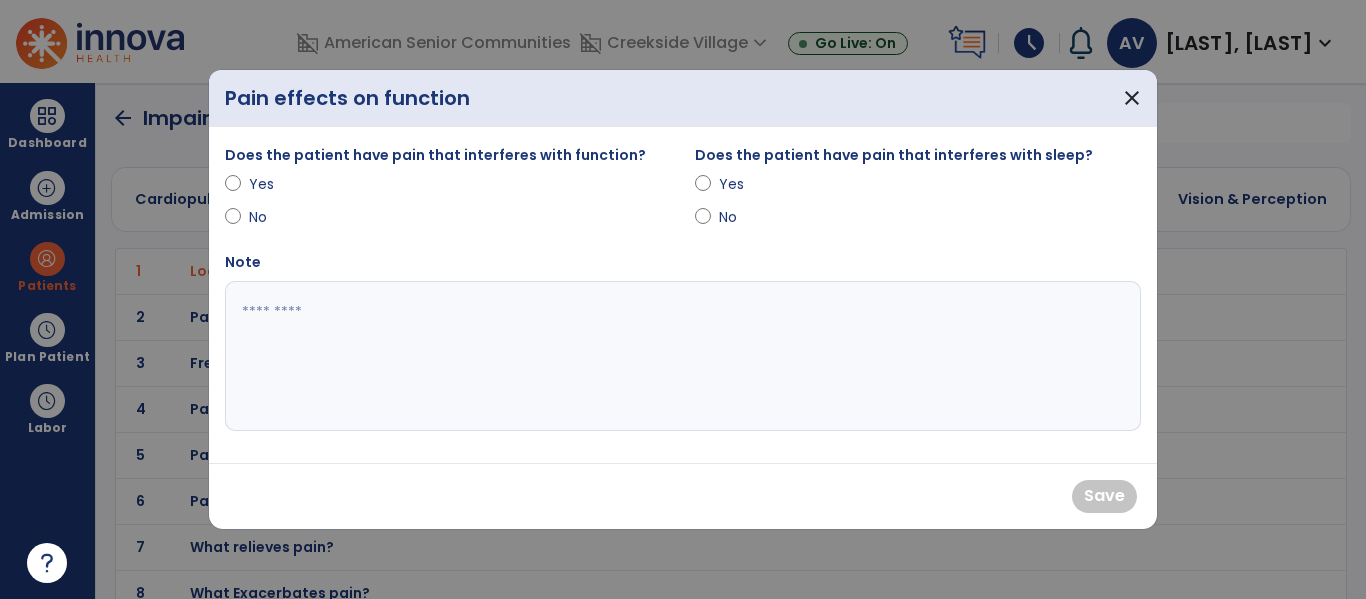 click on "Yes" at bounding box center [284, 184] 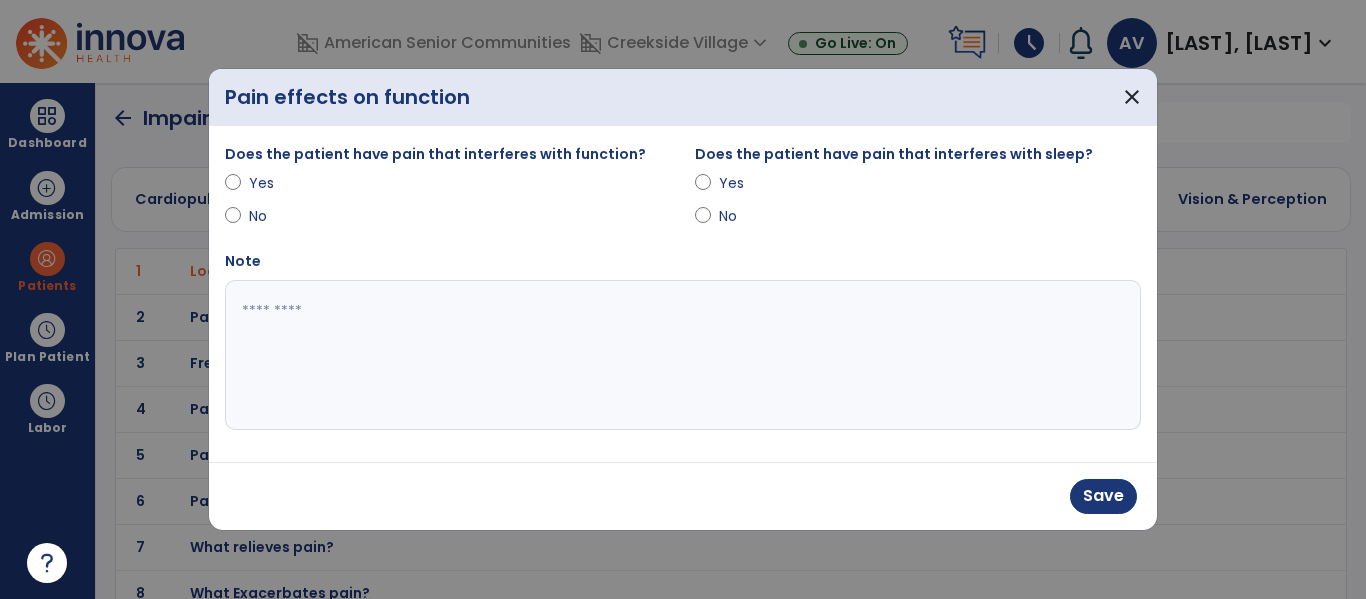 click on "Yes" at bounding box center (918, 187) 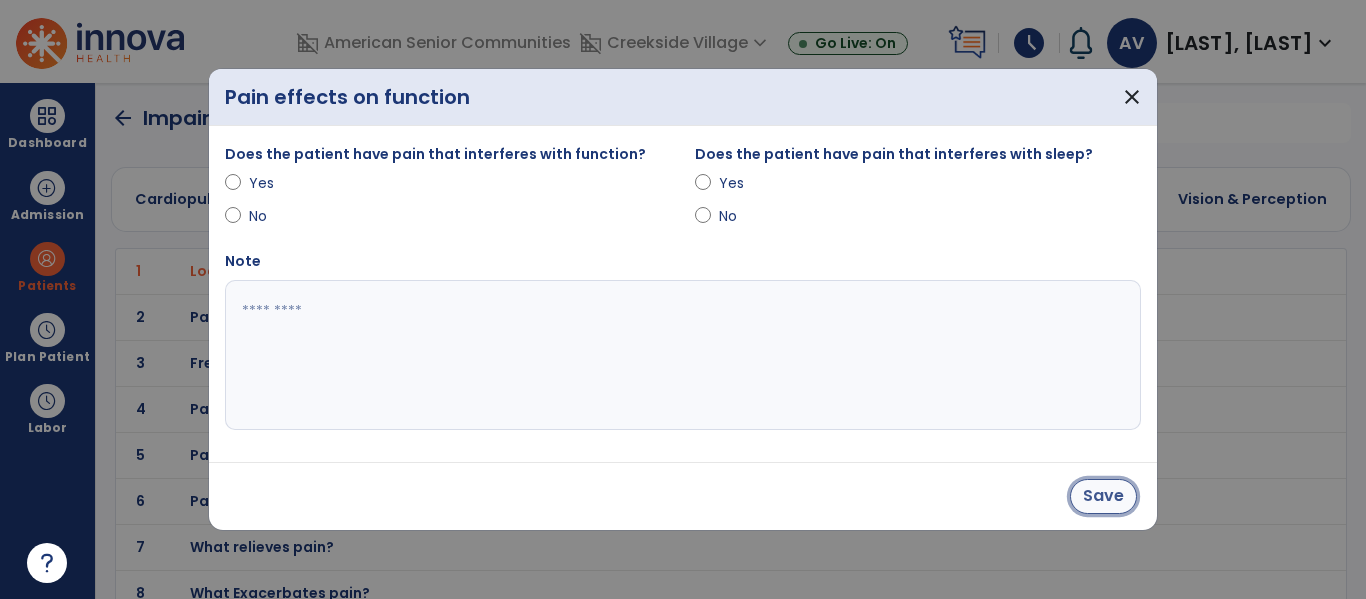 click on "Save" at bounding box center (1103, 496) 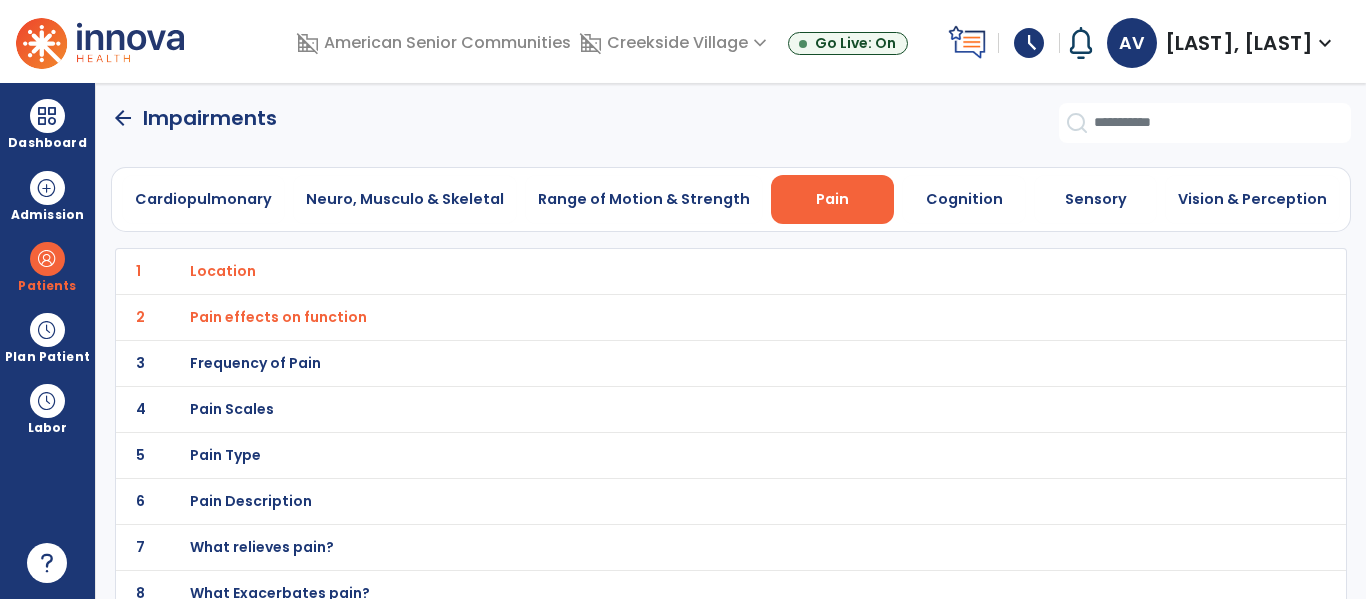 click on "Frequency of Pain" at bounding box center [223, 271] 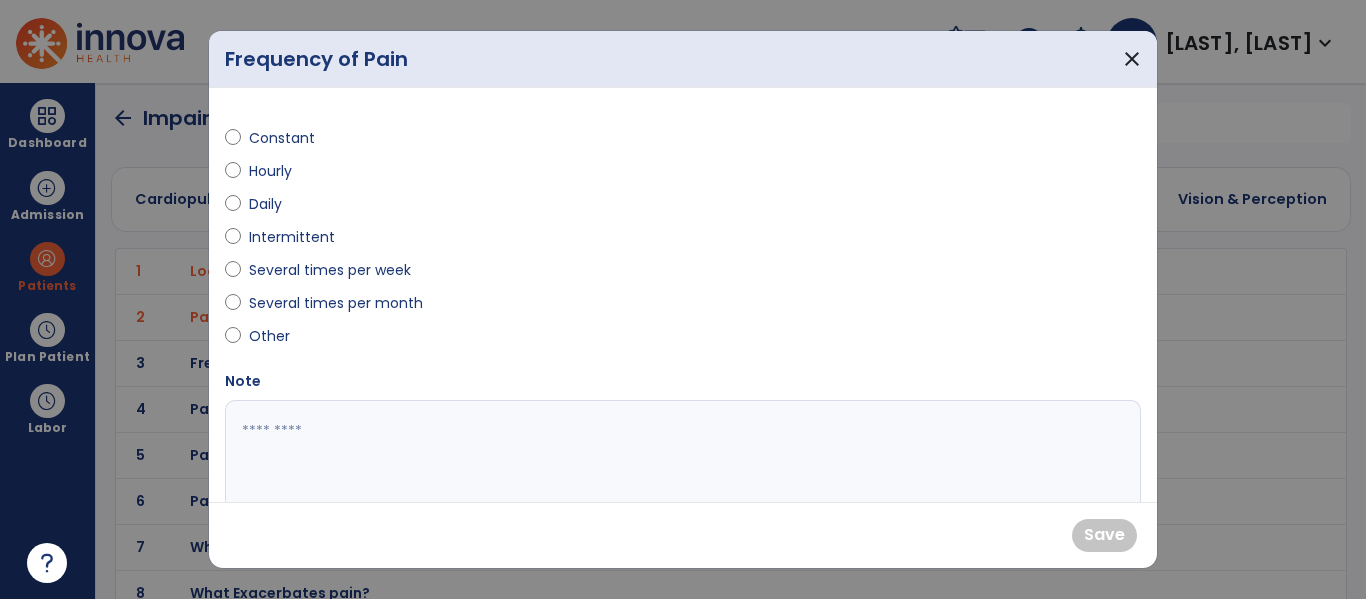 click on "Intermittent" at bounding box center (292, 237) 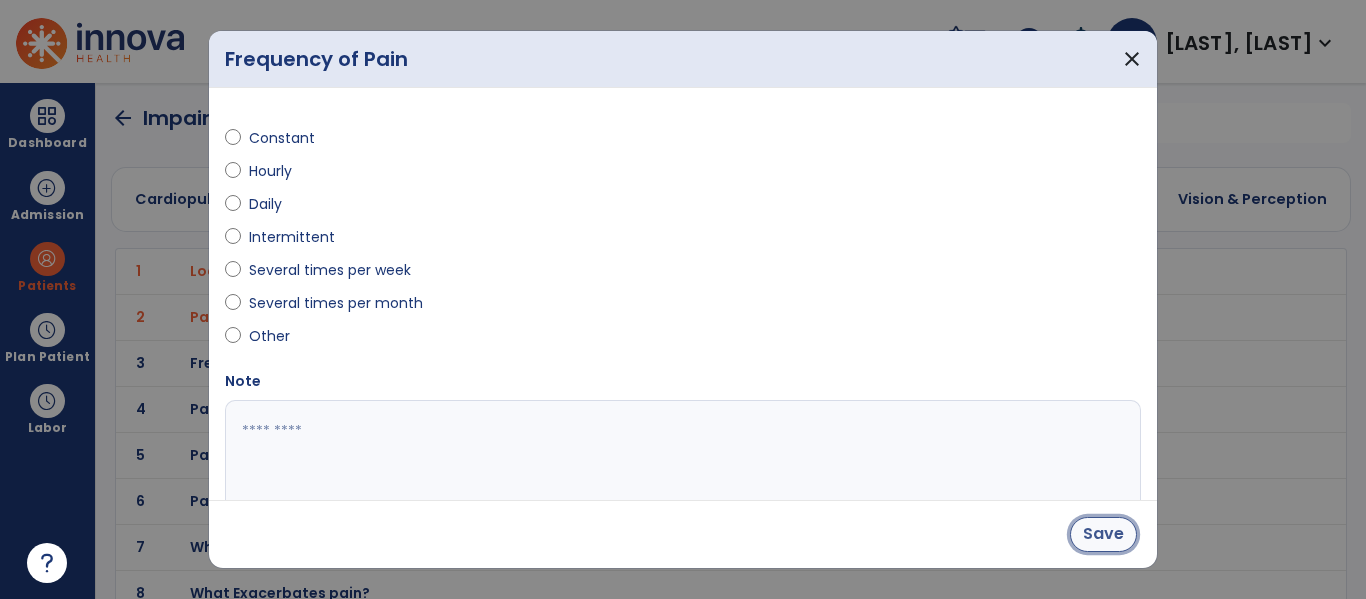 click on "Save" at bounding box center [1103, 534] 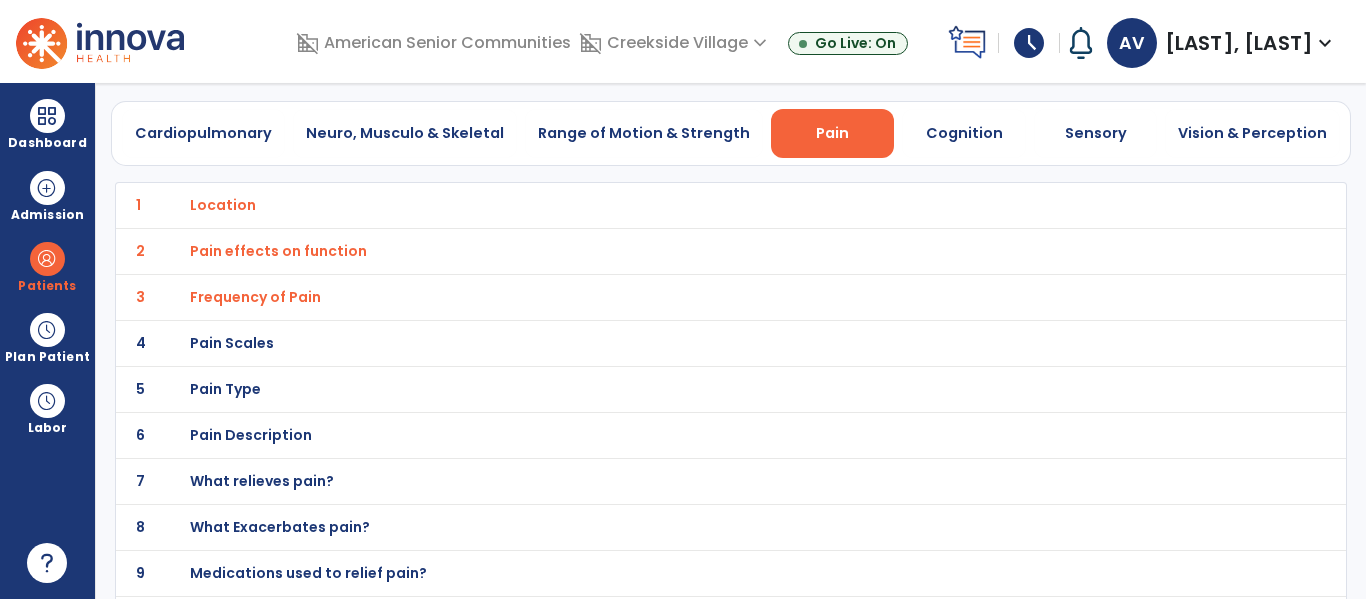 scroll, scrollTop: 68, scrollLeft: 0, axis: vertical 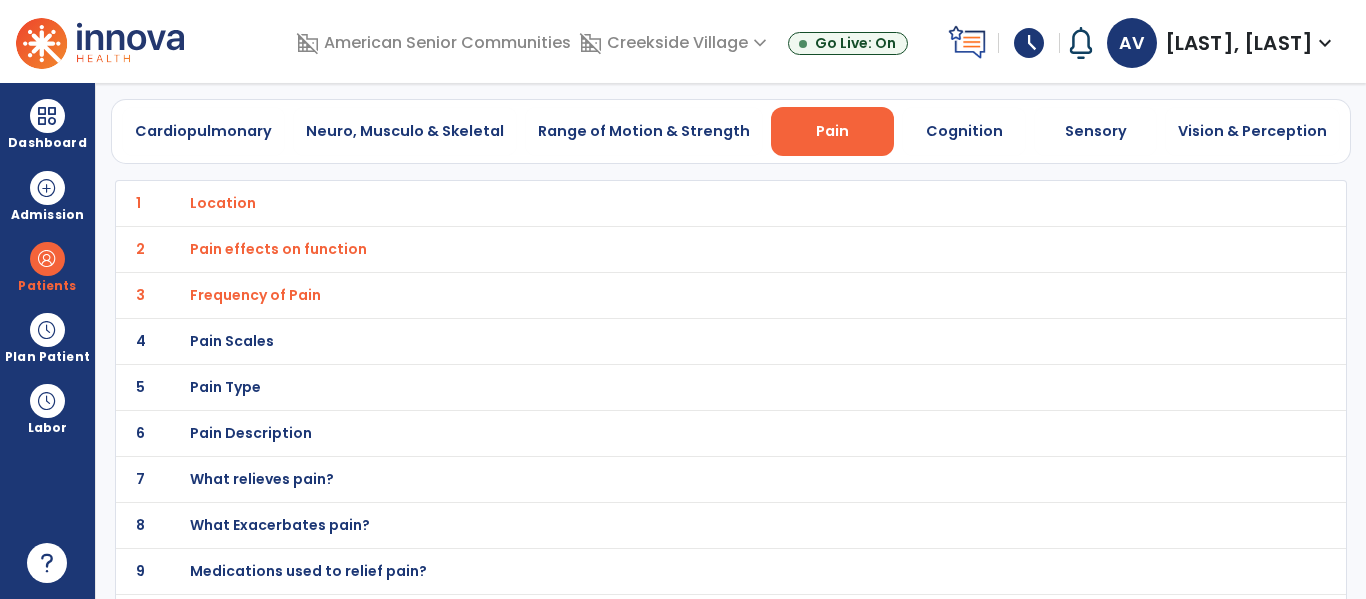 click on "Pain Scales" at bounding box center (223, 203) 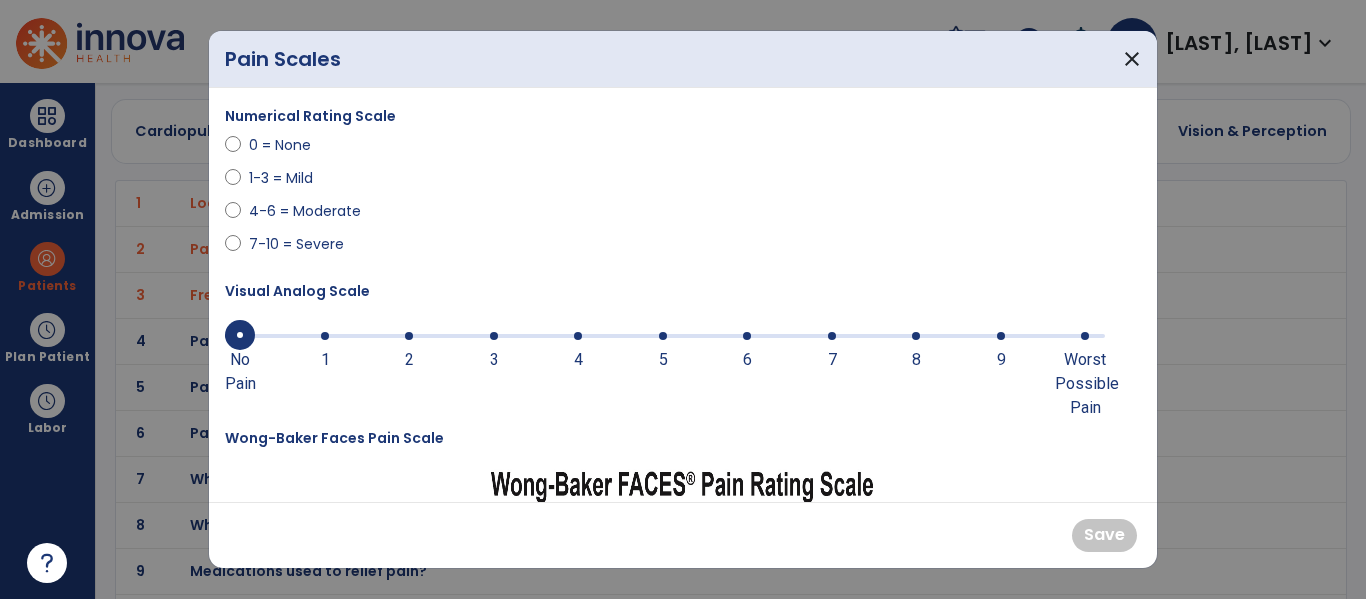 click on "4-6 = Moderate" at bounding box center [305, 211] 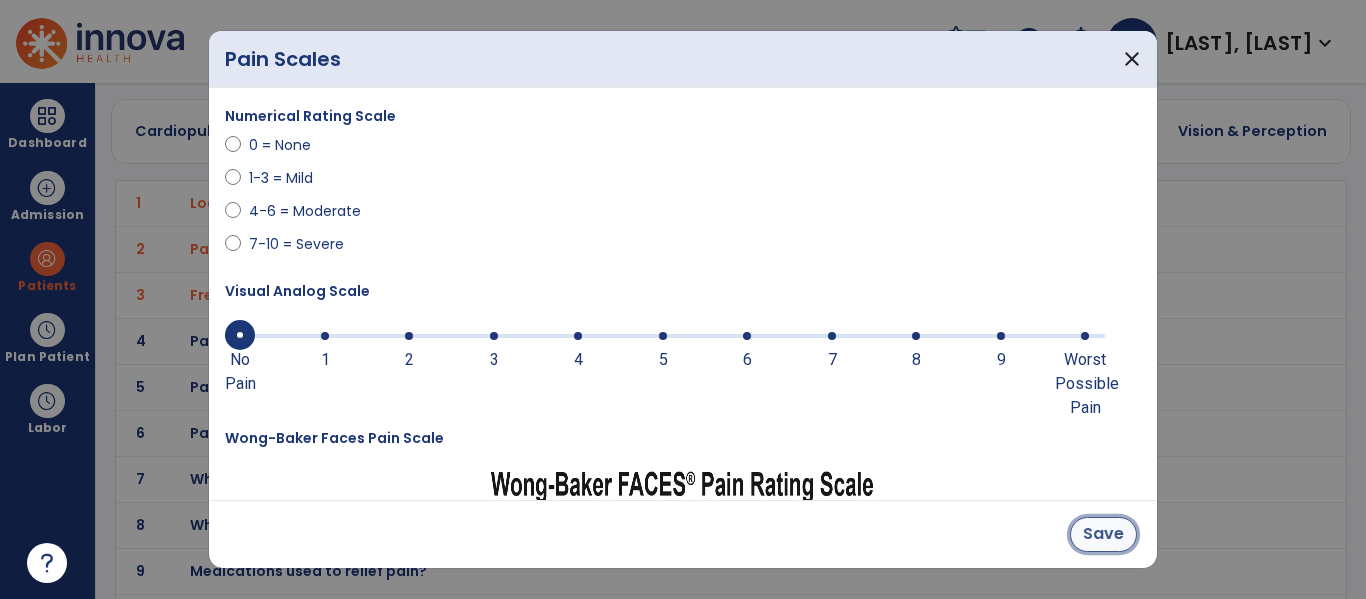 click on "Save" at bounding box center [1103, 534] 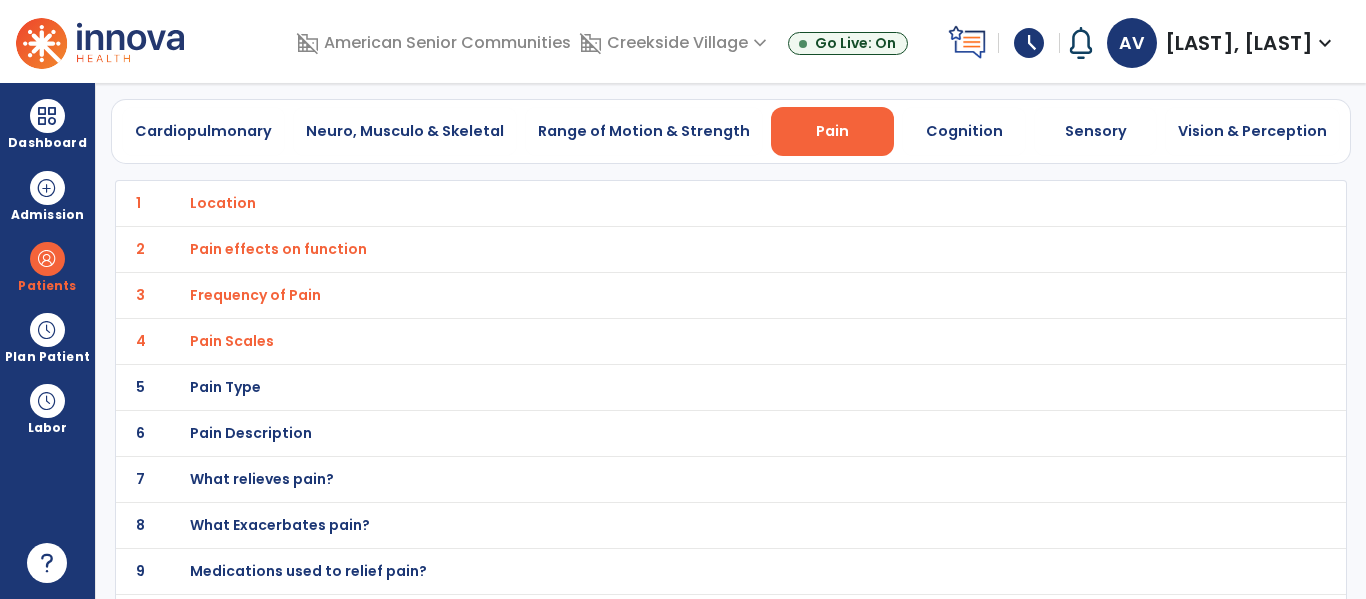 click on "Pain Type" at bounding box center (223, 203) 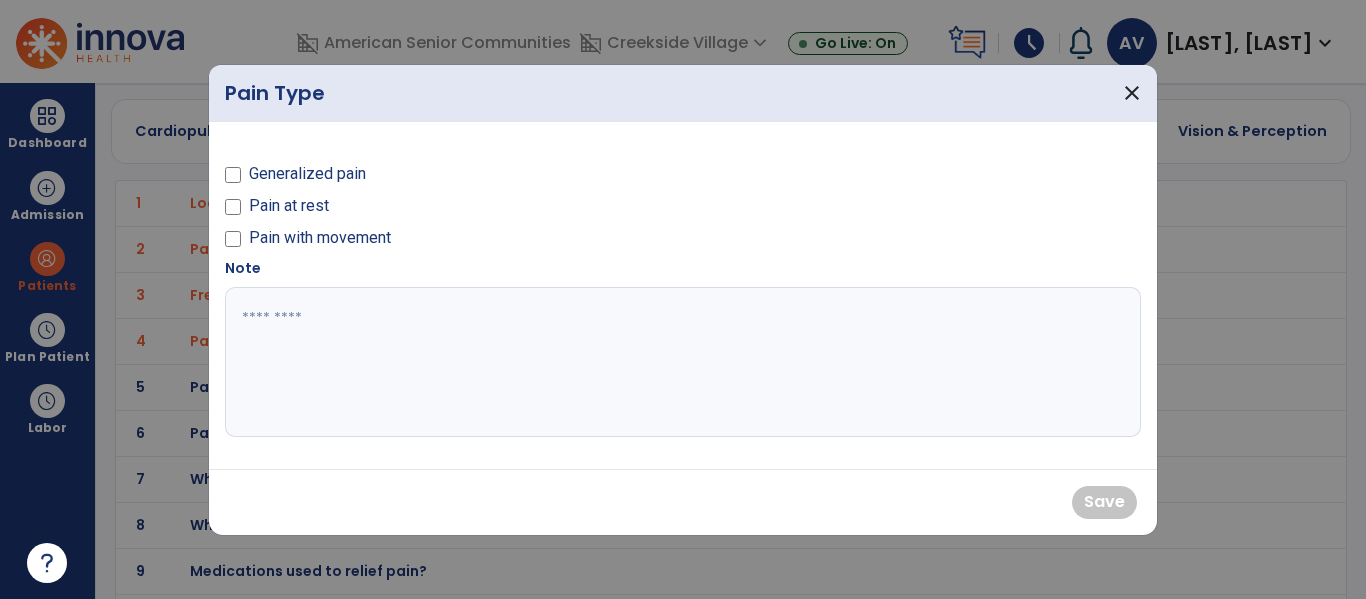 click on "Generalized pain" at bounding box center (307, 174) 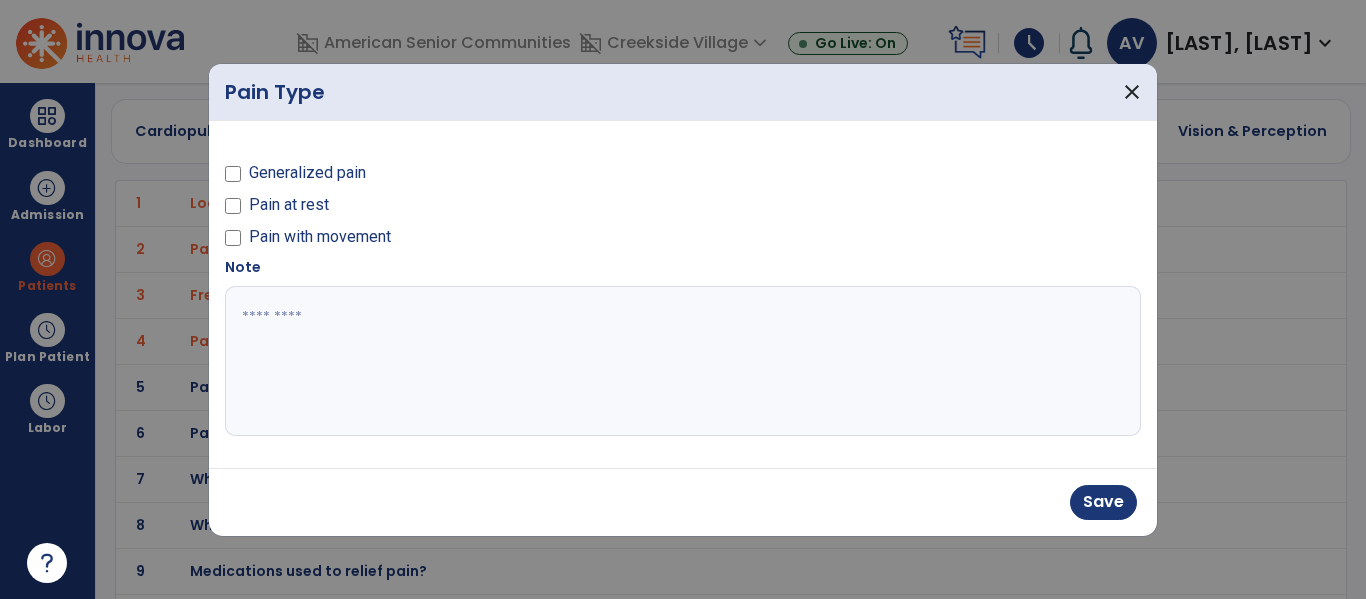 click on "Pain with movement" at bounding box center (320, 237) 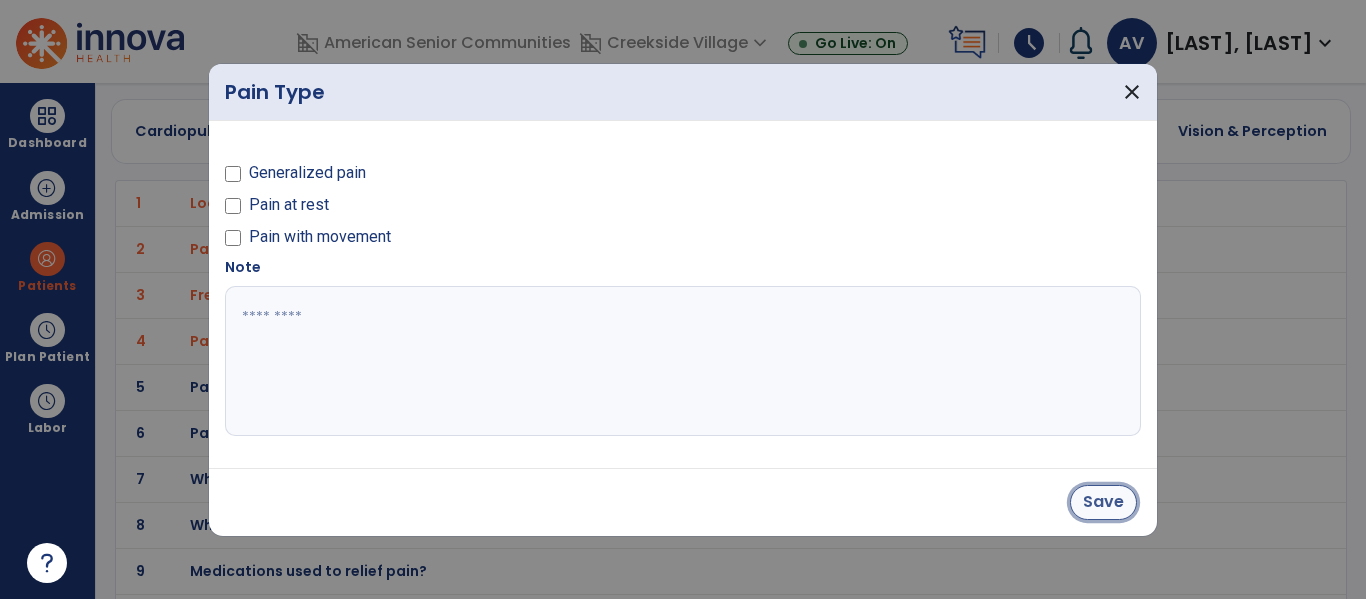 click on "Save" at bounding box center [1103, 502] 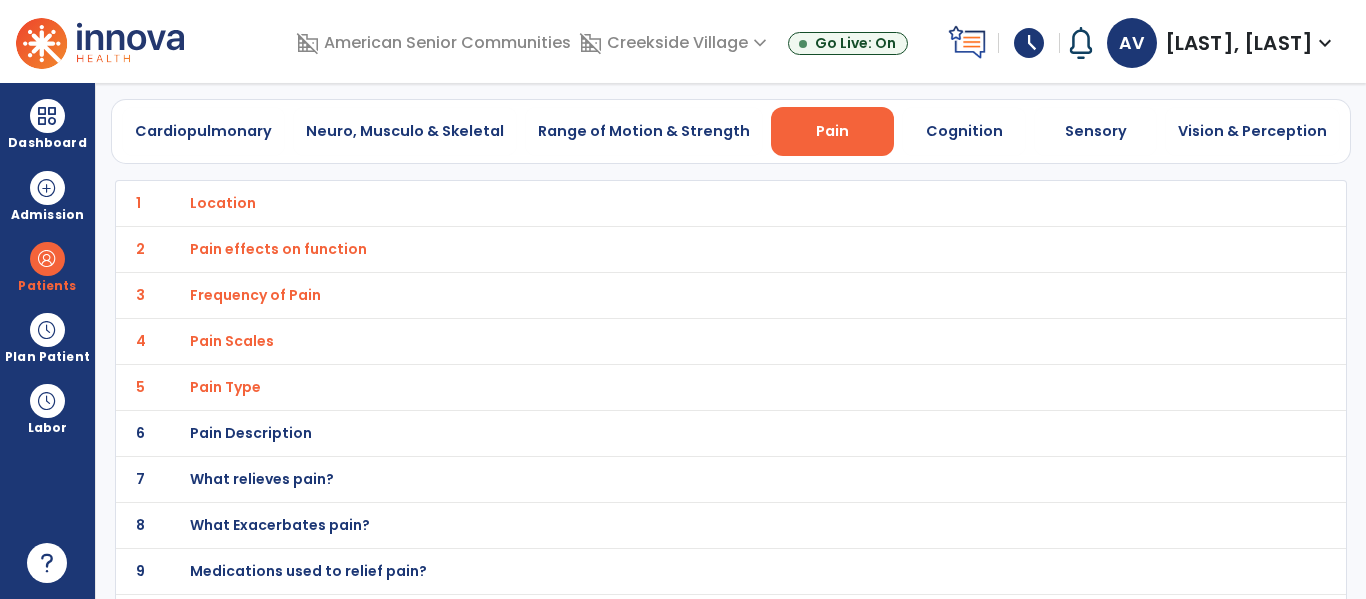 scroll, scrollTop: 110, scrollLeft: 0, axis: vertical 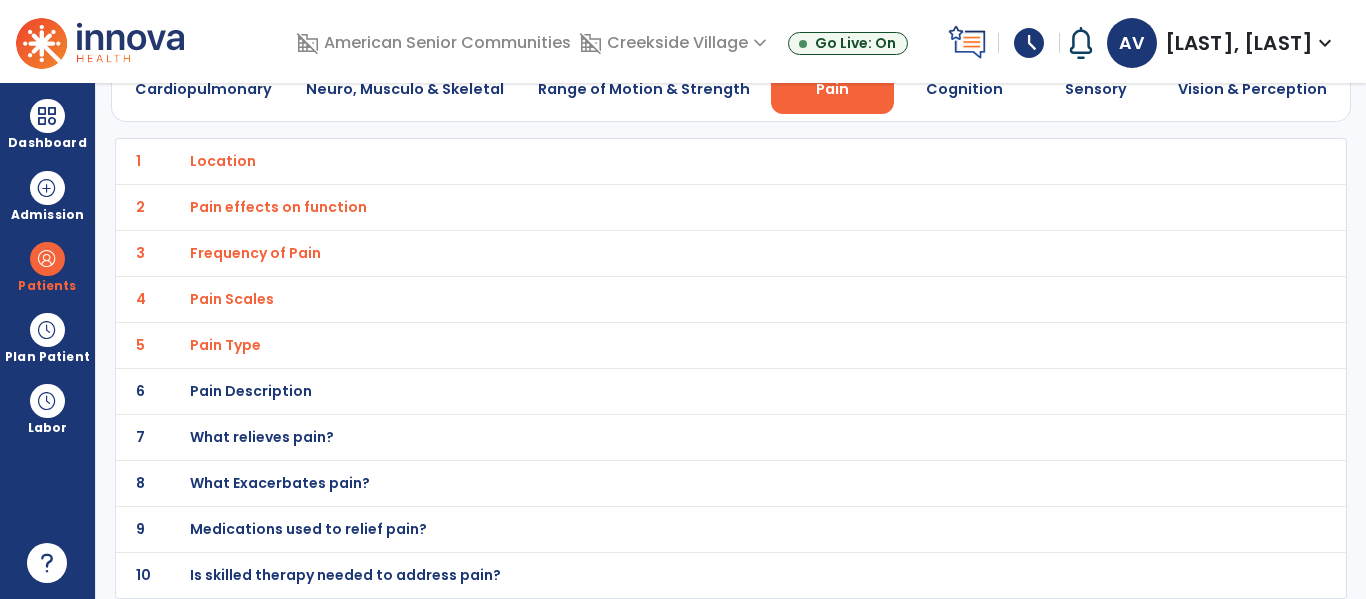 click on "What relieves pain?" at bounding box center [223, 161] 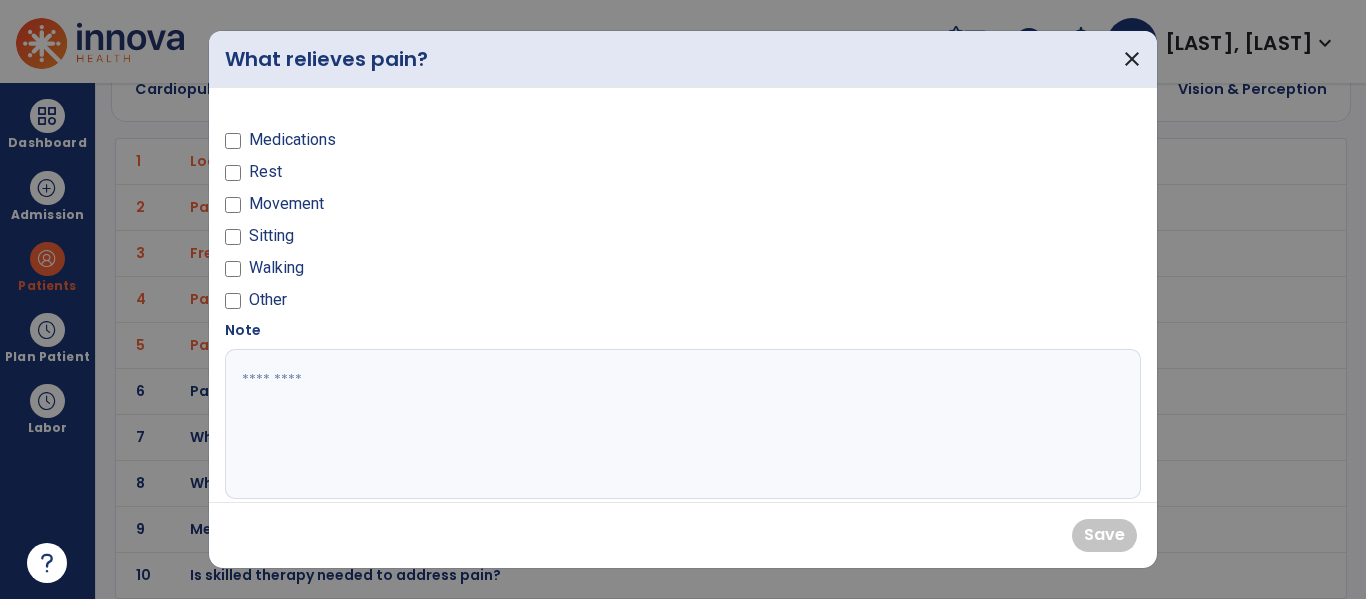 click on "Medications" at bounding box center [292, 140] 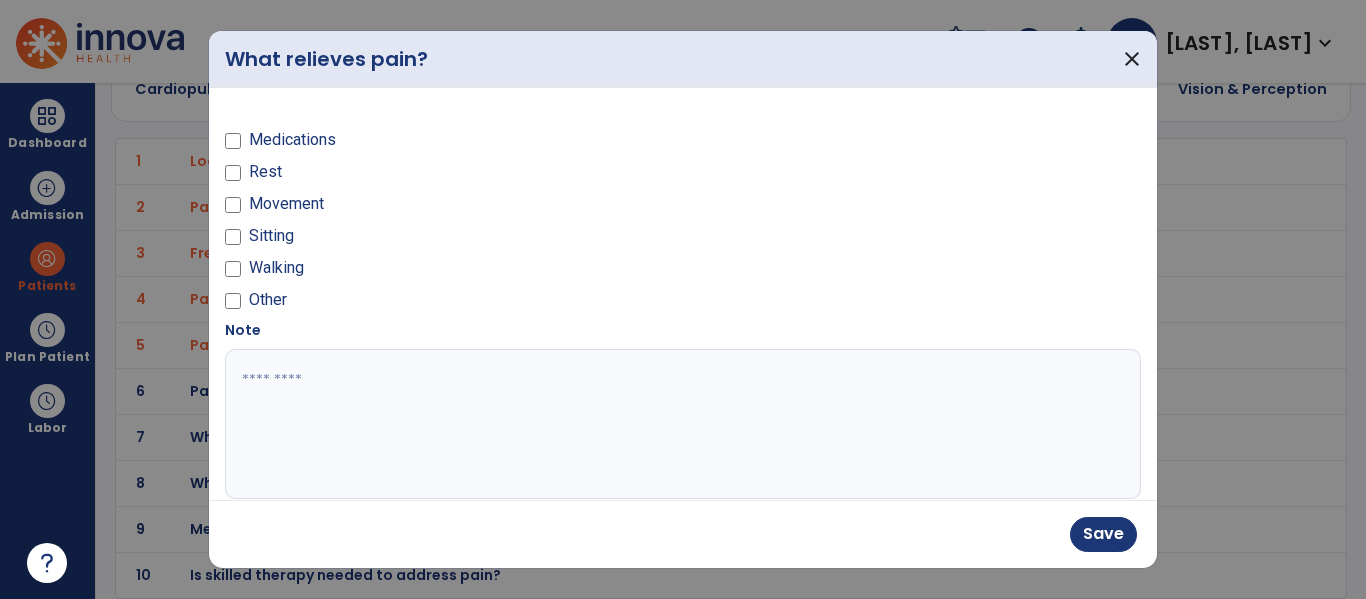 click on "Rest" at bounding box center [265, 172] 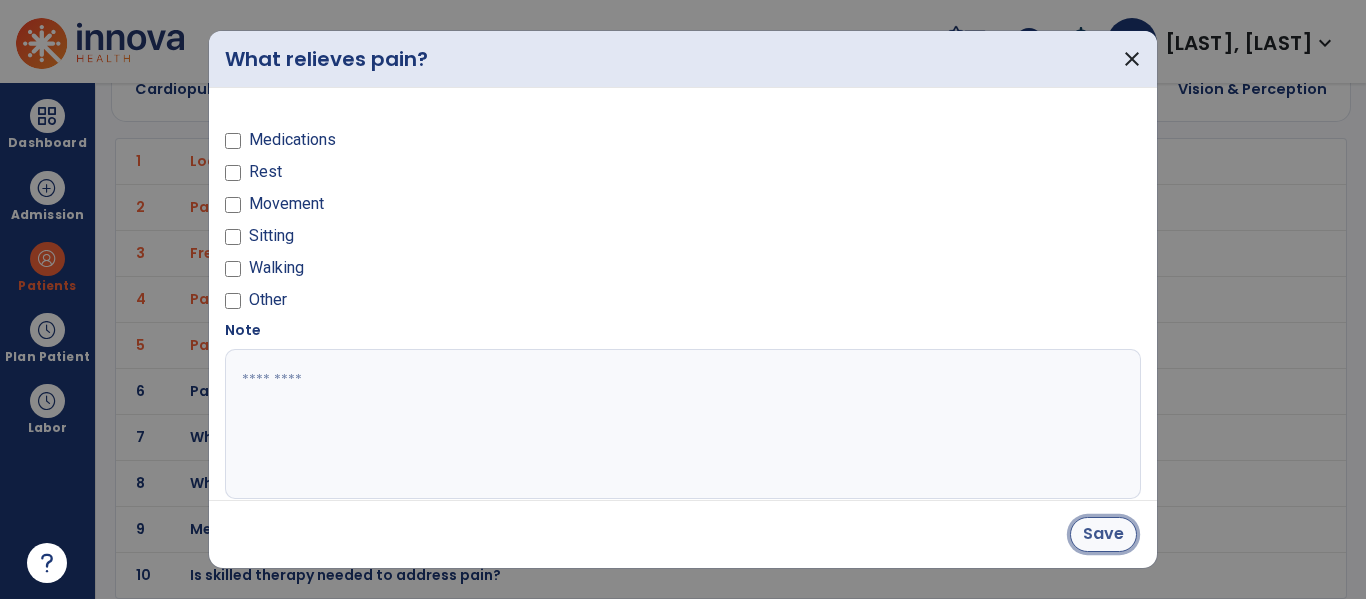 click on "Save" at bounding box center [1103, 534] 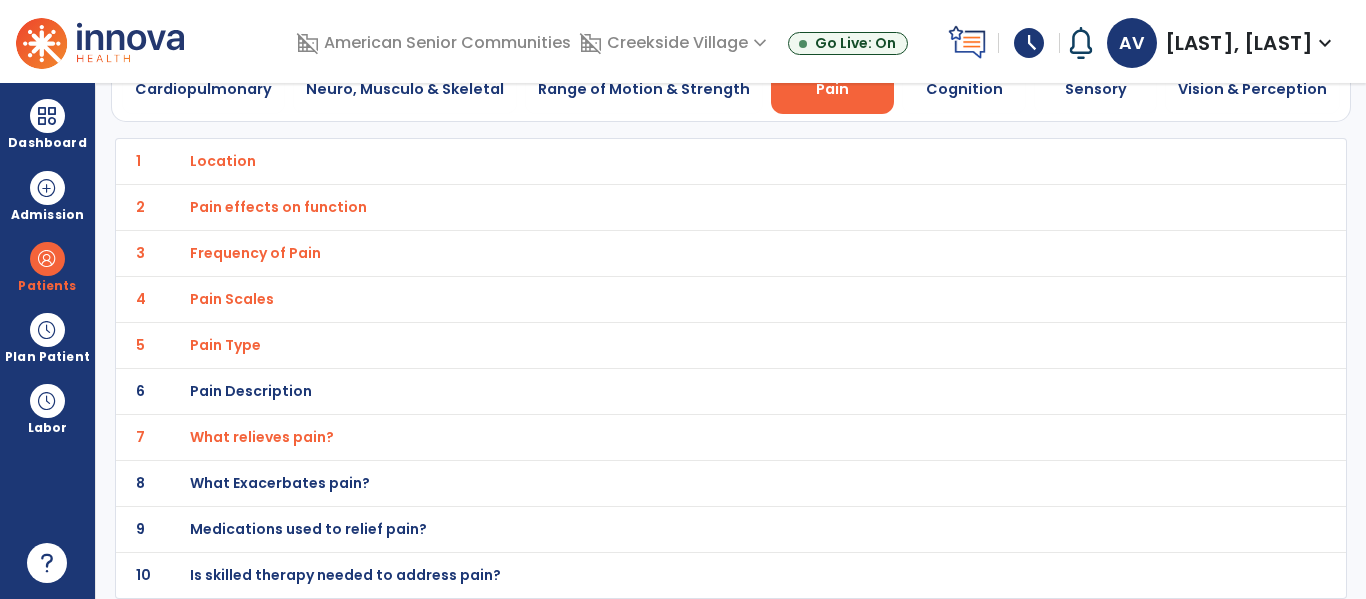 click on "What Exacerbates pain?" at bounding box center (223, 161) 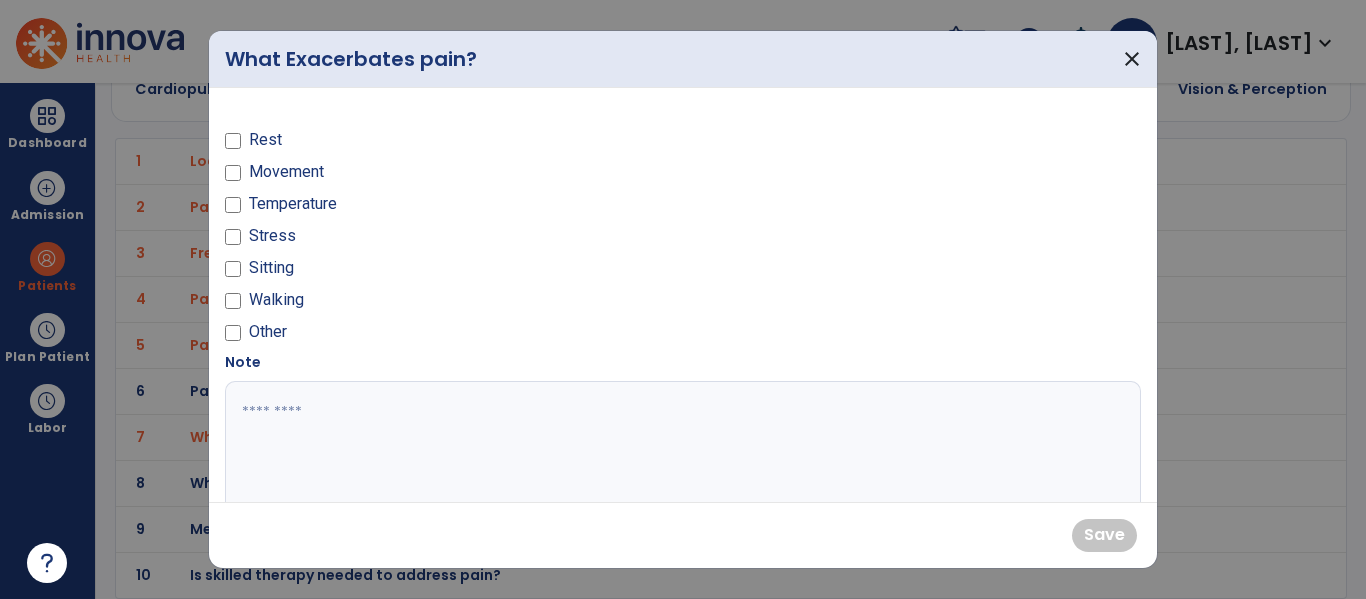 click on "Movement" at bounding box center (286, 172) 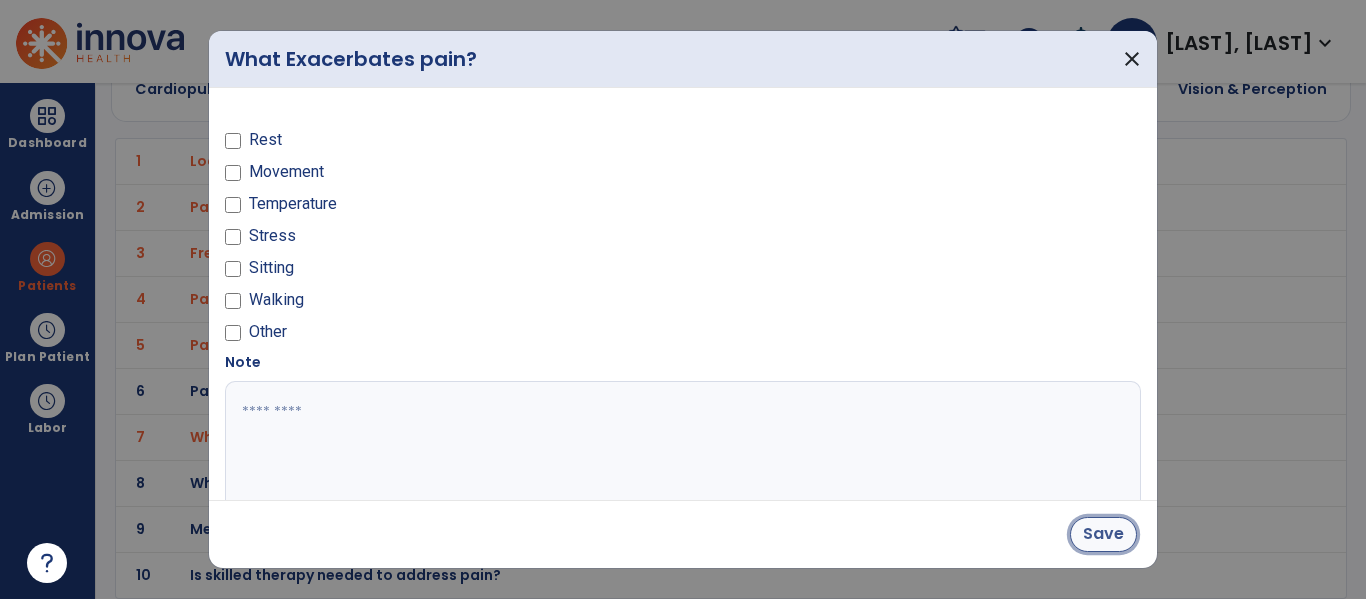 click on "Save" at bounding box center (1103, 534) 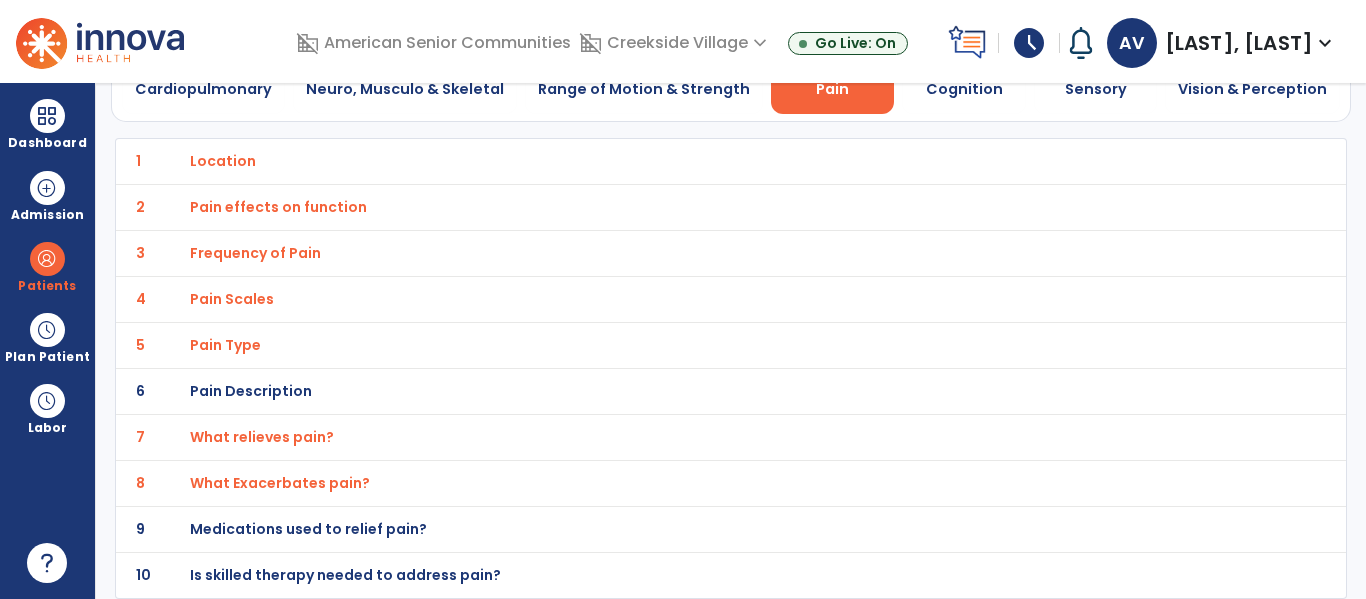 click on "10 Is skilled therapy needed to address pain?" 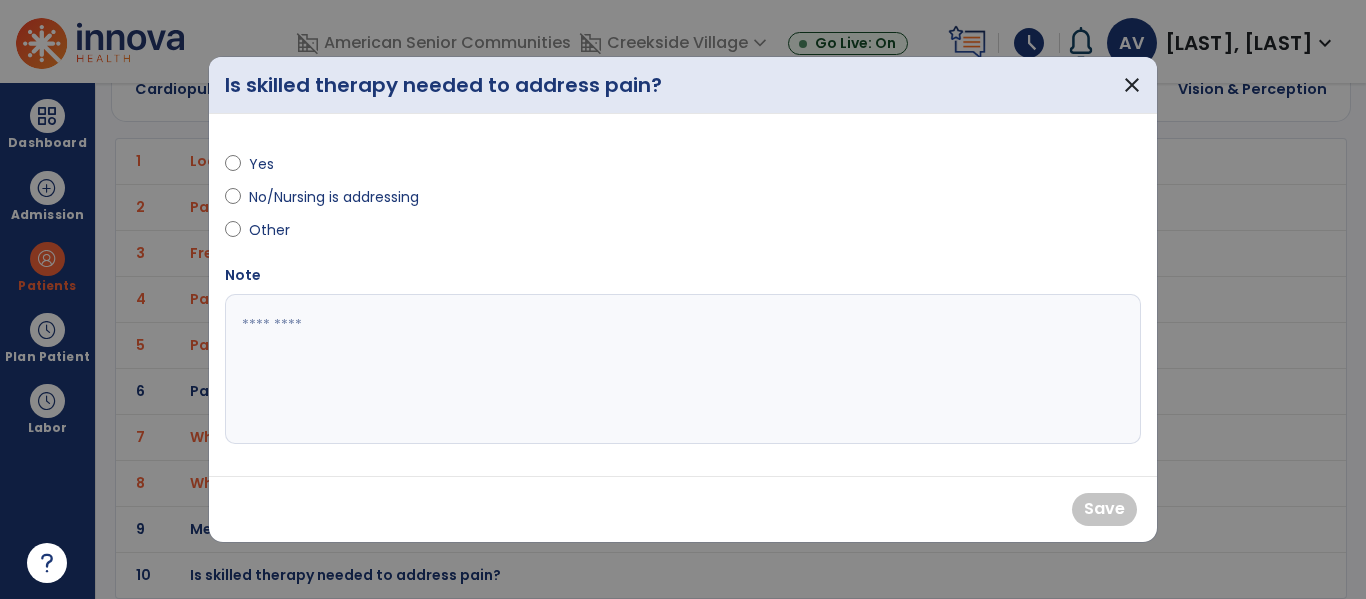 click on "No/Nursing is addressing" at bounding box center (334, 197) 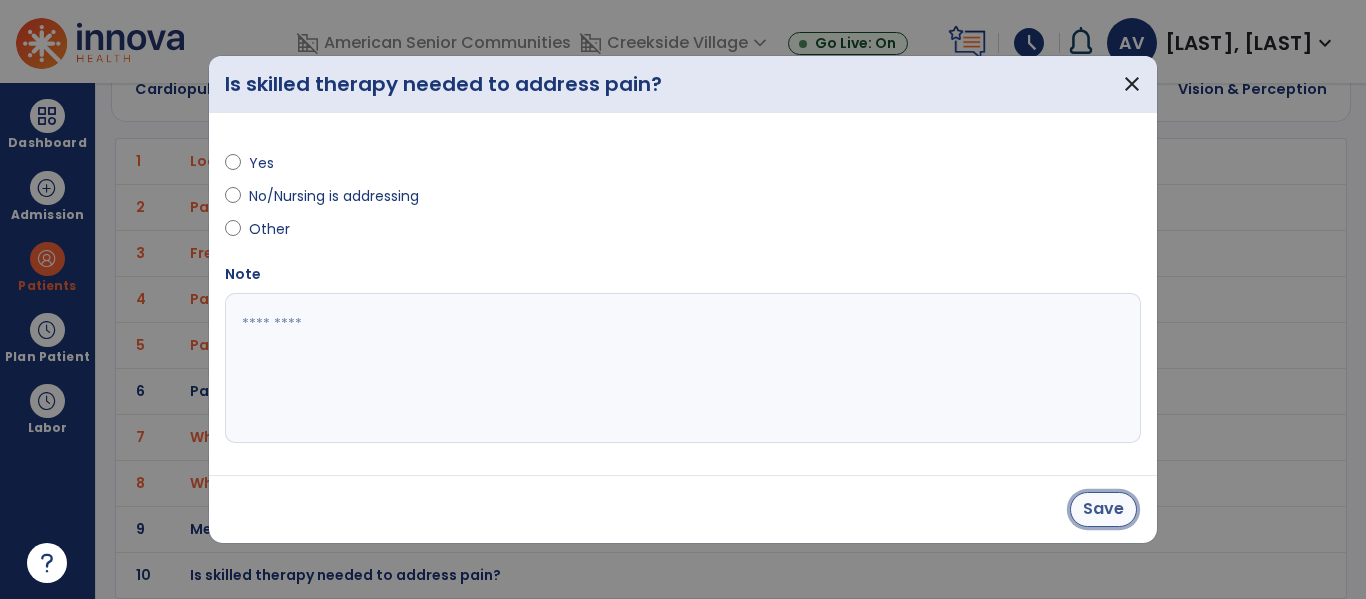 click on "Save" at bounding box center (1103, 509) 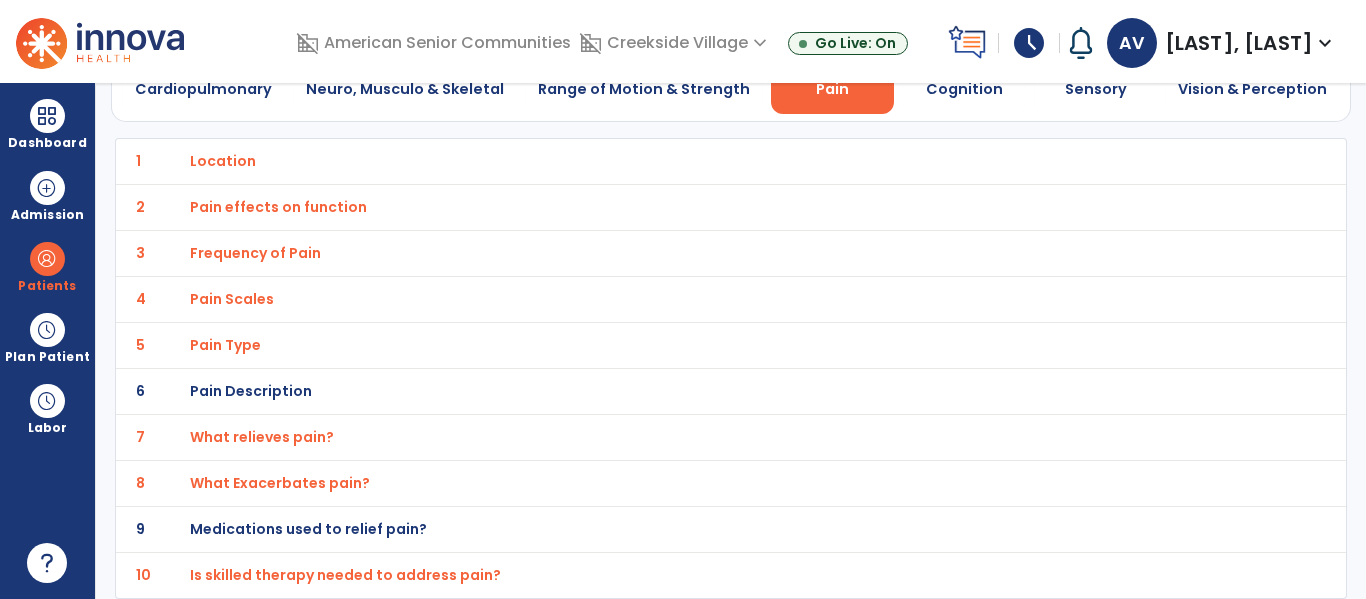 scroll, scrollTop: 0, scrollLeft: 0, axis: both 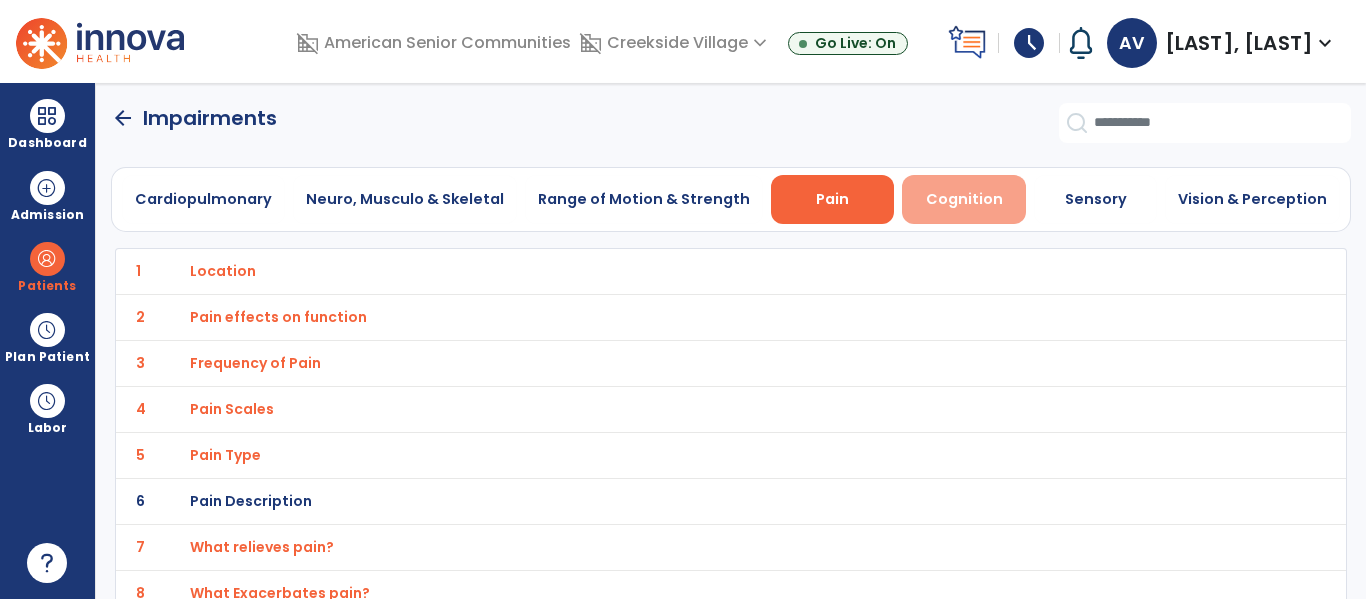 click on "Cognition" at bounding box center (964, 199) 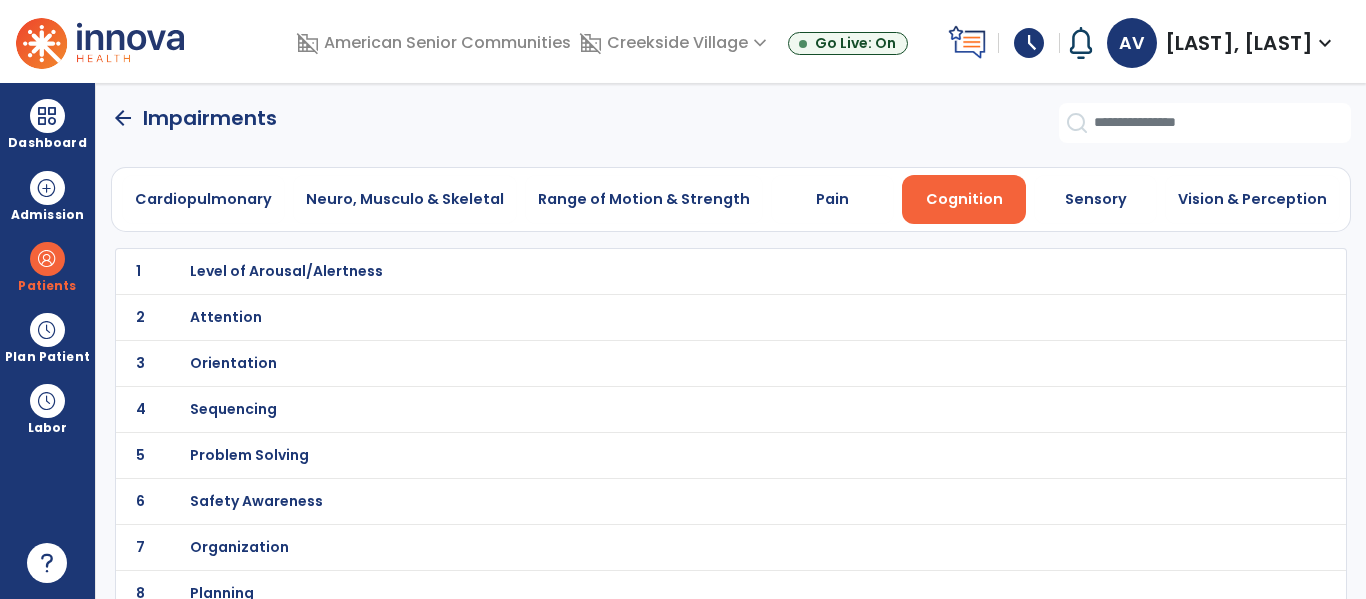 click on "Level of Arousal/Alertness" at bounding box center (286, 271) 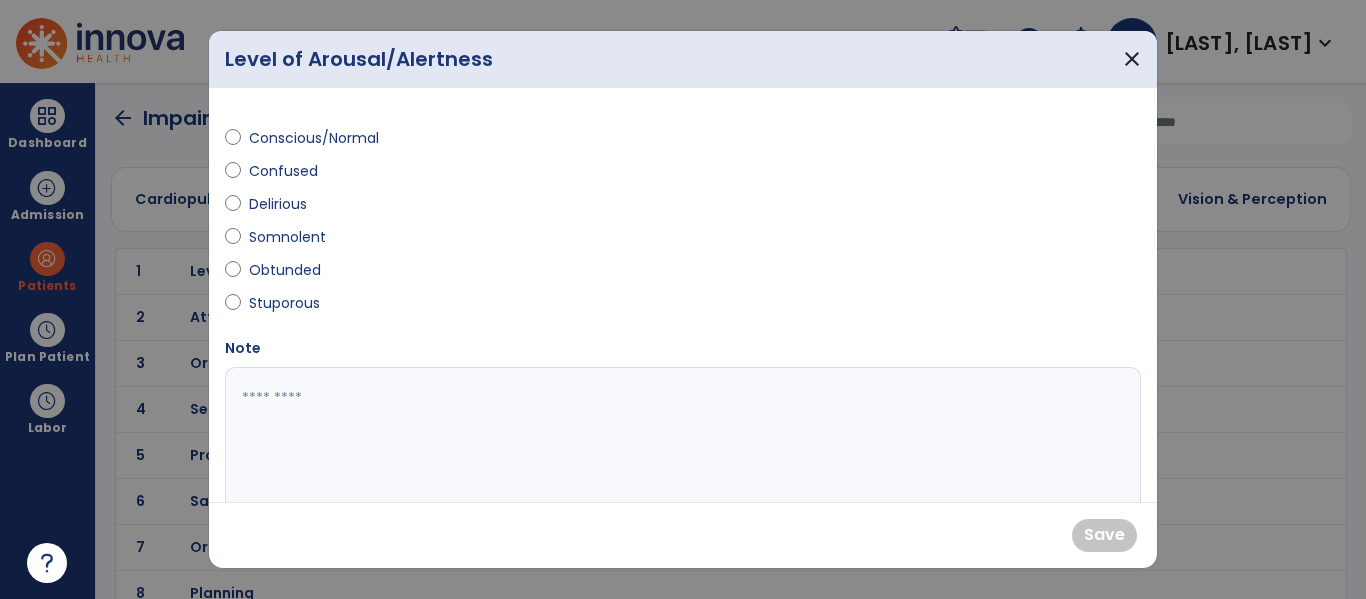 click on "Conscious/Normal" at bounding box center [314, 138] 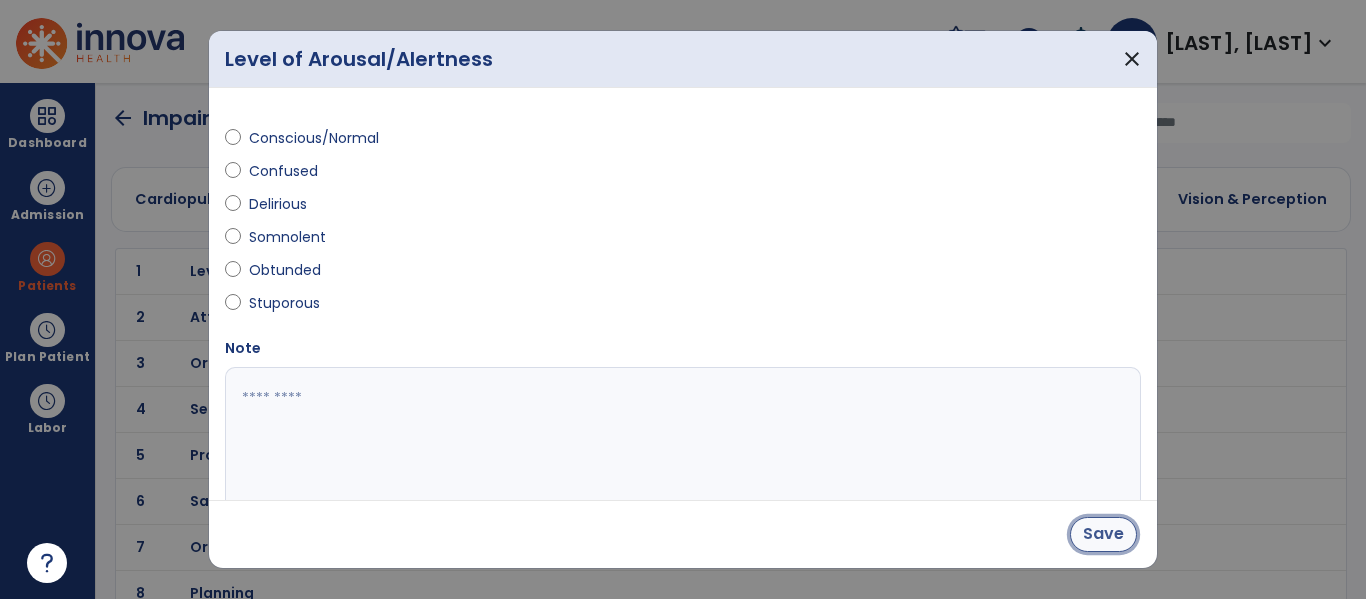 click on "Save" at bounding box center (1103, 534) 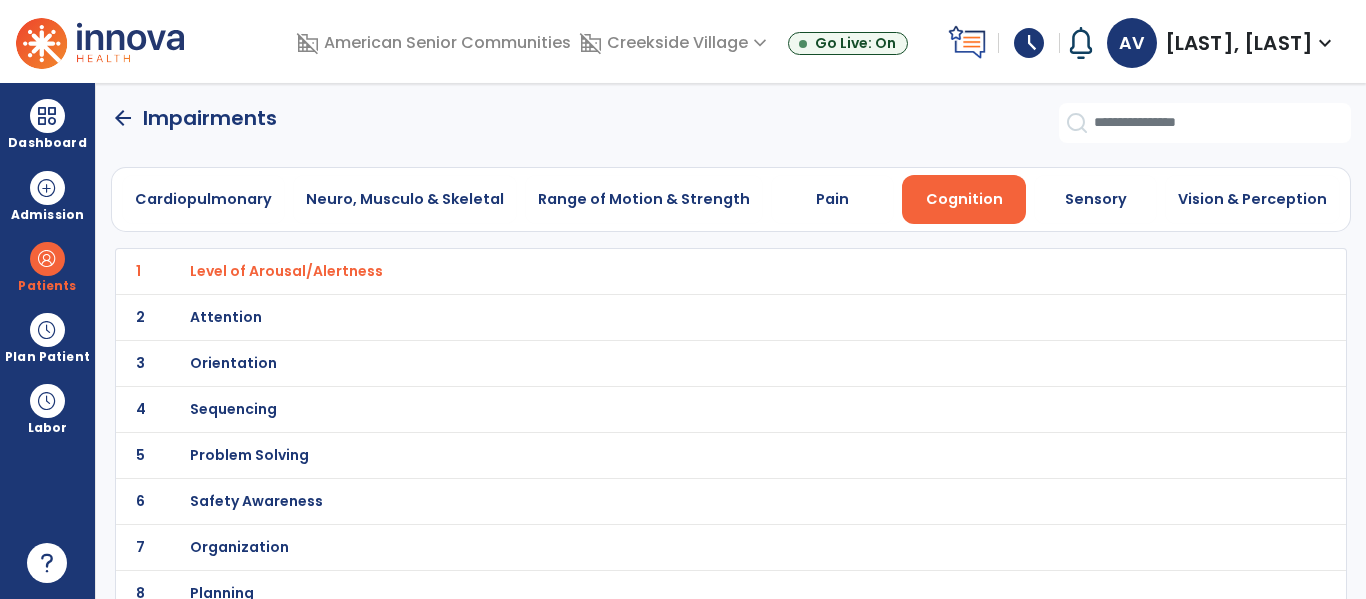 click on "Orientation" at bounding box center [286, 271] 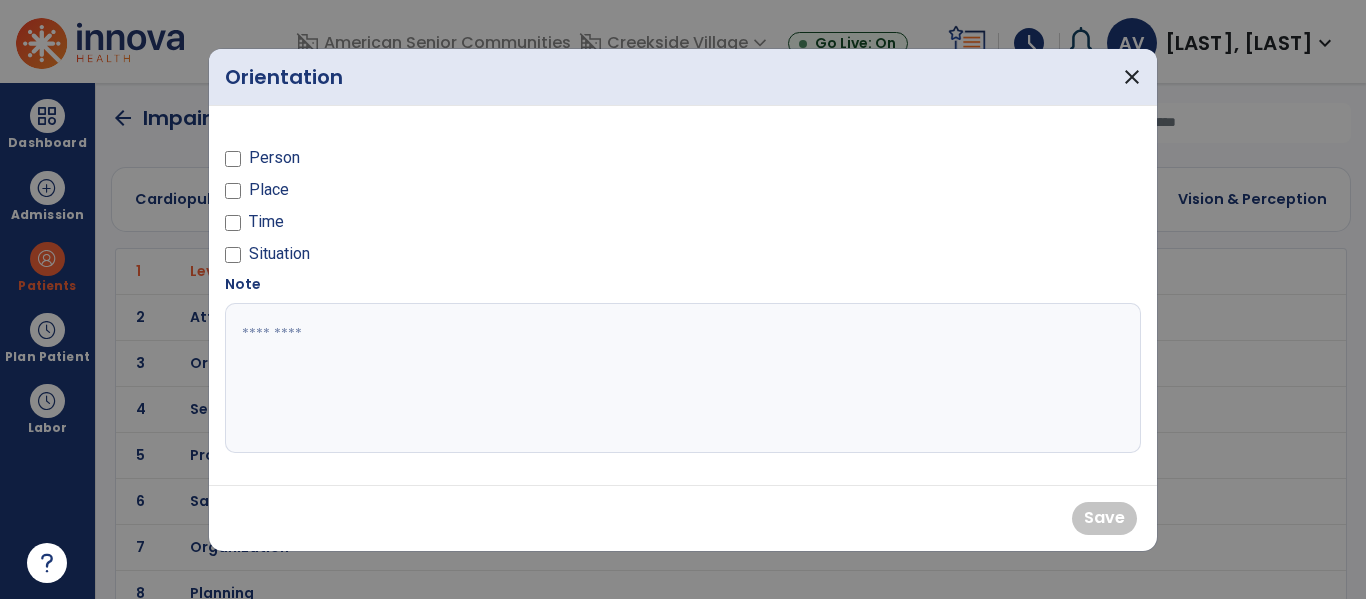 click on "Person" at bounding box center [274, 158] 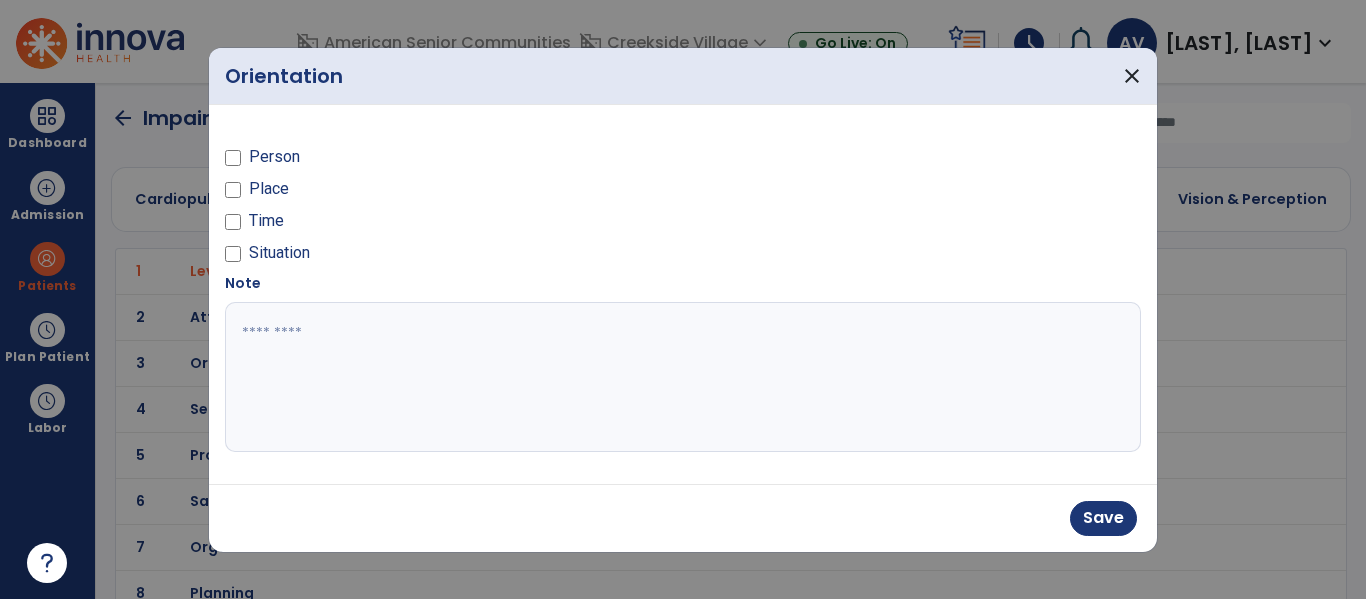 click on "Place" at bounding box center (269, 189) 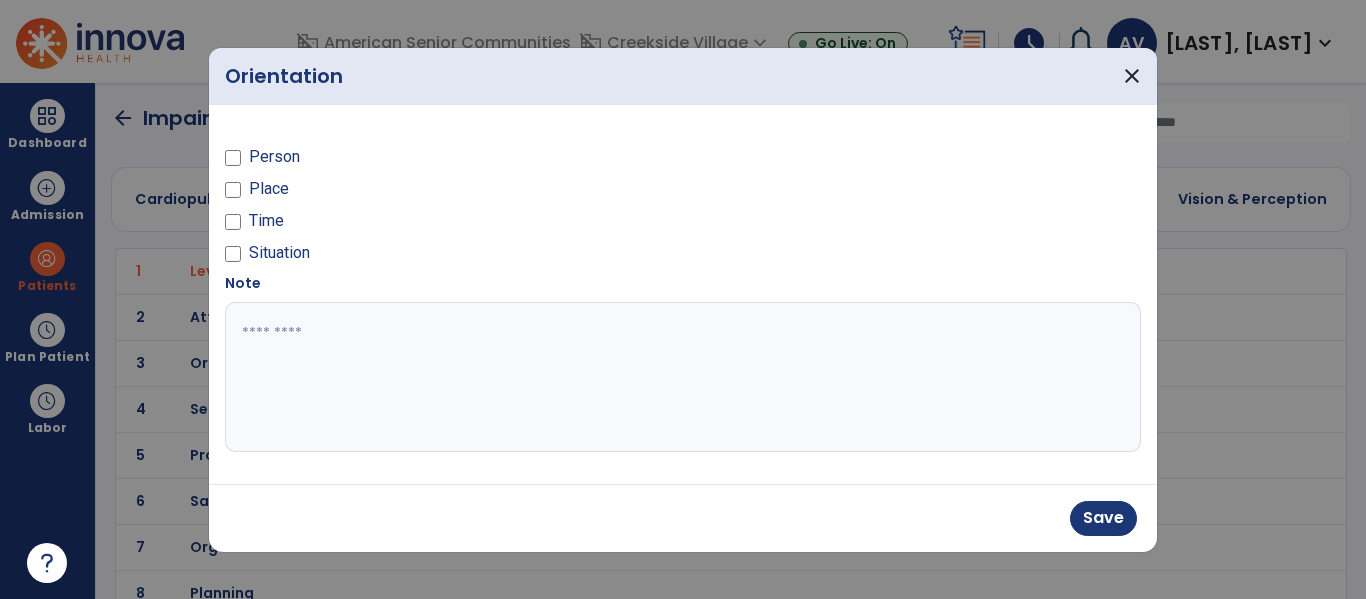click on "Time" at bounding box center (266, 221) 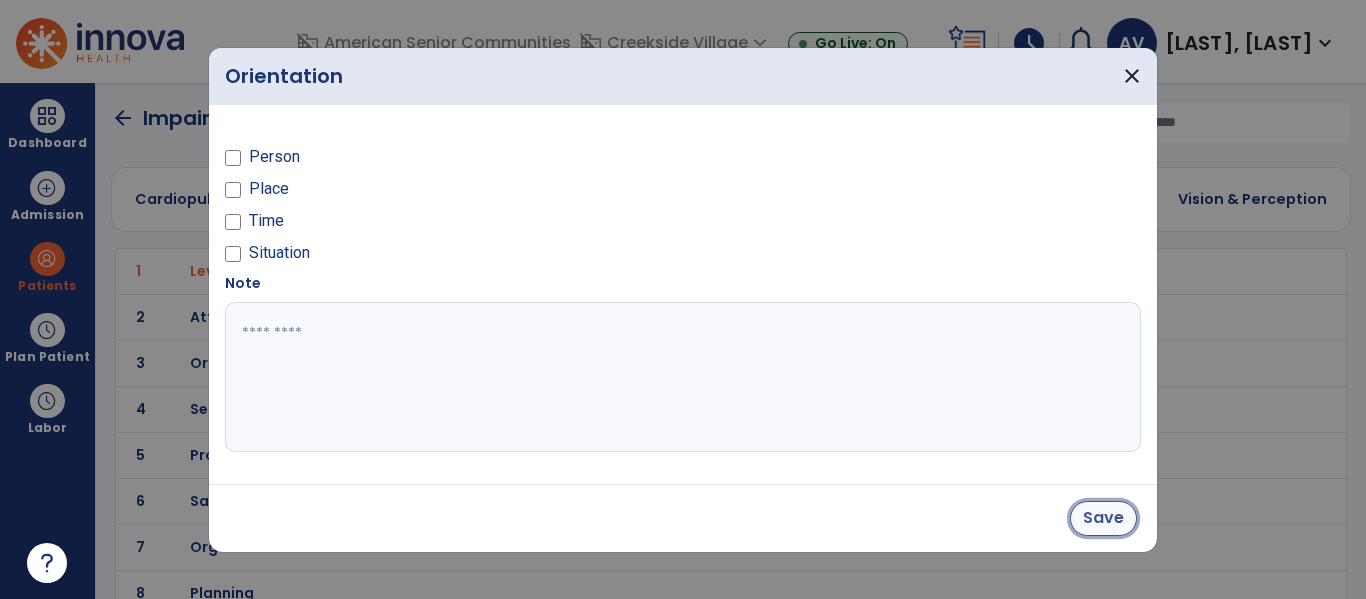 click on "Save" at bounding box center (1103, 518) 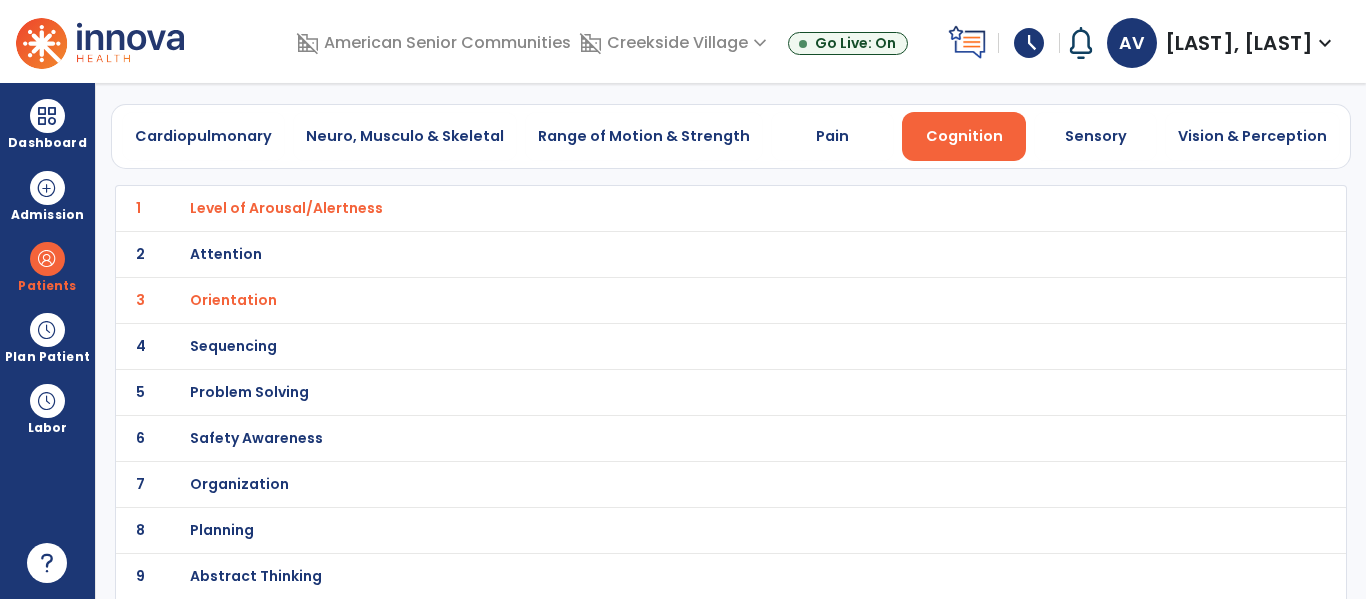 scroll, scrollTop: 92, scrollLeft: 0, axis: vertical 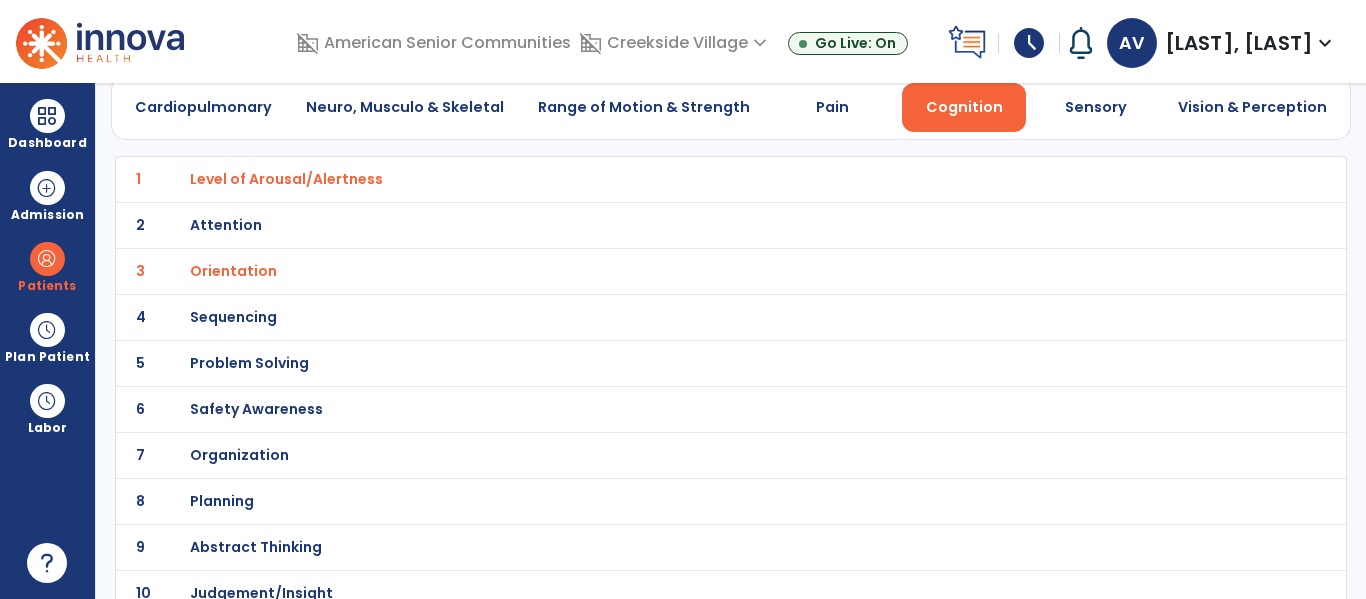 click on "5 Problem Solving" 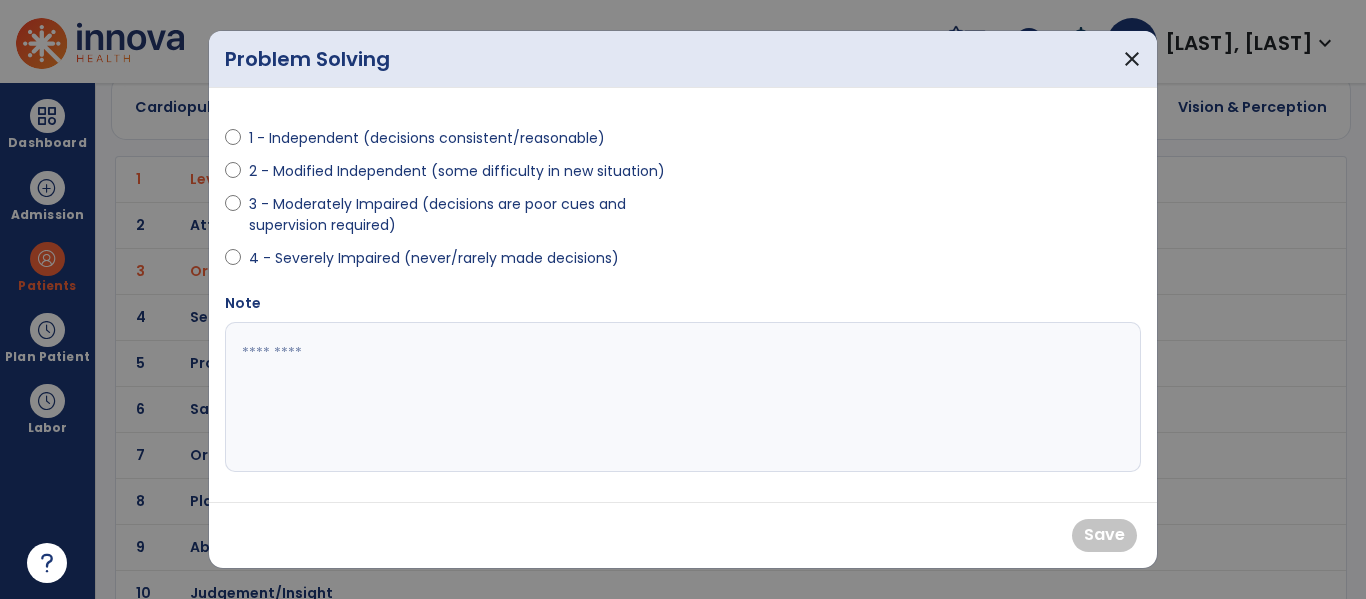 click on "2 - Modified Independent (some difficulty in new situation)" at bounding box center [457, 171] 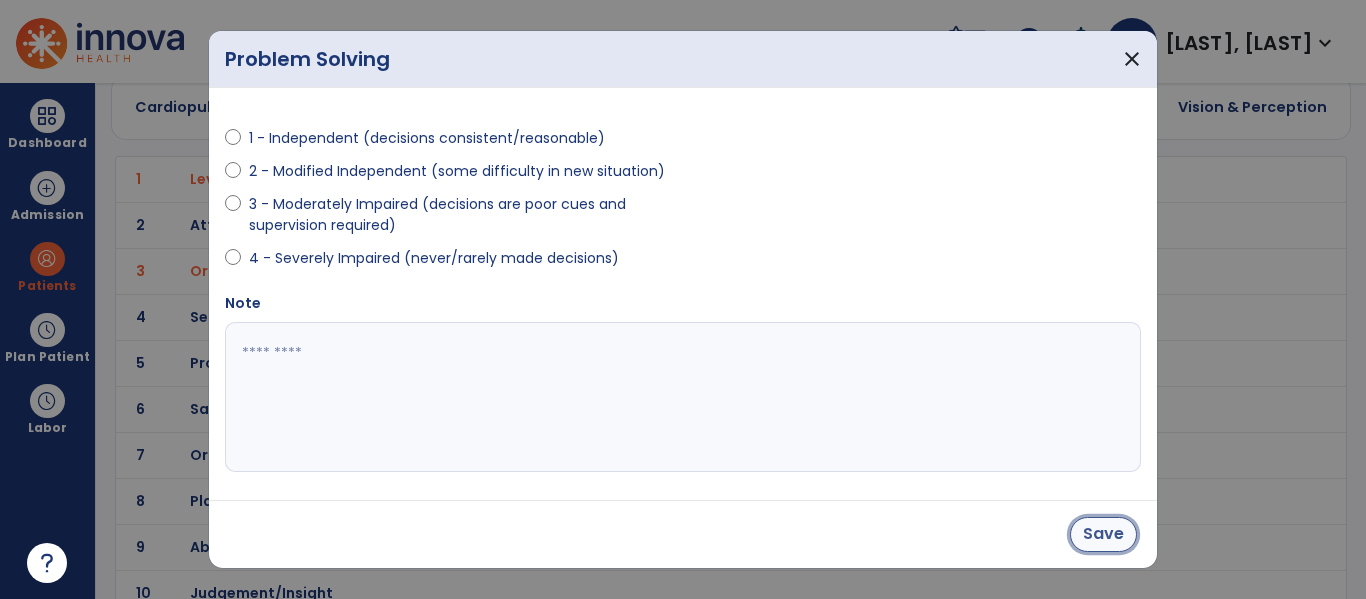 click on "Save" at bounding box center (1103, 534) 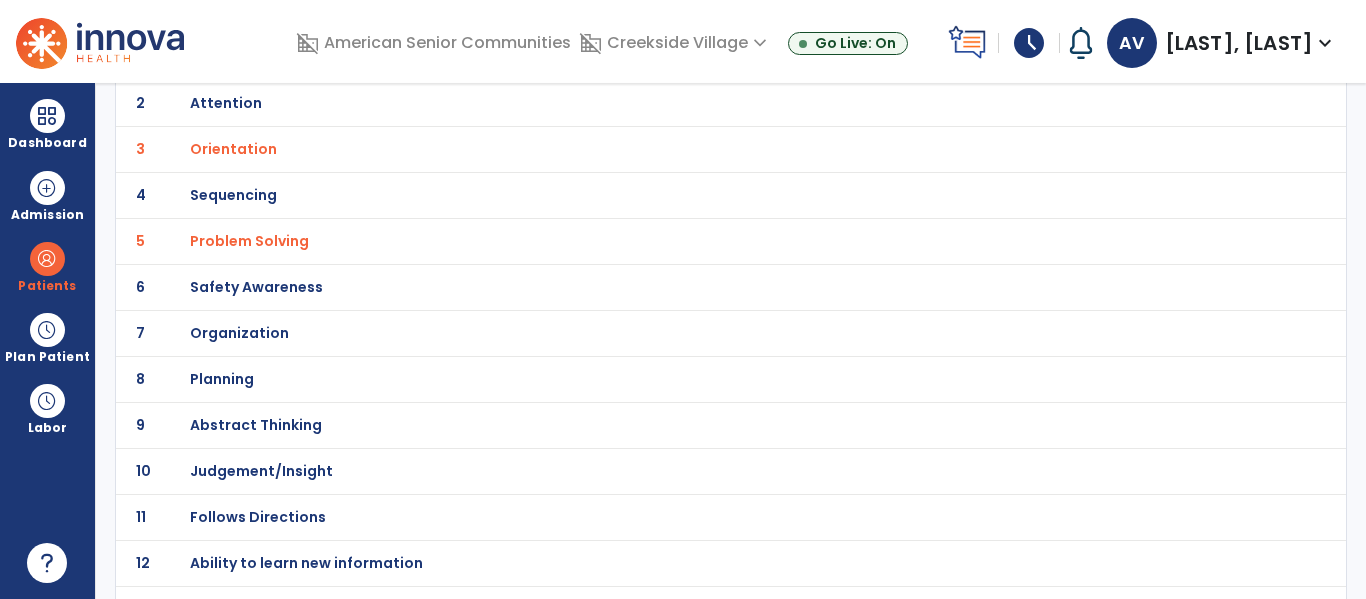 scroll, scrollTop: 216, scrollLeft: 0, axis: vertical 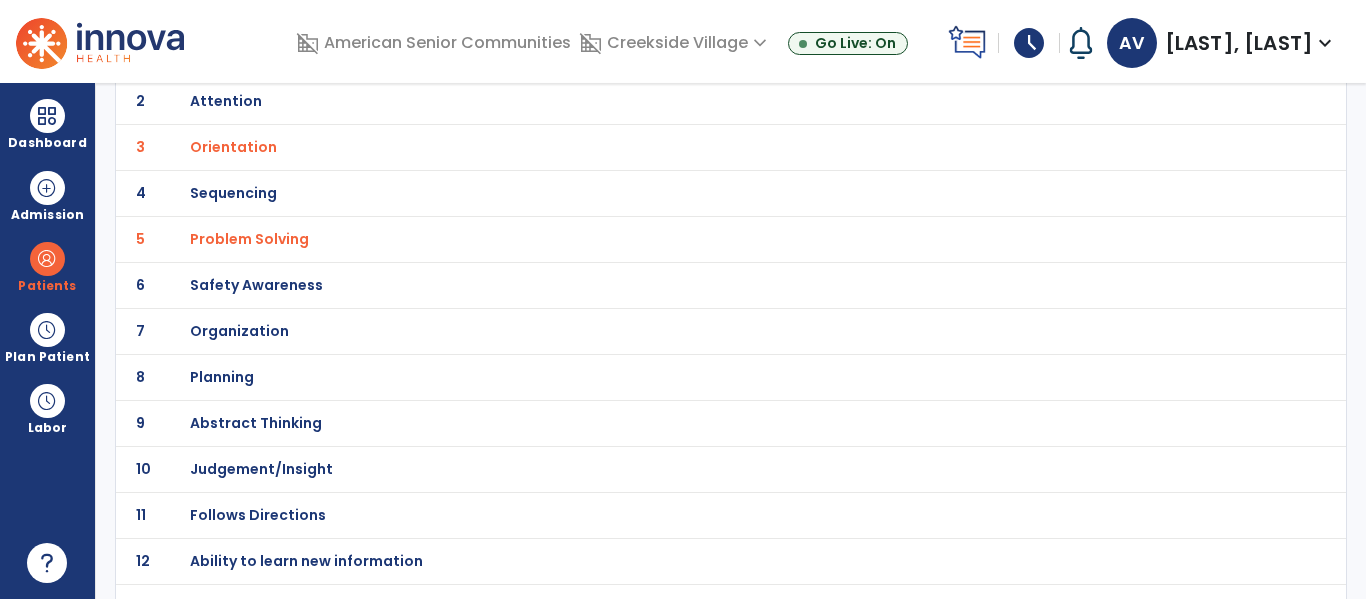 click on "Safety Awareness" at bounding box center (286, 55) 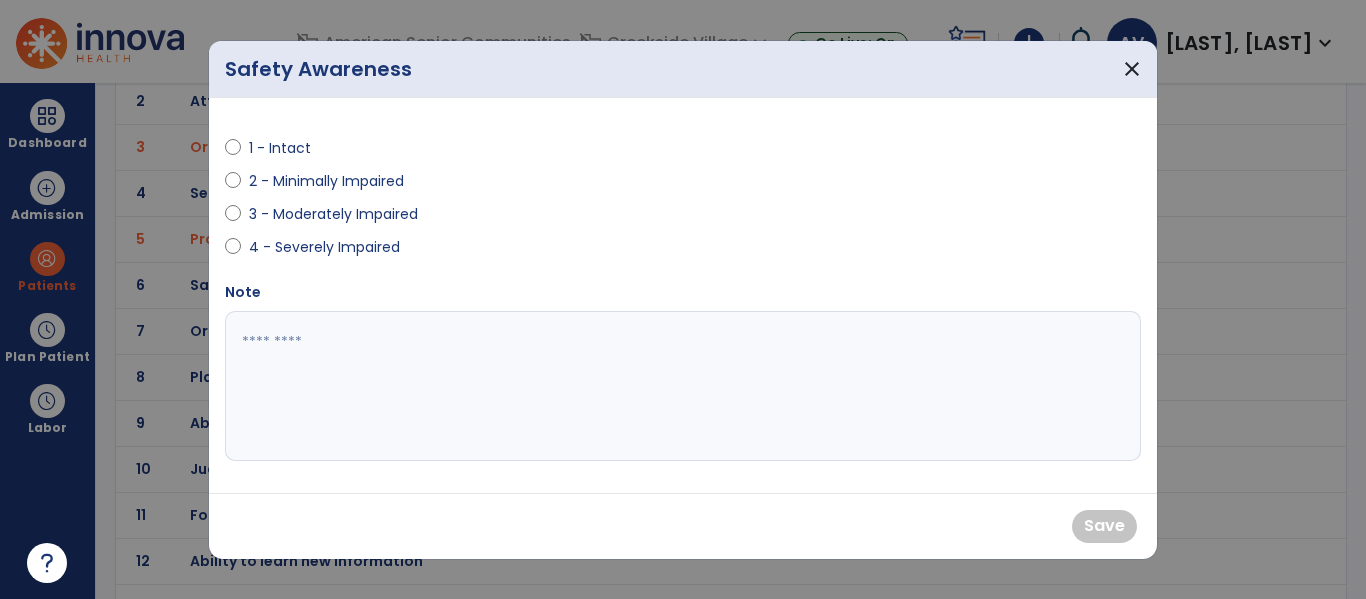 click on "2 - Minimally Impaired" at bounding box center (326, 181) 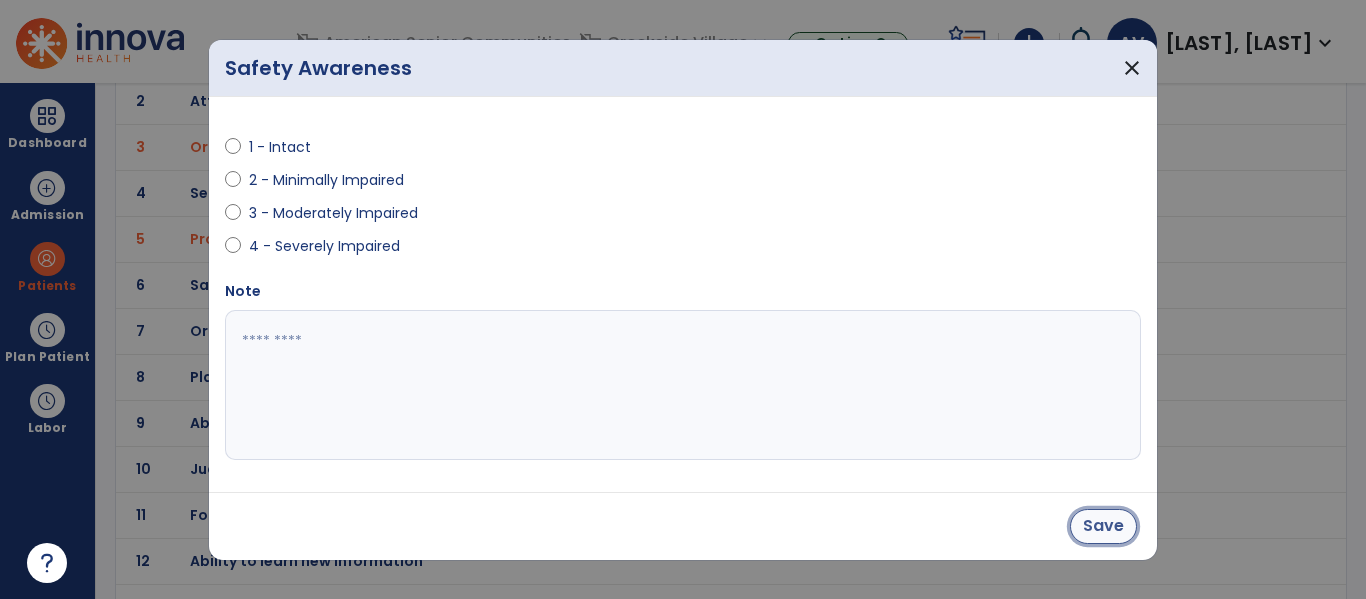 click on "Save" at bounding box center [1103, 526] 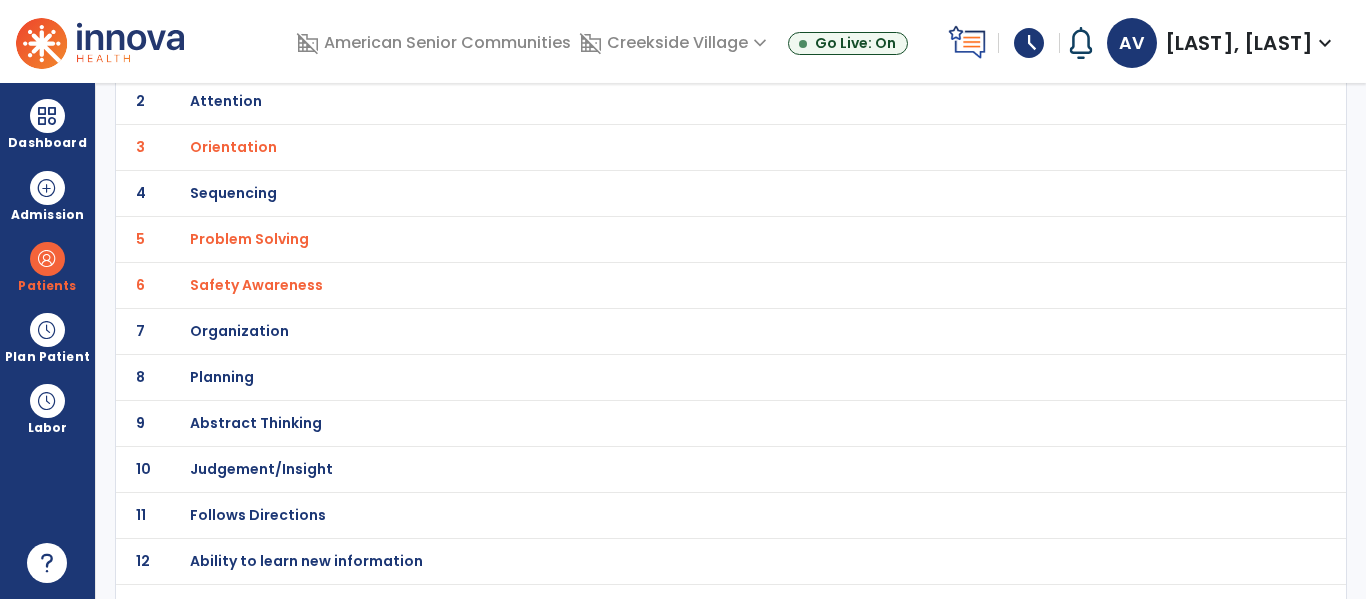 scroll, scrollTop: 248, scrollLeft: 0, axis: vertical 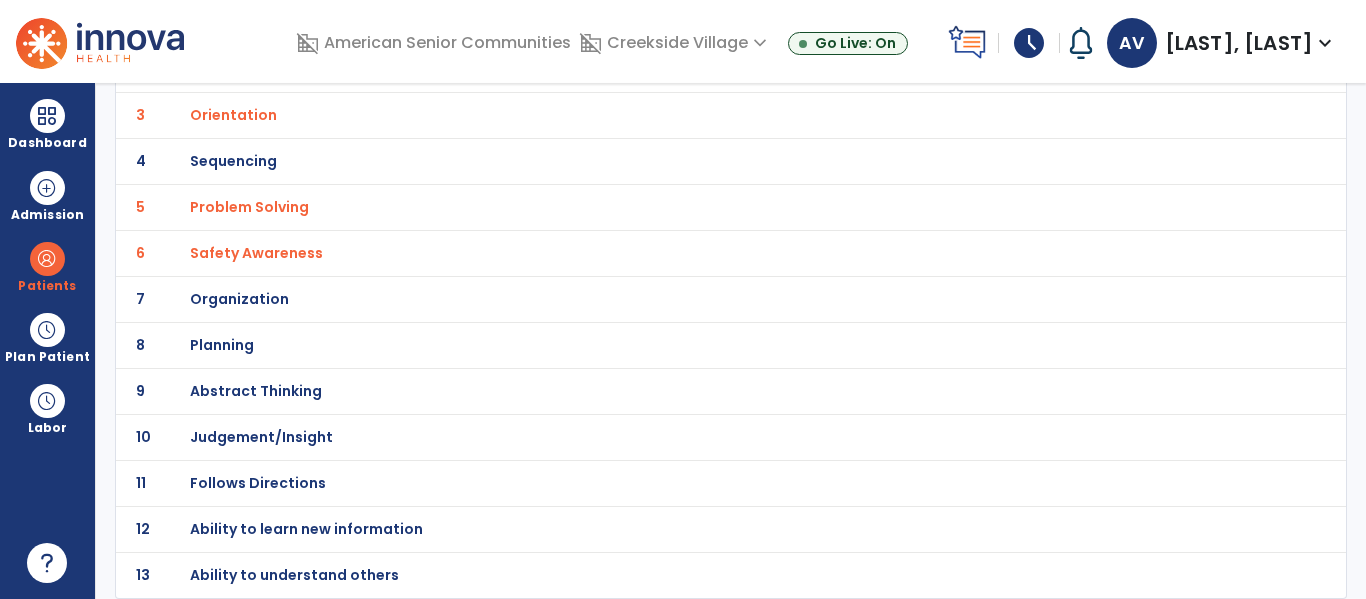 click on "10 Judgement/Insight" 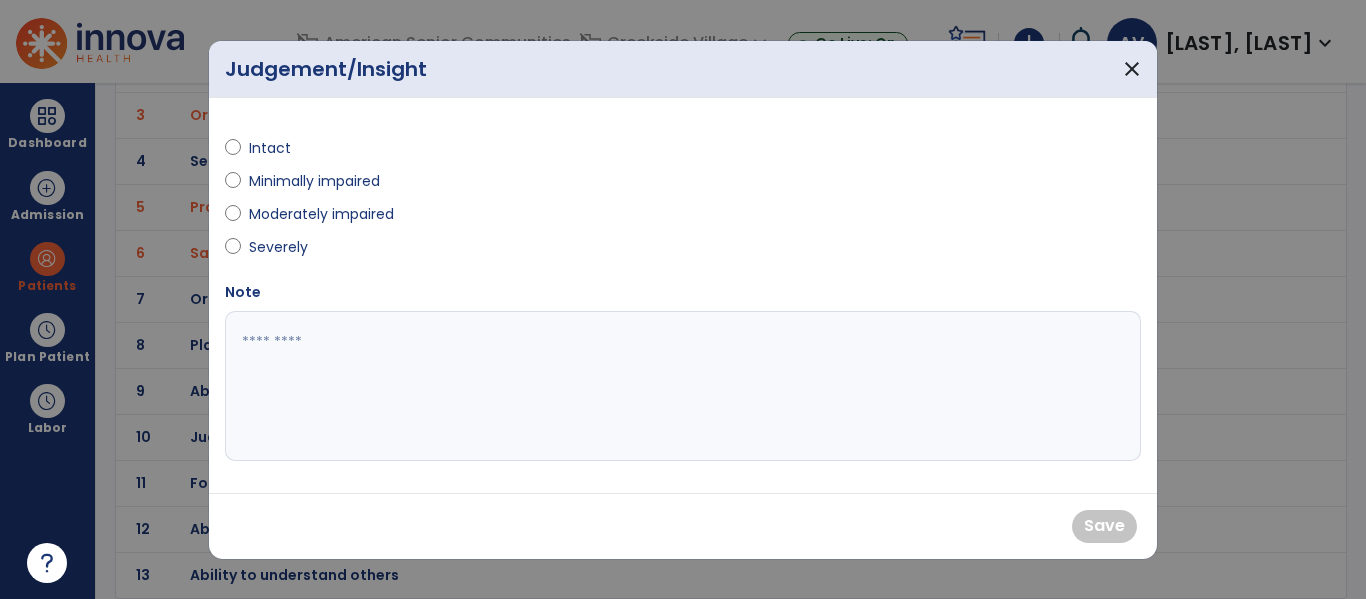 click on "Minimally impaired" at bounding box center (314, 181) 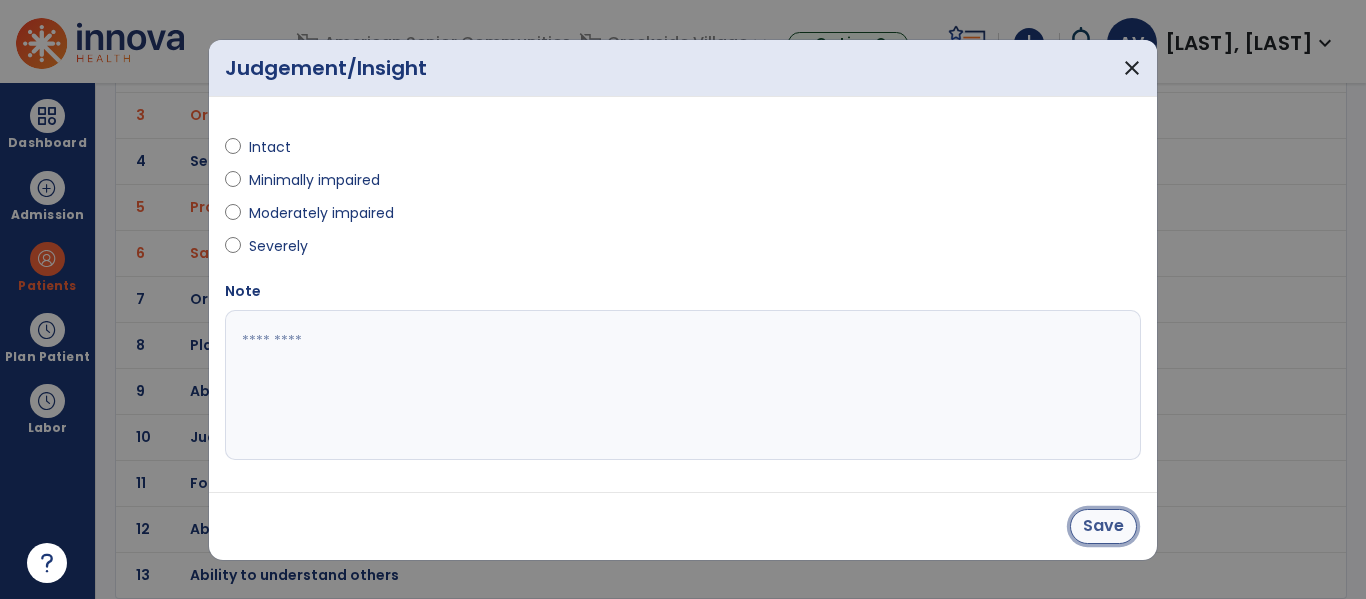 click on "Save" at bounding box center [1103, 526] 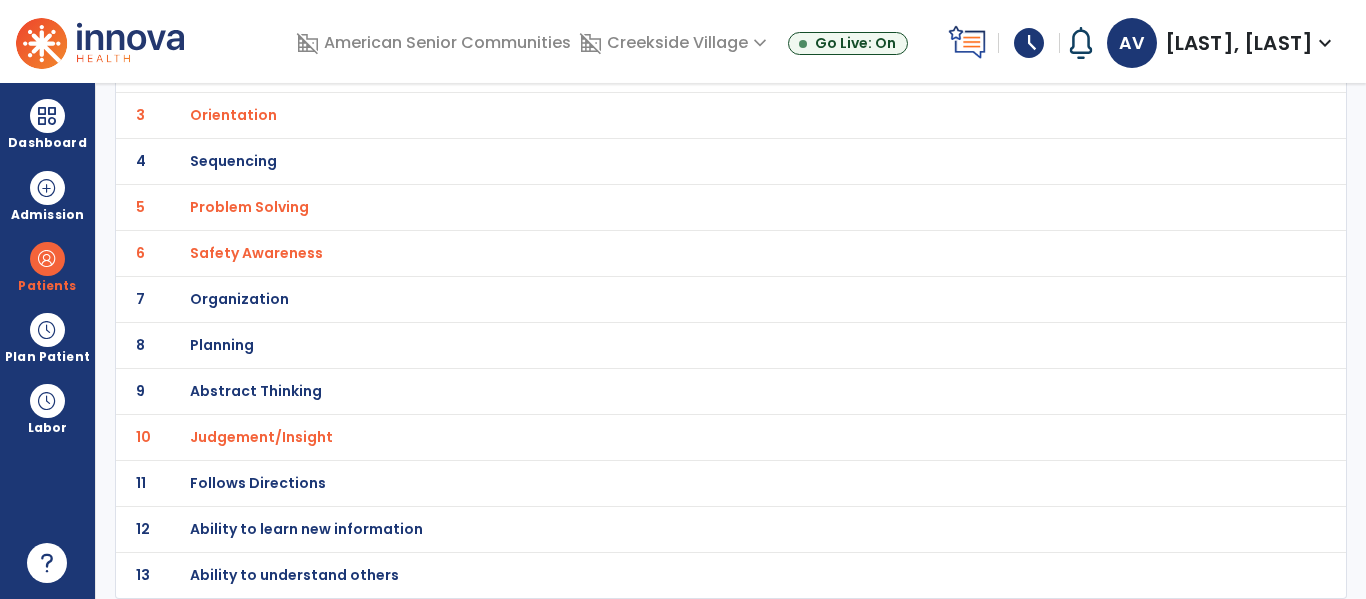 click on "Follows Directions" at bounding box center [286, 23] 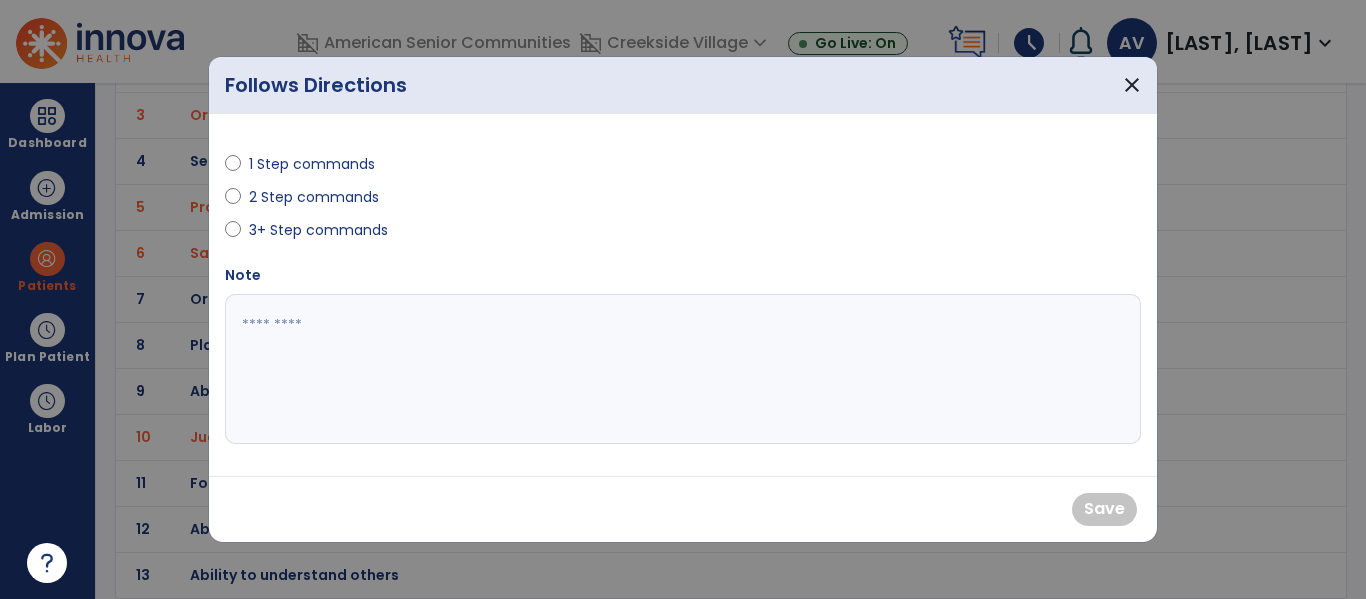click on "2 Step commands" at bounding box center [314, 197] 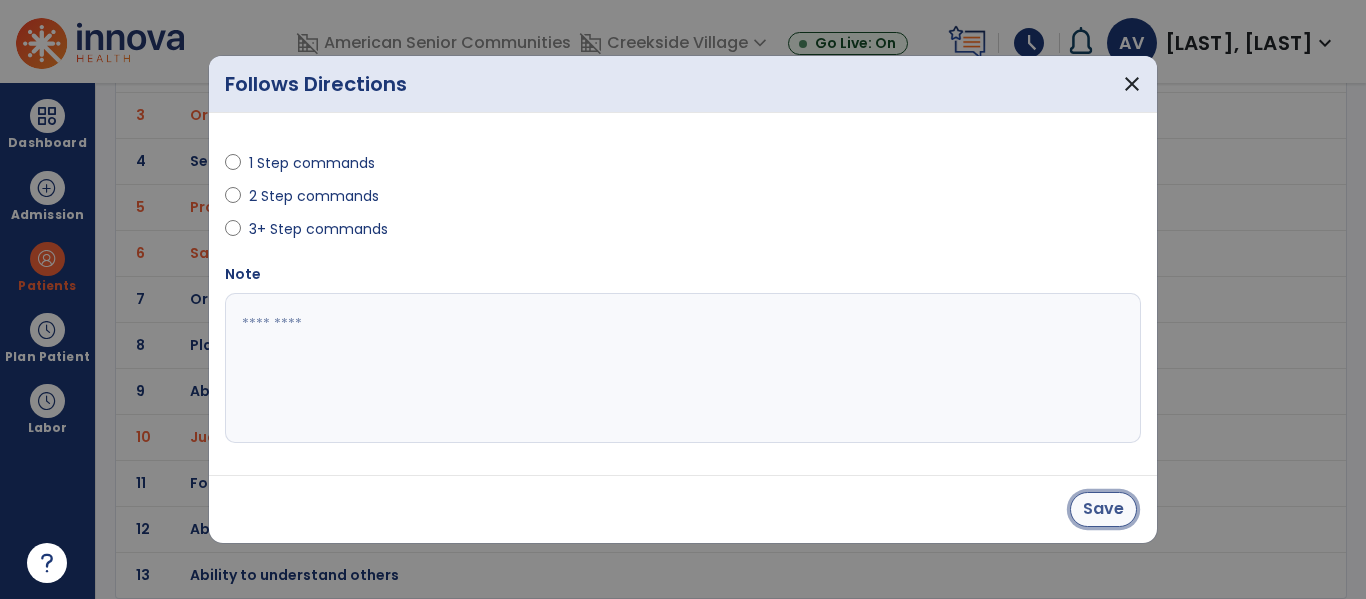 click on "Save" at bounding box center [1103, 509] 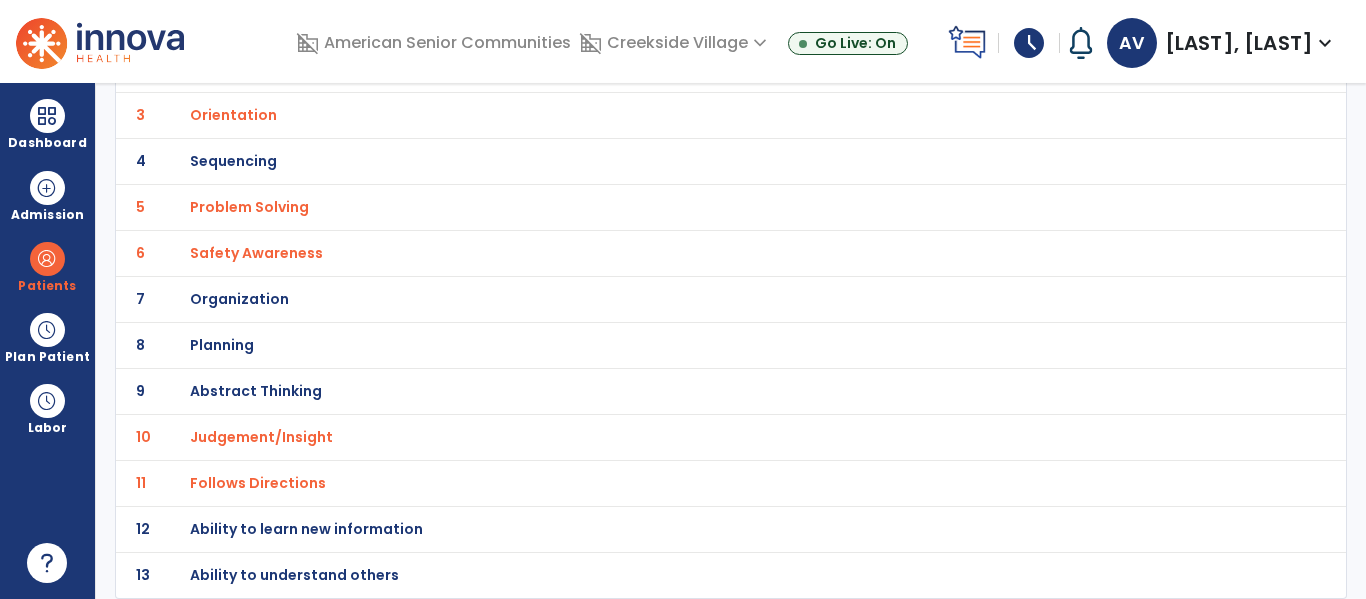 click on "Ability to understand others" at bounding box center (286, 23) 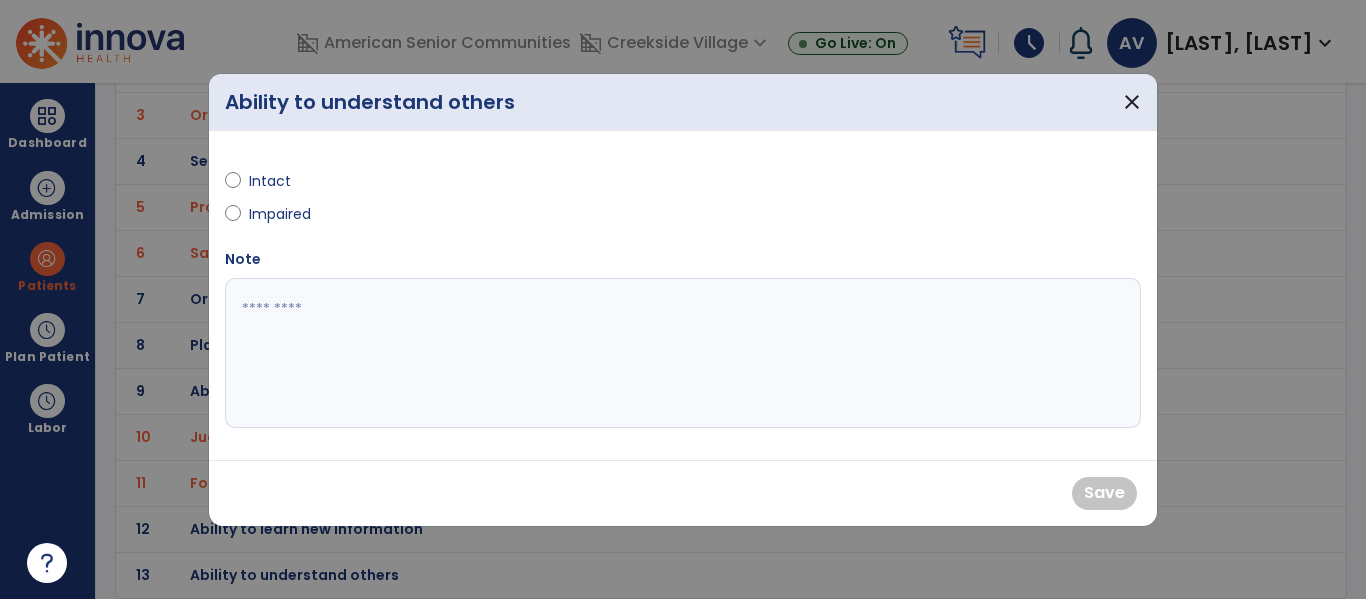 click on "Intact" at bounding box center [284, 181] 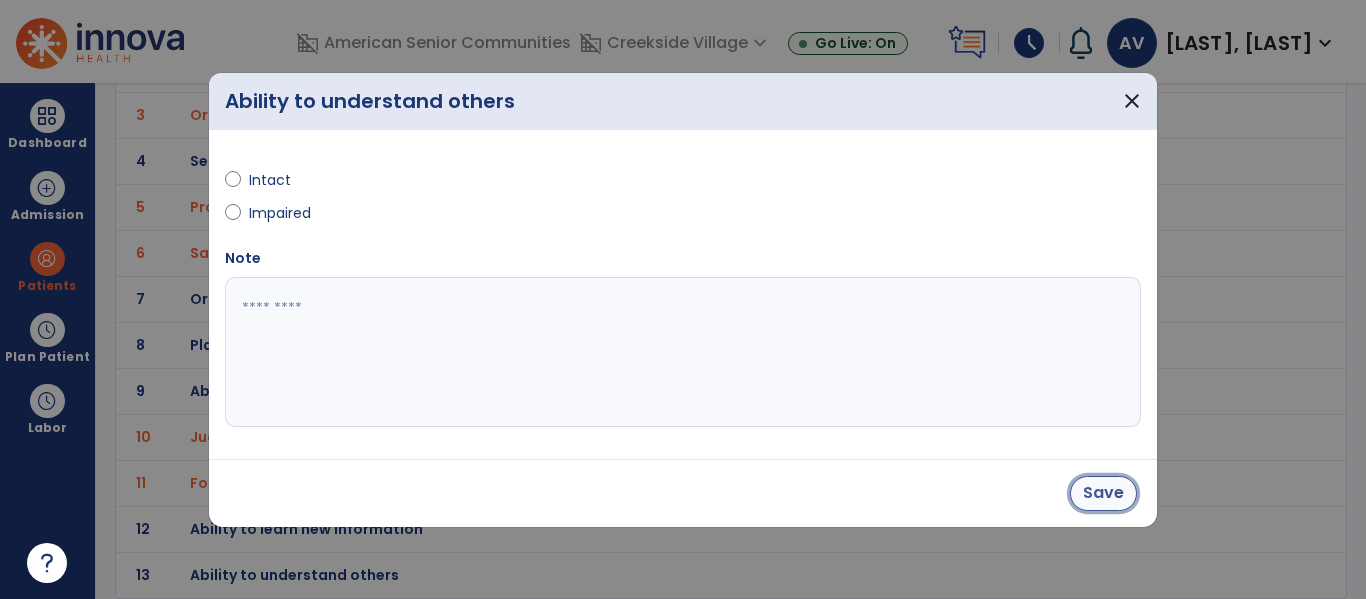 click on "Save" at bounding box center [1103, 493] 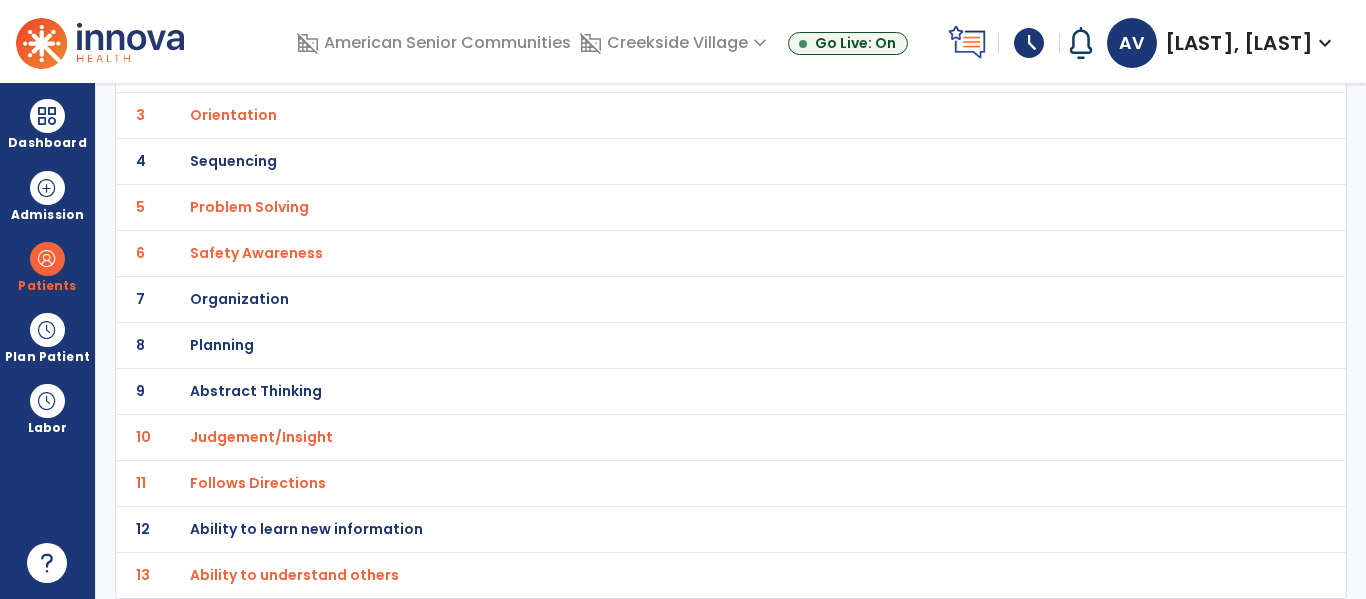 scroll, scrollTop: 0, scrollLeft: 0, axis: both 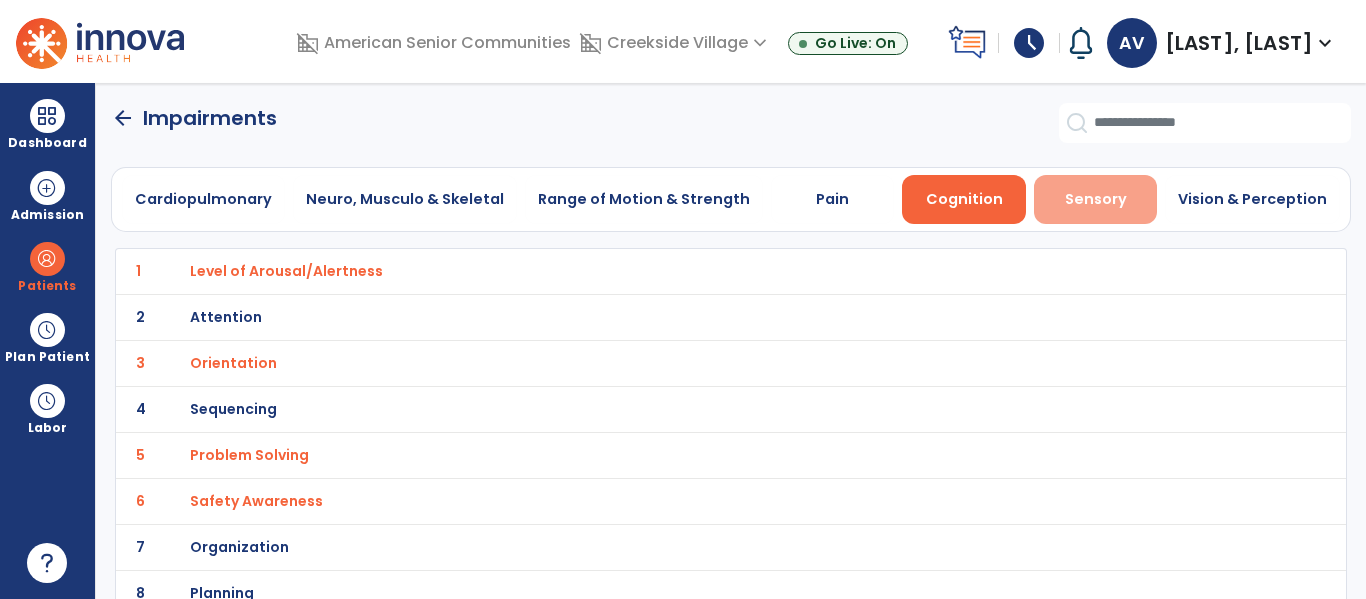 click on "Sensory" at bounding box center (1096, 199) 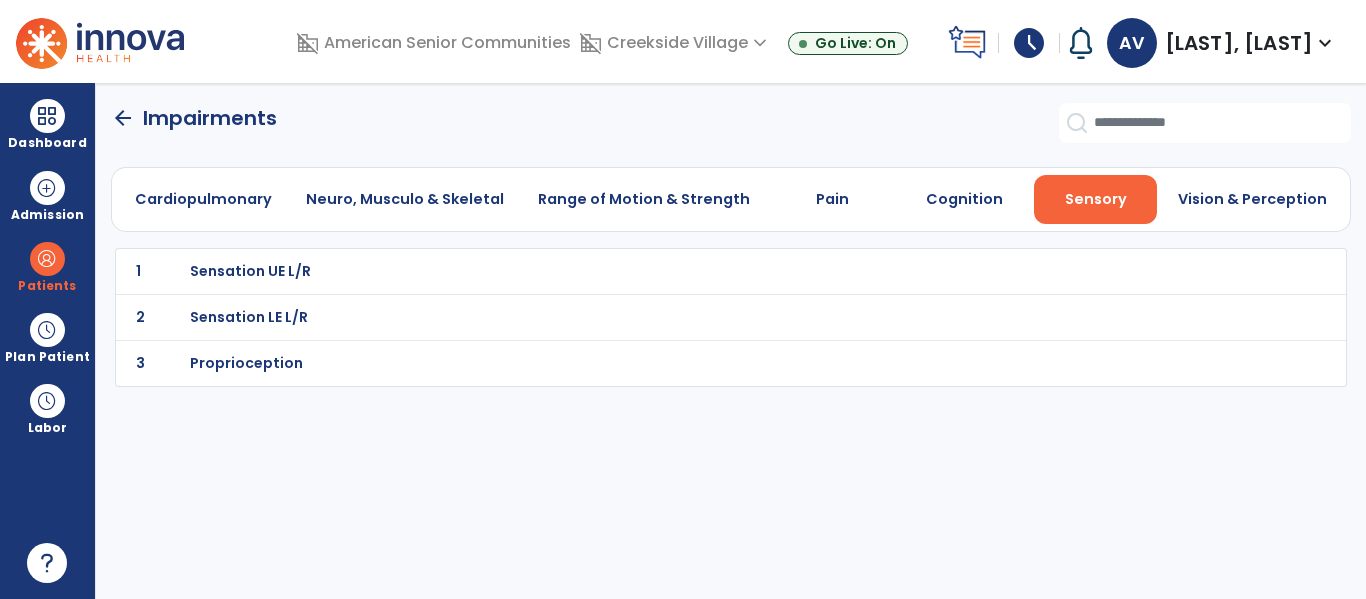 click on "2 Sensation LE L/R" 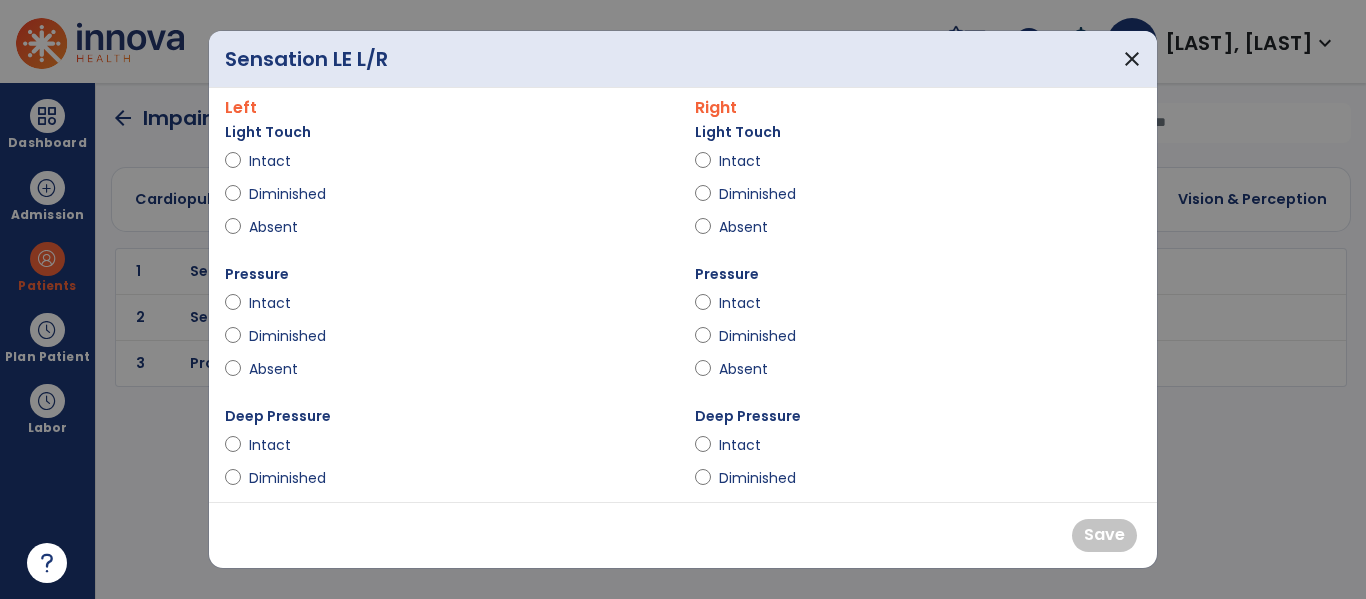 scroll, scrollTop: 0, scrollLeft: 0, axis: both 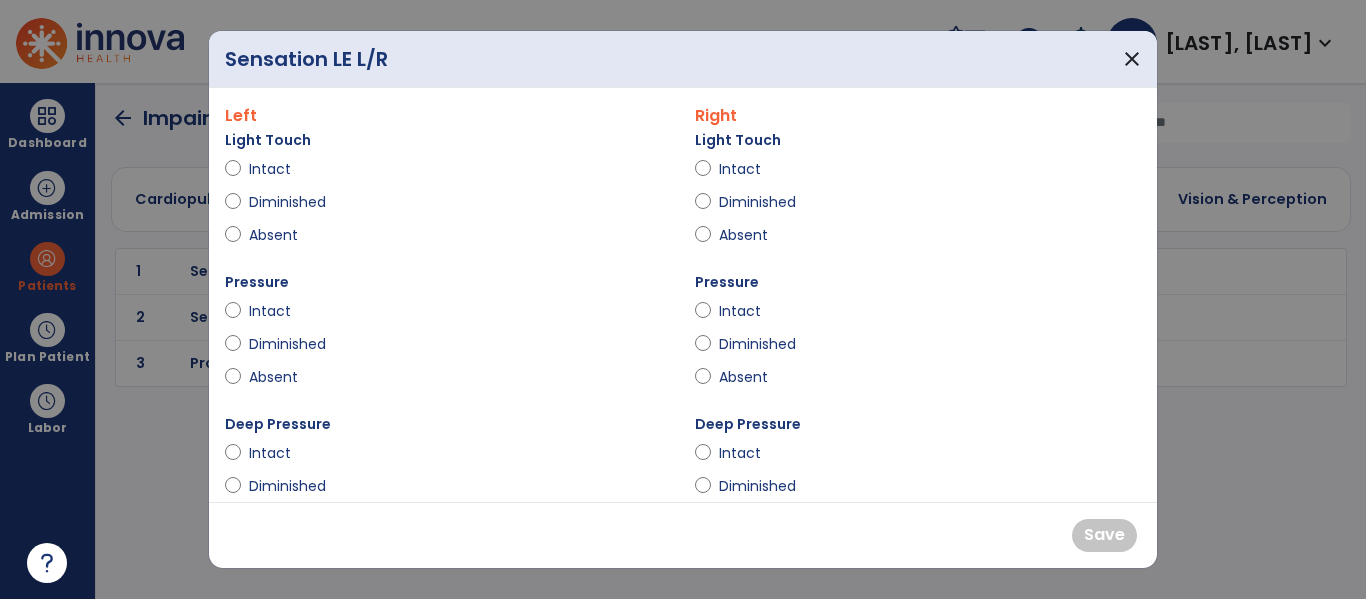click on "Diminished" at bounding box center (757, 202) 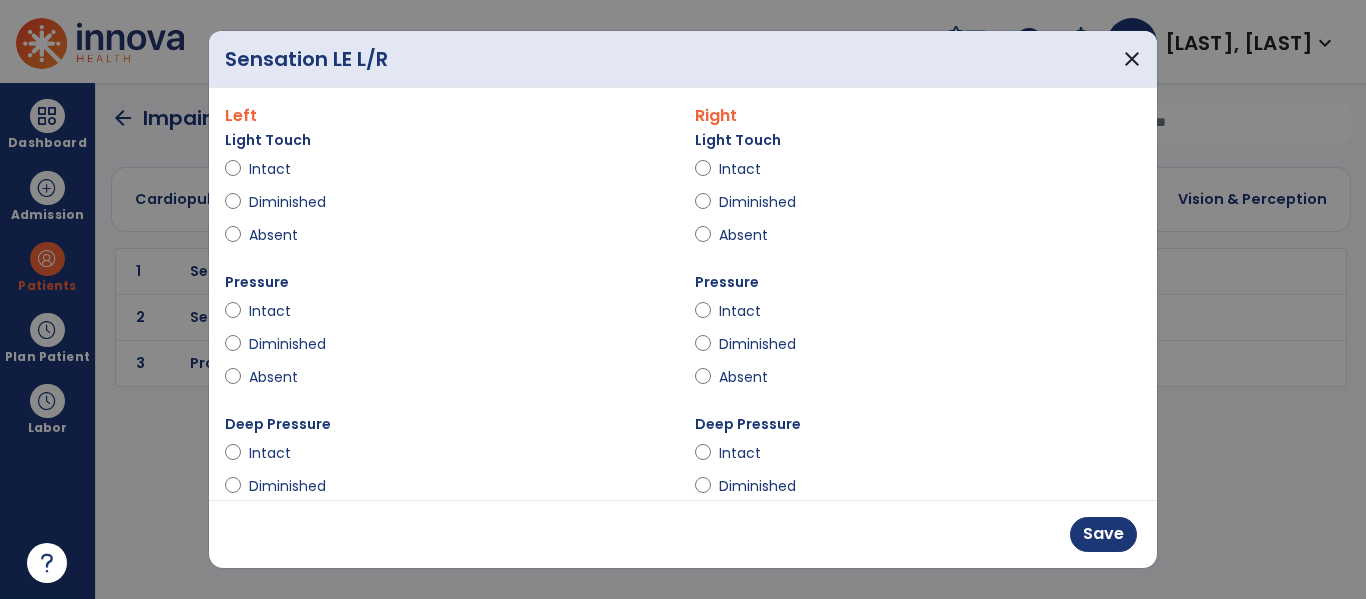 click on "Diminished" at bounding box center (287, 202) 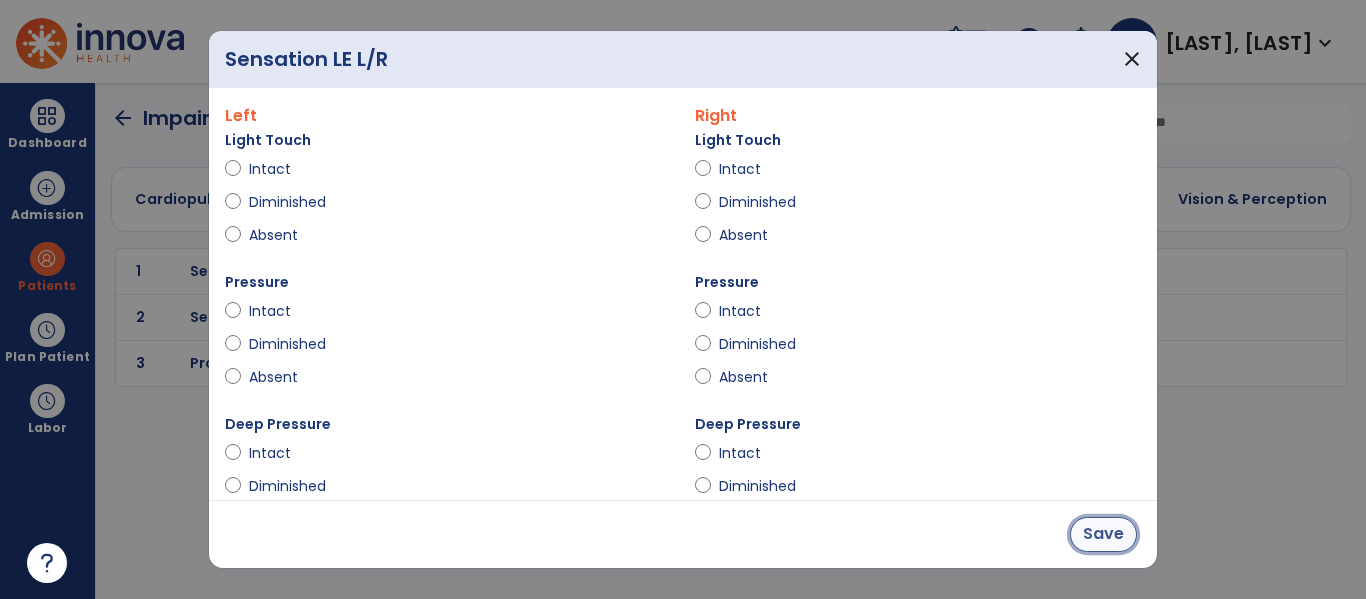 click on "Save" at bounding box center (1103, 534) 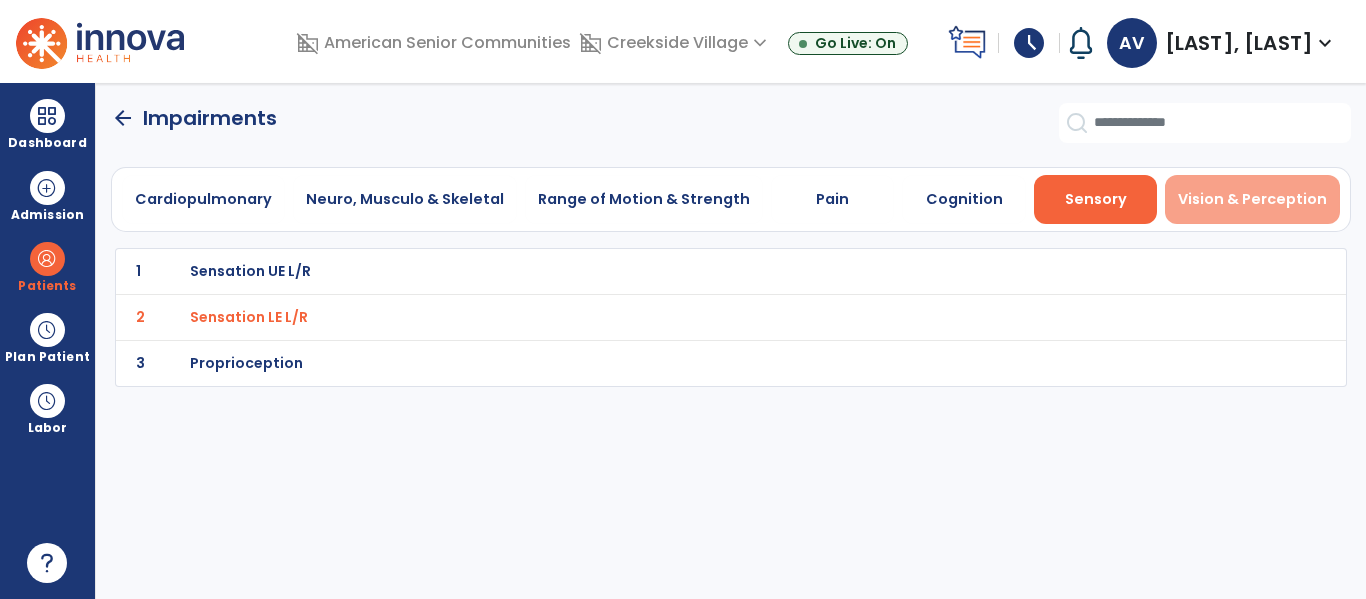 click on "Vision & Perception" at bounding box center [1252, 199] 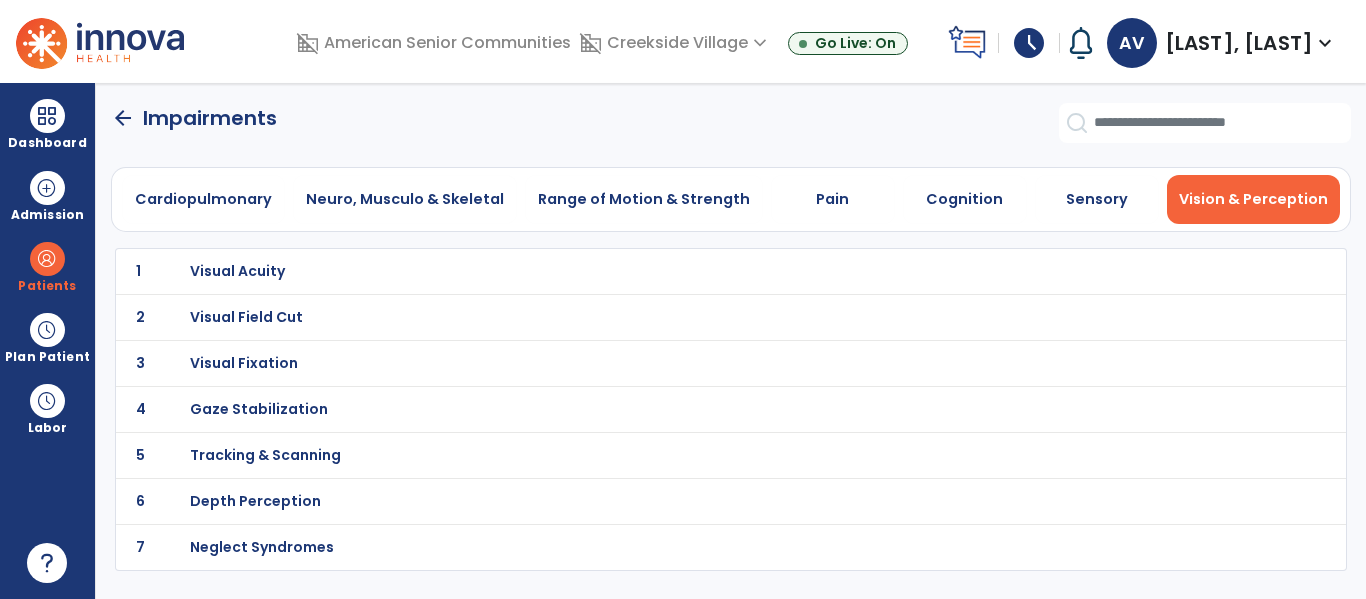 click on "arrow_back" 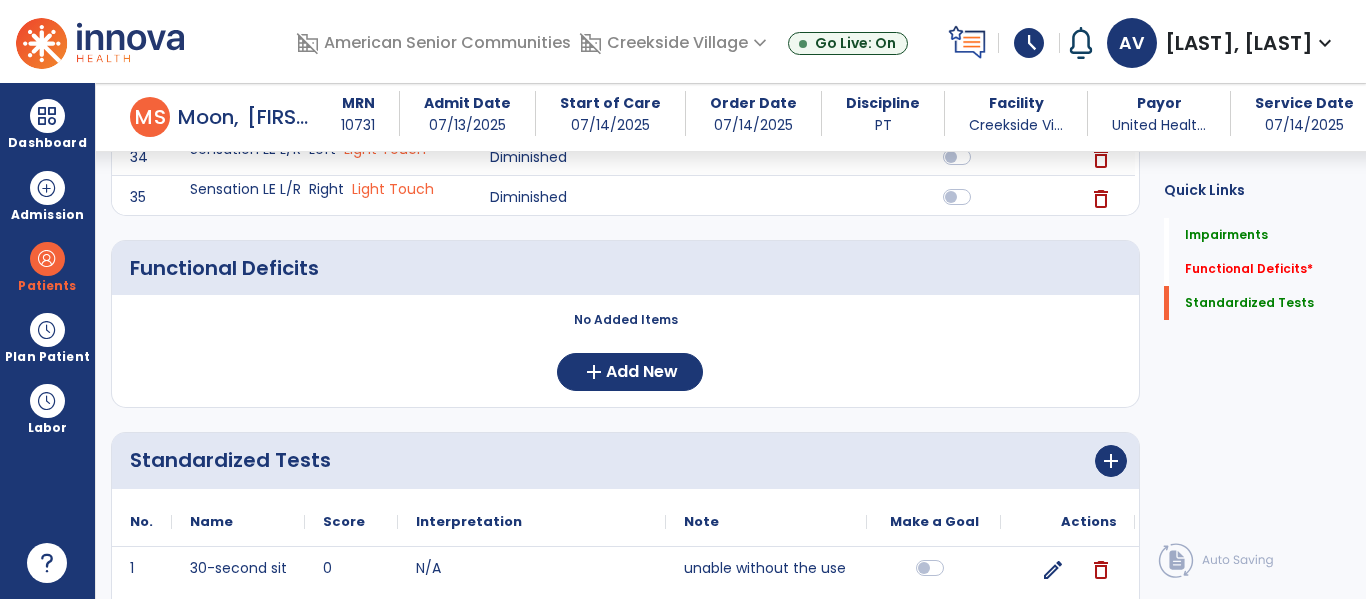 scroll, scrollTop: 2186, scrollLeft: 0, axis: vertical 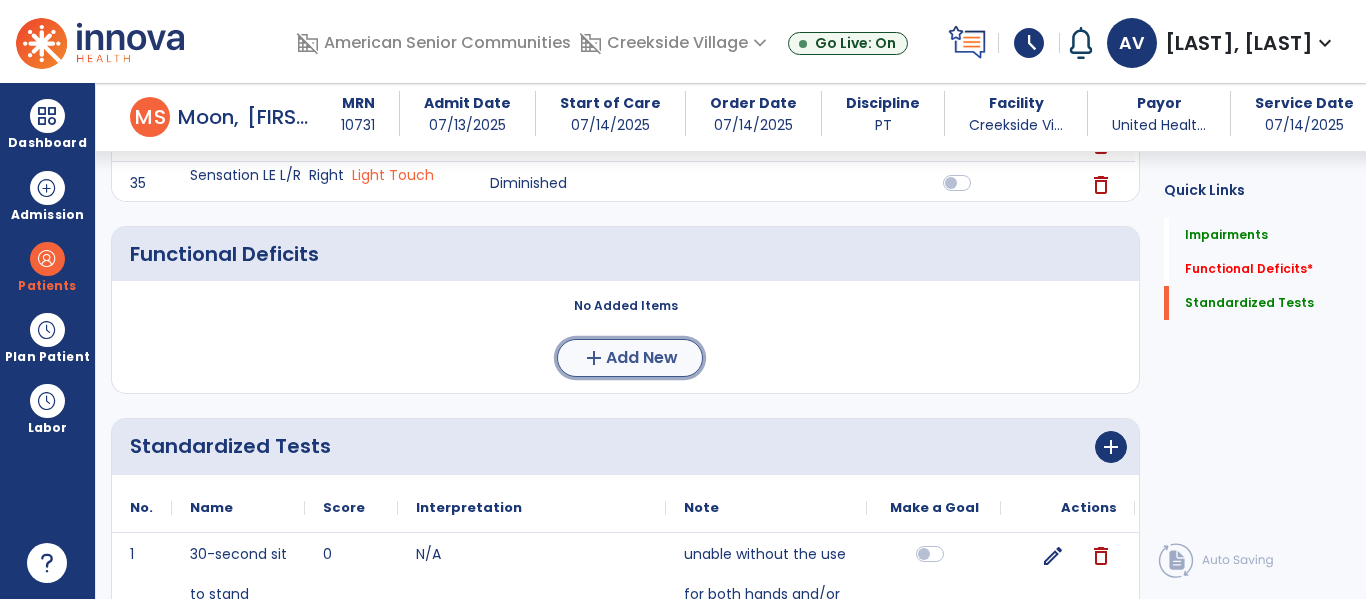 click on "Add New" 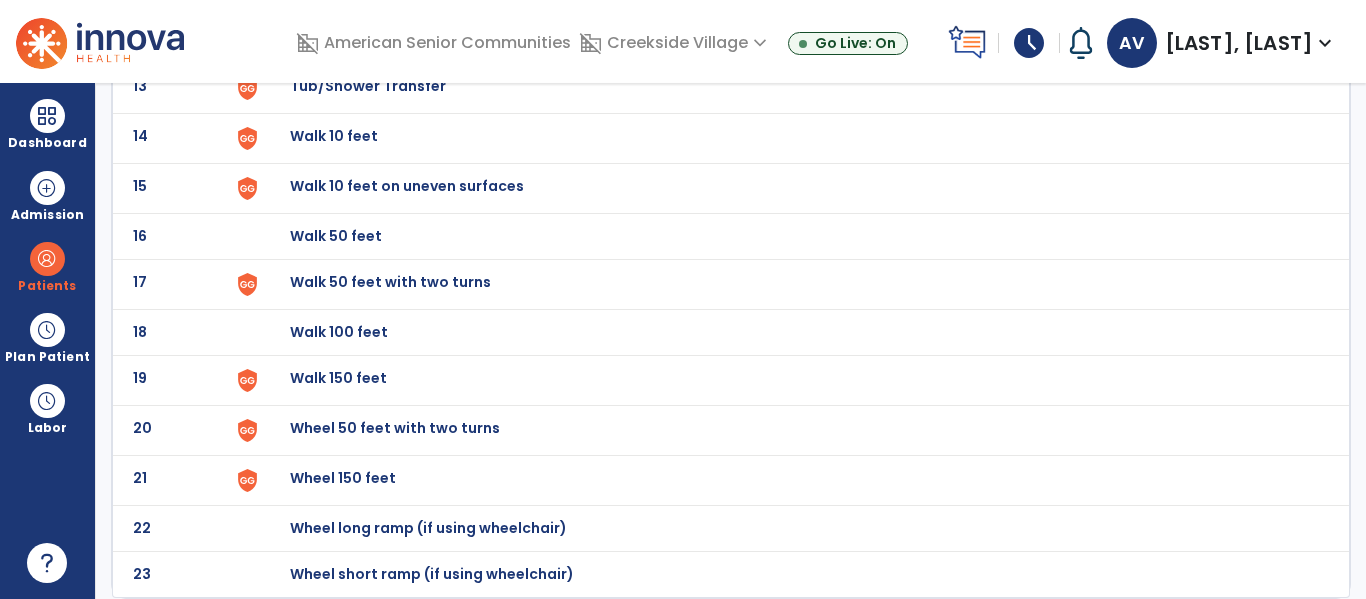 scroll, scrollTop: 0, scrollLeft: 0, axis: both 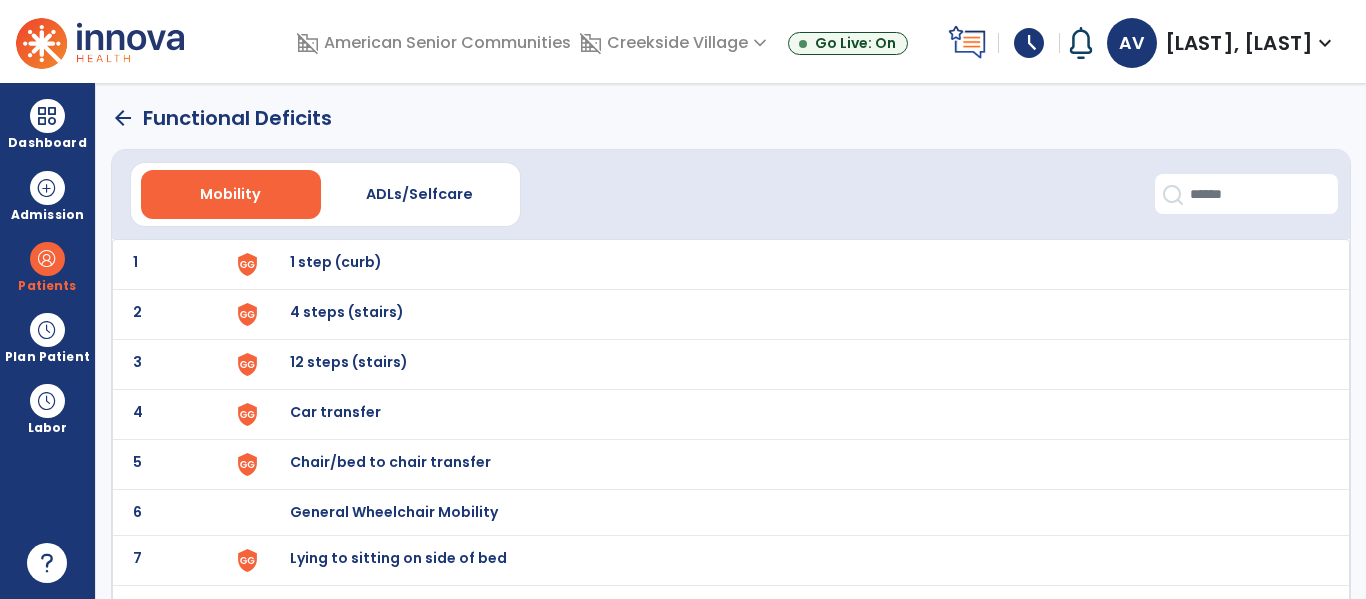 click on "1 step (curb)" at bounding box center (336, 262) 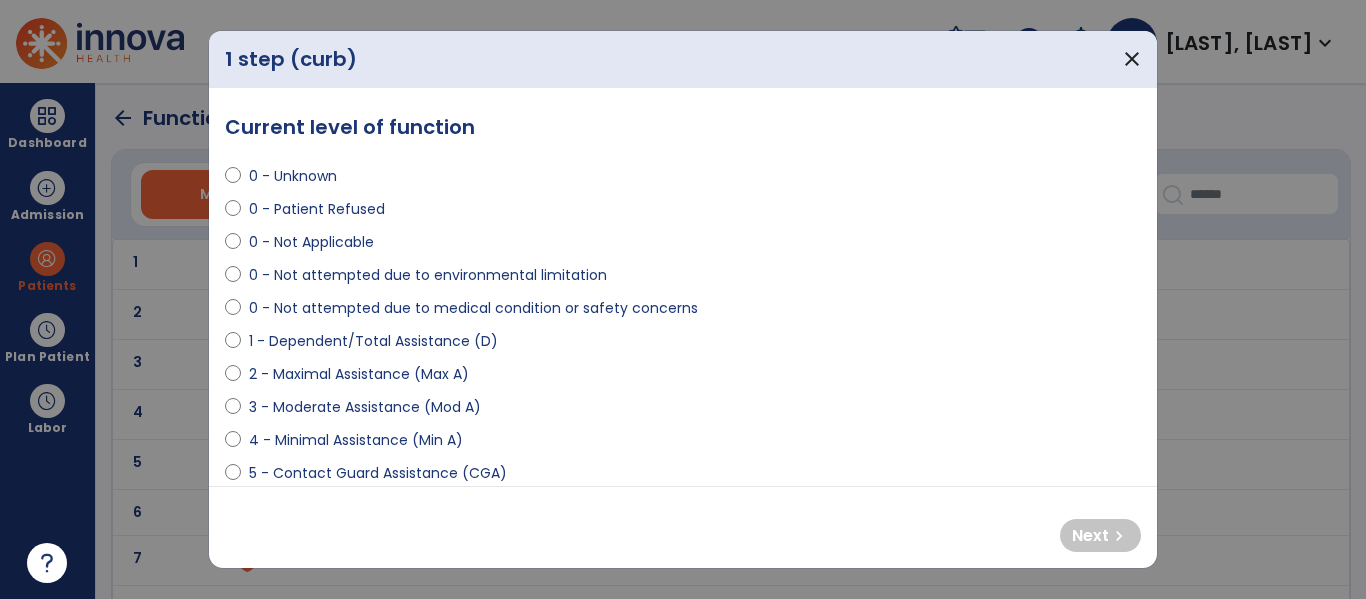 click on "0 - Not Applicable" at bounding box center (311, 242) 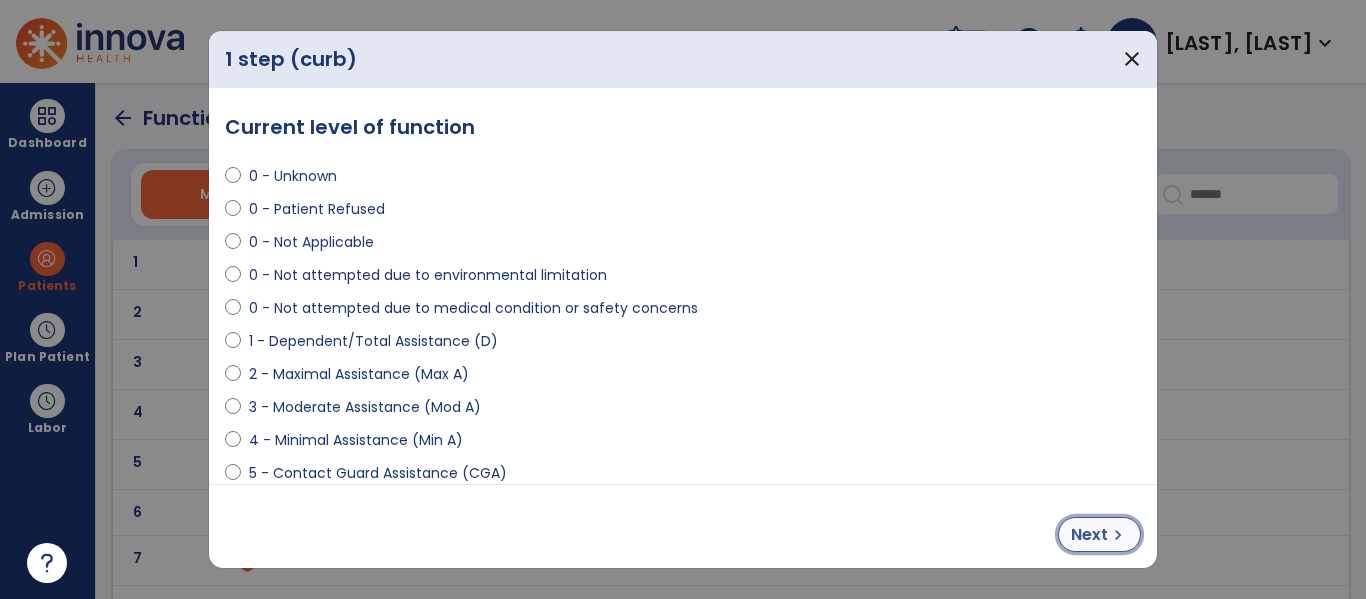 click on "Next" at bounding box center (1089, 535) 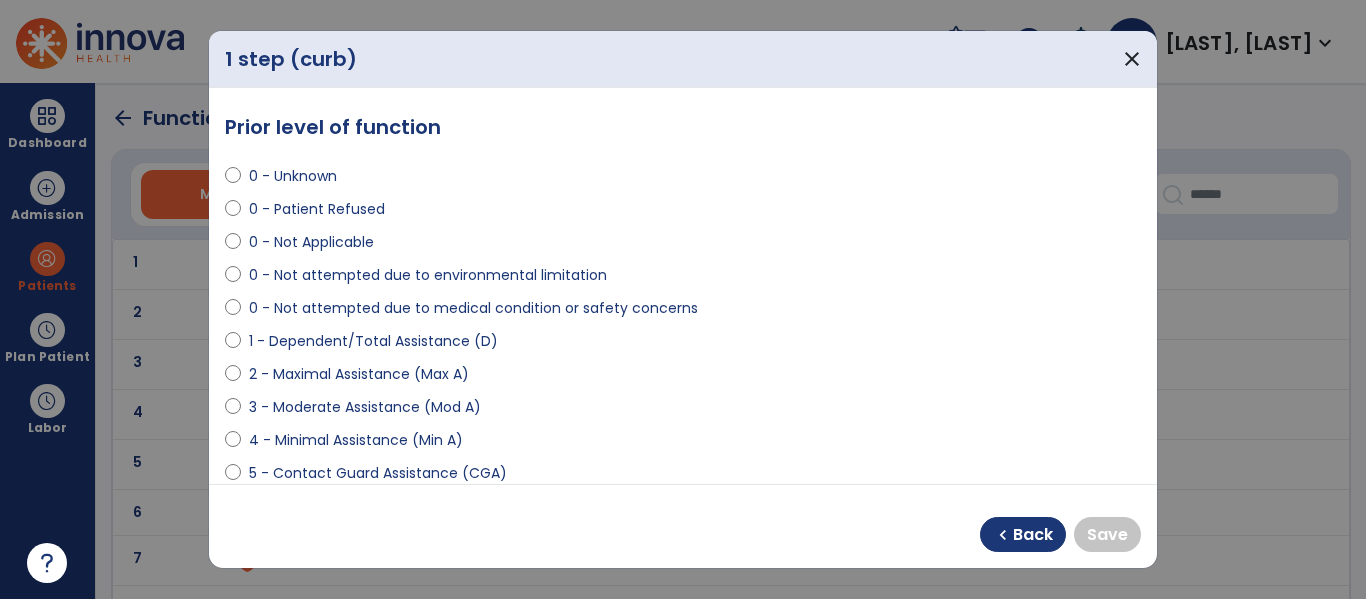 click on "0 - Not Applicable" at bounding box center (311, 242) 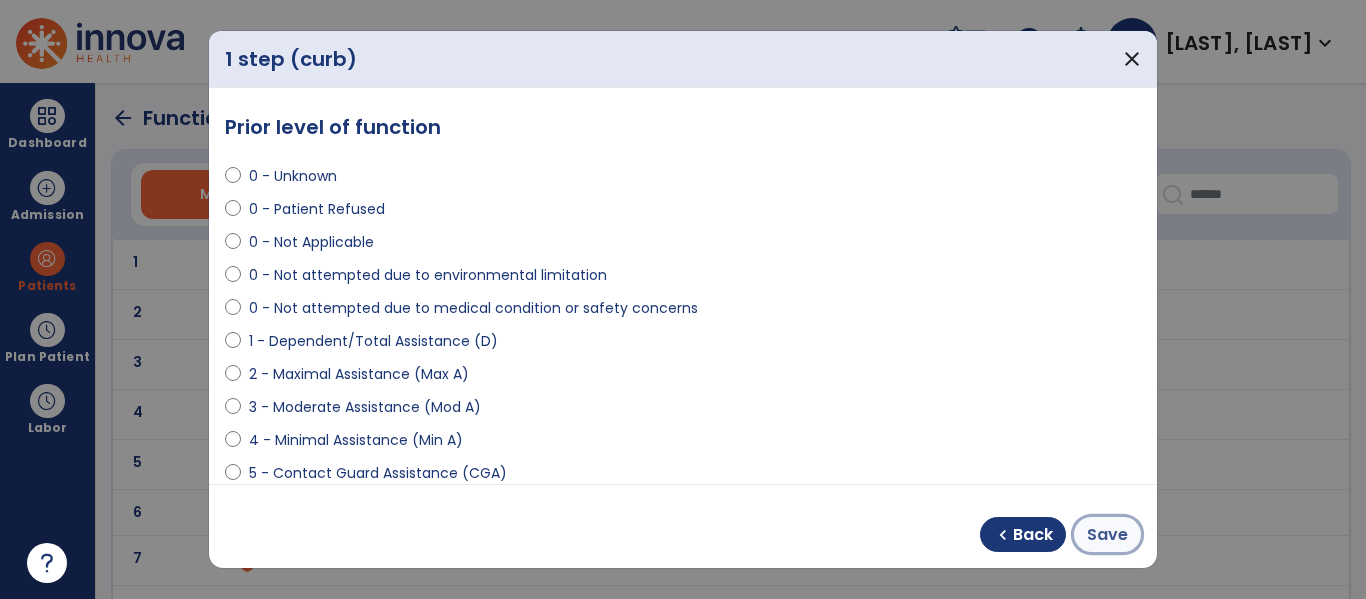 click on "Save" at bounding box center (1107, 535) 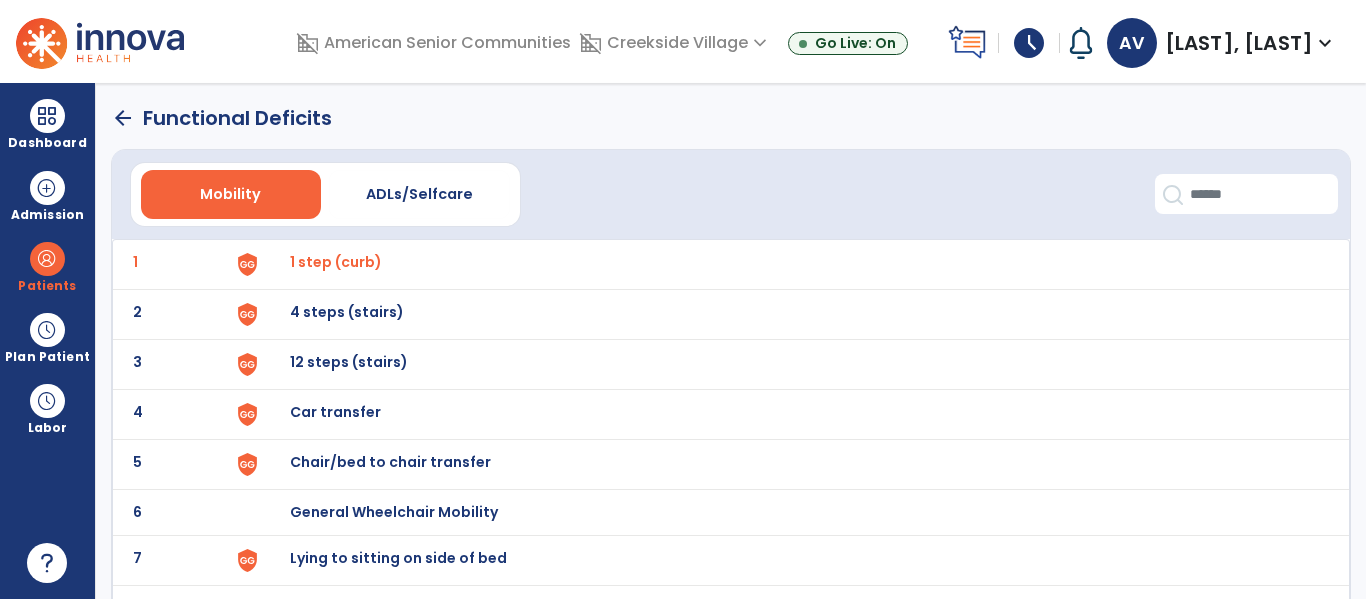 click on "2 4 steps (stairs)" 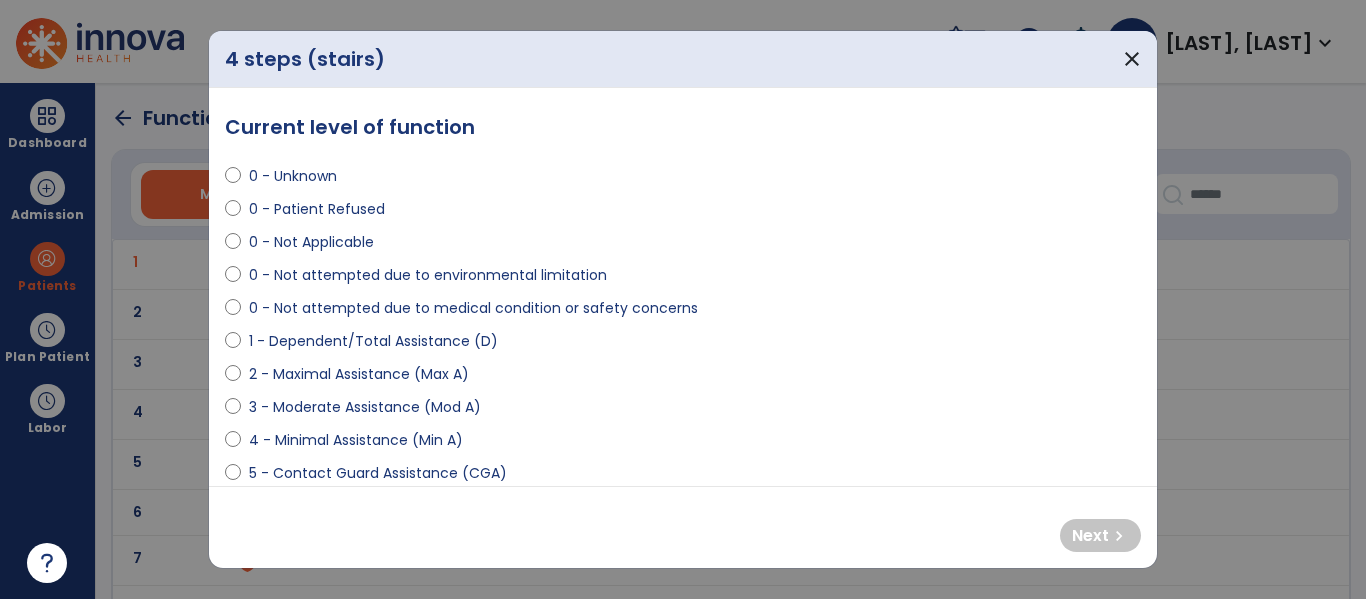click on "0 - Not Applicable" at bounding box center [311, 242] 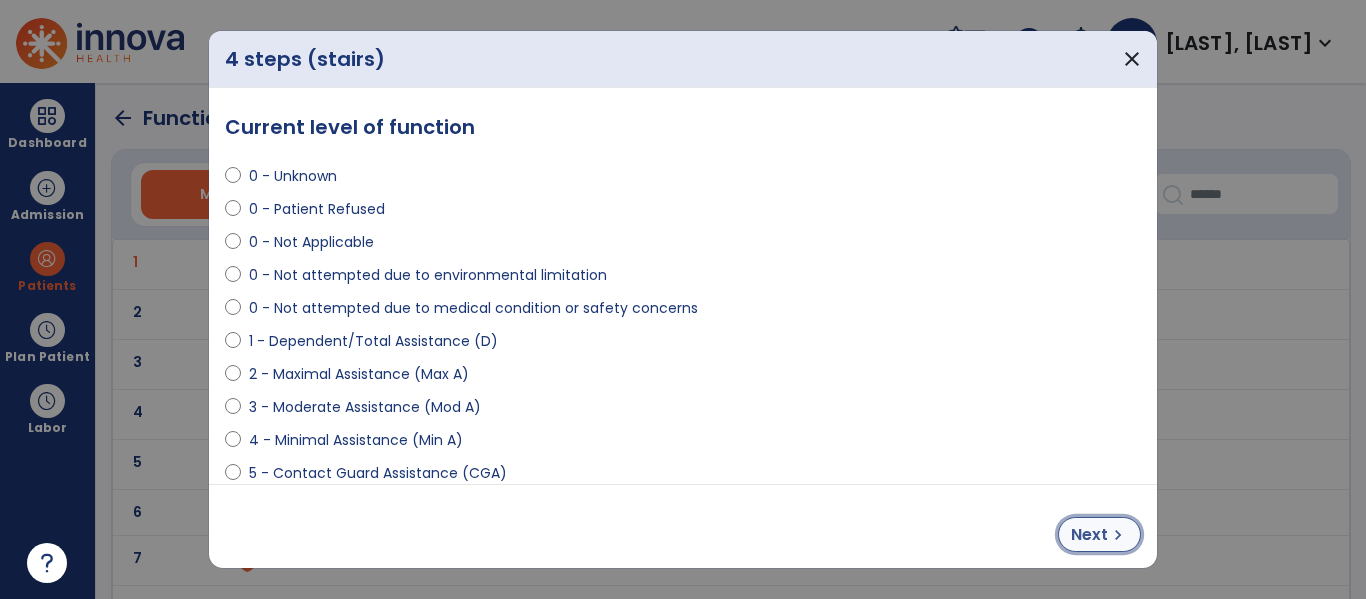 click on "Next" at bounding box center (1089, 535) 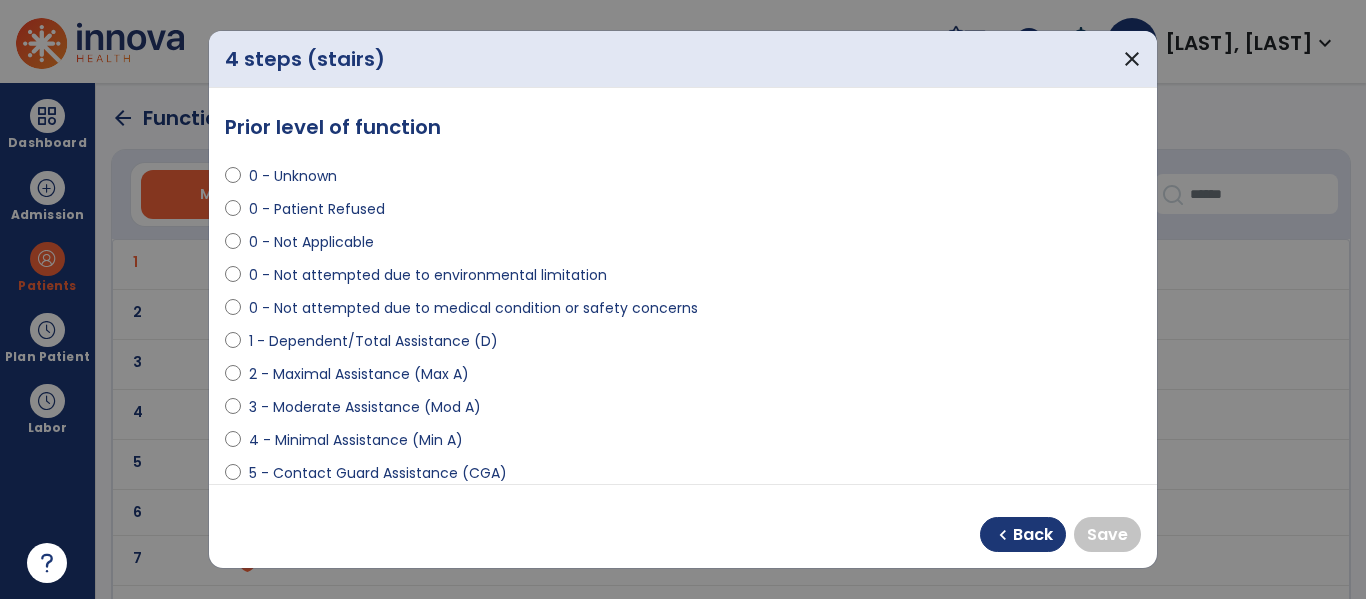 click on "0 - Not Applicable" at bounding box center [311, 242] 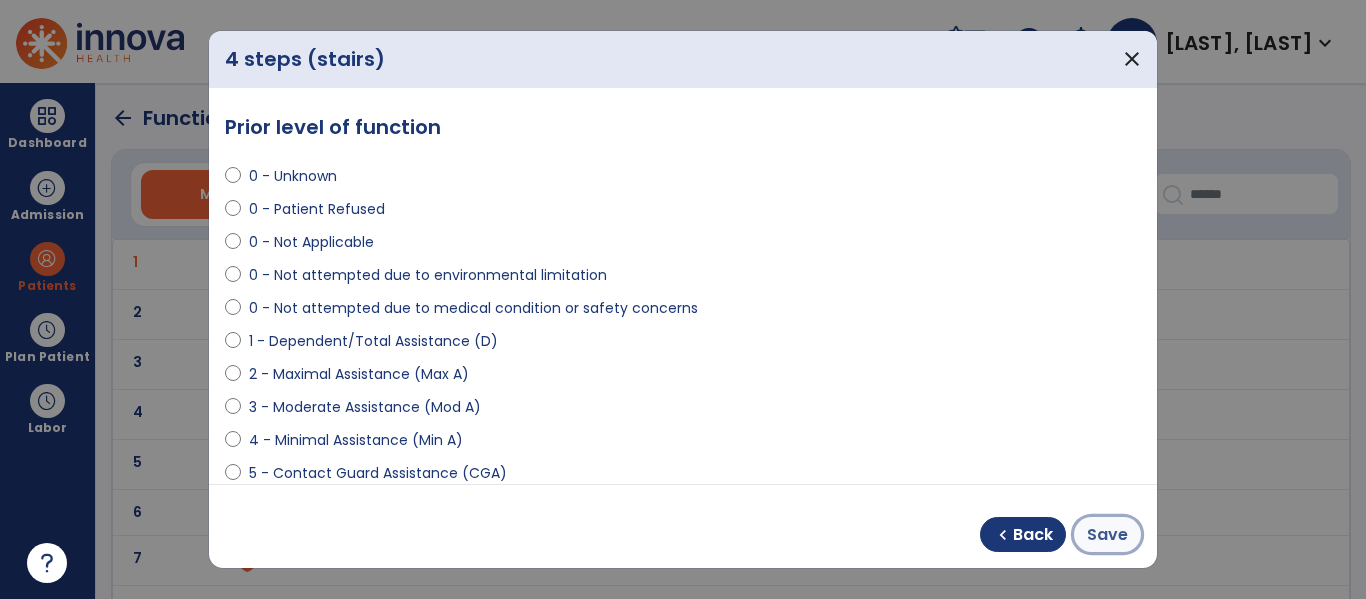 click on "Save" at bounding box center (1107, 535) 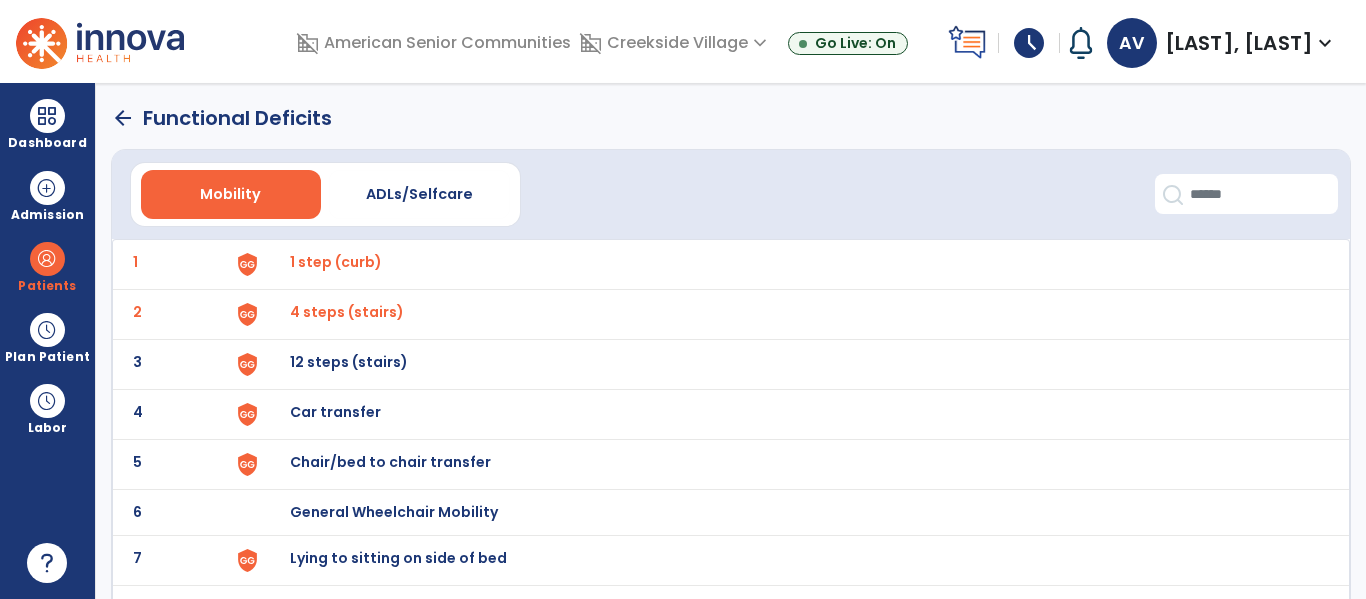 click on "12 steps (stairs)" at bounding box center [336, 262] 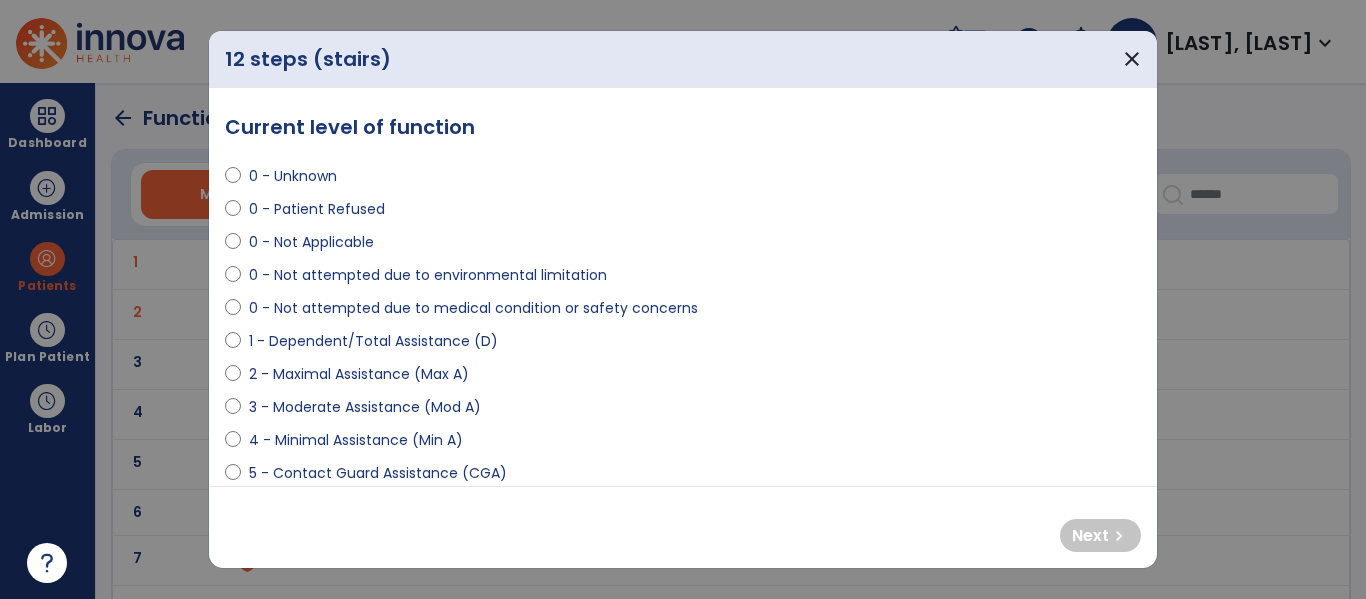 click on "0 - Not Applicable" at bounding box center [311, 242] 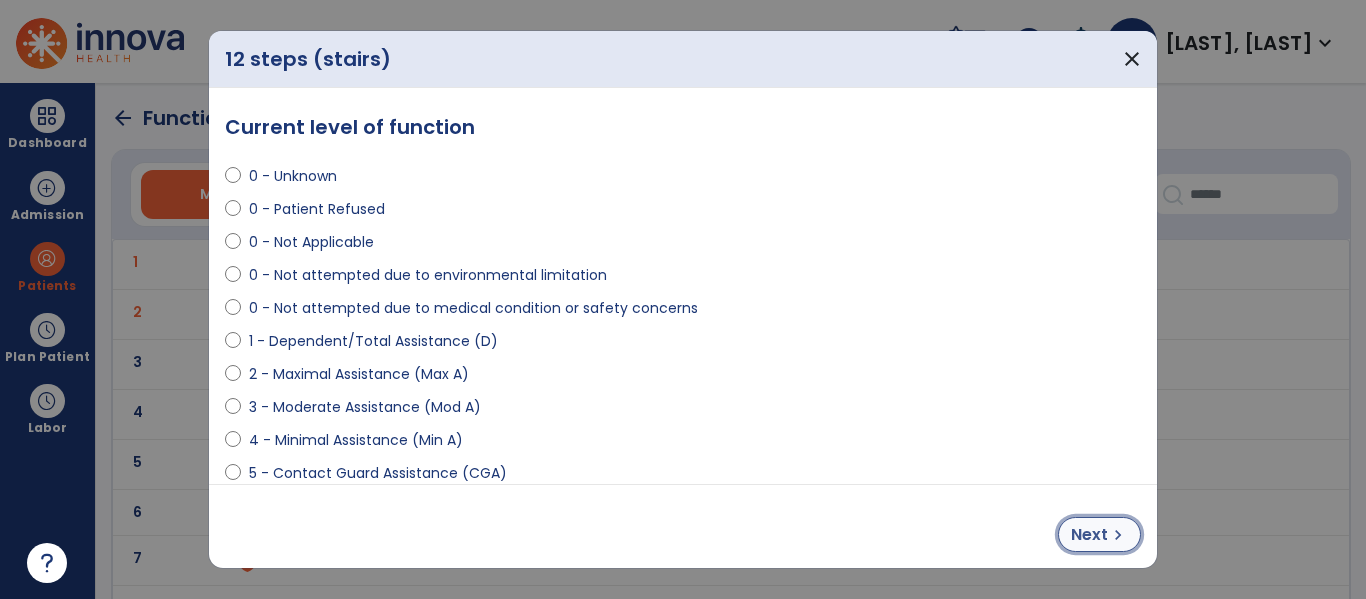 click on "Next" at bounding box center (1089, 535) 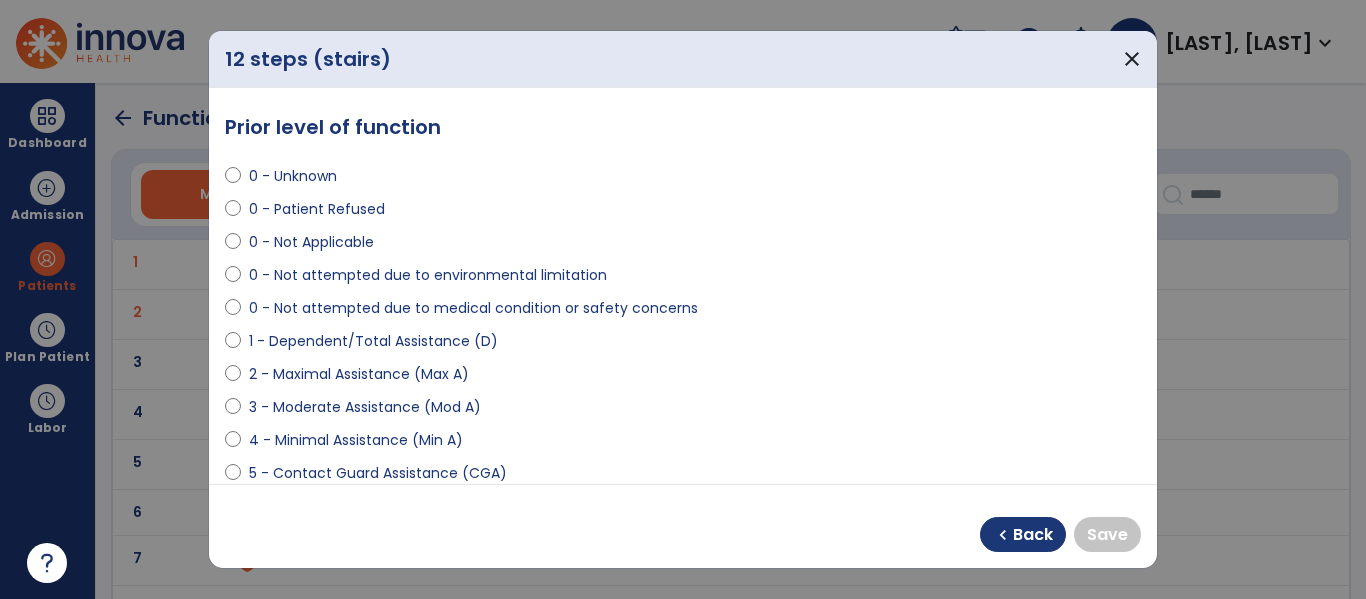 click on "0 - Not Applicable" at bounding box center [311, 242] 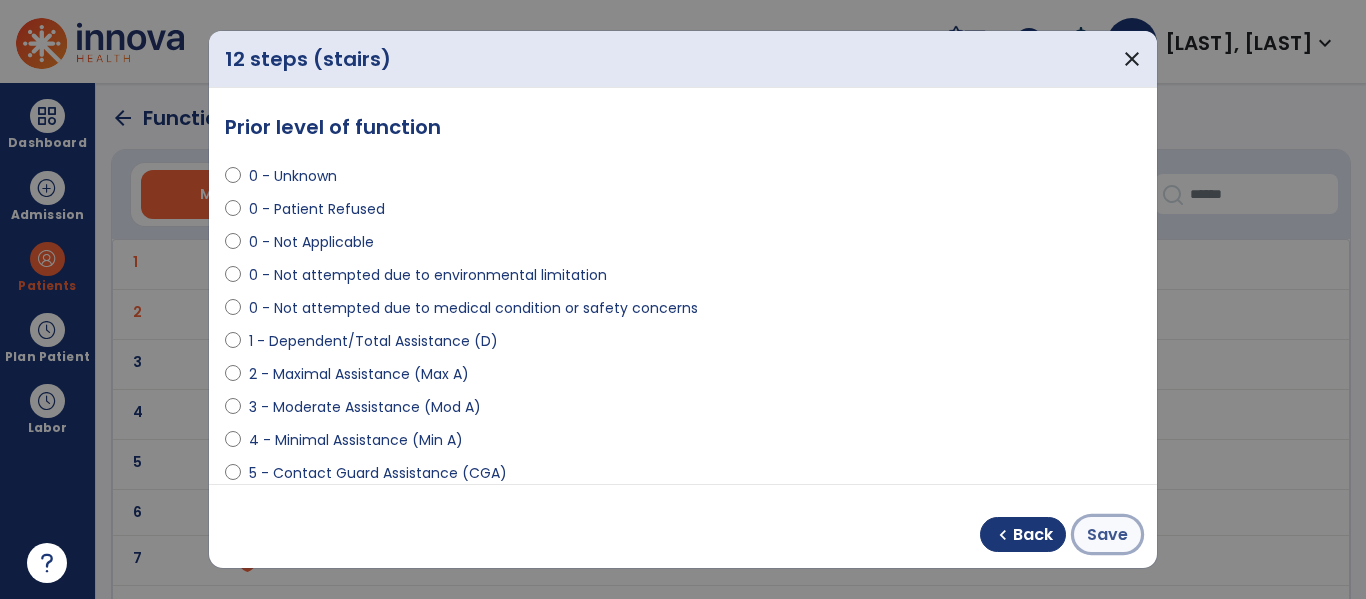 click on "Save" at bounding box center [1107, 535] 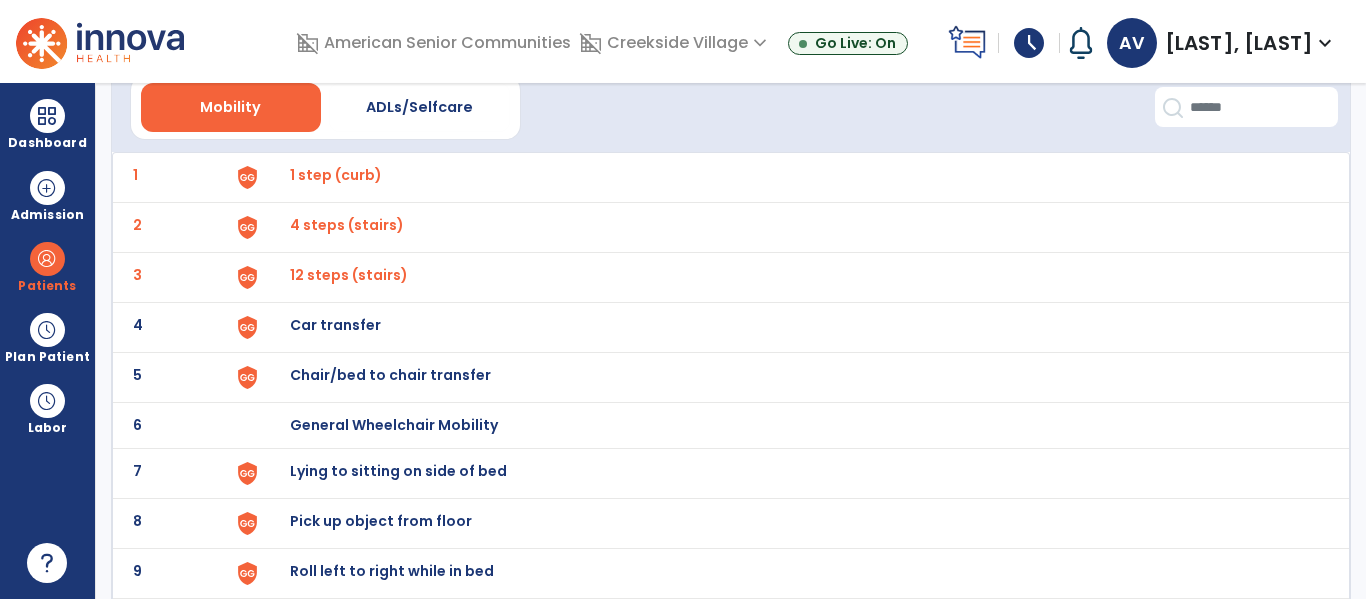 scroll, scrollTop: 89, scrollLeft: 0, axis: vertical 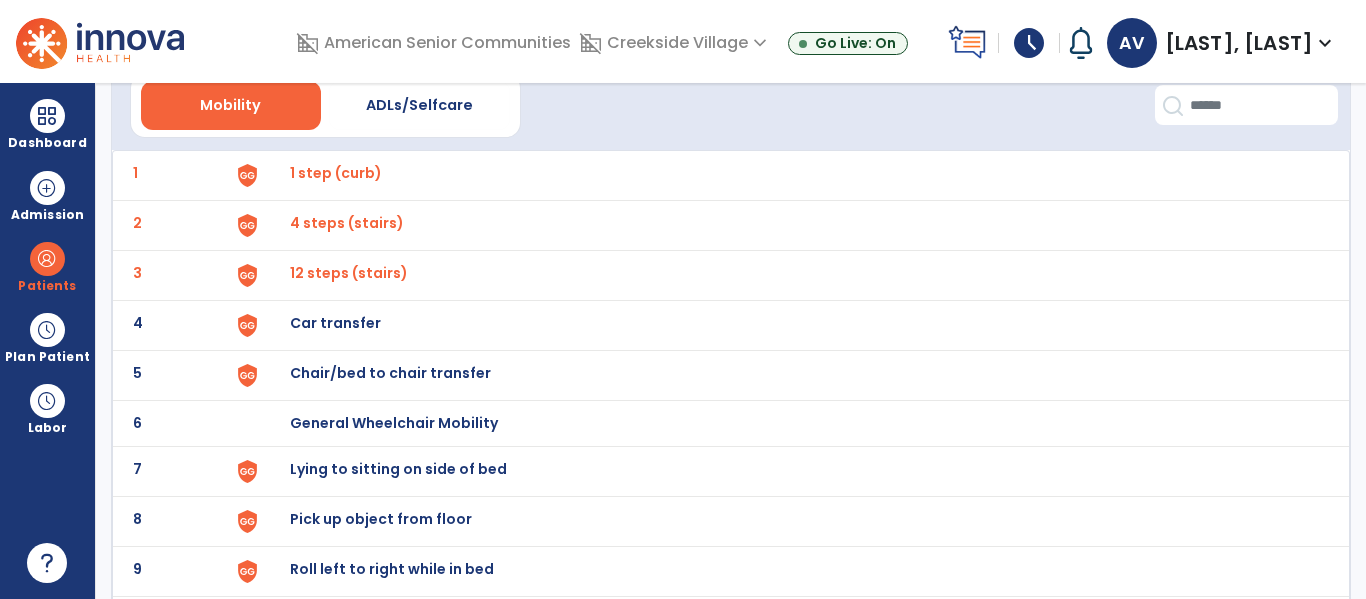 click on "Car transfer" at bounding box center (336, 173) 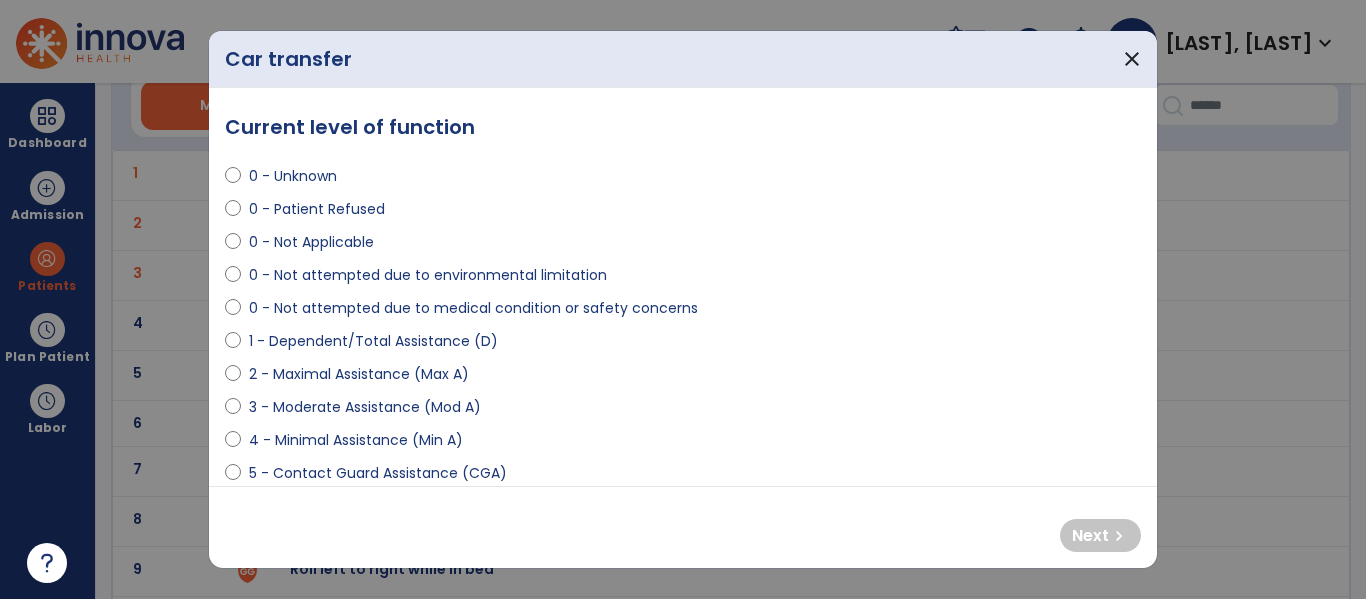 click on "0 - Not Applicable" at bounding box center [311, 242] 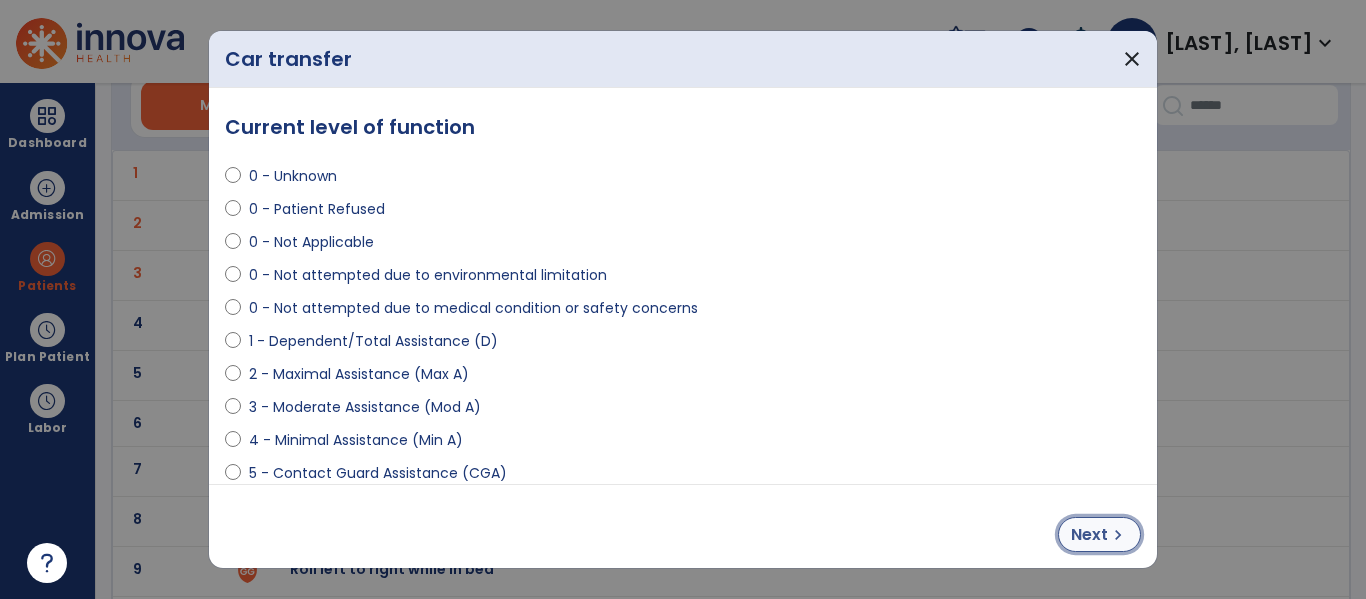 click on "Next" at bounding box center [1089, 535] 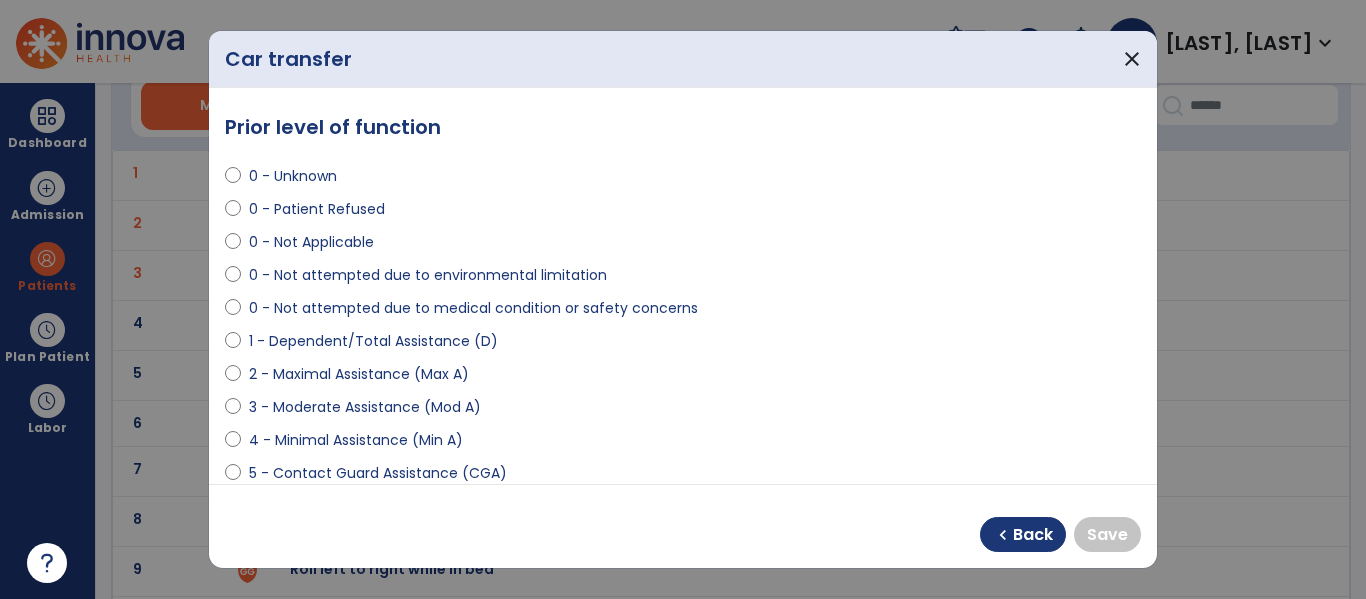 click on "0 - Not Applicable" at bounding box center [311, 242] 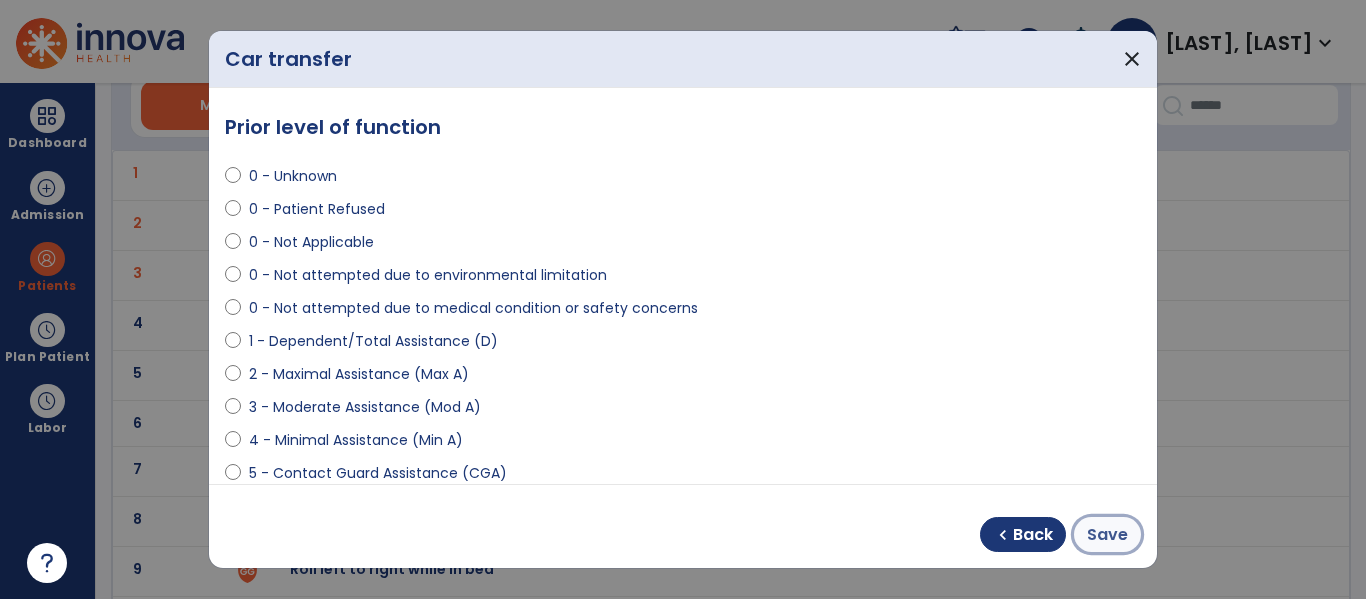 click on "Save" at bounding box center (1107, 534) 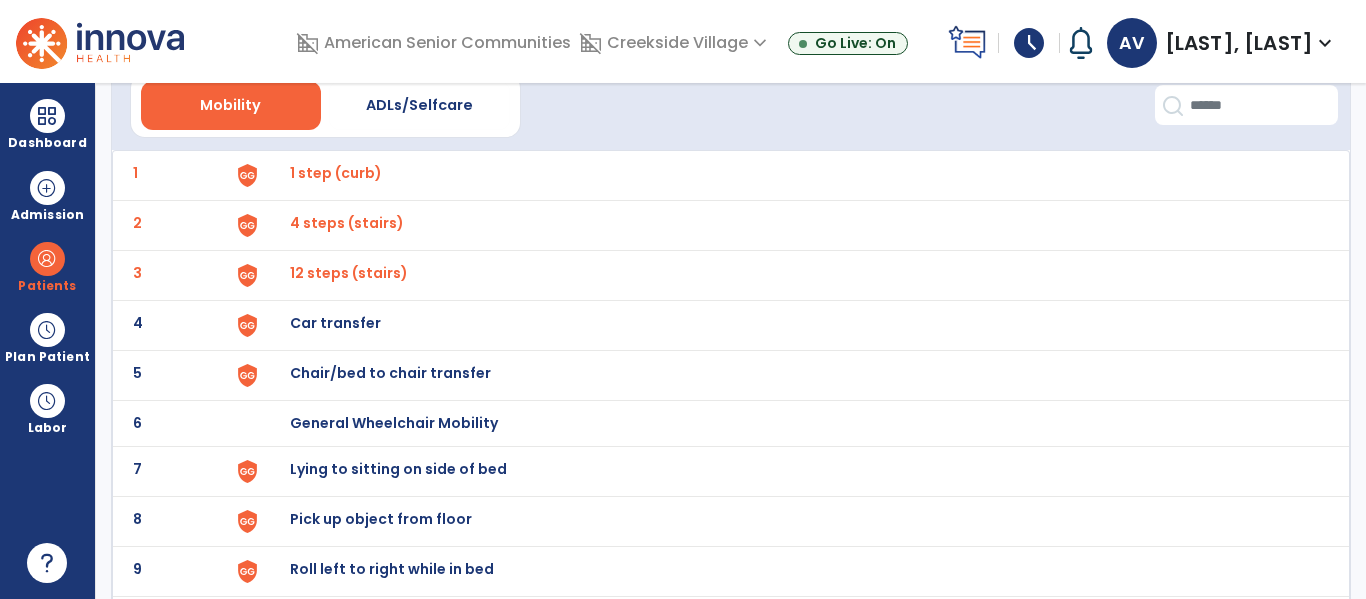 click on "Chair/bed to chair transfer" at bounding box center [336, 173] 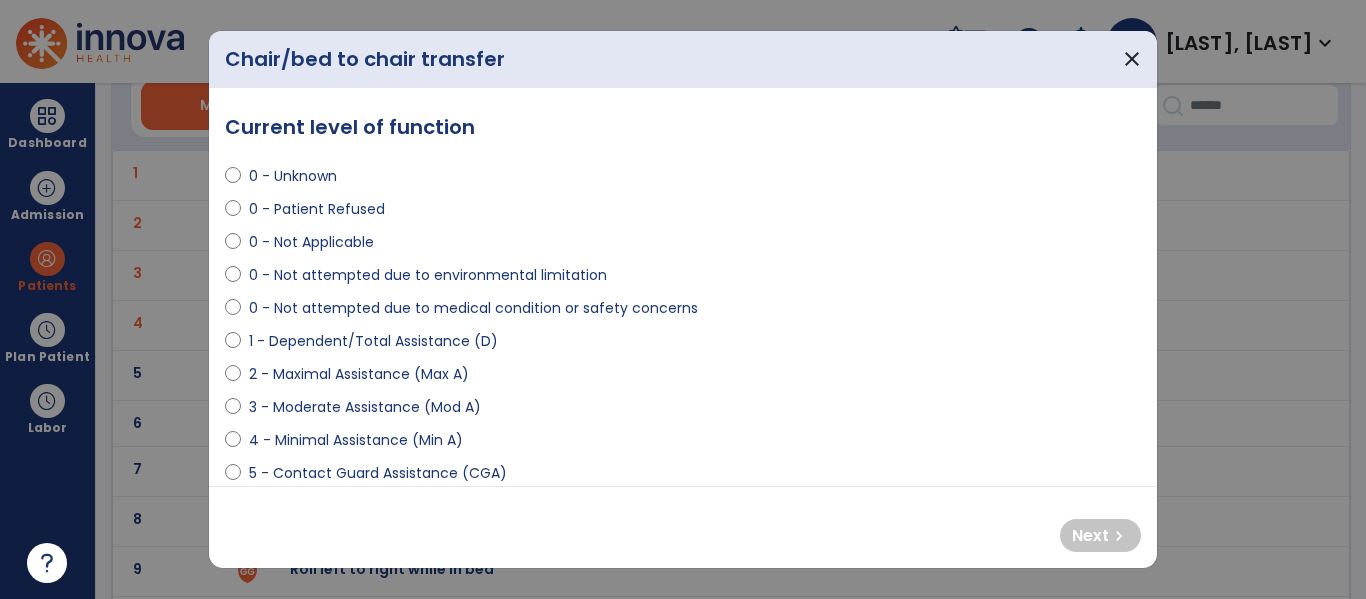 scroll, scrollTop: 171, scrollLeft: 0, axis: vertical 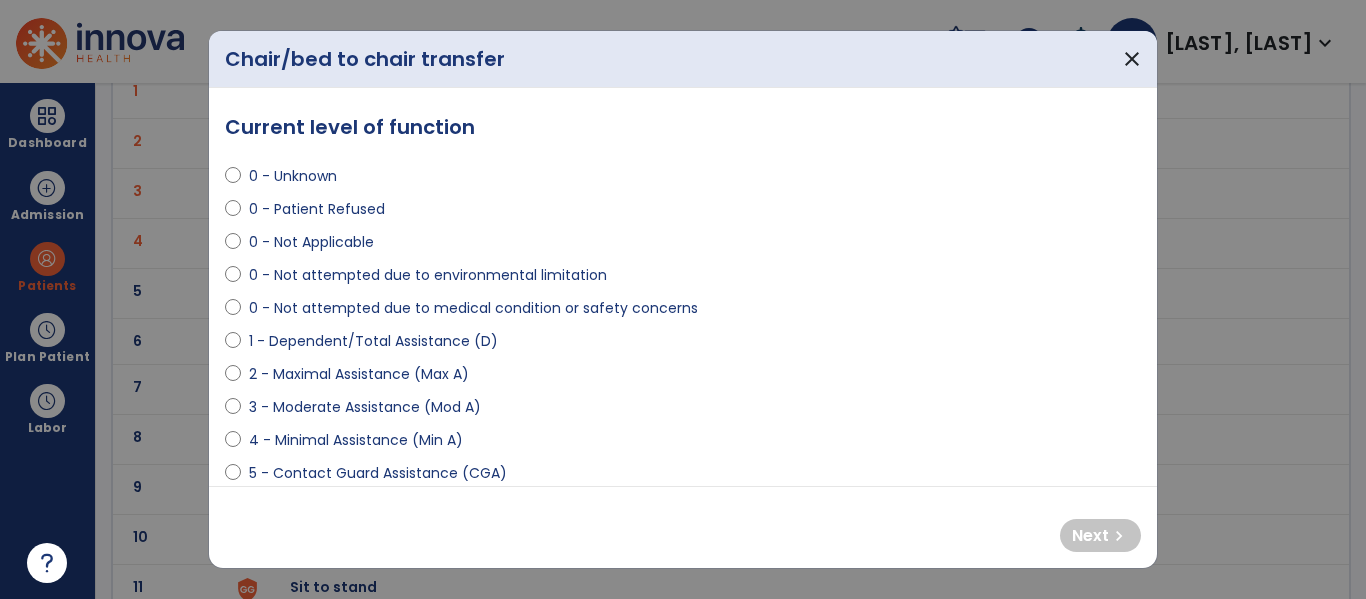 click on "4 - Minimal Assistance (Min A)" at bounding box center (356, 440) 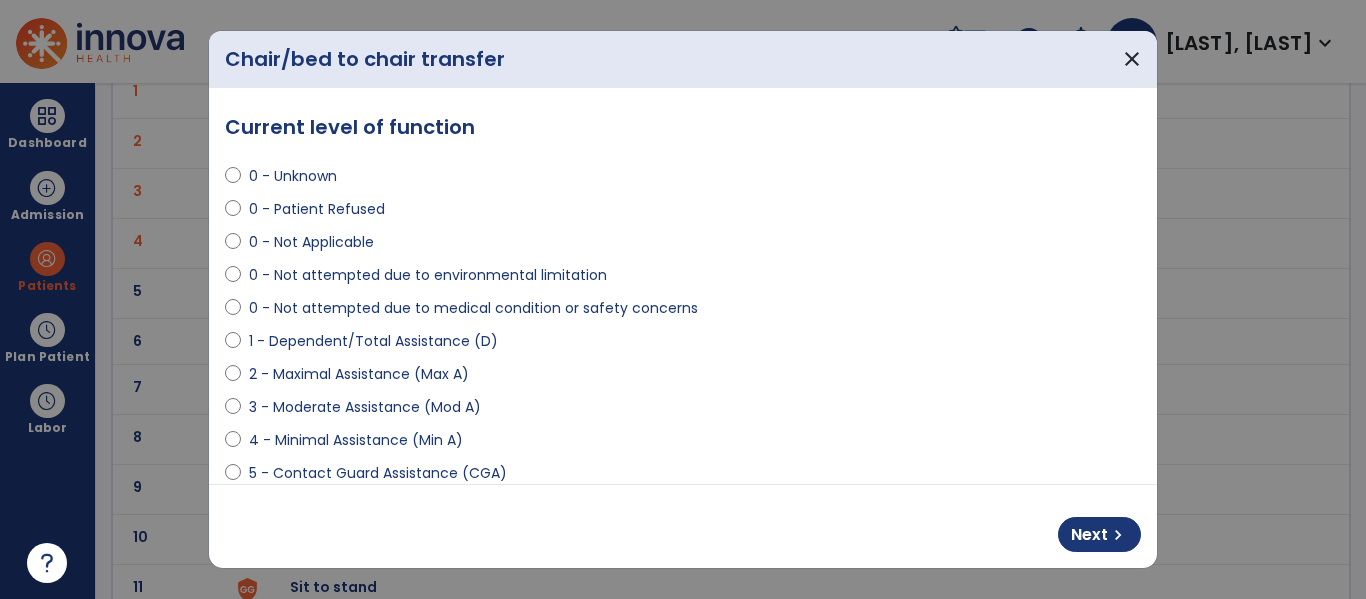 scroll, scrollTop: 496, scrollLeft: 0, axis: vertical 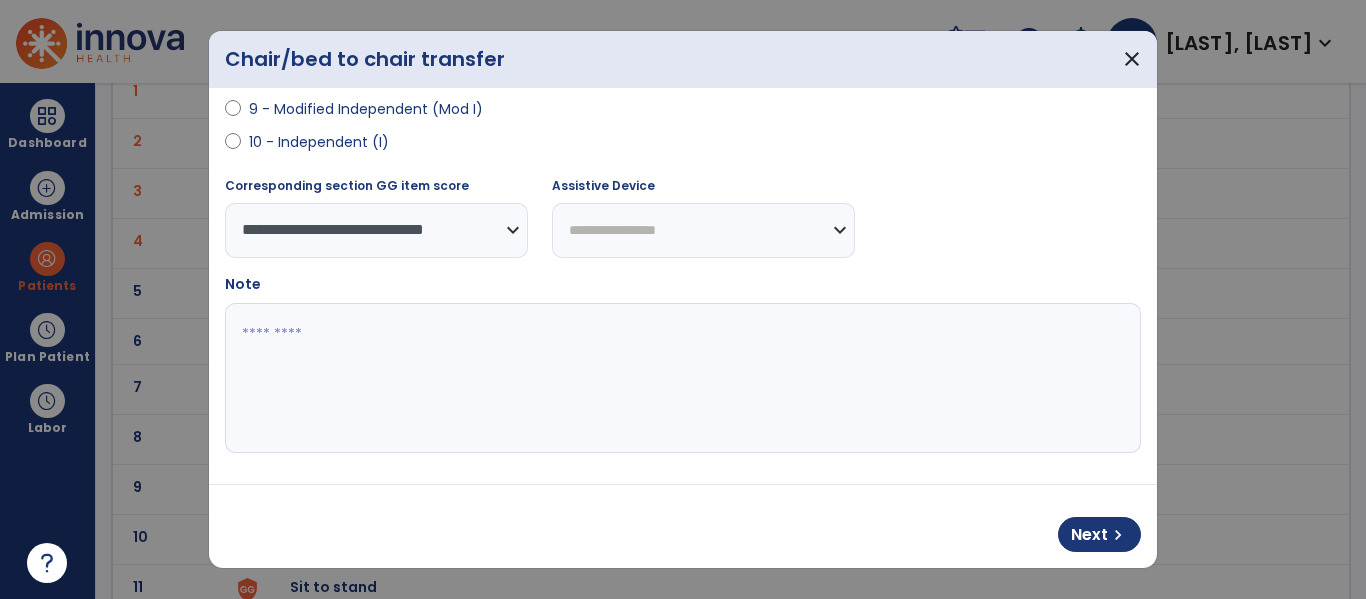 click on "**********" at bounding box center [703, 230] 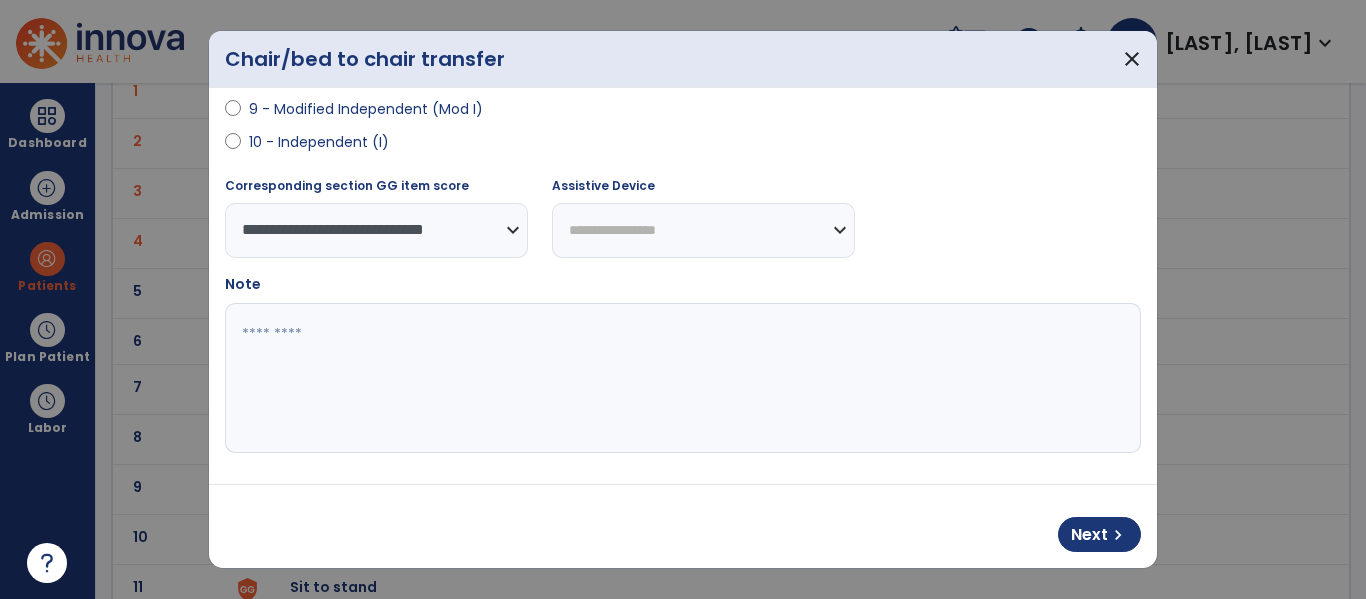 select on "**********" 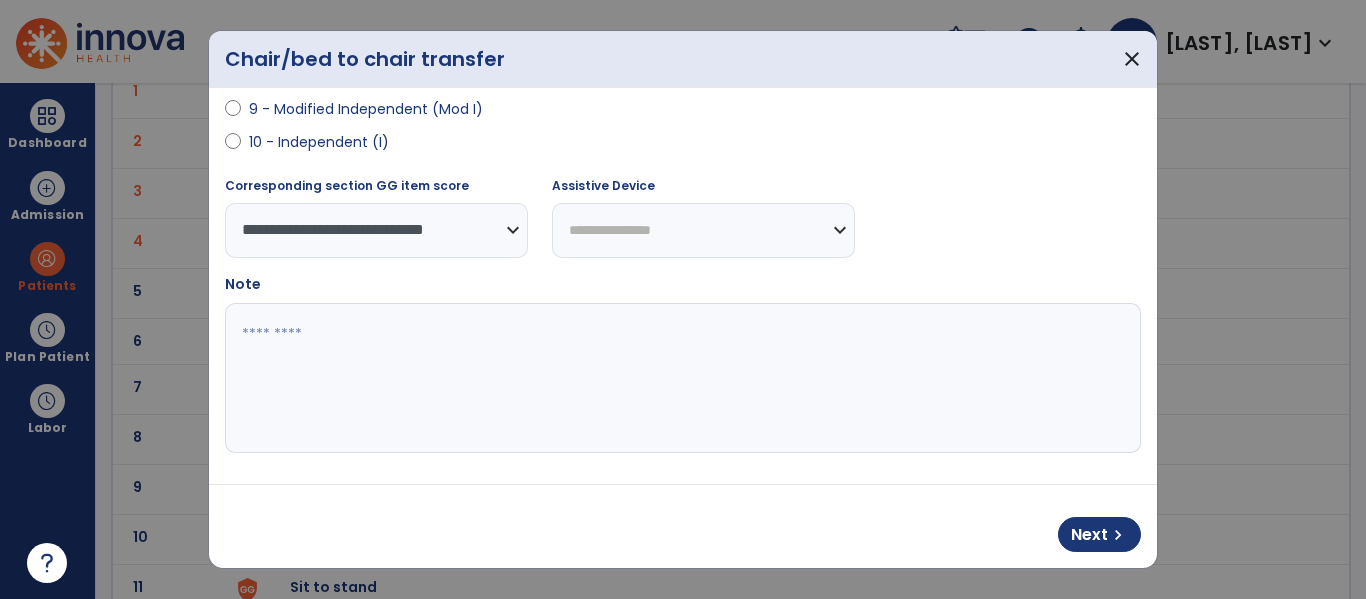 click on "**********" at bounding box center (703, 230) 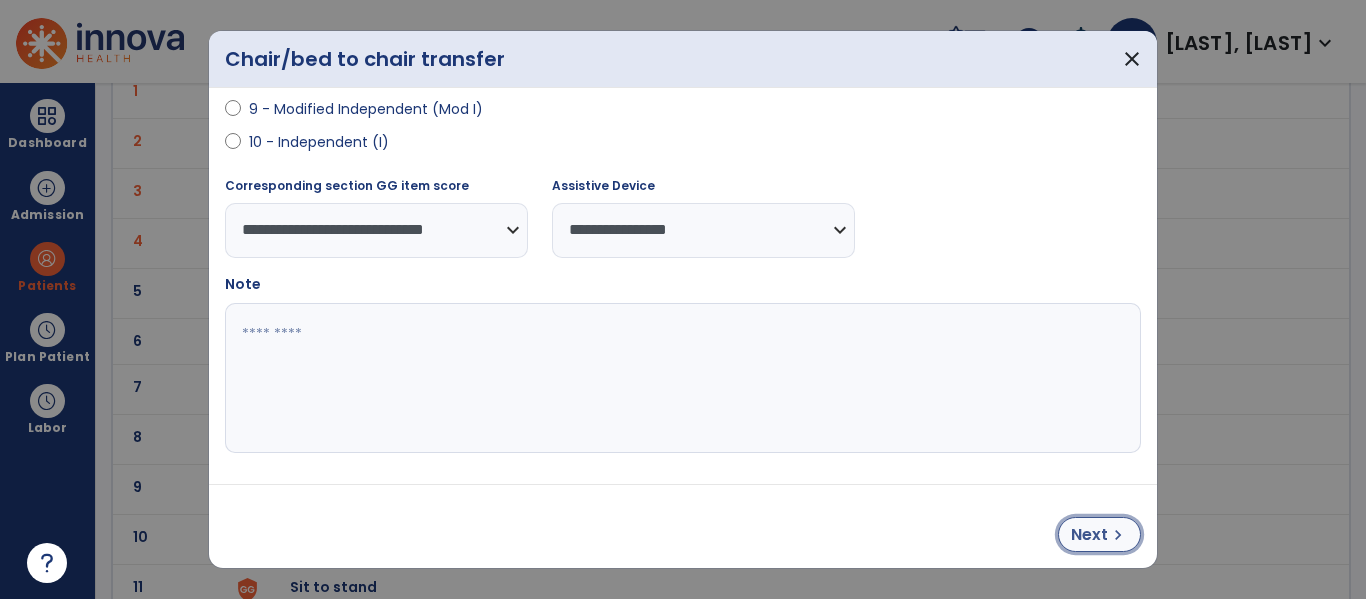 click on "chevron_right" at bounding box center (1118, 535) 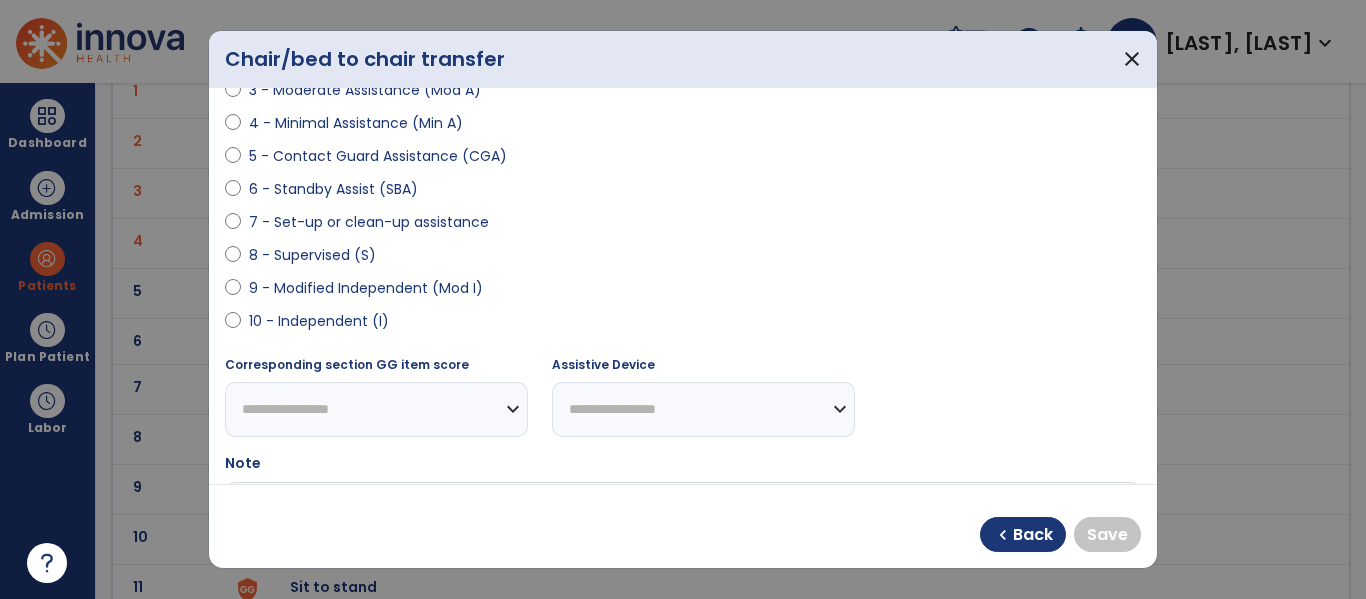scroll, scrollTop: 351, scrollLeft: 0, axis: vertical 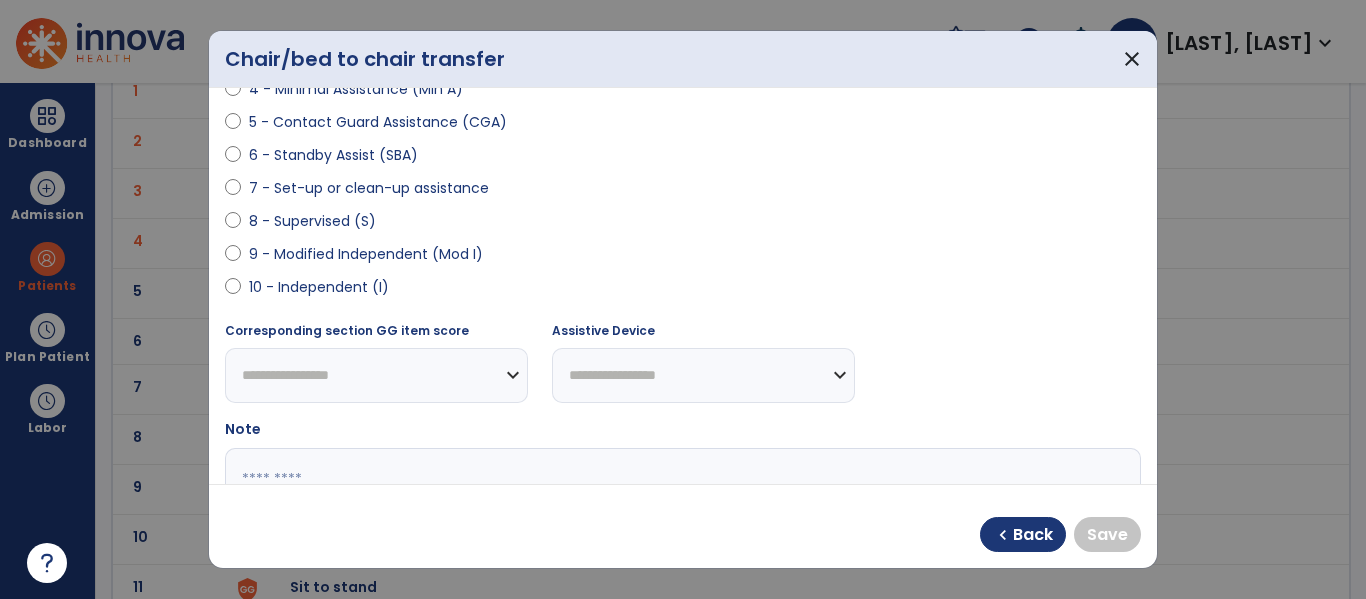 click on "9 - Modified Independent (Mod I)" at bounding box center (366, 254) 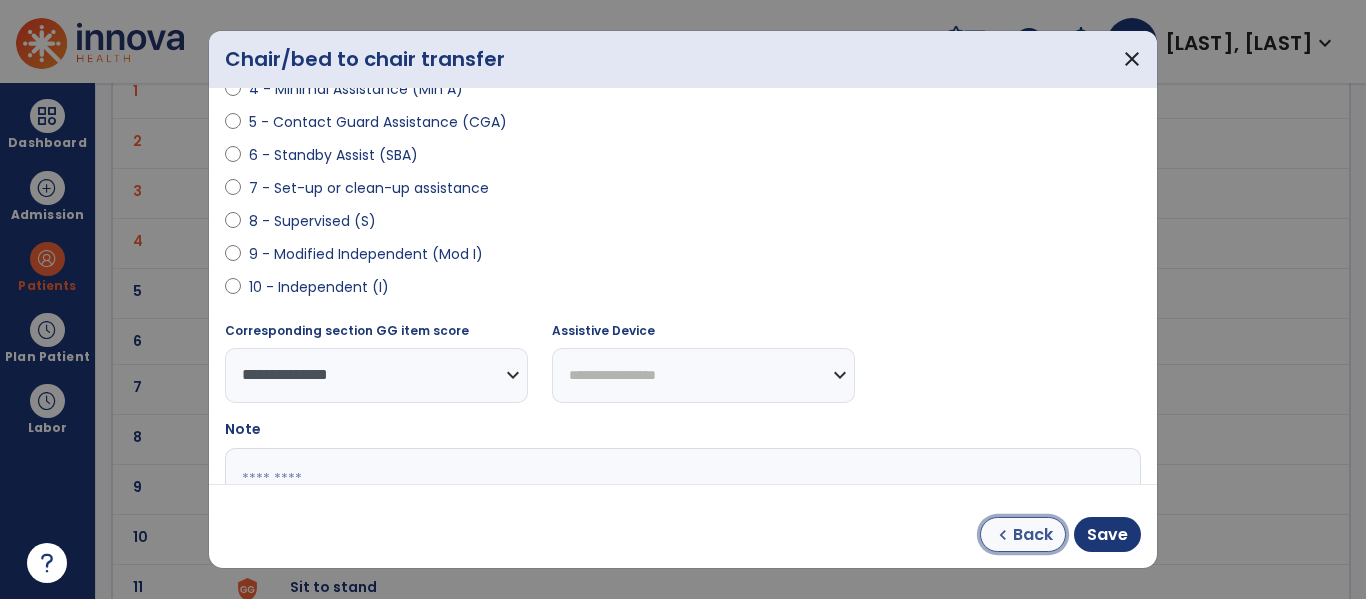 click on "chevron_left" at bounding box center [1003, 535] 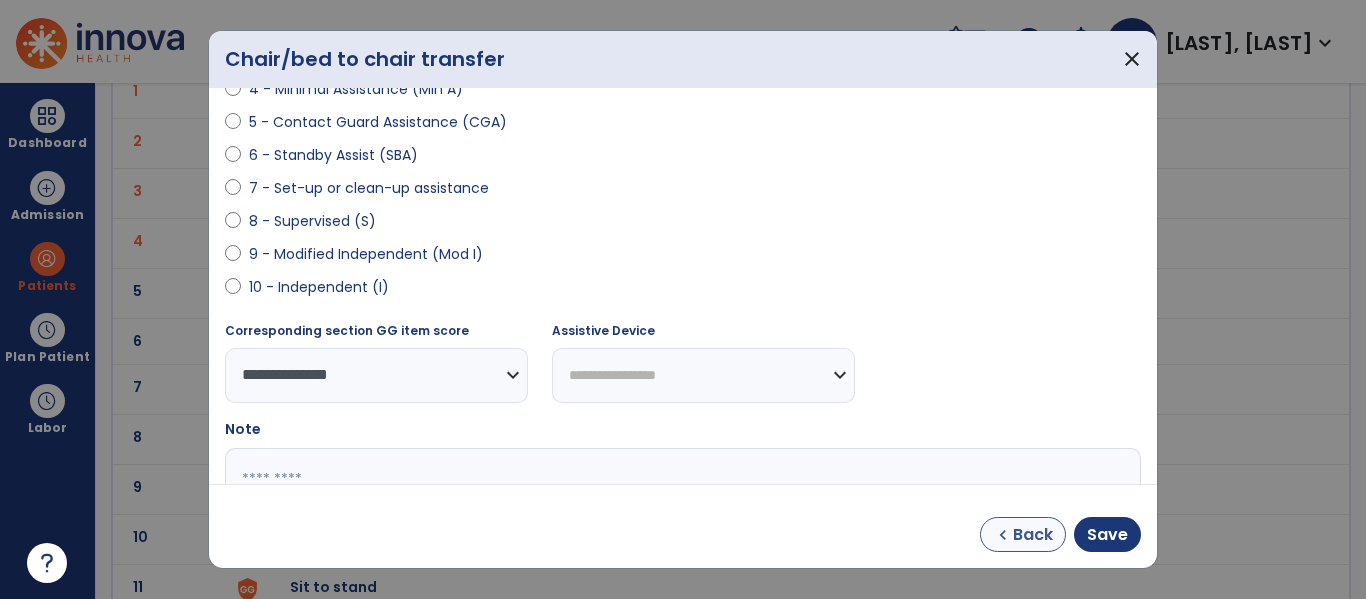 select on "**********" 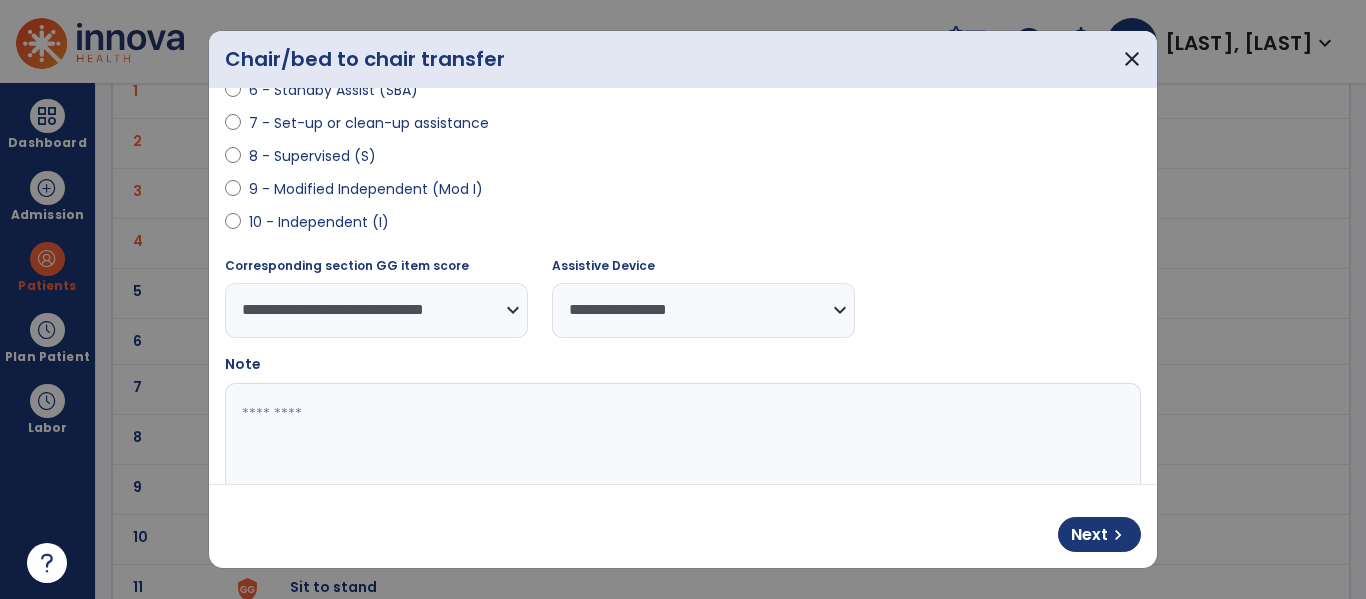 scroll, scrollTop: 488, scrollLeft: 0, axis: vertical 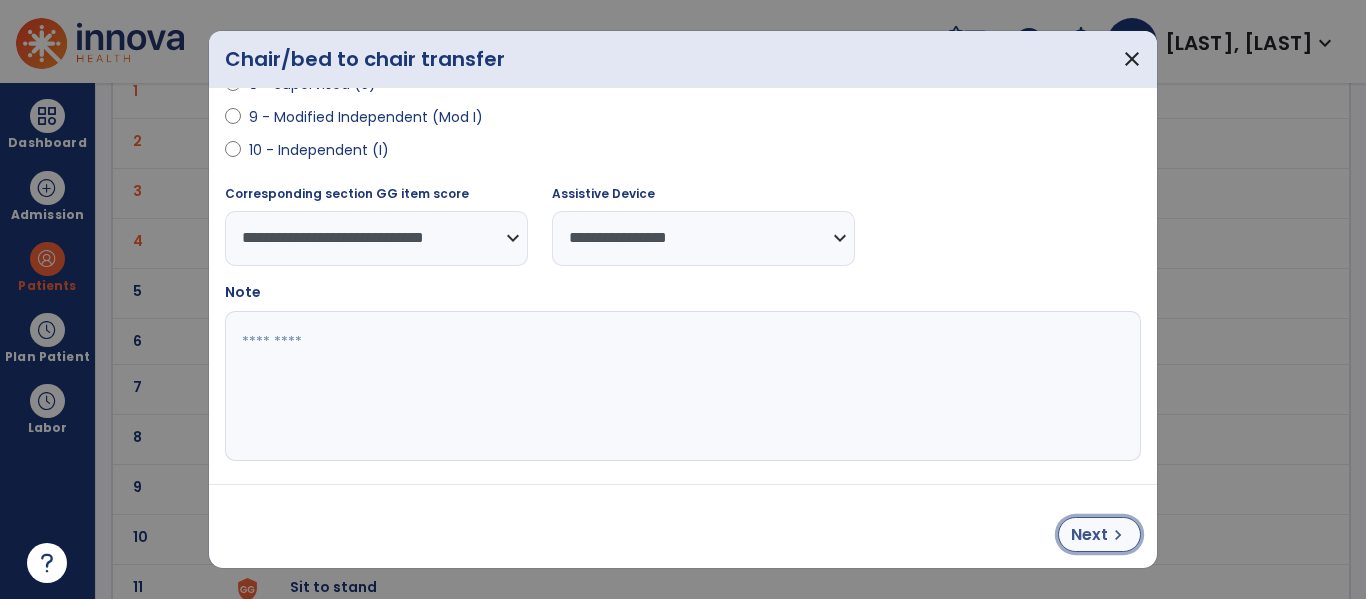 click on "Next  chevron_right" at bounding box center (1099, 534) 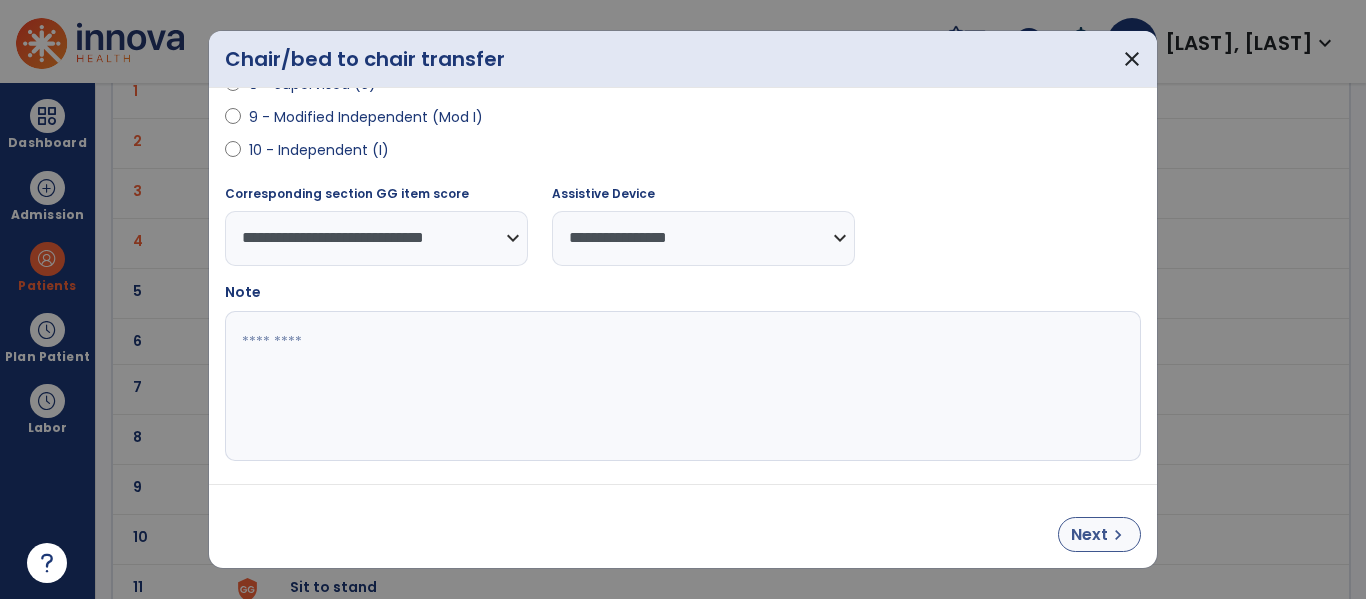 select on "**********" 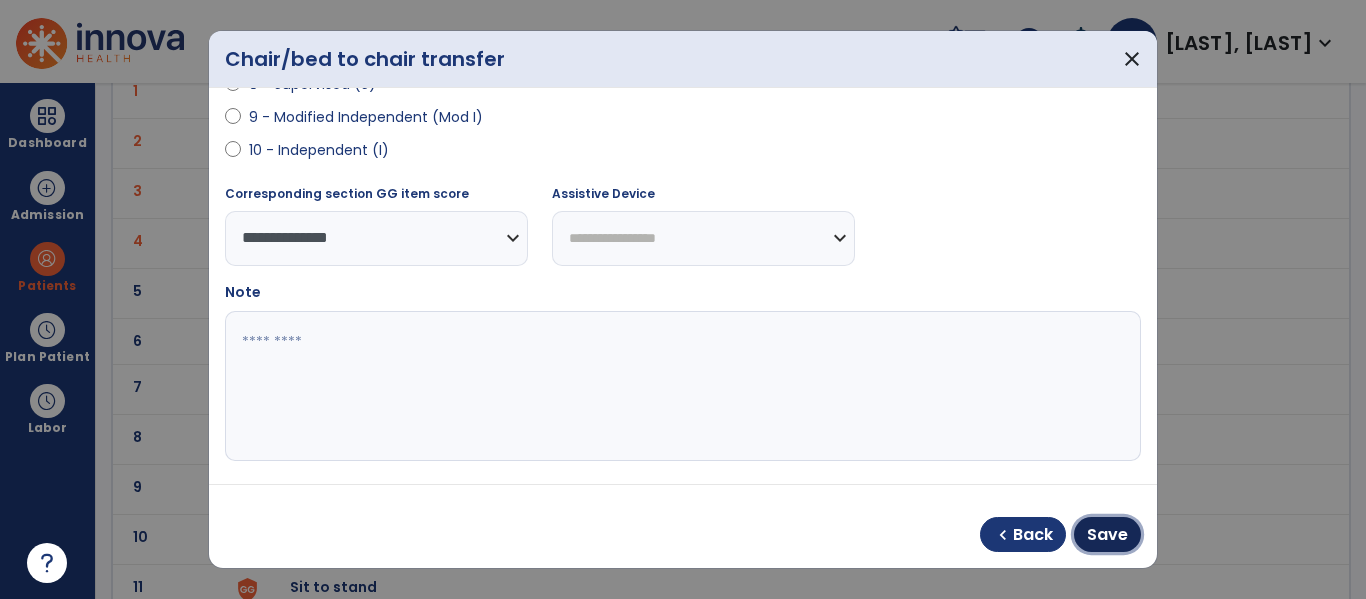 click on "Save" at bounding box center [1107, 534] 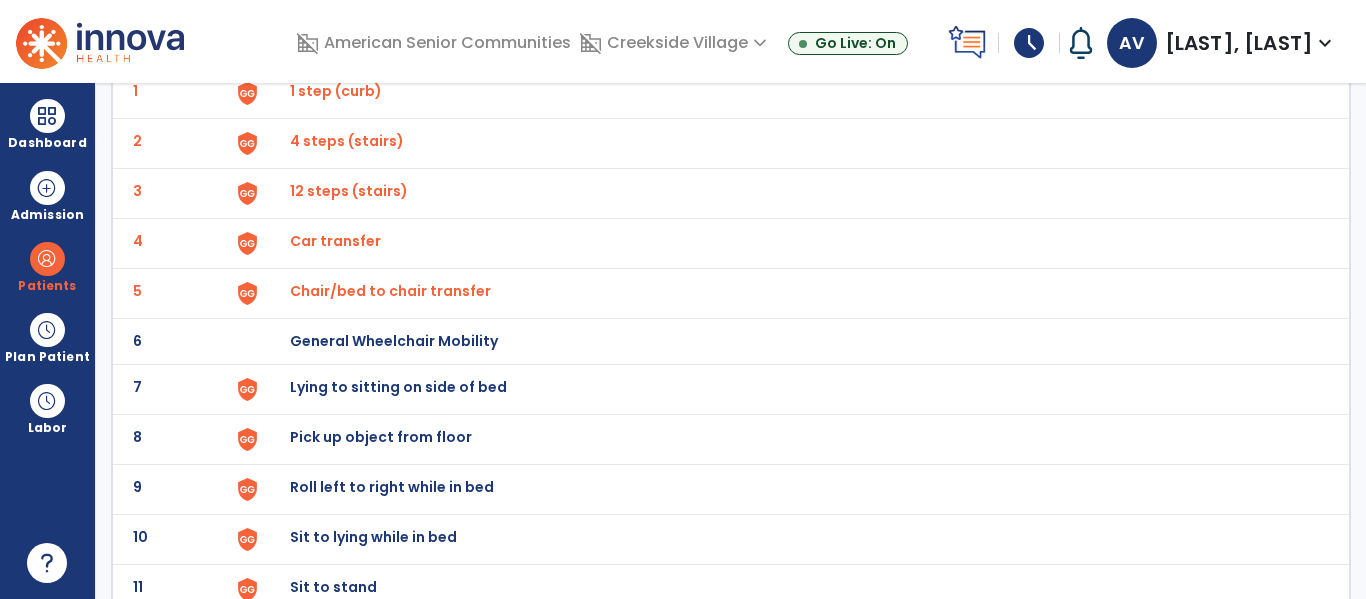 click on "Lying to sitting on side of bed" at bounding box center (336, 91) 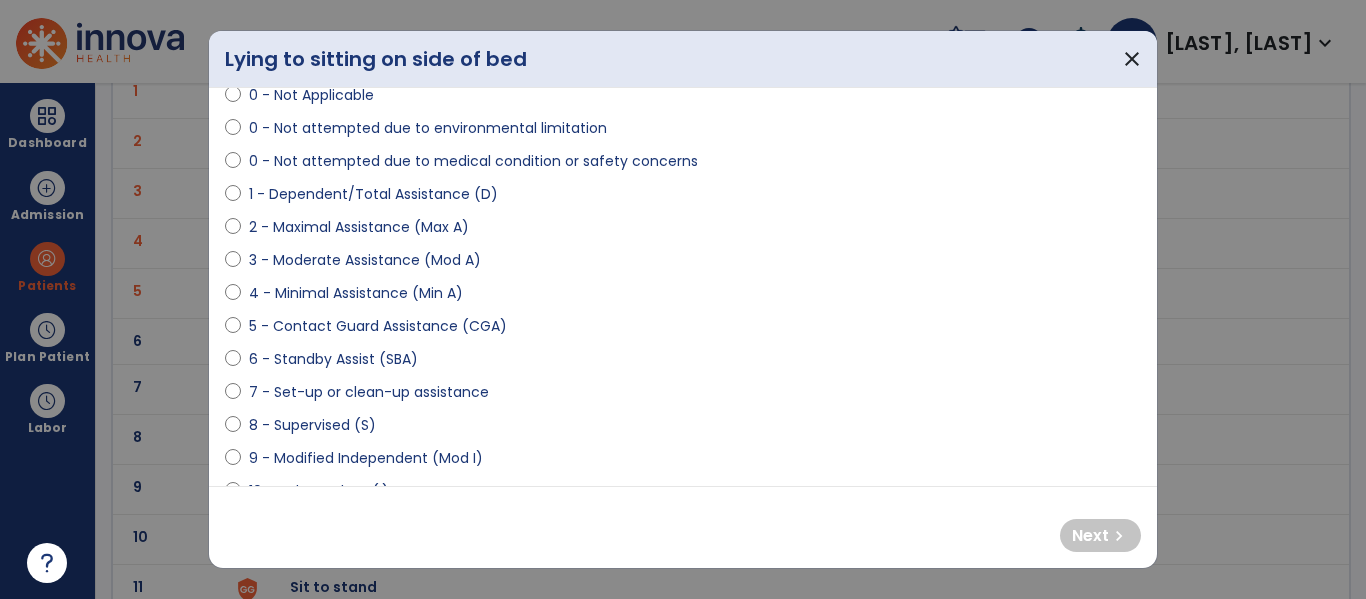 scroll, scrollTop: 149, scrollLeft: 0, axis: vertical 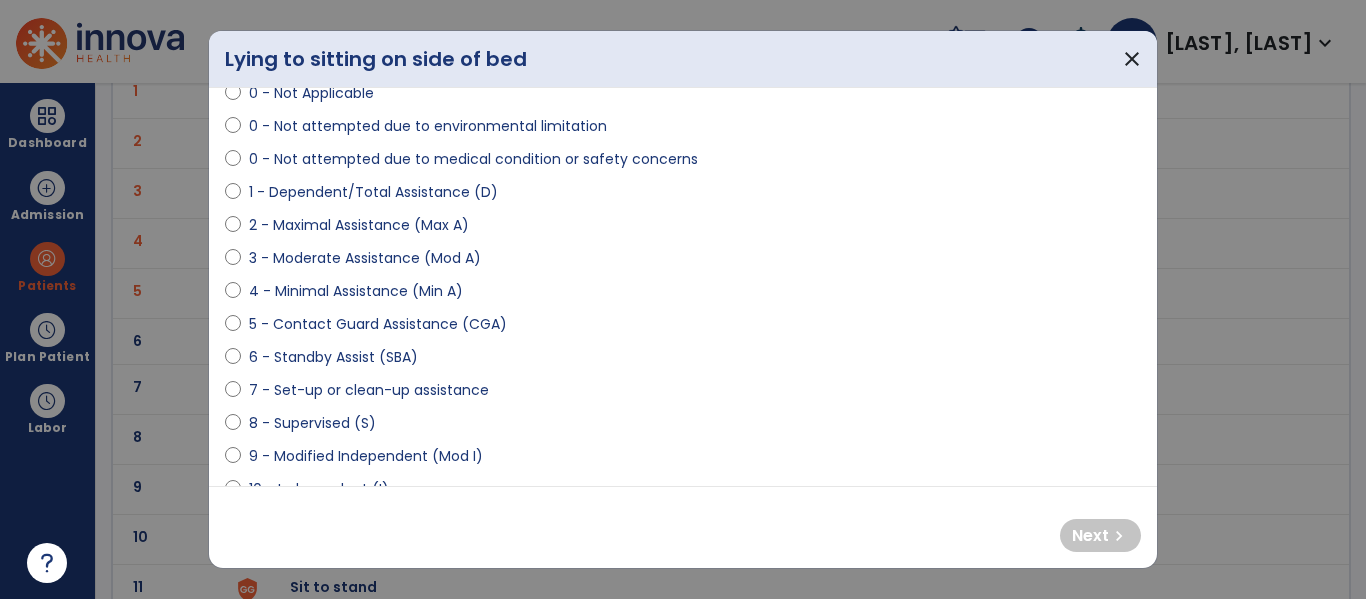 click on "0 - Not Applicable" at bounding box center [311, 93] 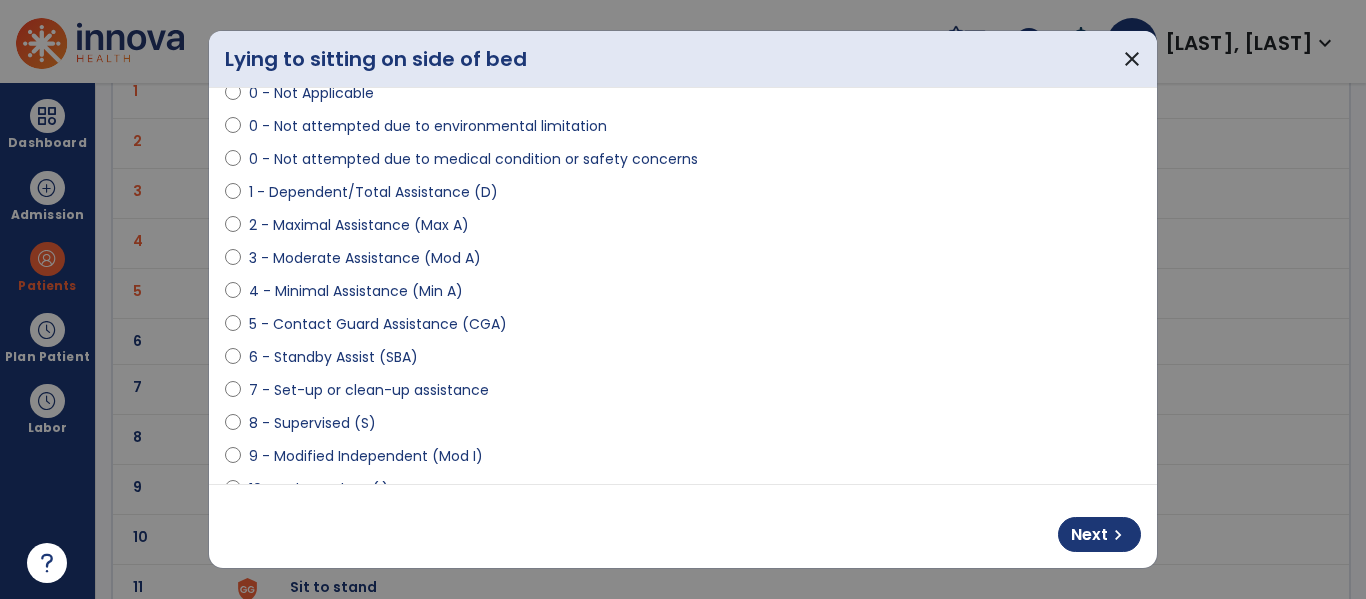 scroll, scrollTop: 145, scrollLeft: 0, axis: vertical 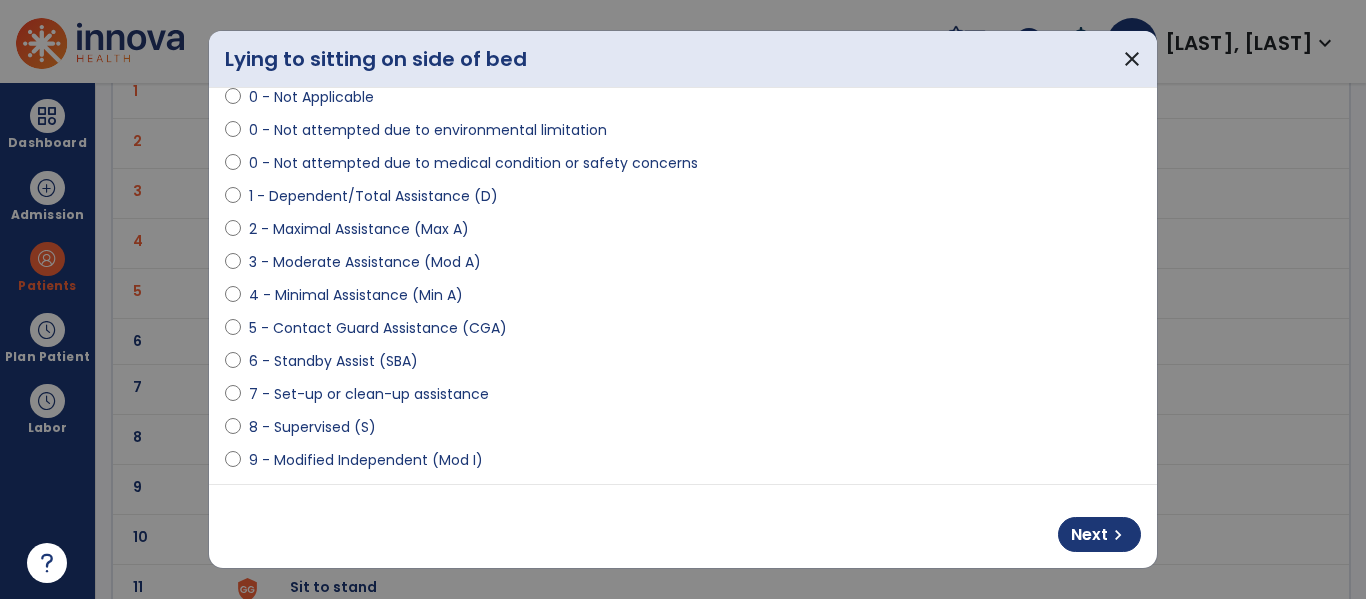 click on "4 - Minimal Assistance (Min A)" at bounding box center (356, 295) 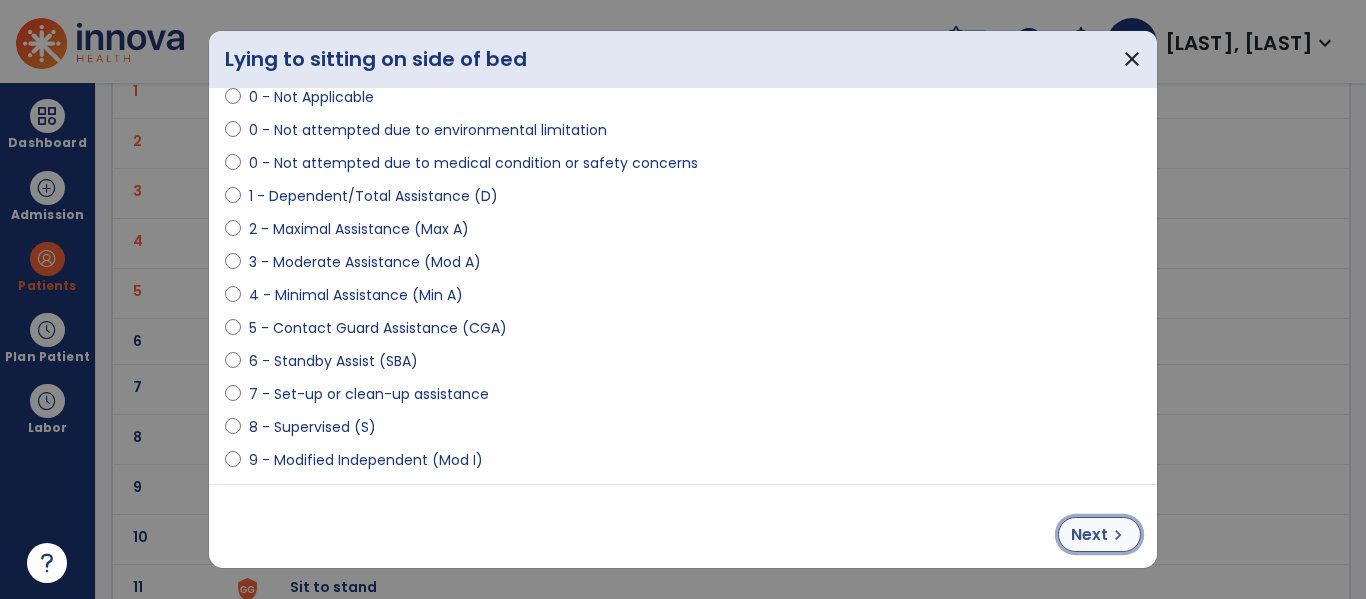 click on "Next" at bounding box center [1089, 535] 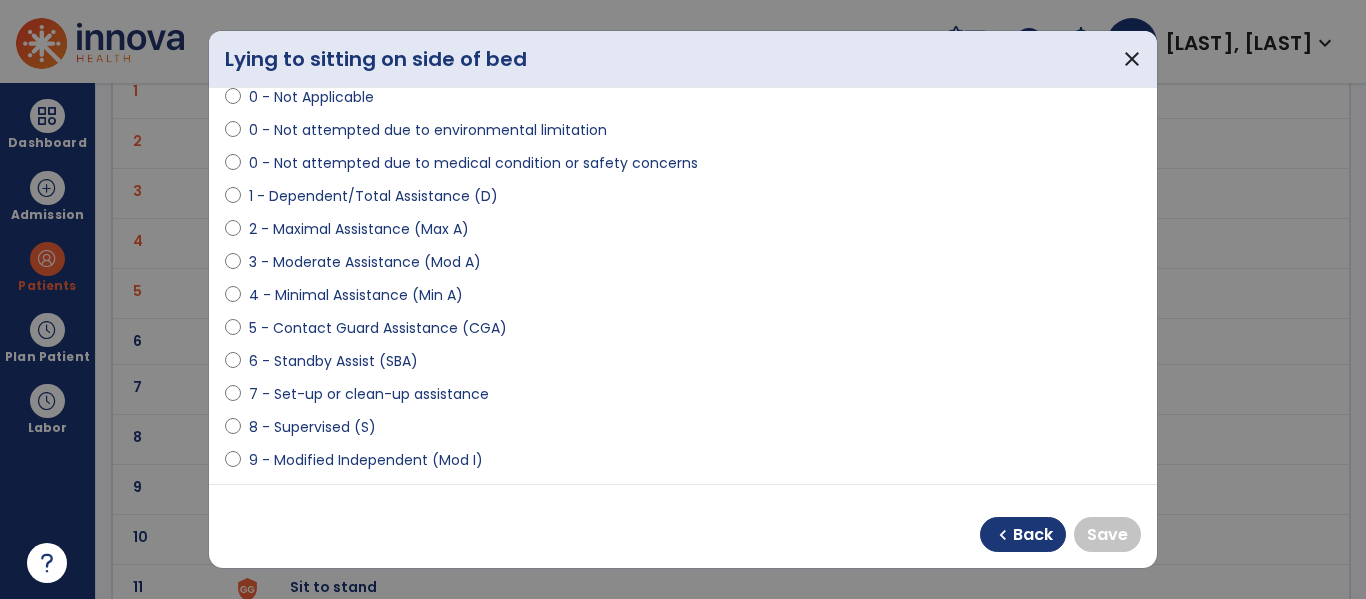 click on "0 - Not Applicable" at bounding box center [311, 97] 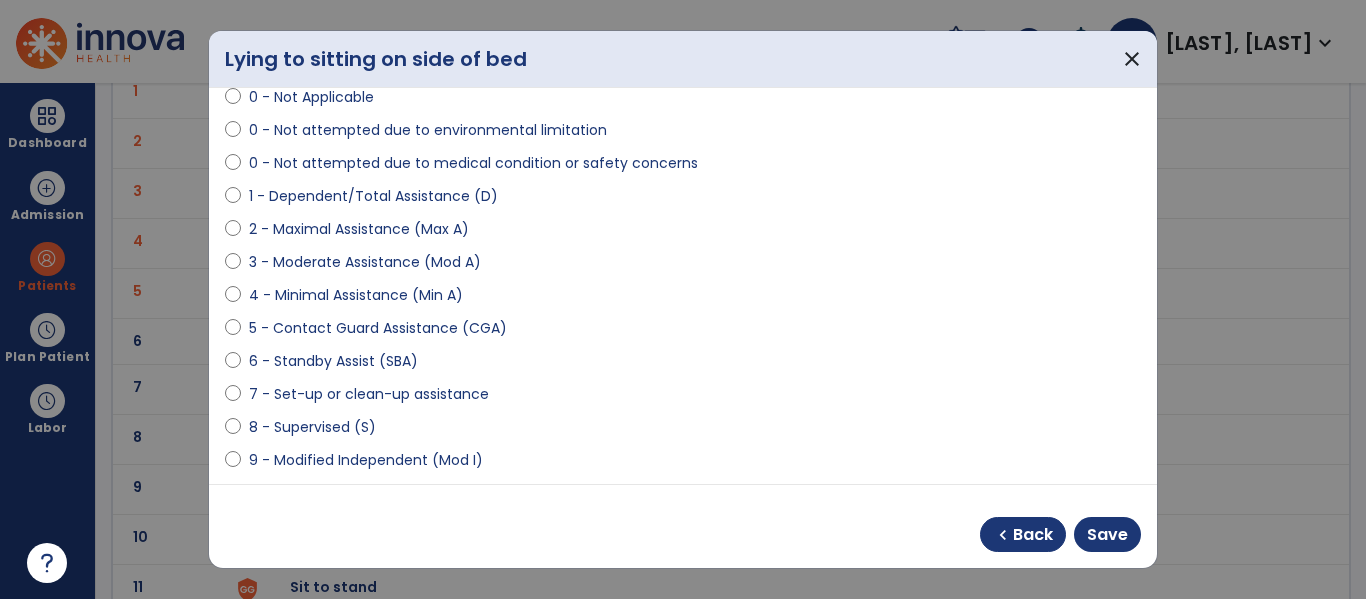 scroll, scrollTop: 496, scrollLeft: 0, axis: vertical 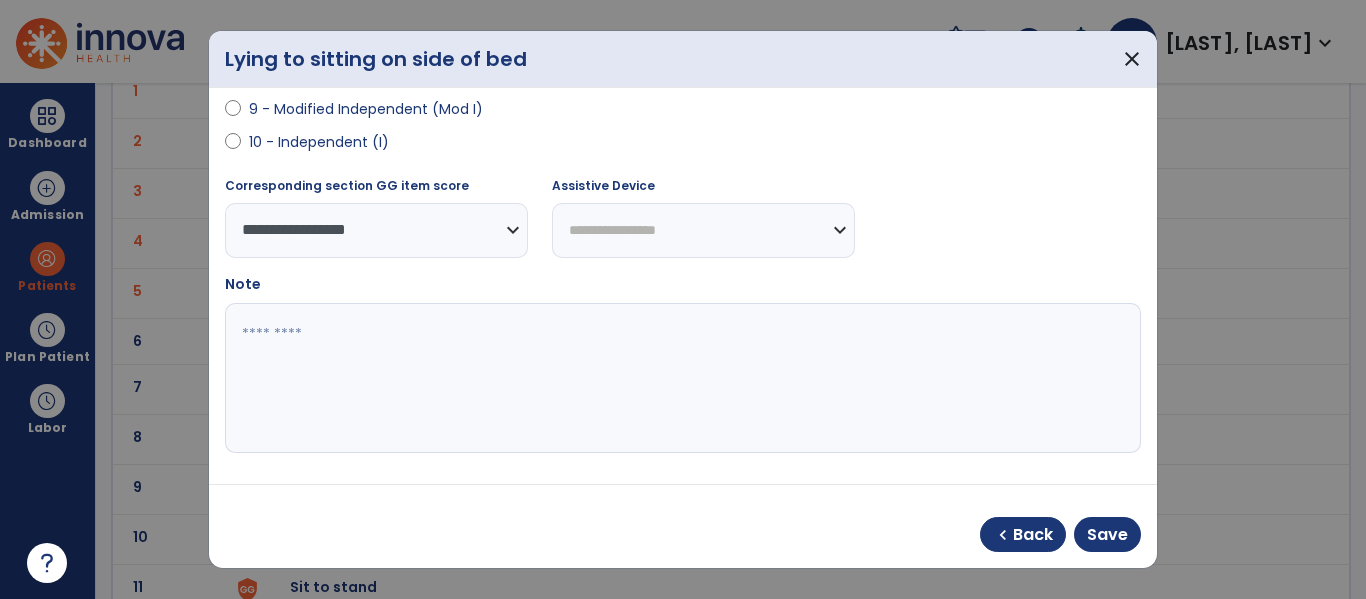 click at bounding box center [680, 378] 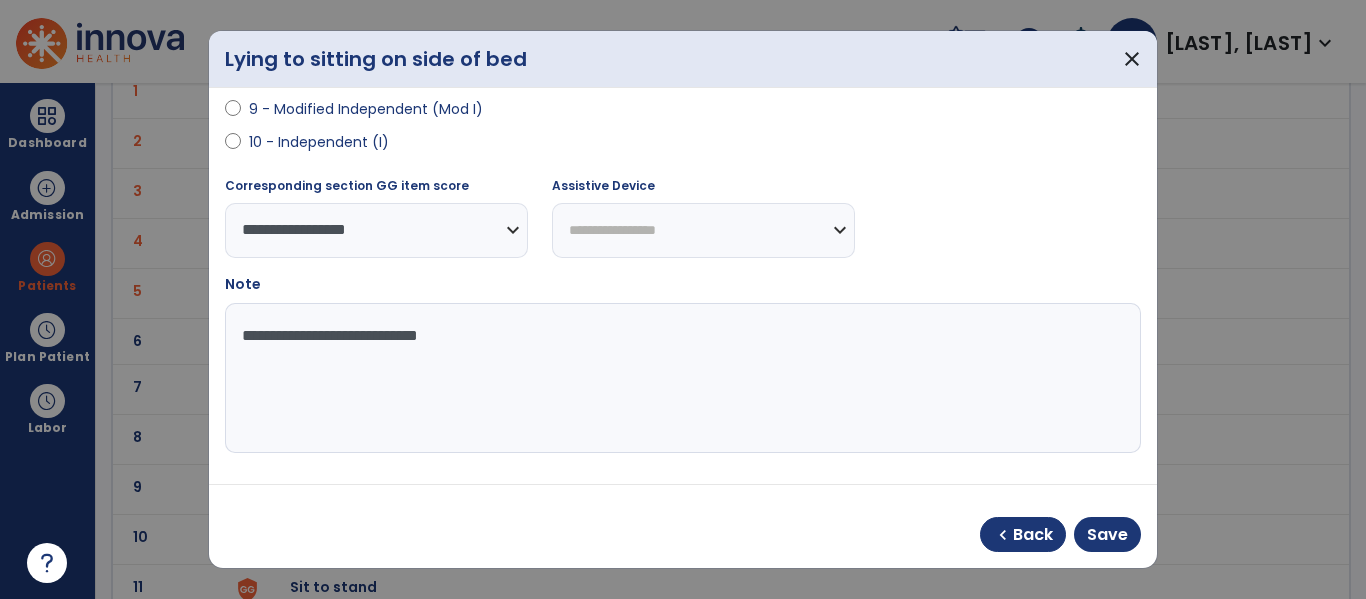 drag, startPoint x: 463, startPoint y: 335, endPoint x: 176, endPoint y: 346, distance: 287.21072 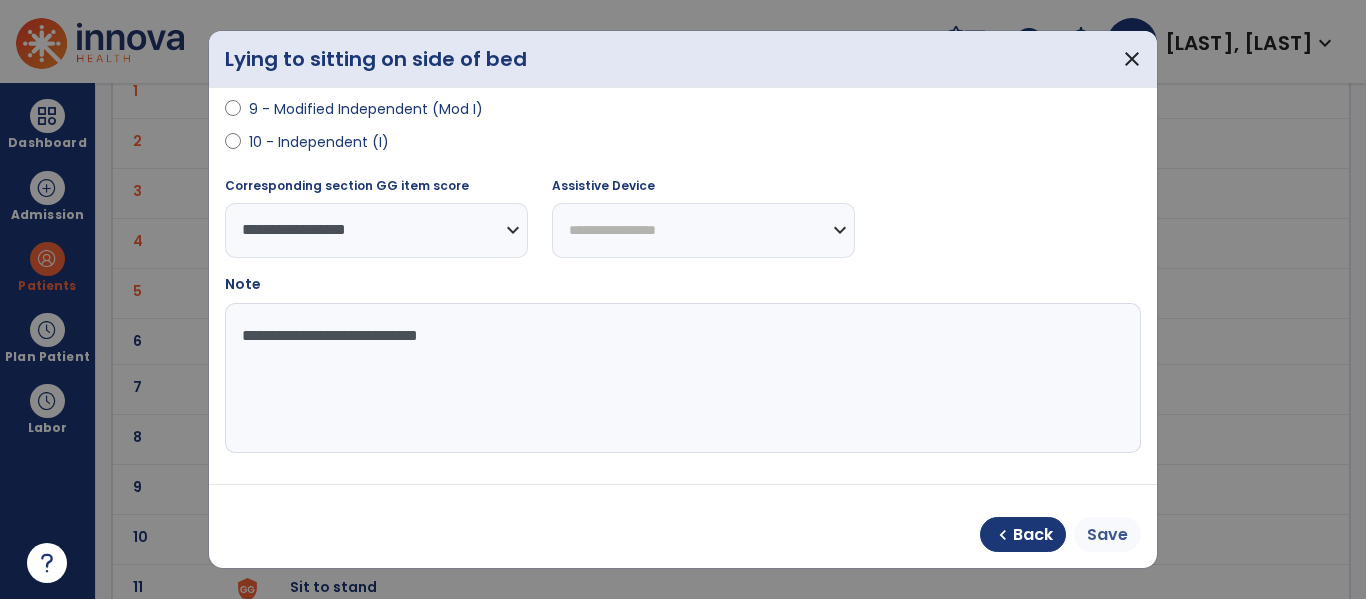 type on "**********" 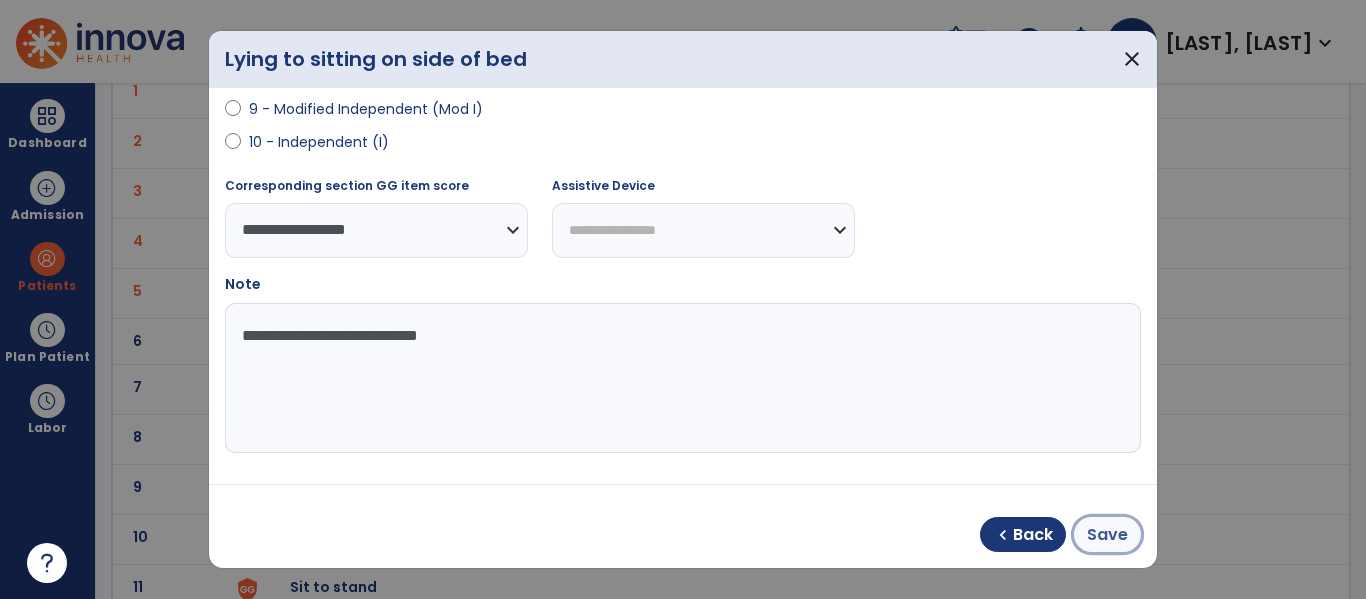 click on "Save" at bounding box center (1107, 535) 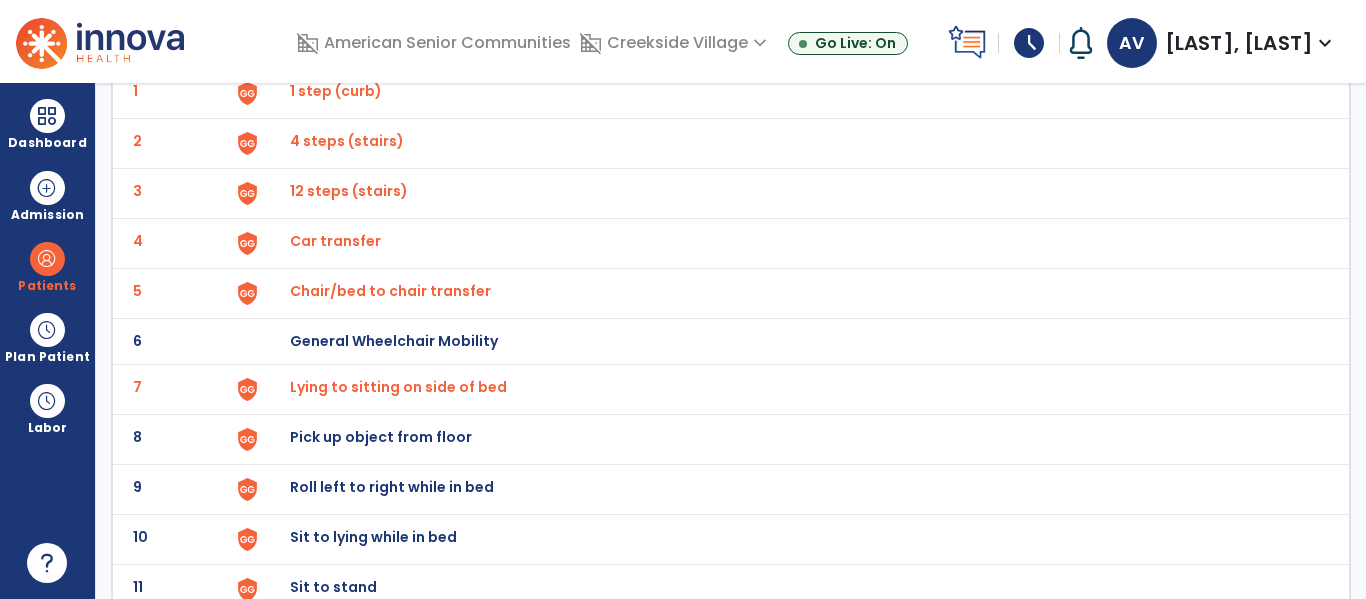 click on "8 Pick up object from floor" 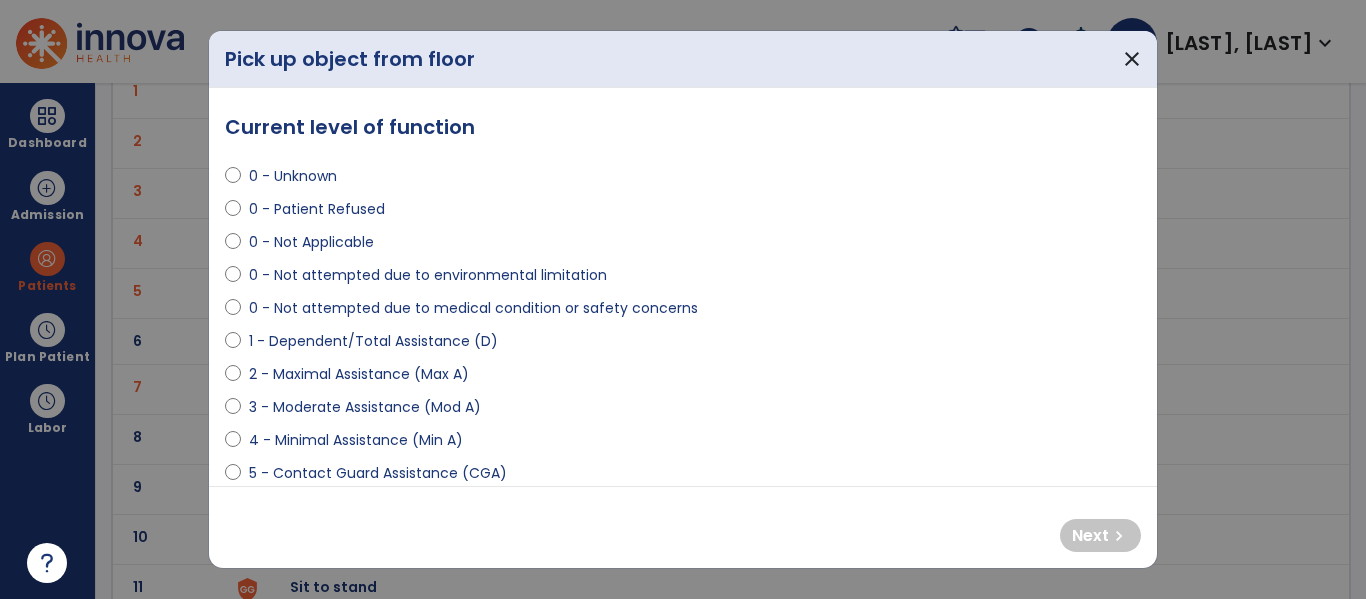 click on "0 - Not Applicable" at bounding box center [311, 242] 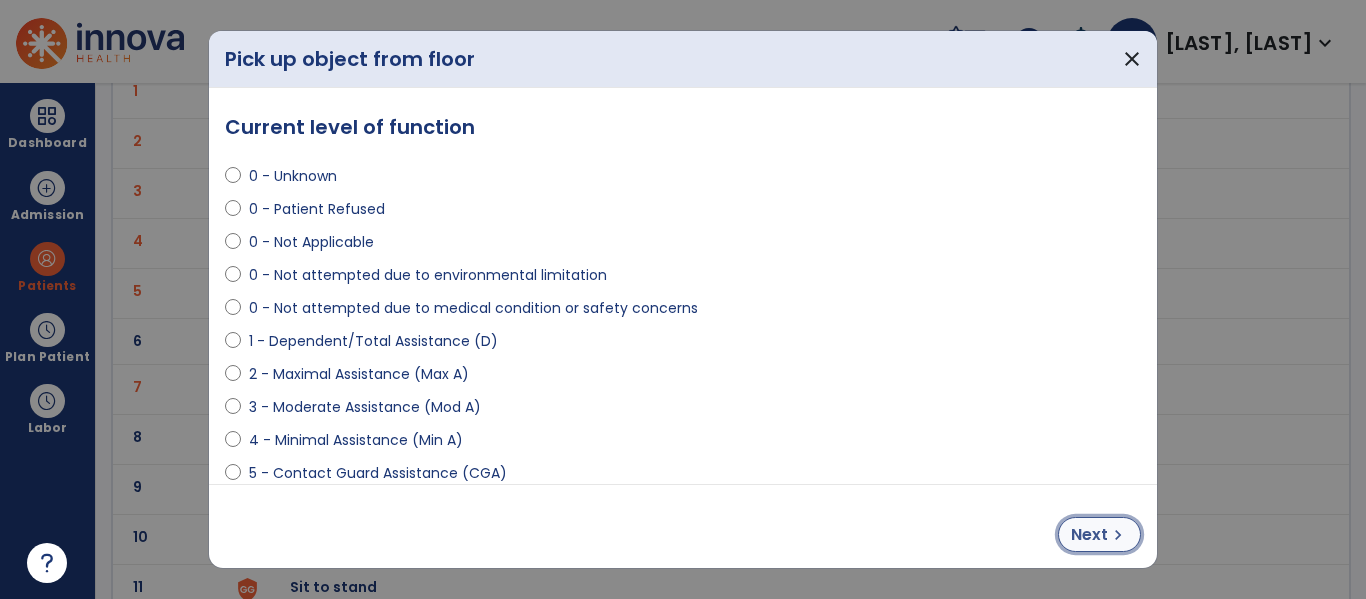 click on "Next" at bounding box center (1089, 535) 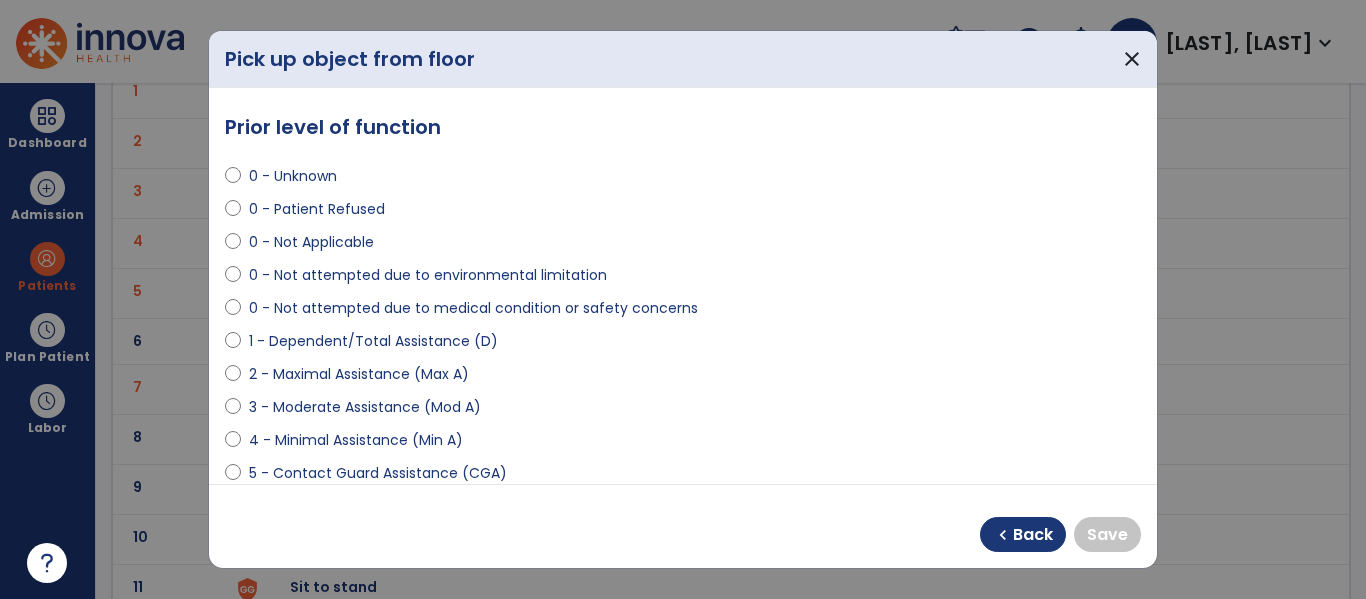 click on "0 - Not Applicable" at bounding box center (311, 242) 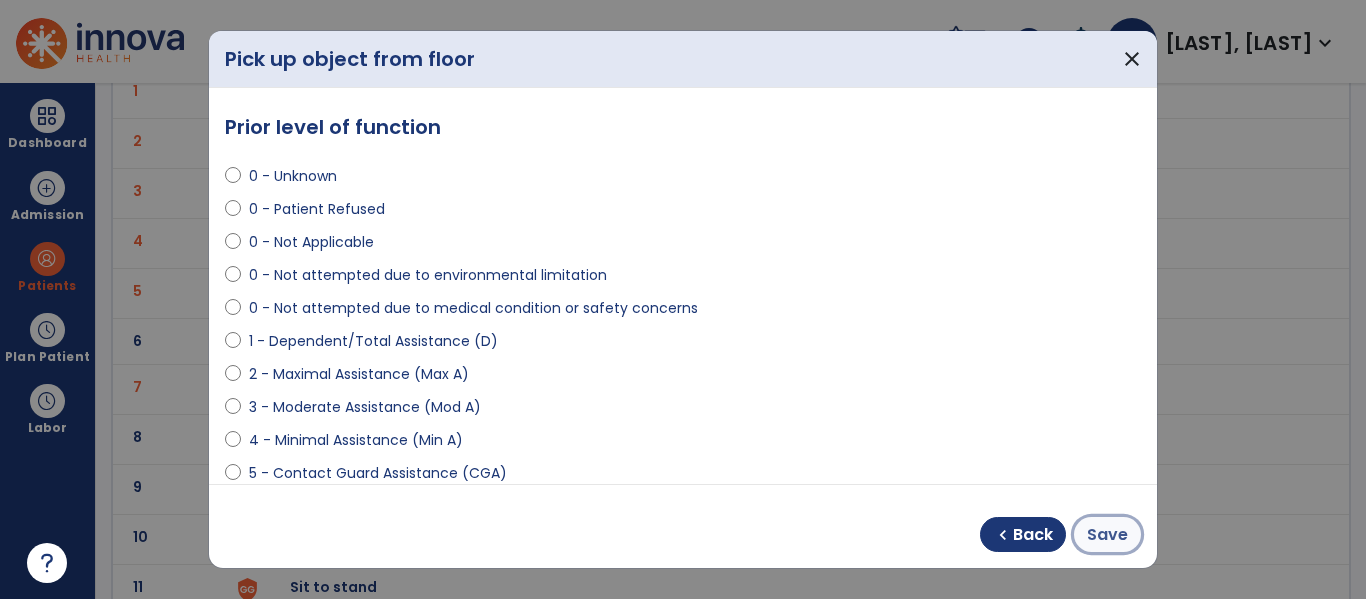 click on "Save" at bounding box center [1107, 535] 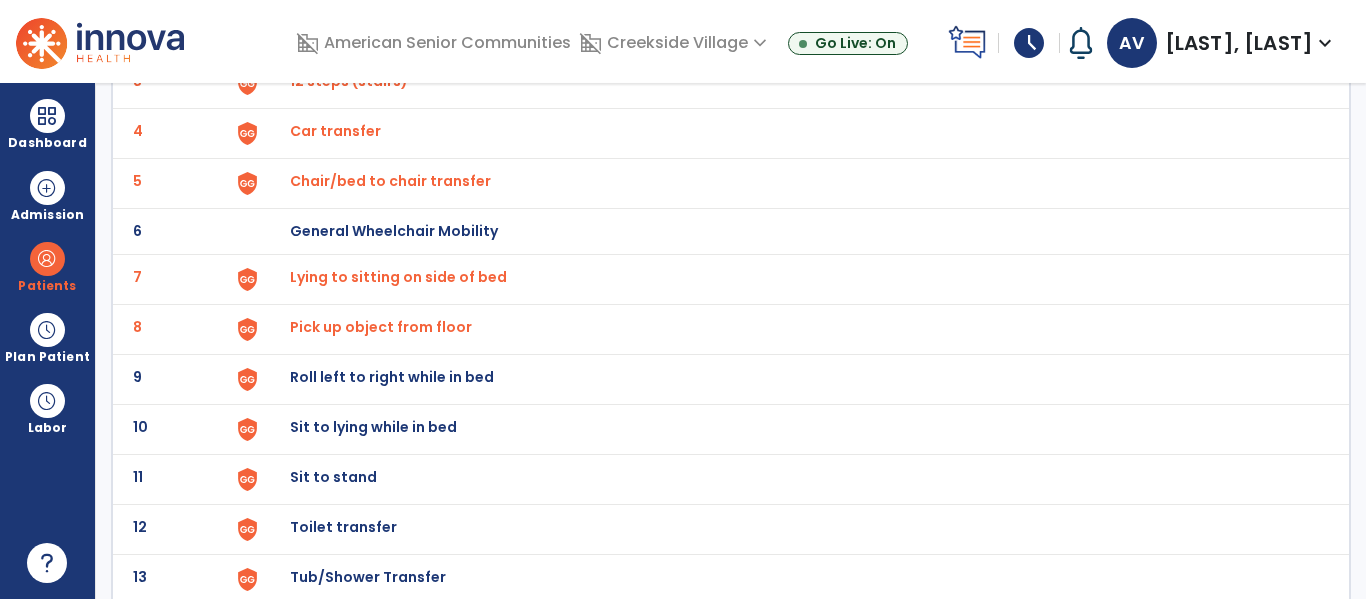 scroll, scrollTop: 302, scrollLeft: 0, axis: vertical 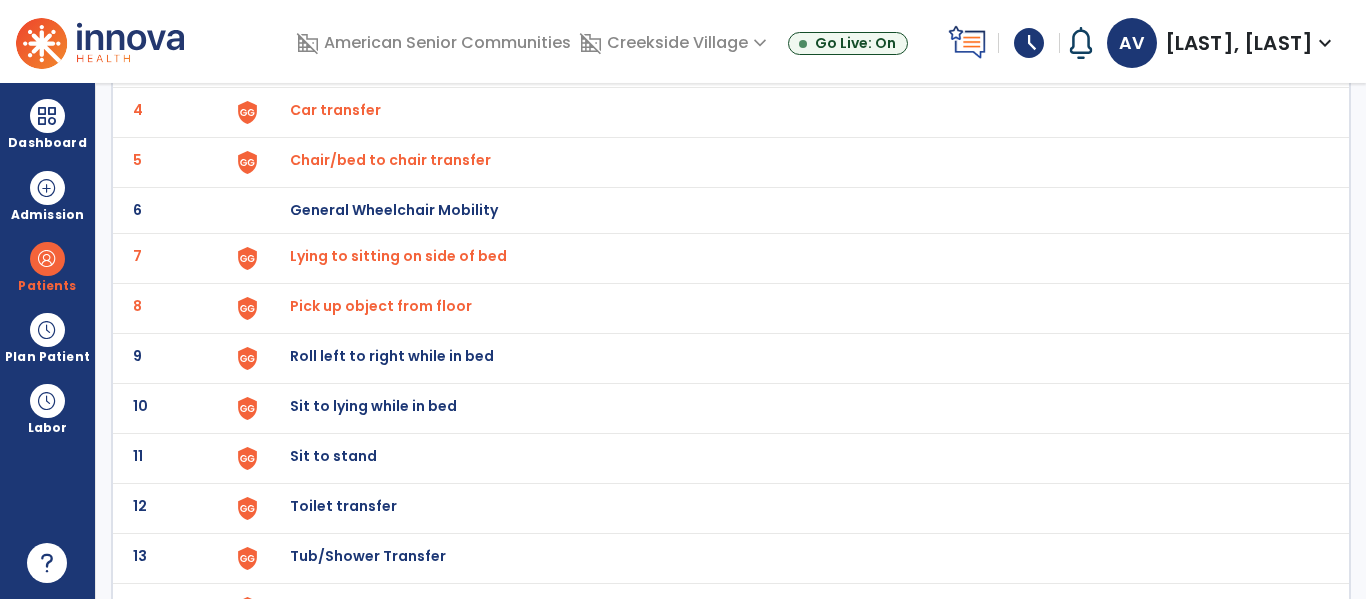 click on "Roll left to right while in bed" at bounding box center (336, -40) 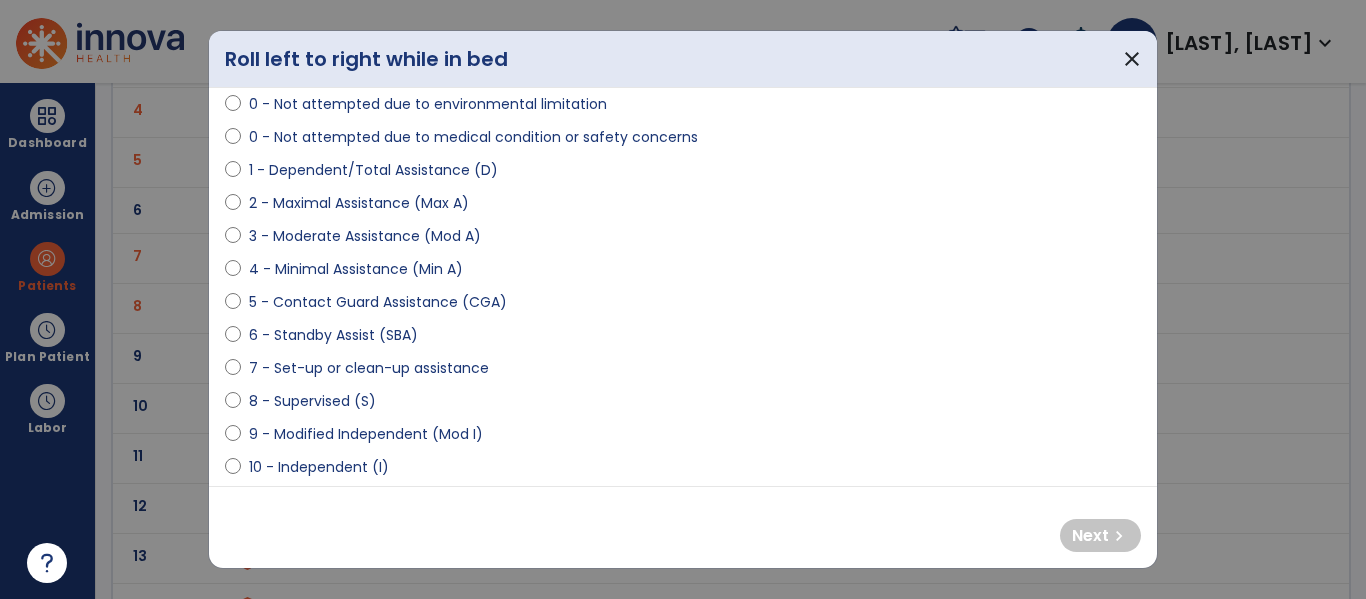 scroll, scrollTop: 186, scrollLeft: 0, axis: vertical 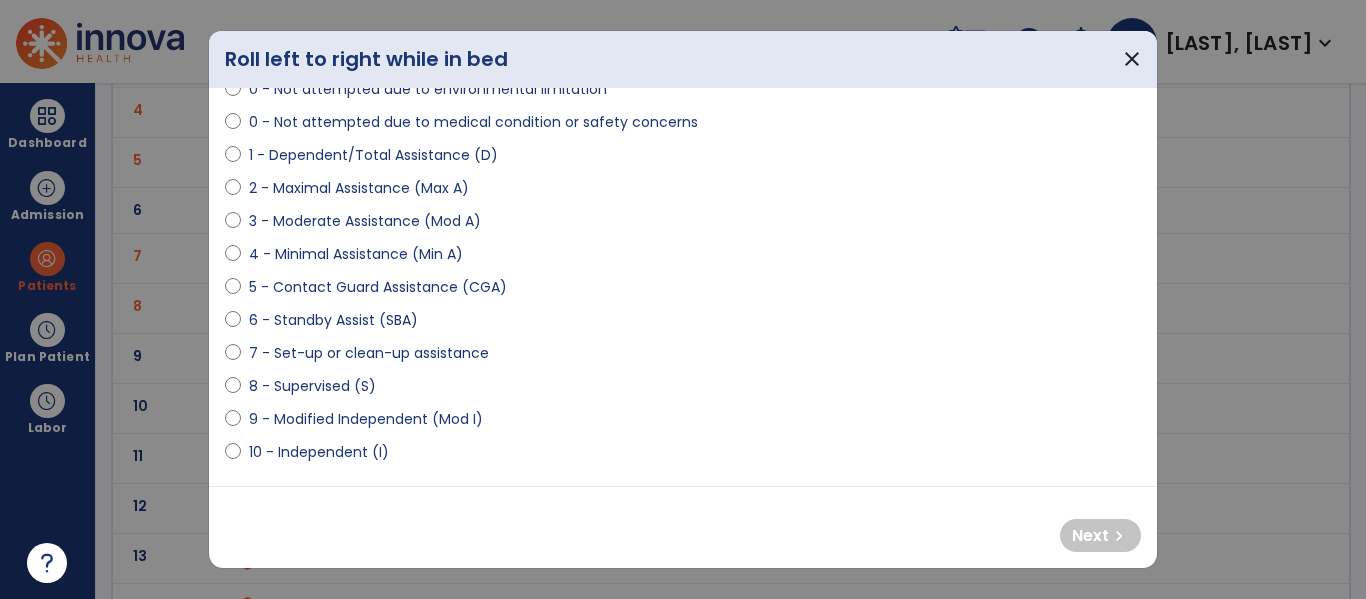 click on "4 - Minimal Assistance (Min A)" at bounding box center (356, 254) 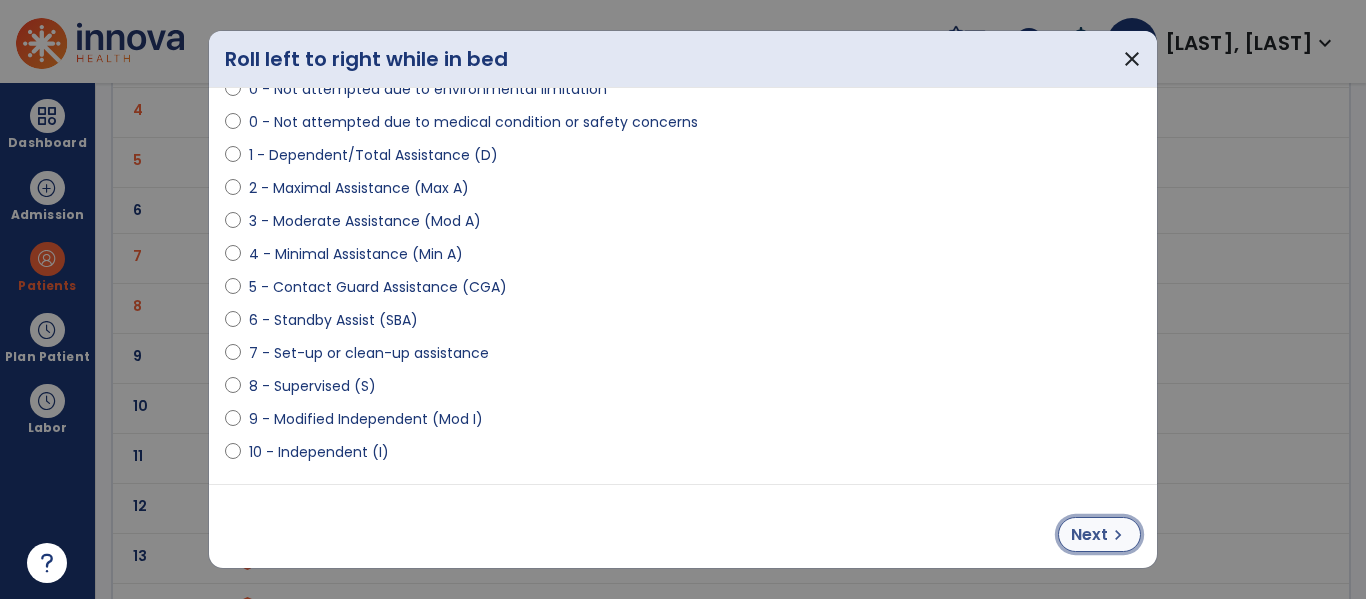 click on "chevron_right" at bounding box center [1118, 535] 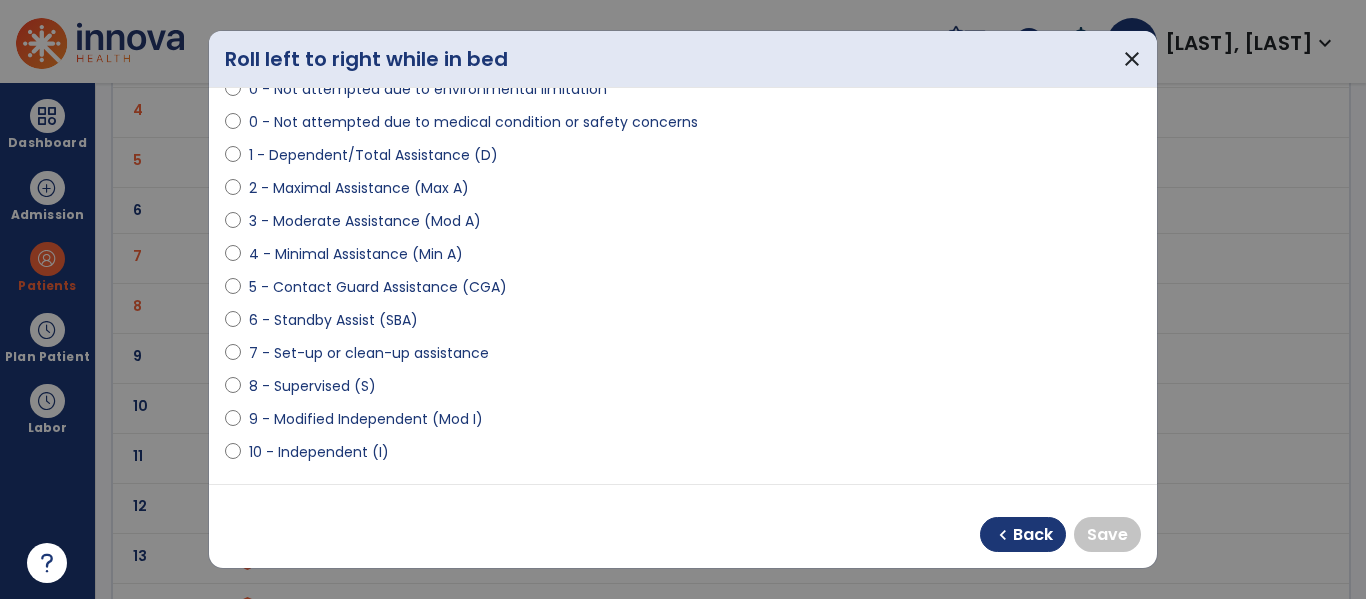 scroll, scrollTop: 0, scrollLeft: 0, axis: both 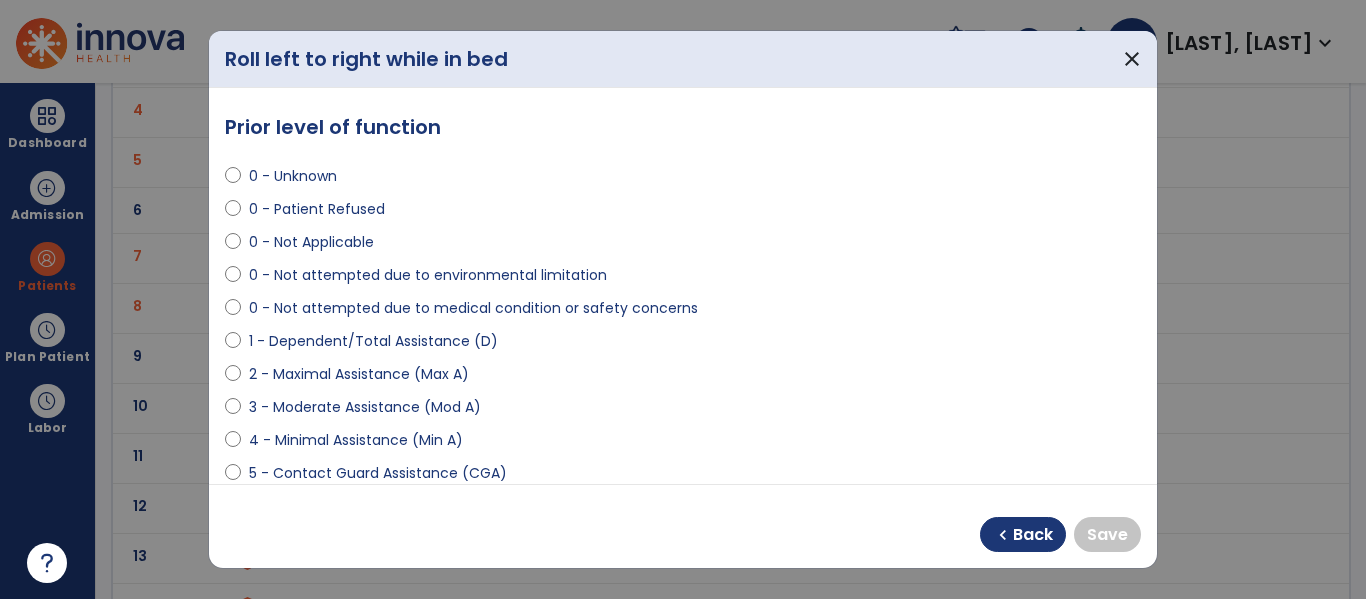 click on "0 - Not Applicable" at bounding box center [311, 242] 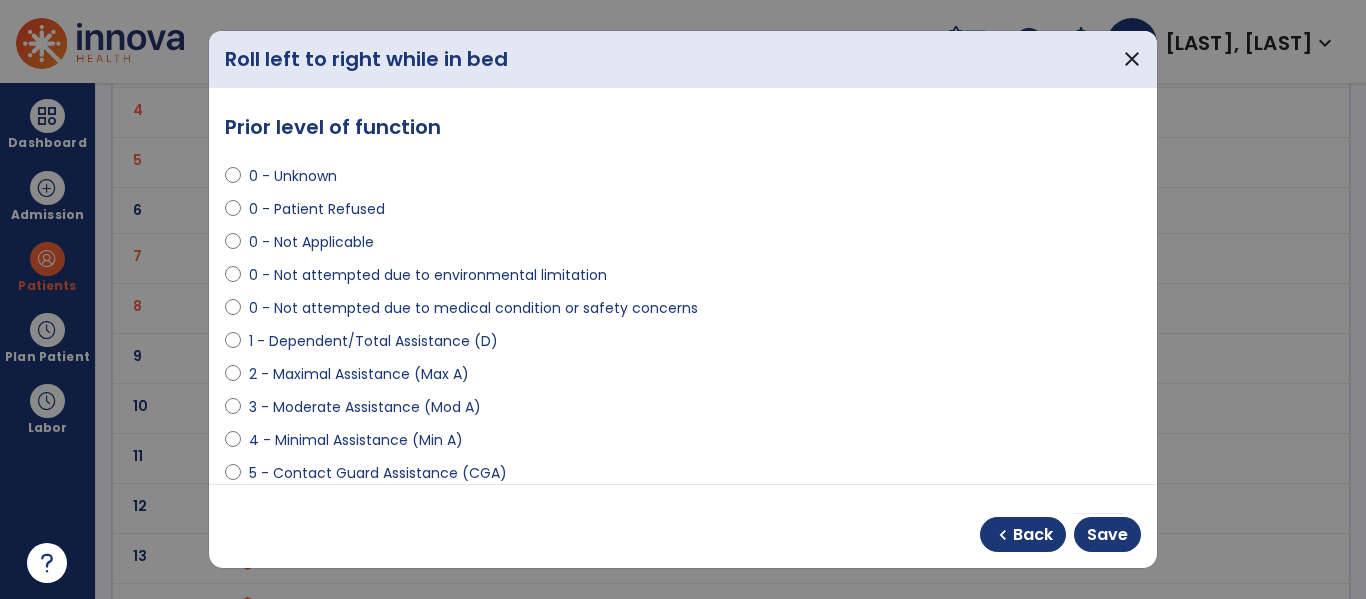 select on "**********" 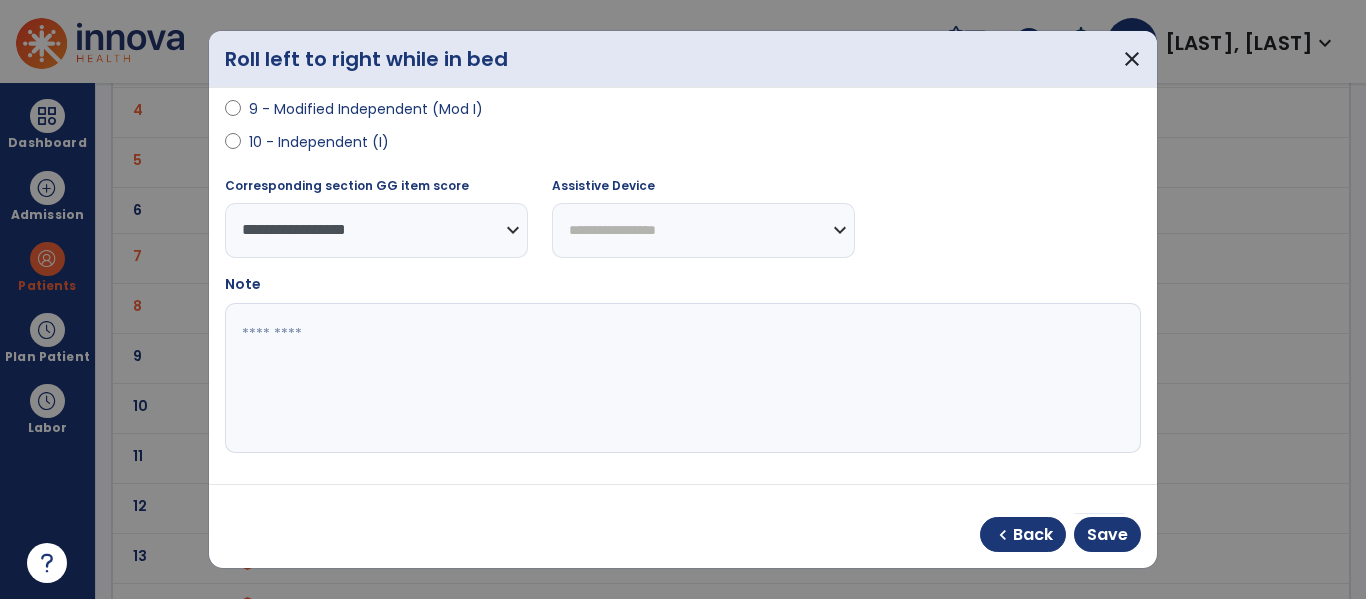 click at bounding box center (680, 378) 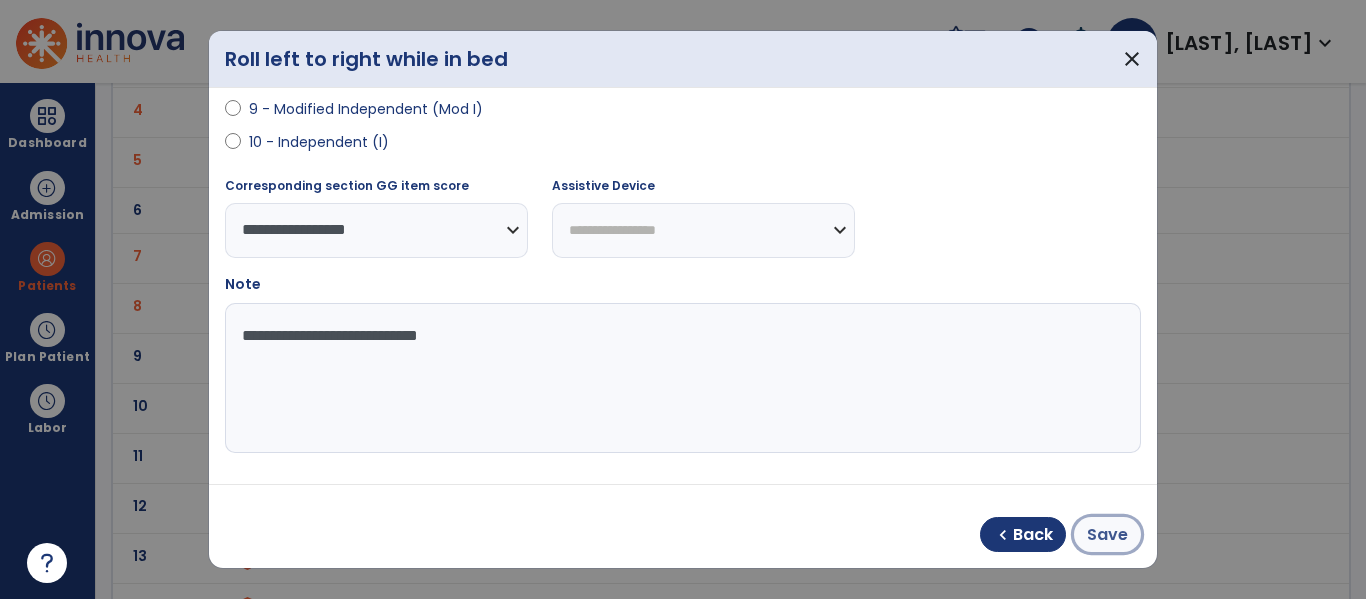 click on "Save" at bounding box center [1107, 535] 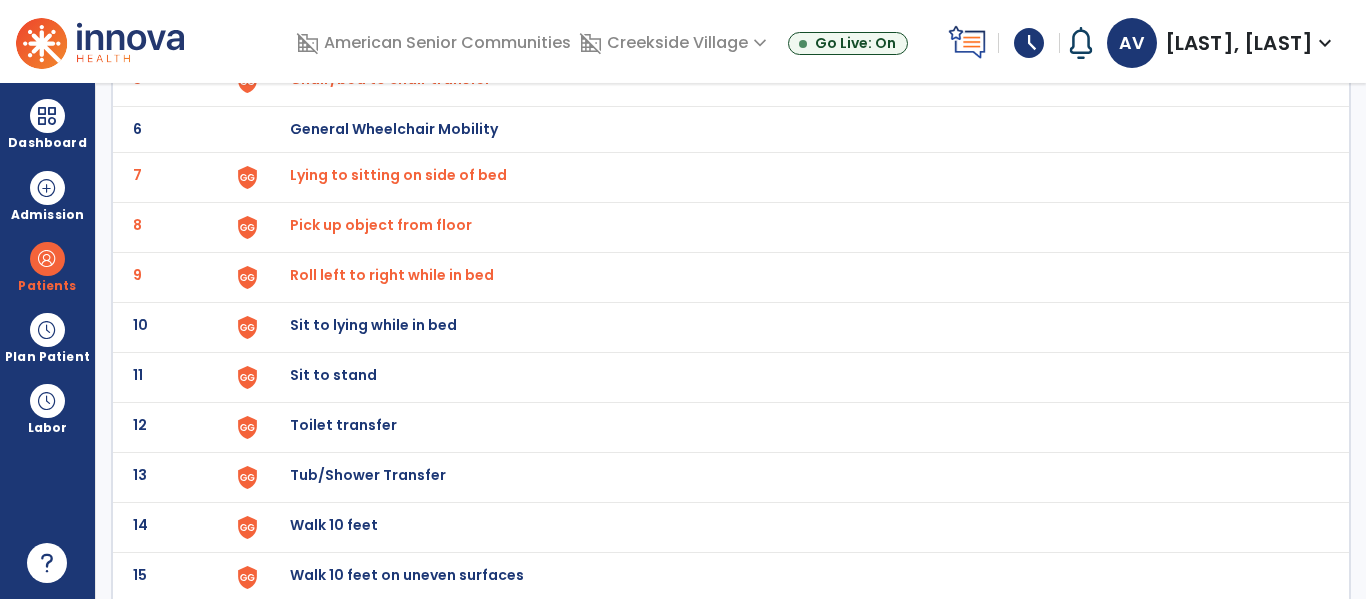 scroll, scrollTop: 388, scrollLeft: 0, axis: vertical 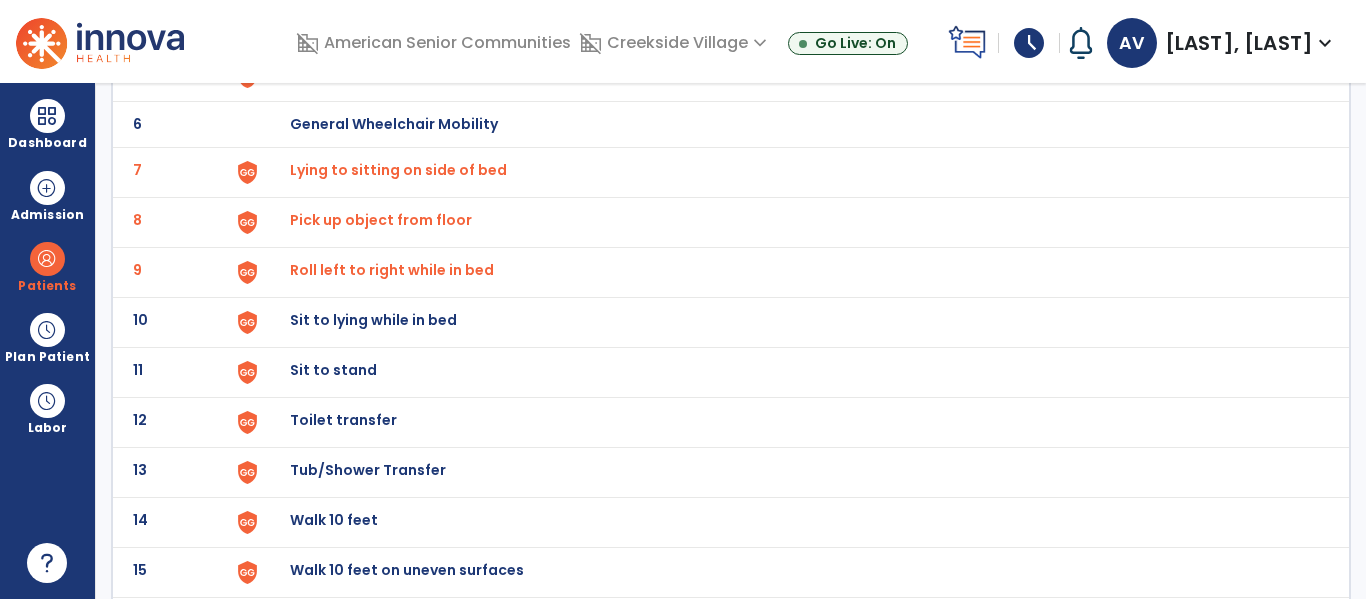 click on "Sit to lying while in bed" at bounding box center (336, -126) 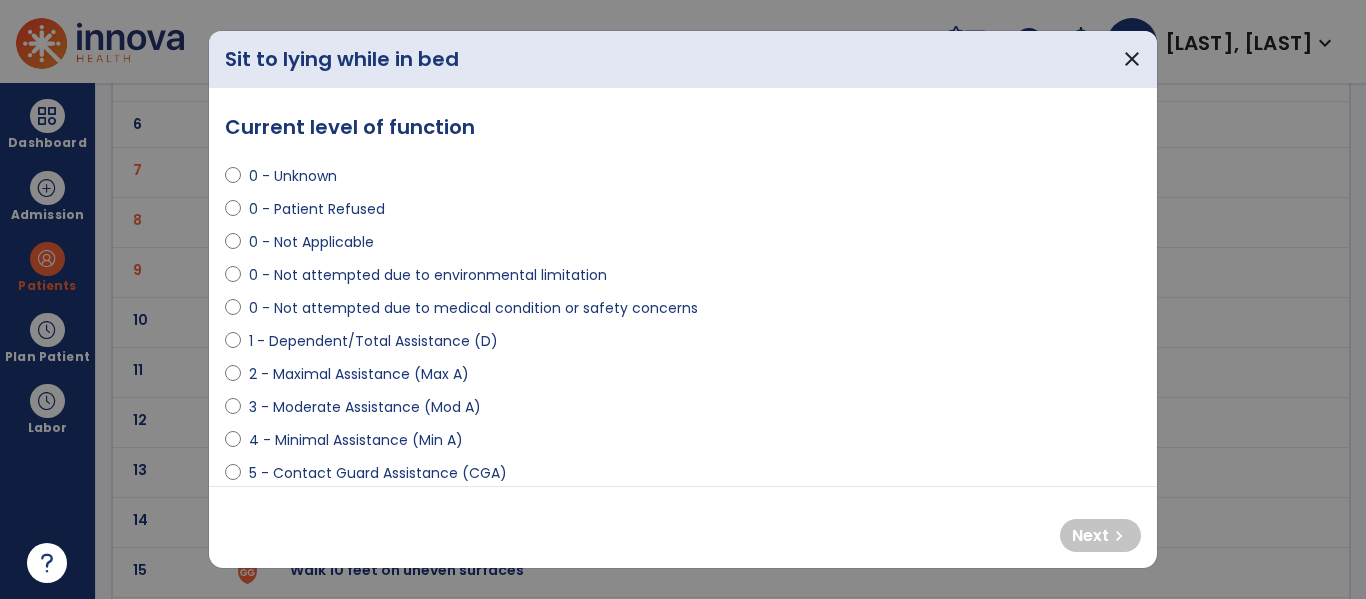 click on "4 - Minimal Assistance (Min A)" at bounding box center (356, 440) 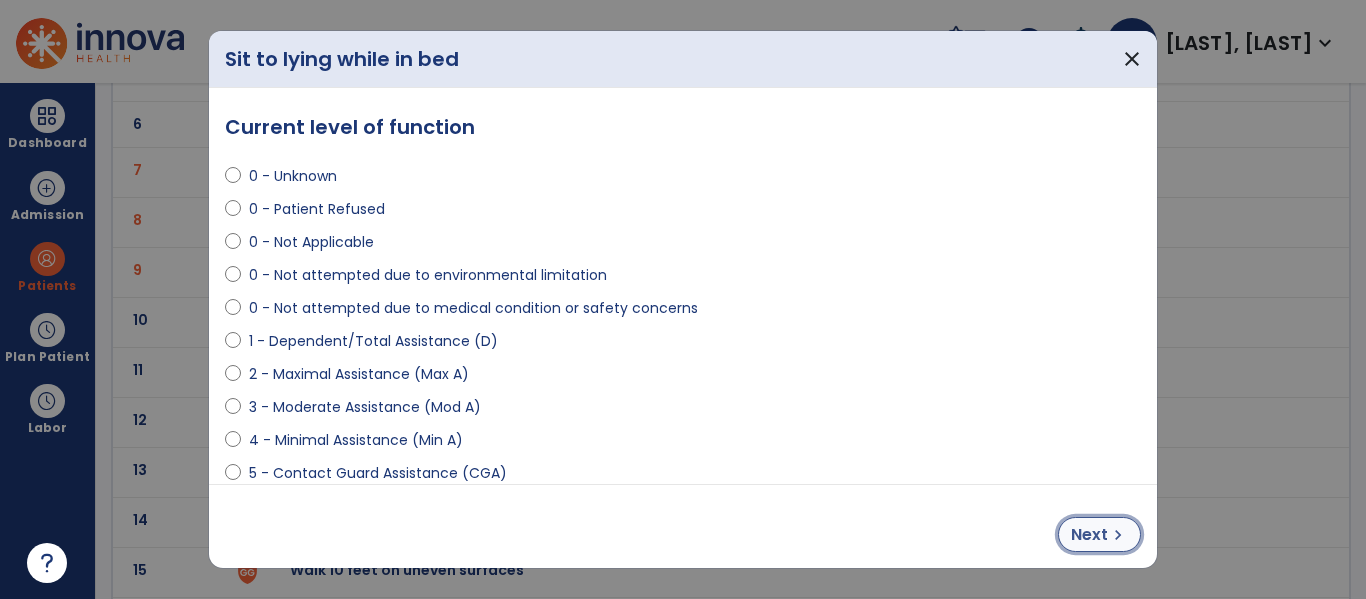 click on "chevron_right" at bounding box center [1118, 535] 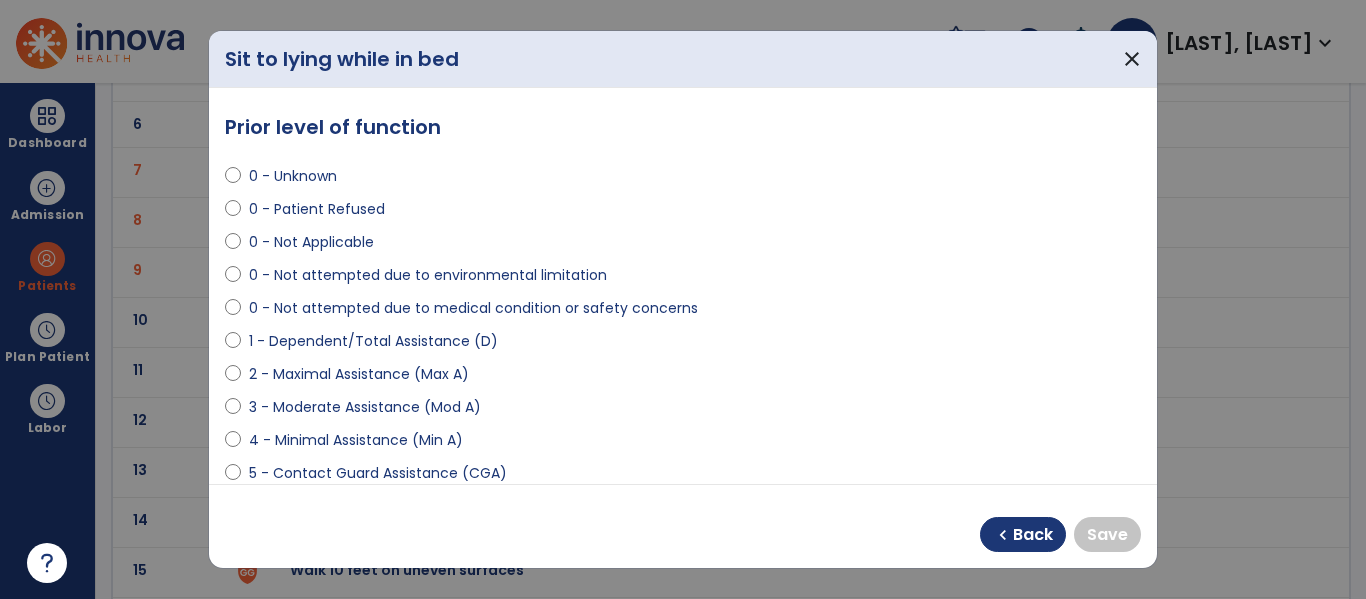 click on "0 - Not Applicable" at bounding box center [311, 242] 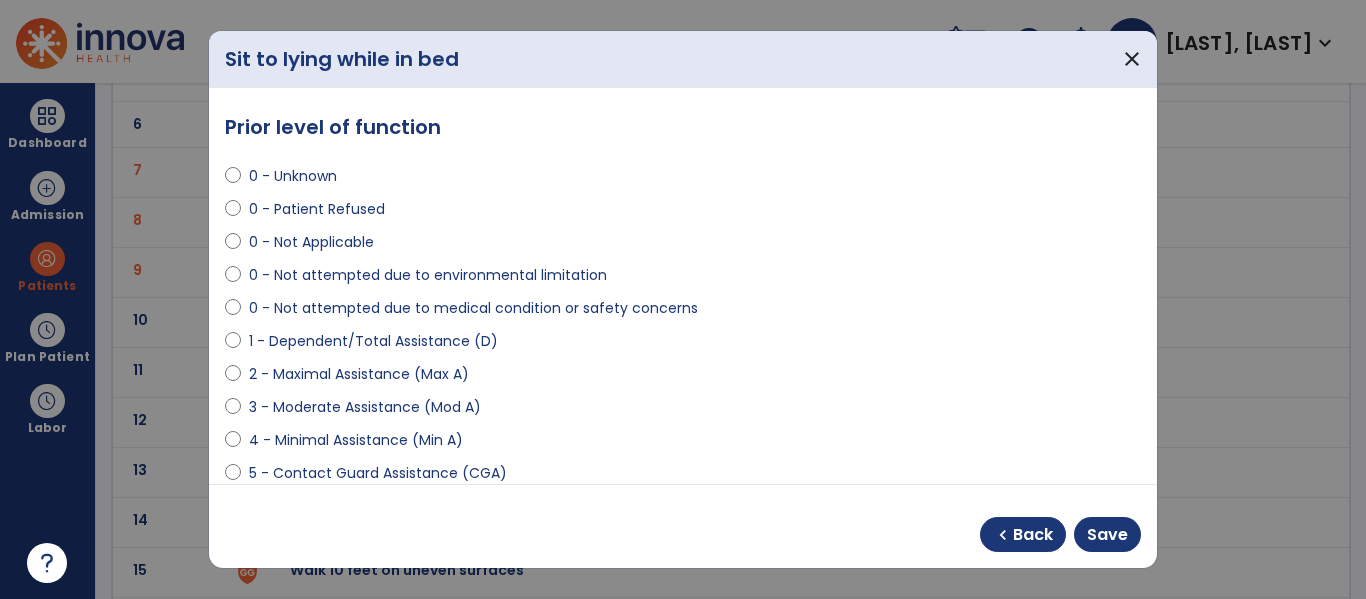scroll, scrollTop: 496, scrollLeft: 0, axis: vertical 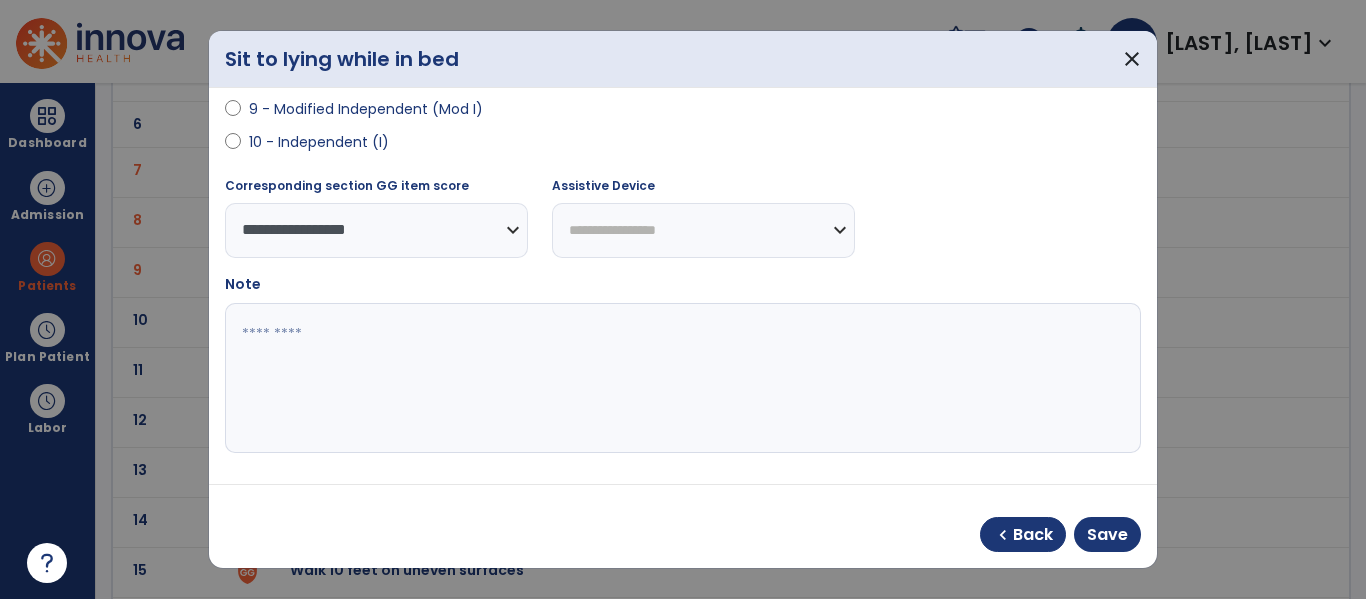 click at bounding box center [680, 378] 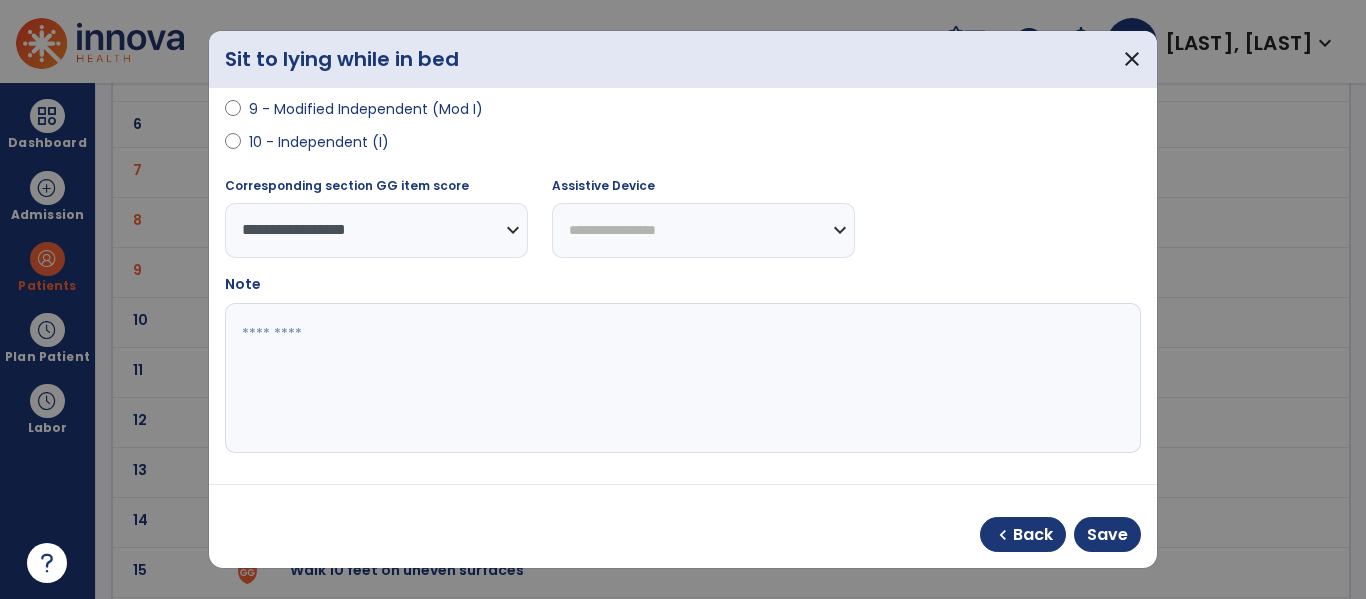 paste on "**********" 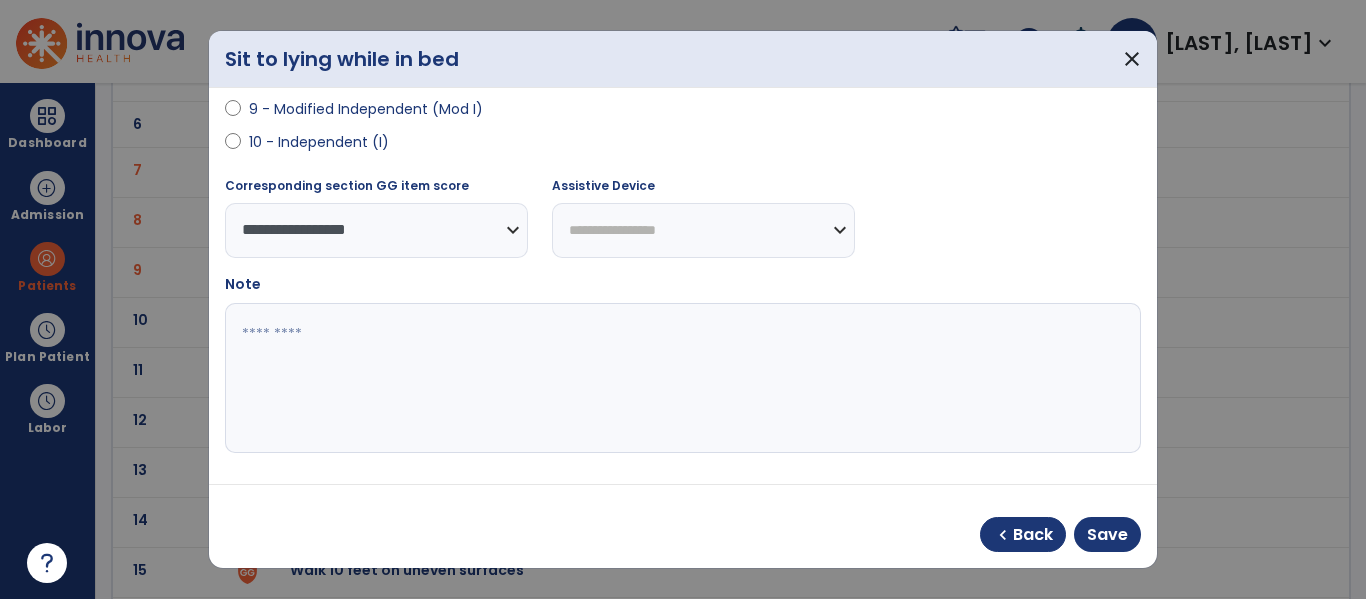 type on "**********" 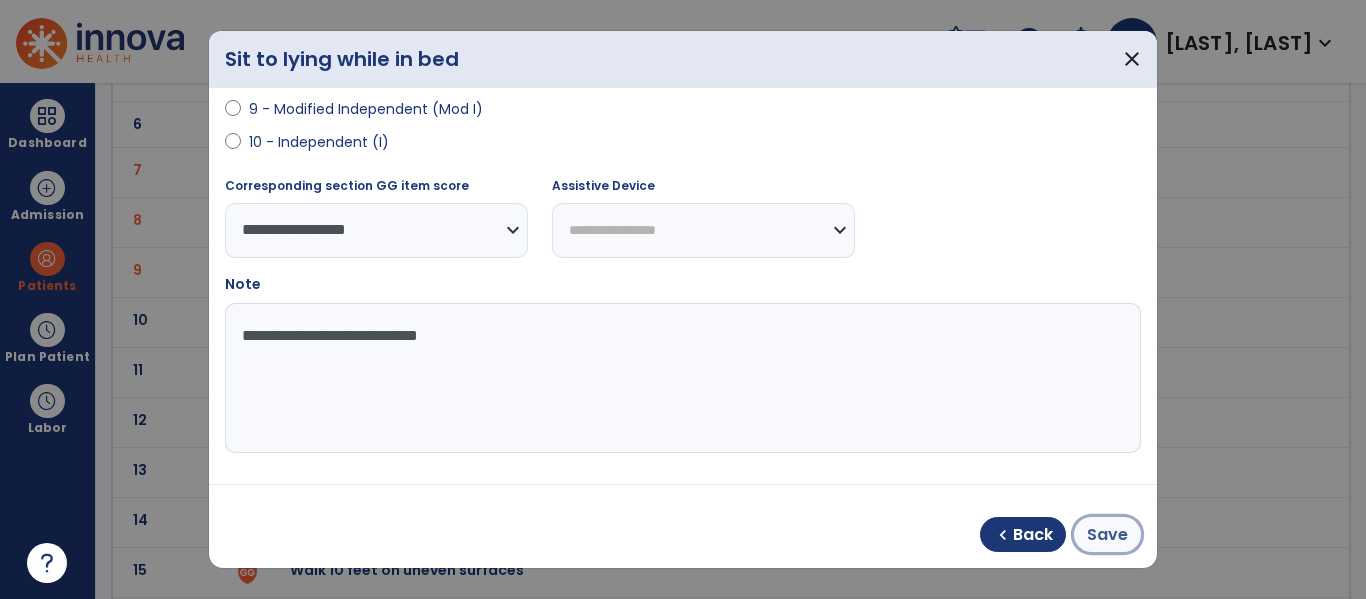 click on "Save" at bounding box center (1107, 534) 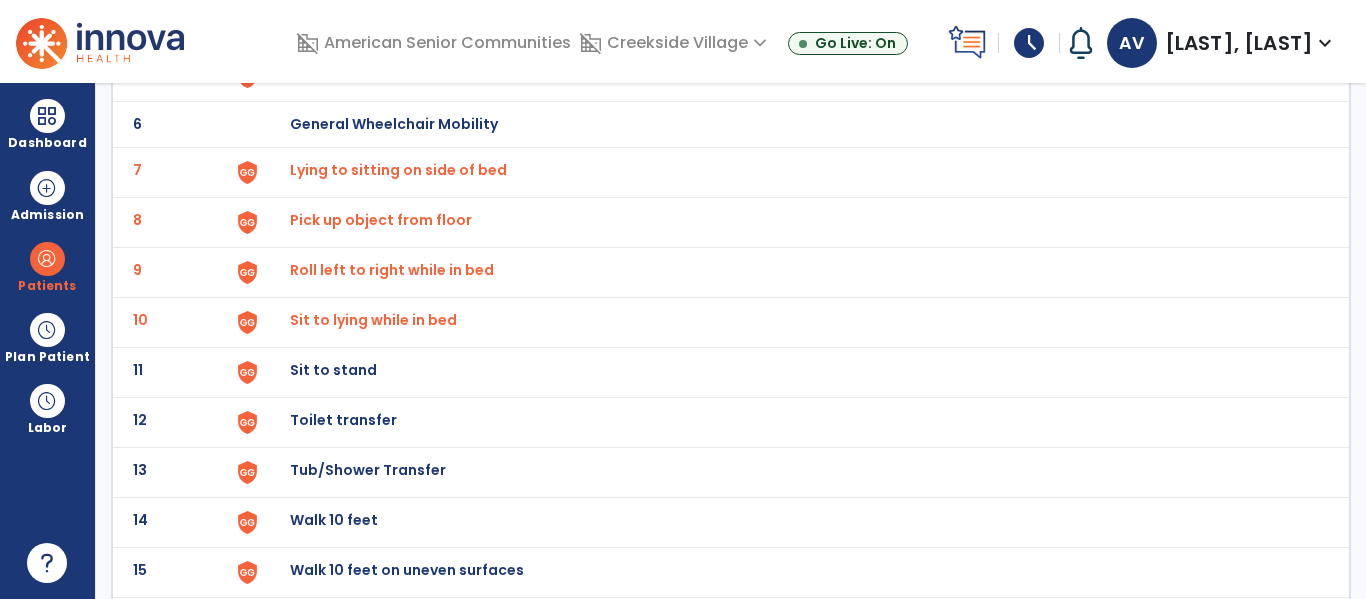 click on "Sit to stand" at bounding box center (336, -126) 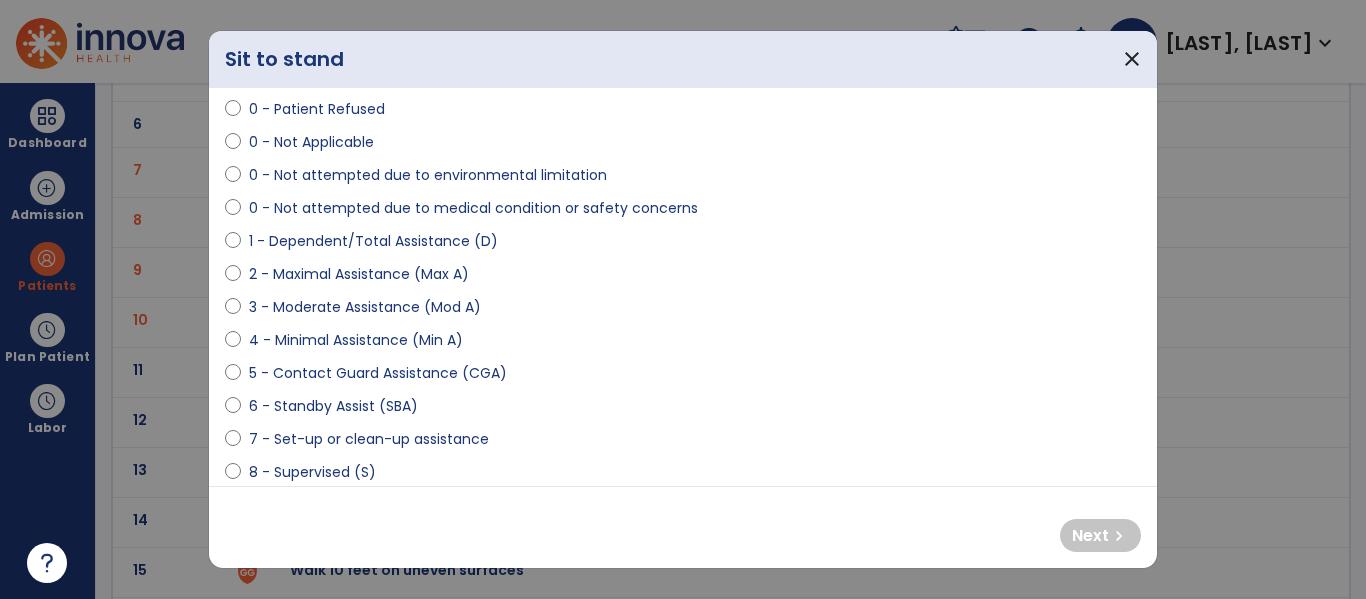 scroll, scrollTop: 103, scrollLeft: 0, axis: vertical 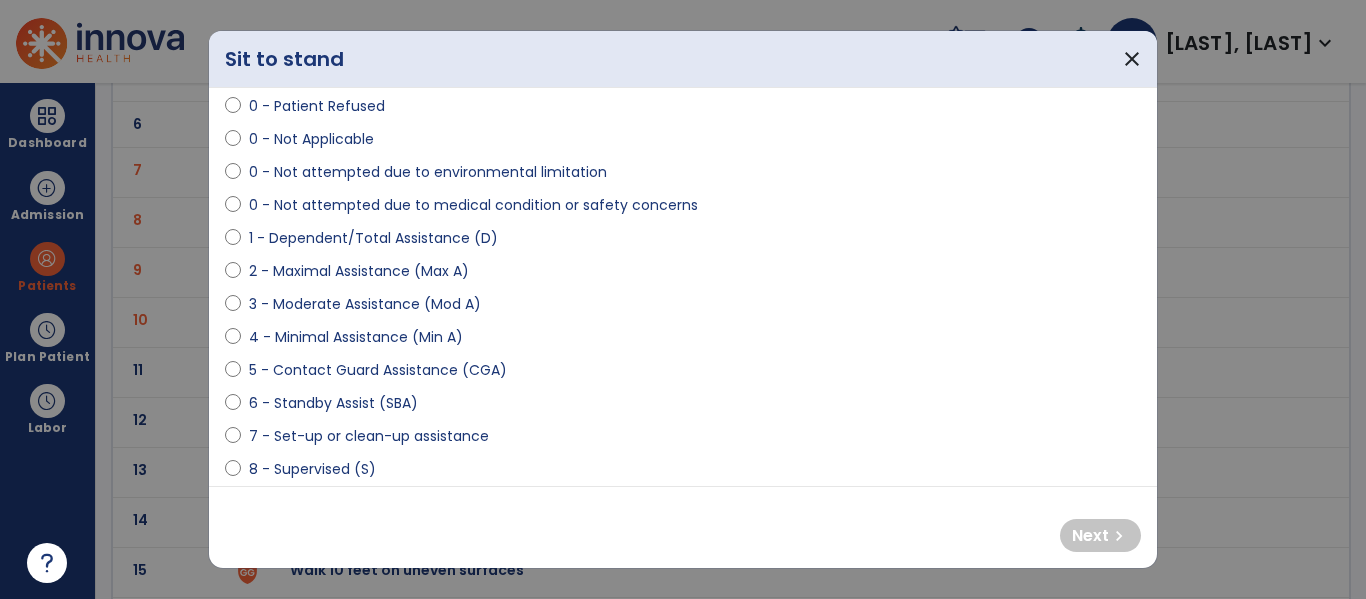 click on "4 - Minimal Assistance (Min A)" at bounding box center [356, 337] 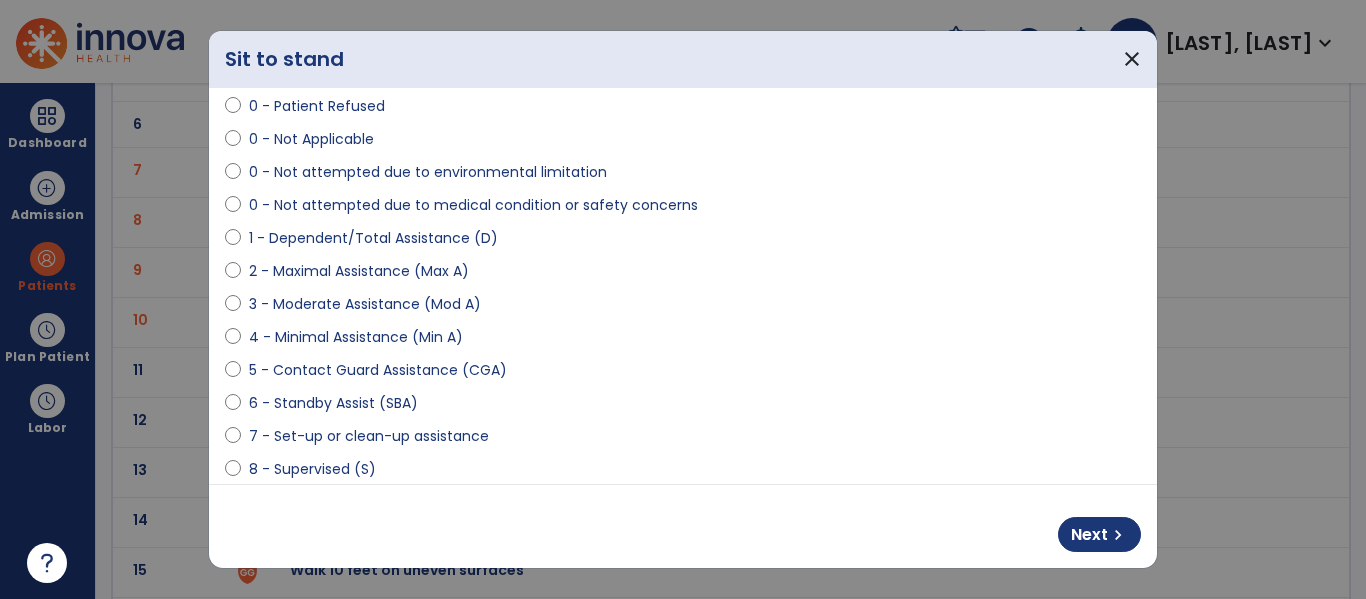 scroll, scrollTop: 496, scrollLeft: 0, axis: vertical 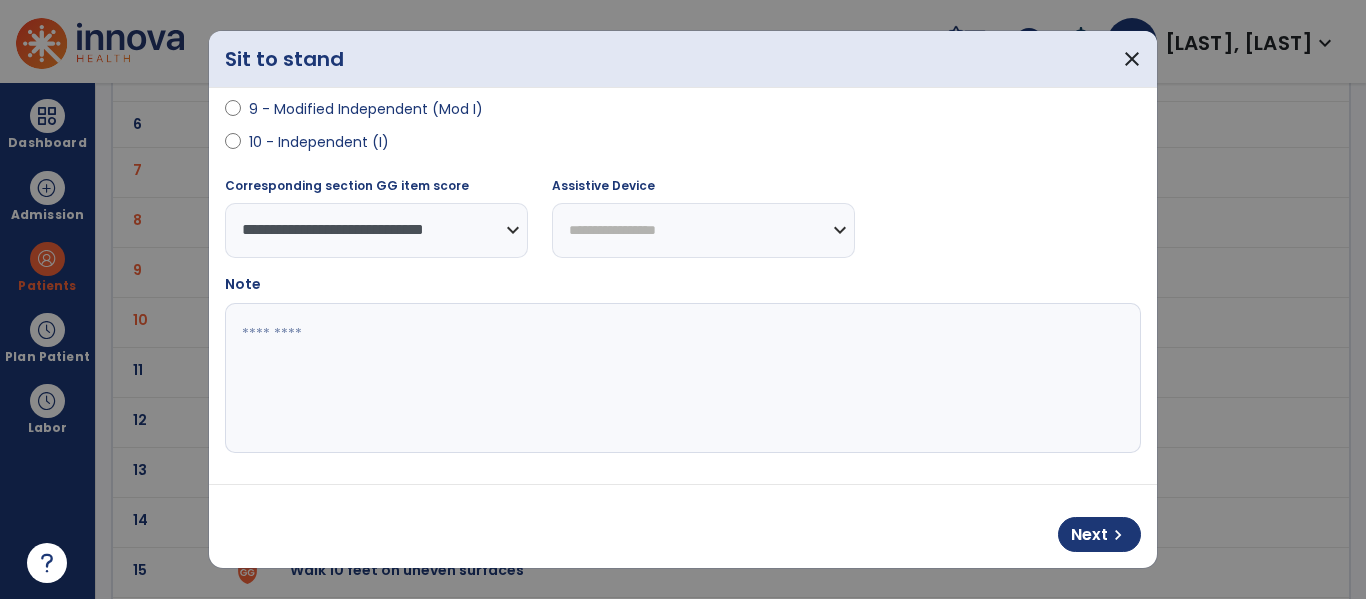 click on "**********" at bounding box center [703, 230] 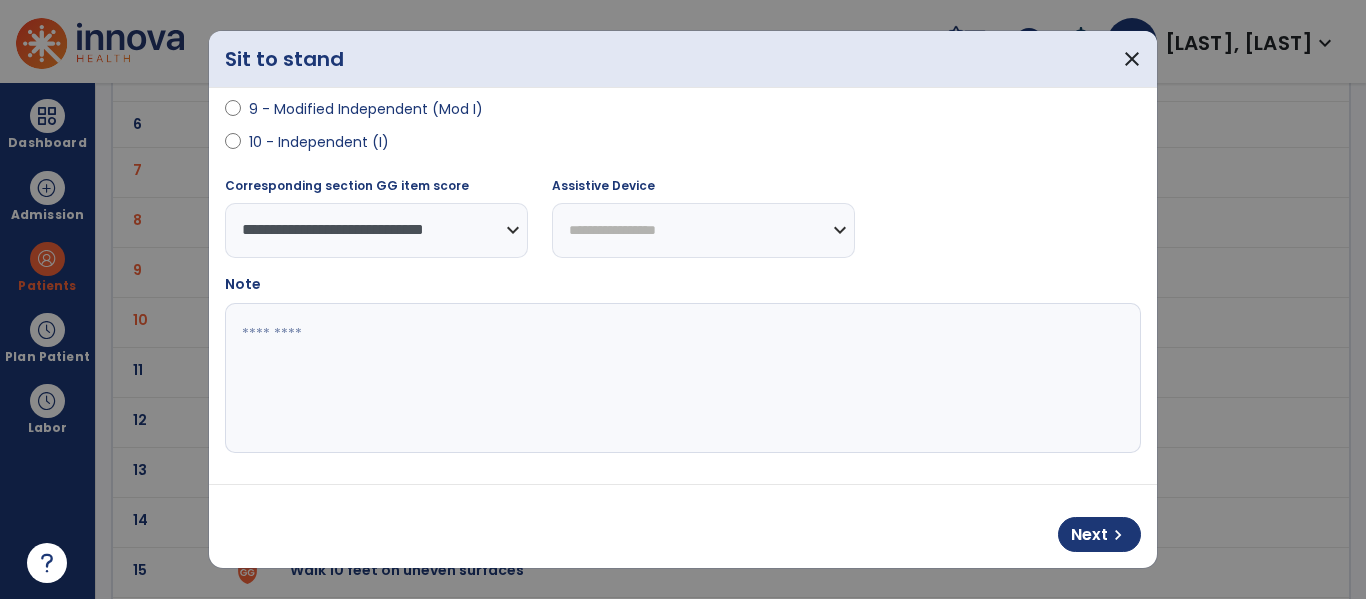 select on "**********" 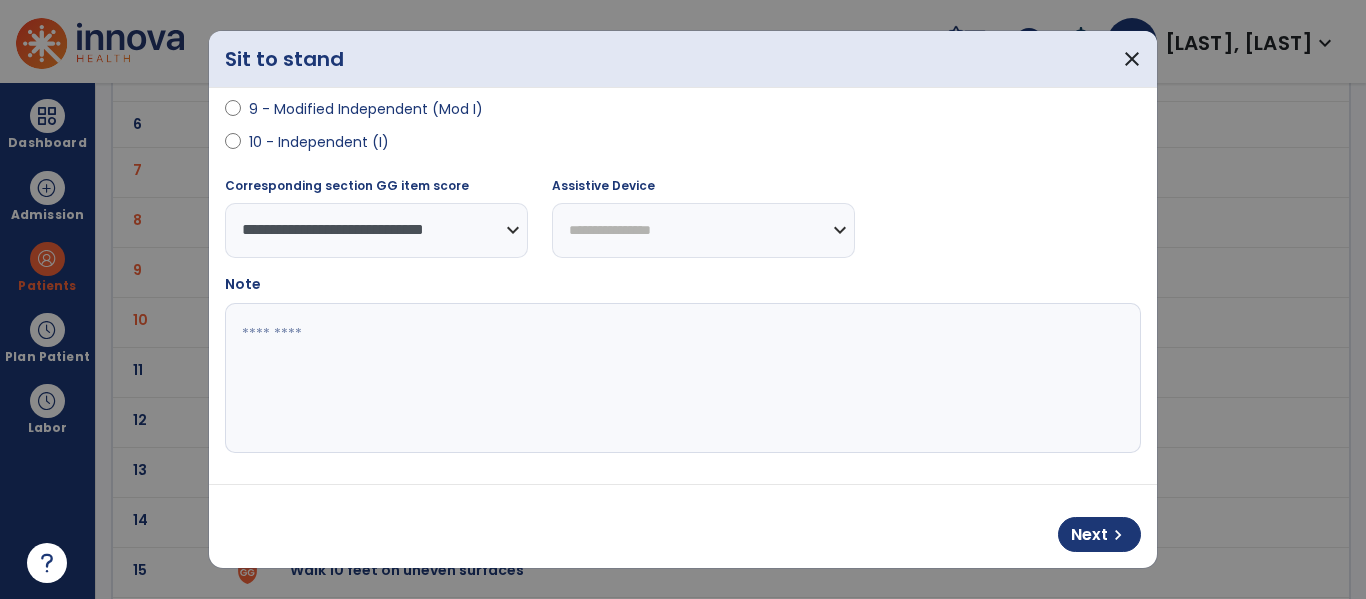 click on "**********" at bounding box center (703, 230) 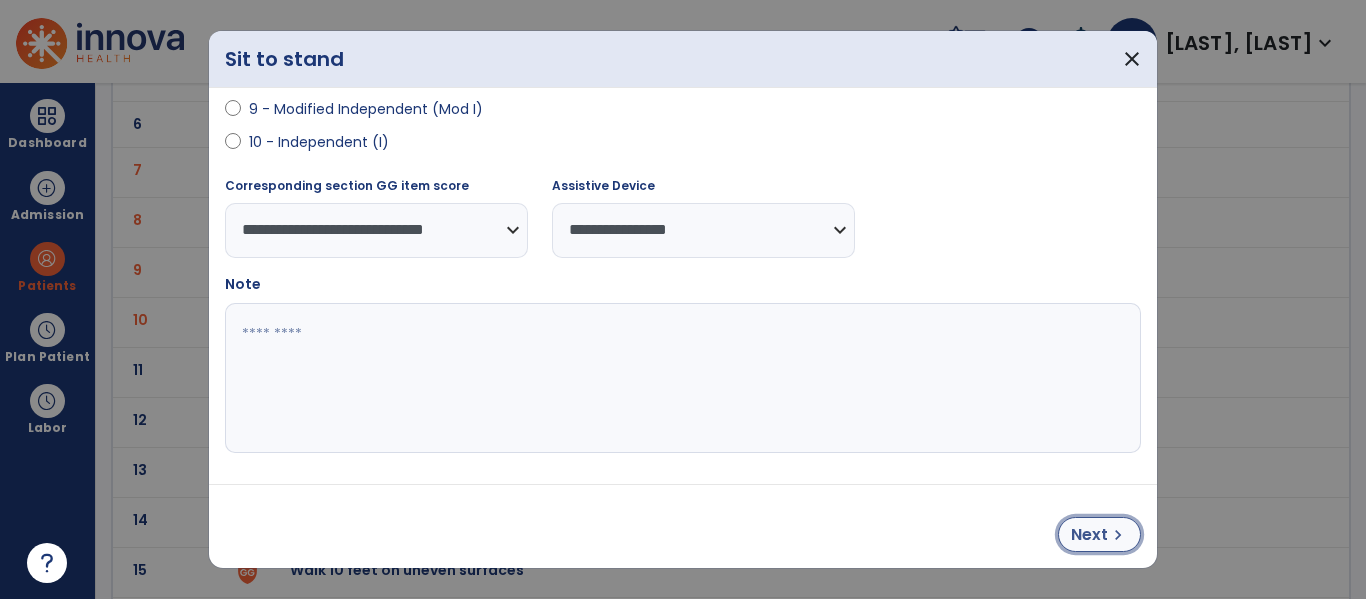 click on "Next" at bounding box center (1089, 535) 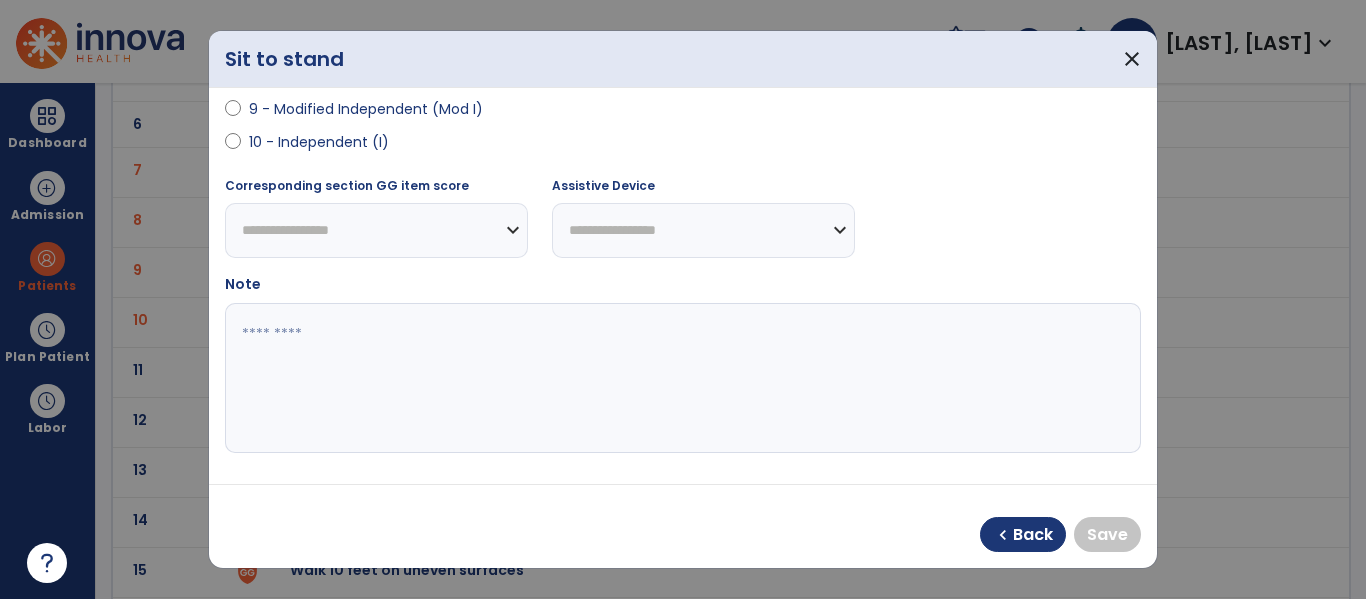 click on "9 - Modified Independent (Mod I)" at bounding box center [366, 109] 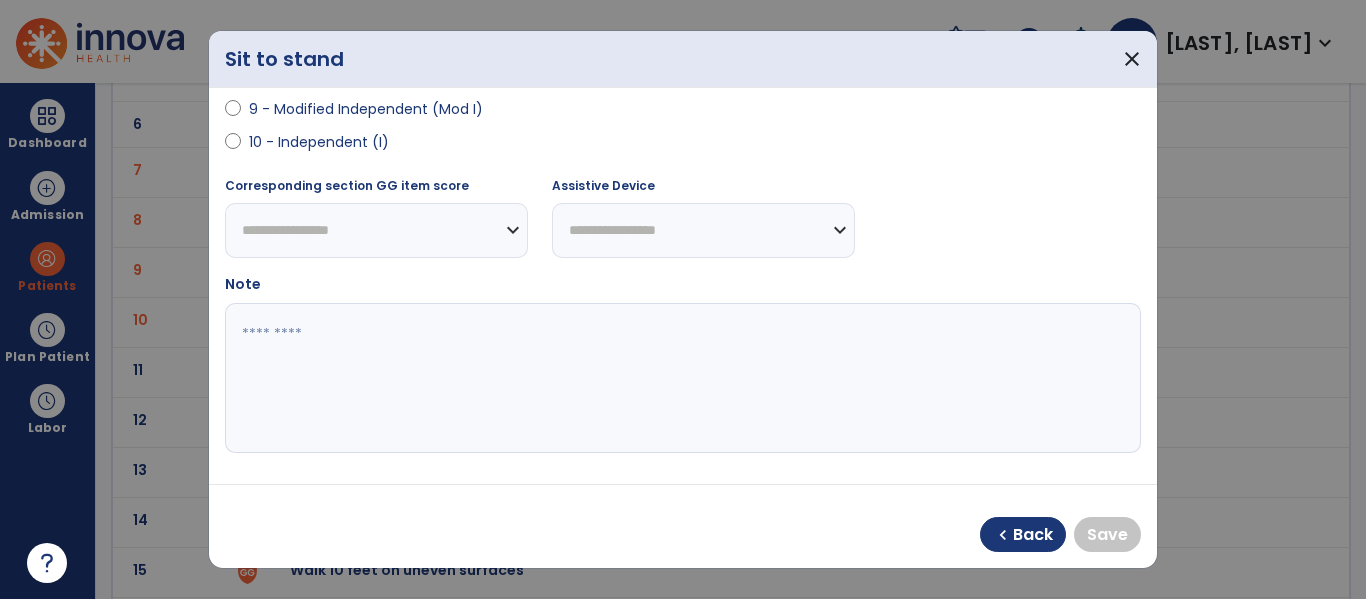 select on "**********" 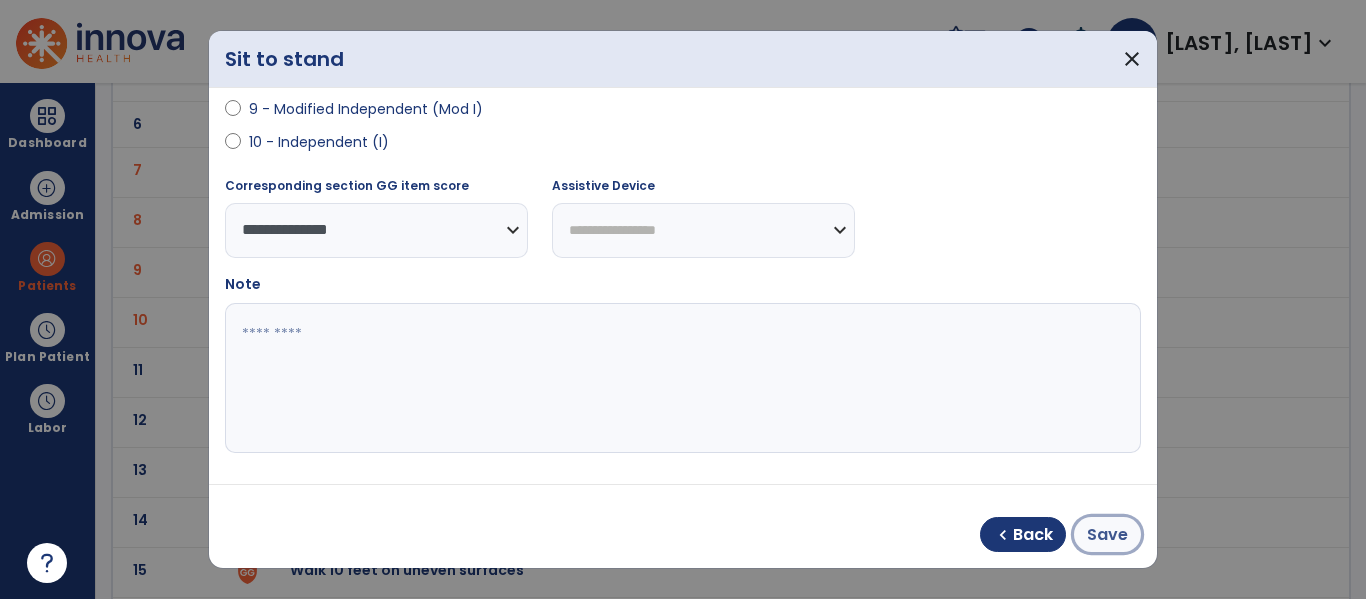 click on "Save" at bounding box center (1107, 535) 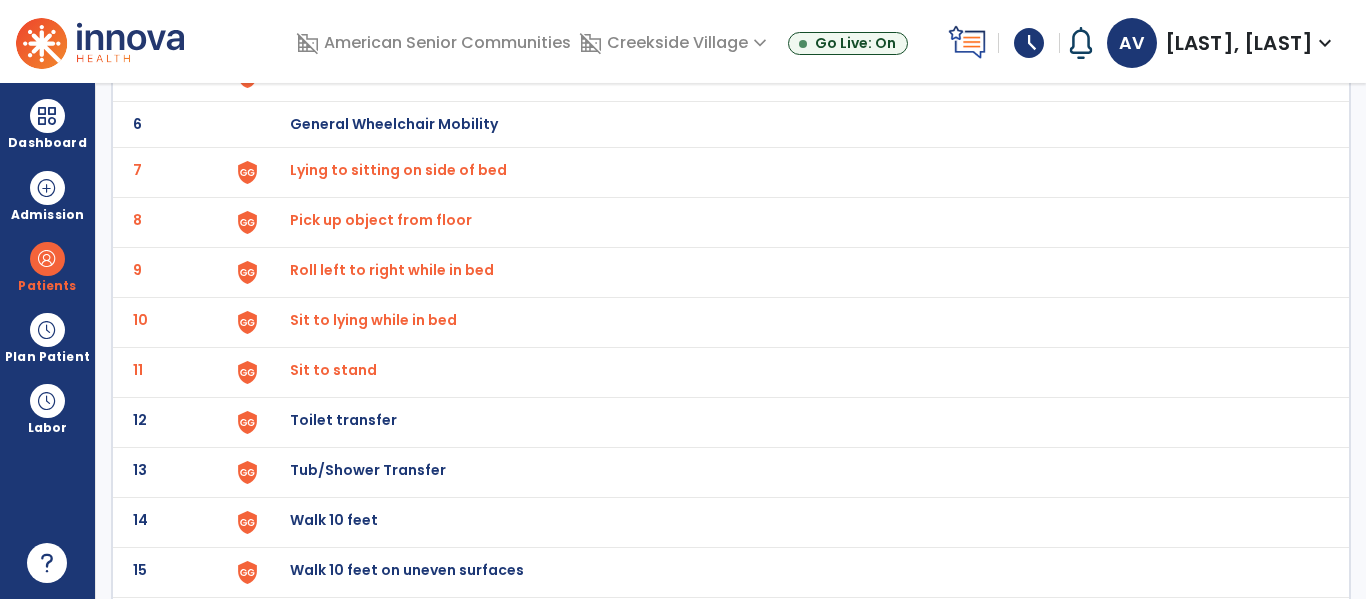 click on "Toilet transfer" at bounding box center (336, -126) 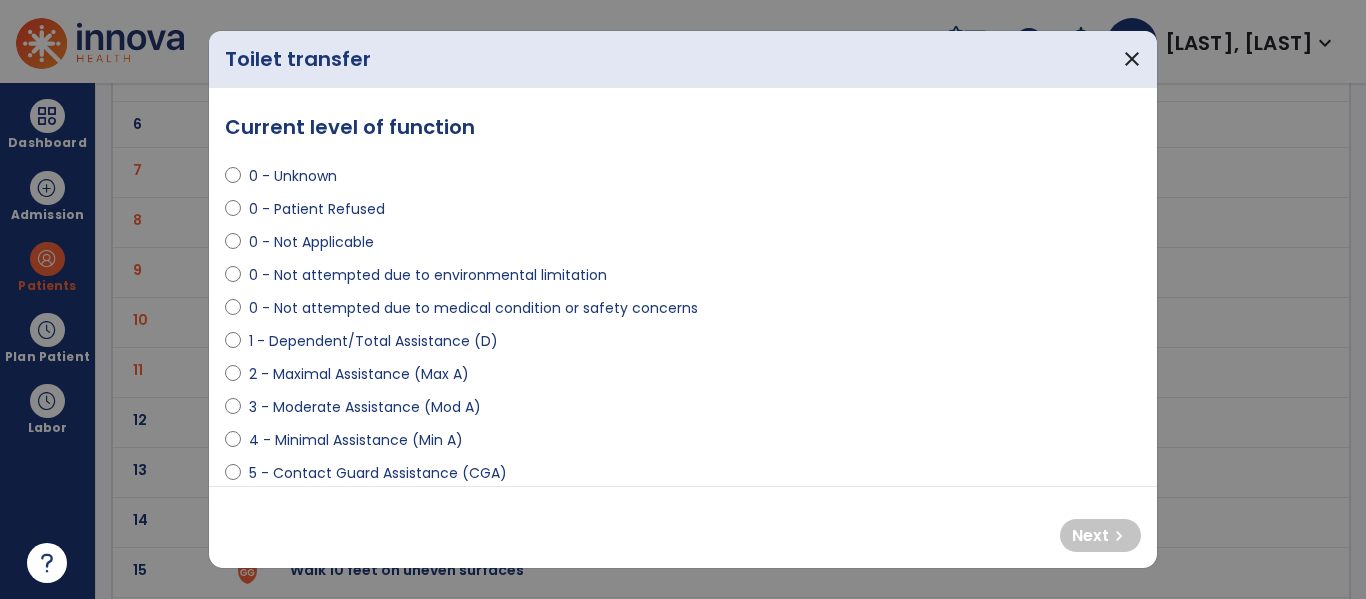 click on "4 - Minimal Assistance (Min A)" at bounding box center [356, 440] 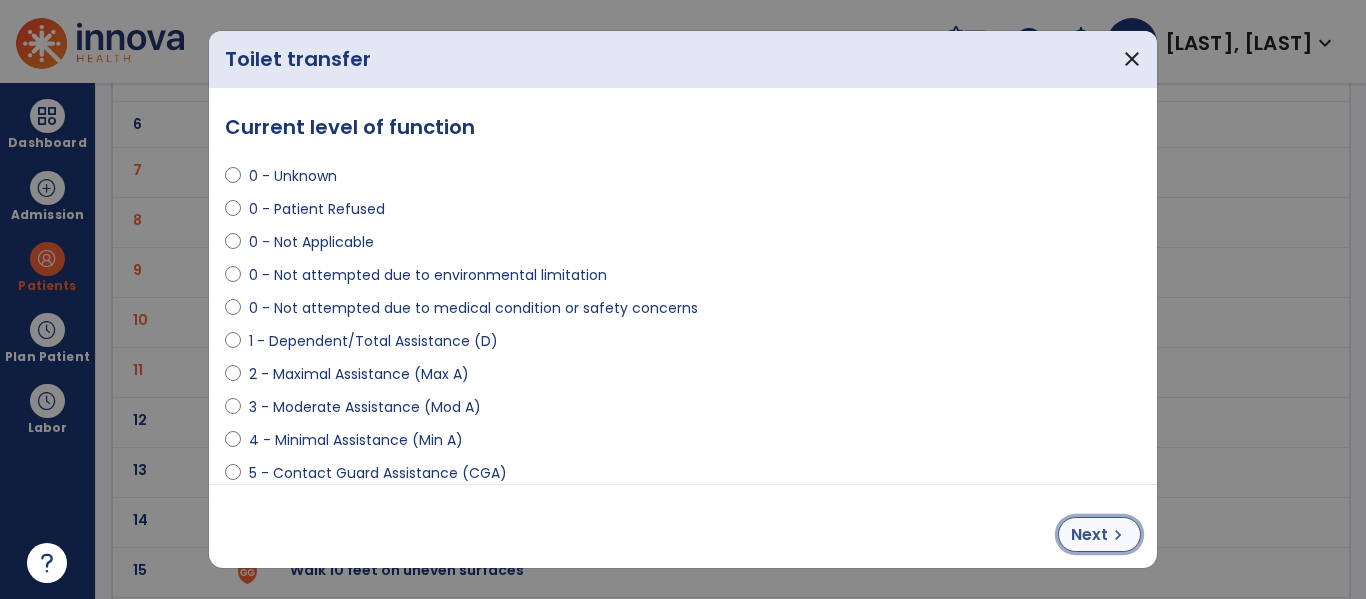 click on "Next  chevron_right" at bounding box center [1099, 534] 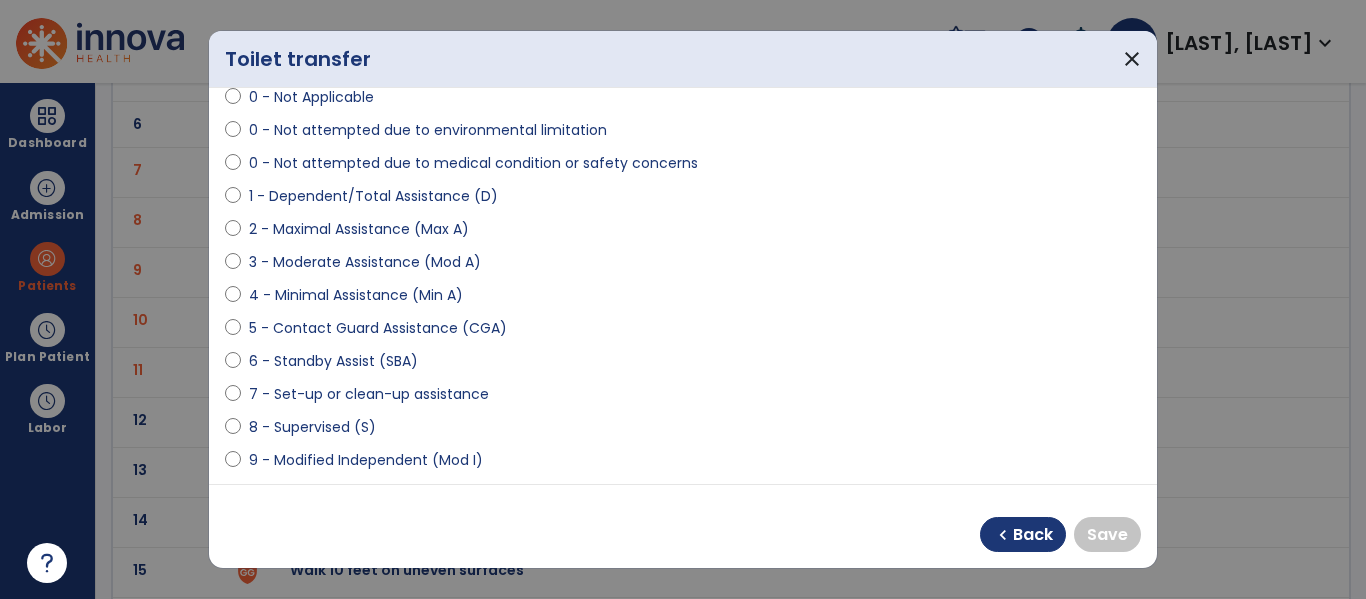 scroll, scrollTop: 185, scrollLeft: 0, axis: vertical 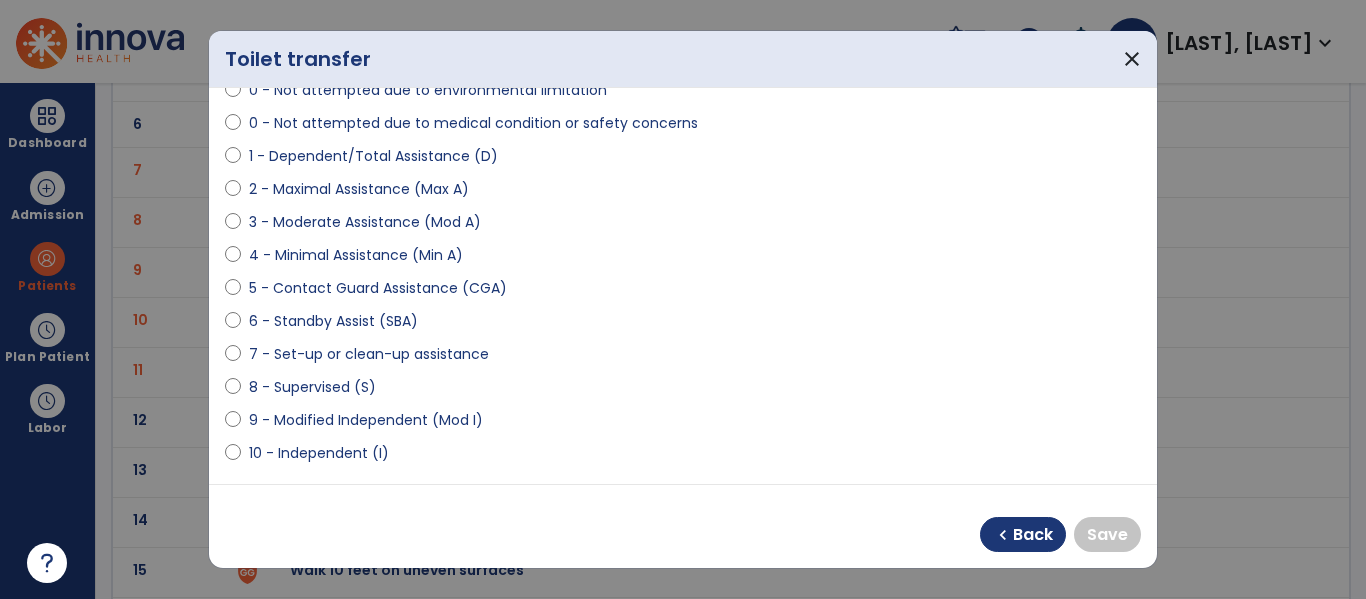 click on "0 - Unknown 0 - Patient Refused 0 - Not Applicable 0 - Not attempted due to environmental limitation 0 - Not attempted due to medical condition or safety concerns 1 - Dependent/Total Assistance (D) 2 - Maximal Assistance (Max A) 3 - Moderate Assistance (Mod A) 4 - Minimal Assistance (Min A) 5 - Contact Guard Assistance (CGA) 6 - Standby Assist (SBA) 7 - Set-up or clean-up assistance 8 - Supervised (S) 9 - Modified Independent (Mod I) 10 - Independent (I)" at bounding box center [683, 214] 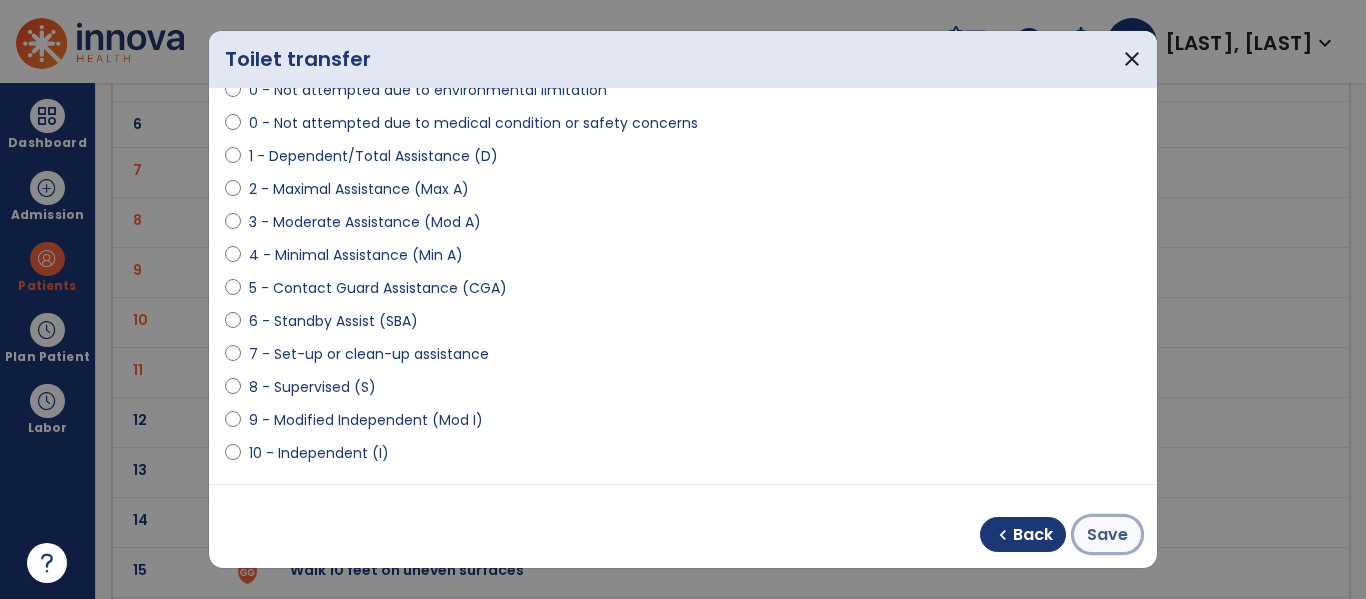 click on "Save" at bounding box center [1107, 534] 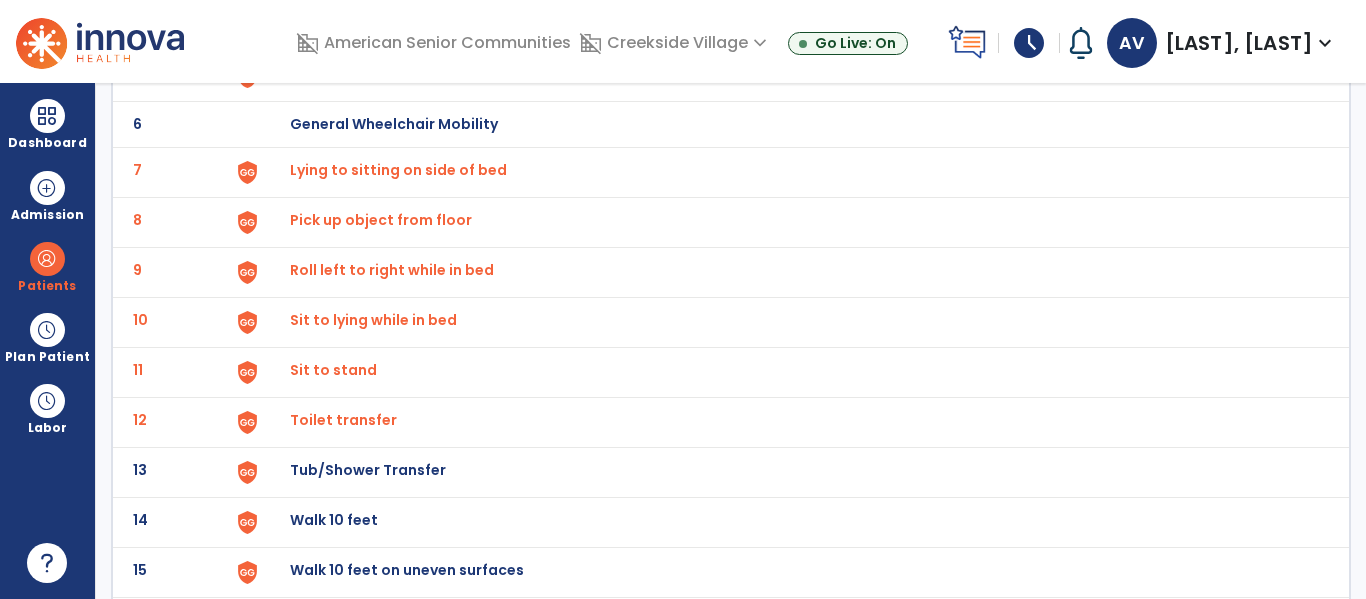 click on "Tub/Shower Transfer" at bounding box center [336, -126] 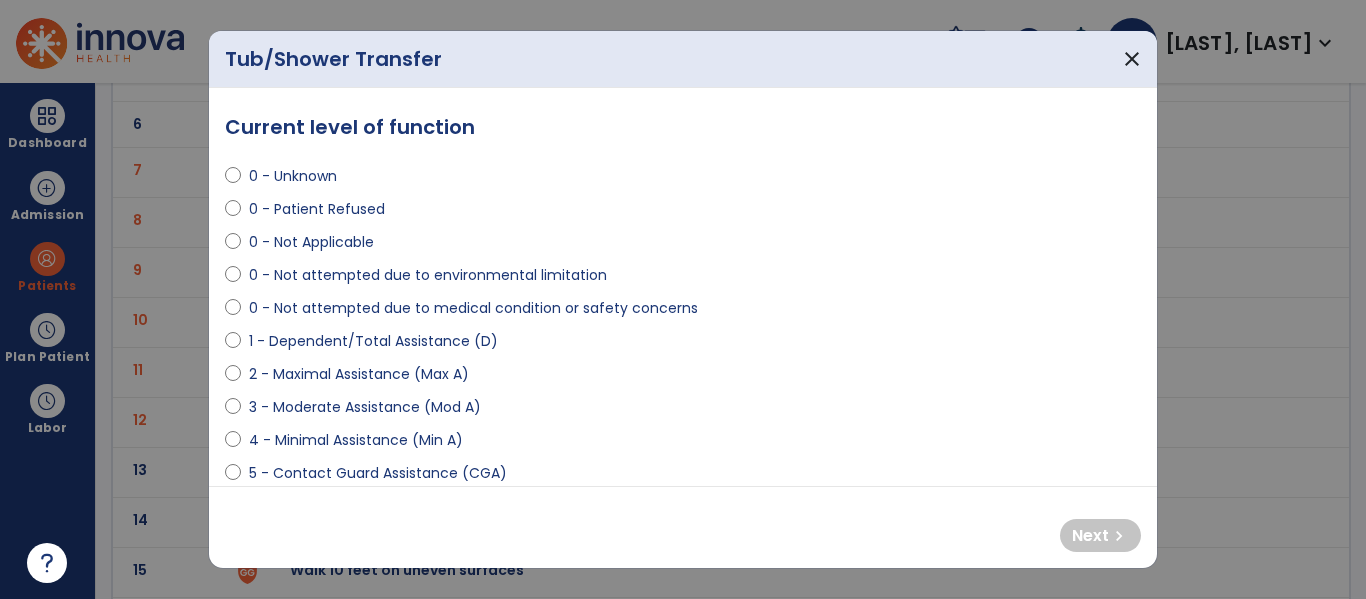 click on "0 - Not attempted due to medical condition or safety concerns" at bounding box center (473, 308) 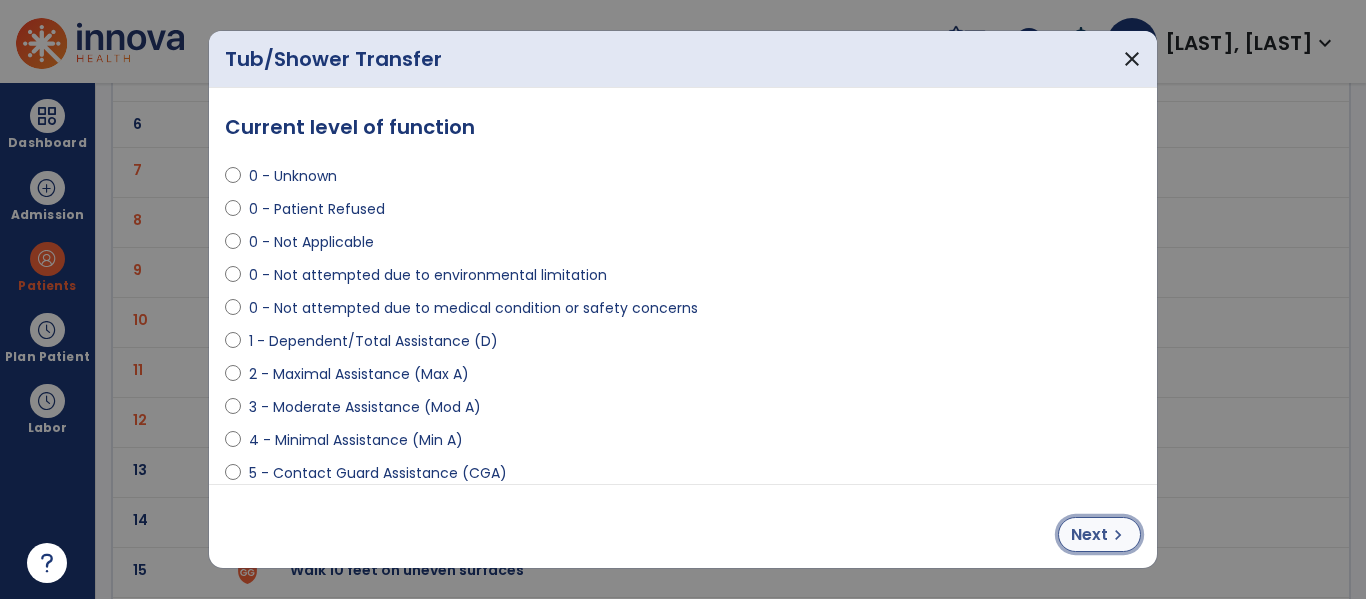 click on "Next" at bounding box center [1089, 535] 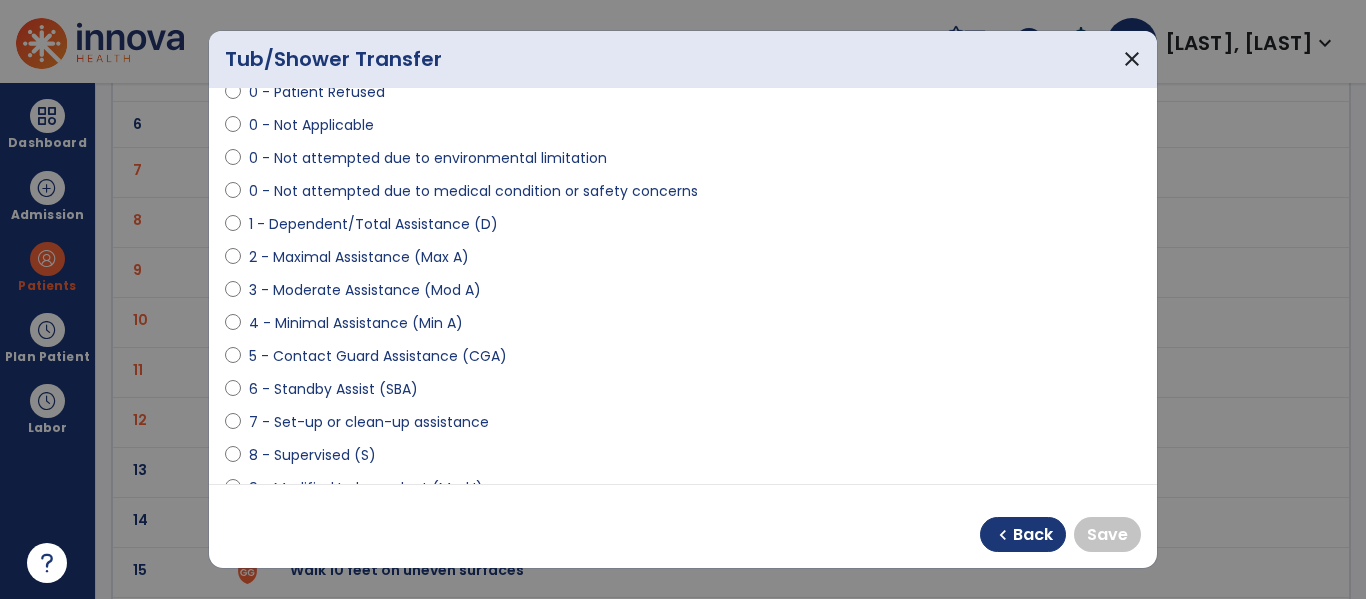 scroll, scrollTop: 163, scrollLeft: 0, axis: vertical 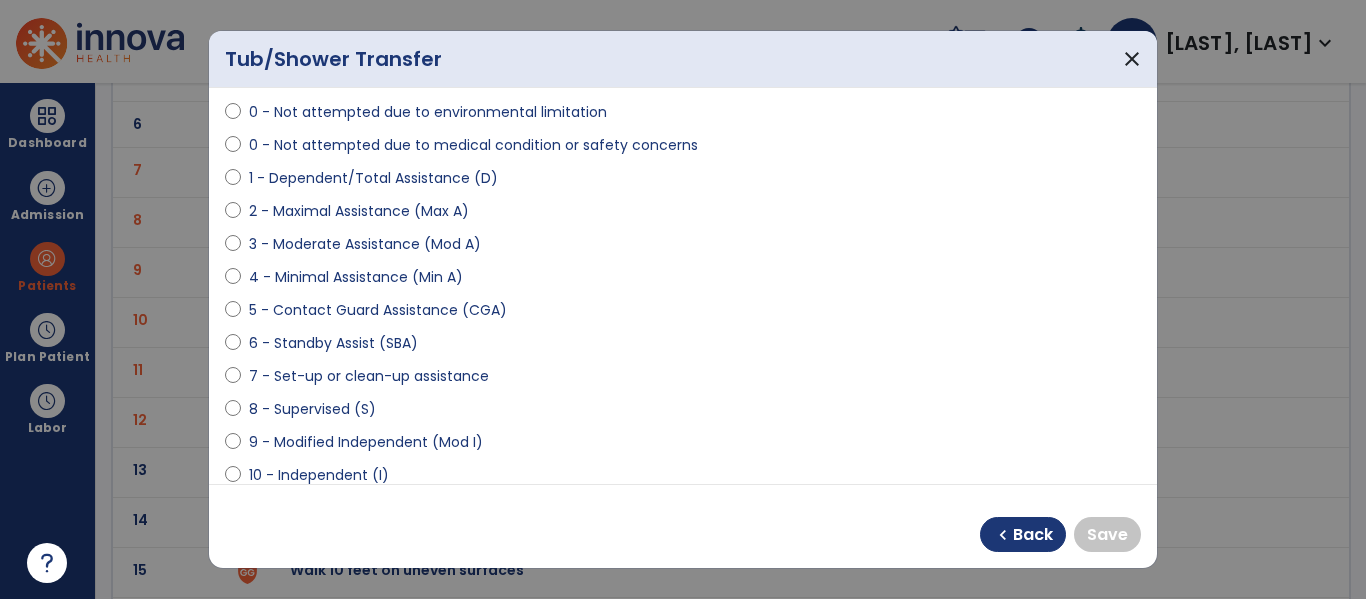 click on "8 - Supervised (S)" at bounding box center [312, 409] 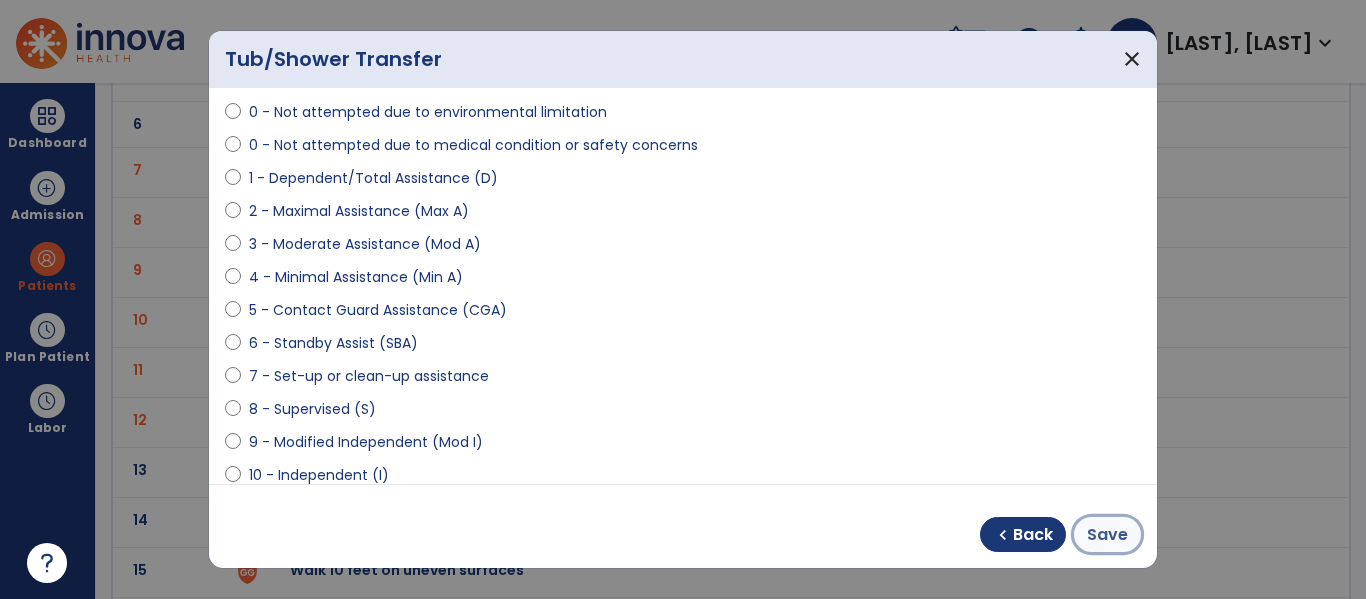 click on "Save" at bounding box center [1107, 535] 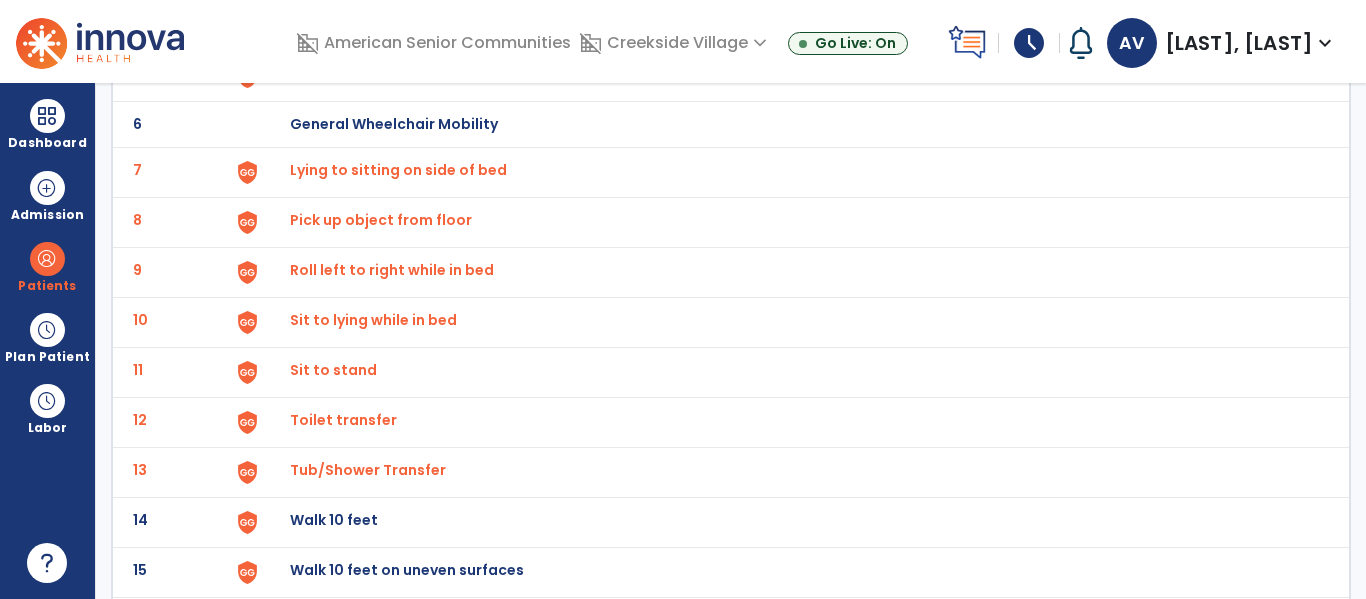 click on "Walk 10 feet" at bounding box center (336, -126) 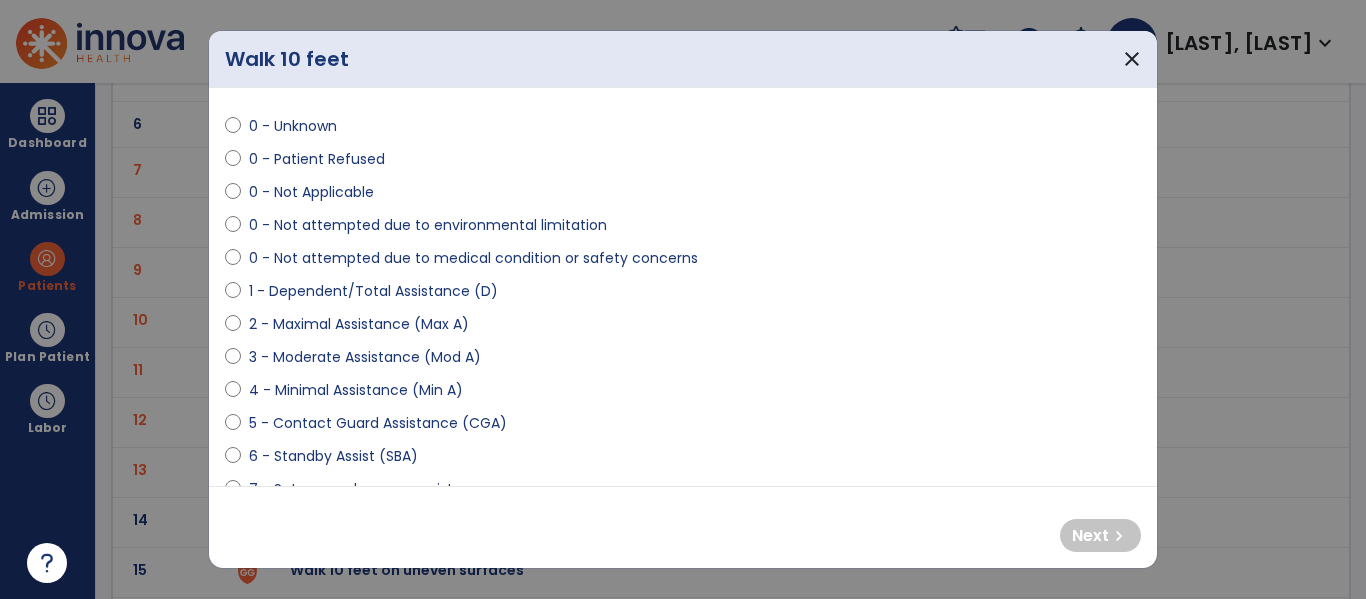 scroll, scrollTop: 59, scrollLeft: 0, axis: vertical 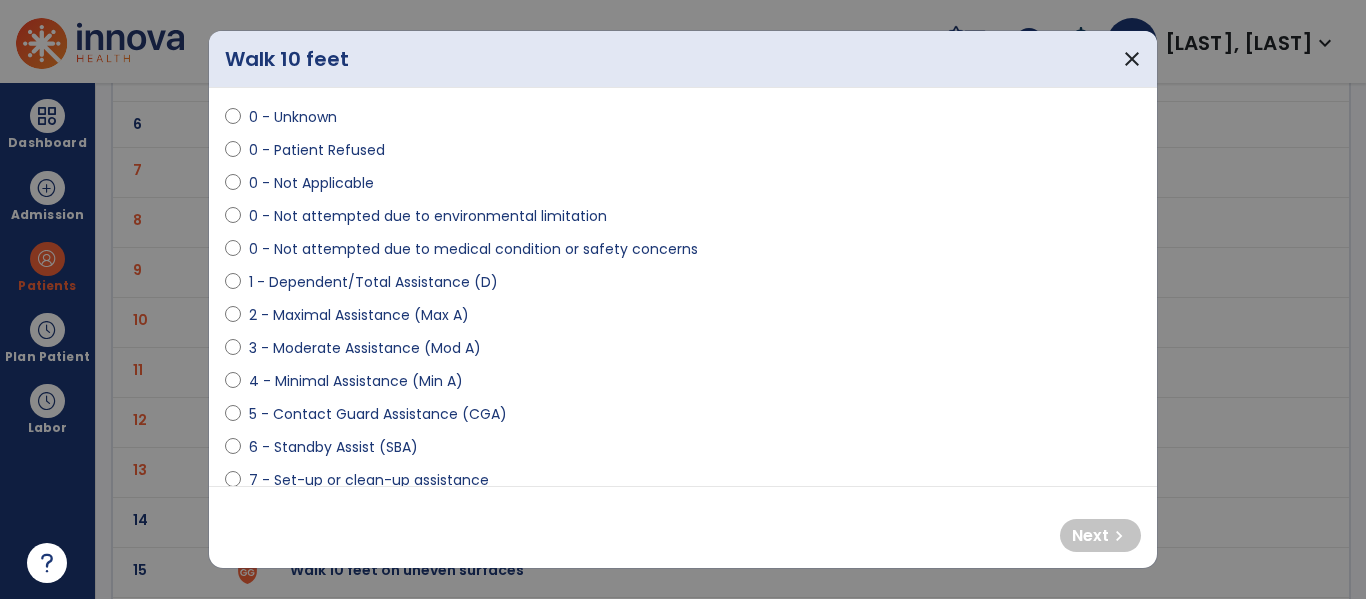 click on "5 - Contact Guard Assistance (CGA)" at bounding box center (378, 414) 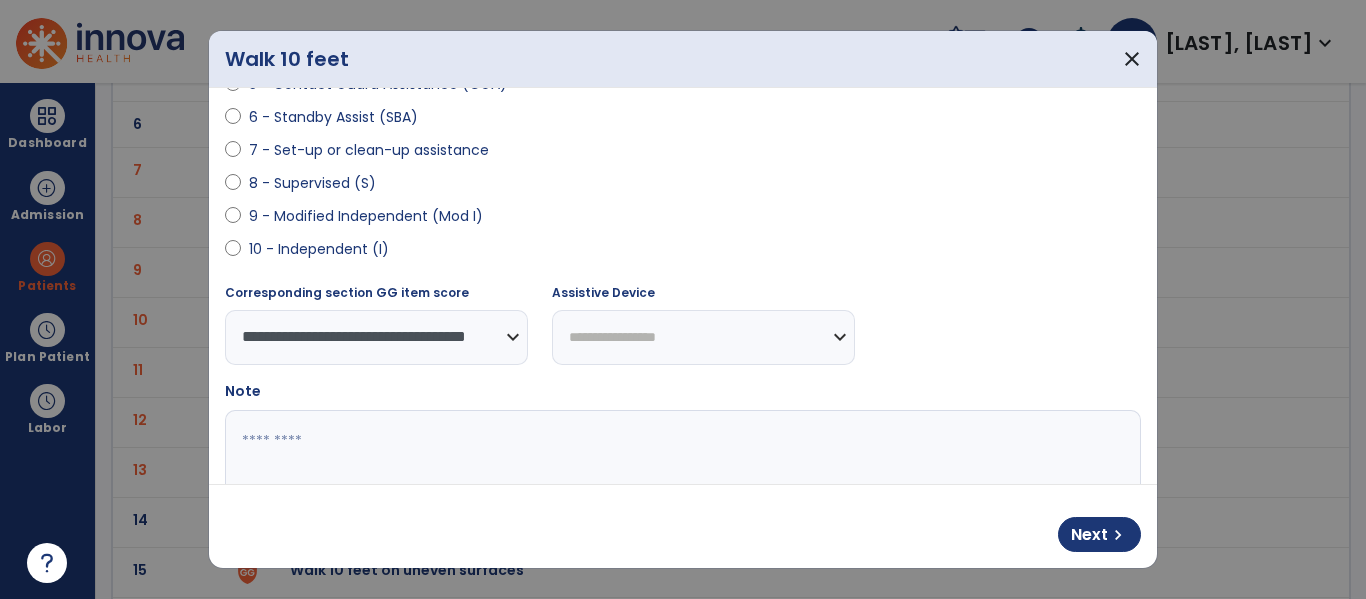 scroll, scrollTop: 405, scrollLeft: 0, axis: vertical 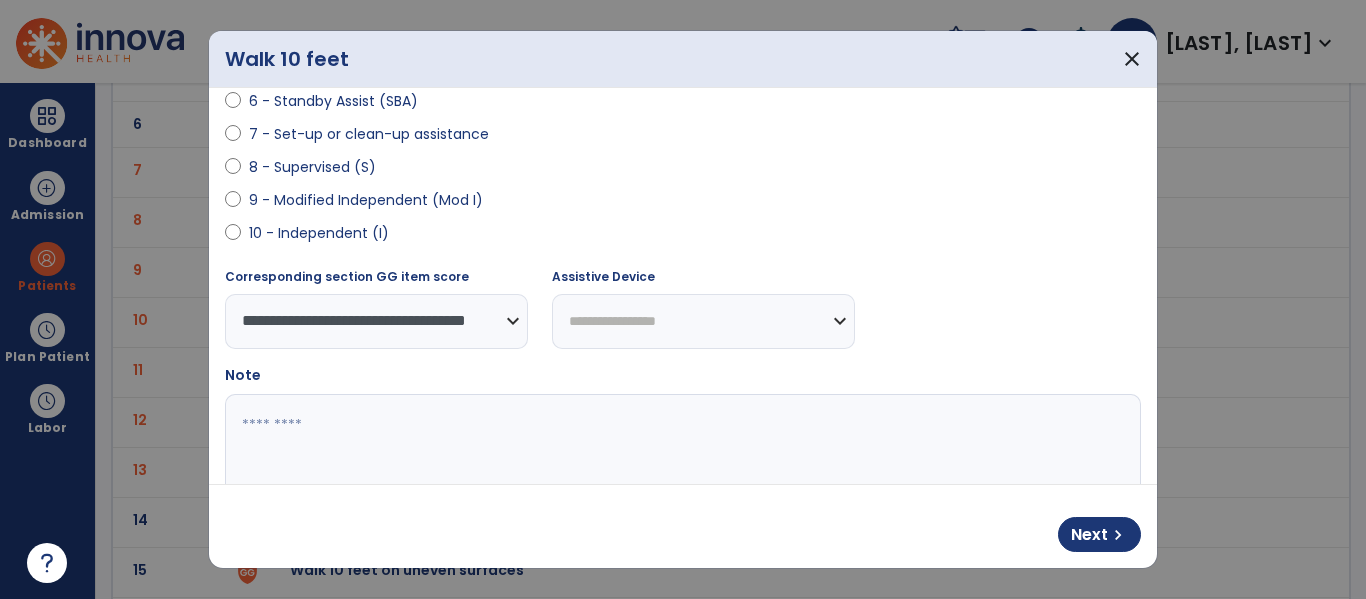 click on "**********" at bounding box center (703, 321) 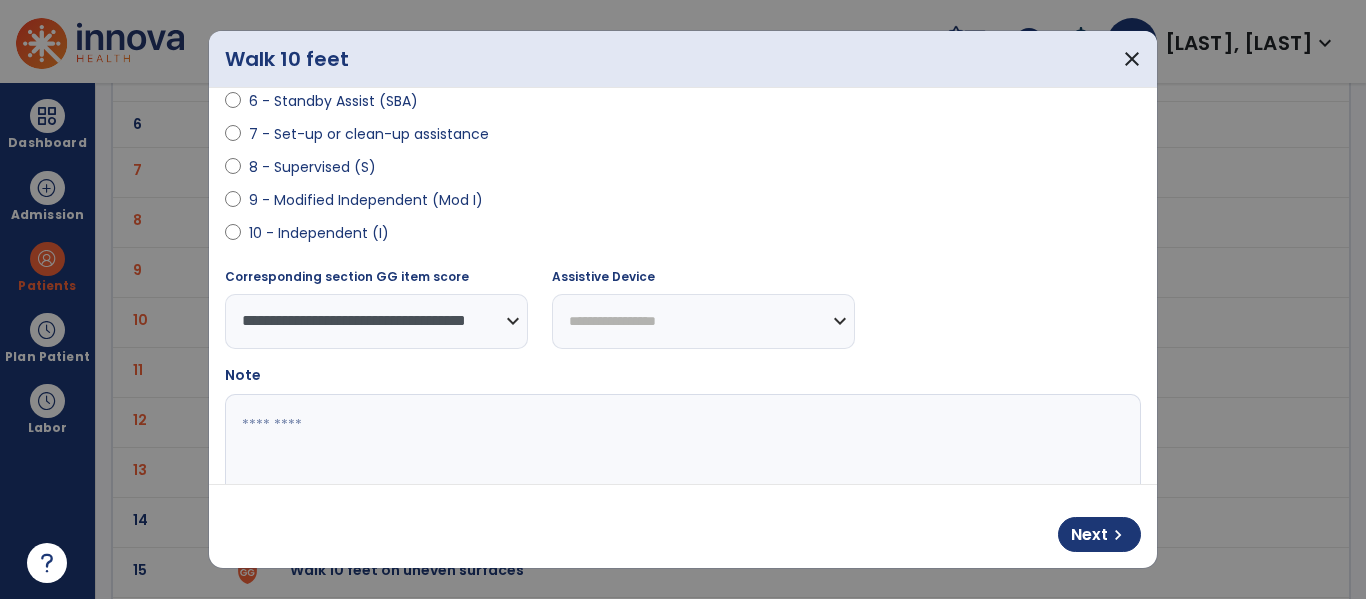 select on "**********" 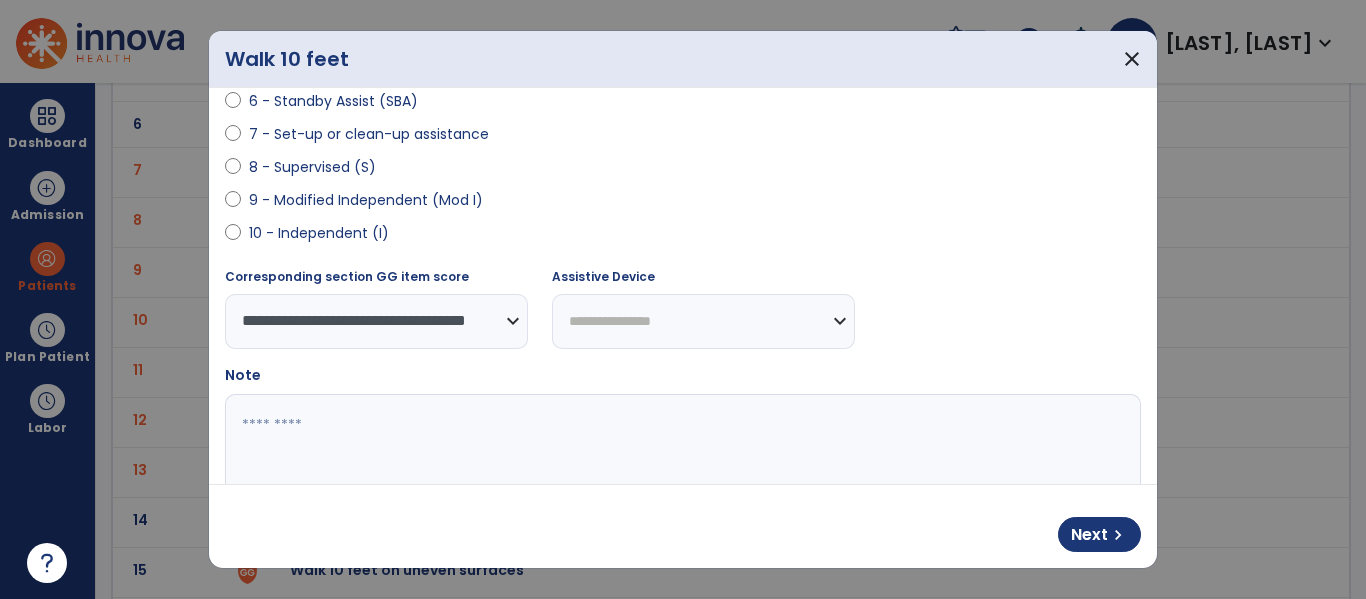 click on "**********" at bounding box center [703, 321] 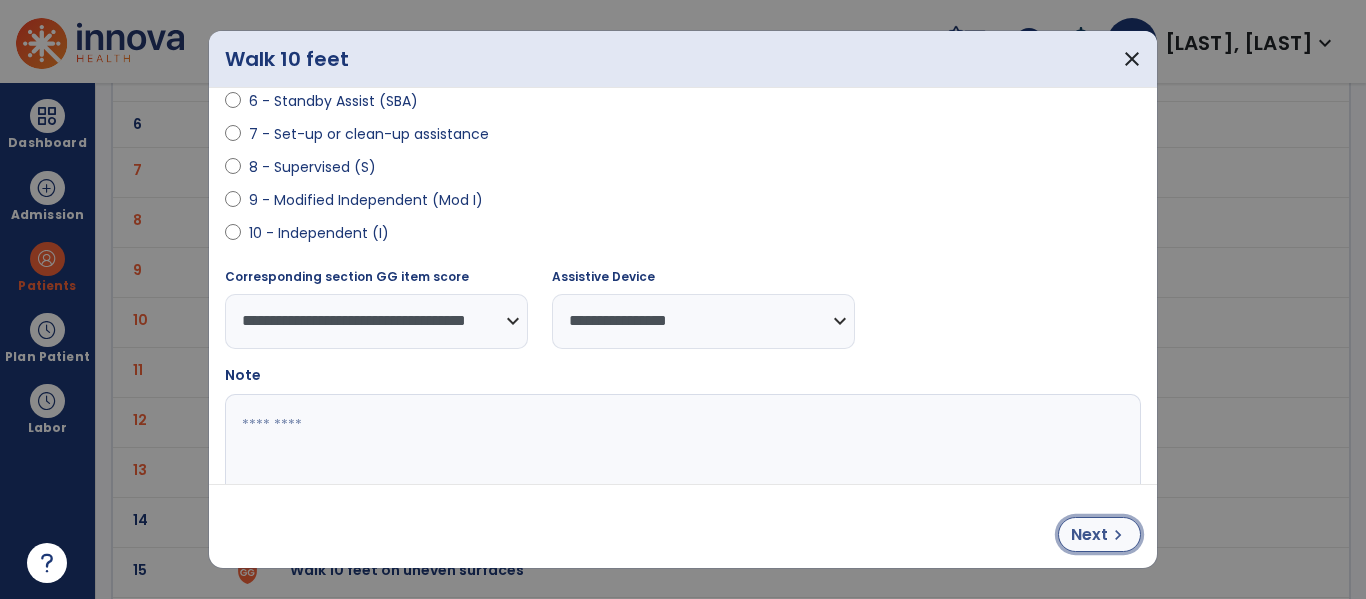 click on "Next  chevron_right" at bounding box center [1099, 534] 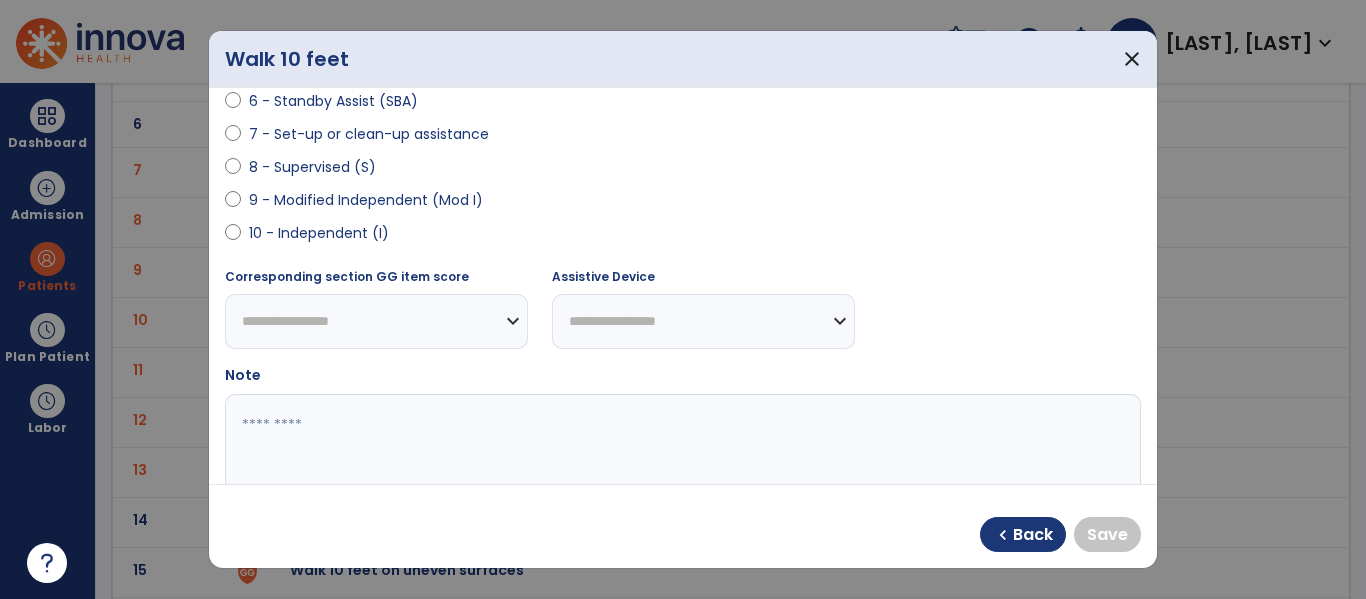 click on "9 - Modified Independent (Mod I)" at bounding box center [366, 200] 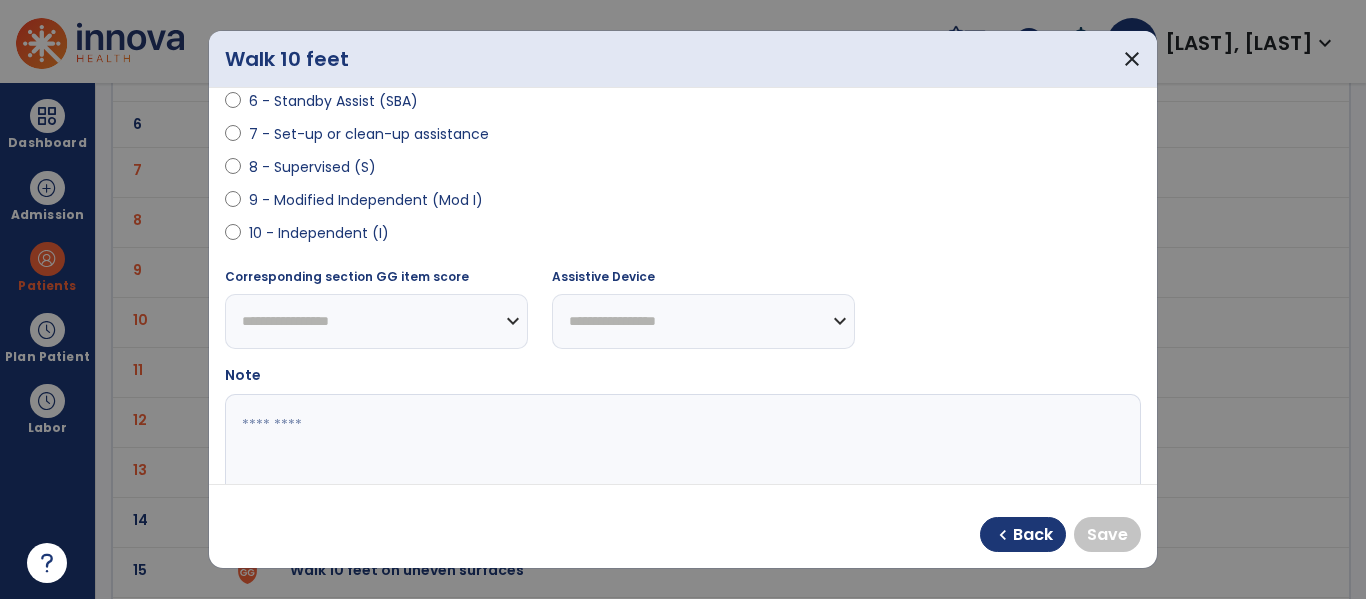 select on "**********" 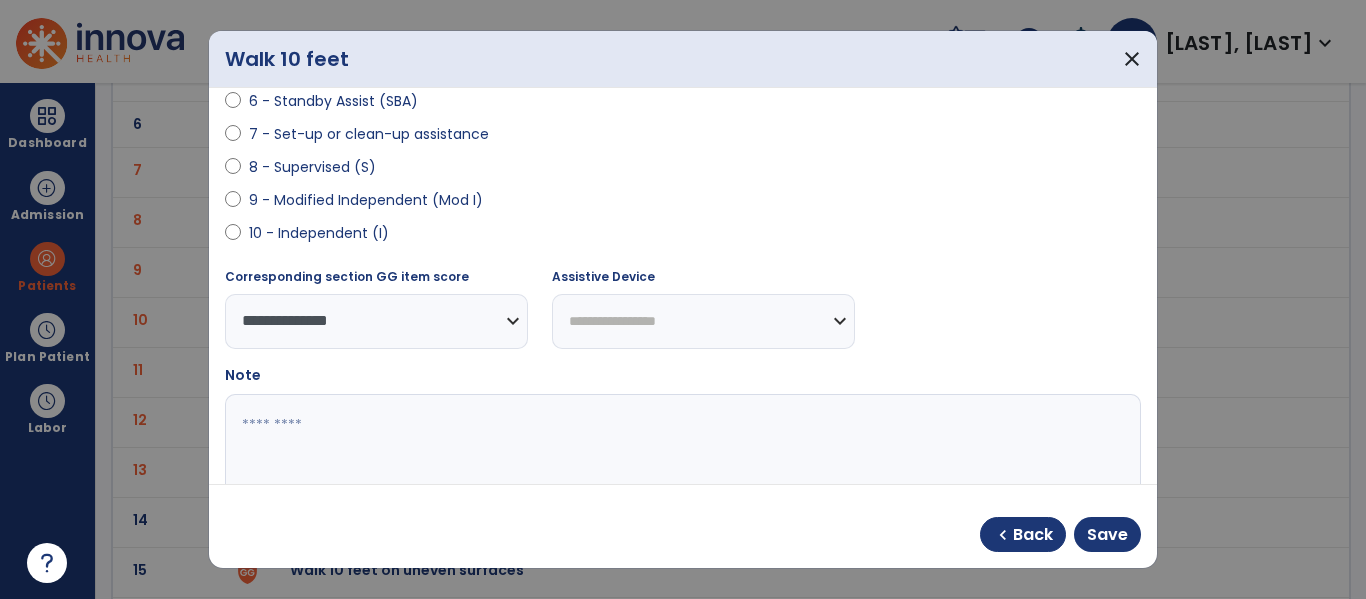 click on "**********" at bounding box center (703, 321) 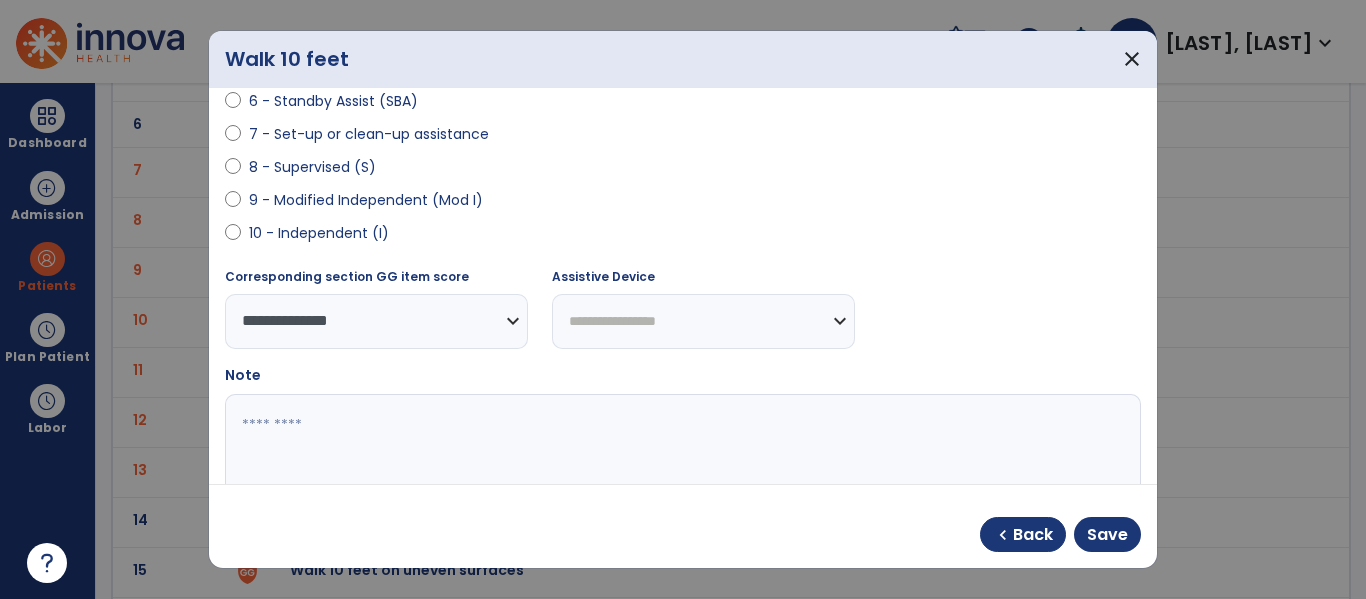select on "**********" 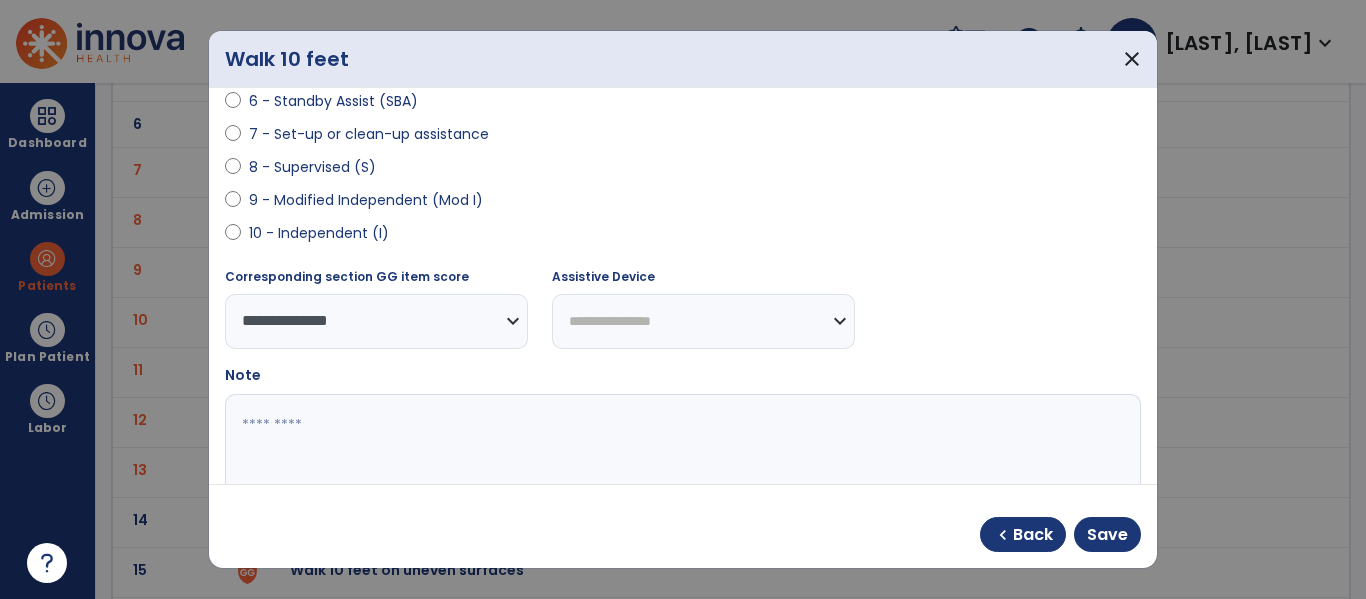 click on "**********" at bounding box center [703, 321] 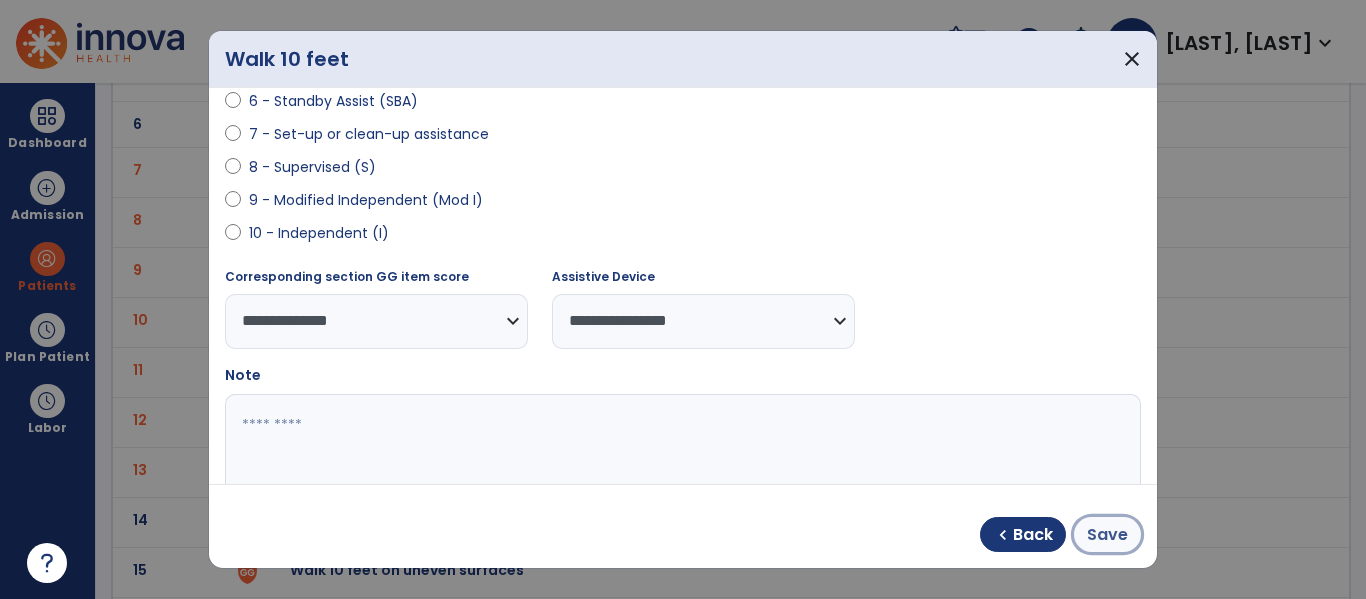 click on "Save" at bounding box center [1107, 535] 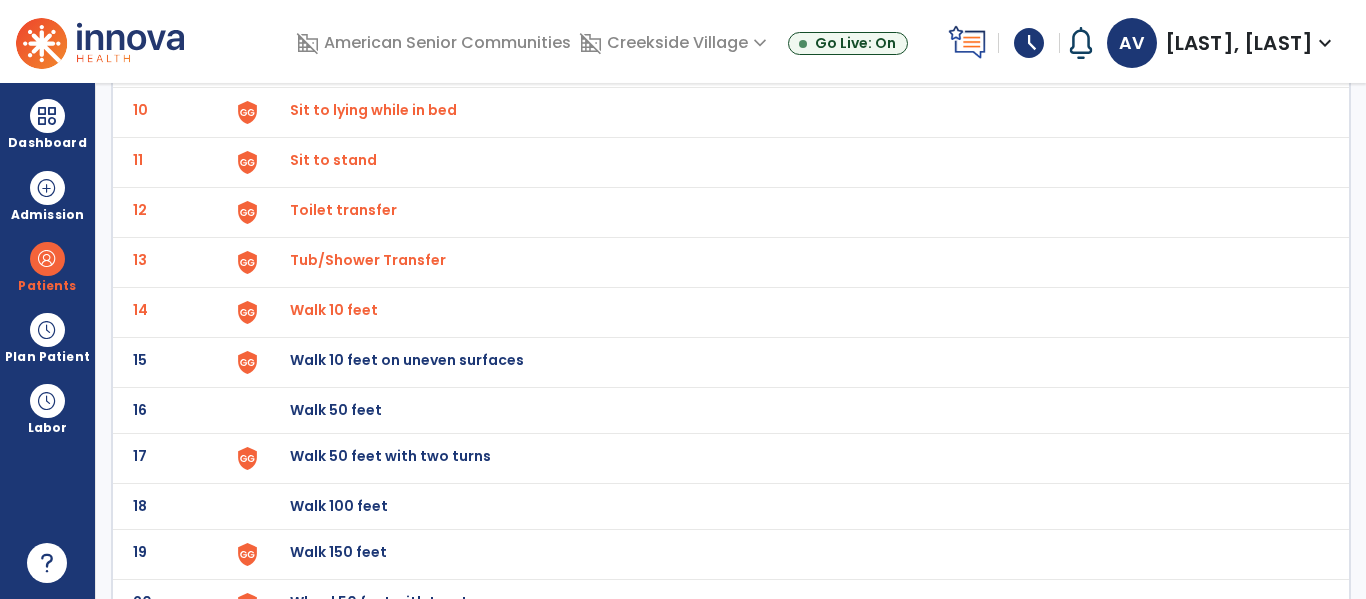 scroll, scrollTop: 599, scrollLeft: 0, axis: vertical 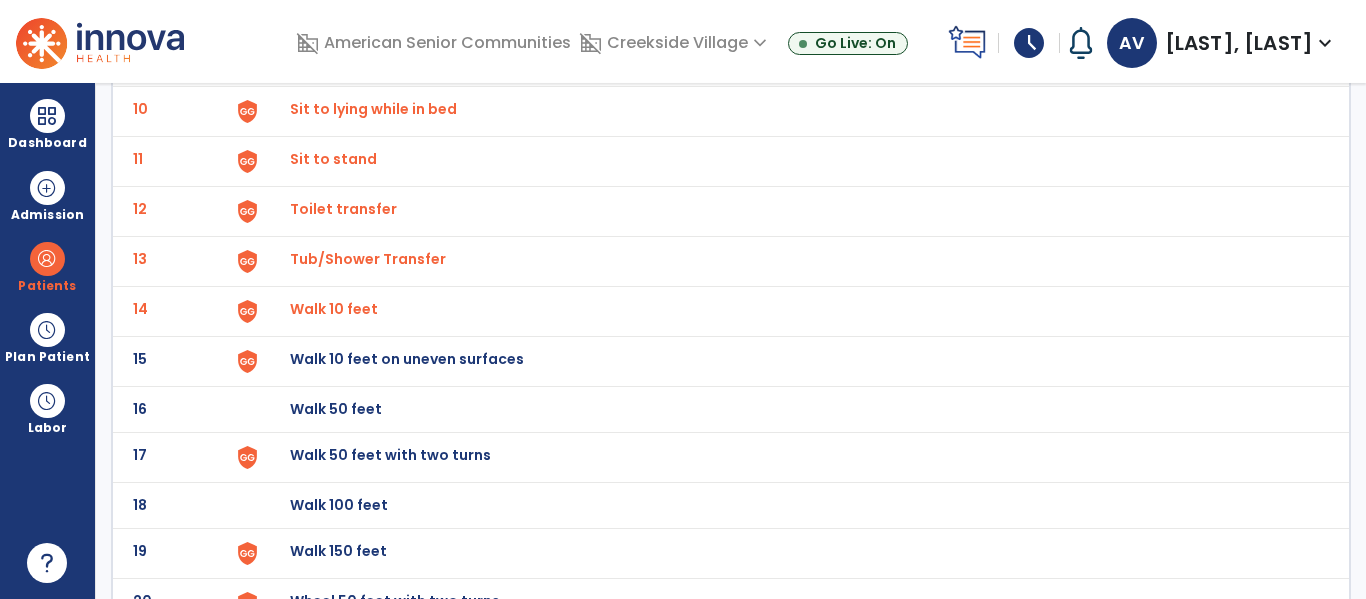 click on "Walk 10 feet on uneven surfaces" at bounding box center (336, -337) 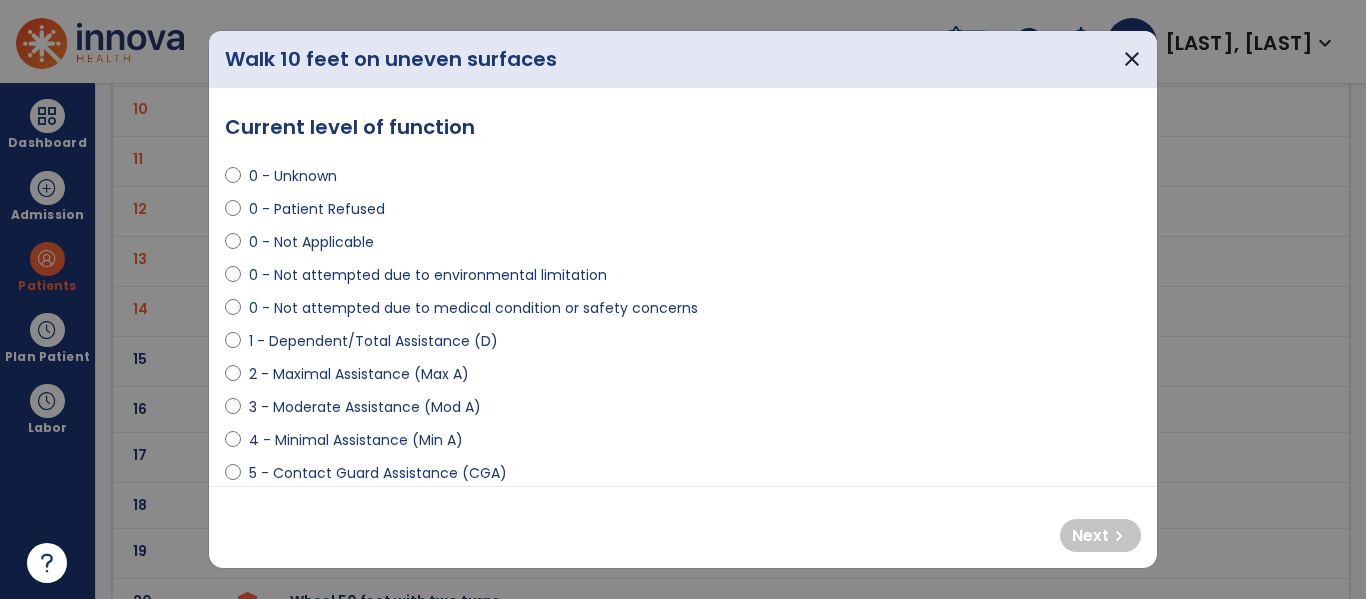 click on "0 - Unknown 0 - Patient Refused 0 - Not Applicable 0 - Not attempted due to environmental limitation 0 - Not attempted due to medical condition or safety concerns 1 - Dependent/Total Assistance (D) 2 - Maximal Assistance (Max A) 3 - Moderate Assistance (Mod A) 4 - Minimal Assistance (Min A) 5 - Contact Guard Assistance (CGA) 6 - Standby Assist (SBA) 7 - Set-up or clean-up assistance 8 - Supervised (S) 9 - Modified Independent (Mod I) 10 - Independent (I)" at bounding box center [683, 399] 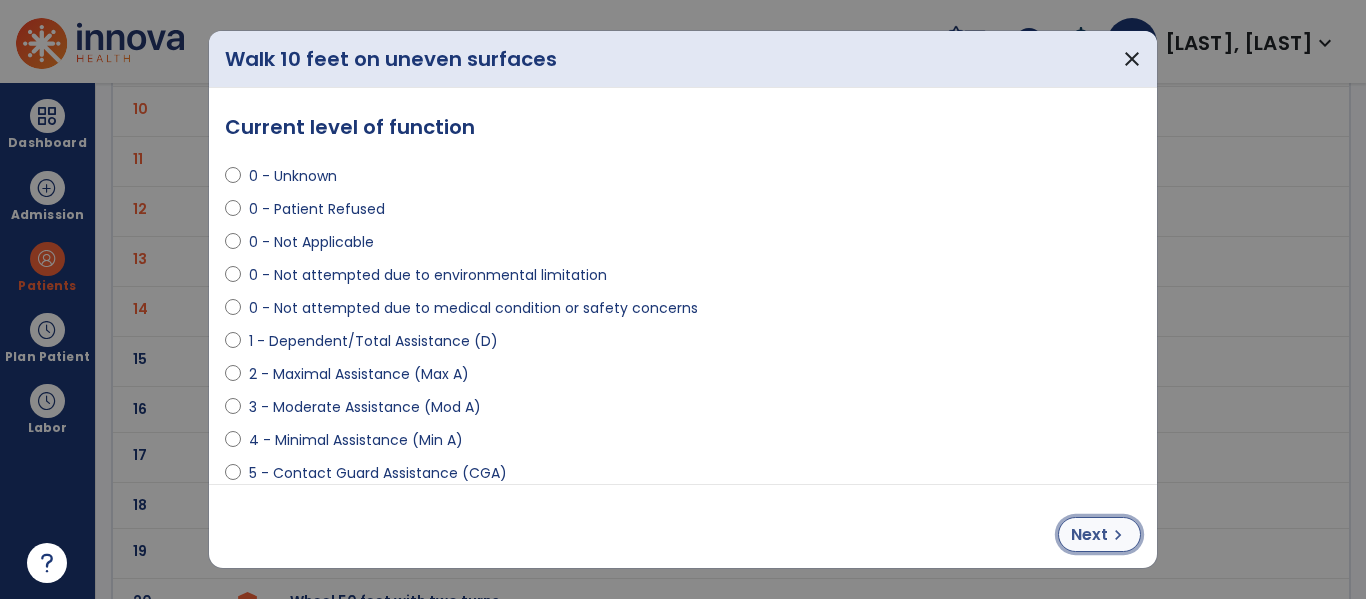 click on "Next" at bounding box center (1089, 535) 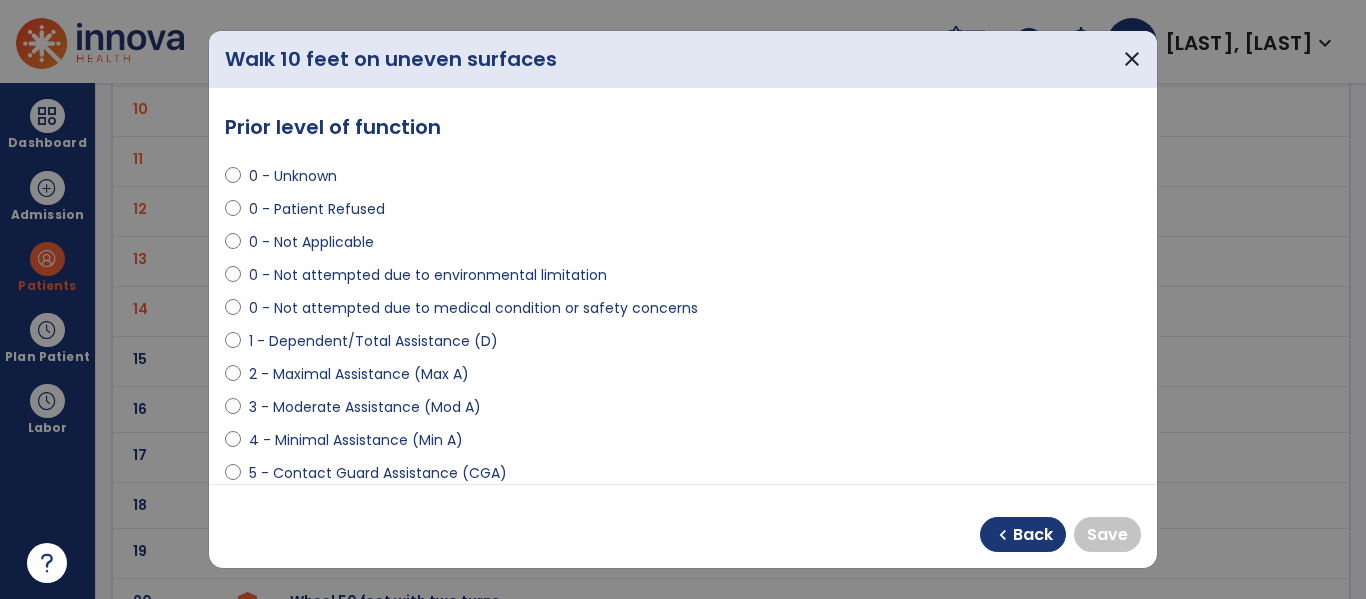 click on "0 - Not Applicable" at bounding box center [311, 242] 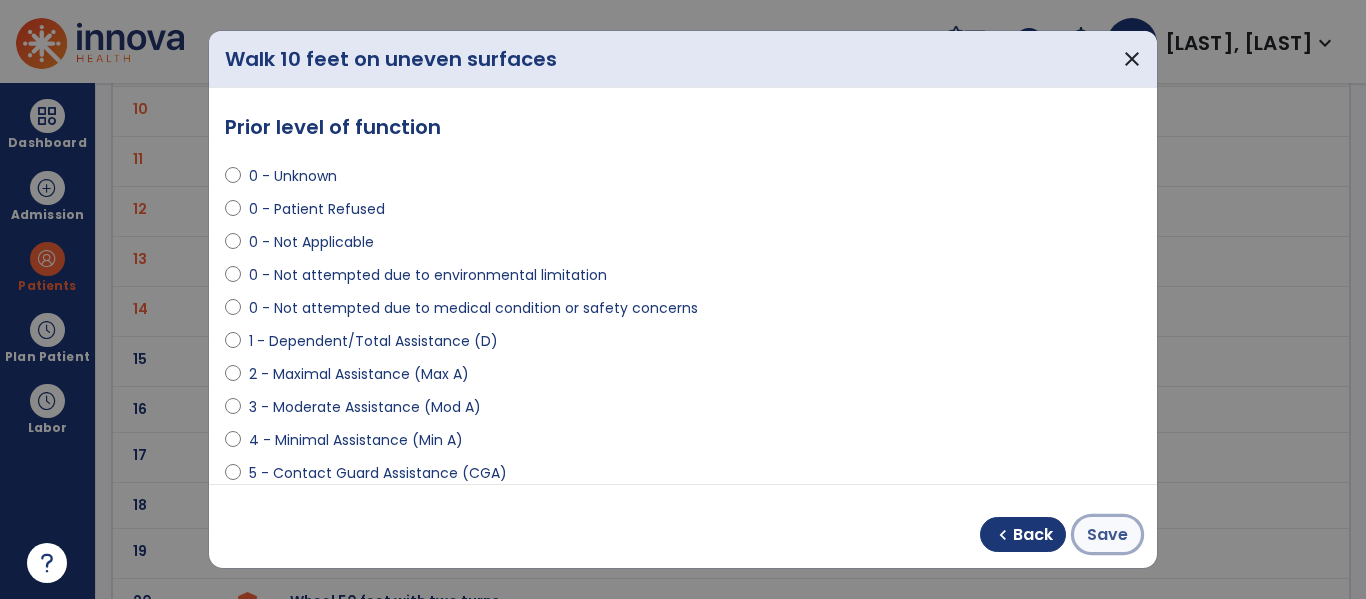 click on "Save" at bounding box center [1107, 535] 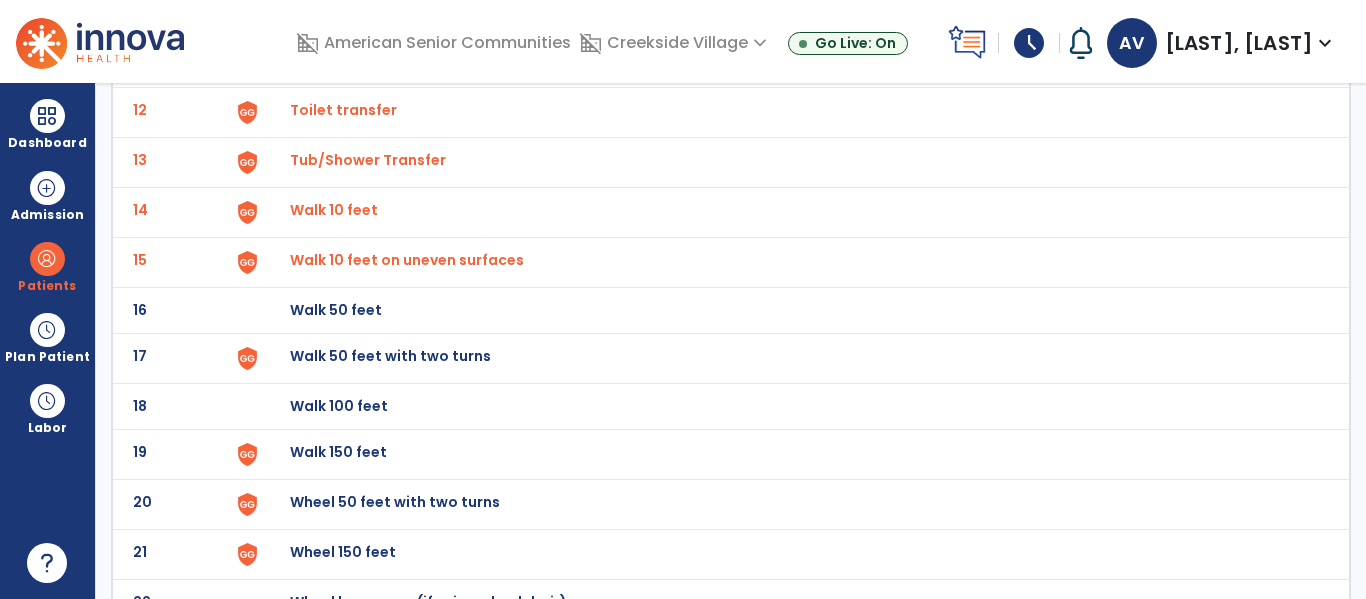 scroll, scrollTop: 702, scrollLeft: 0, axis: vertical 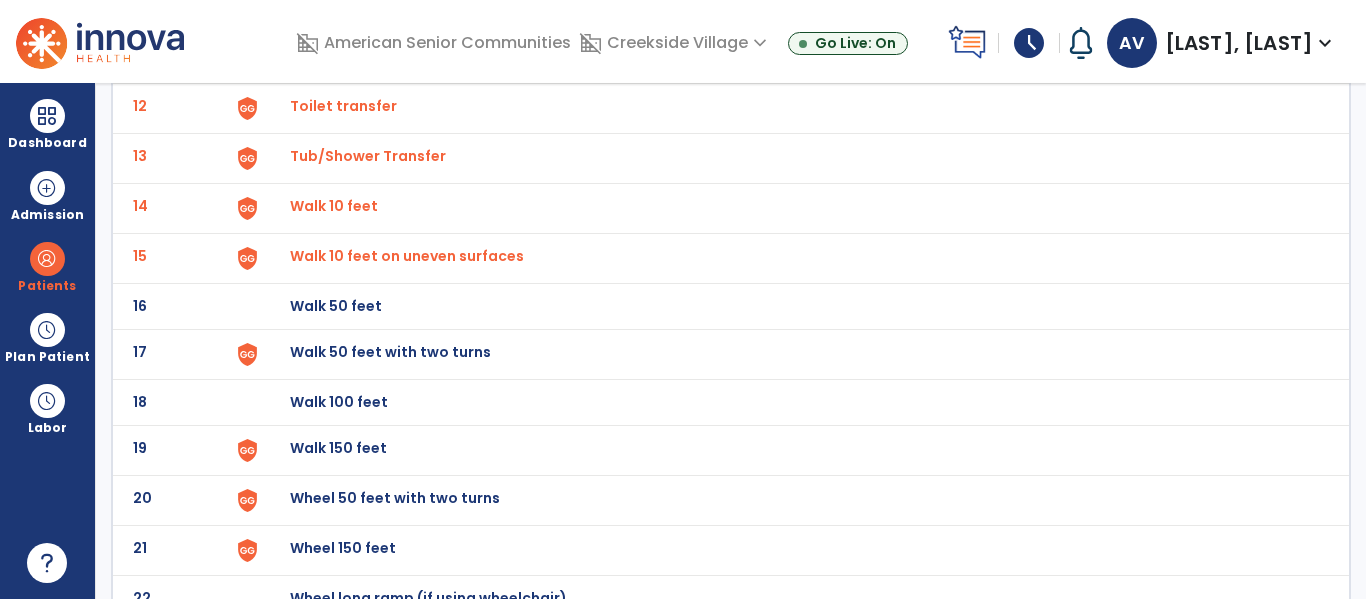 click on "Walk 50 feet with two turns" at bounding box center [336, -440] 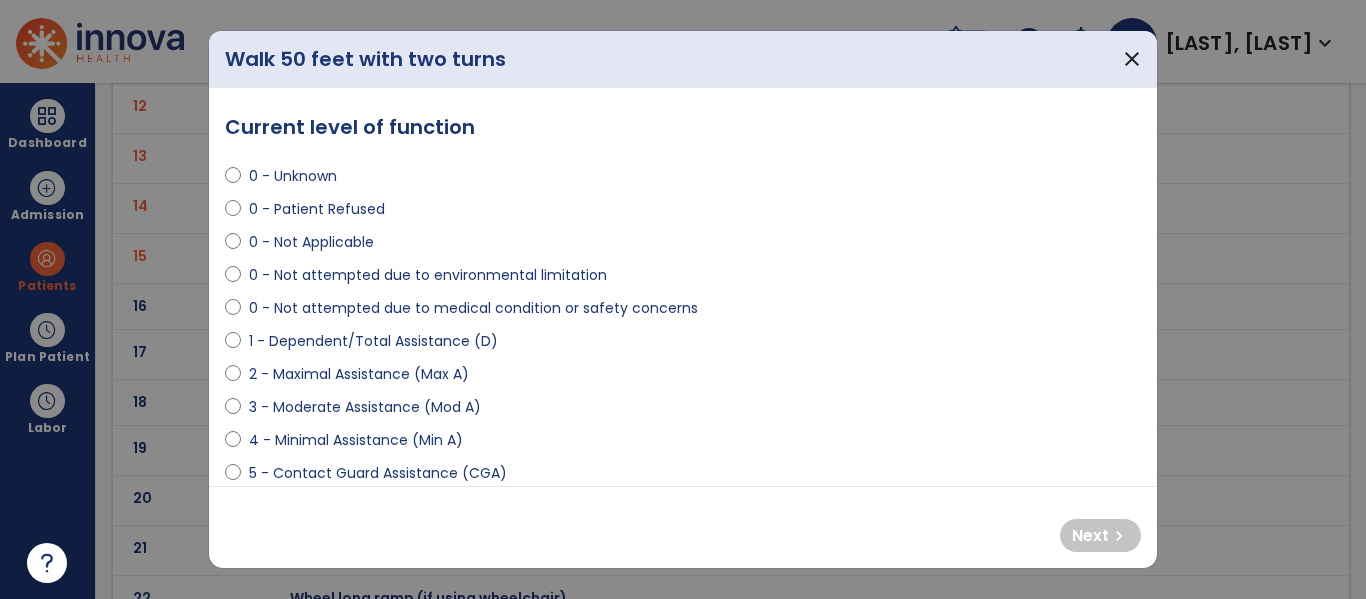 click on "0 - Not attempted due to medical condition or safety concerns" at bounding box center (473, 308) 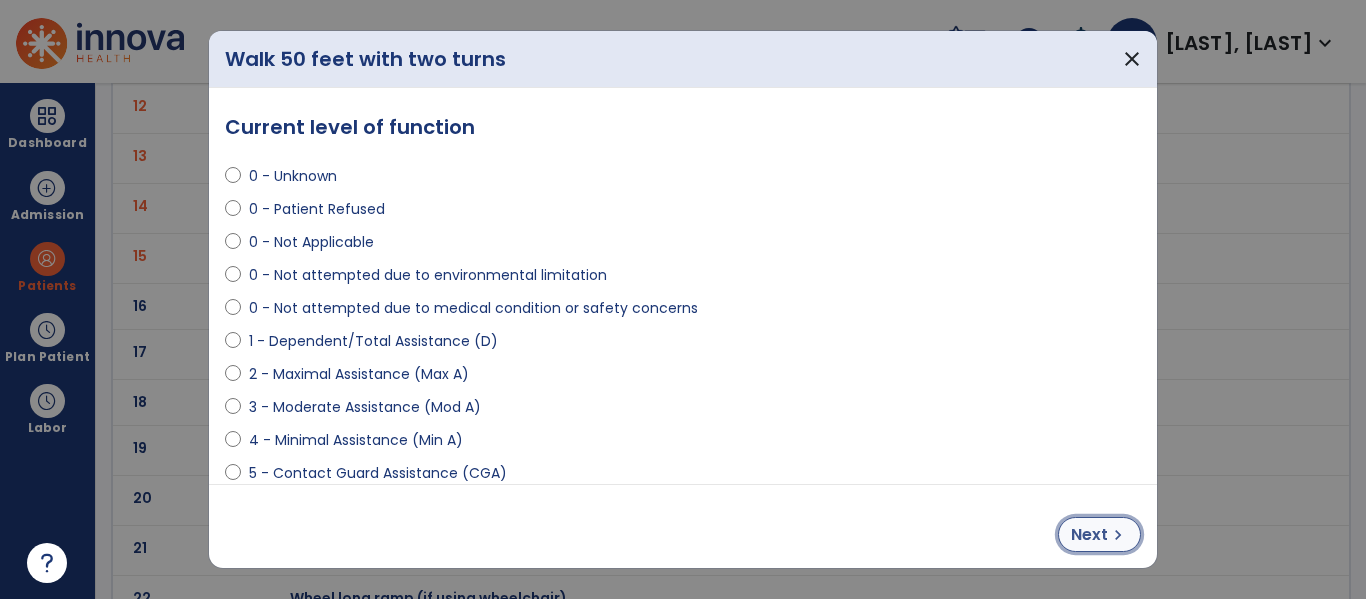 click on "Next" at bounding box center [1089, 535] 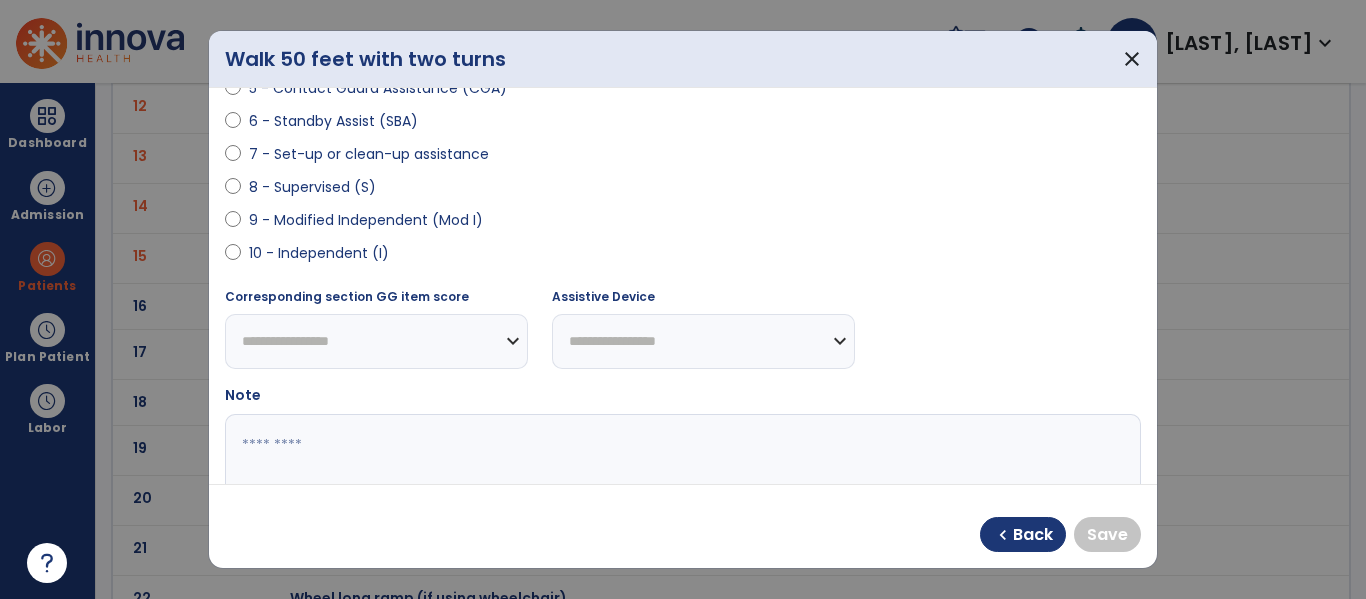 scroll, scrollTop: 496, scrollLeft: 0, axis: vertical 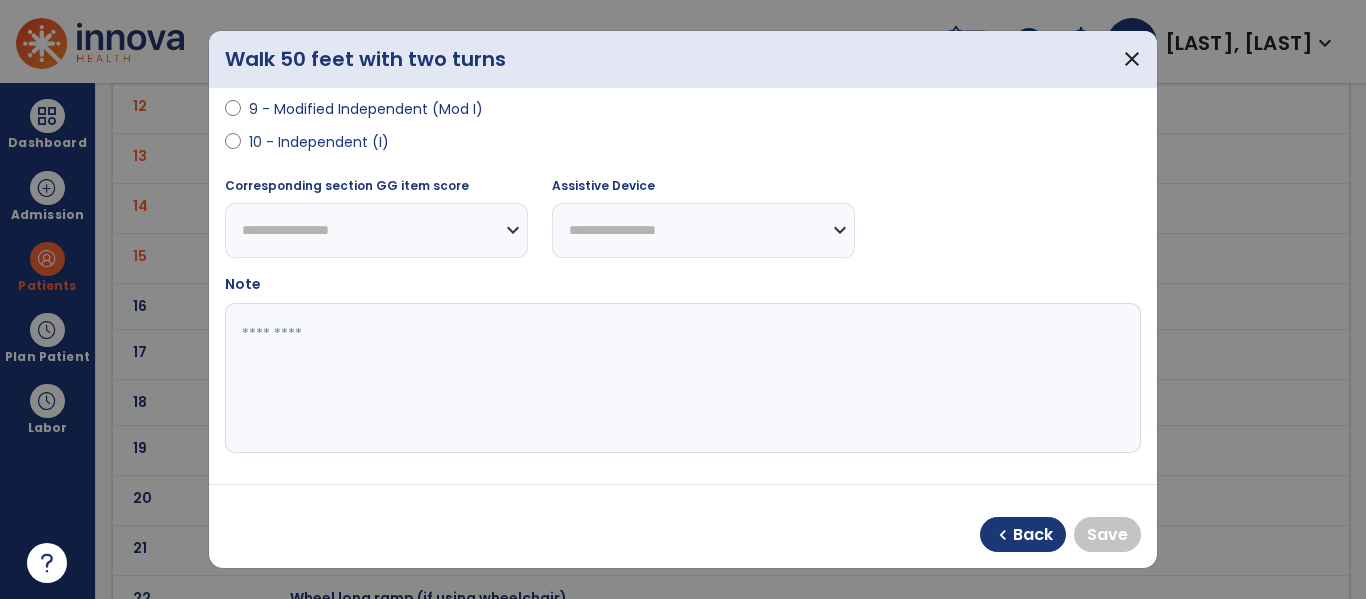 click on "9 - Modified Independent (Mod I)" at bounding box center [366, 109] 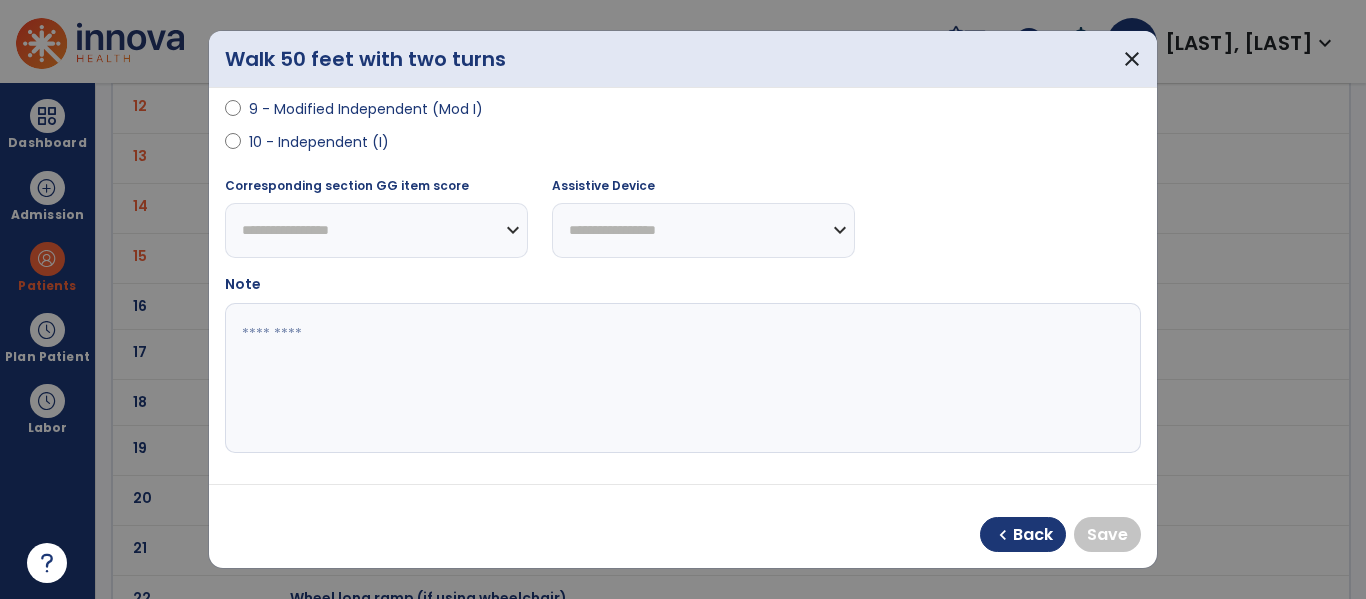 select on "**********" 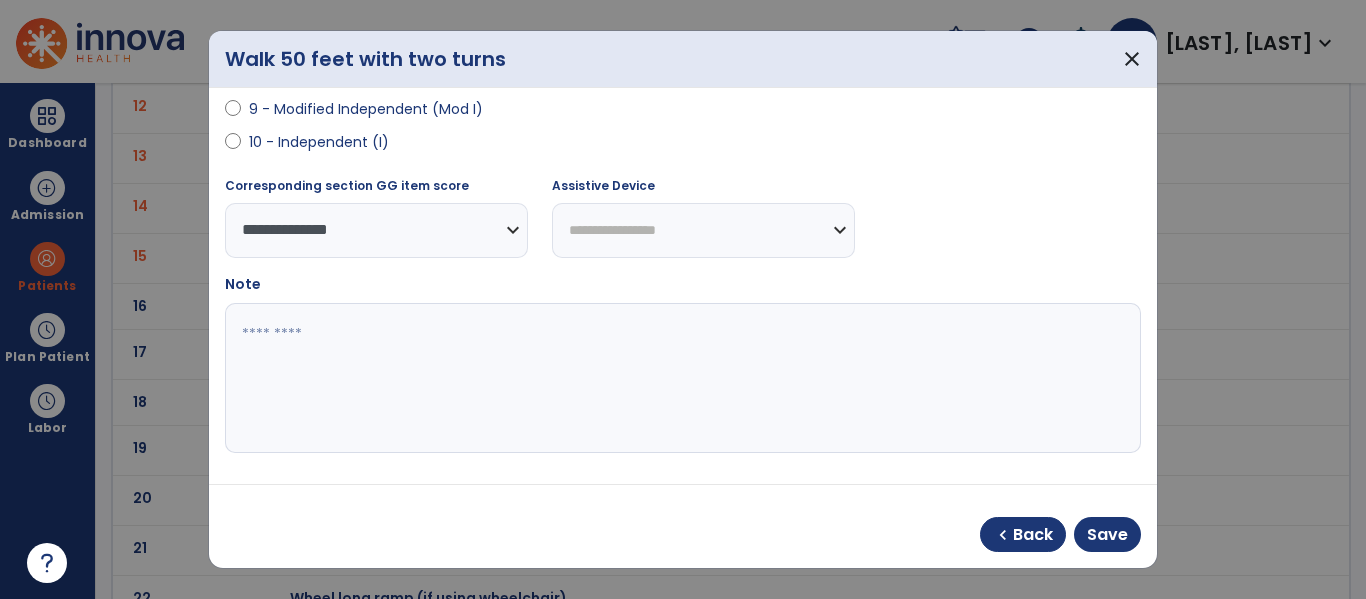 click on "**********" at bounding box center [703, 230] 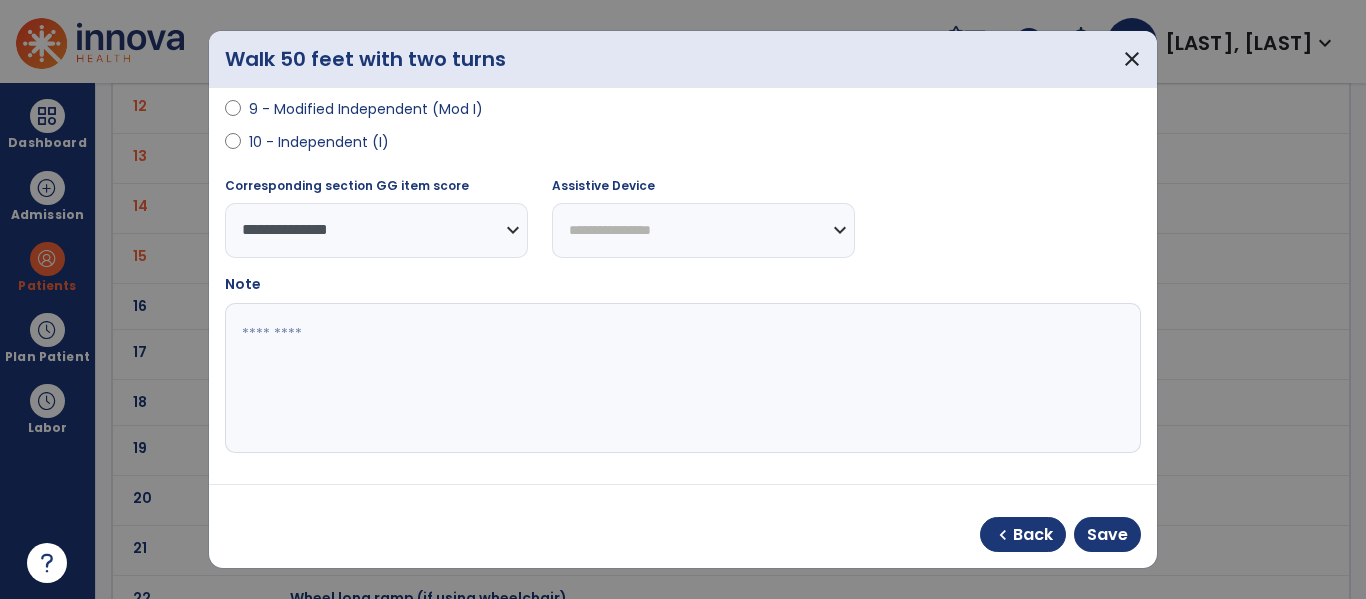click on "**********" at bounding box center [703, 230] 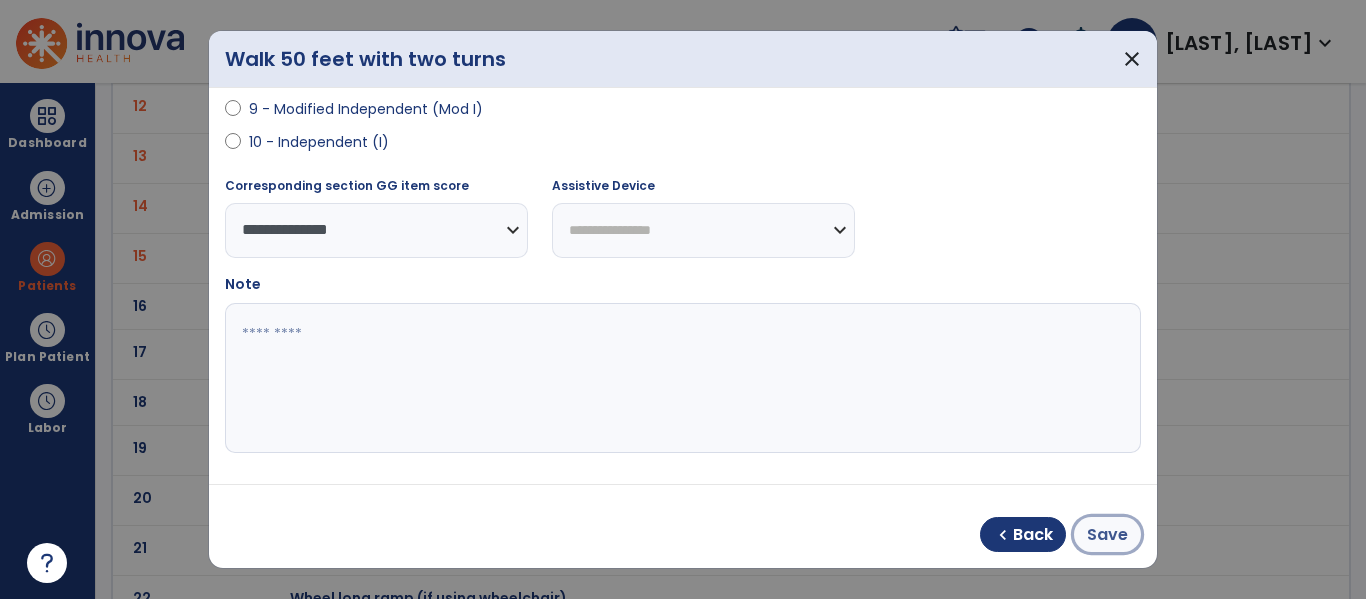 click on "Save" at bounding box center [1107, 535] 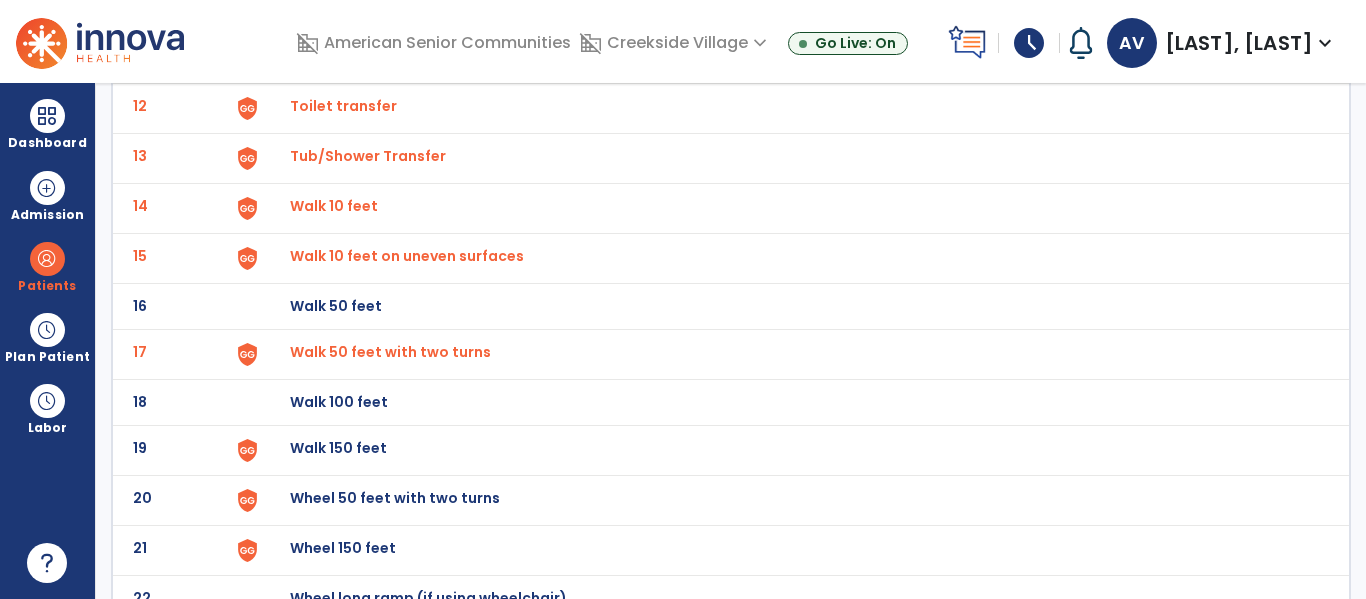 scroll, scrollTop: 772, scrollLeft: 0, axis: vertical 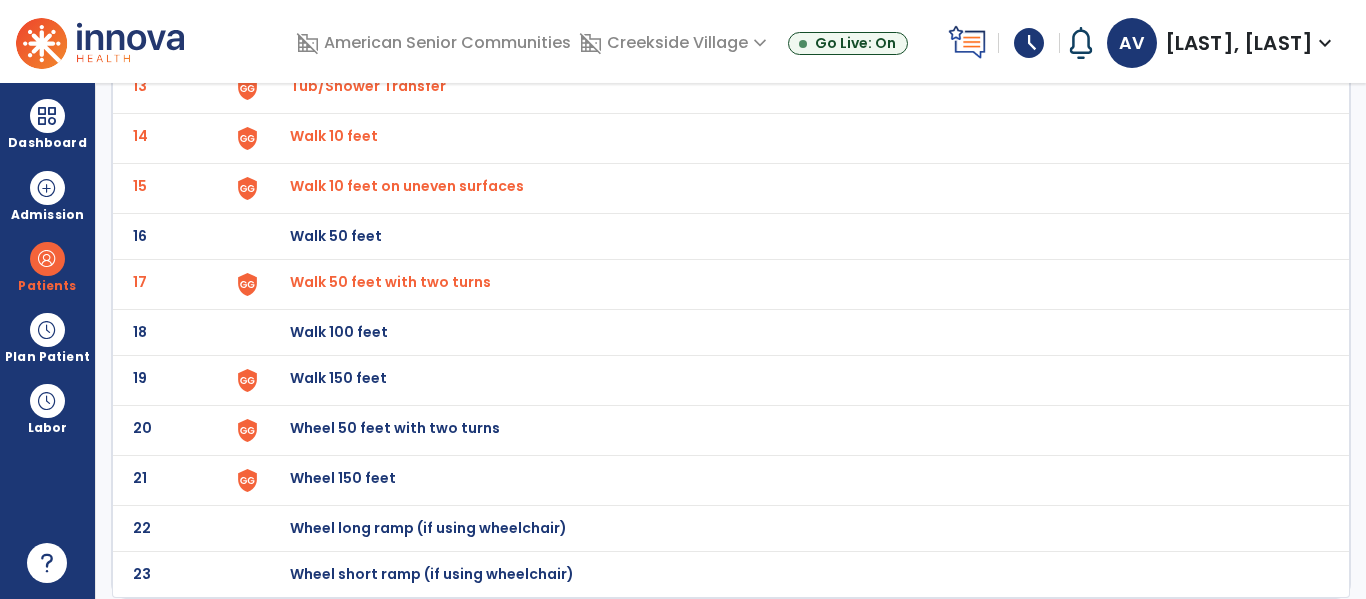 click on "Walk 150 feet" at bounding box center (336, -510) 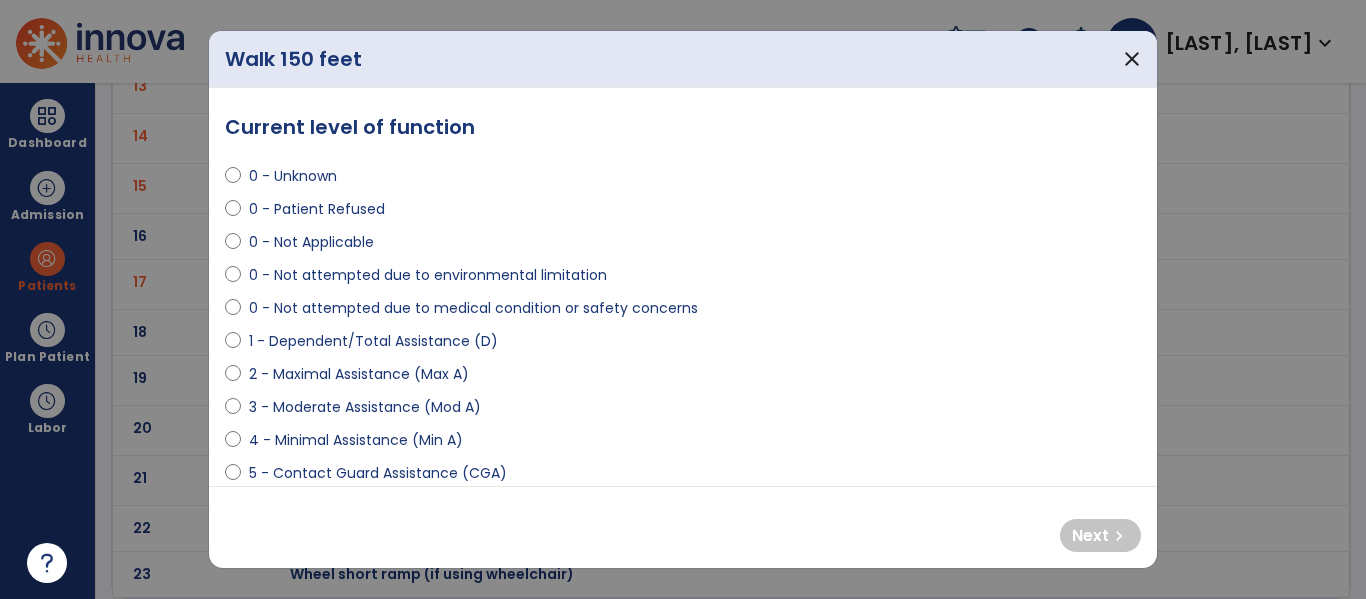 click on "0 - Not Applicable" at bounding box center (311, 242) 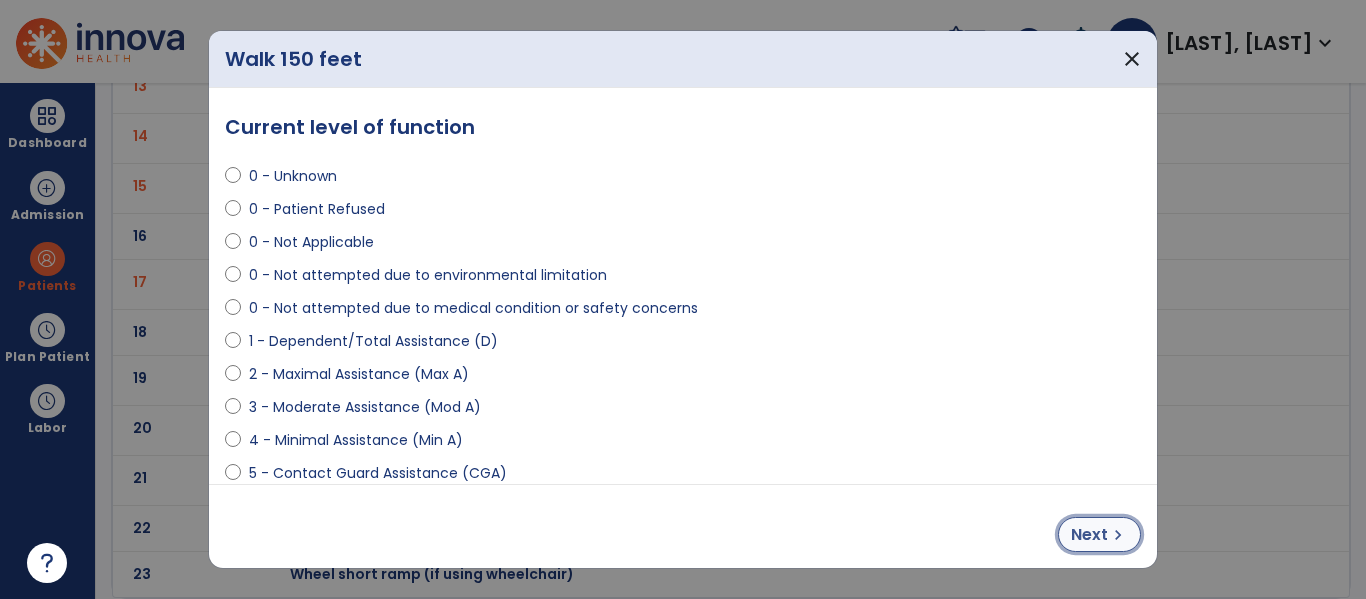 click on "Next" at bounding box center [1089, 535] 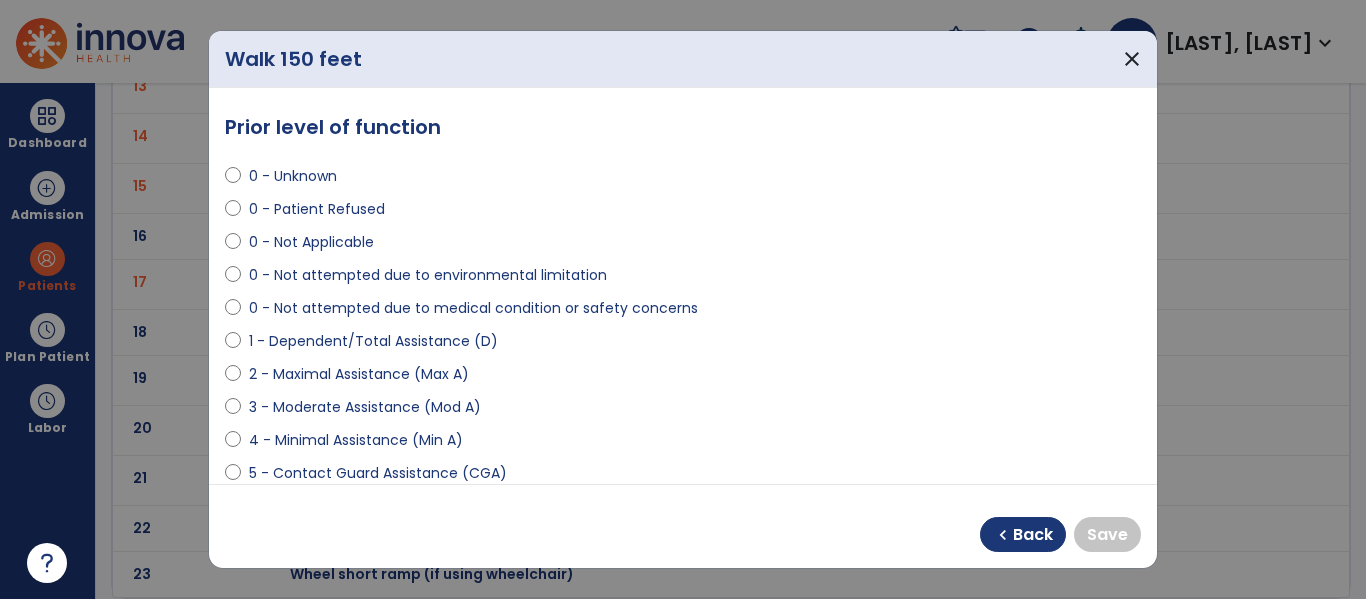 click on "0 - Not Applicable" at bounding box center (311, 242) 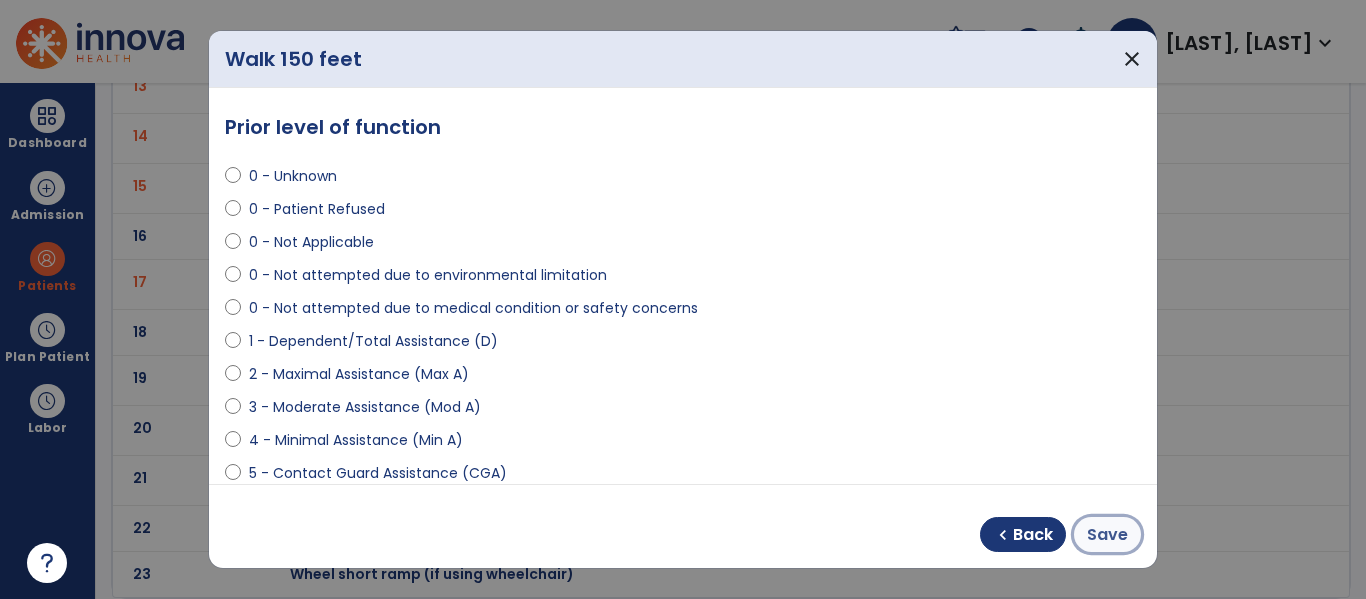click on "Save" at bounding box center (1107, 535) 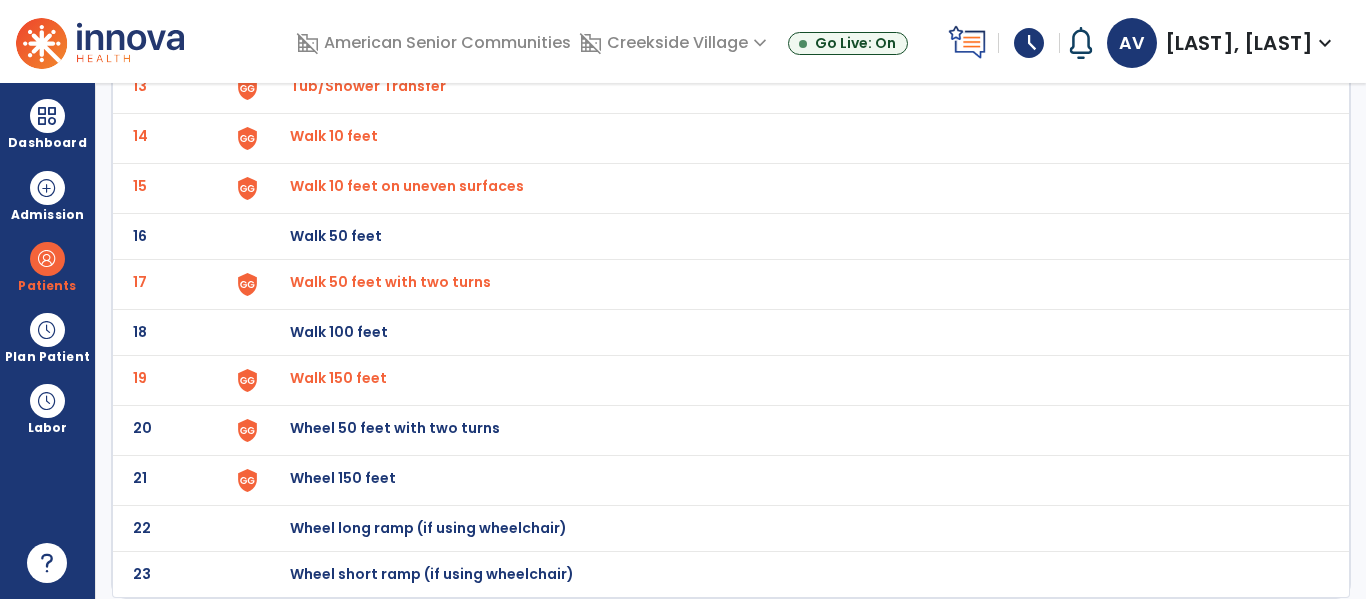click on "Wheel 50 feet with two turns" at bounding box center [336, -510] 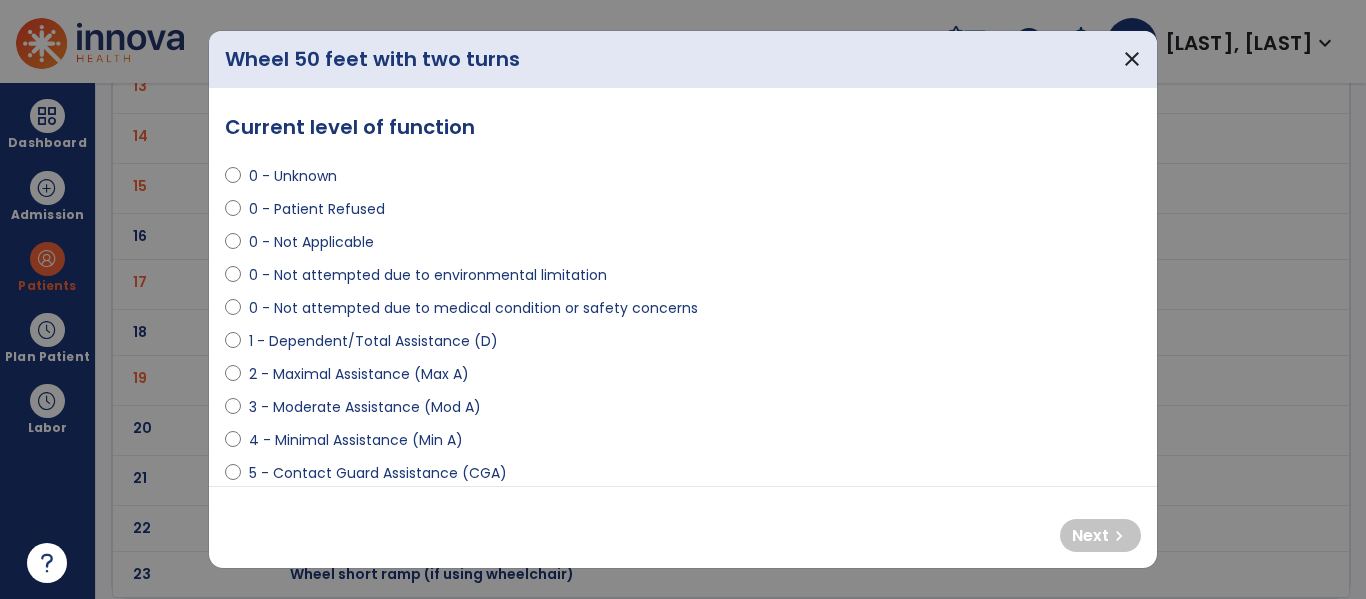 click on "2 - Maximal Assistance (Max A)" at bounding box center [359, 374] 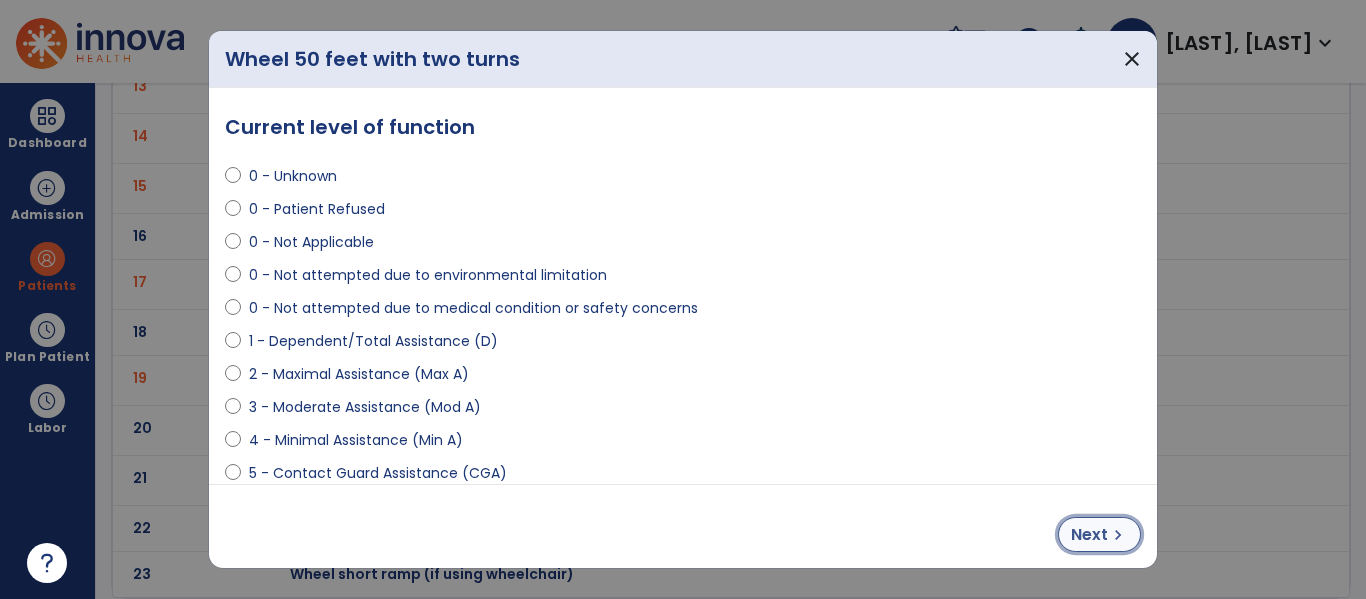 click on "chevron_right" at bounding box center (1118, 535) 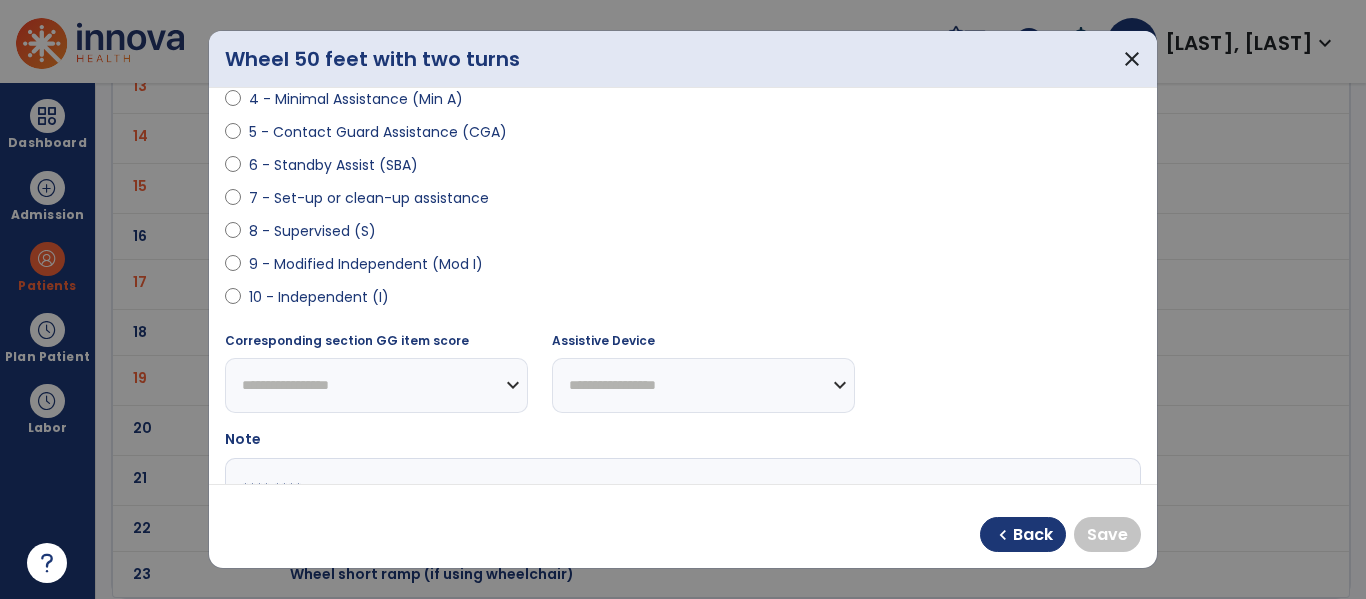 scroll, scrollTop: 342, scrollLeft: 0, axis: vertical 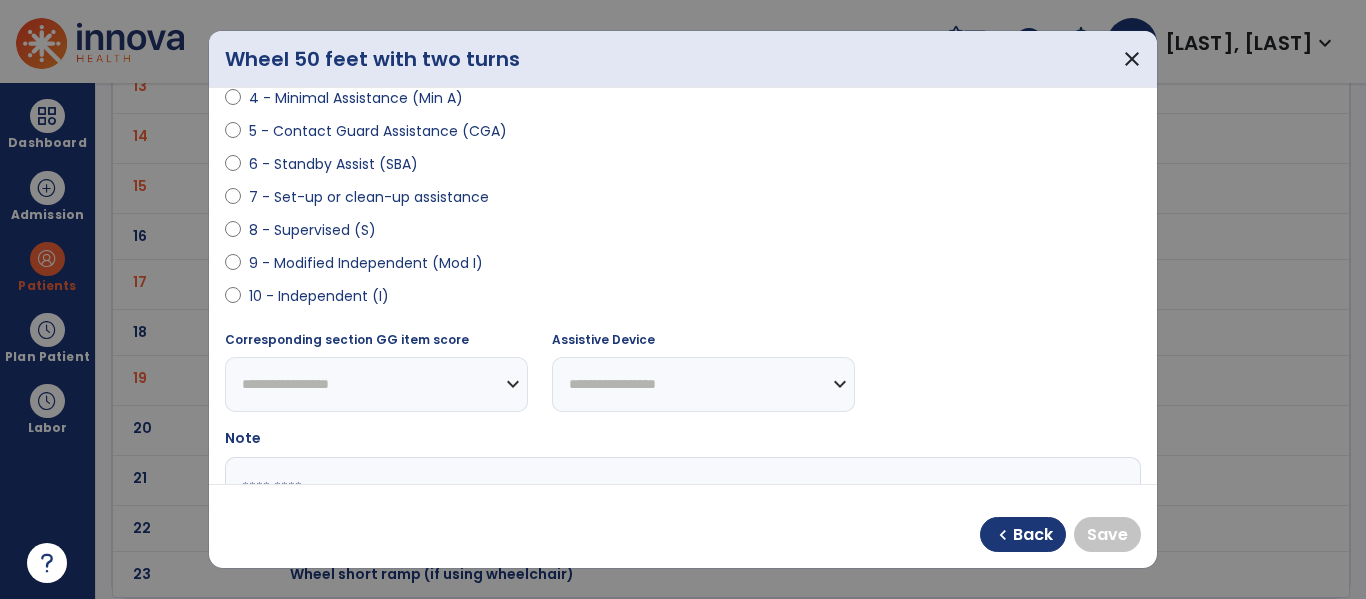 click on "8 - Supervised (S)" at bounding box center [312, 230] 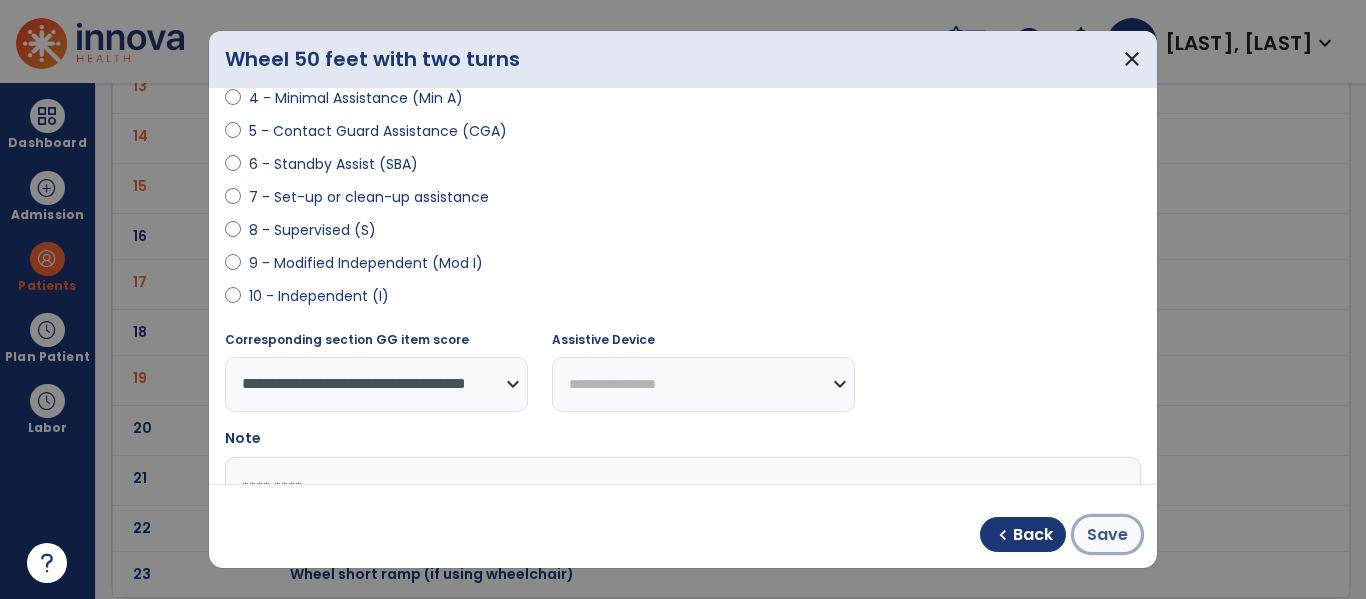 click on "Save" at bounding box center [1107, 535] 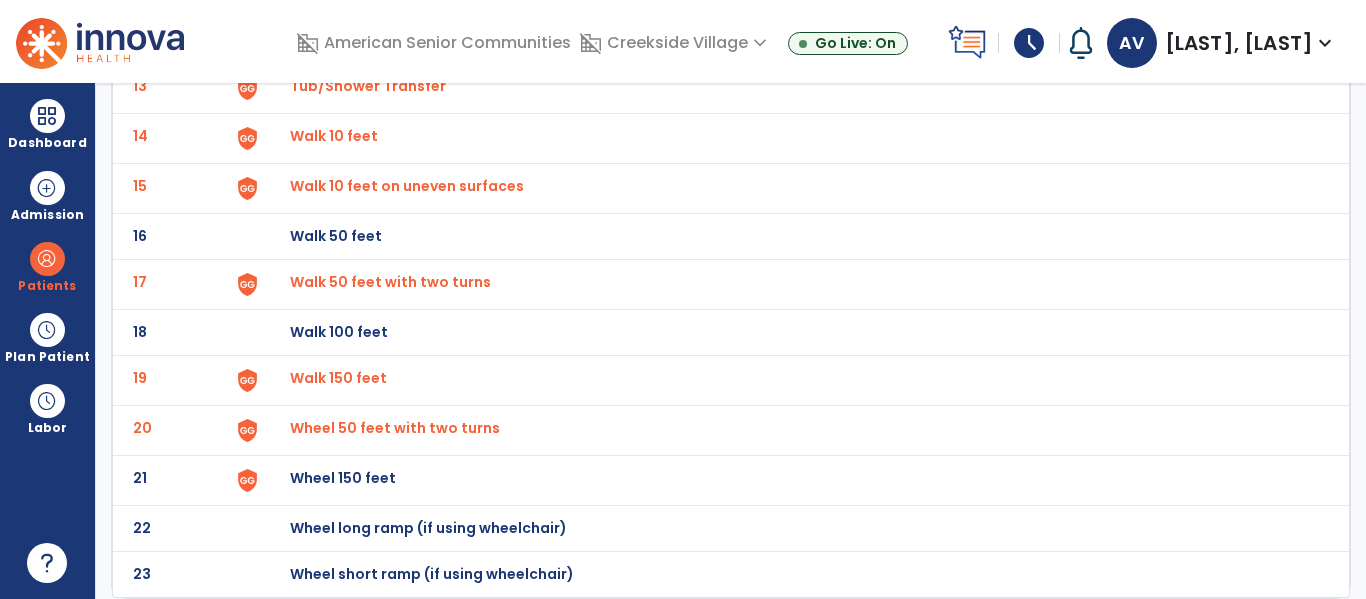 click on "Wheel 150 feet" at bounding box center (336, -510) 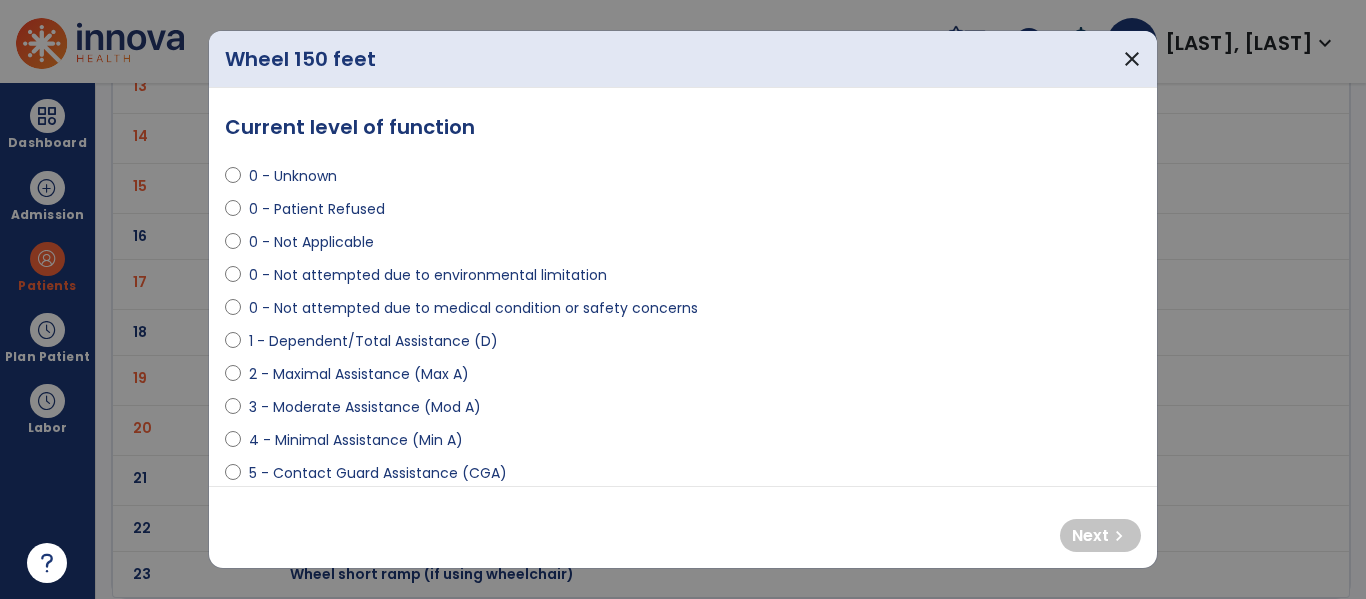 click on "2 - Maximal Assistance (Max A)" at bounding box center (359, 374) 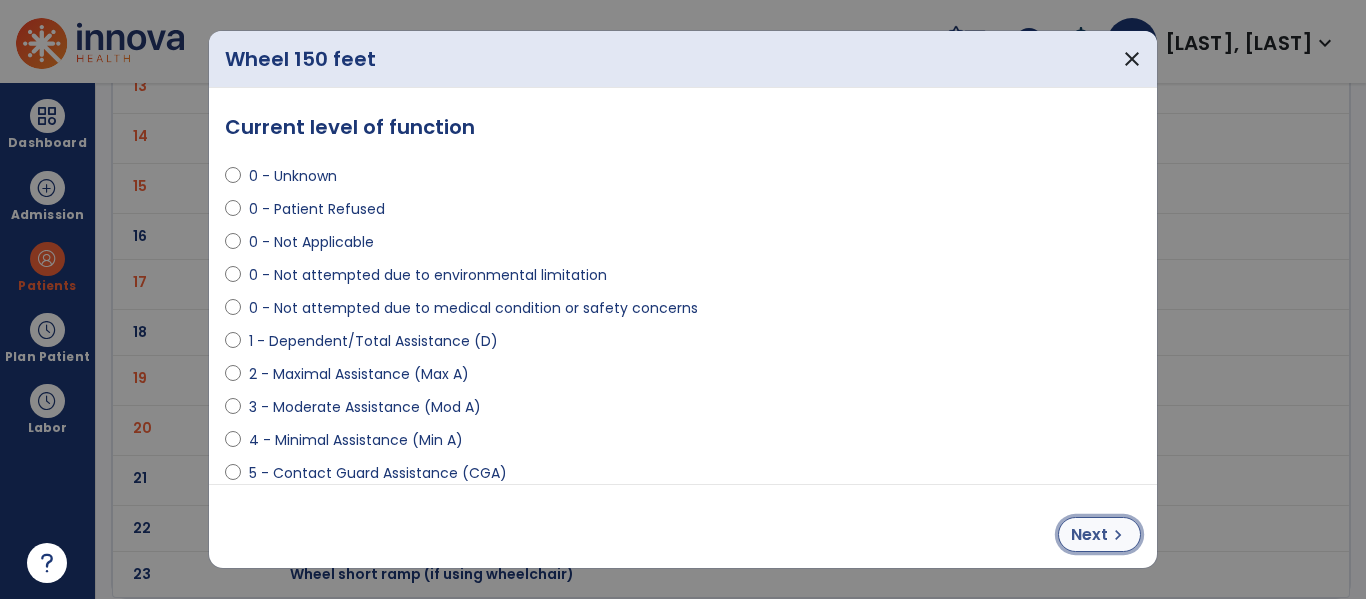 click on "Next" at bounding box center (1089, 535) 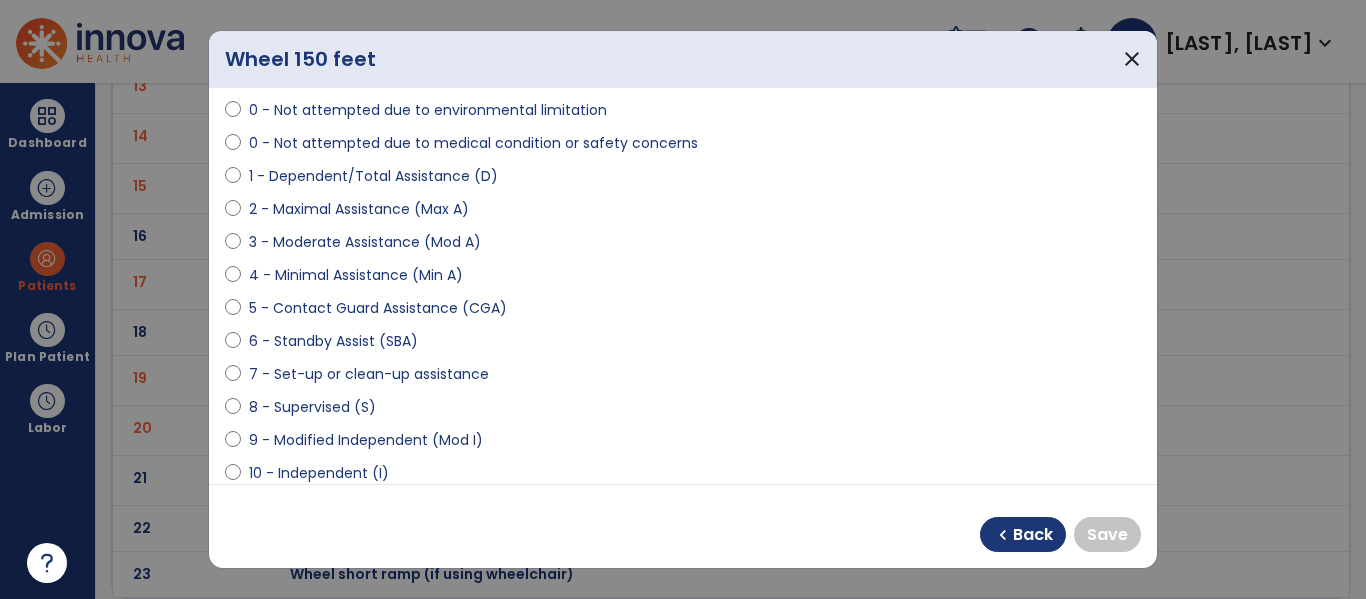 scroll, scrollTop: 221, scrollLeft: 0, axis: vertical 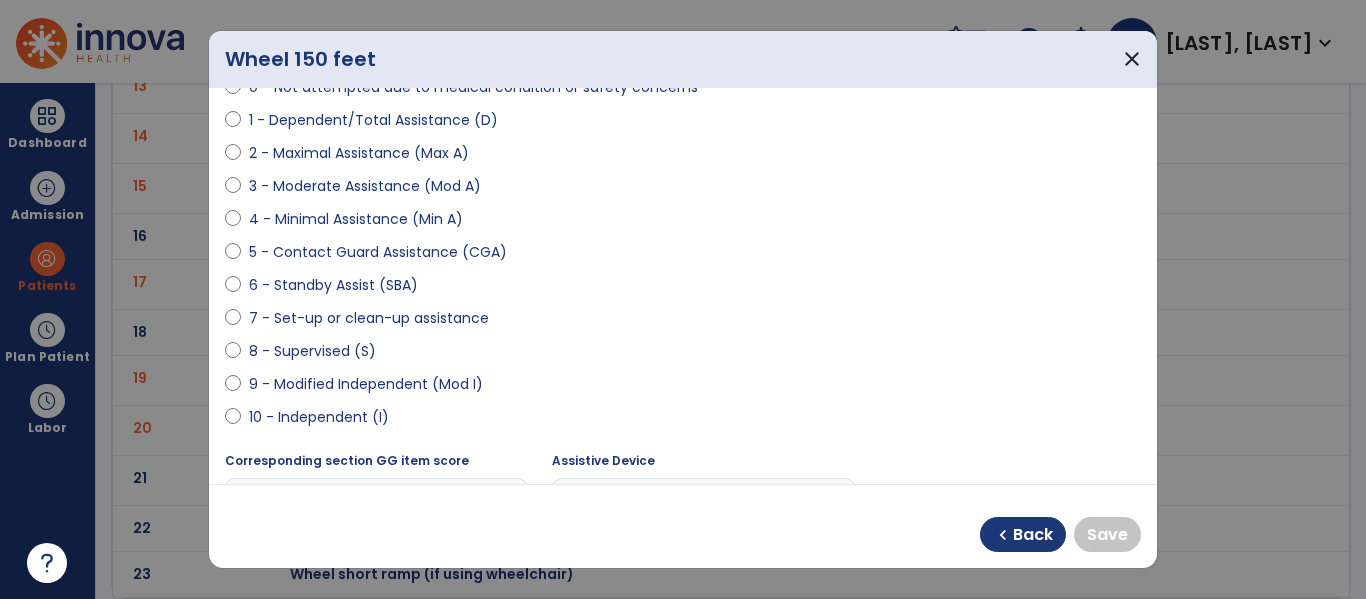 click on "8 - Supervised (S)" at bounding box center [312, 351] 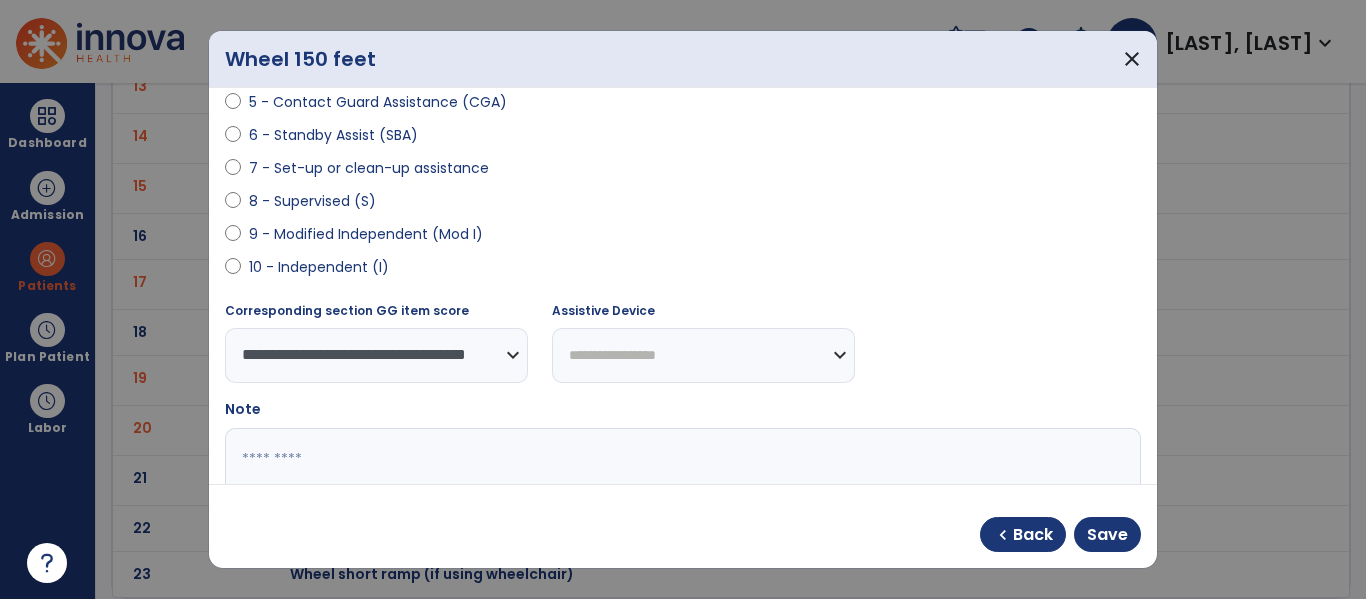 scroll, scrollTop: 373, scrollLeft: 0, axis: vertical 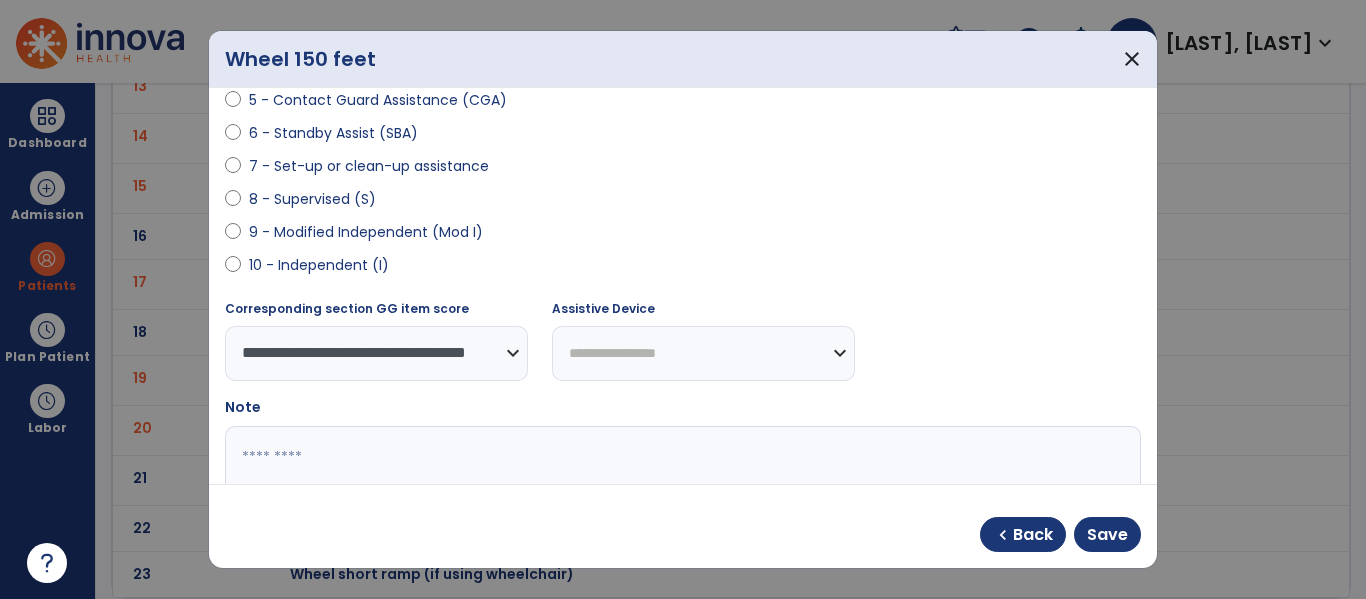 click on "**********" at bounding box center (703, 353) 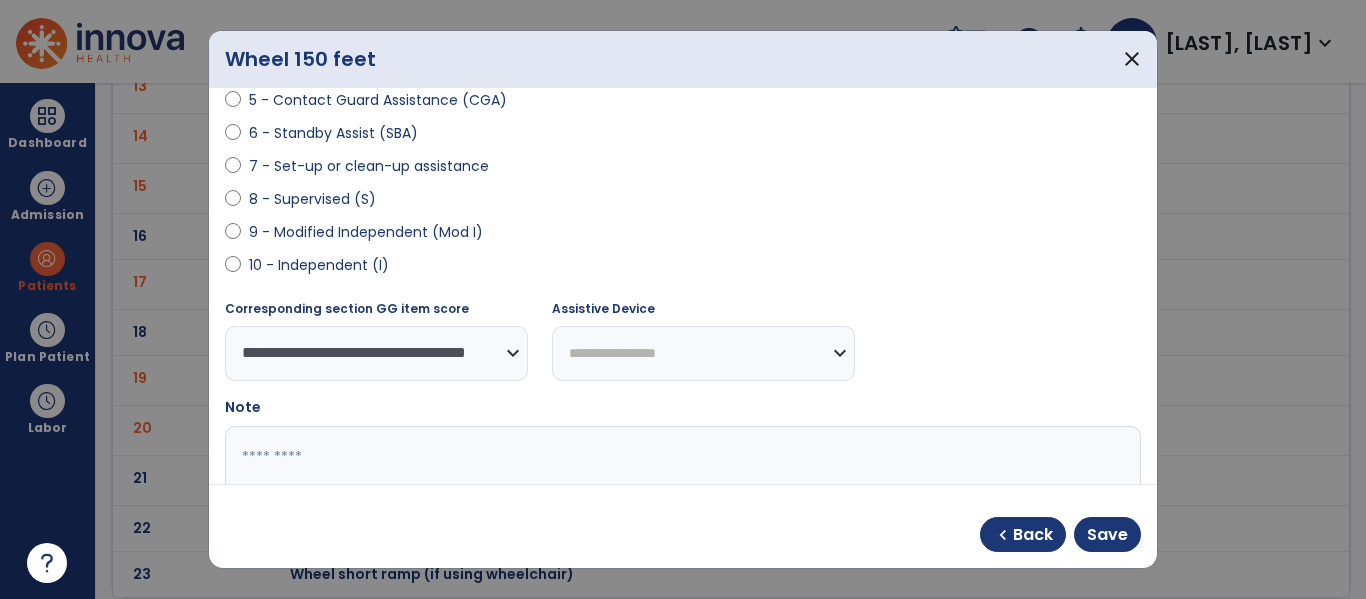 select on "**********" 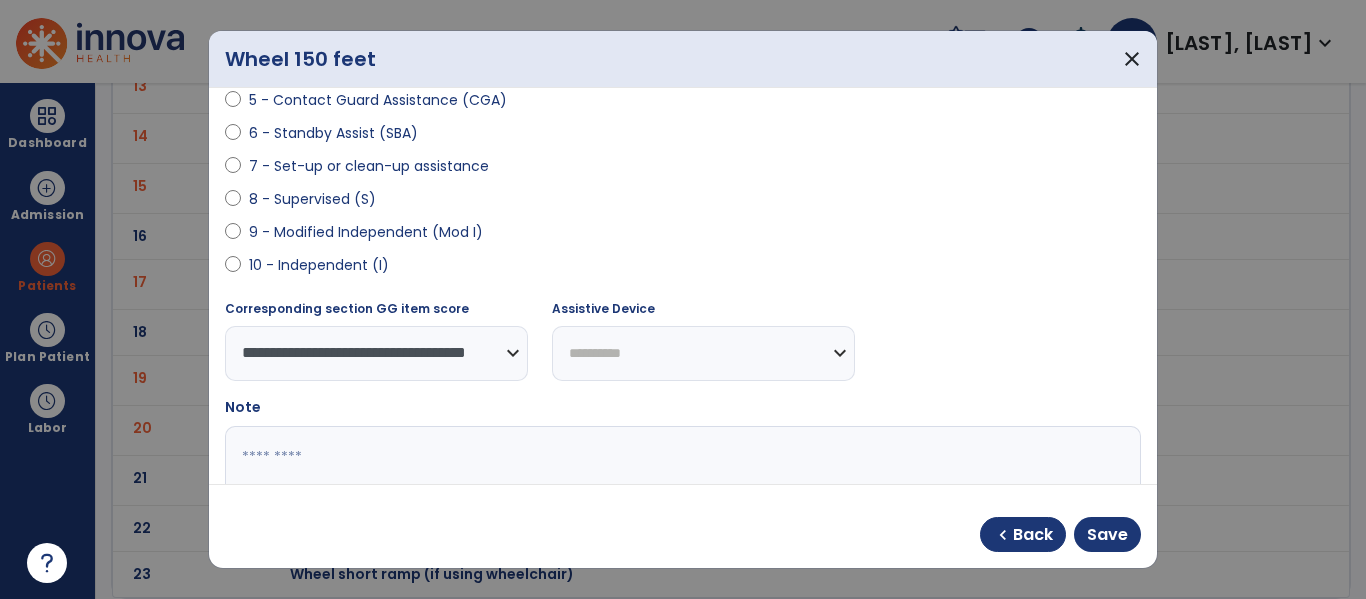 click on "**********" at bounding box center [703, 353] 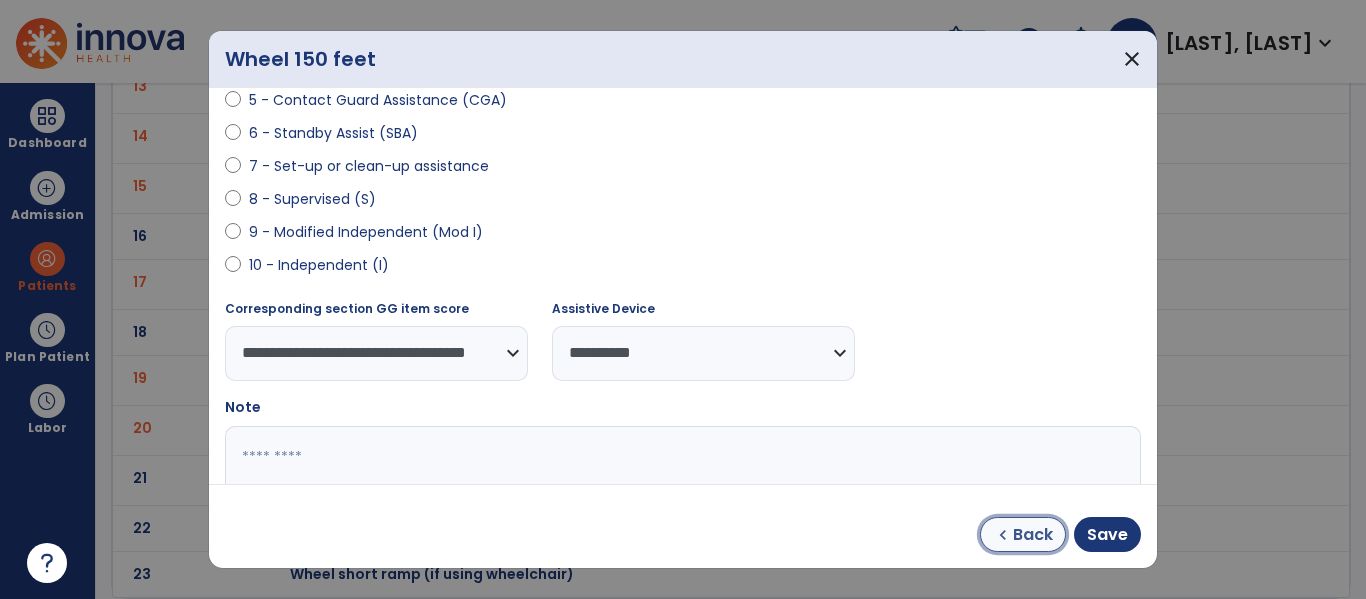 click on "Back" at bounding box center (1033, 535) 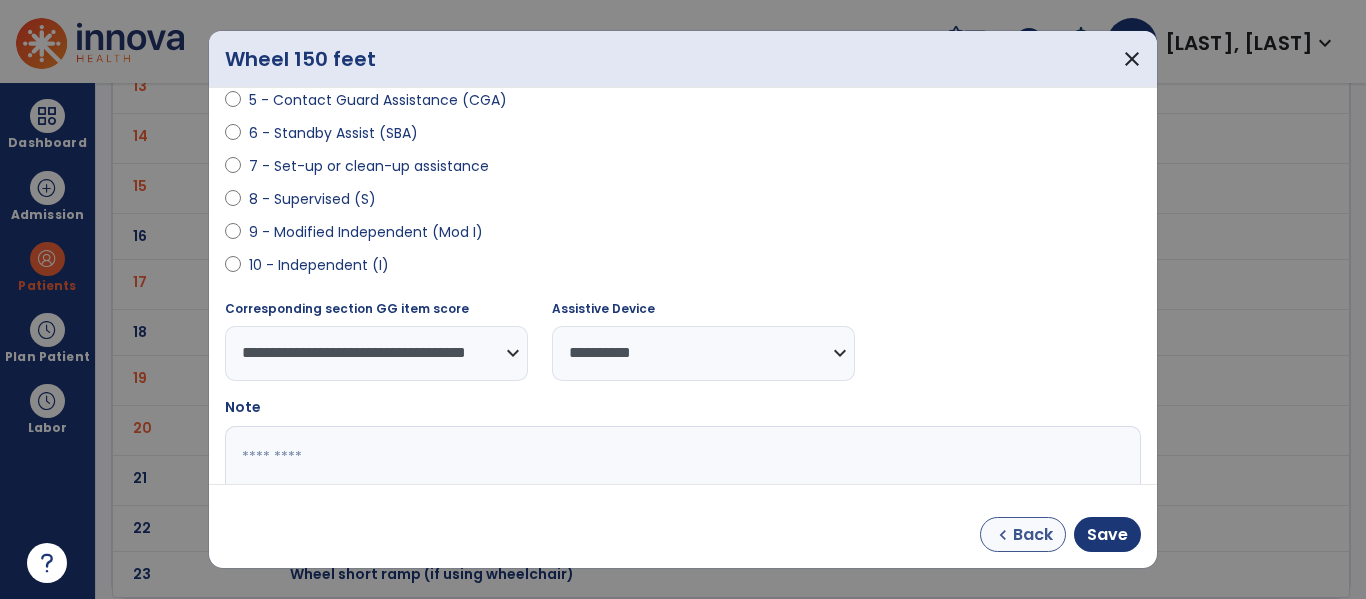 select on "**********" 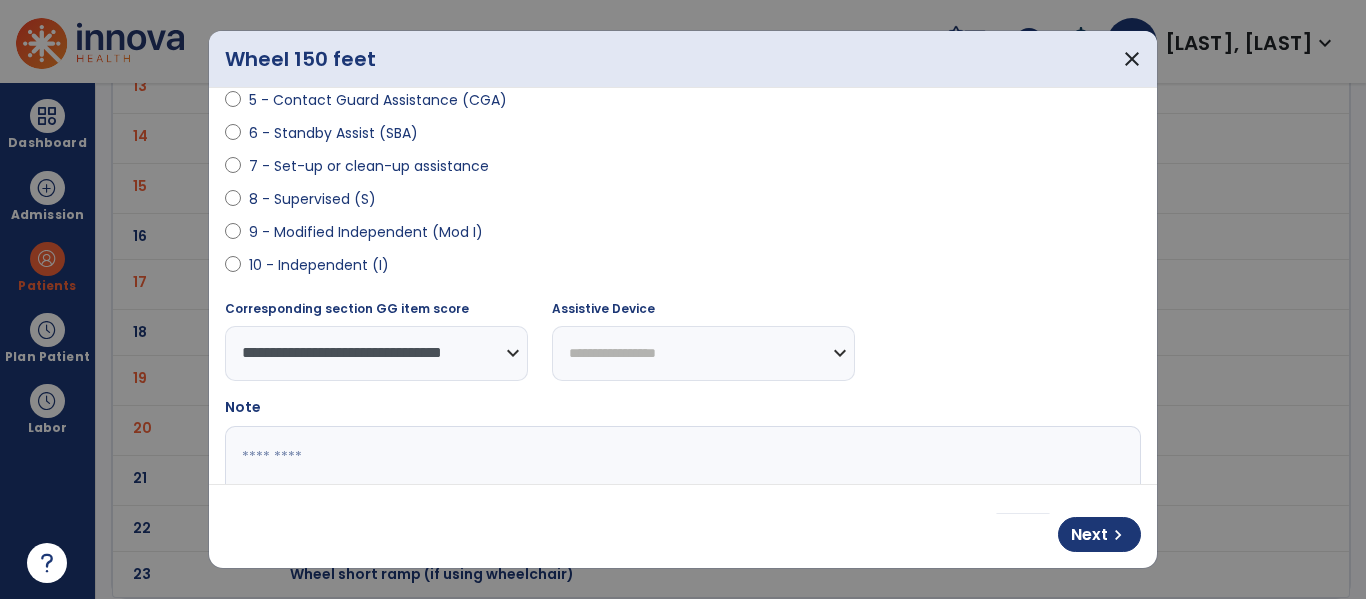click on "**********" at bounding box center [703, 353] 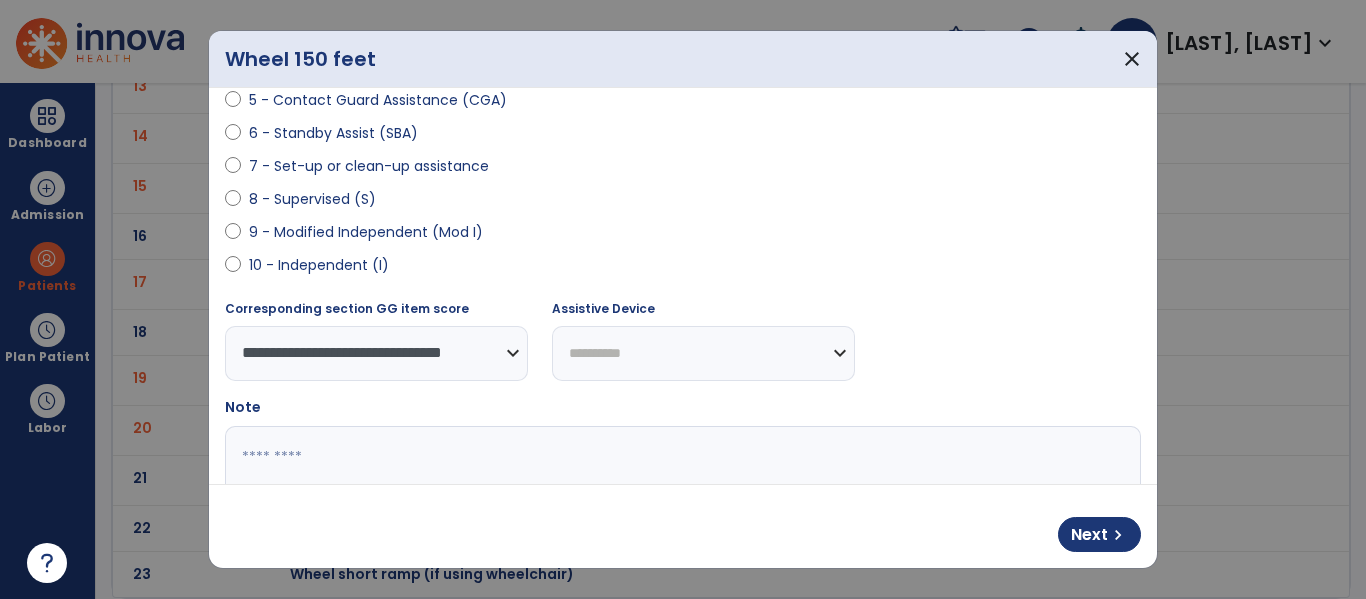click on "**********" at bounding box center [703, 353] 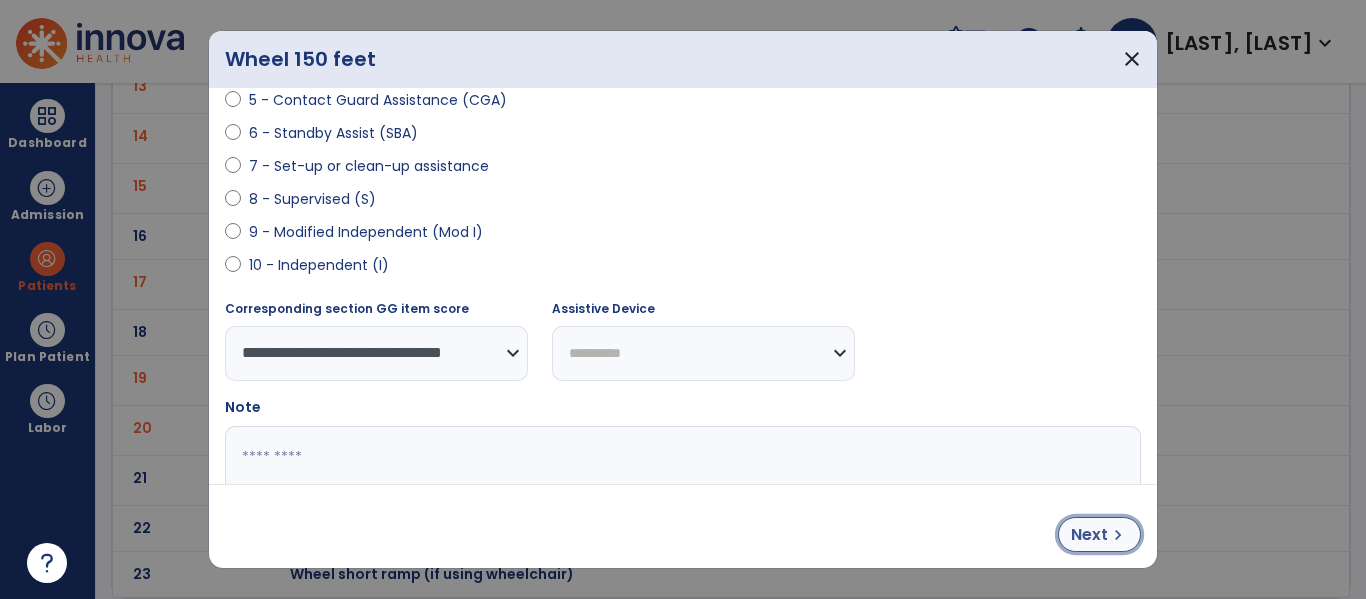 click on "Next" at bounding box center (1089, 535) 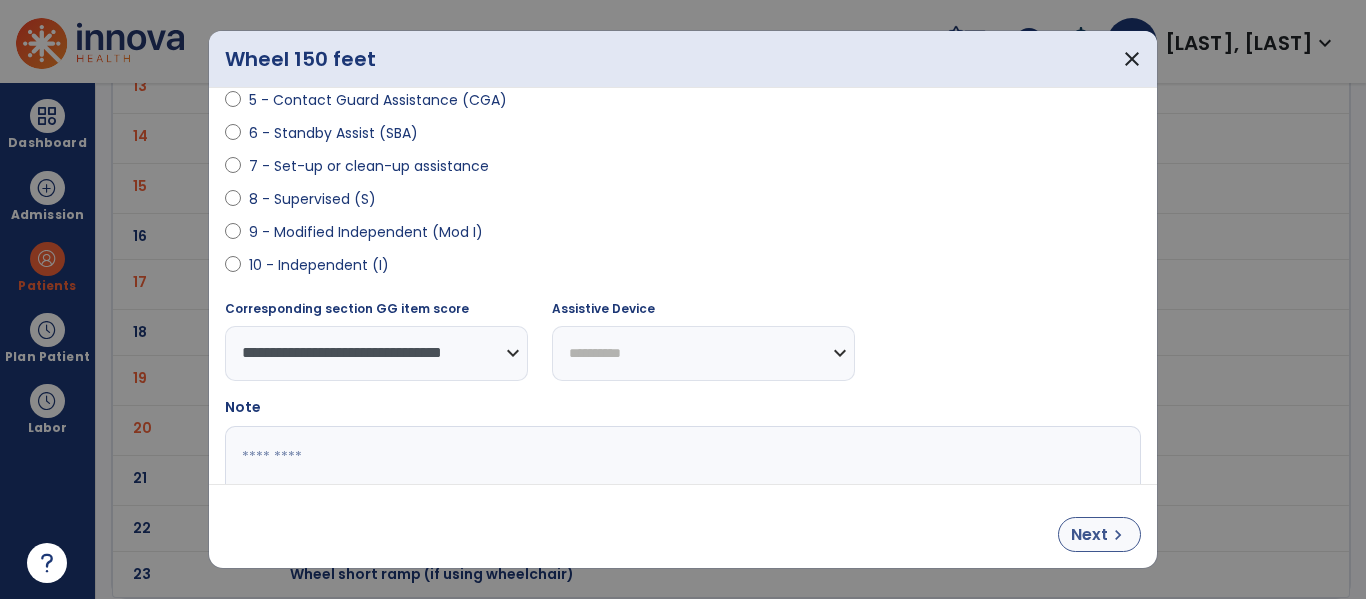 select on "**********" 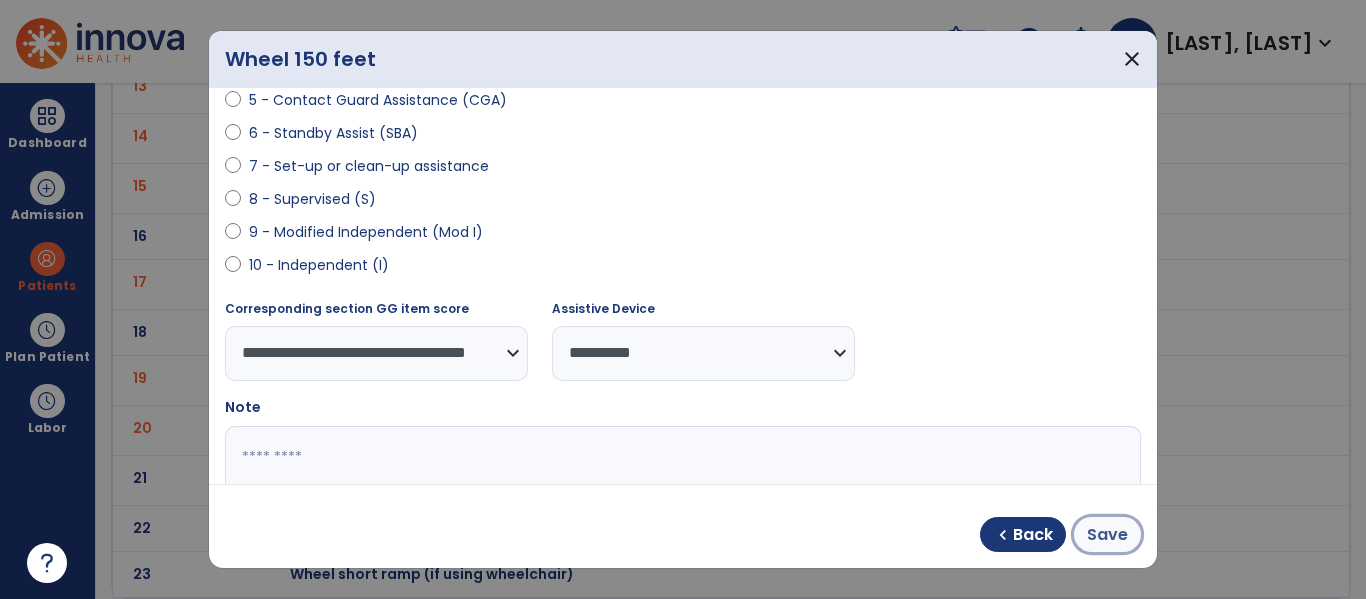 click on "Save" at bounding box center [1107, 535] 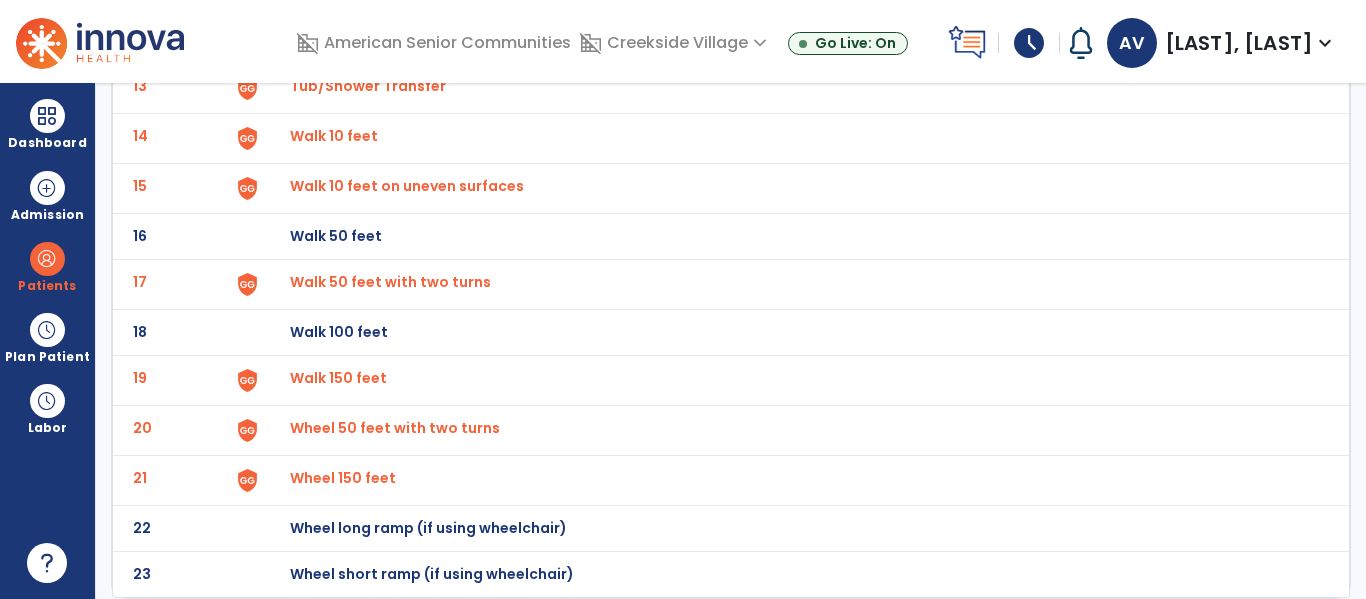 click on "Wheel 50 feet with two turns" at bounding box center (336, -510) 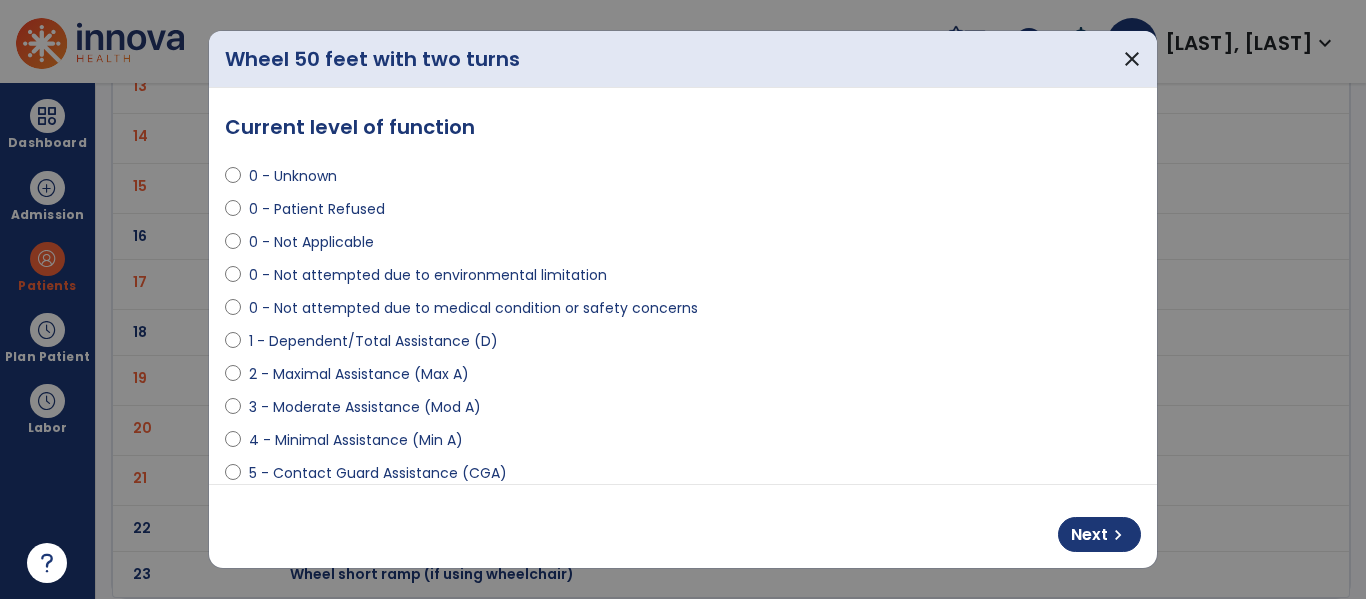 scroll, scrollTop: 496, scrollLeft: 0, axis: vertical 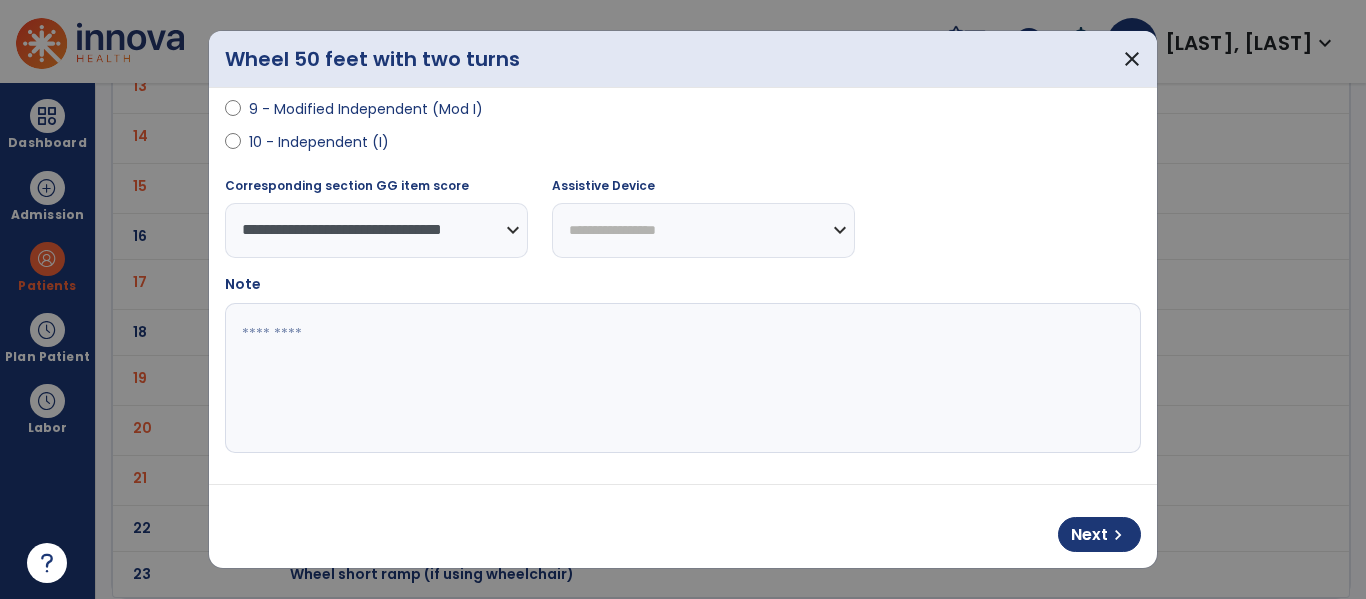 click on "**********" at bounding box center [703, 230] 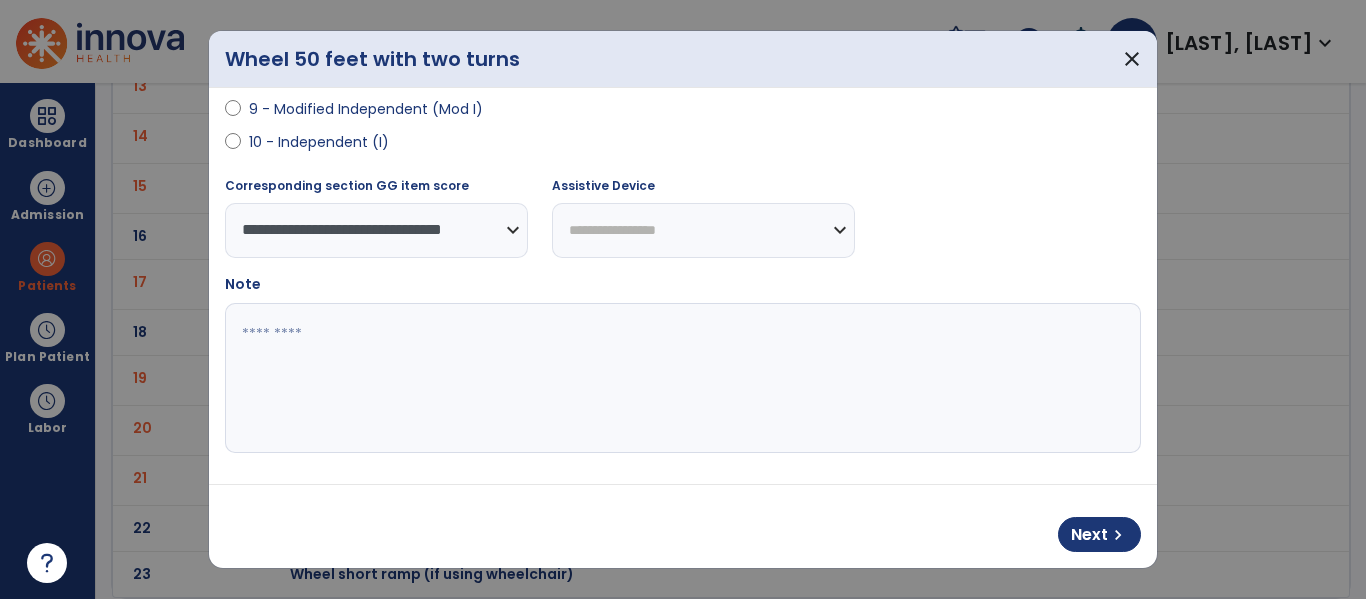 select on "**********" 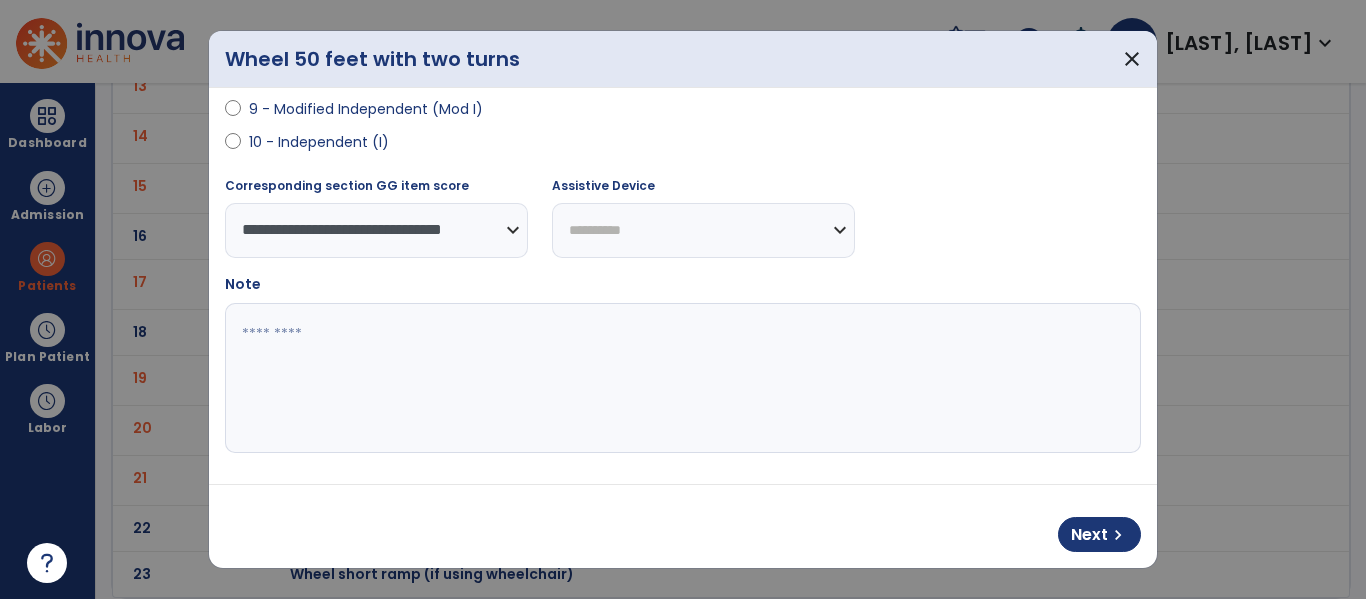 click on "**********" at bounding box center (703, 230) 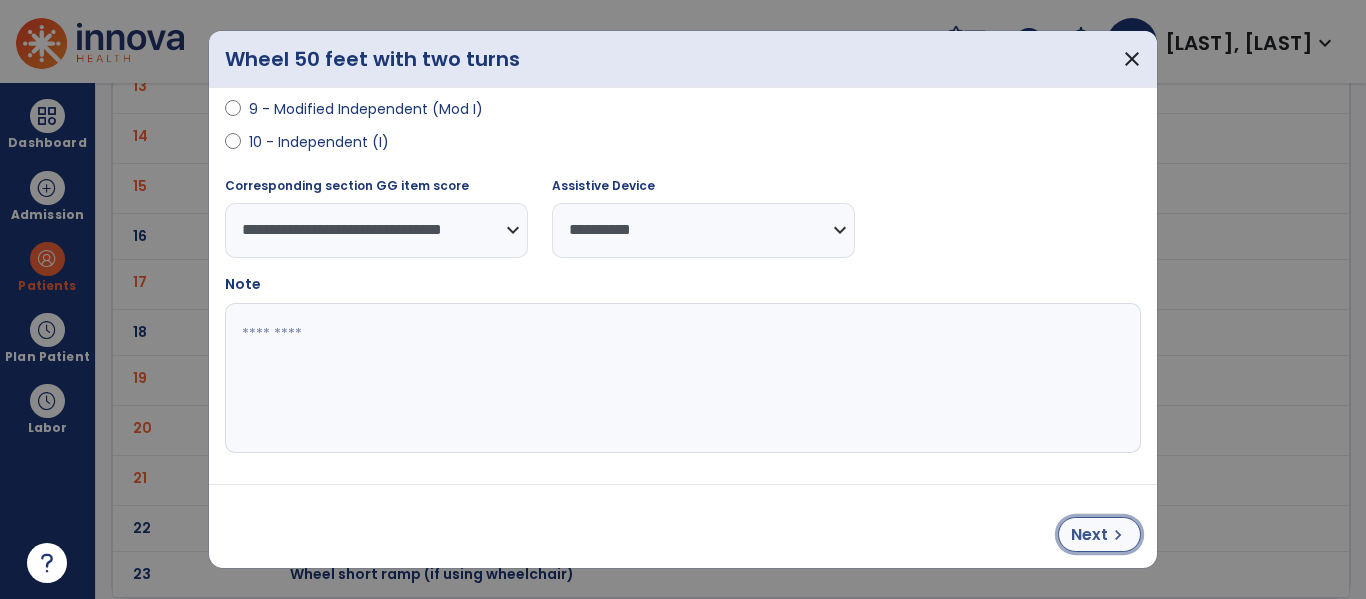 click on "chevron_right" at bounding box center [1118, 535] 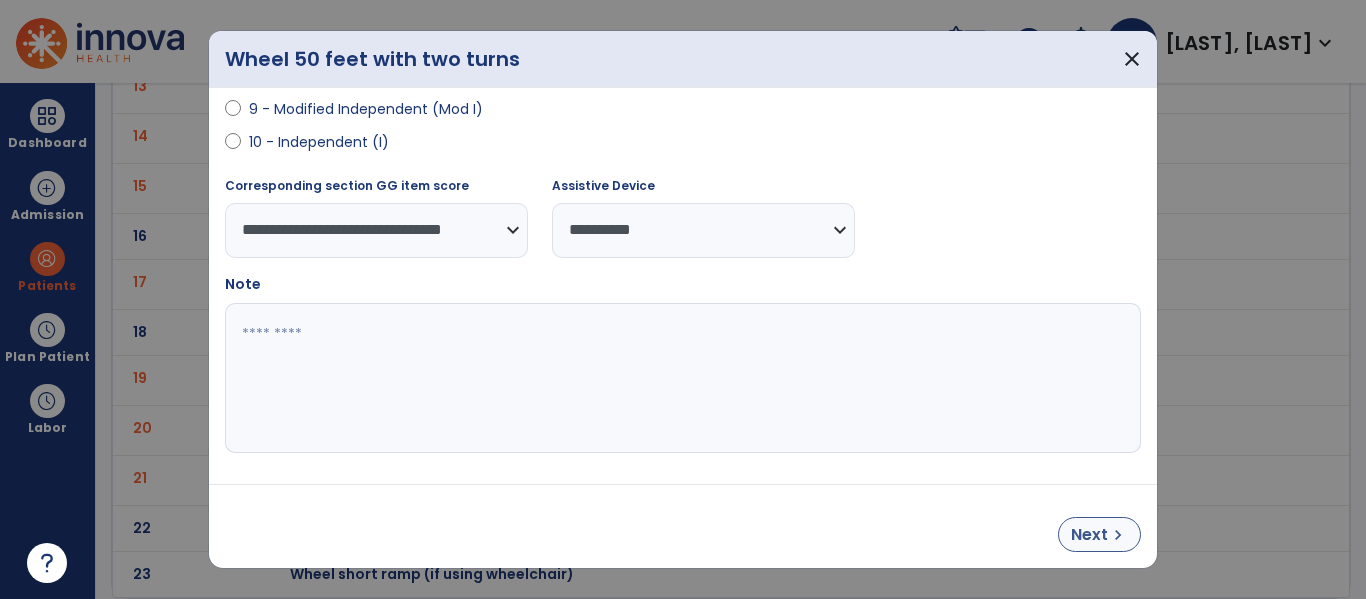 select on "**********" 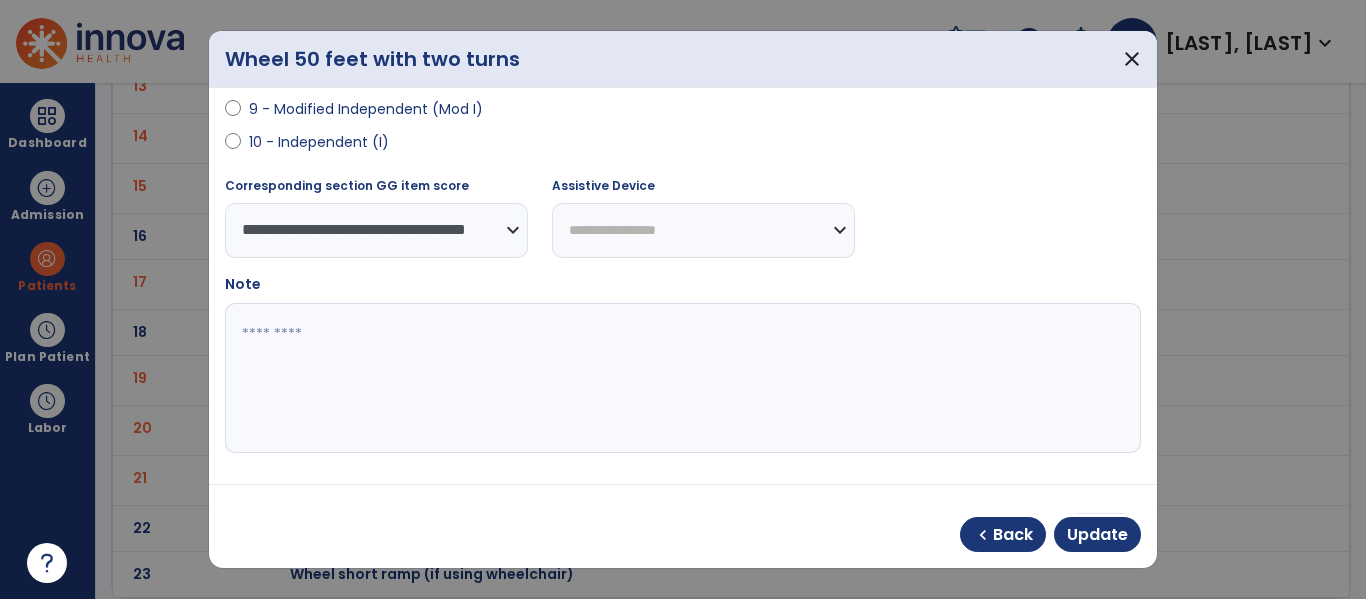 click on "**********" at bounding box center (703, 230) 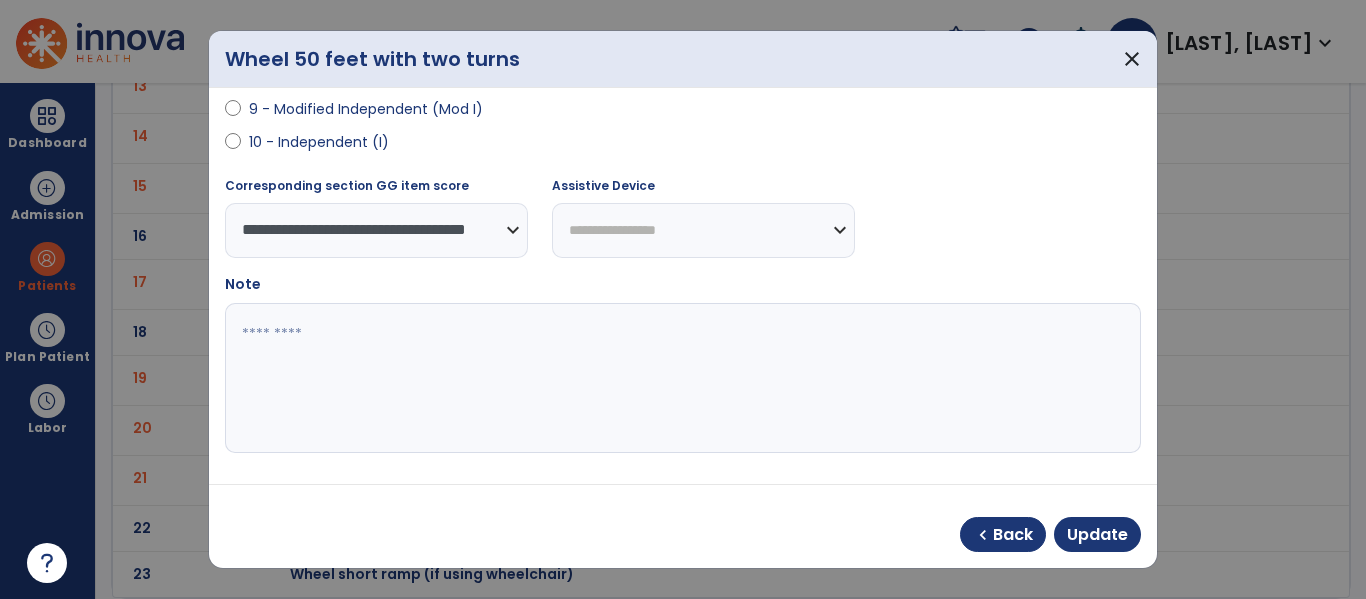 click on "**********" at bounding box center [703, 230] 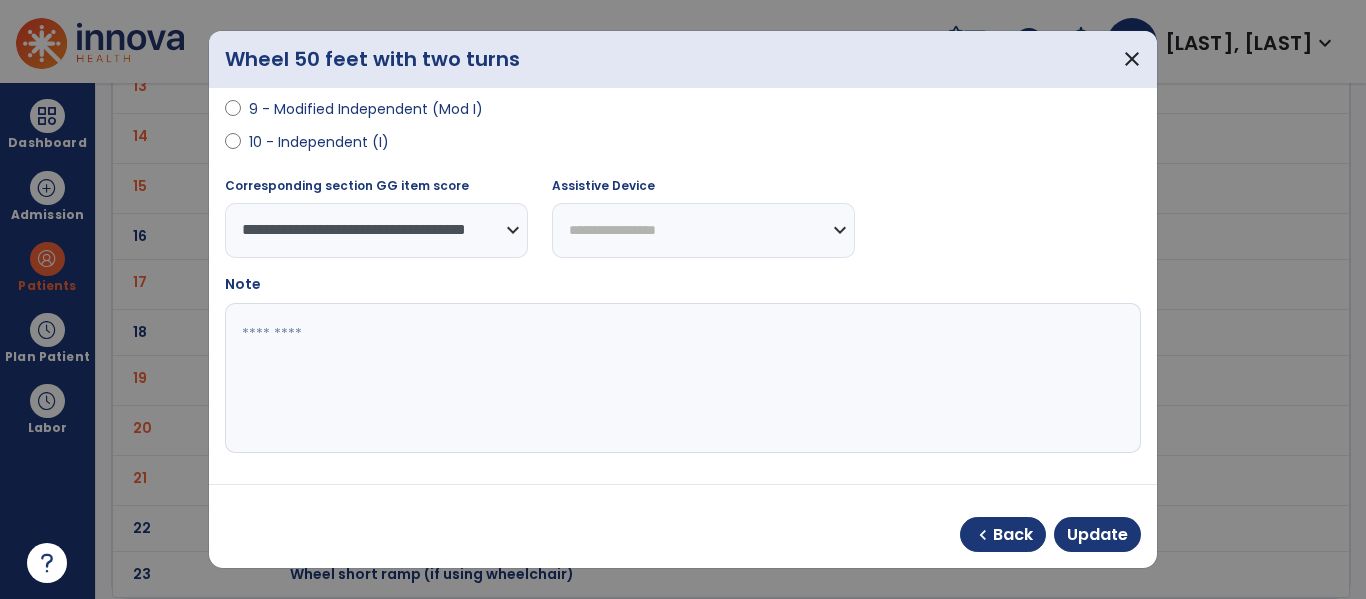 click on "**********" at bounding box center (703, 230) 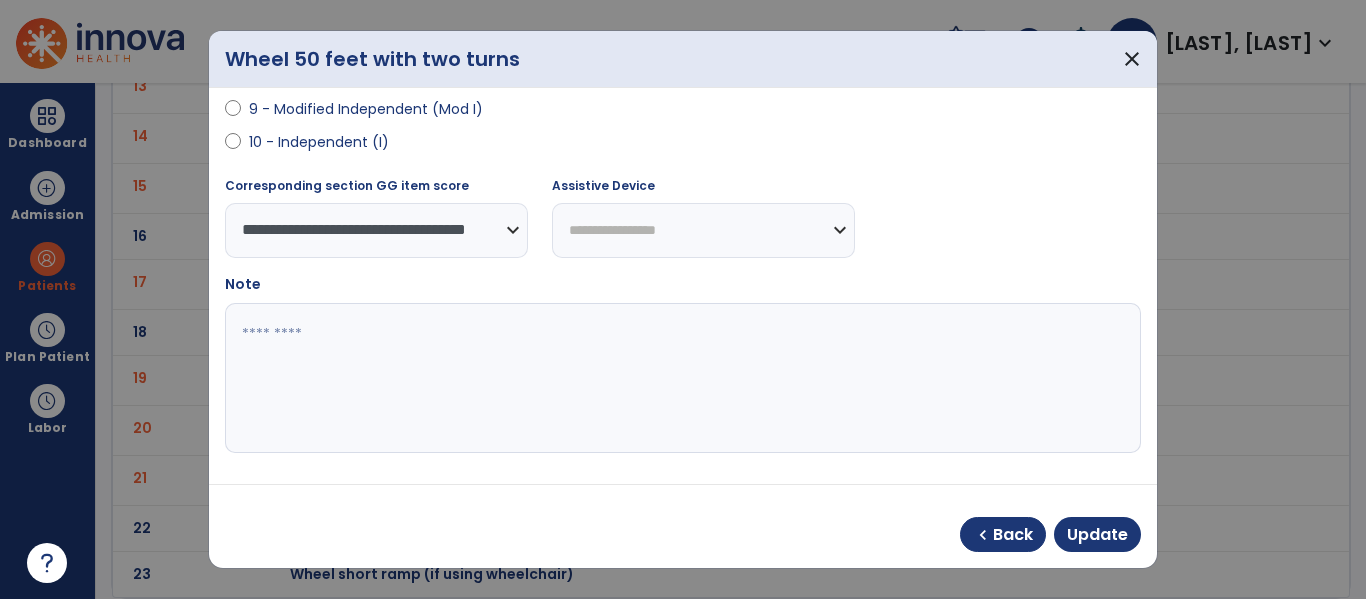 click on "**********" at bounding box center (703, 230) 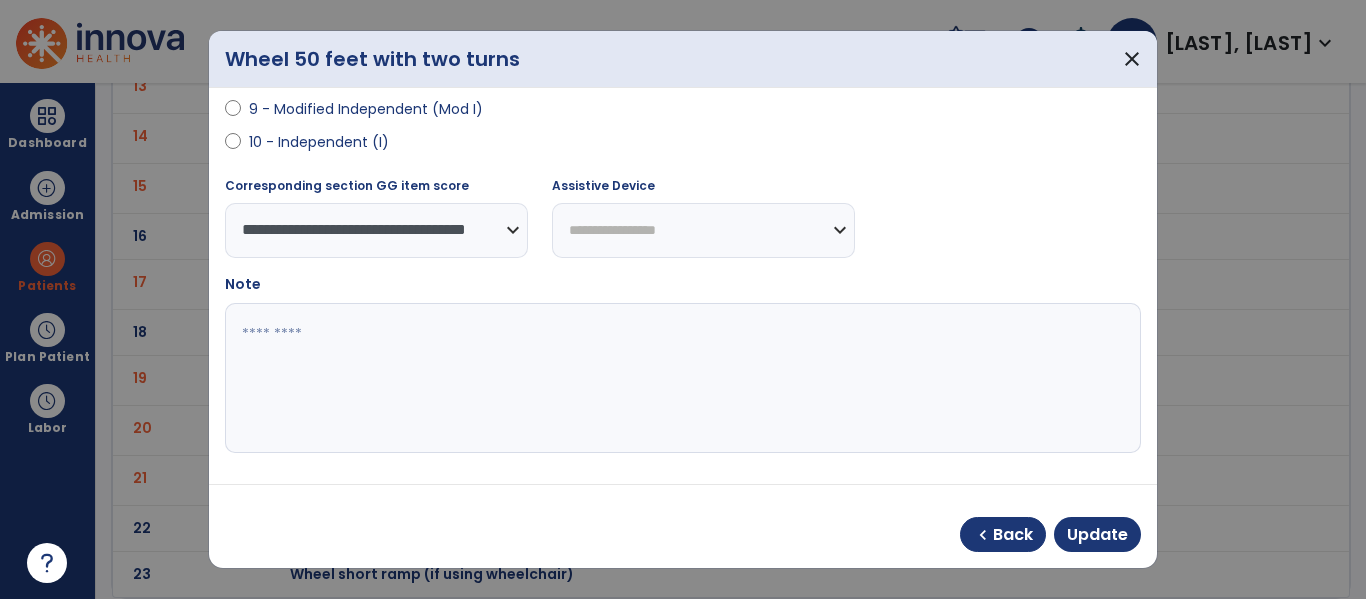 click on "**********" at bounding box center [703, 217] 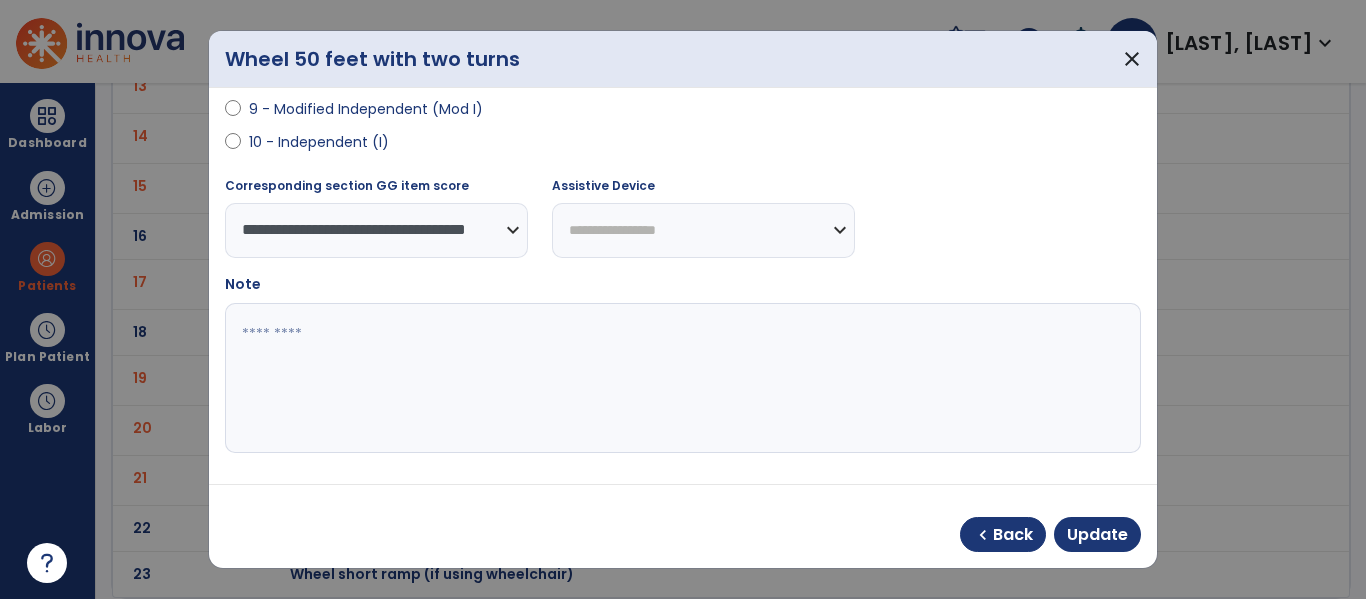 click on "**********" at bounding box center (703, 230) 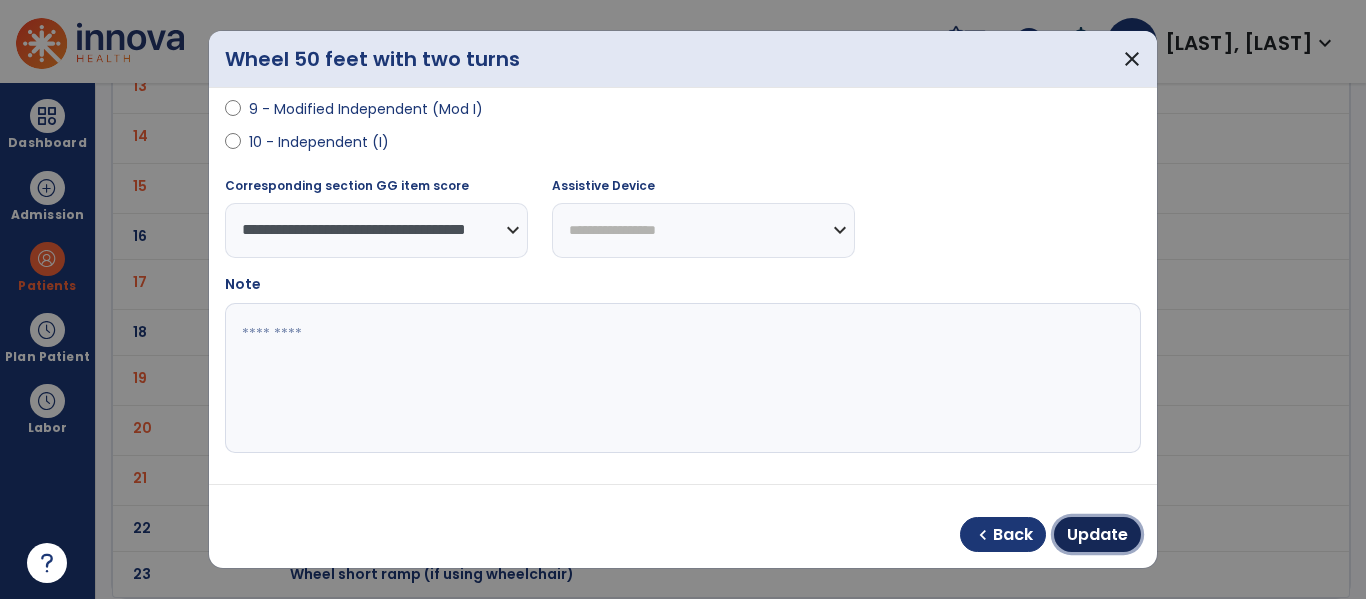 click on "Update" at bounding box center [1097, 534] 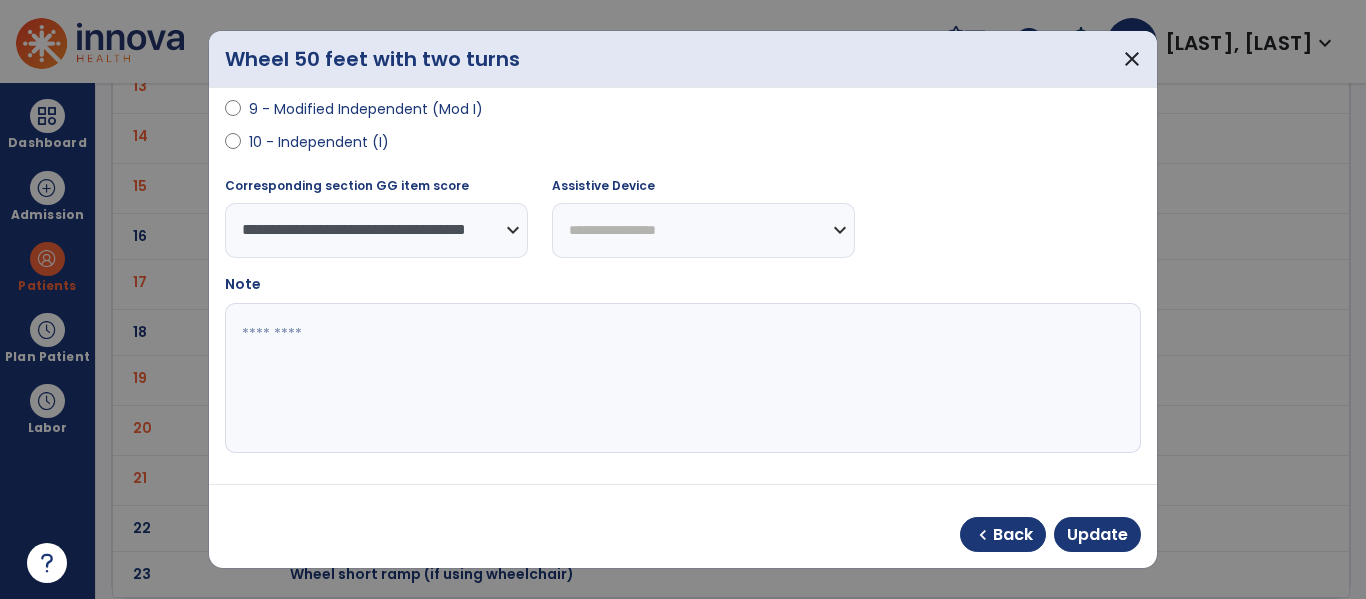 click on "Wheel long ramp (if using wheelchair)" at bounding box center [789, -508] 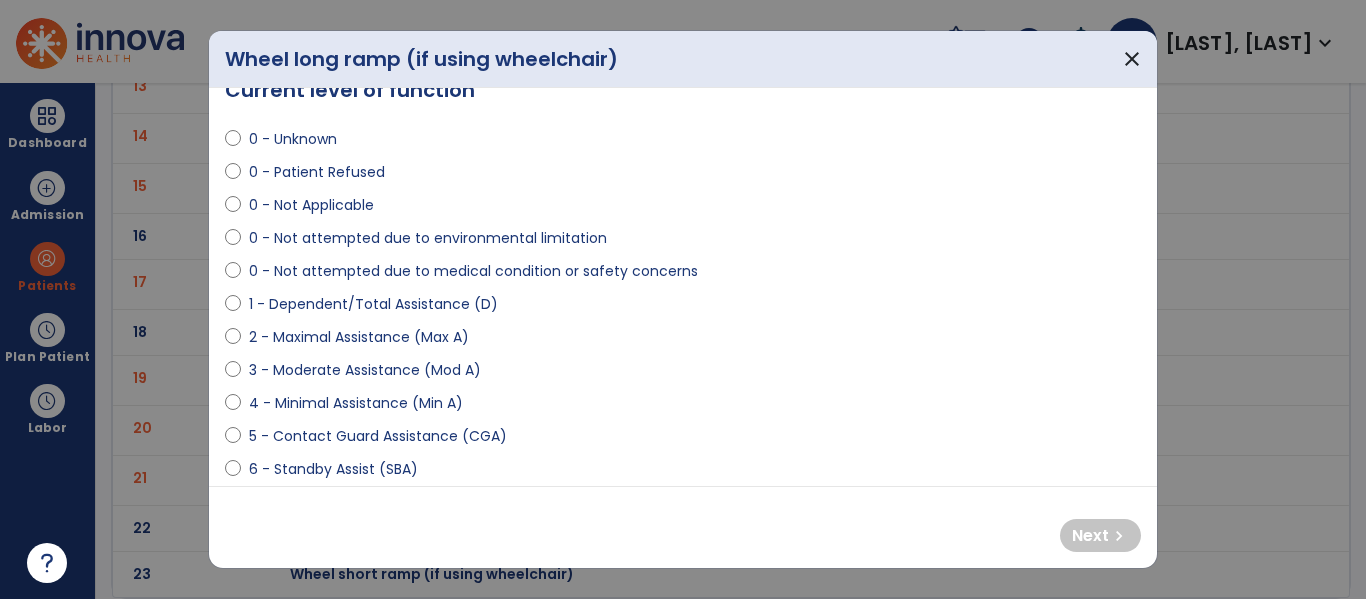 scroll, scrollTop: 0, scrollLeft: 0, axis: both 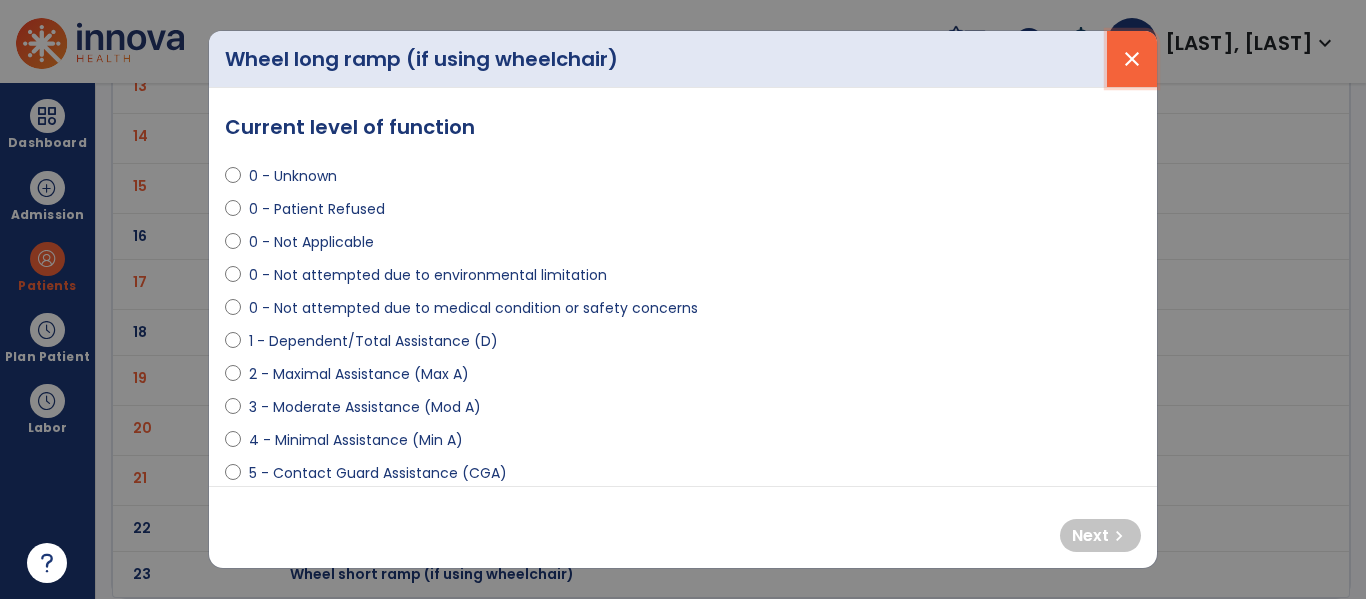 click on "close" at bounding box center (1132, 59) 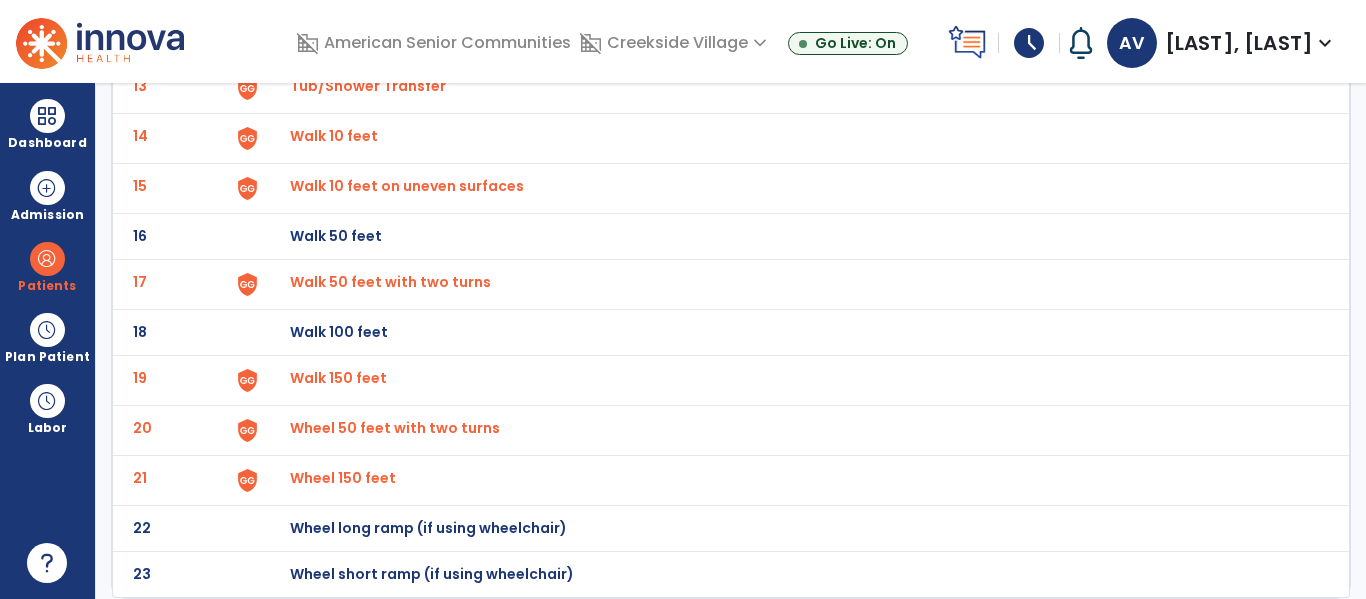 click on "20 Wheel 50 feet with two turns" 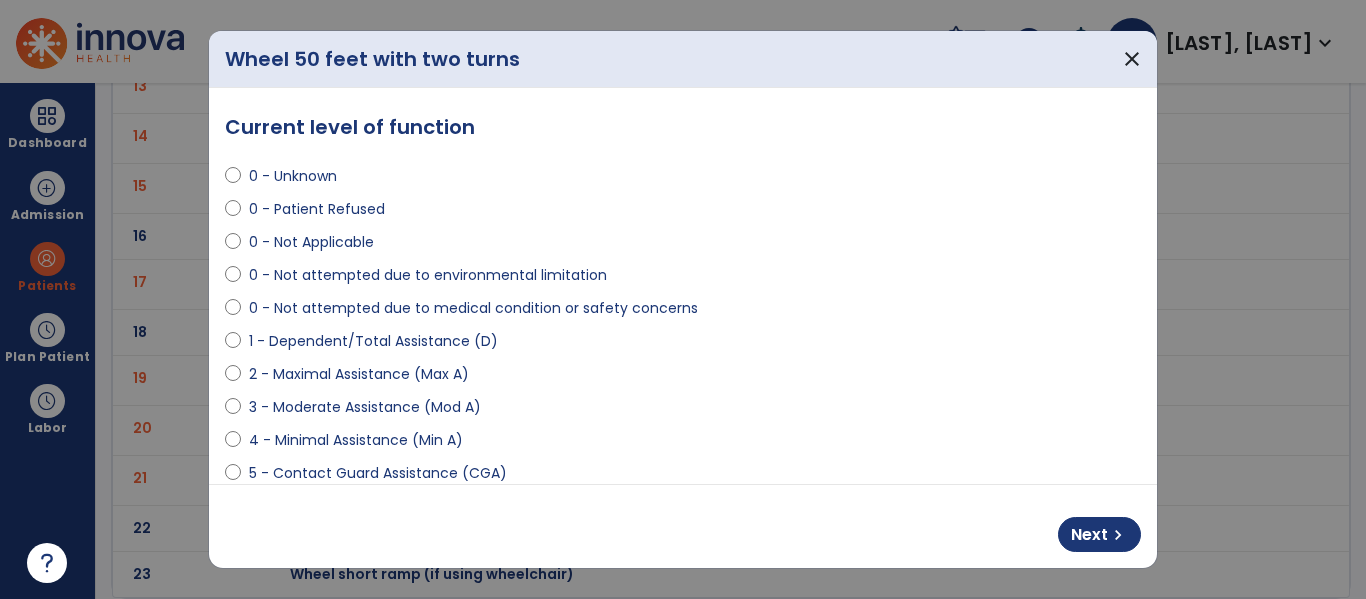 scroll, scrollTop: 496, scrollLeft: 0, axis: vertical 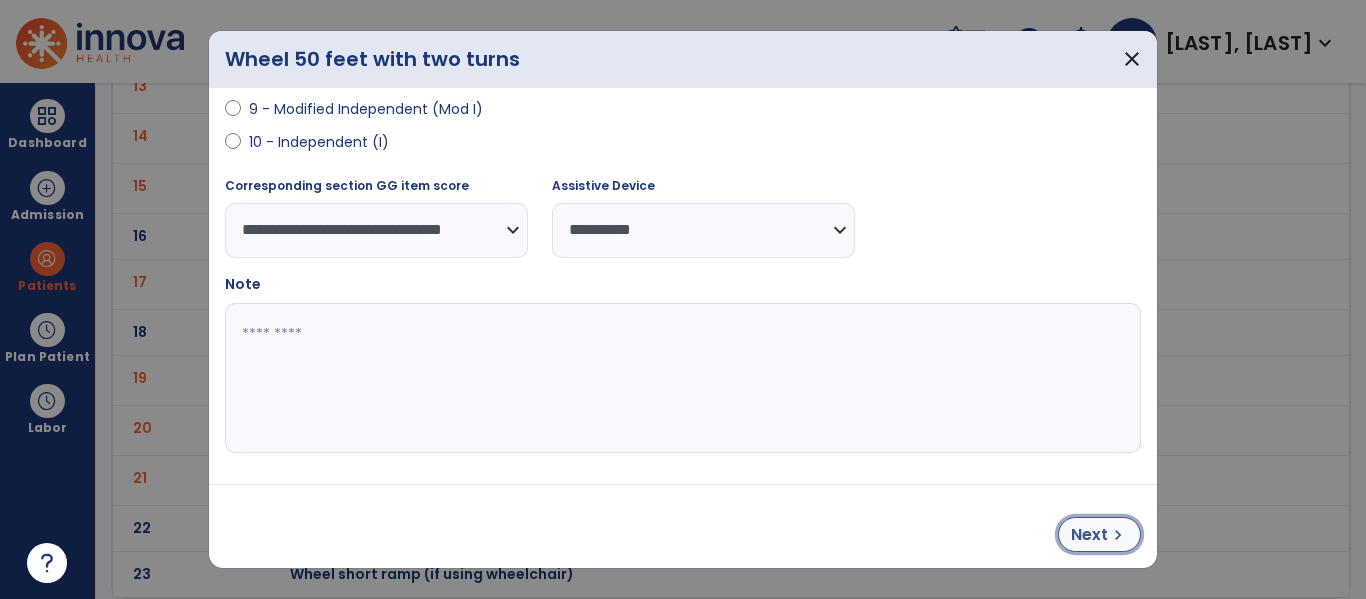click on "Next" at bounding box center [1089, 535] 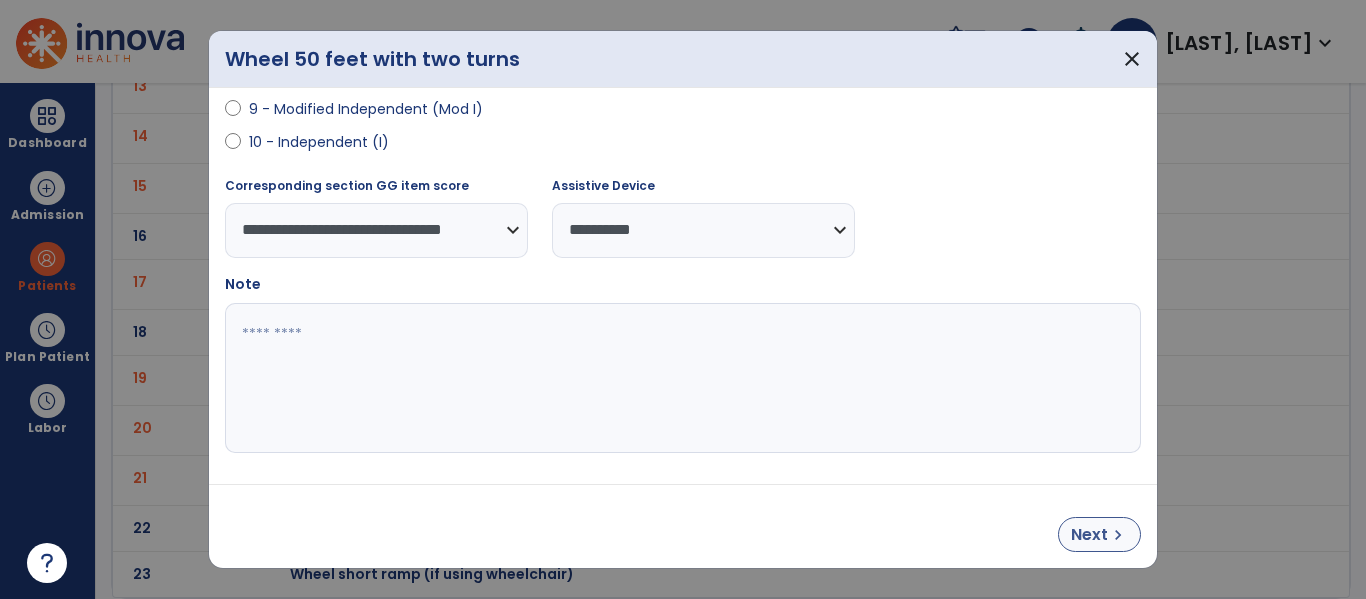 select on "**********" 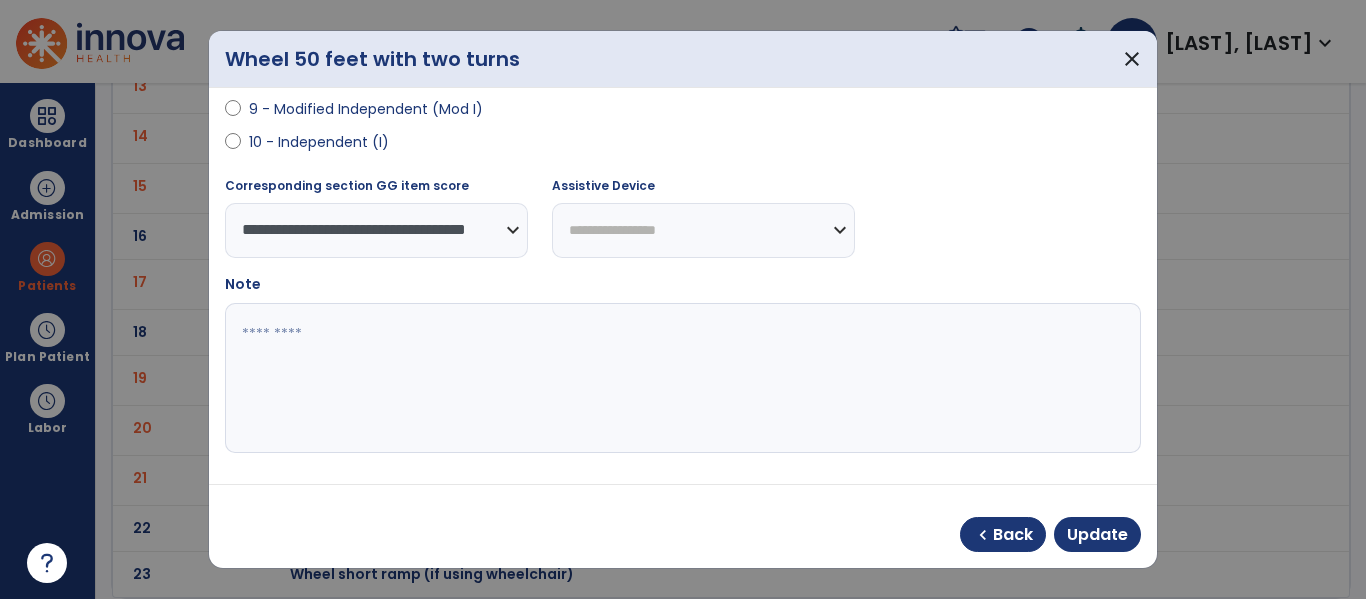 click on "**********" at bounding box center [703, 230] 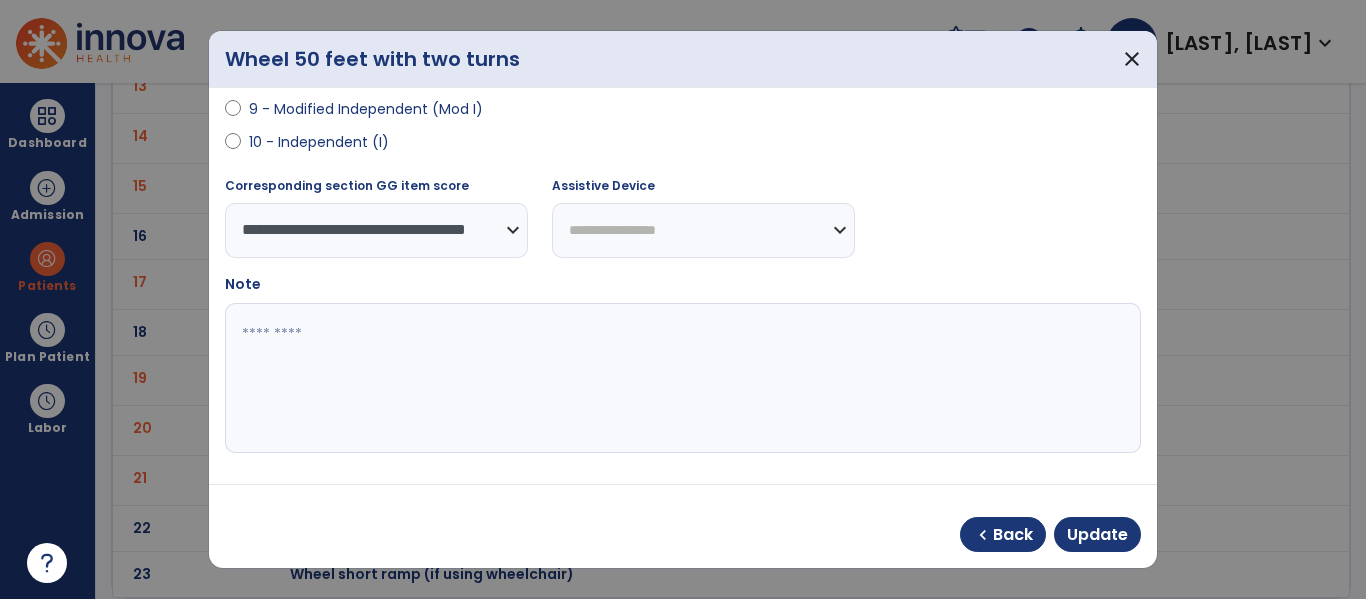 select on "**********" 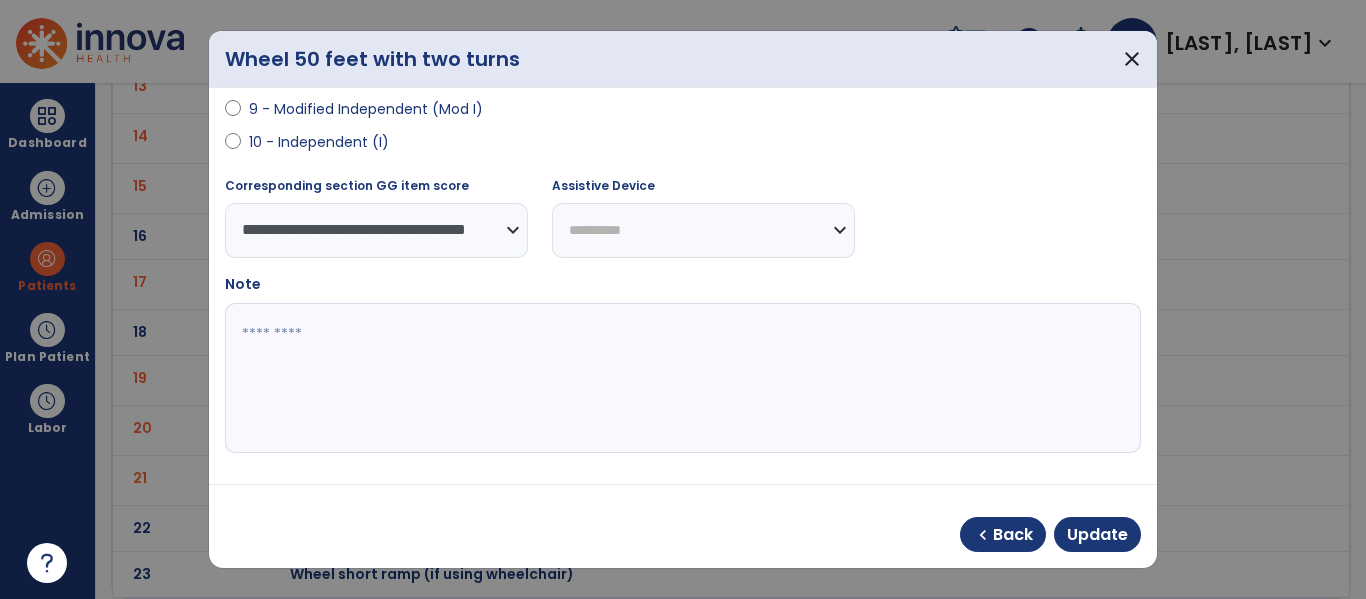 click on "**********" at bounding box center [703, 230] 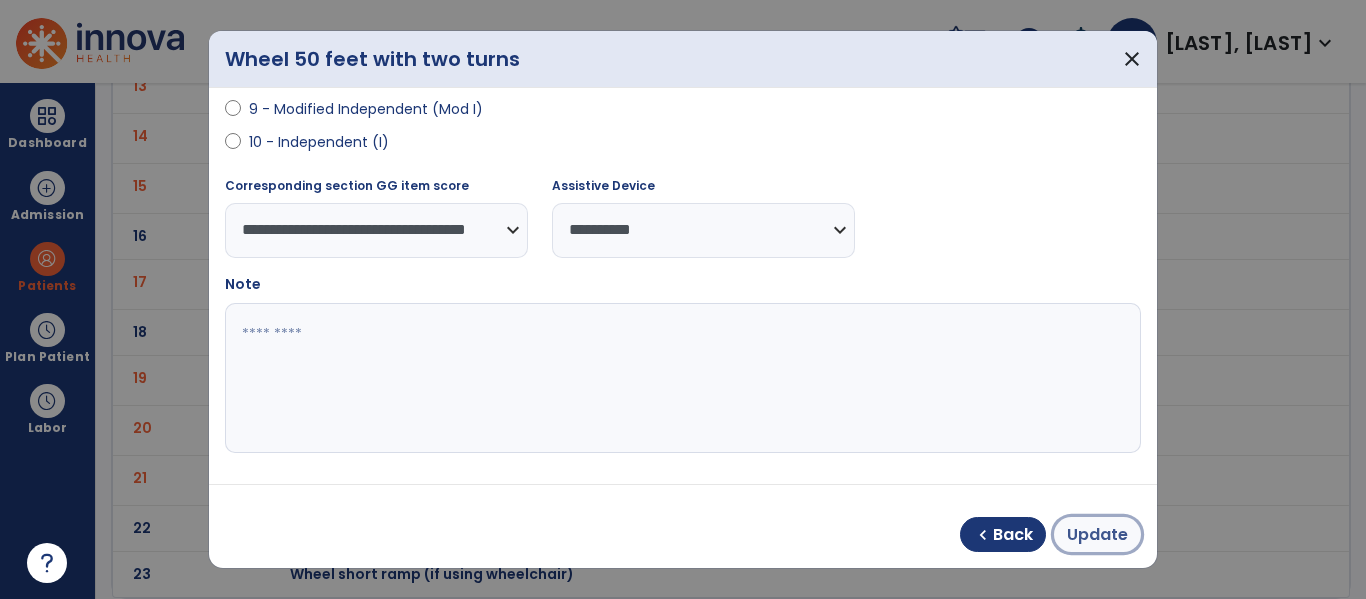 click on "Update" at bounding box center [1097, 535] 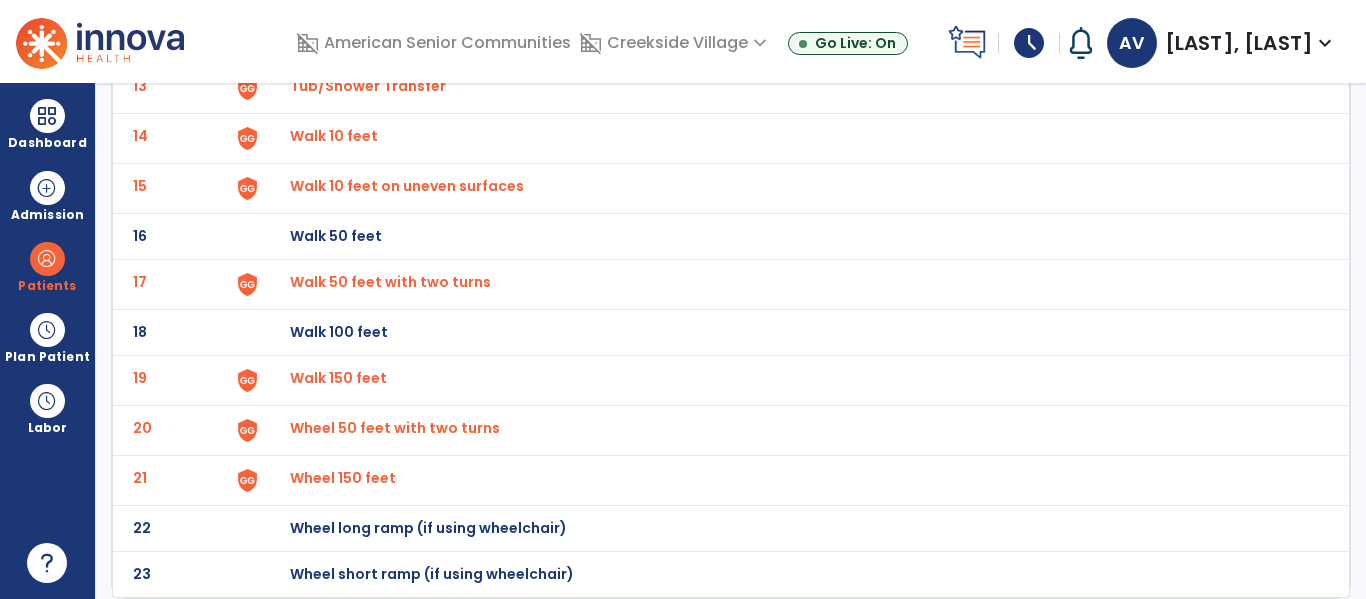 scroll, scrollTop: 0, scrollLeft: 0, axis: both 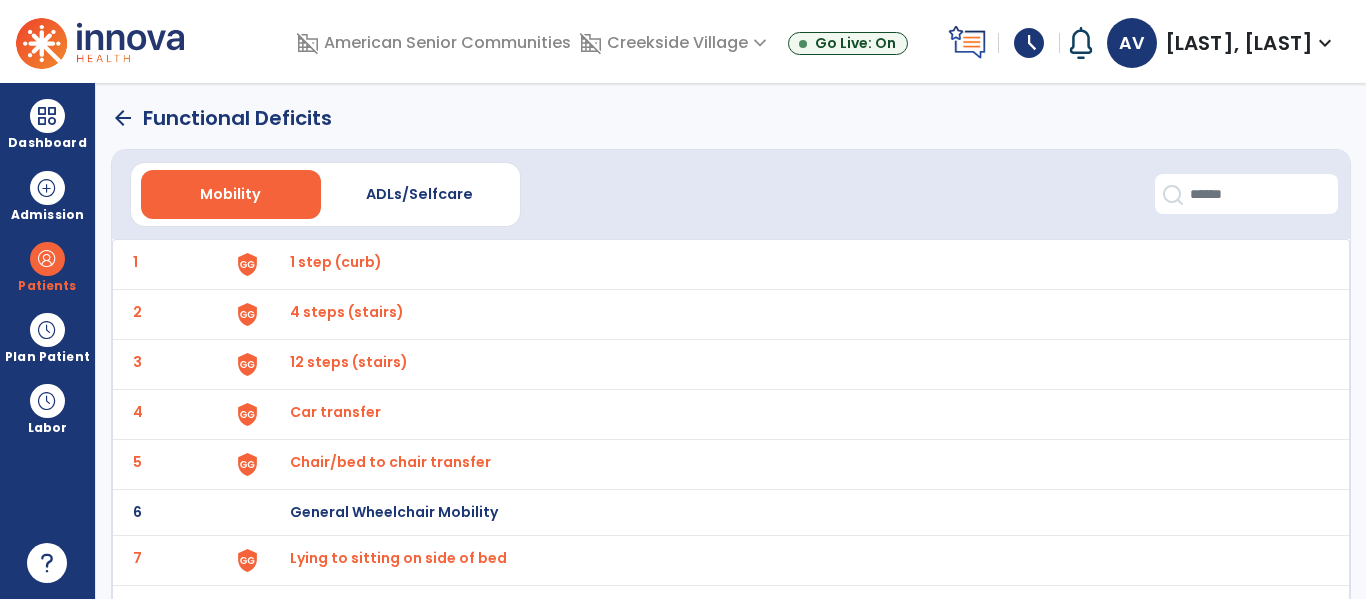 click on "arrow_back" 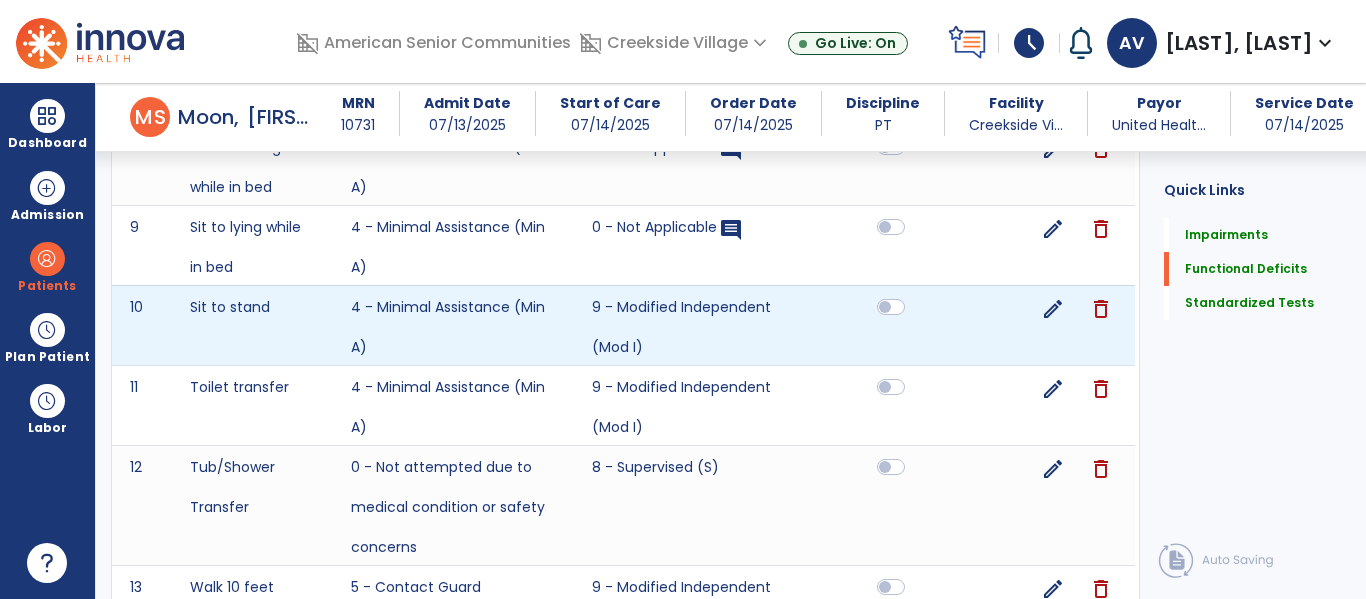scroll, scrollTop: 2805, scrollLeft: 0, axis: vertical 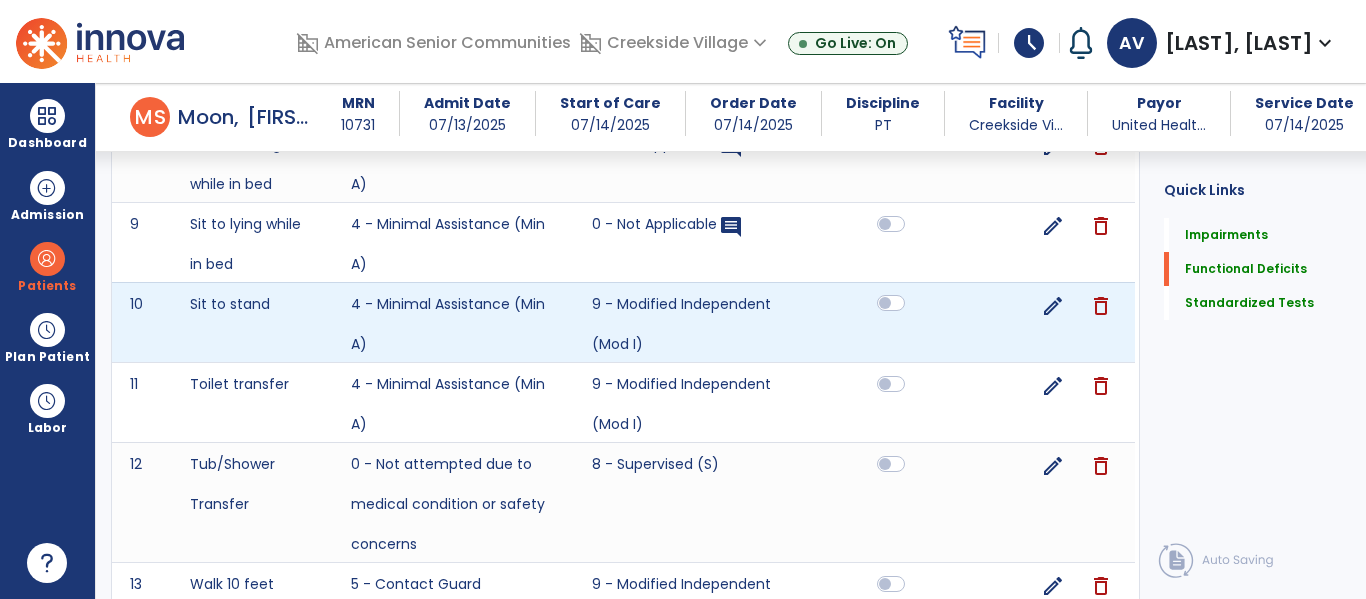 click 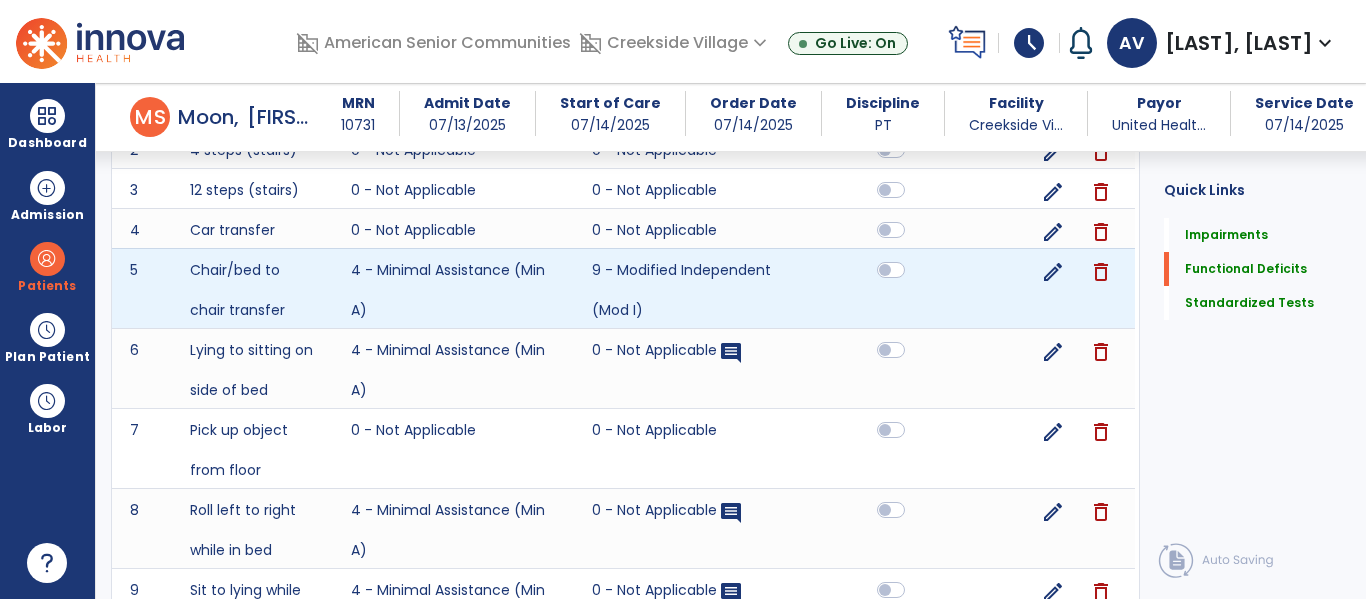 scroll, scrollTop: 2436, scrollLeft: 0, axis: vertical 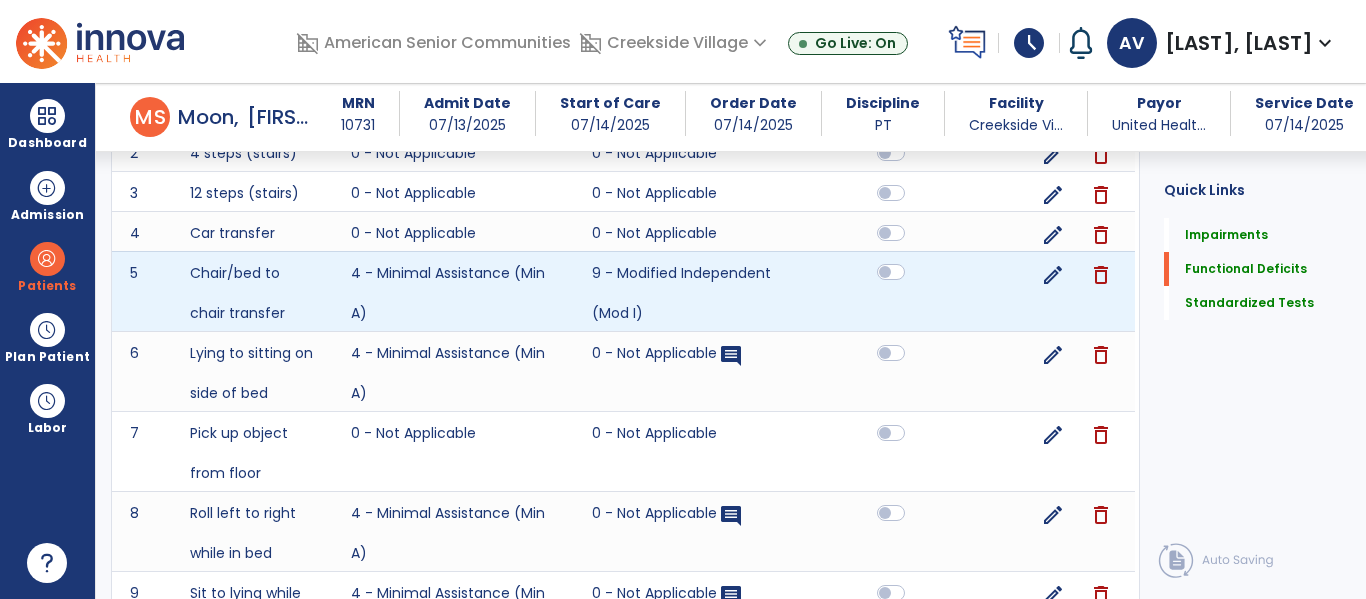 click 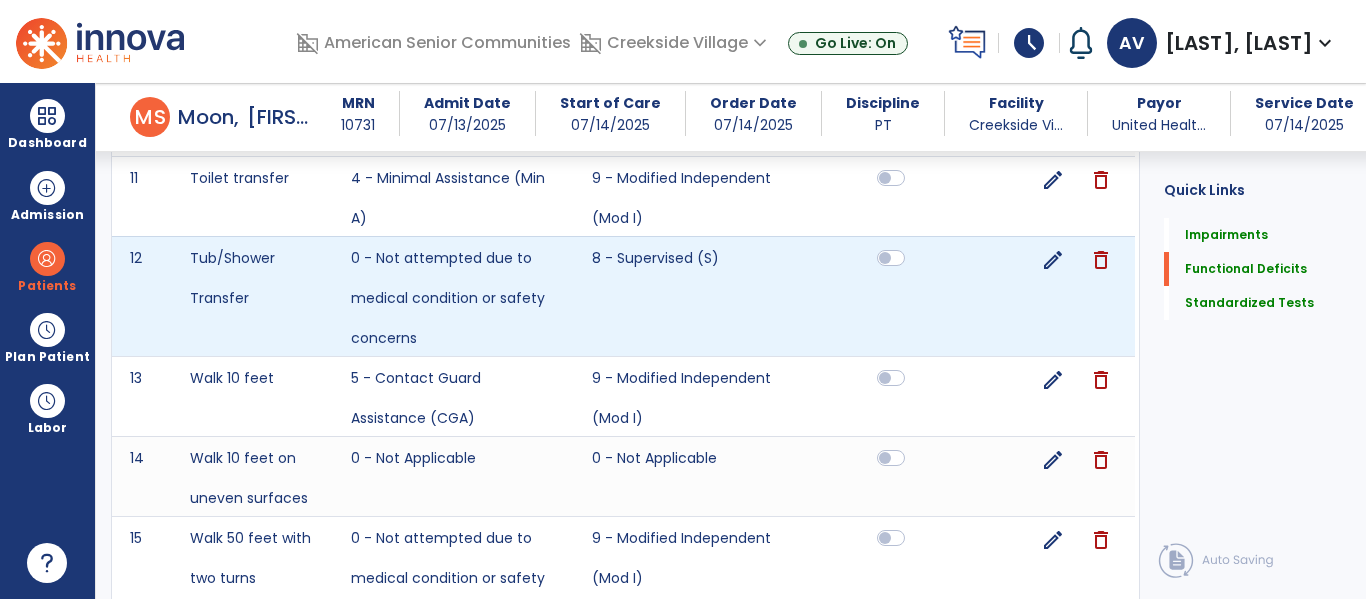 scroll, scrollTop: 3045, scrollLeft: 0, axis: vertical 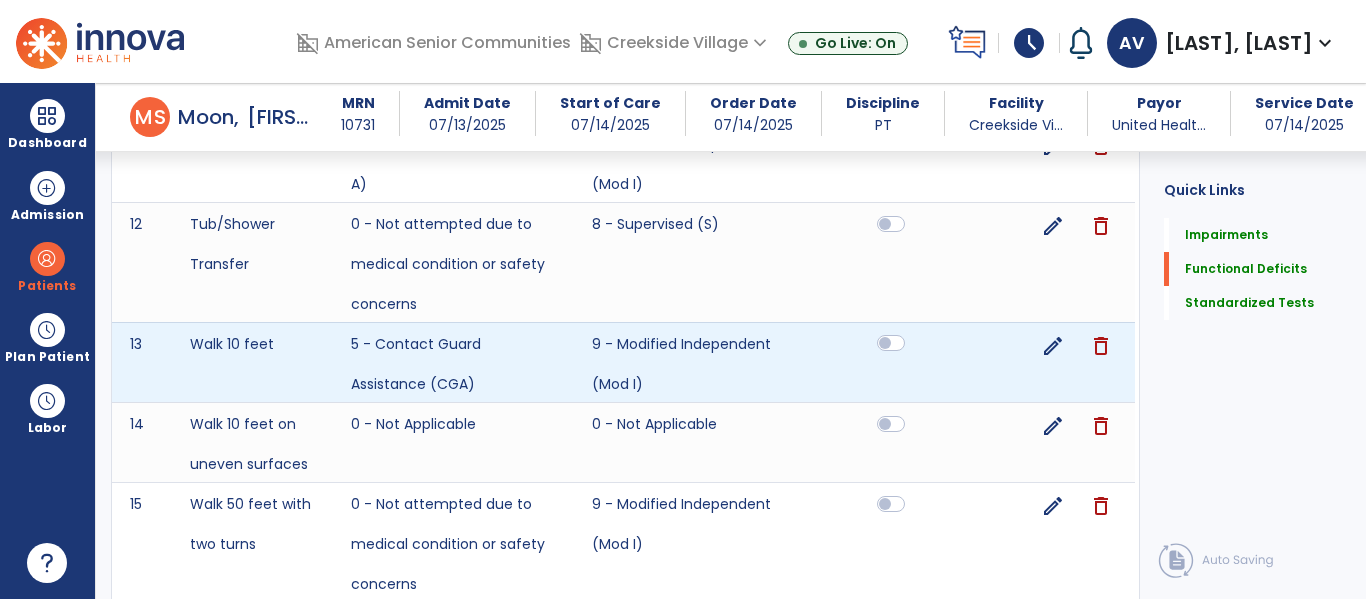 click 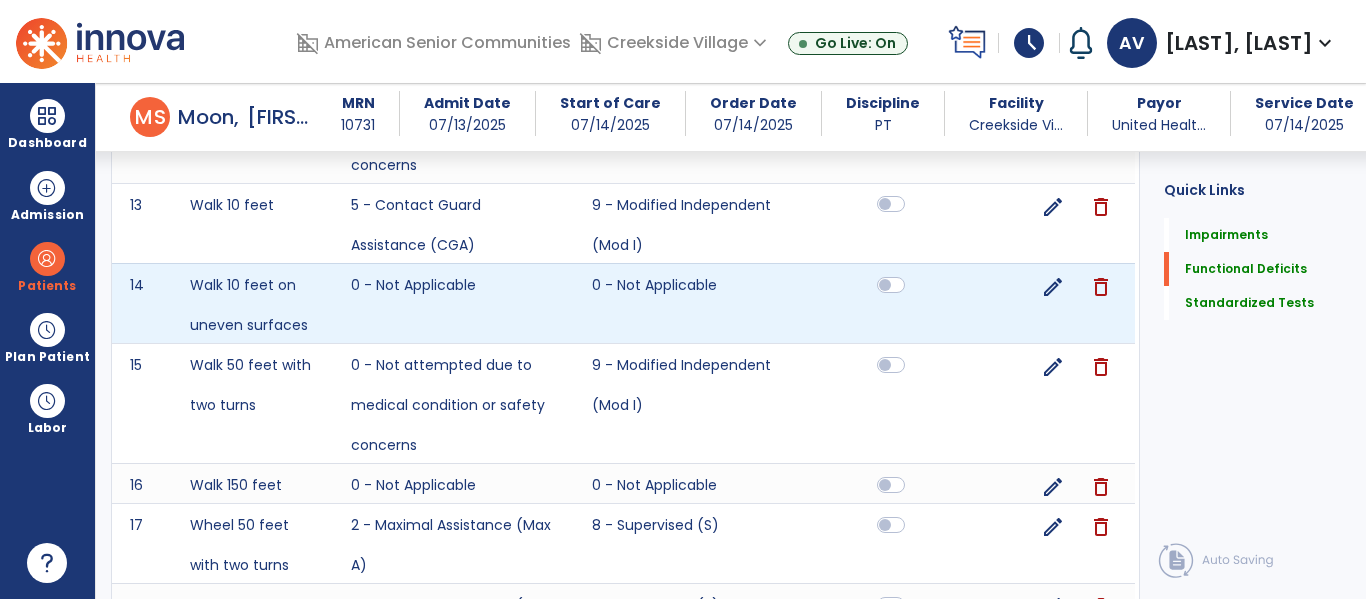 scroll, scrollTop: 3178, scrollLeft: 0, axis: vertical 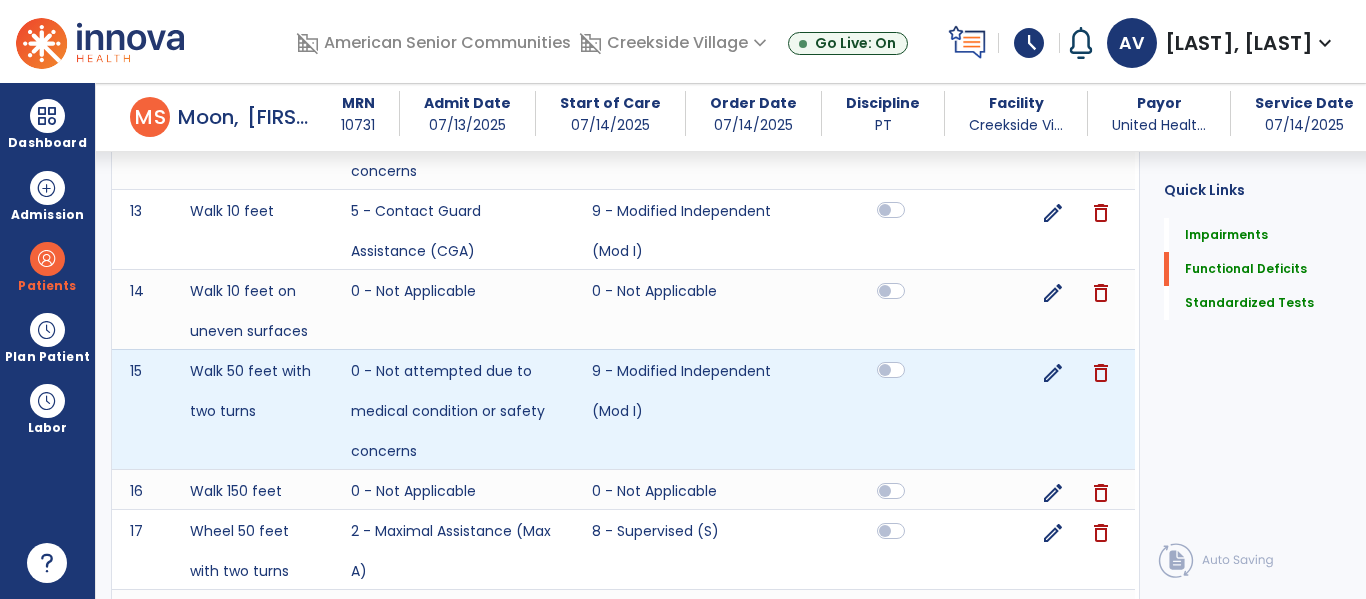 click 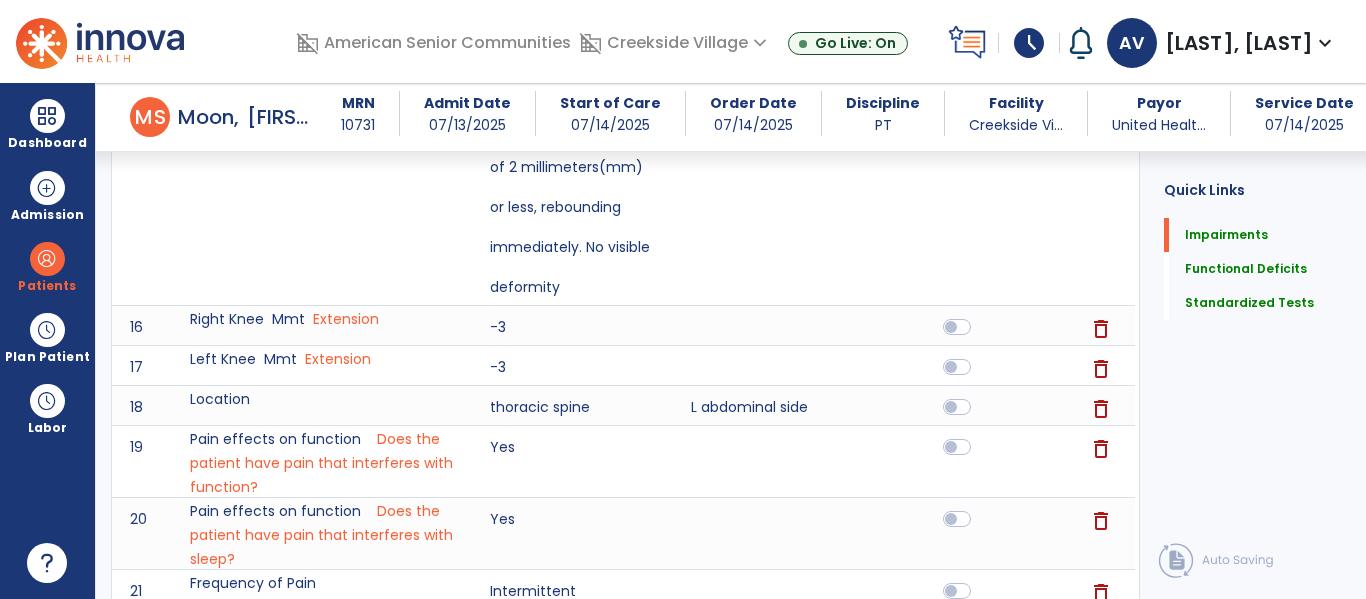 scroll, scrollTop: 966, scrollLeft: 0, axis: vertical 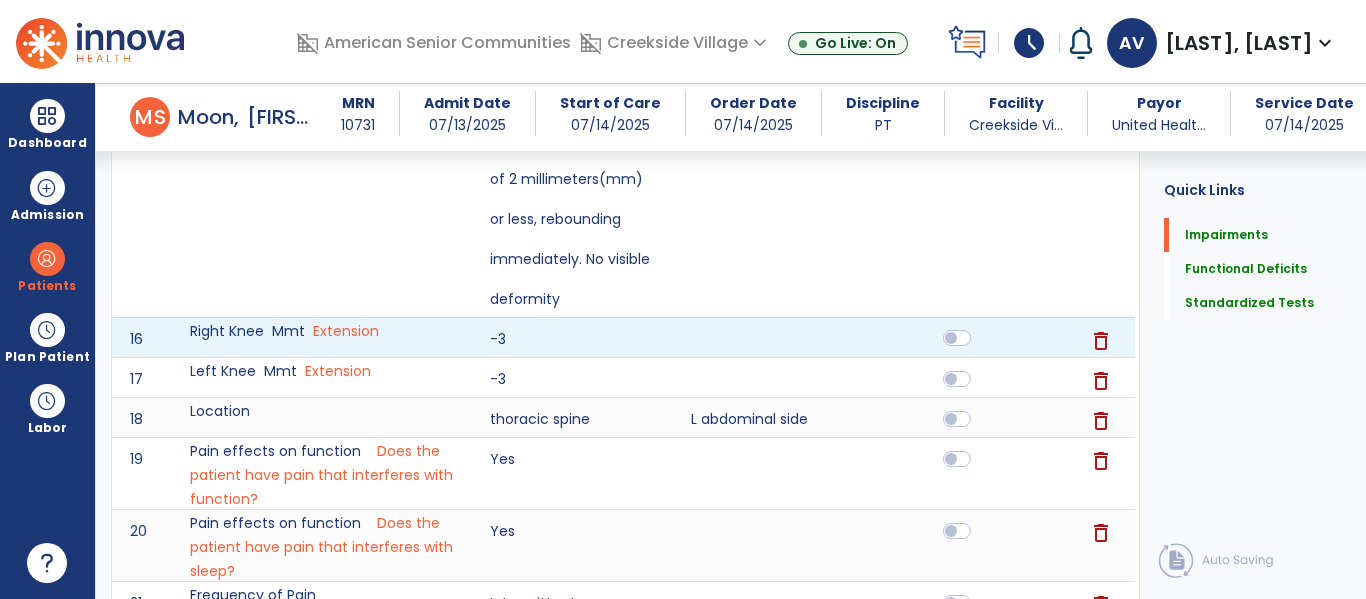 click 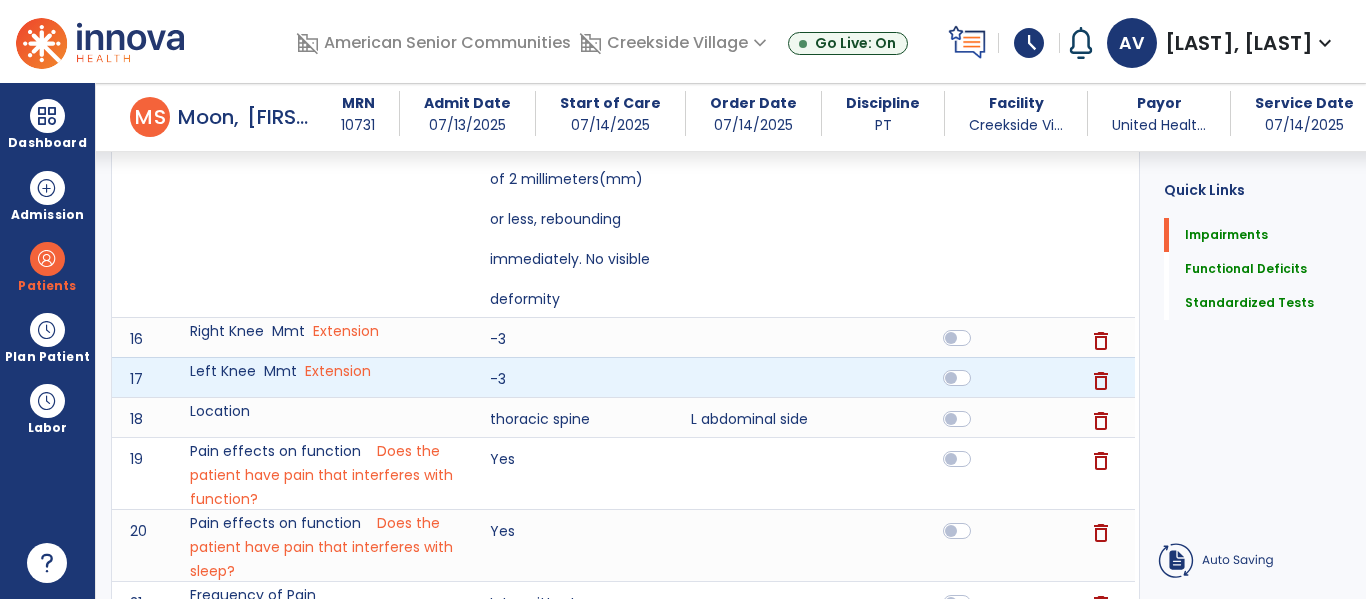 click 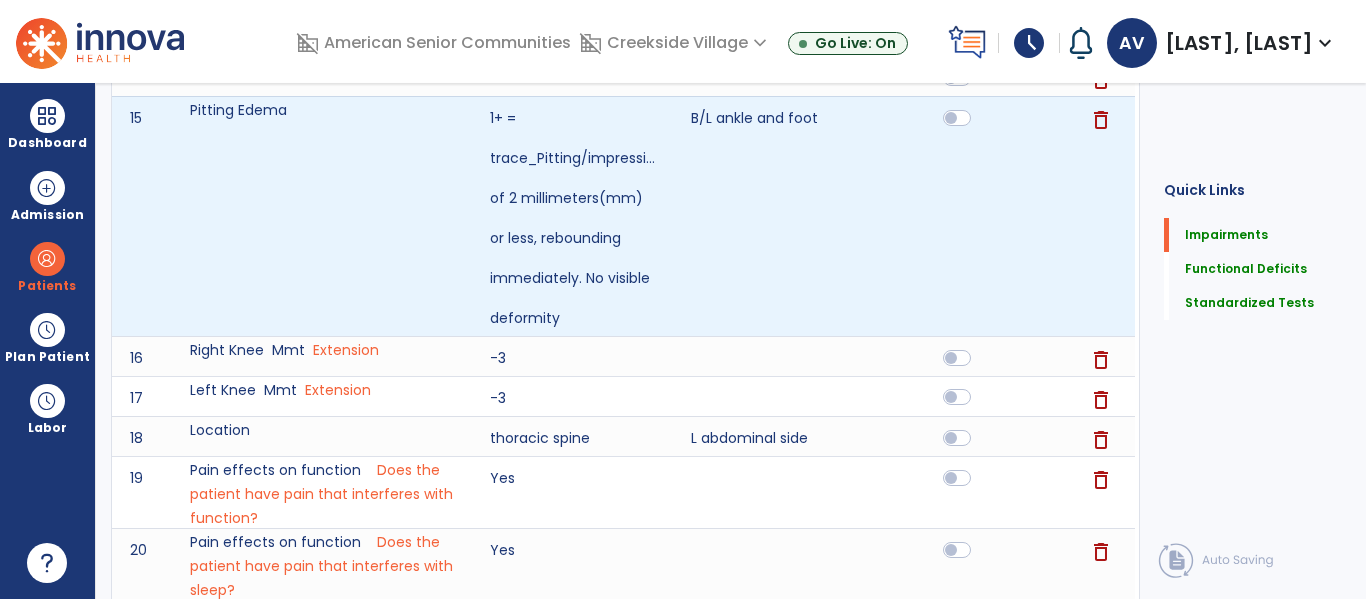 scroll, scrollTop: 0, scrollLeft: 0, axis: both 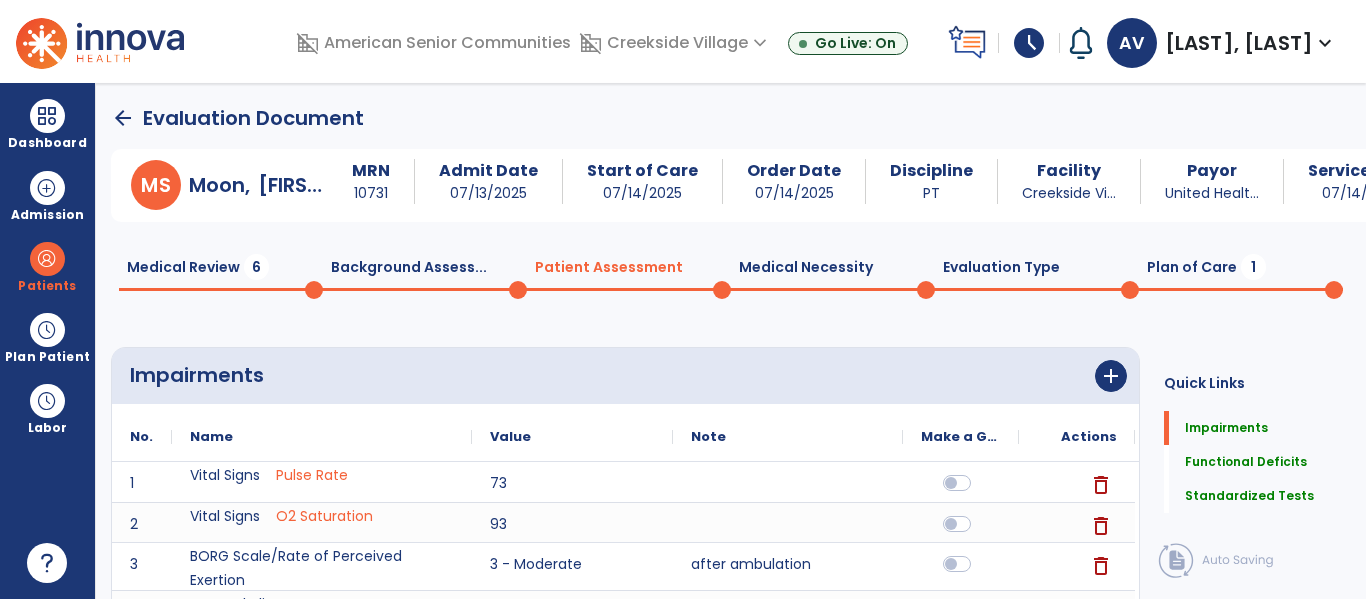 click on "Plan of Care  1" 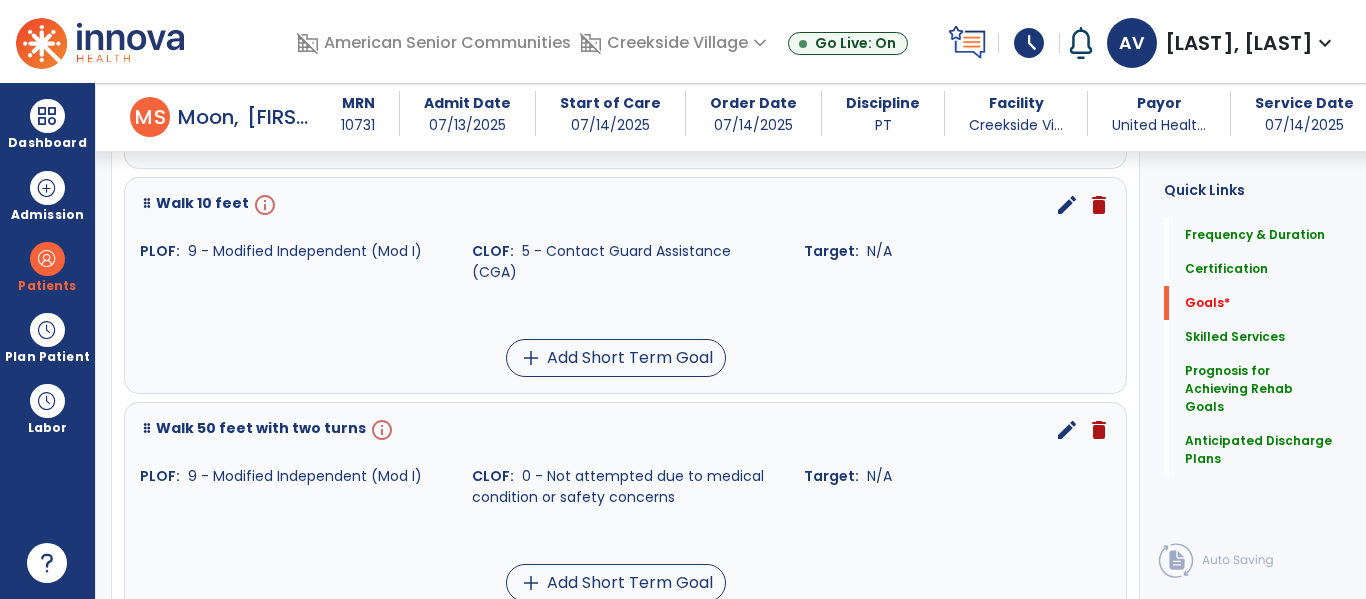 scroll, scrollTop: 929, scrollLeft: 0, axis: vertical 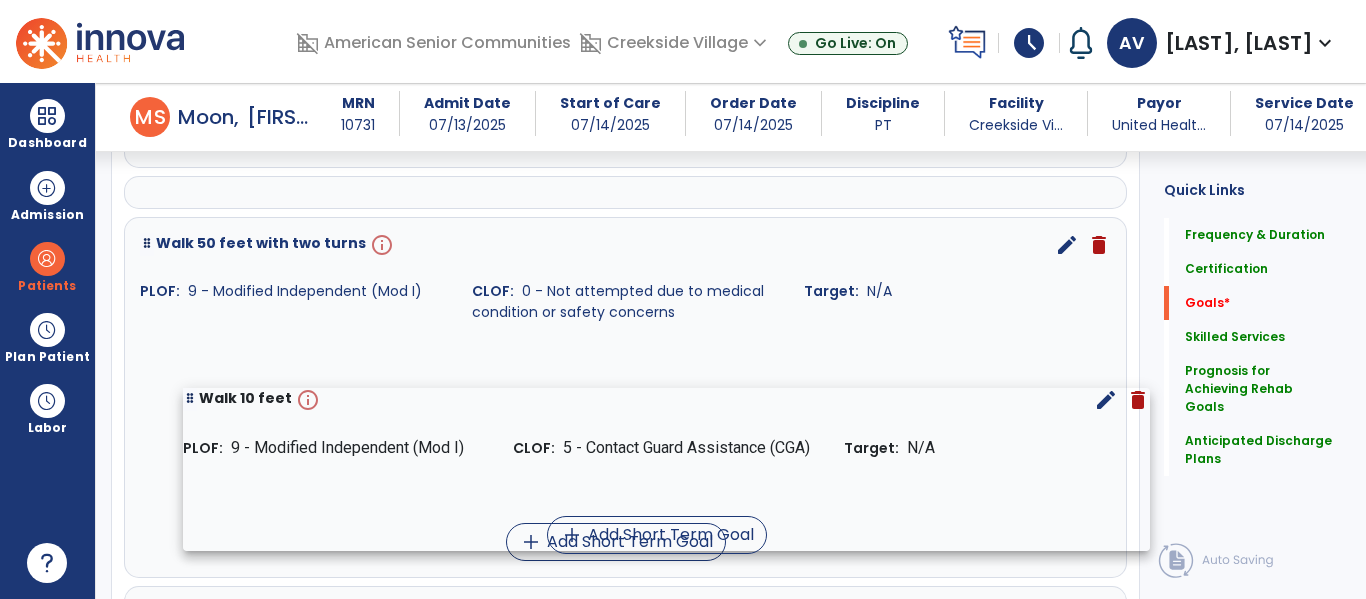 drag, startPoint x: 139, startPoint y: 196, endPoint x: 155, endPoint y: 361, distance: 165.77394 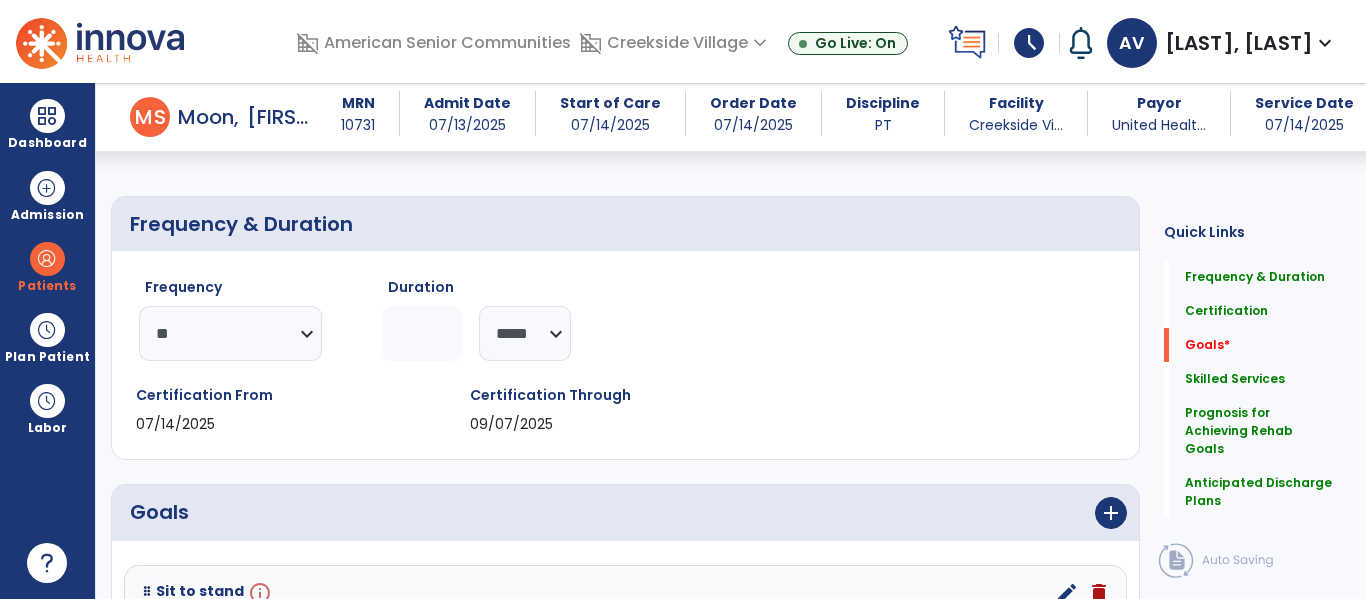 scroll, scrollTop: 0, scrollLeft: 0, axis: both 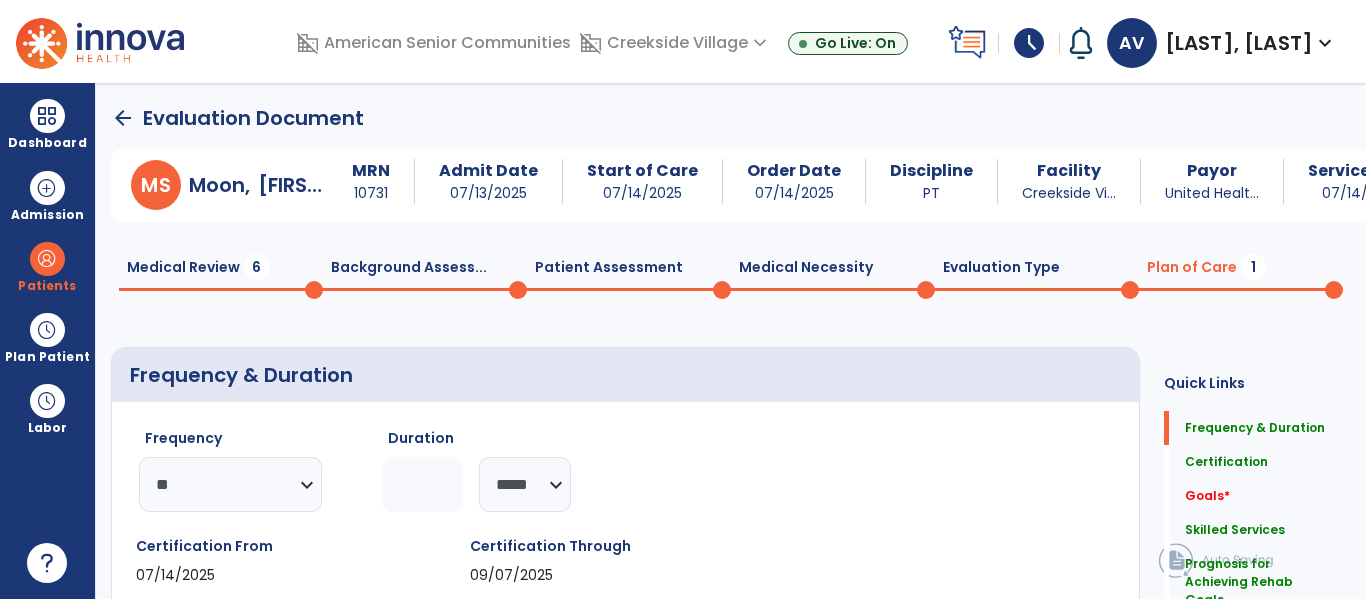click on "Patient Assessment  0" 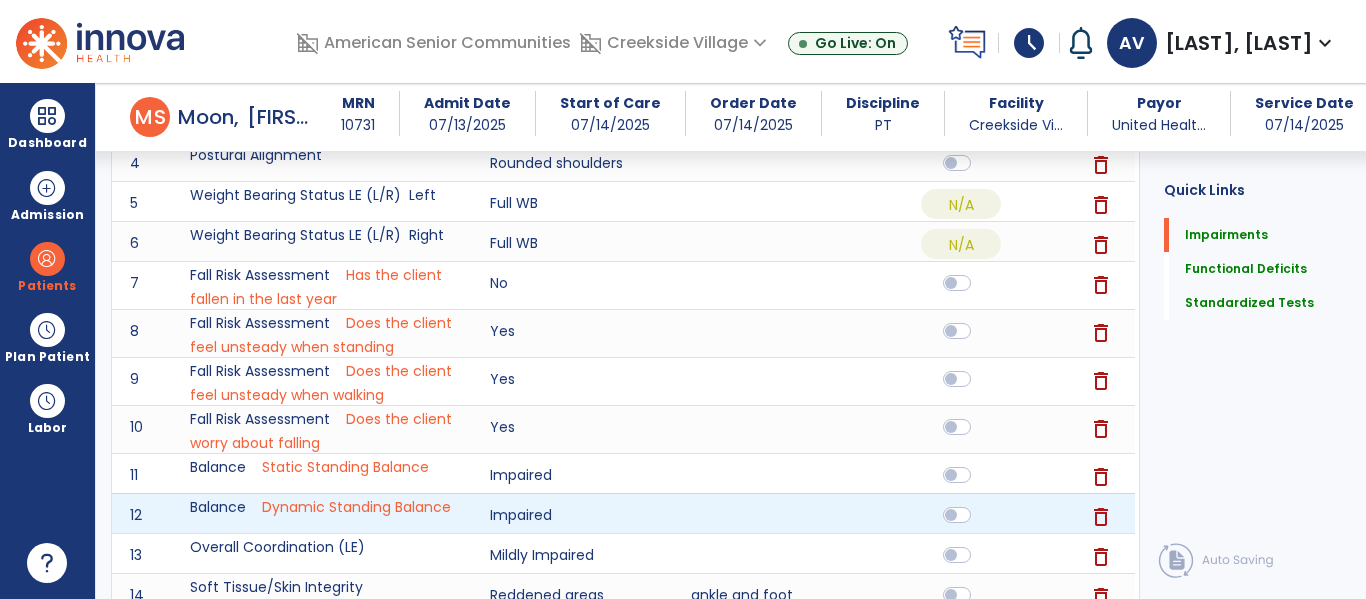 scroll, scrollTop: 0, scrollLeft: 0, axis: both 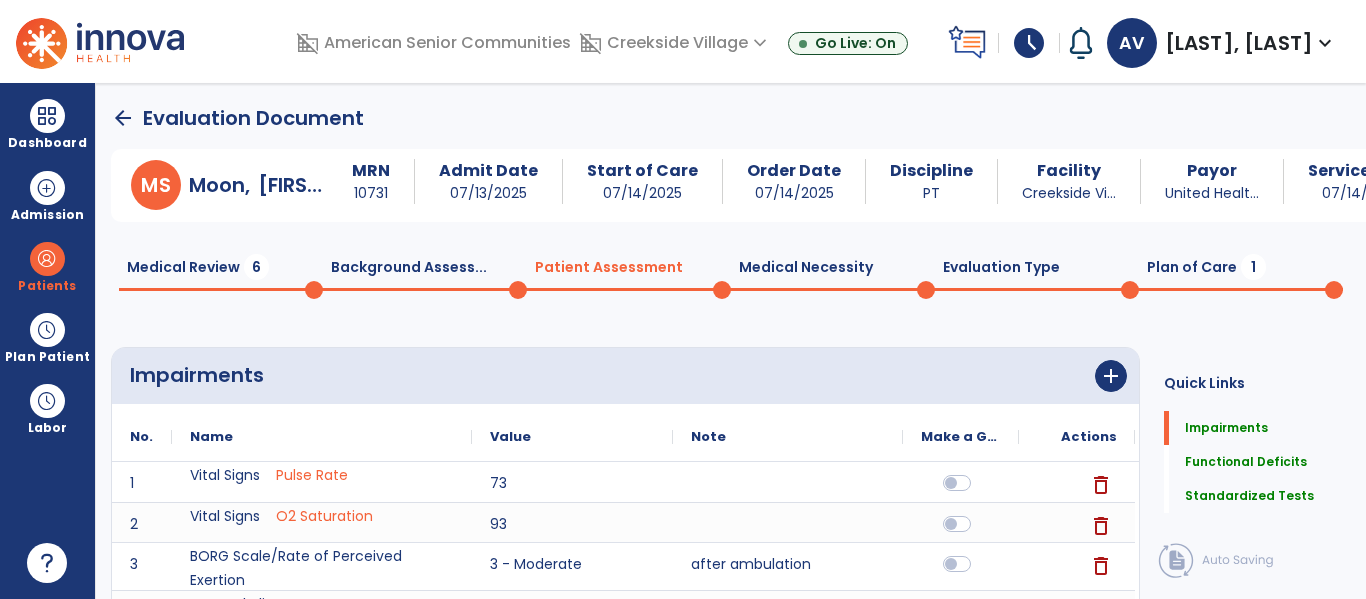 click on "Plan of Care  1" 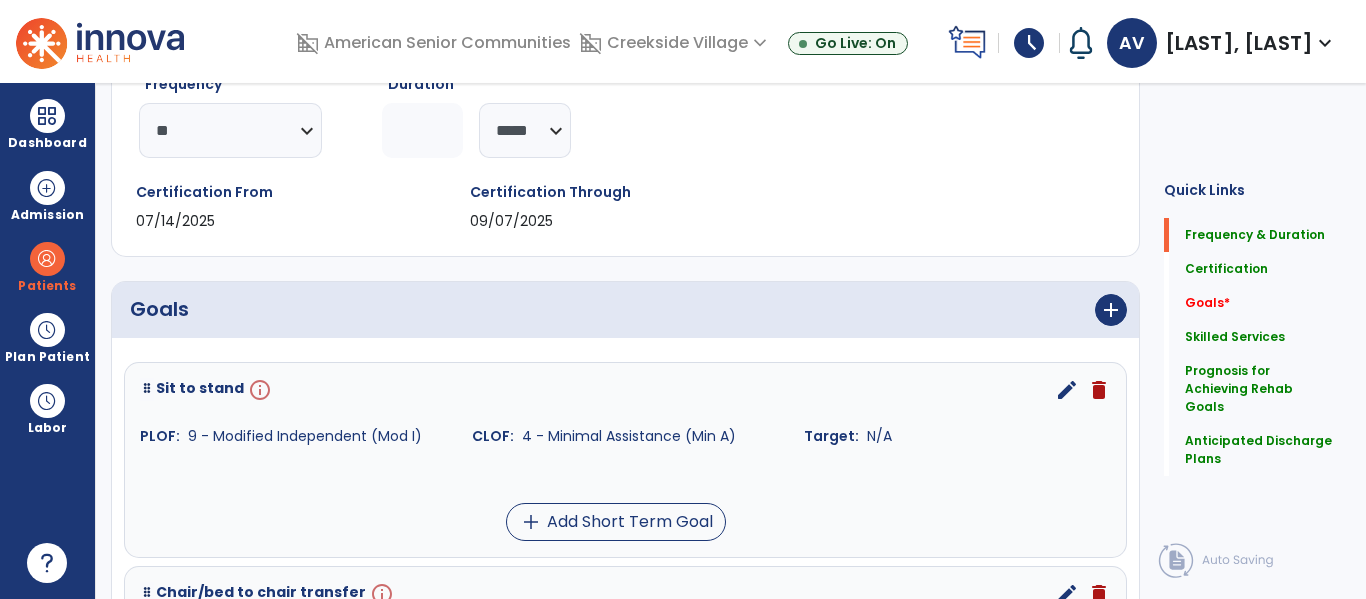 scroll, scrollTop: 0, scrollLeft: 0, axis: both 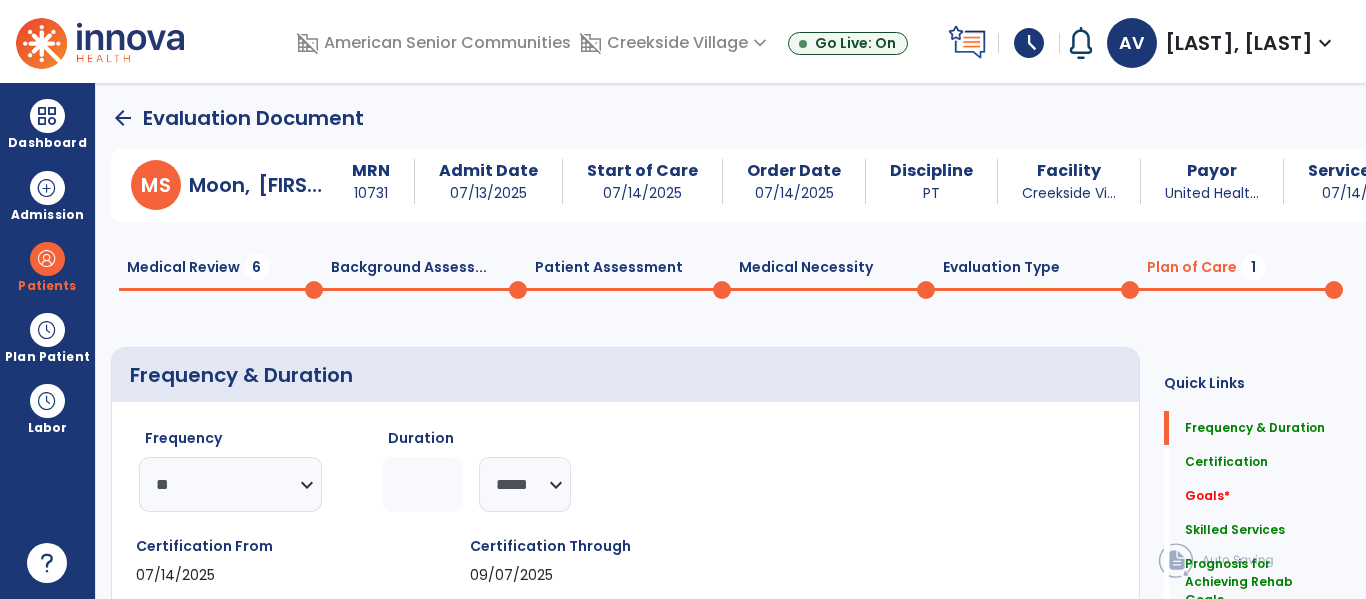 click on "Medical Review  6" 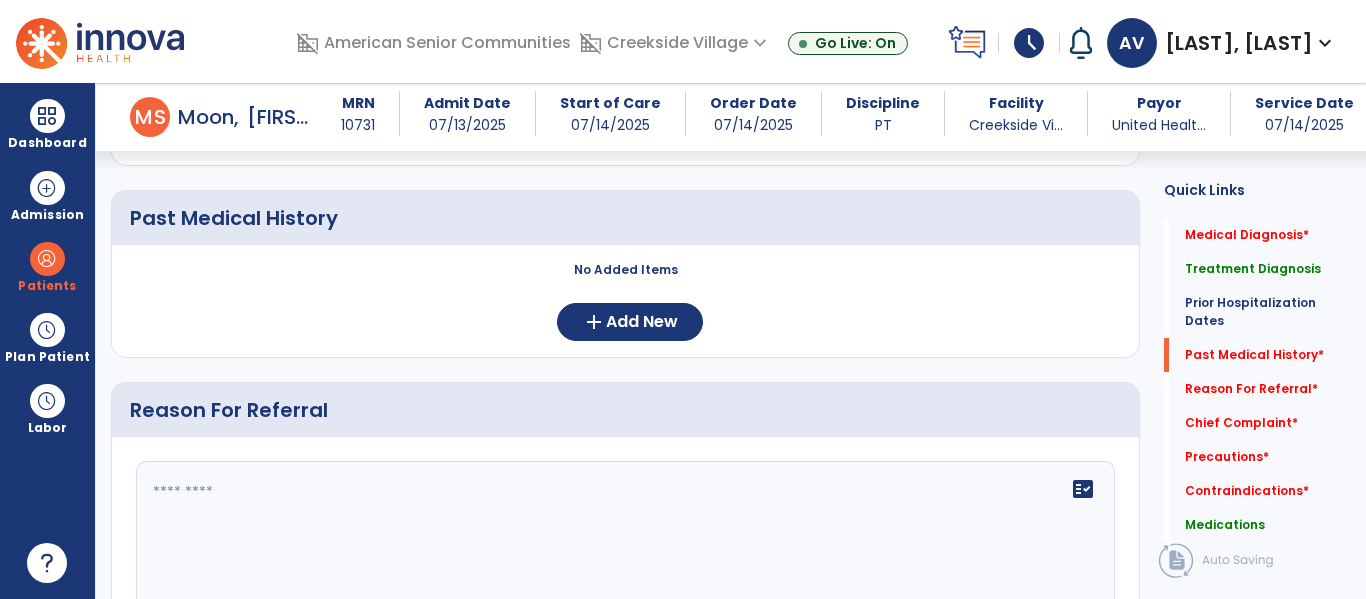 scroll, scrollTop: 817, scrollLeft: 0, axis: vertical 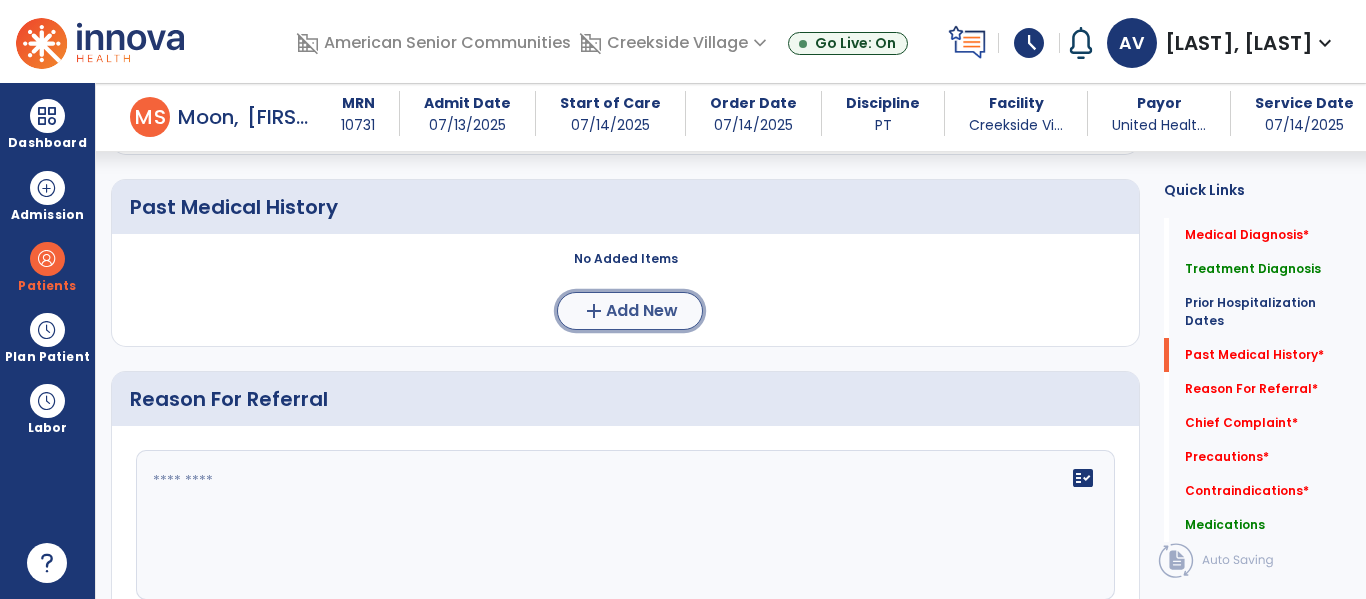 click on "add" 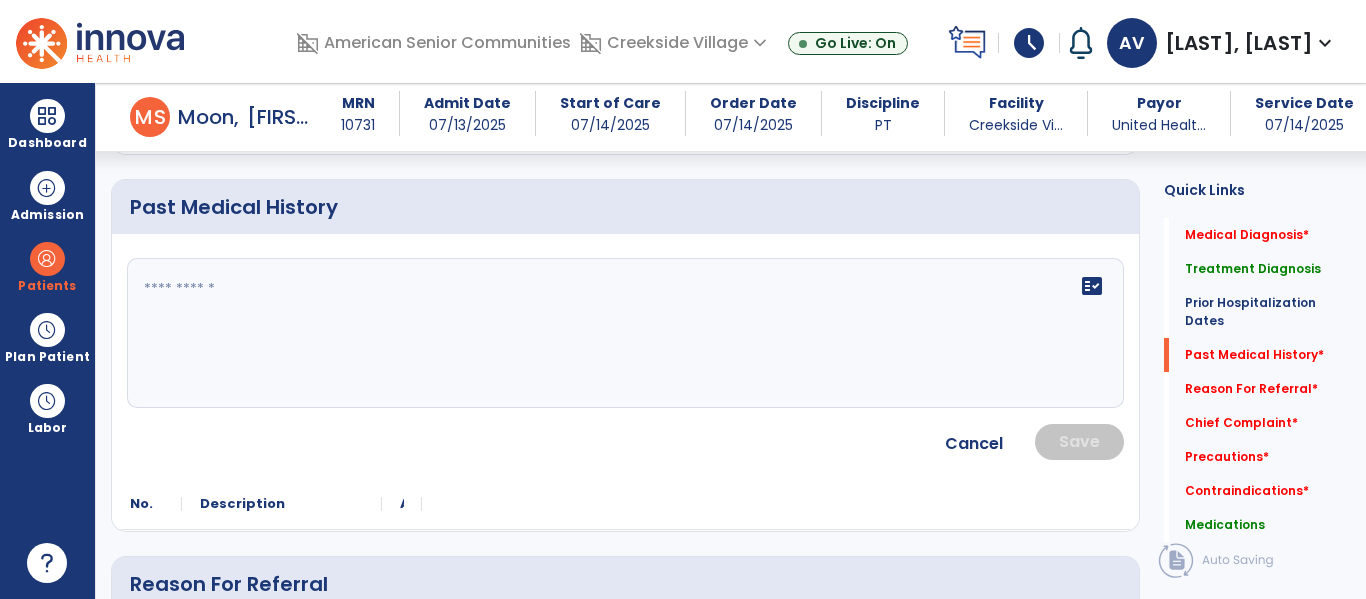click on "fact_check" 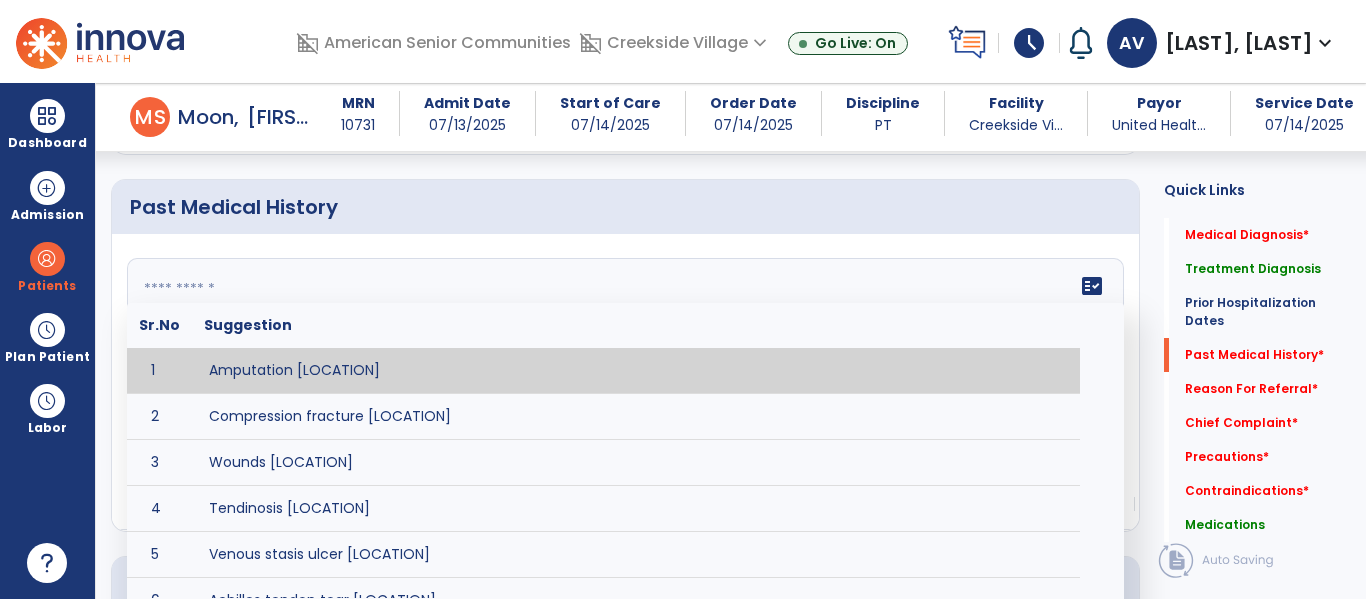 paste on "**********" 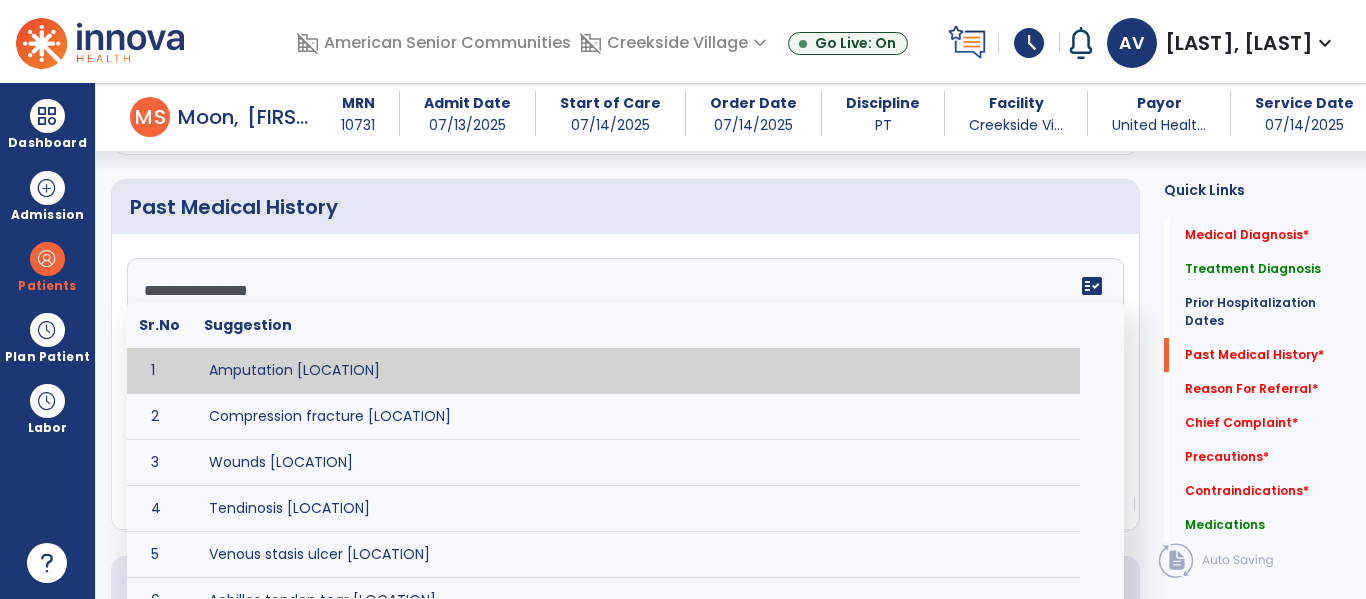 scroll, scrollTop: 16, scrollLeft: 0, axis: vertical 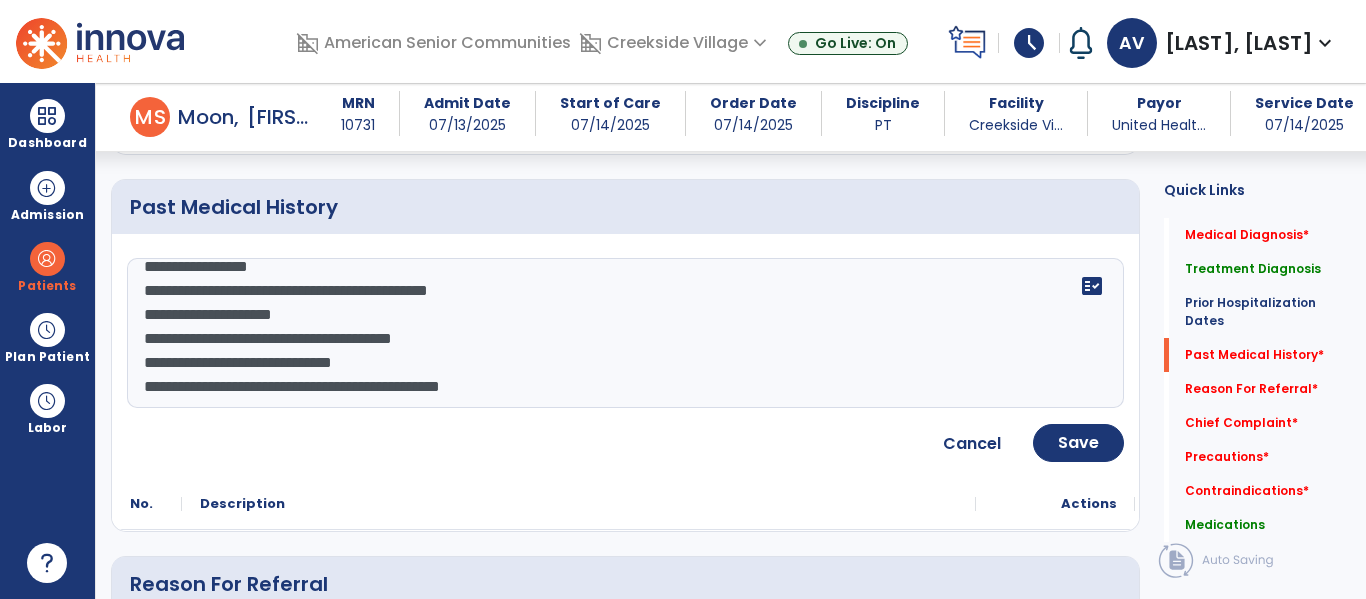 paste on "**********" 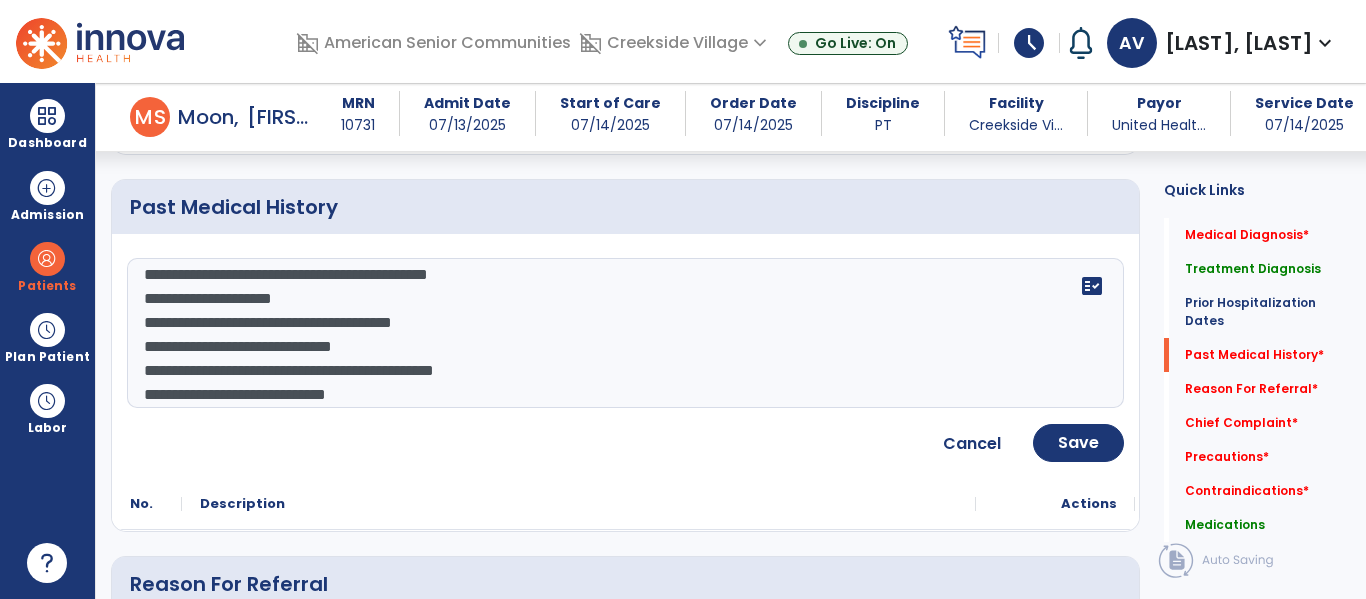scroll, scrollTop: 304, scrollLeft: 0, axis: vertical 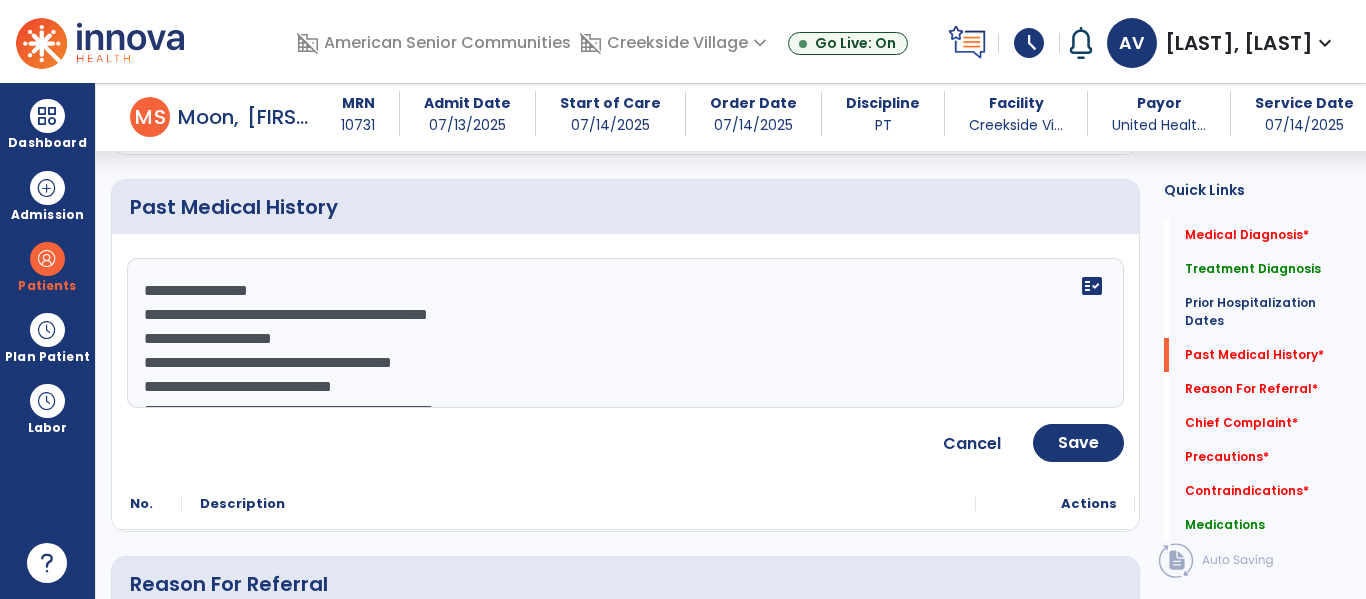 click on "**********" 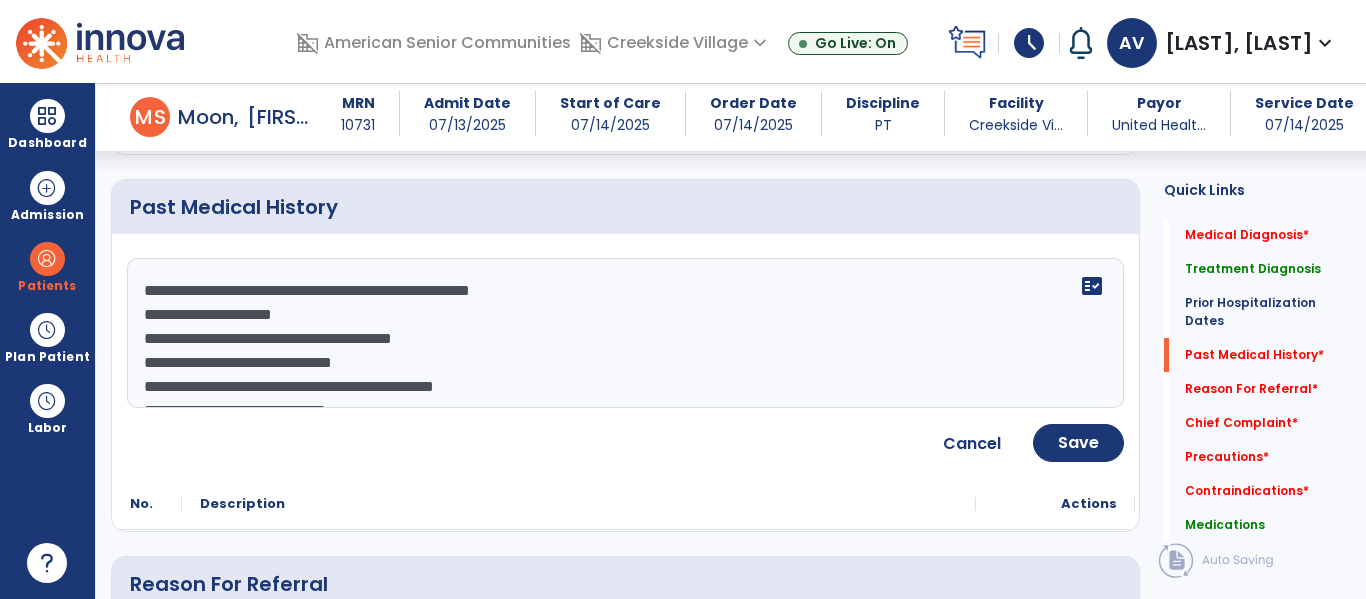 click on "**********" 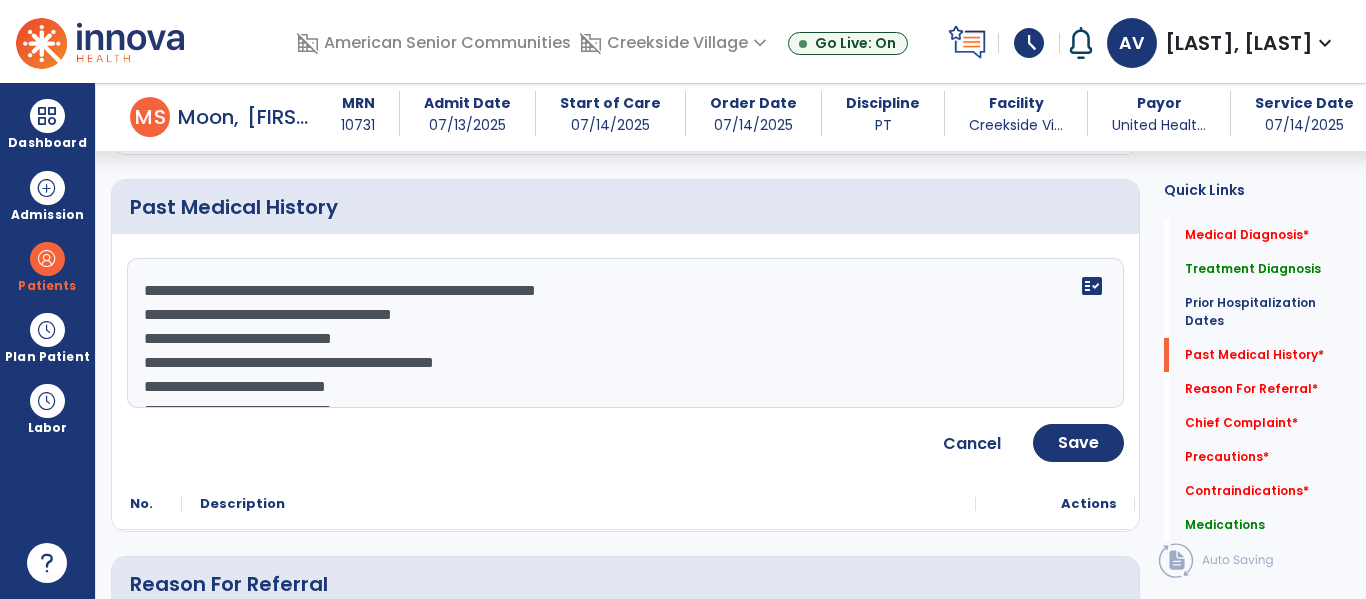 click on "**********" 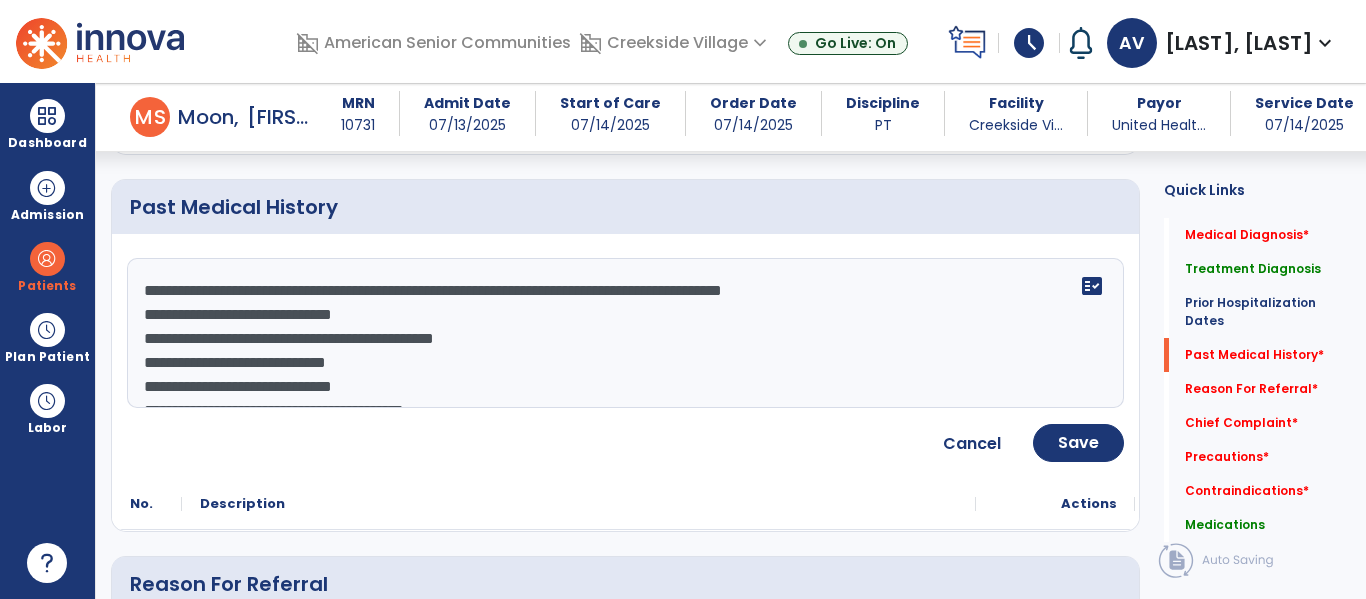 click on "**********" 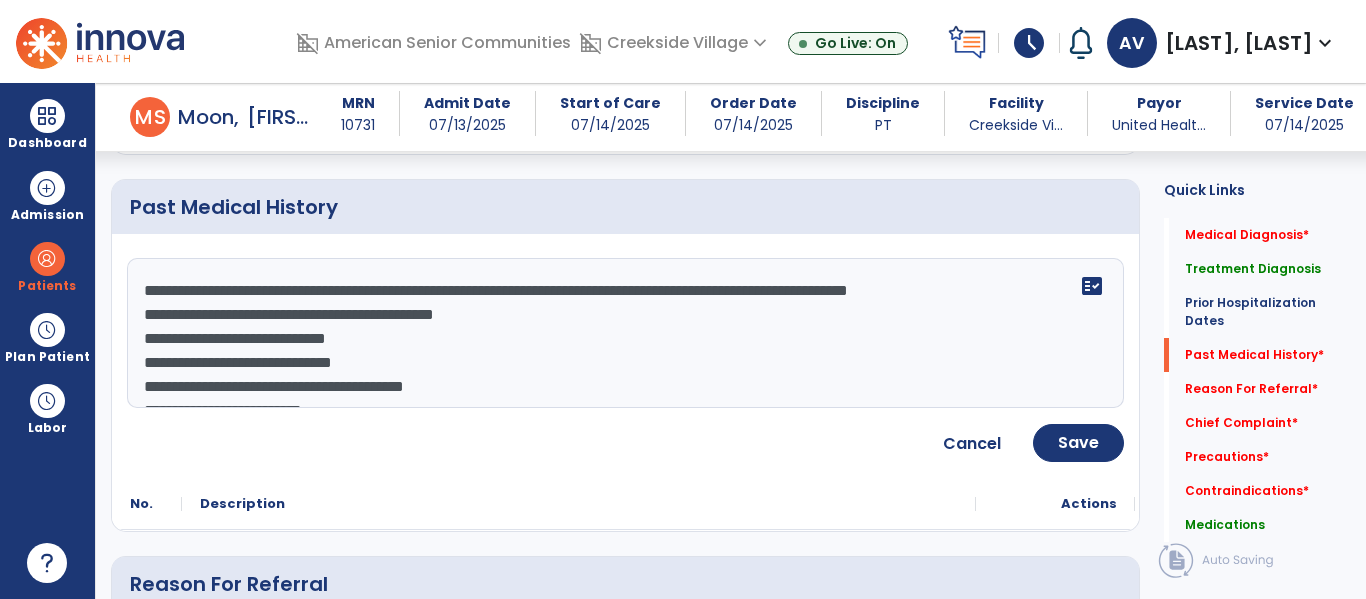 click on "**********" 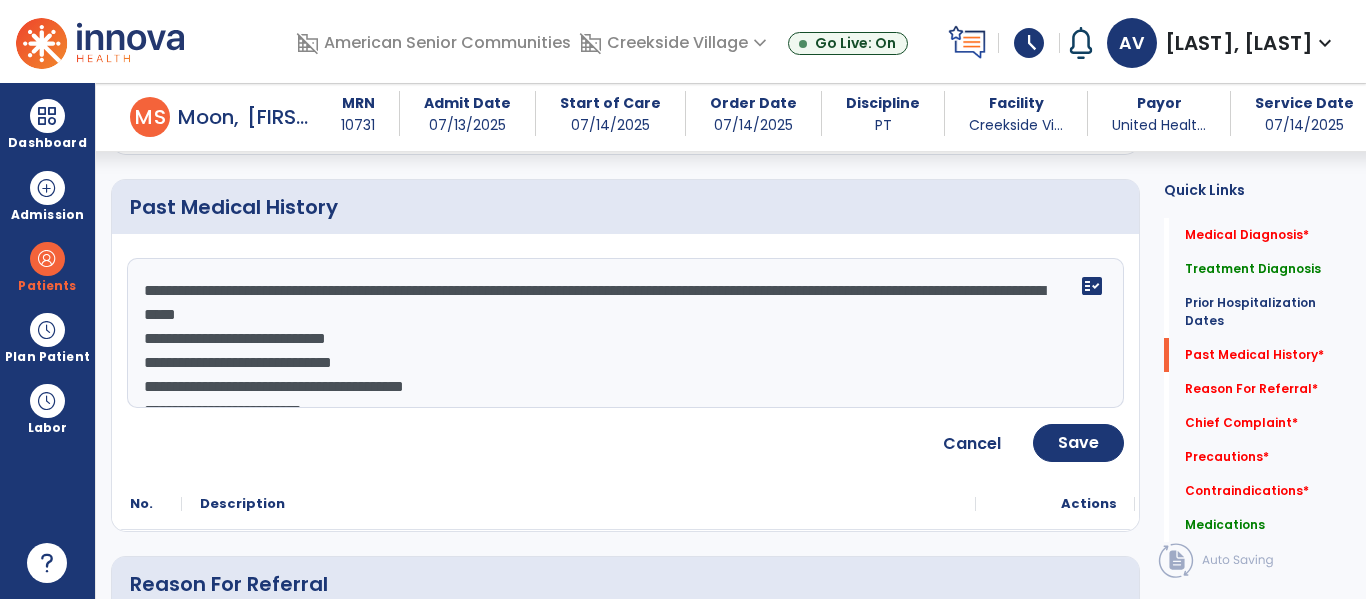 click on "**********" 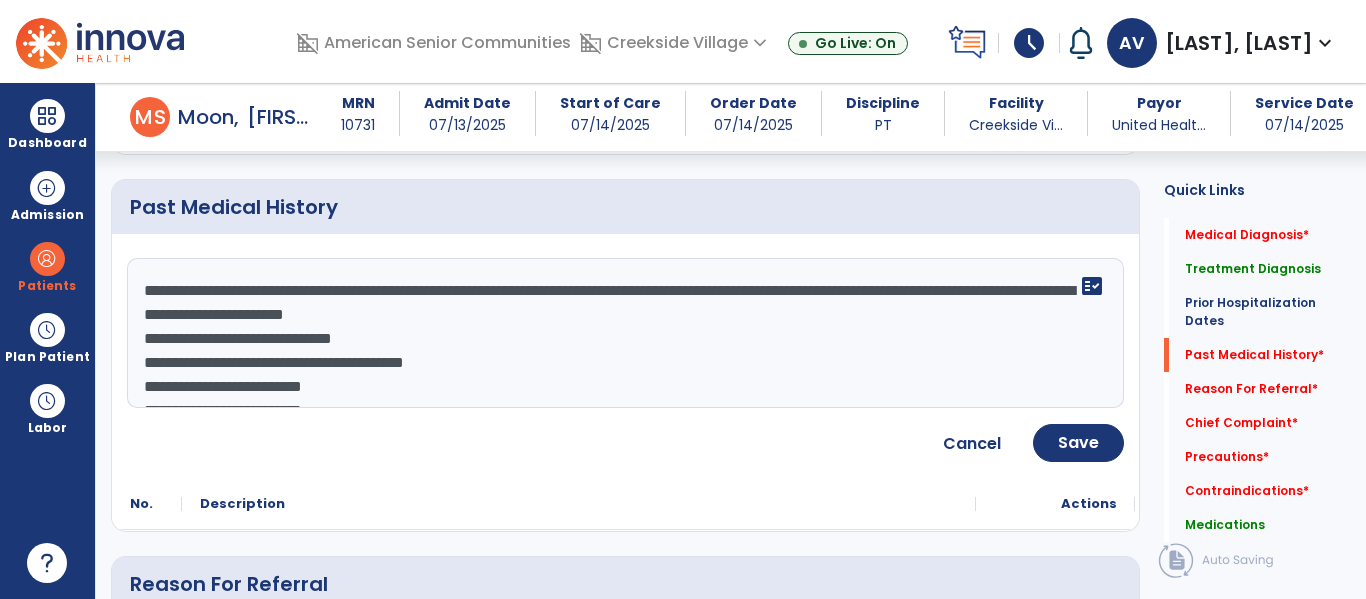 click on "**********" 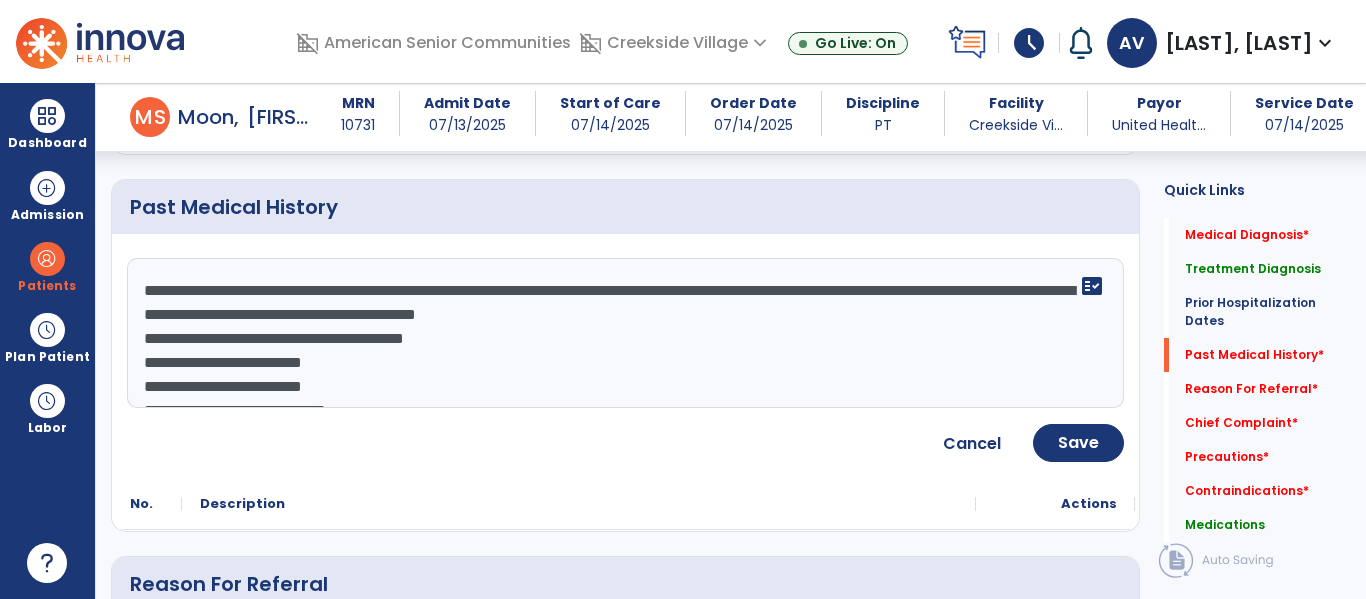 click on "**********" 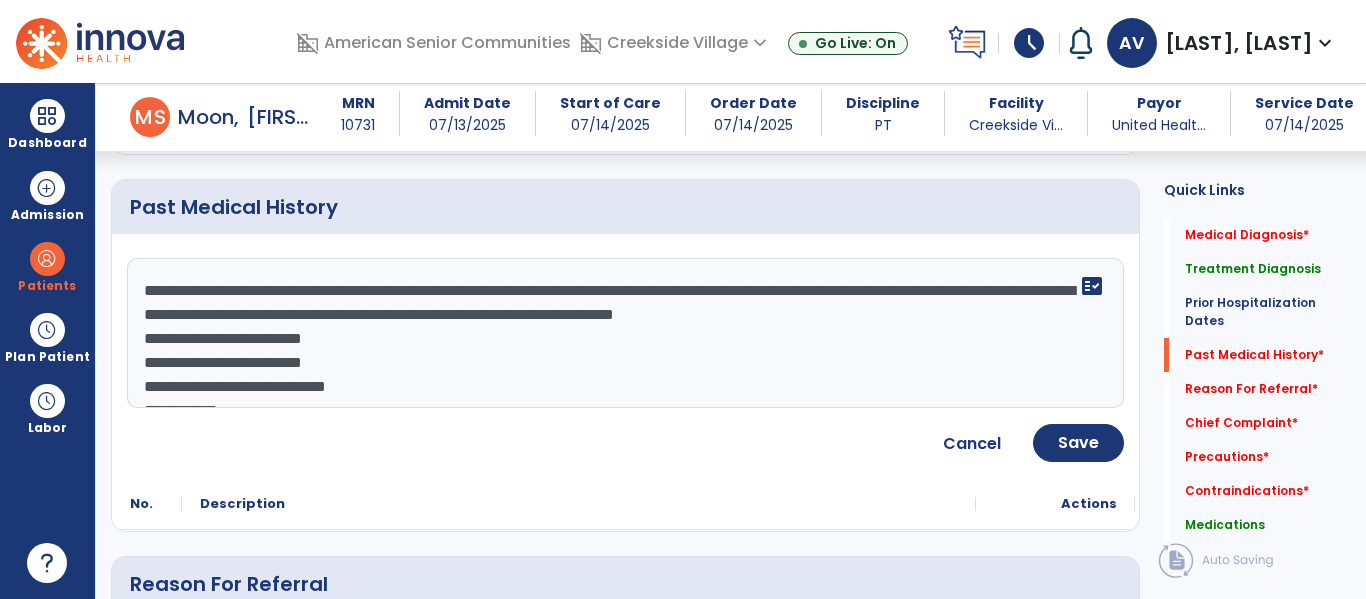 click on "**********" 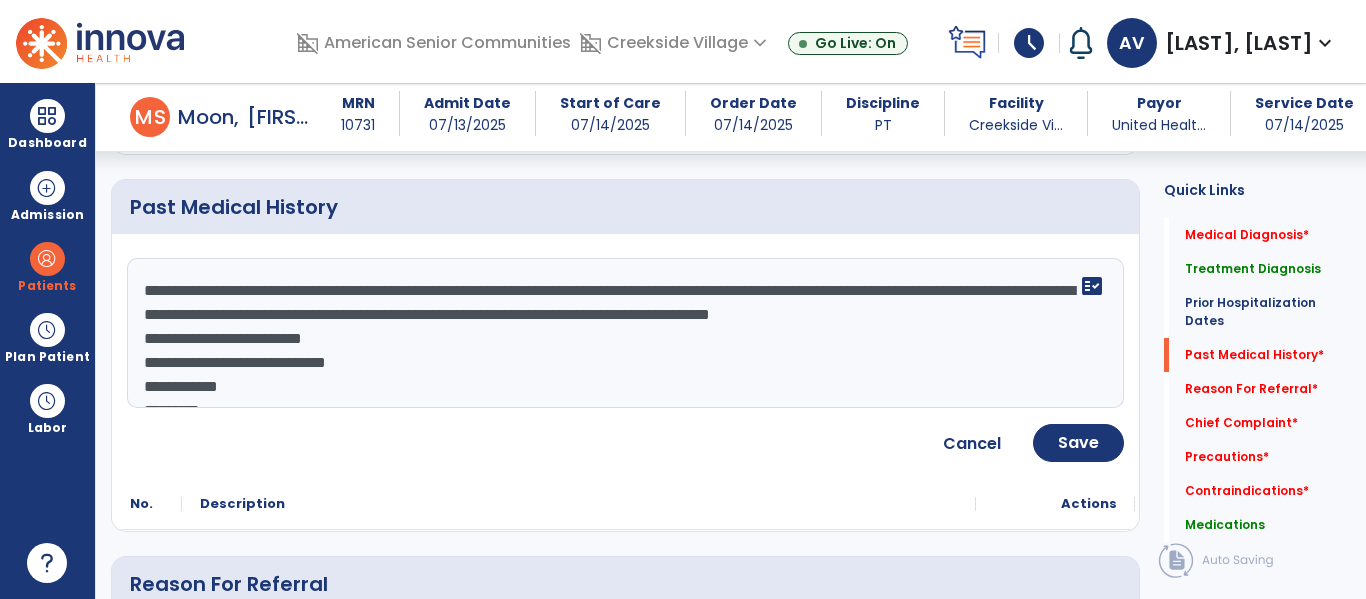 click on "**********" 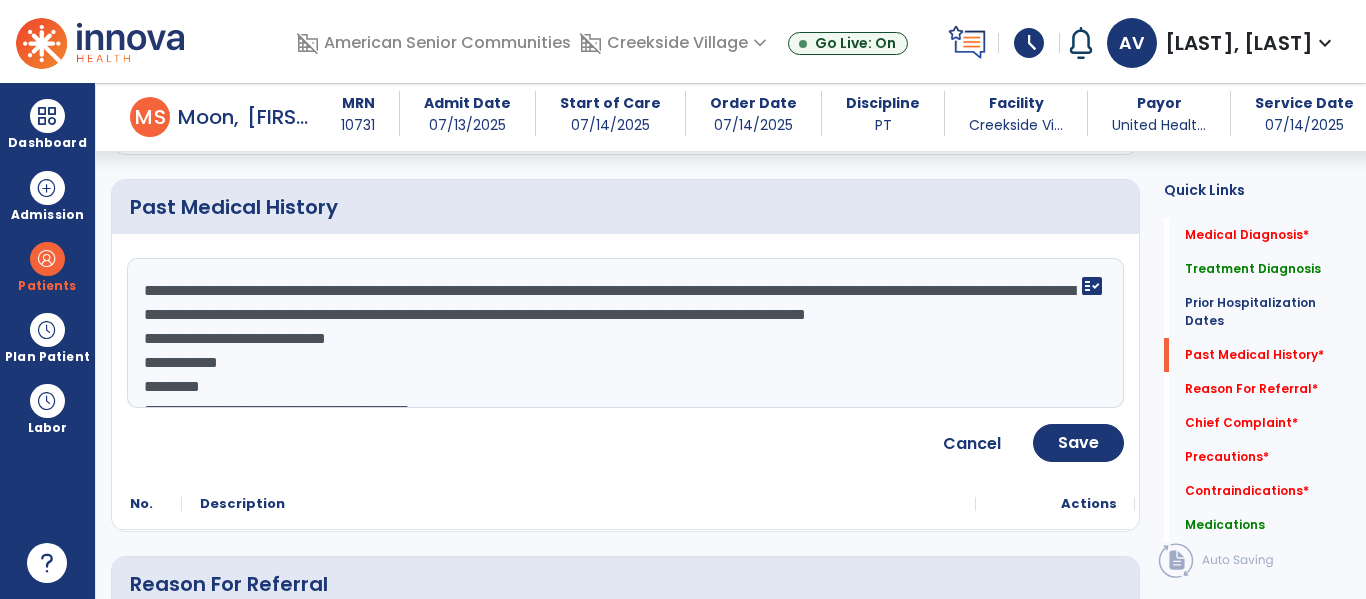 click on "**********" 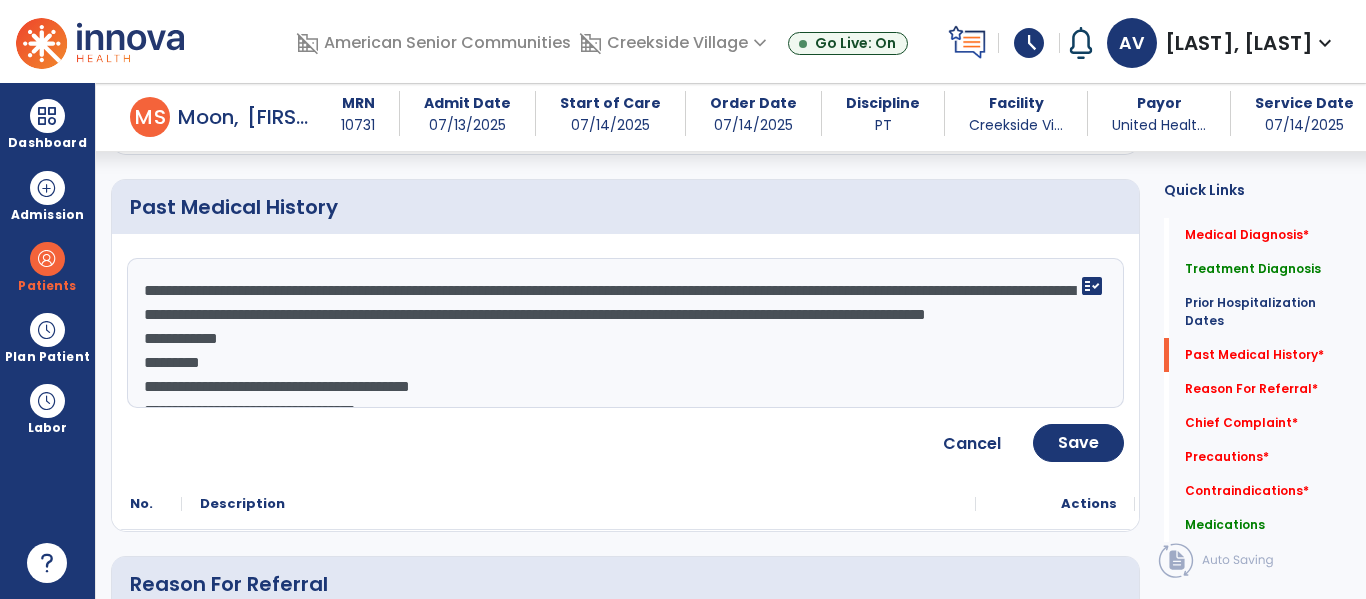 click on "**********" 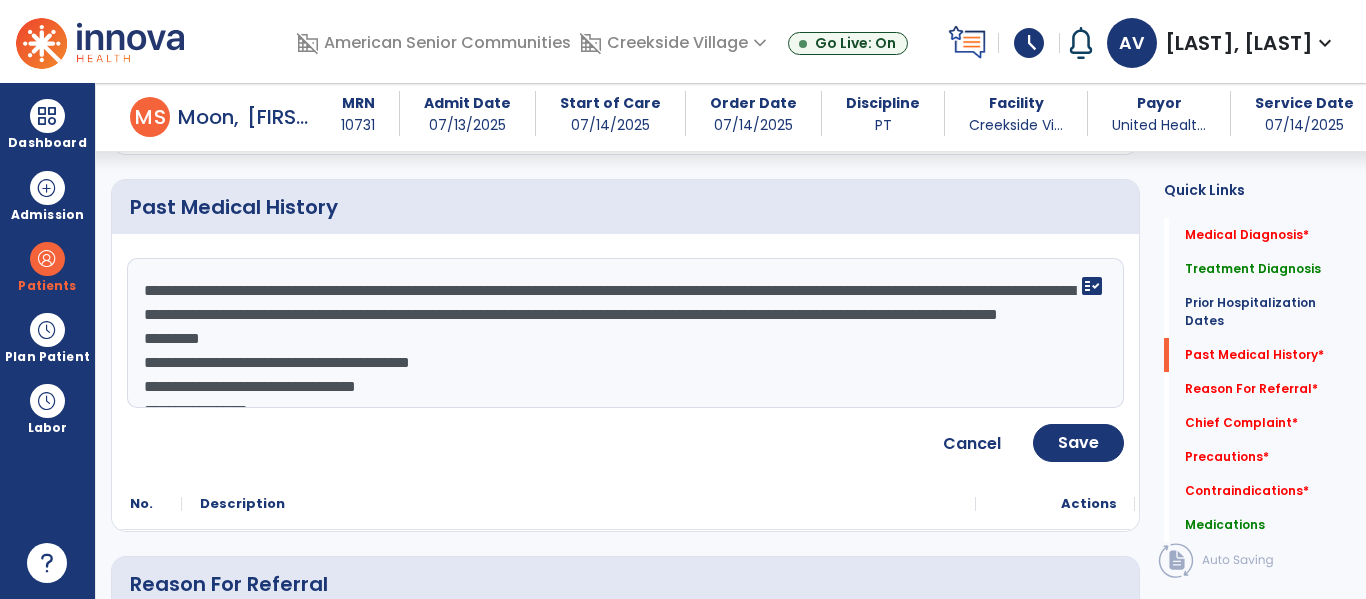 click on "**********" 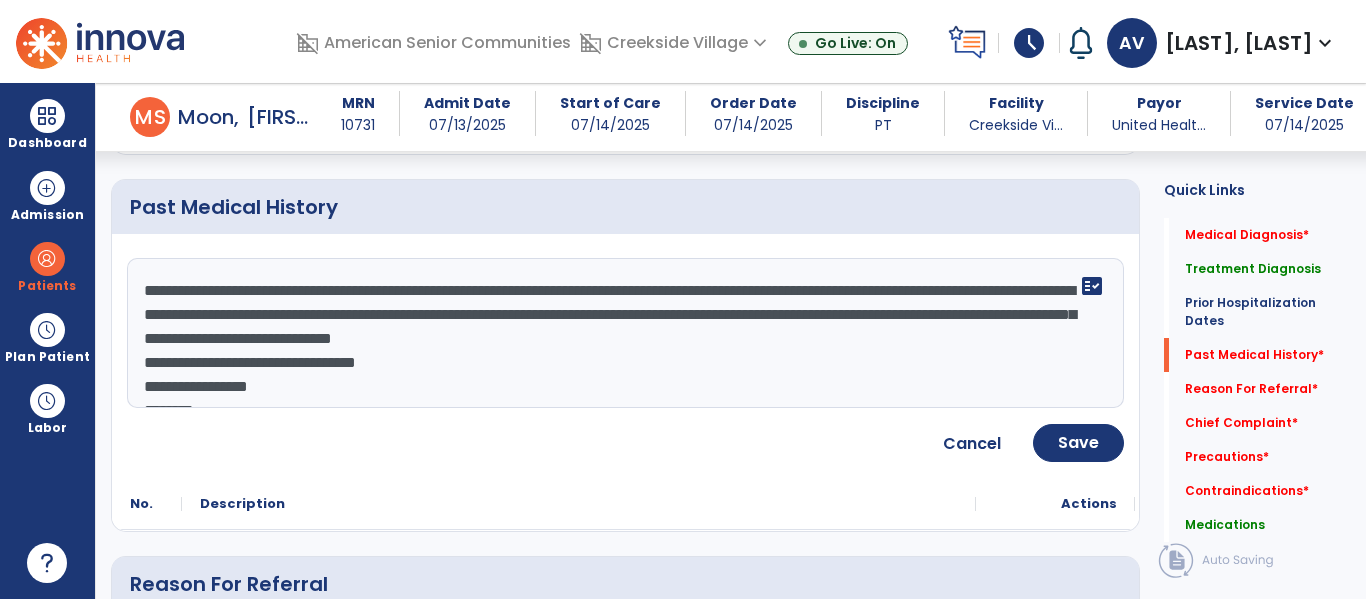 scroll, scrollTop: 22, scrollLeft: 0, axis: vertical 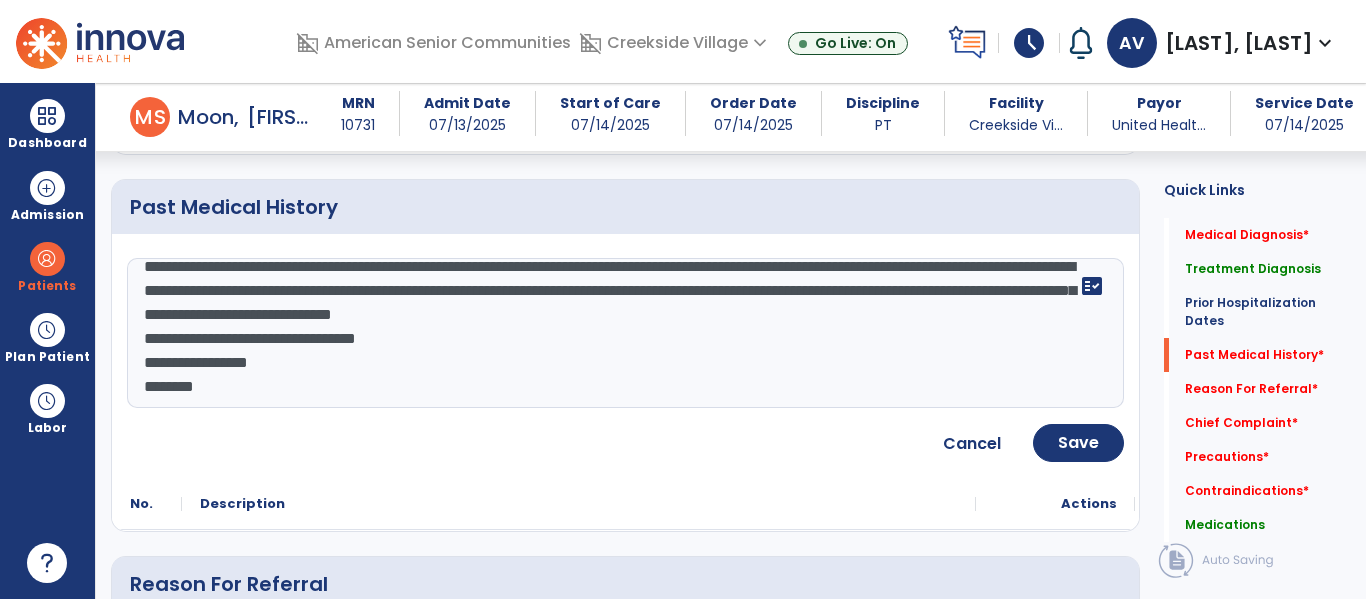 click on "**********" 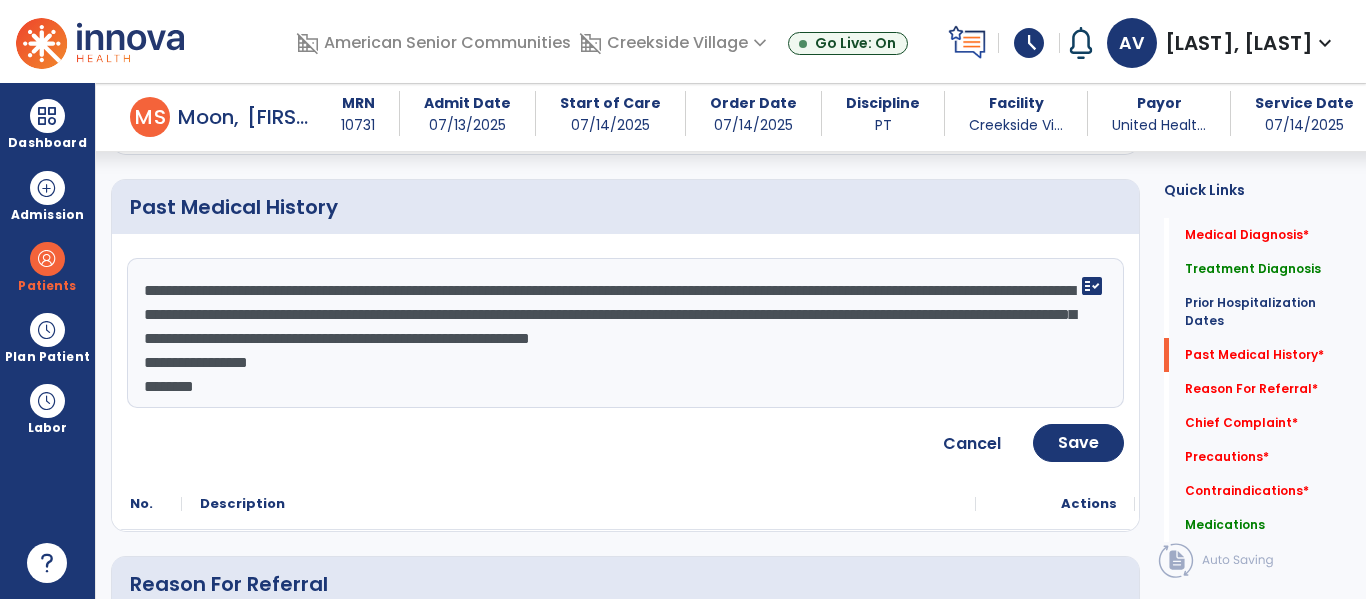 scroll, scrollTop: 24, scrollLeft: 0, axis: vertical 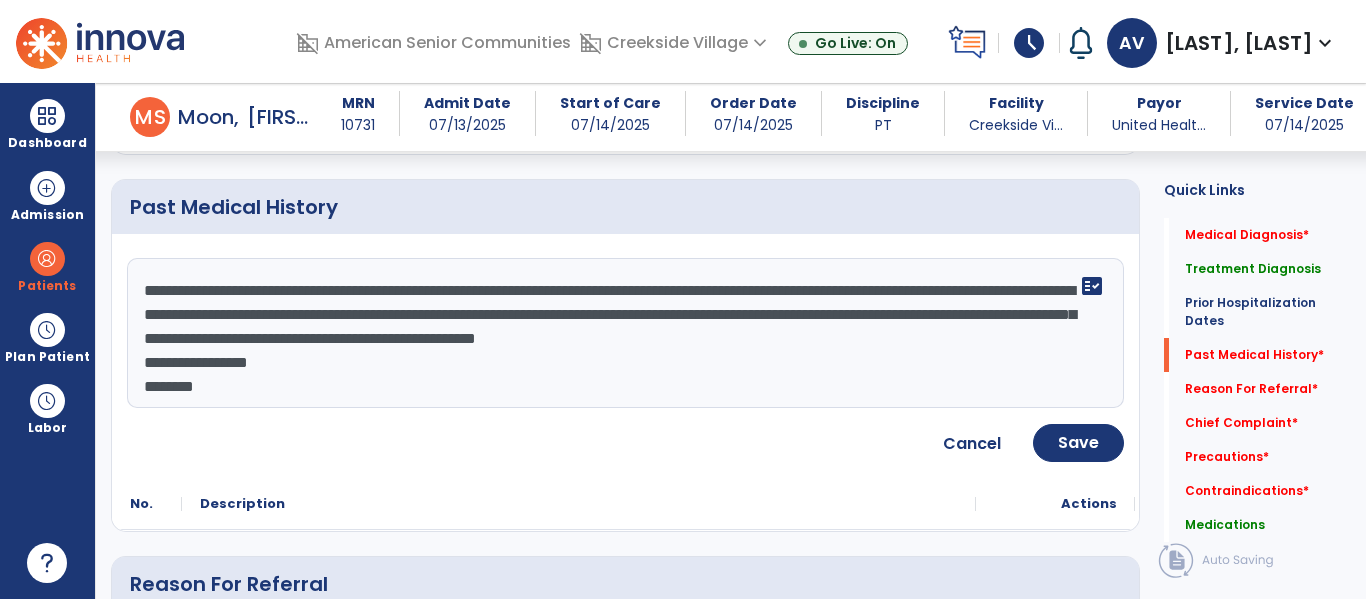 click on "**********" 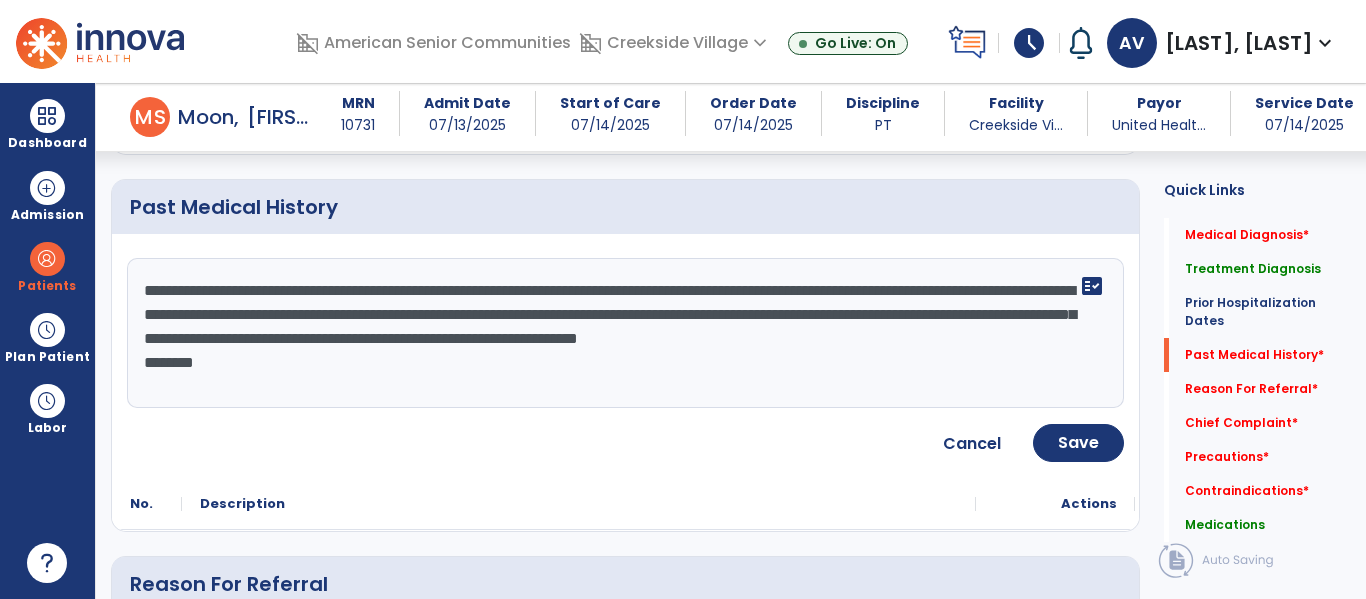 scroll, scrollTop: 0, scrollLeft: 0, axis: both 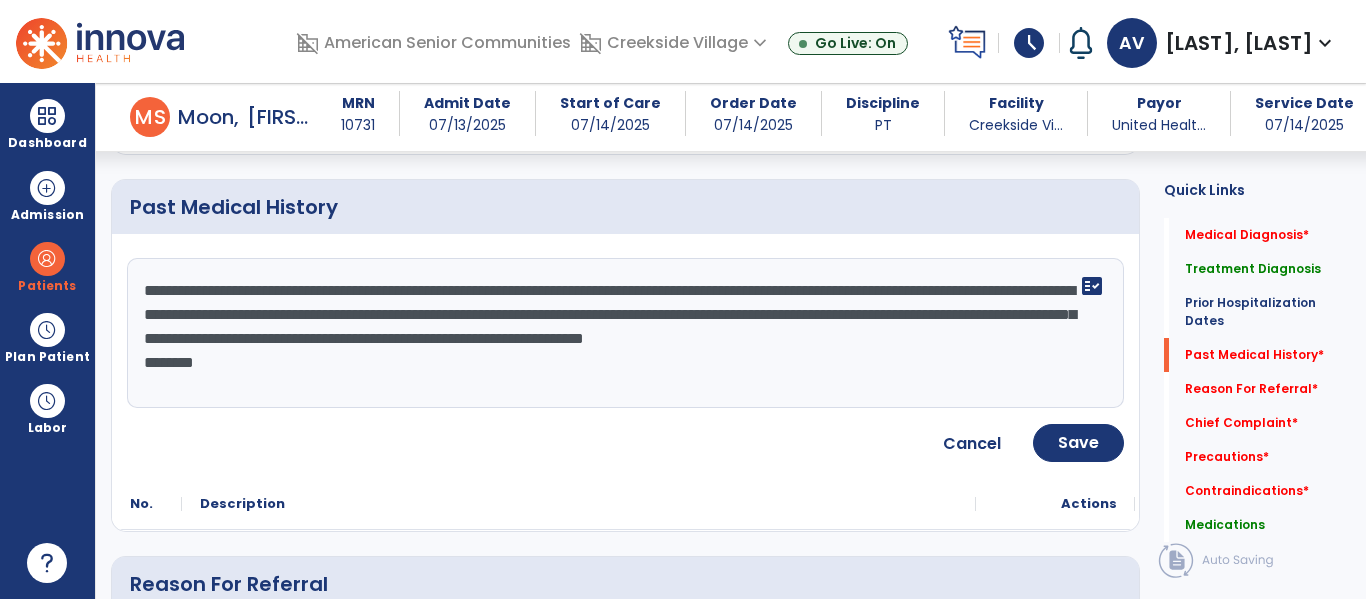 drag, startPoint x: 235, startPoint y: 380, endPoint x: 138, endPoint y: 384, distance: 97.082436 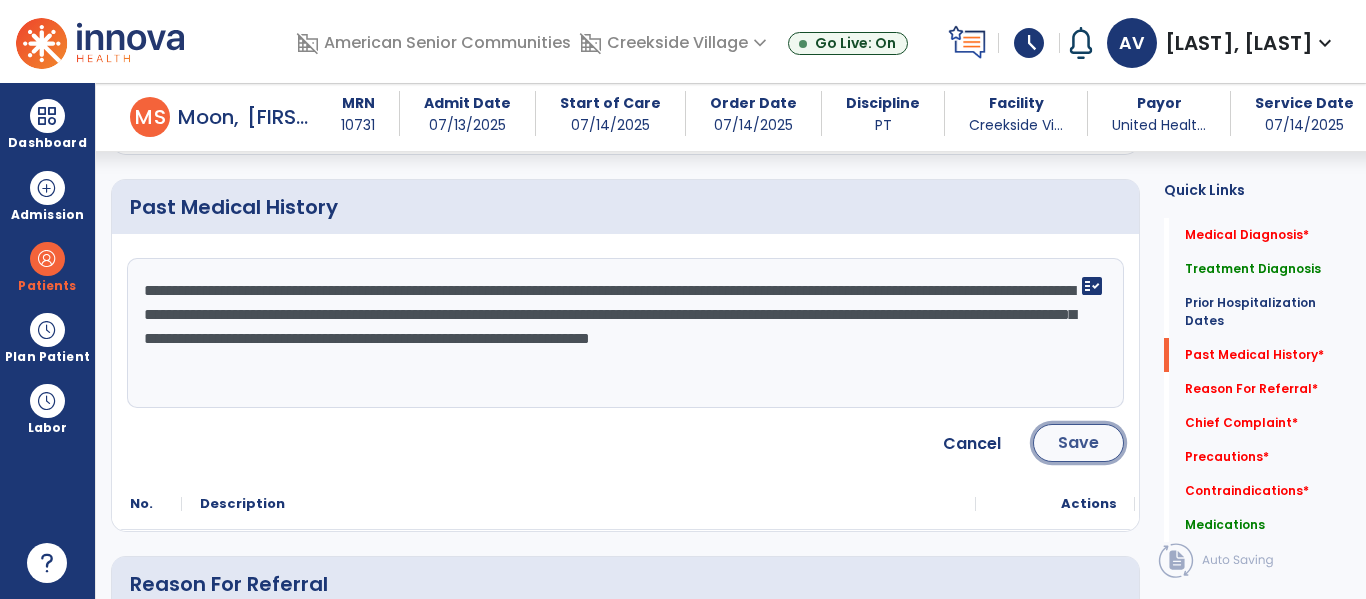 click on "Save" 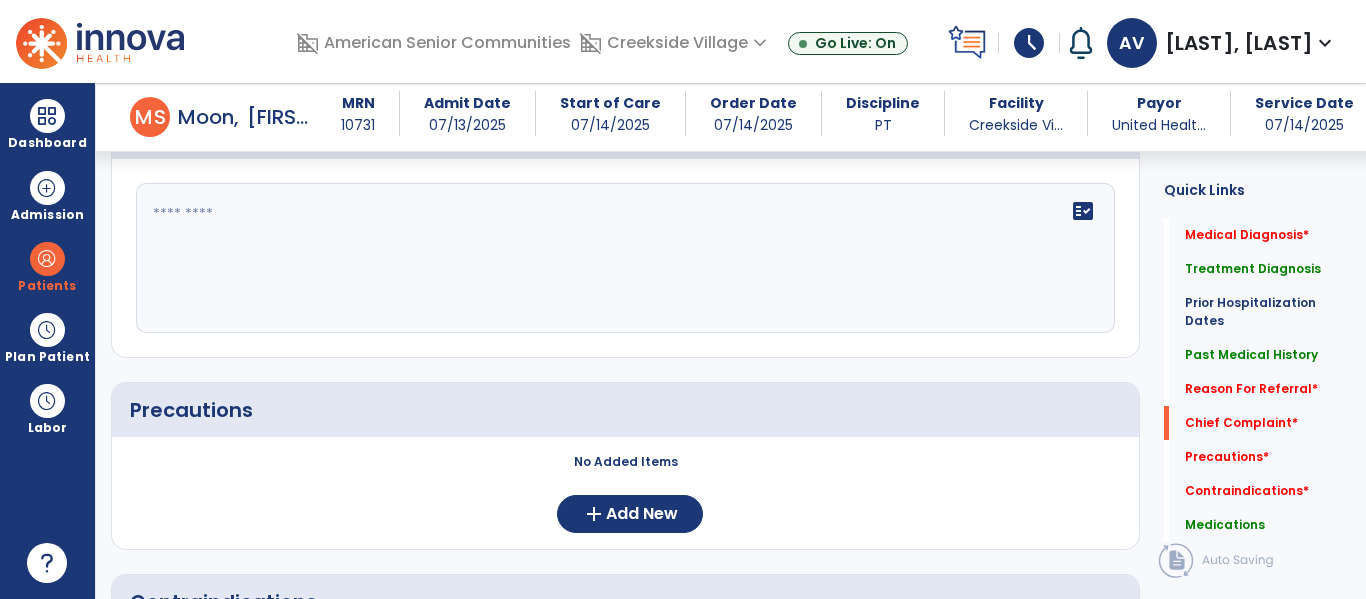 scroll, scrollTop: 1480, scrollLeft: 0, axis: vertical 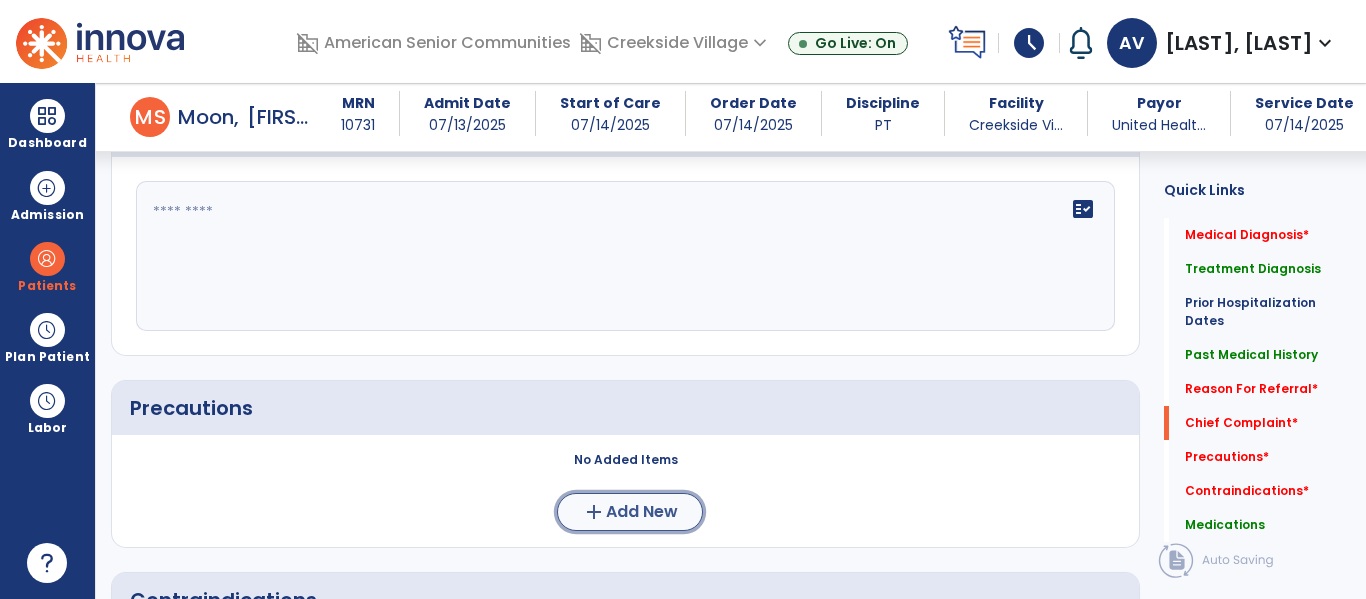 click on "Add New" 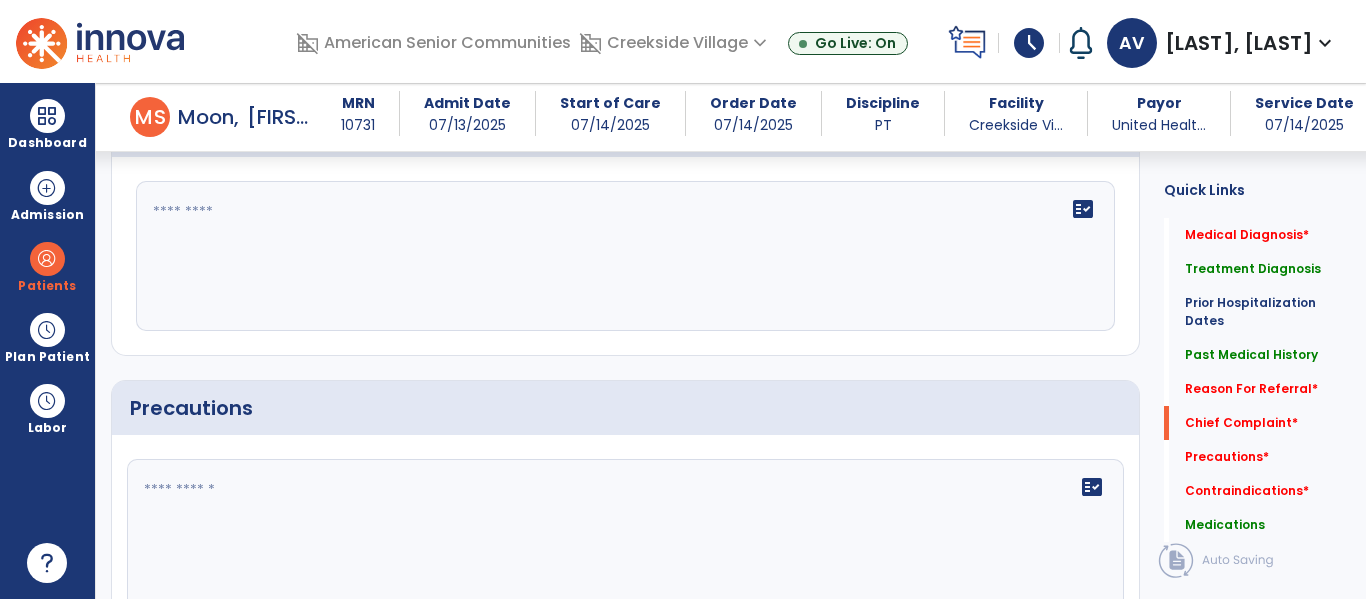 click on "fact_check" 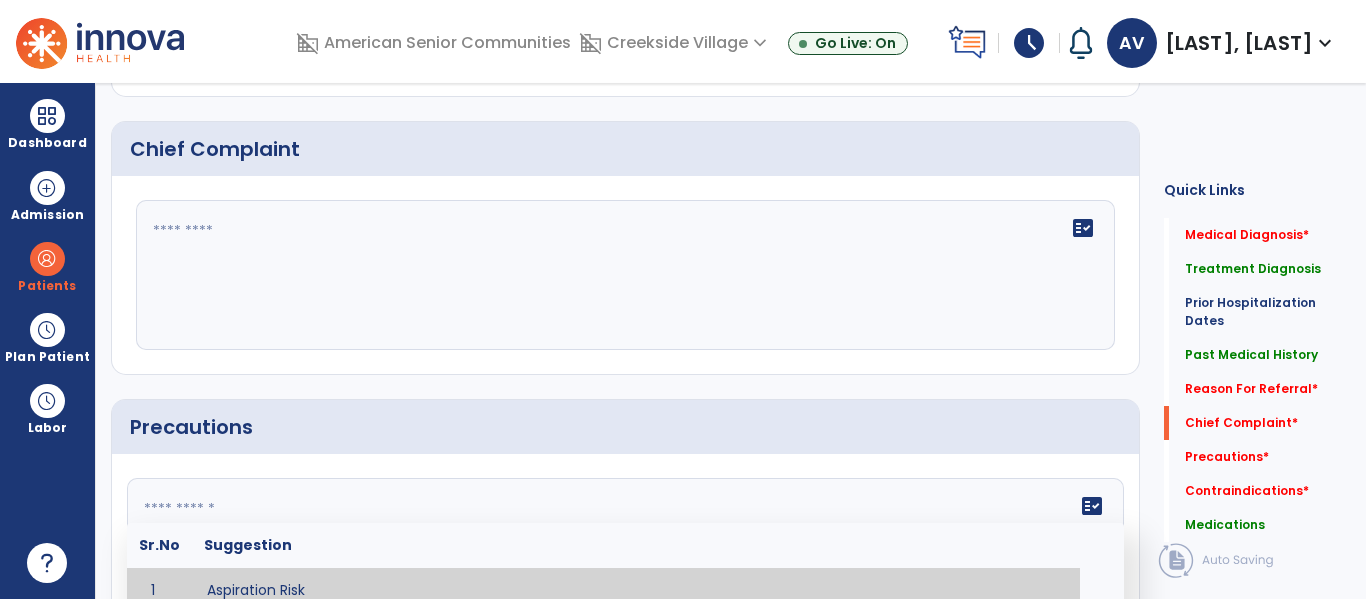 scroll, scrollTop: 0, scrollLeft: 0, axis: both 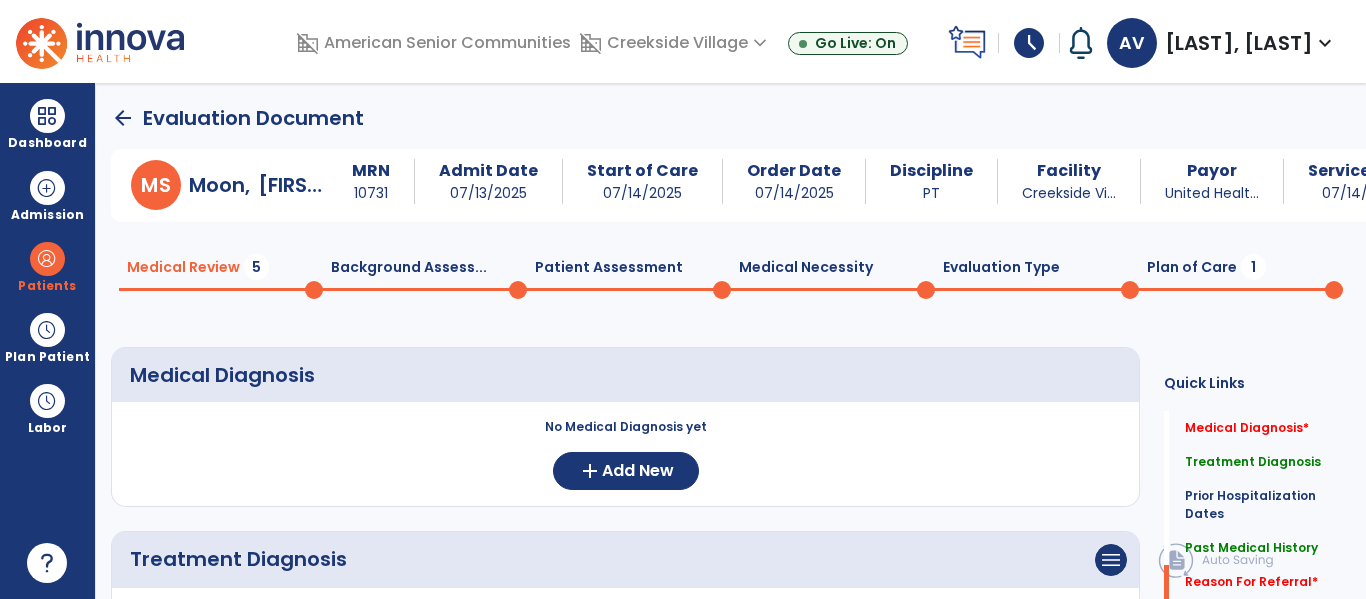 click on "1" 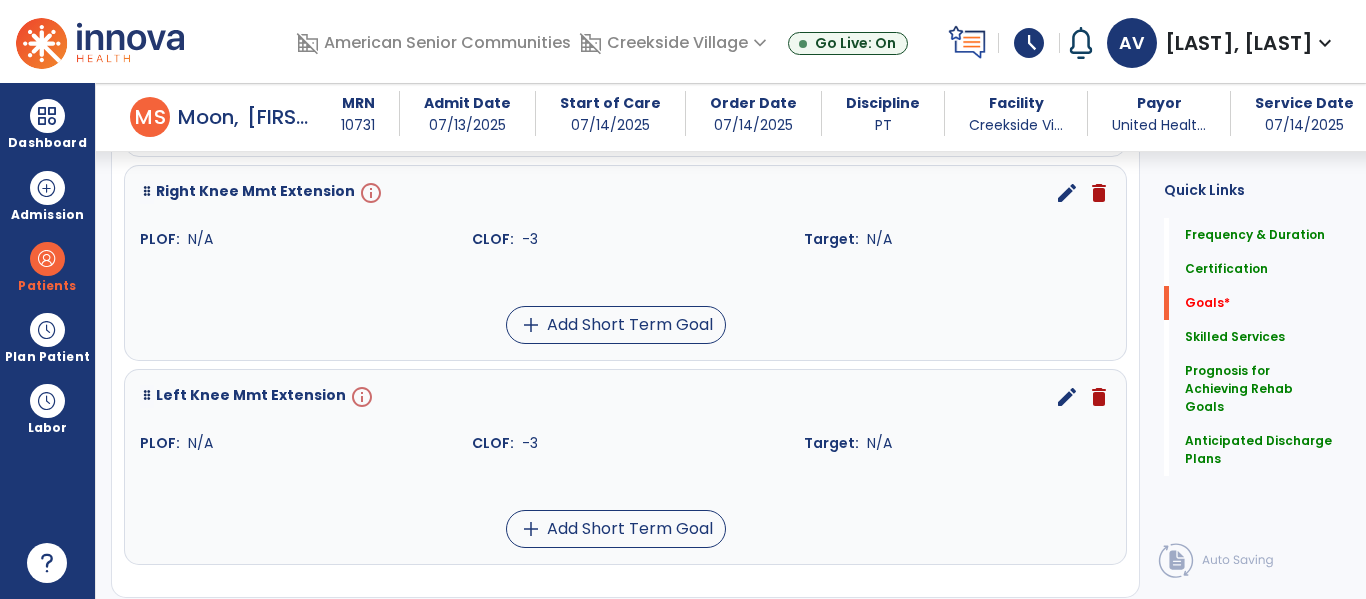 scroll, scrollTop: 1227, scrollLeft: 0, axis: vertical 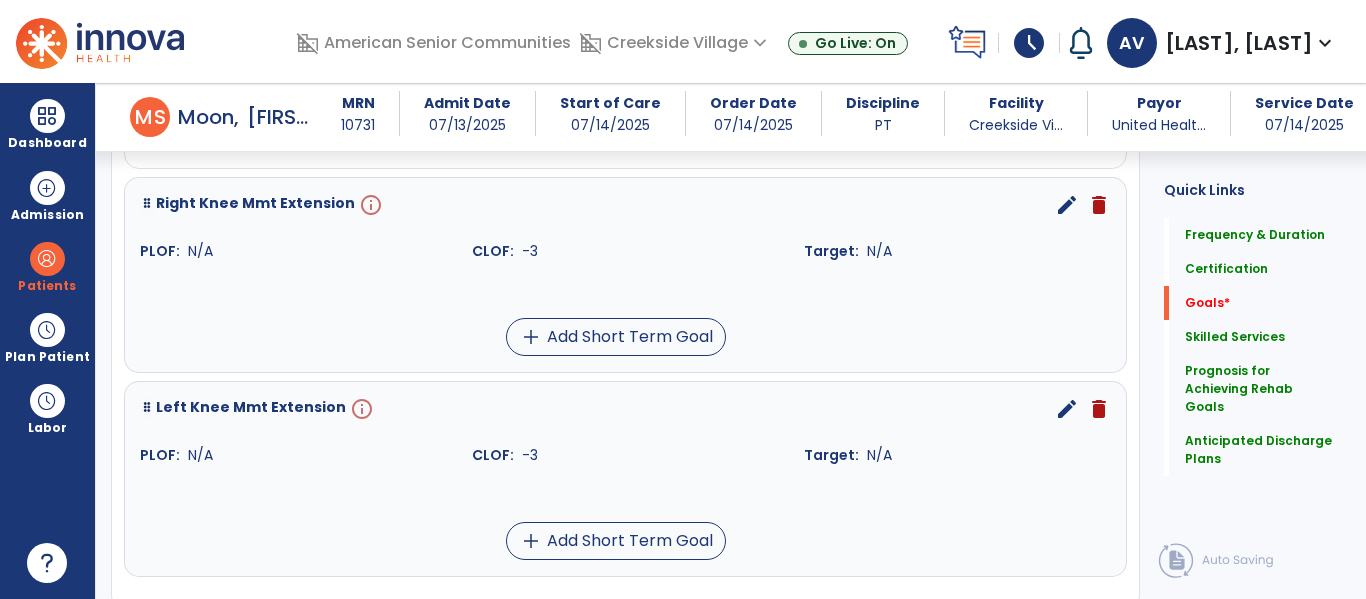 click on "edit" at bounding box center (1067, 205) 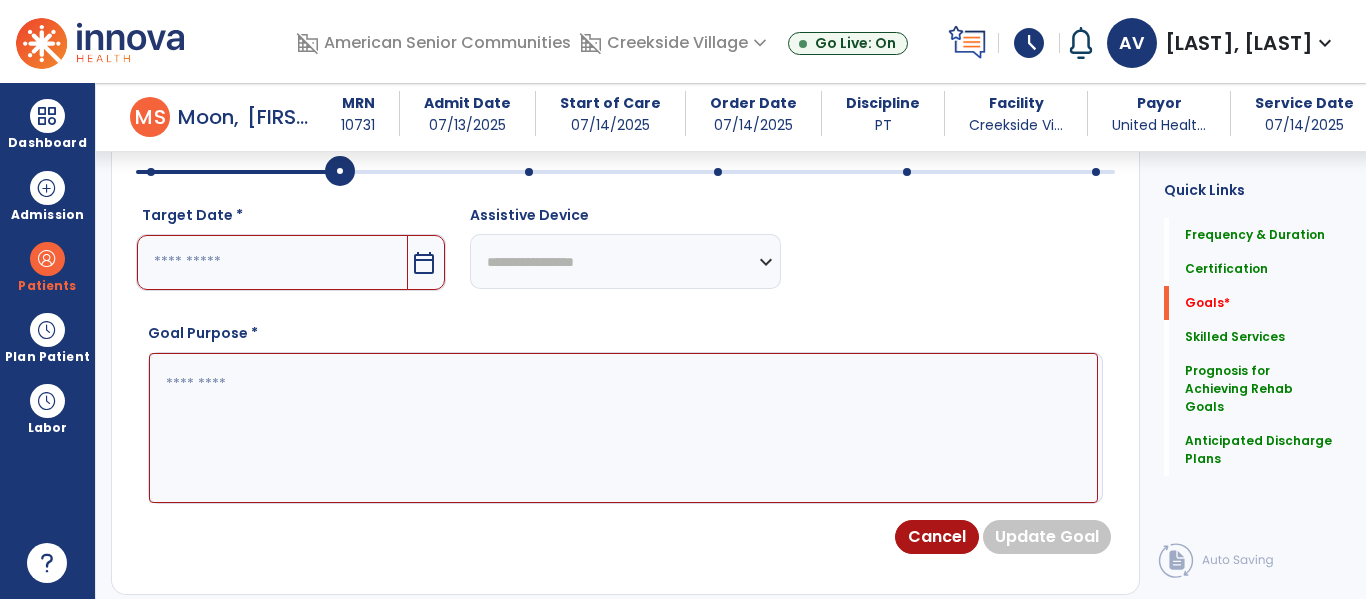 scroll, scrollTop: 534, scrollLeft: 0, axis: vertical 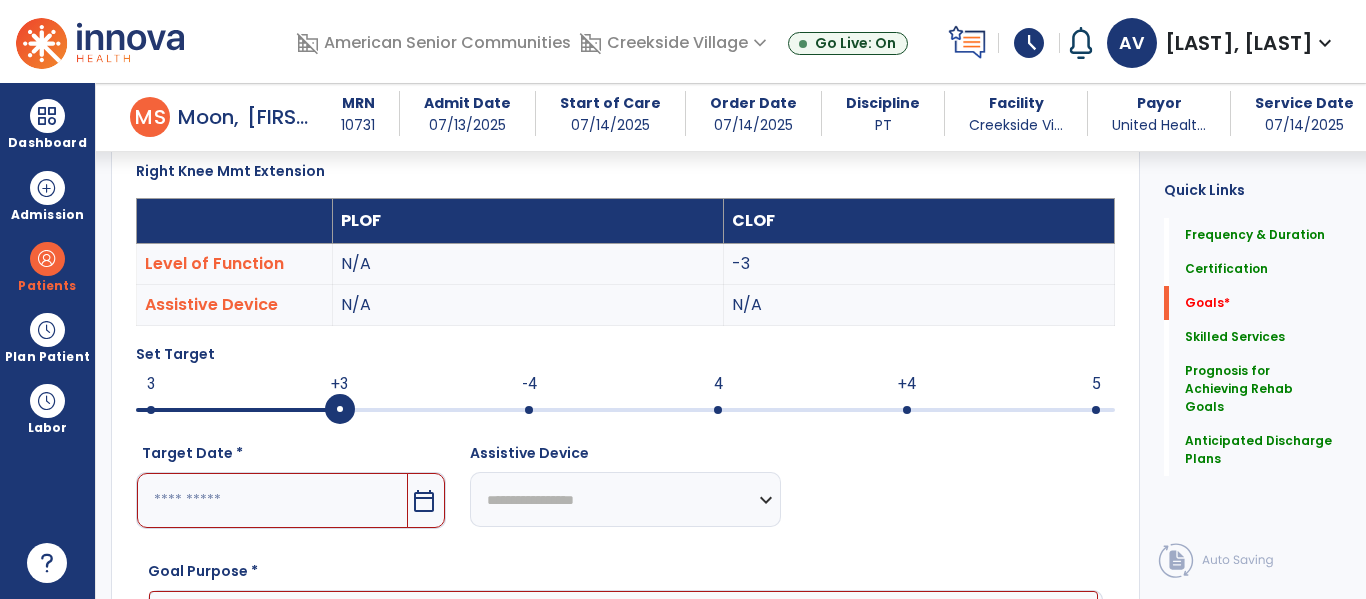 click at bounding box center [272, 500] 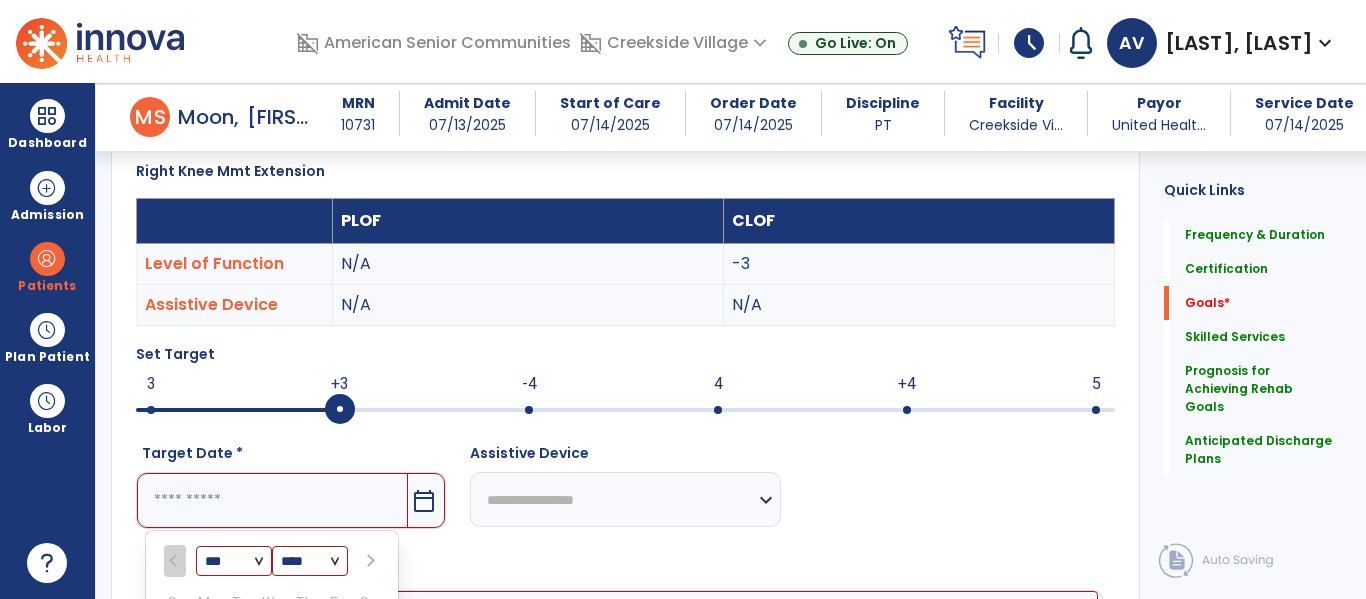 scroll, scrollTop: 893, scrollLeft: 0, axis: vertical 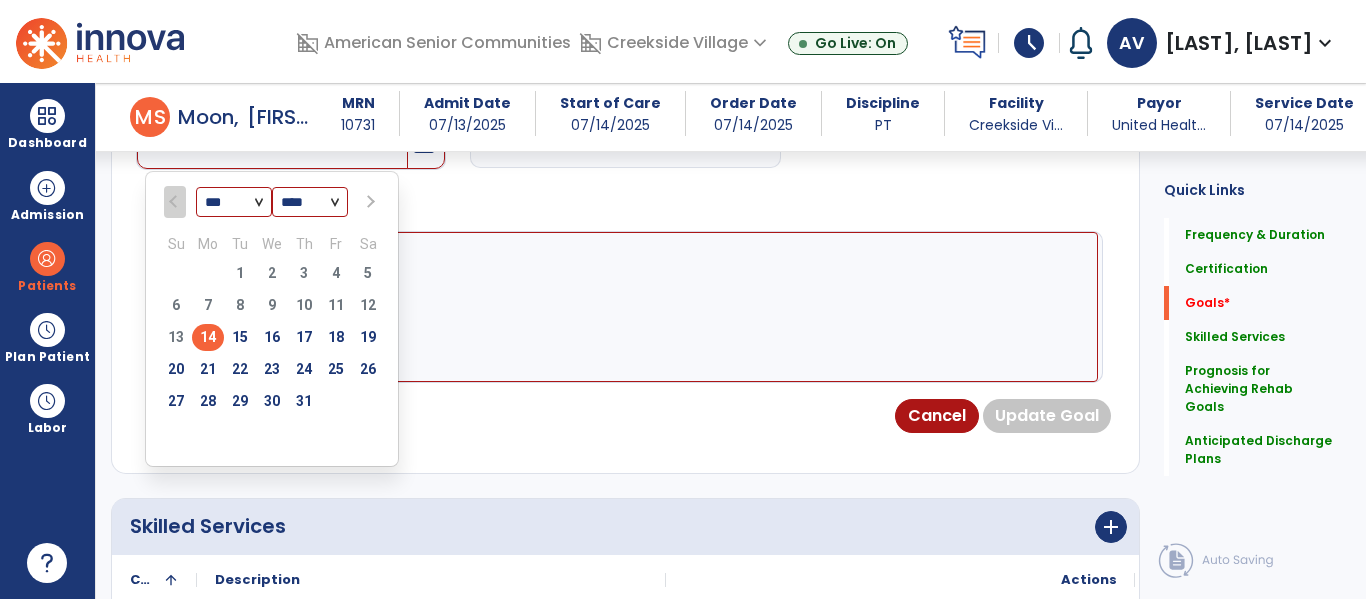 click at bounding box center [368, 202] 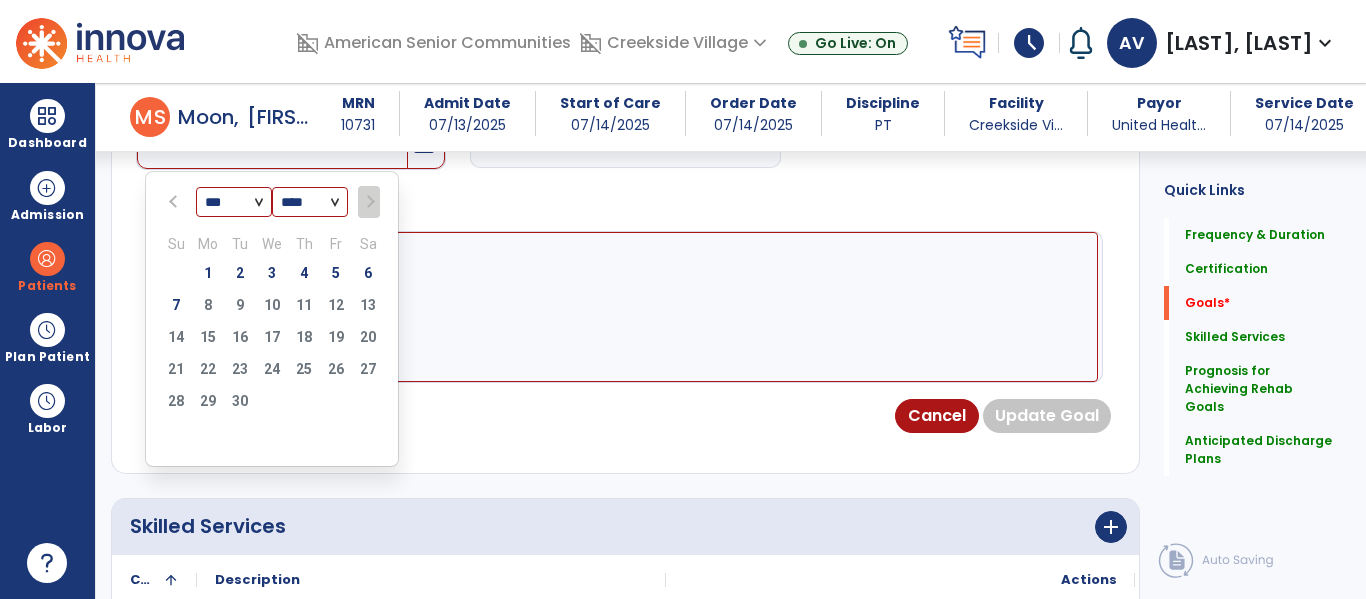 click at bounding box center [368, 202] 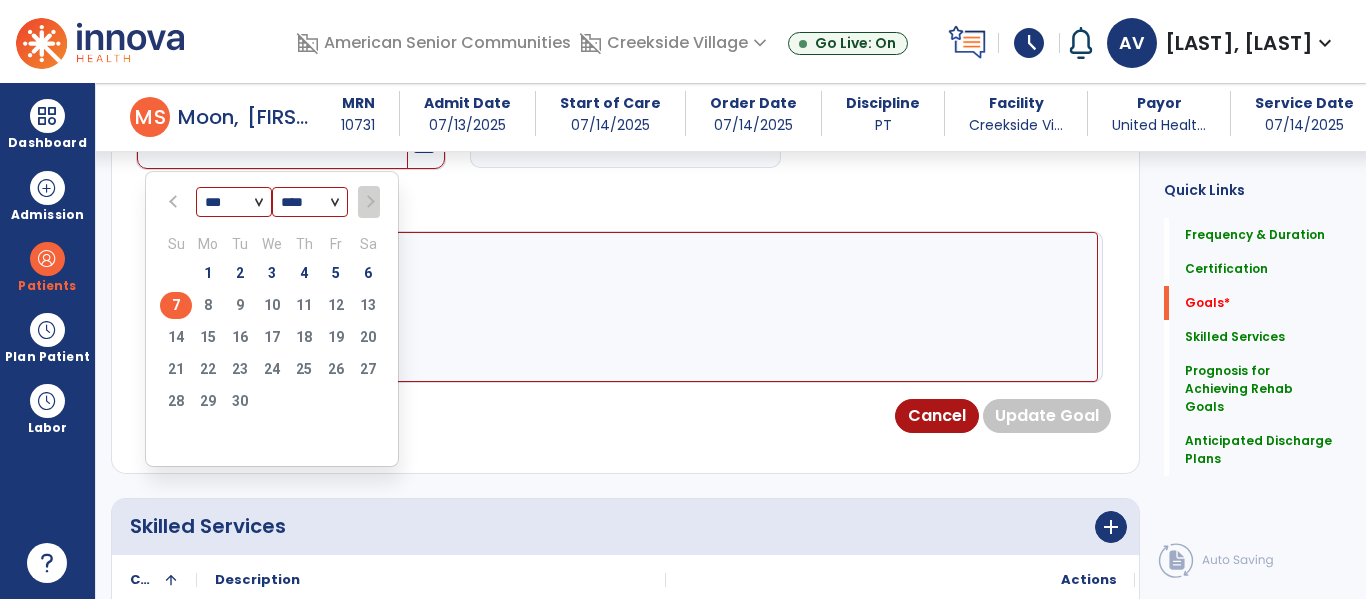 click on "7" at bounding box center [176, 305] 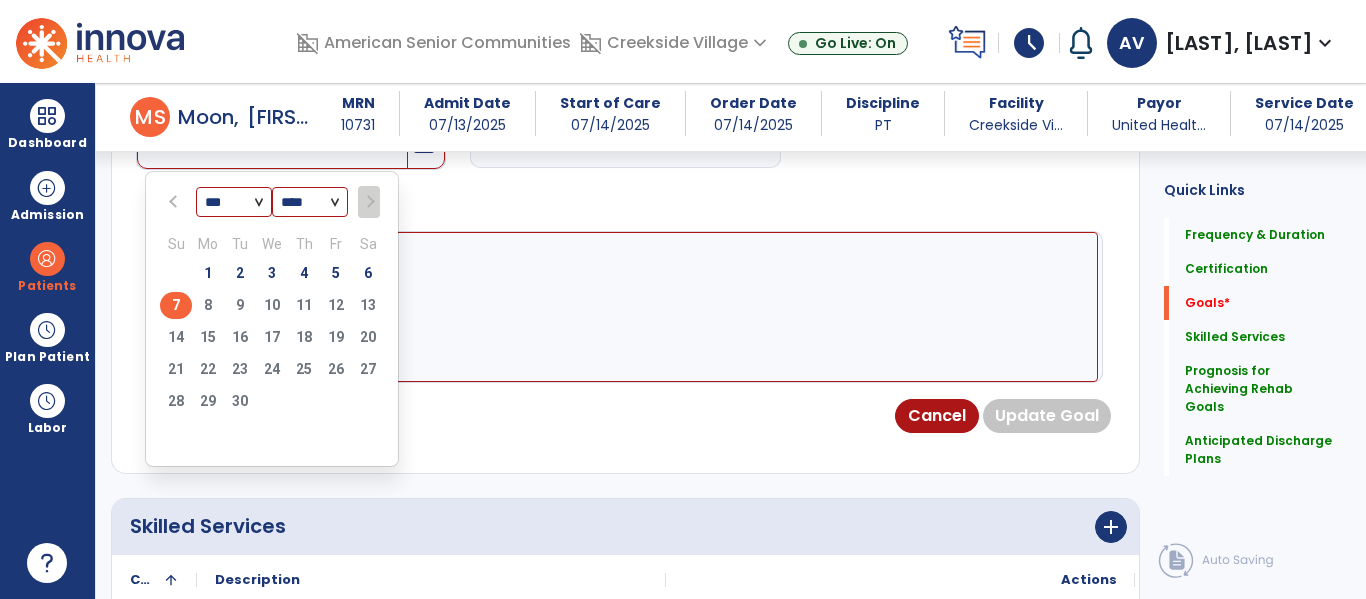 type on "********" 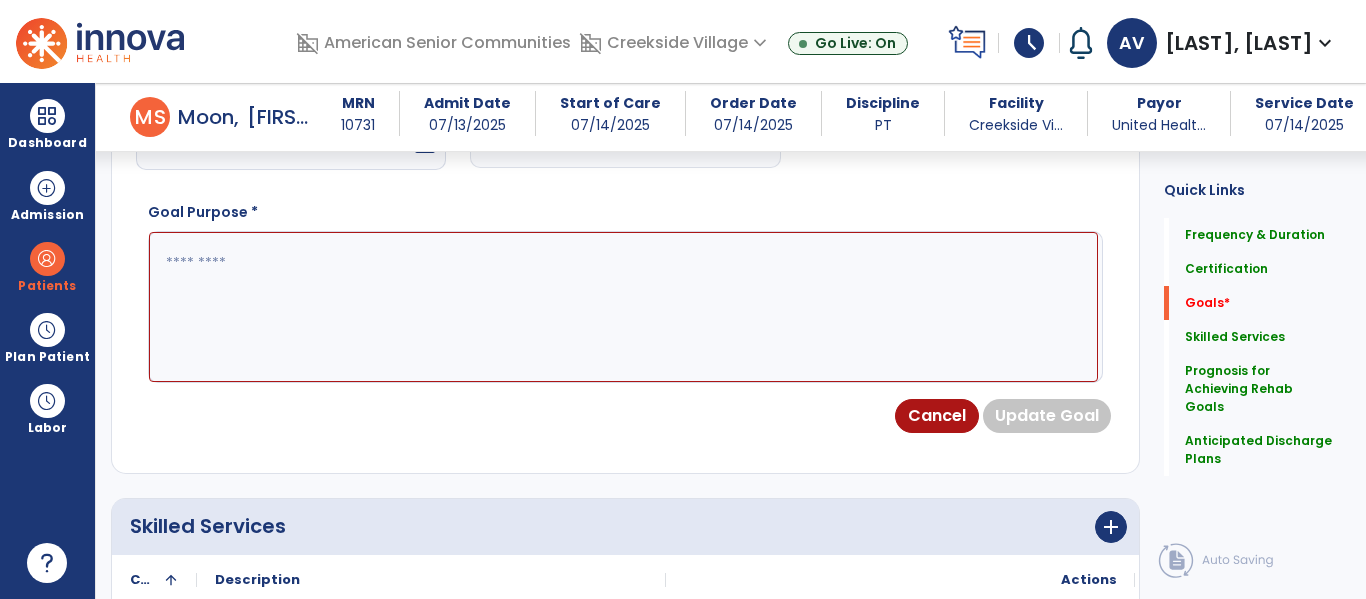 click at bounding box center [623, 307] 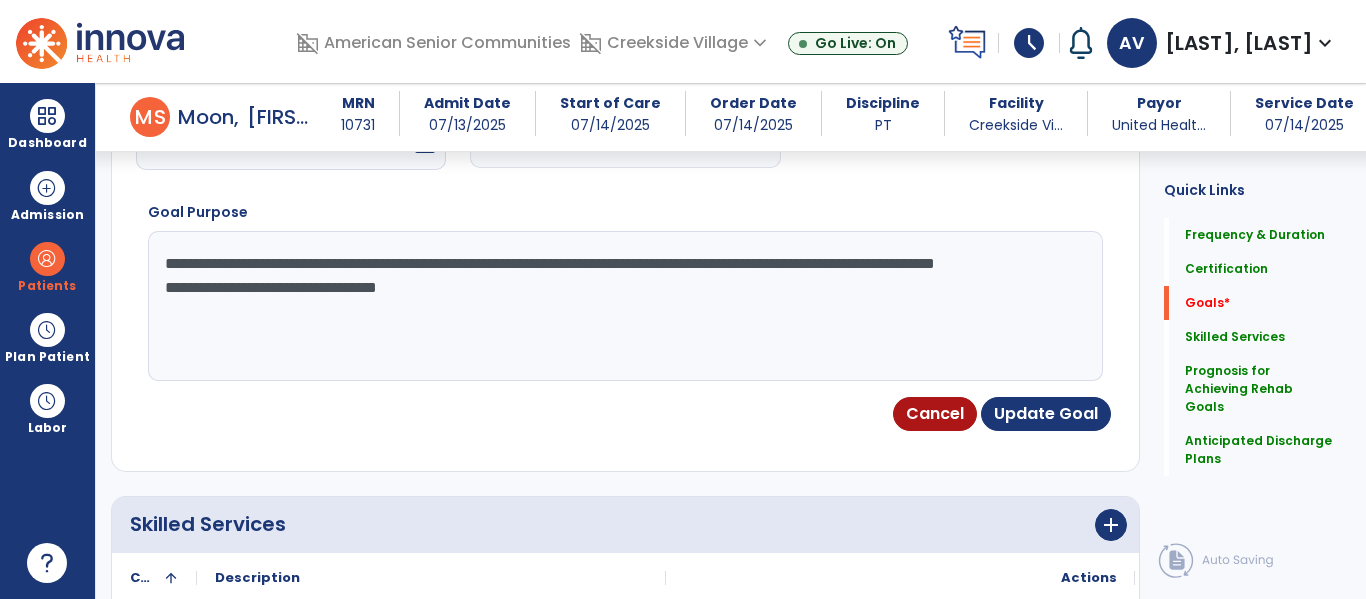 click on "**********" at bounding box center [623, 306] 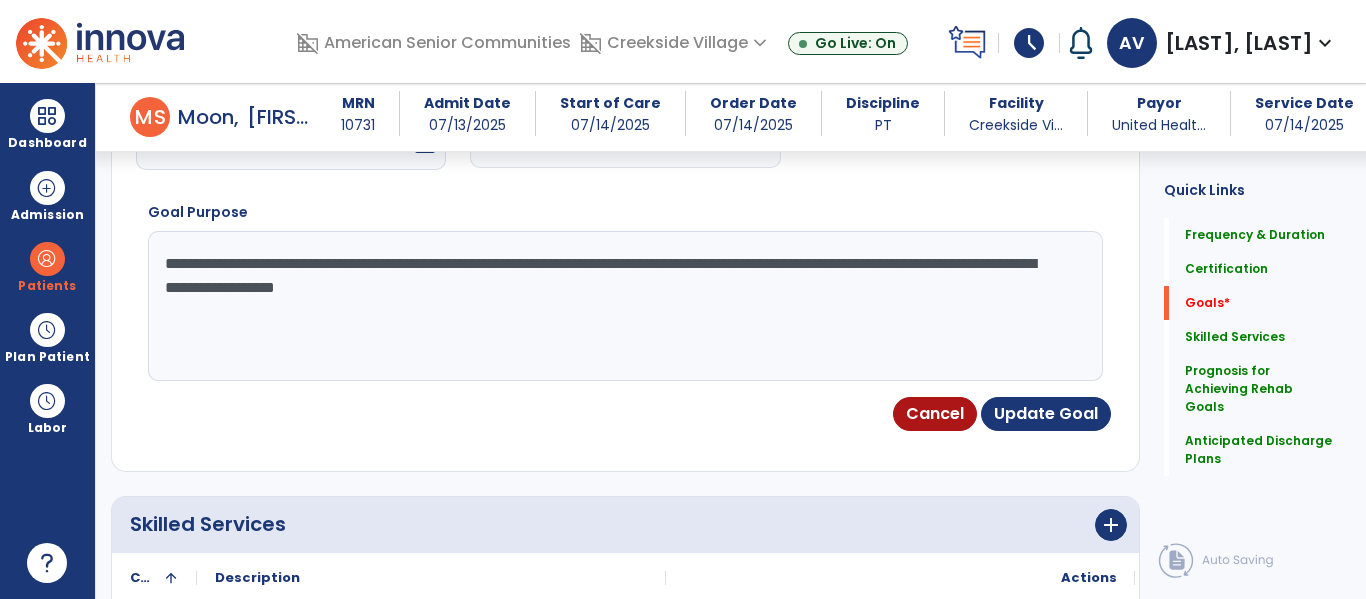 type on "**********" 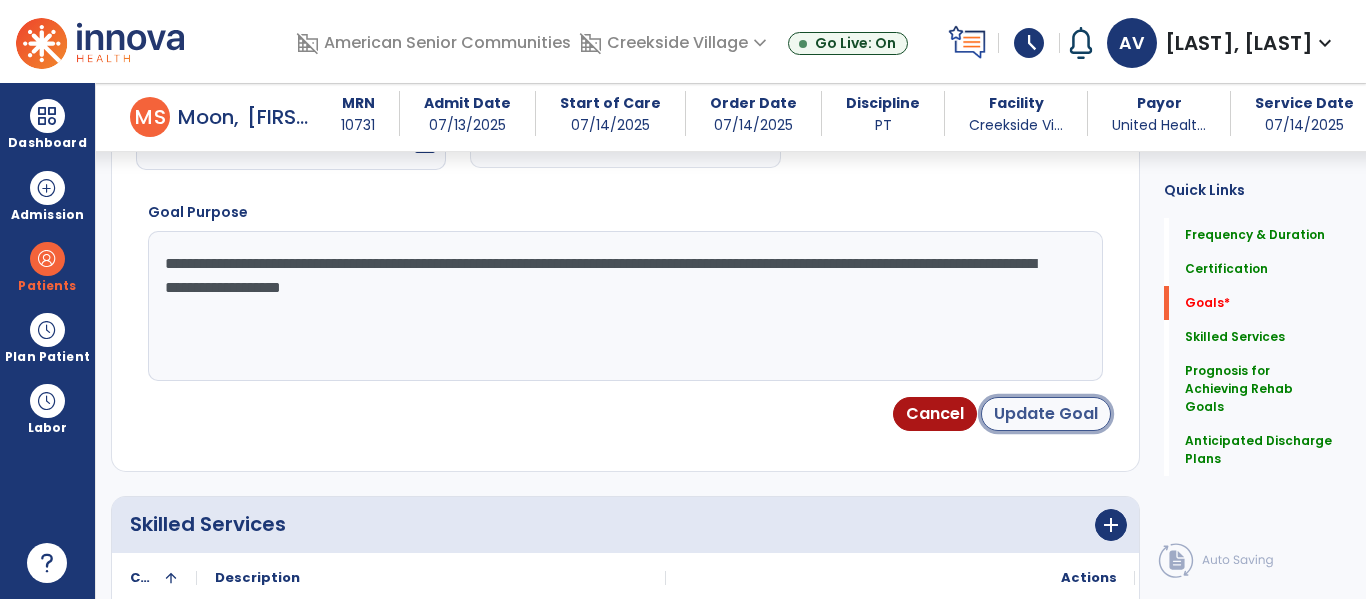 click on "Update Goal" at bounding box center [1046, 414] 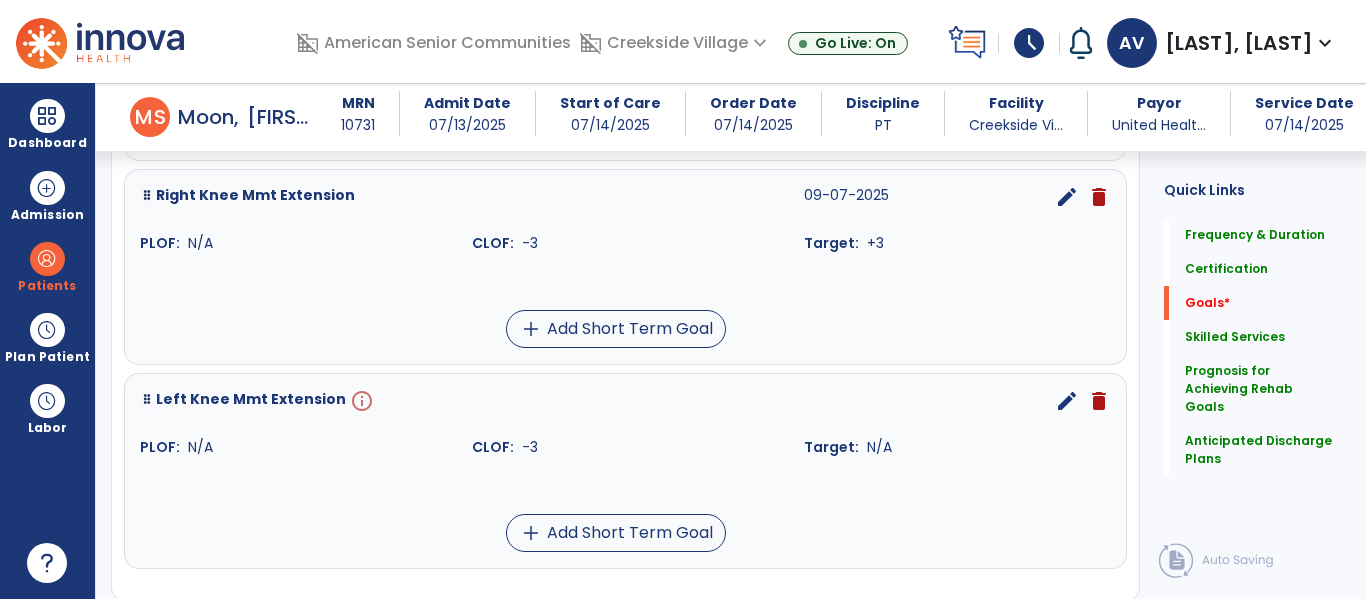 scroll, scrollTop: 1263, scrollLeft: 0, axis: vertical 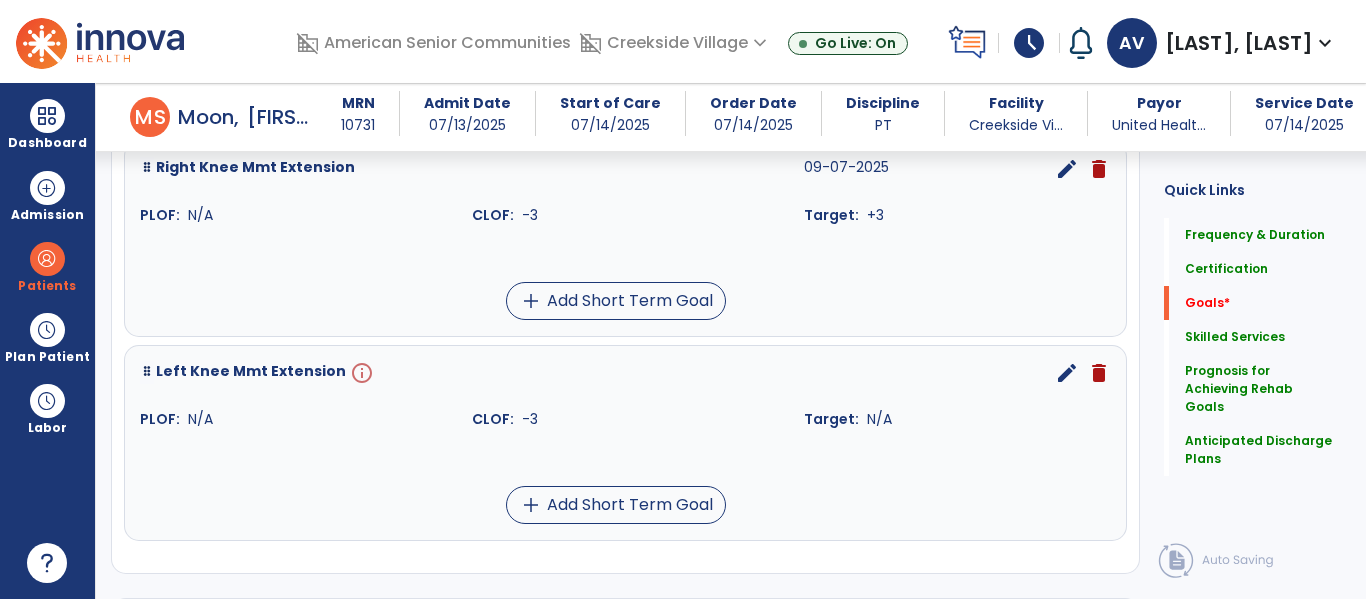 click on "edit" at bounding box center [1067, 373] 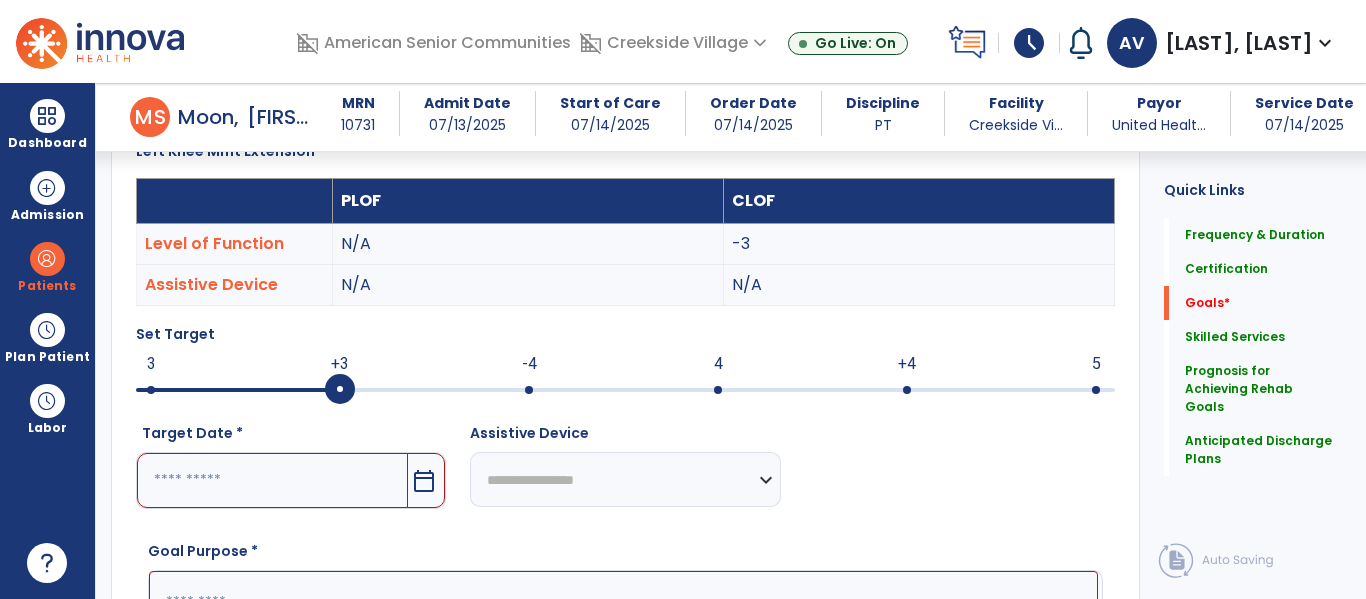 scroll, scrollTop: 534, scrollLeft: 0, axis: vertical 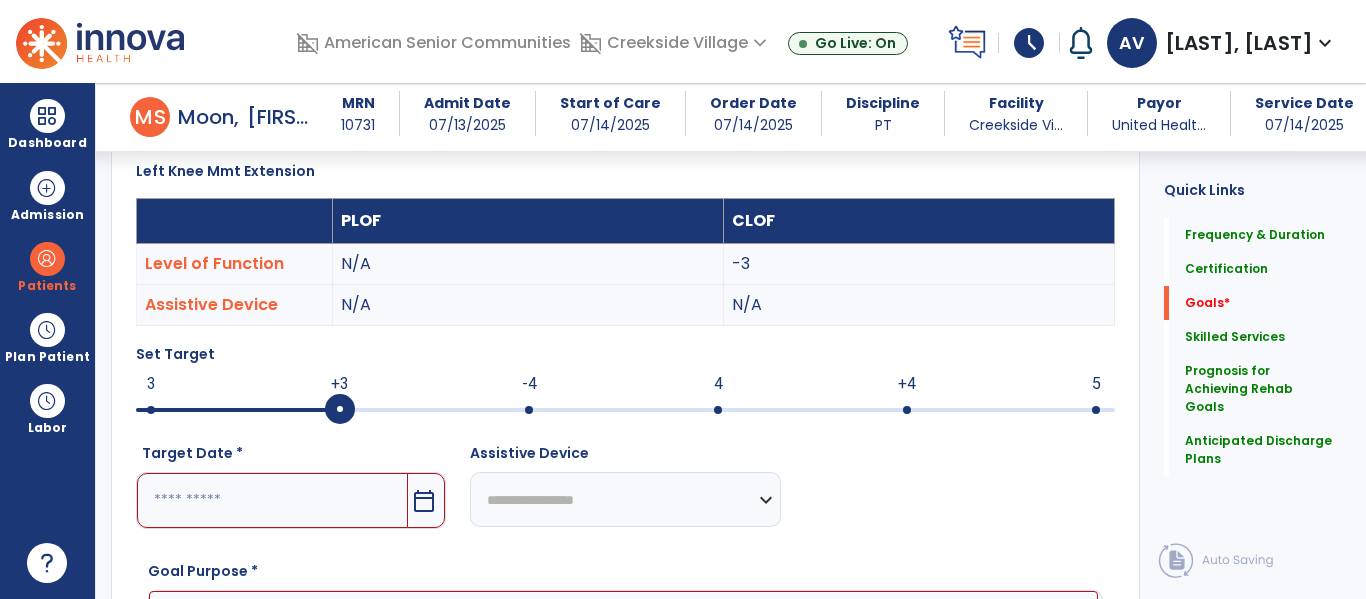 click at bounding box center (272, 500) 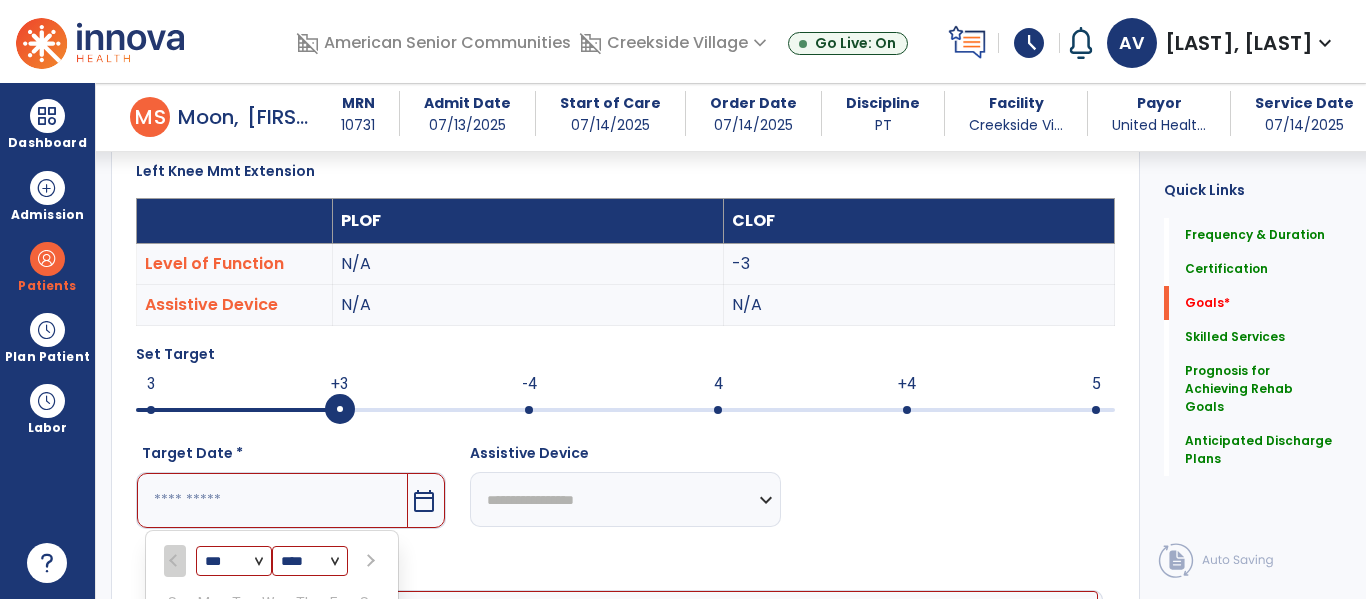 scroll, scrollTop: 893, scrollLeft: 0, axis: vertical 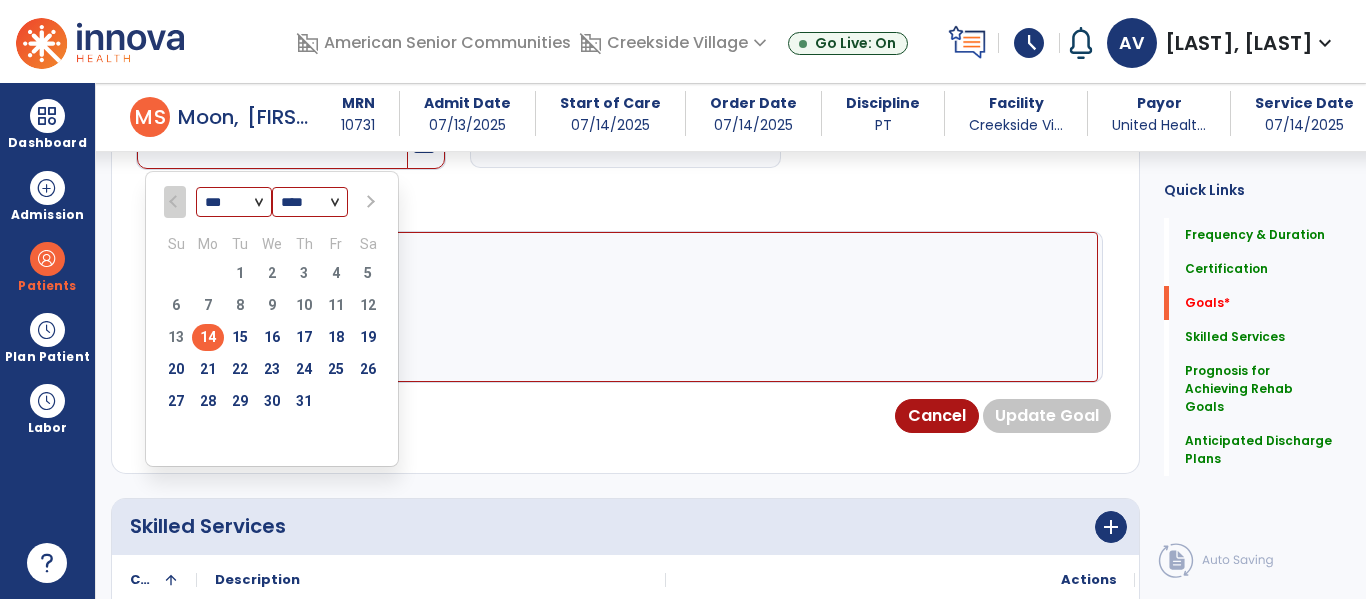 click at bounding box center [368, 202] 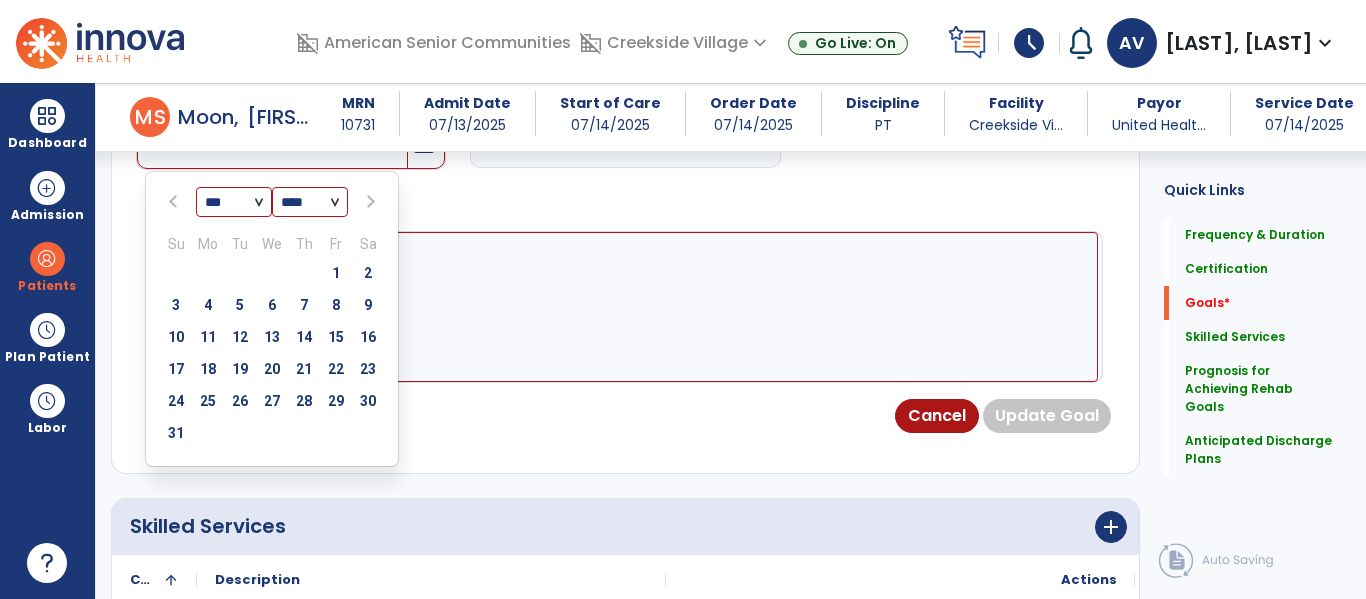 click at bounding box center [368, 202] 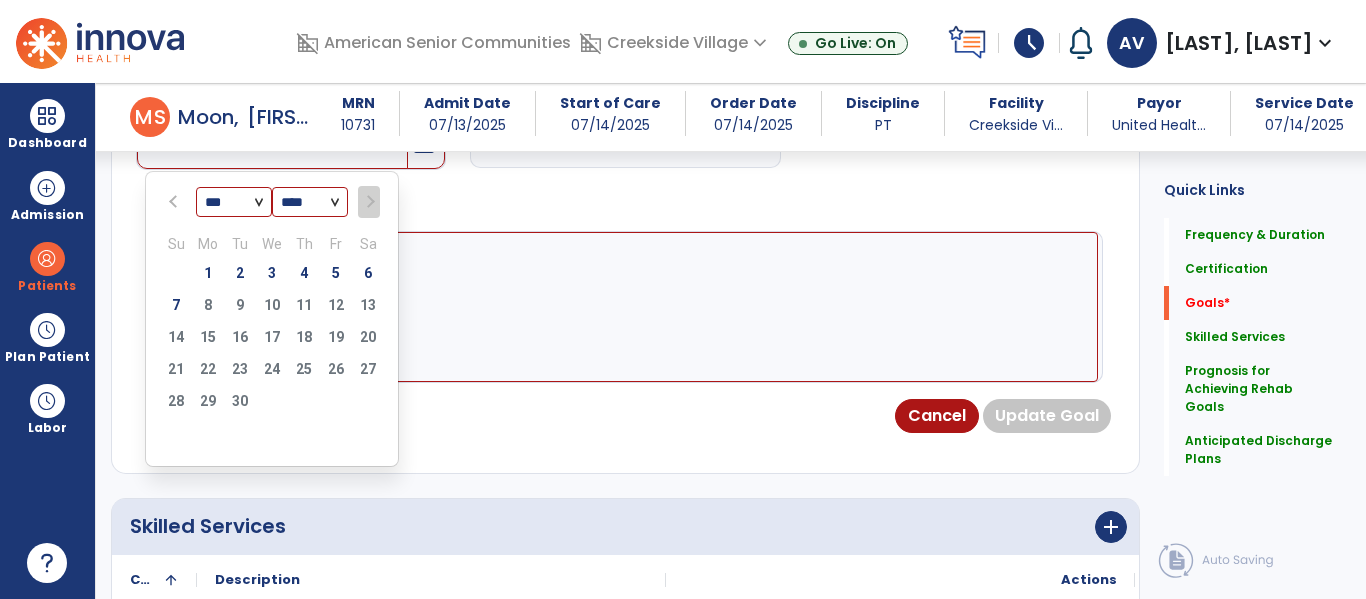 click on "7   8   9   10   11   12   13" at bounding box center (272, 308) 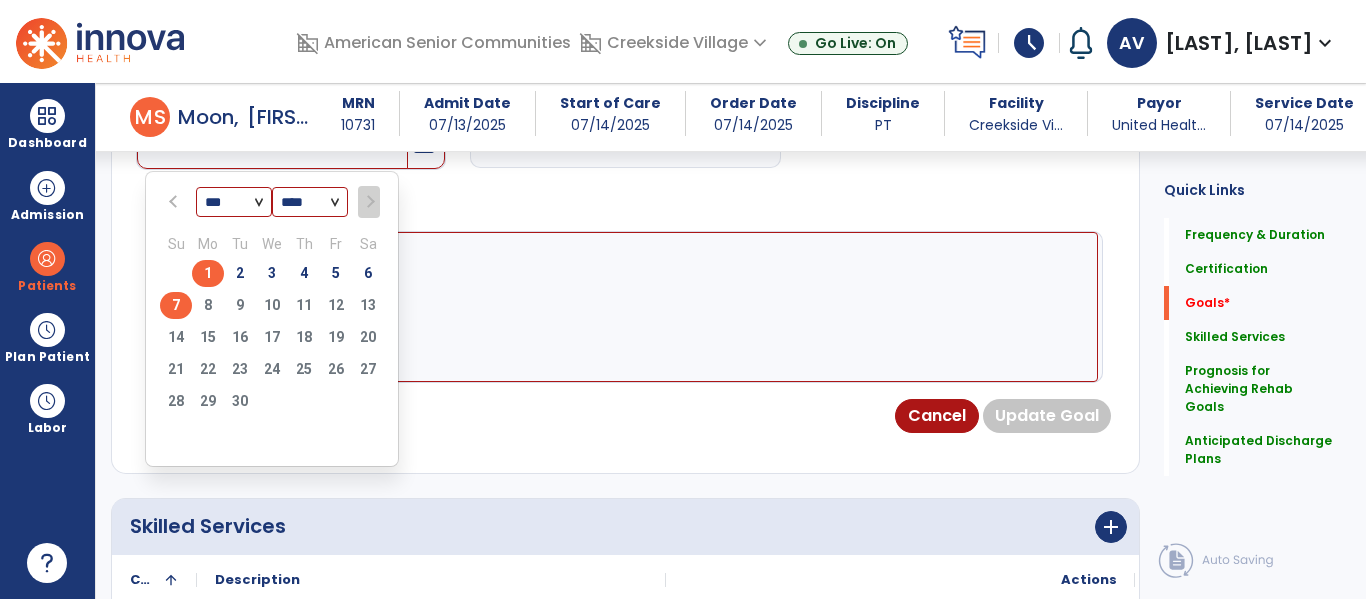 click on "7" at bounding box center (176, 305) 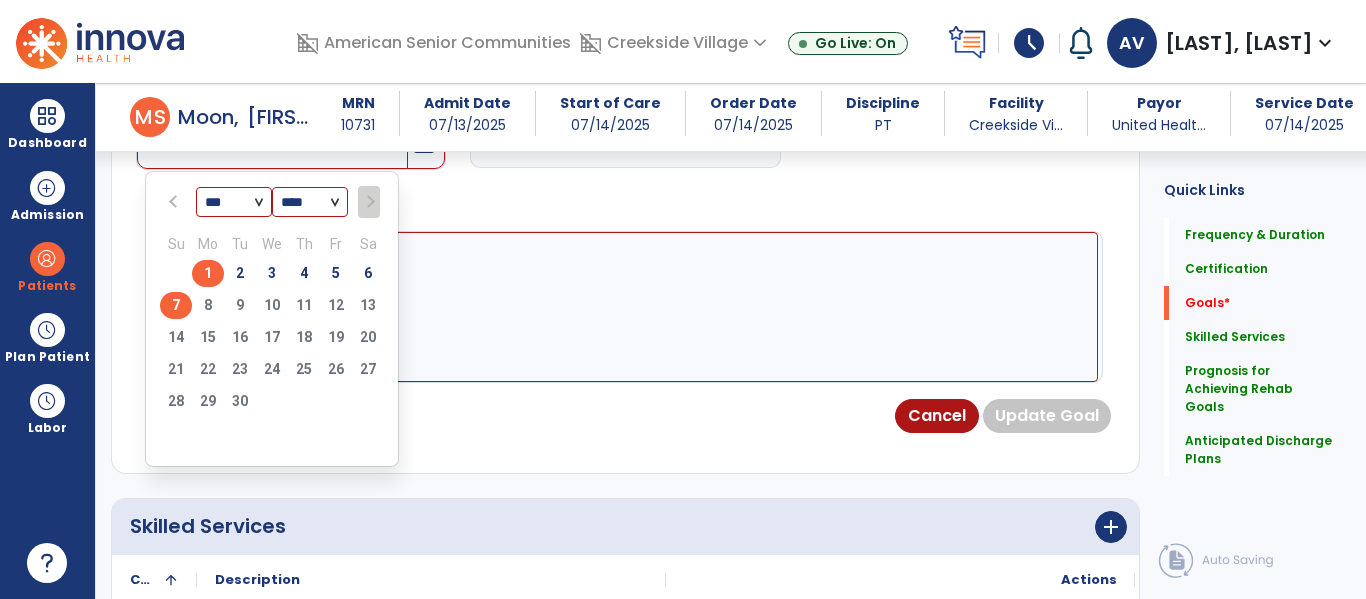 type on "********" 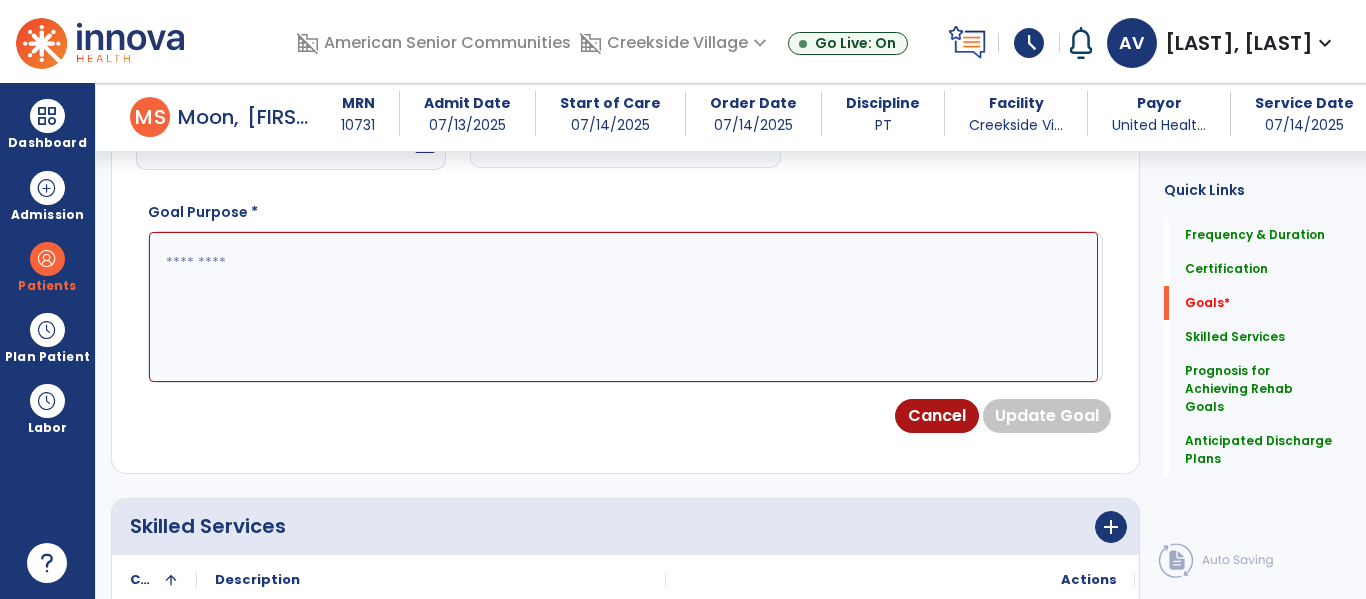click at bounding box center (623, 307) 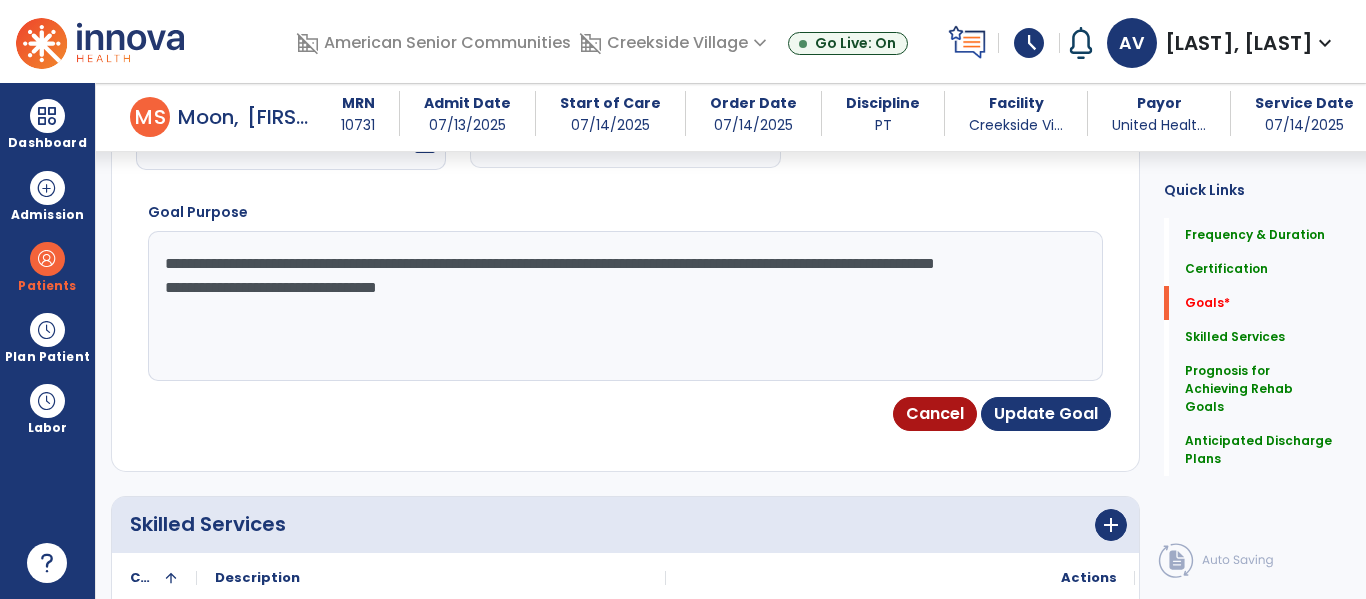 click on "**********" at bounding box center (623, 306) 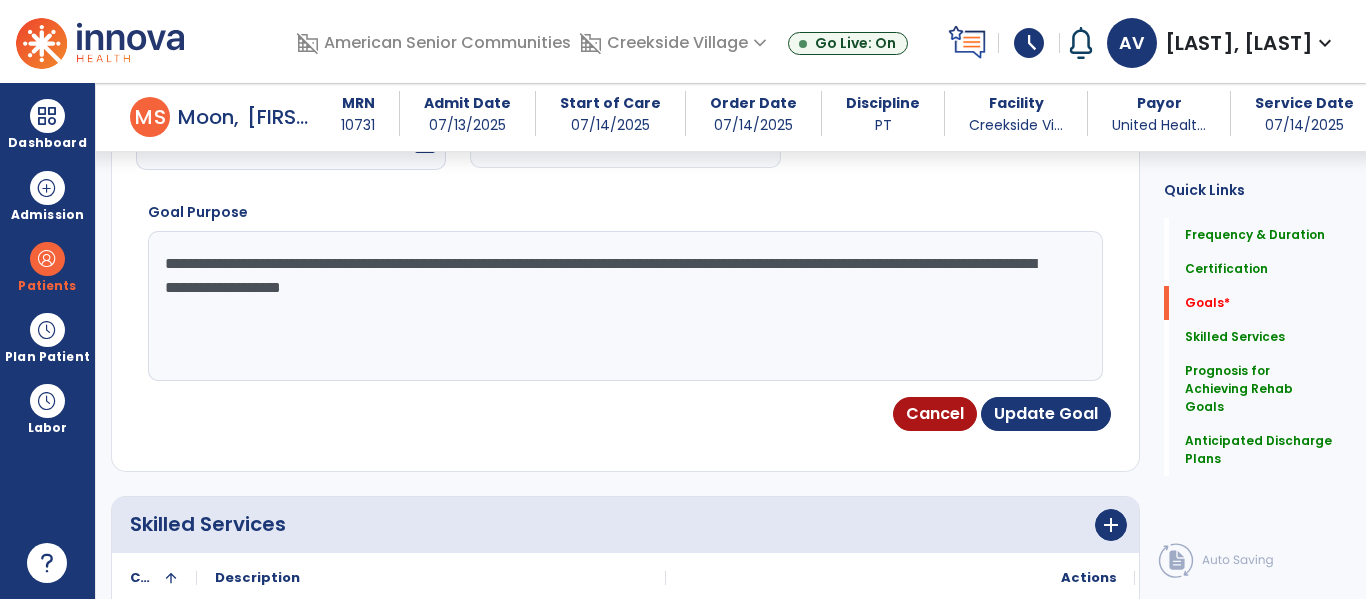 click on "**********" at bounding box center [623, 306] 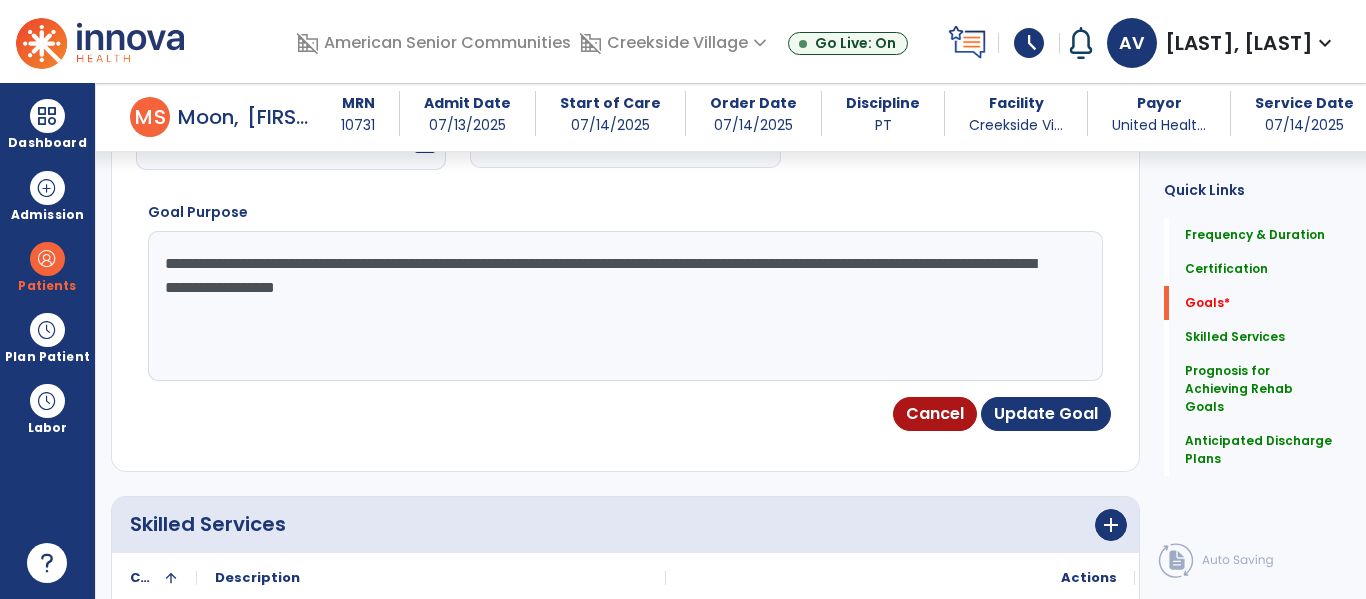 type on "**********" 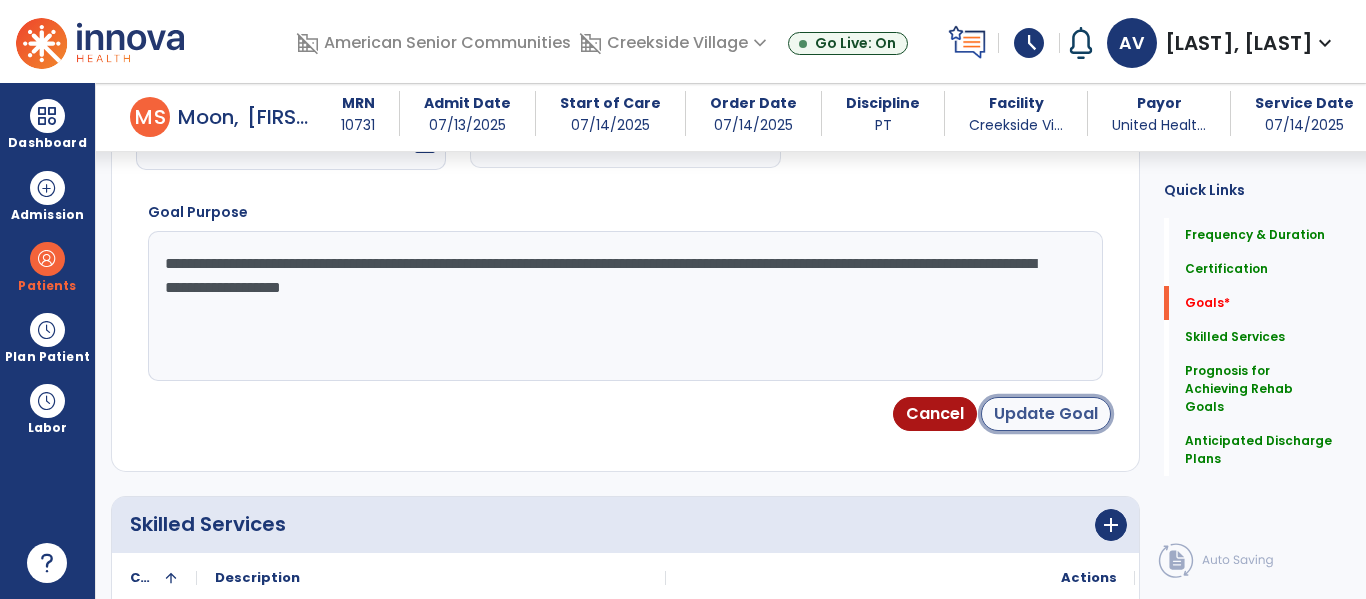 click on "Update Goal" at bounding box center [1046, 414] 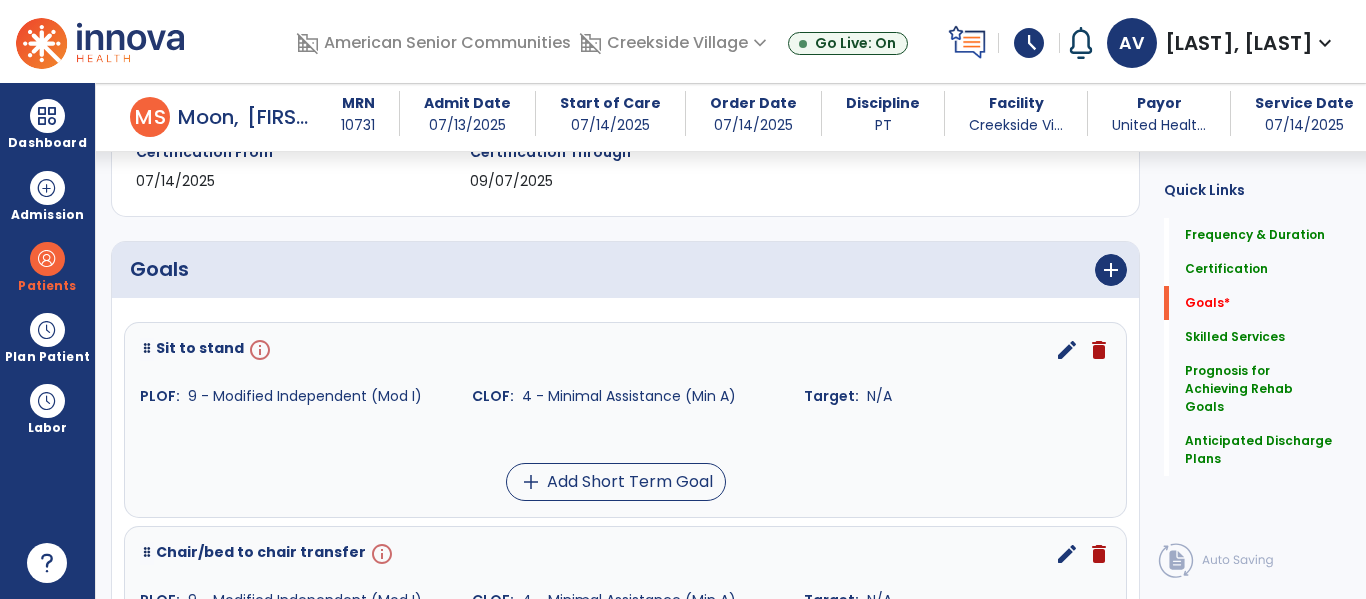 scroll, scrollTop: 365, scrollLeft: 0, axis: vertical 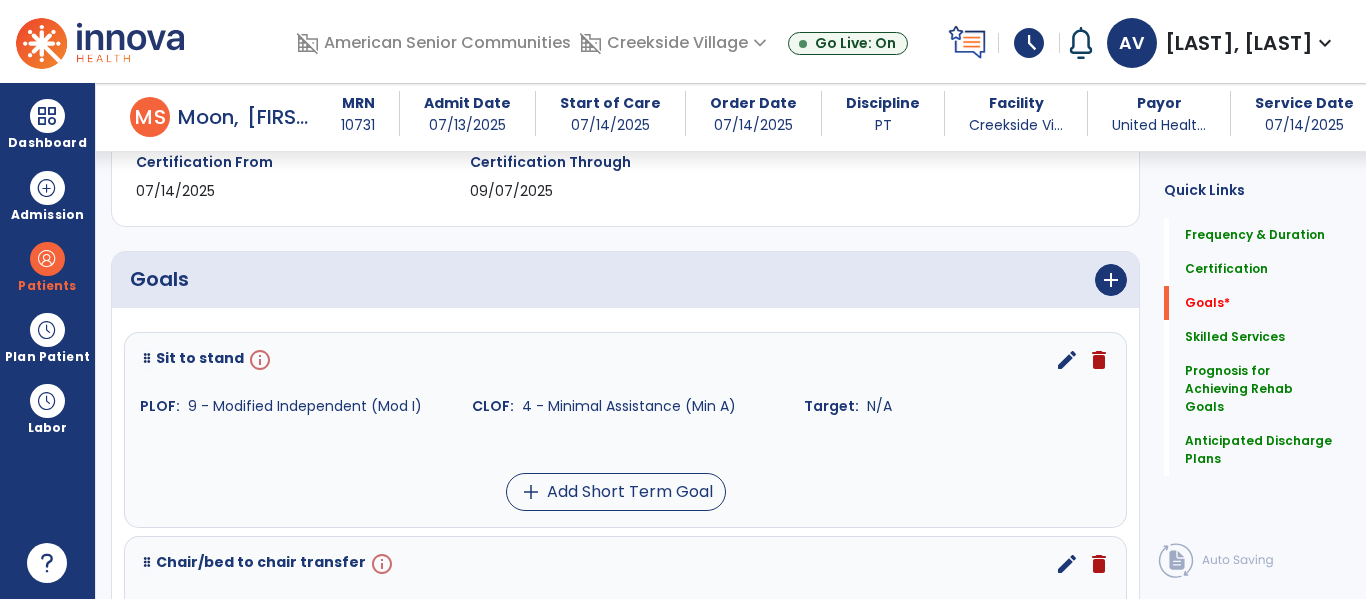 click on "edit" at bounding box center [1067, 360] 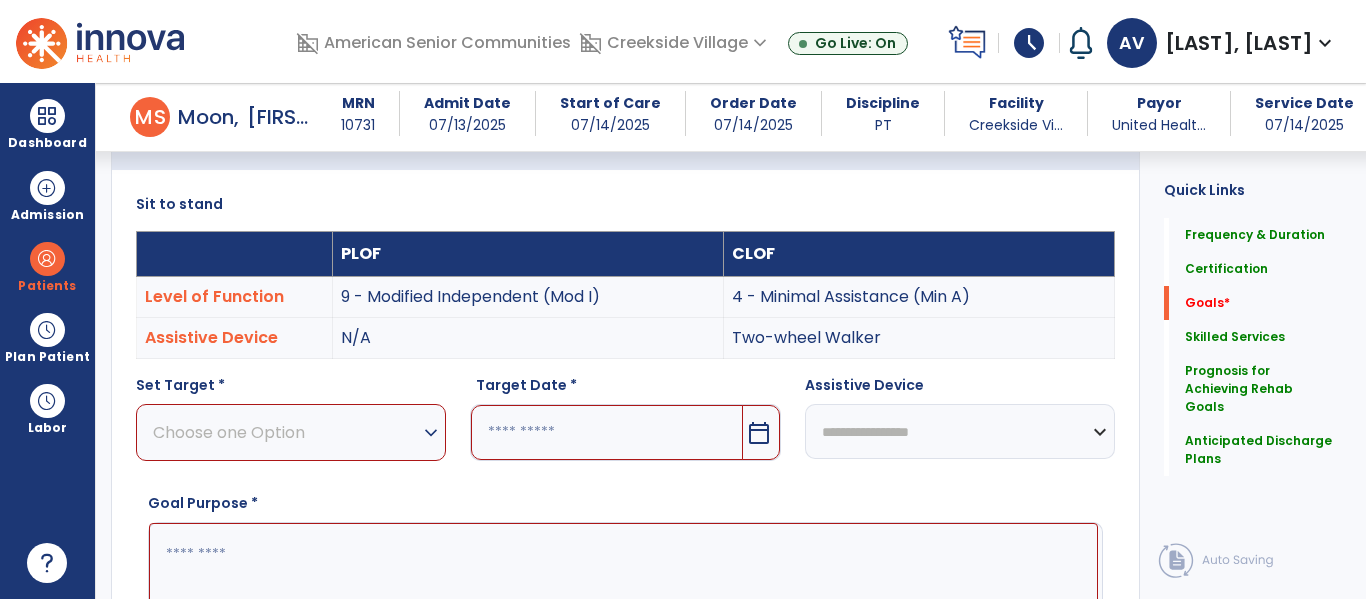 scroll, scrollTop: 534, scrollLeft: 0, axis: vertical 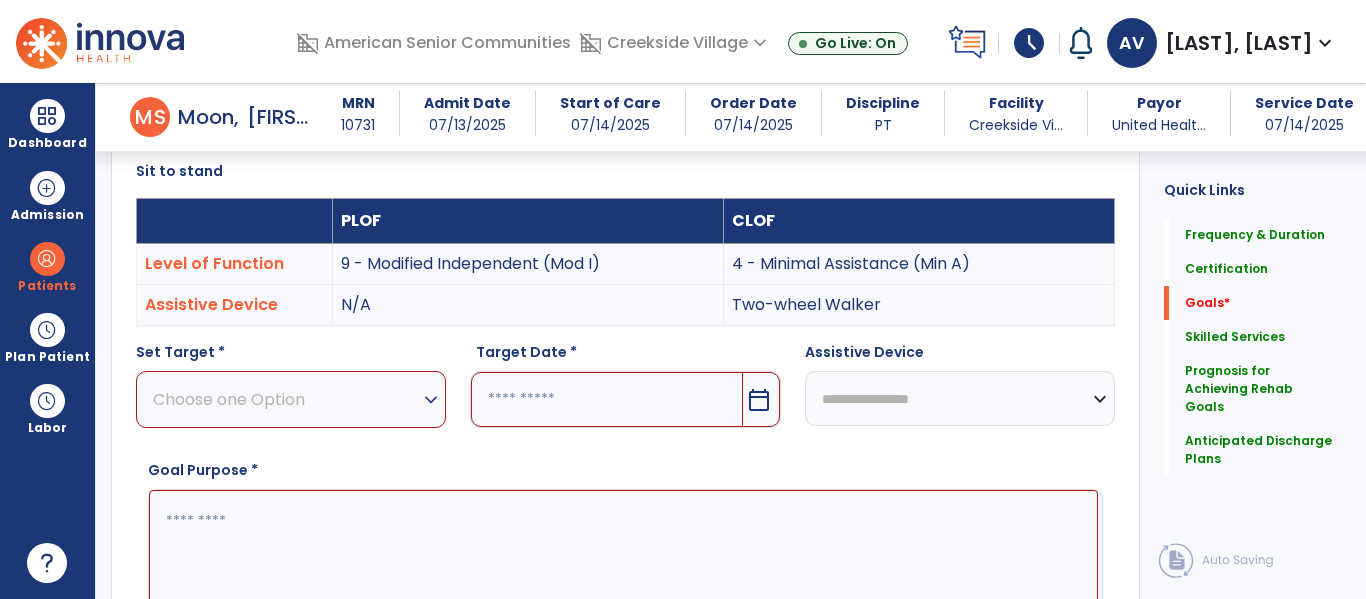 click on "Choose one Option" at bounding box center [286, 399] 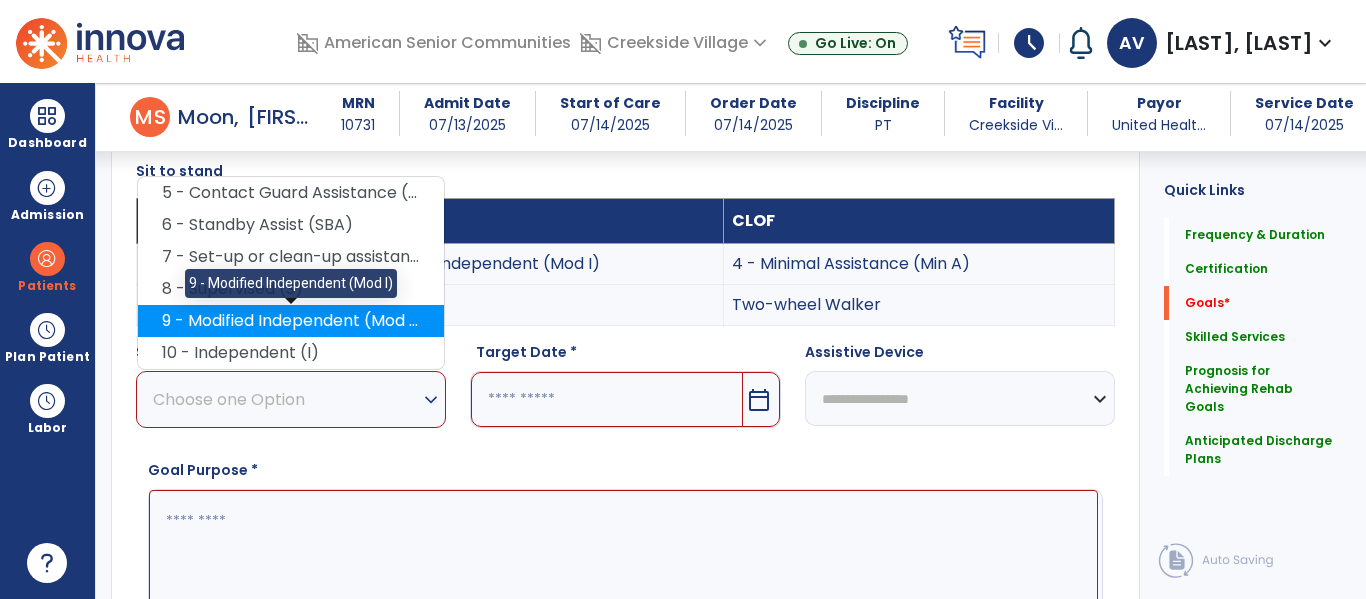 click on "9 - Modified Independent (Mod I)" at bounding box center (291, 321) 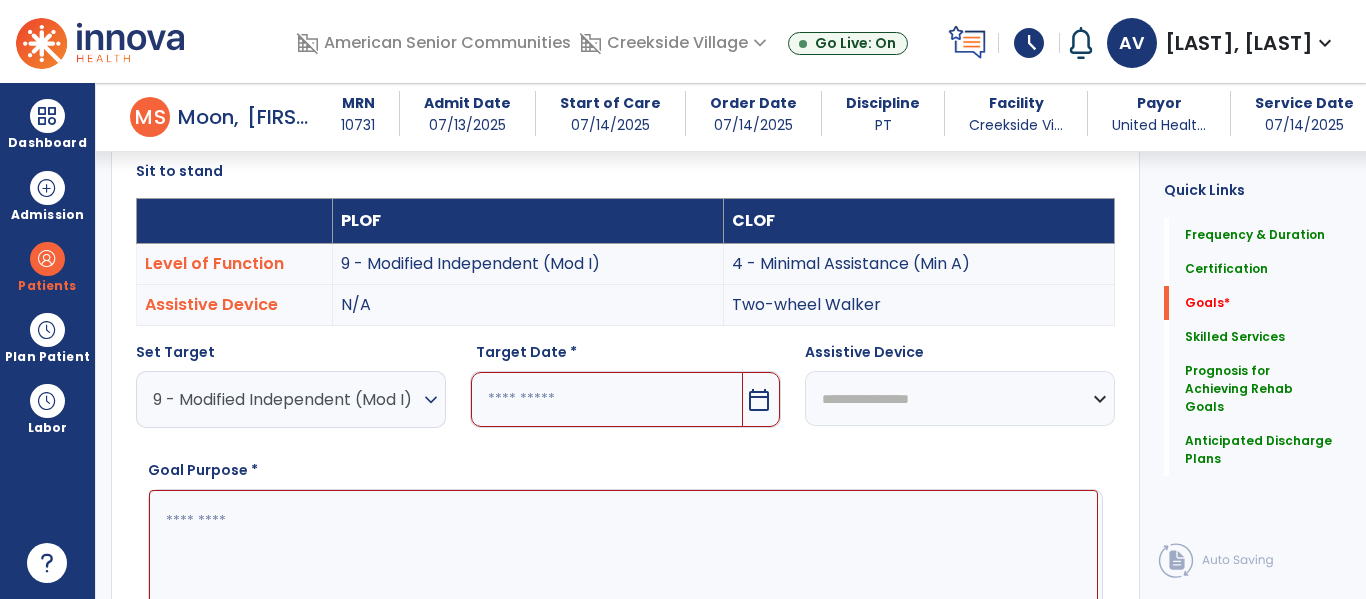 click at bounding box center (606, 399) 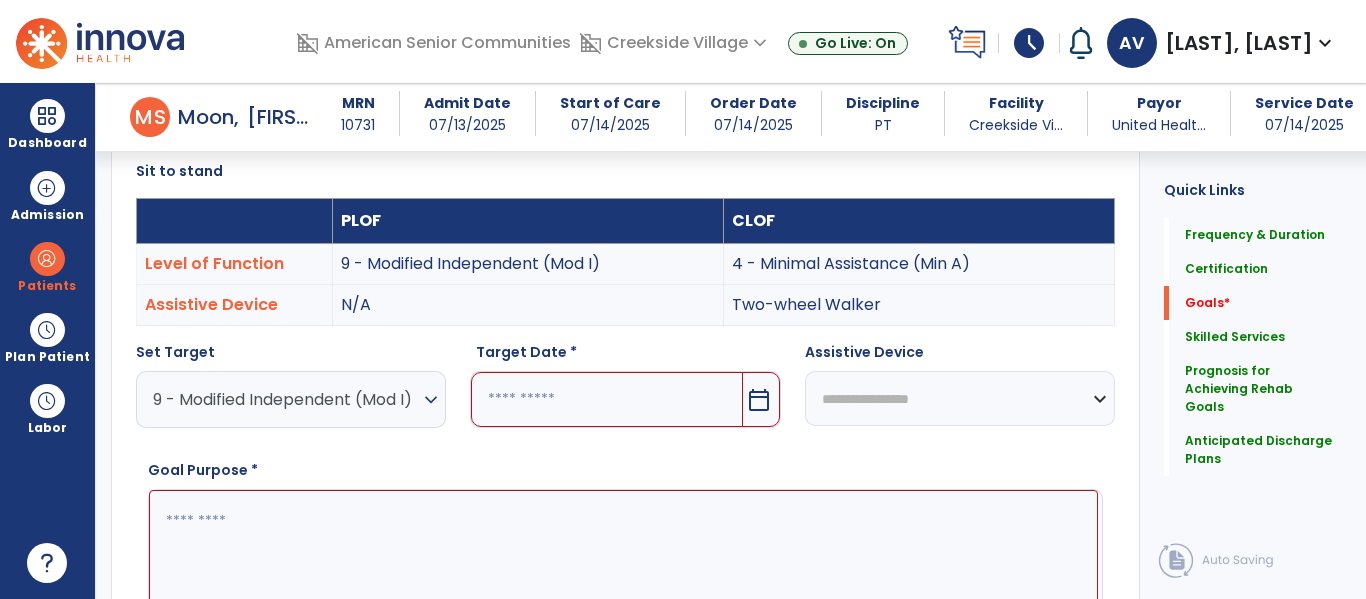 scroll, scrollTop: 549, scrollLeft: 0, axis: vertical 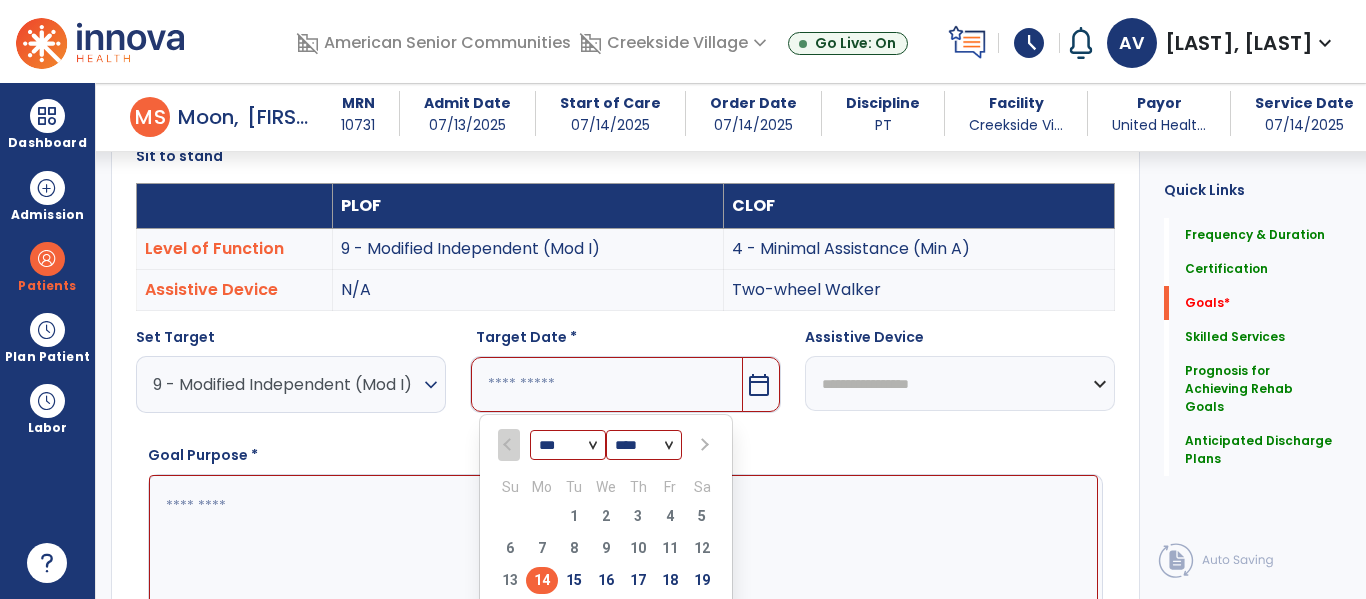 click at bounding box center [703, 445] 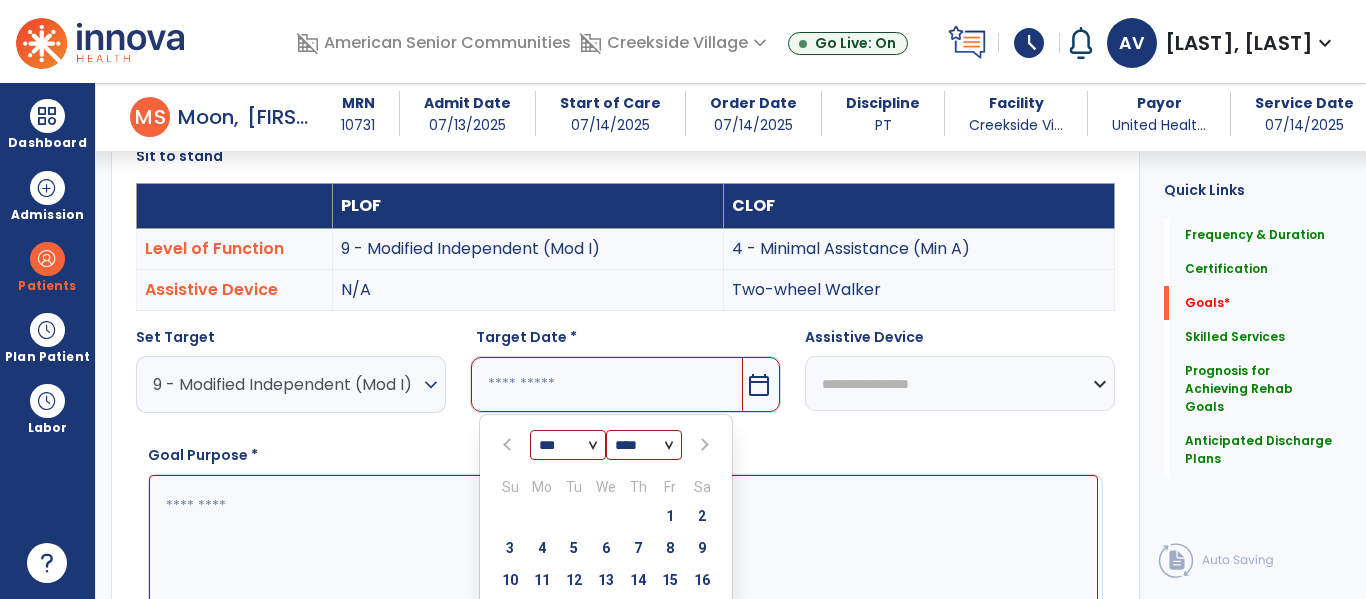 click at bounding box center (703, 445) 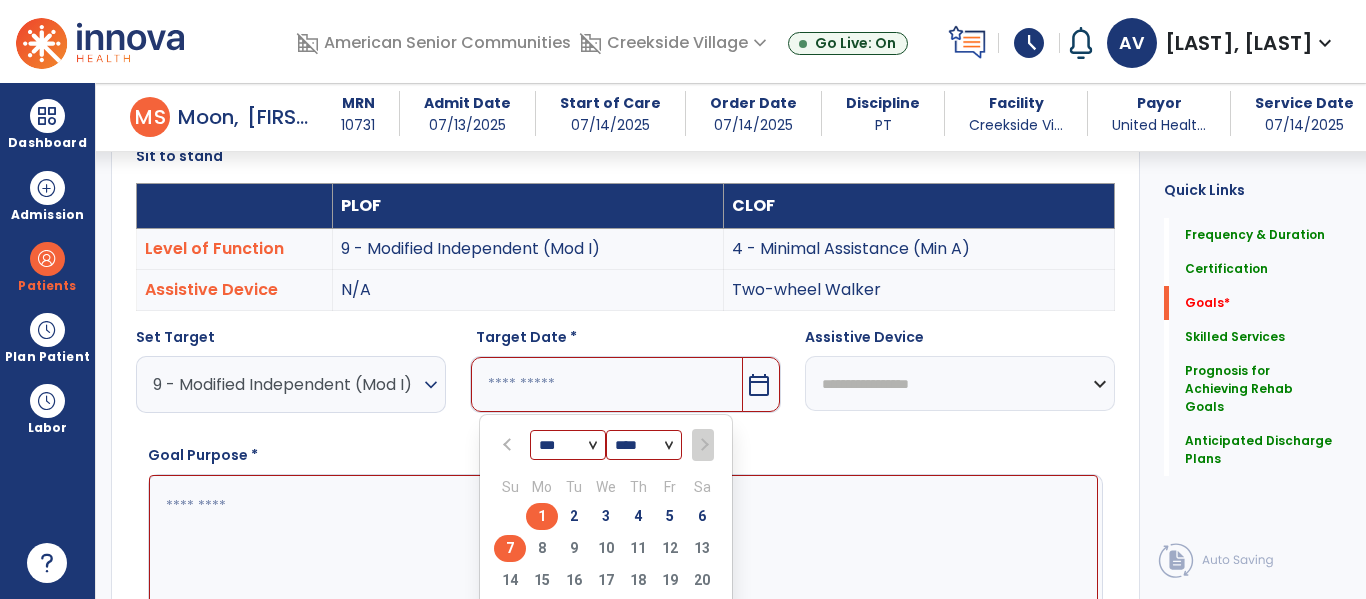 click on "7" at bounding box center (510, 548) 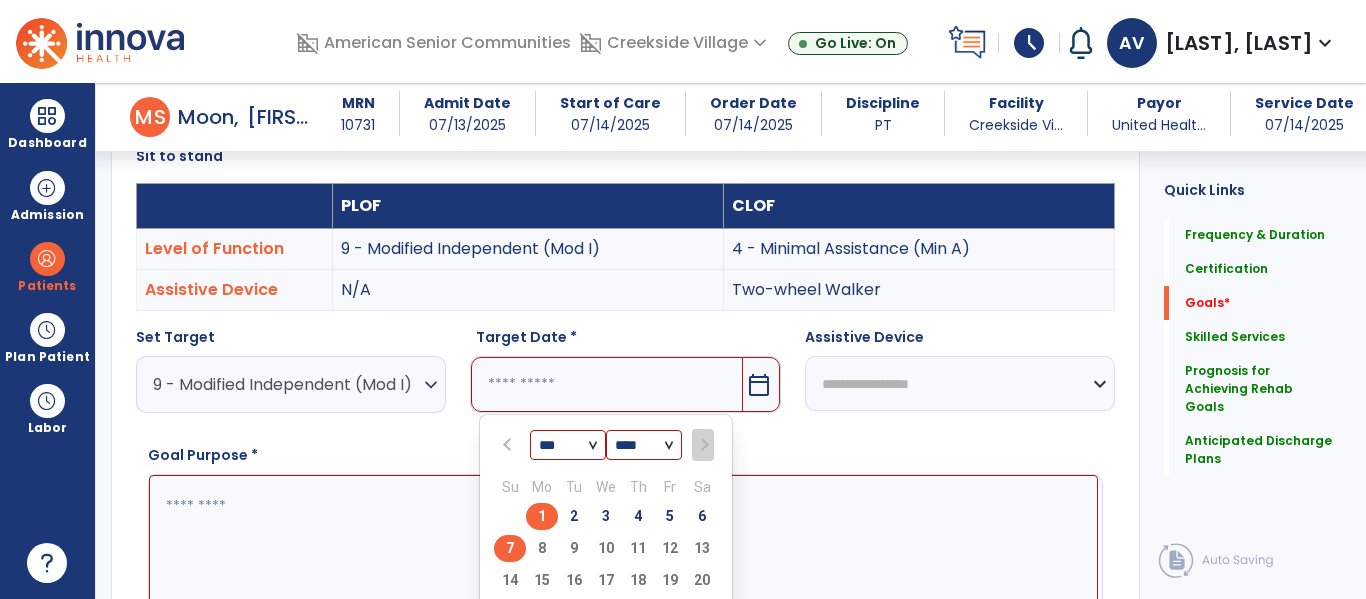 type on "********" 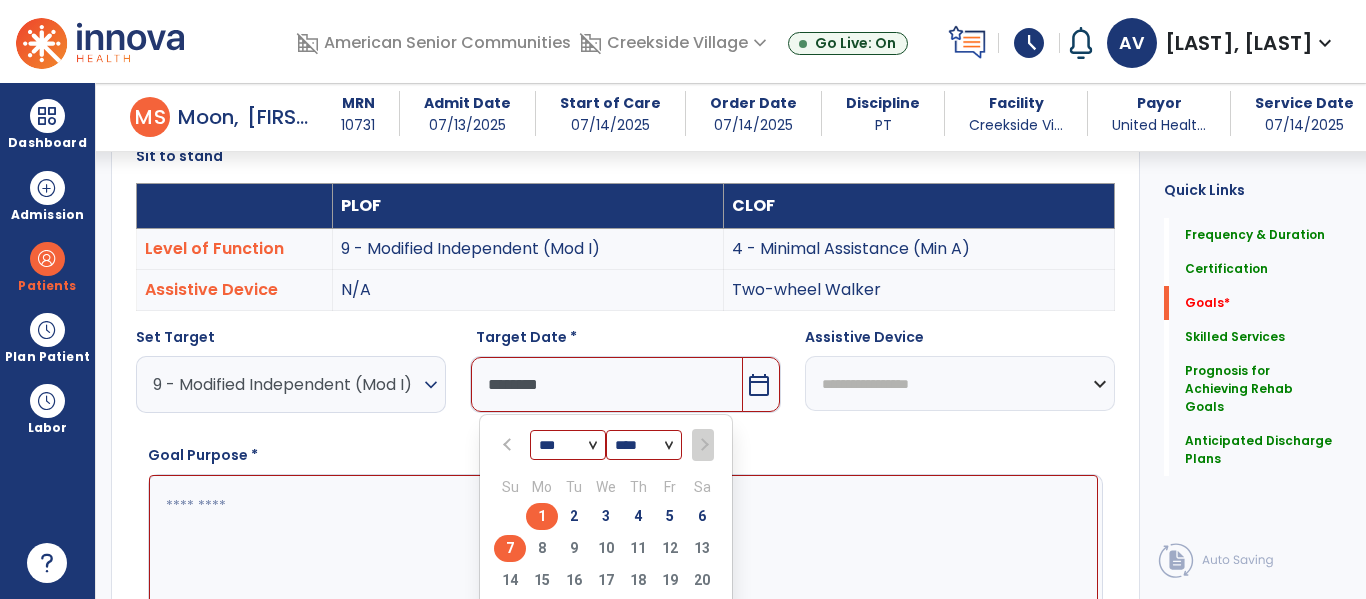 click at bounding box center (623, 550) 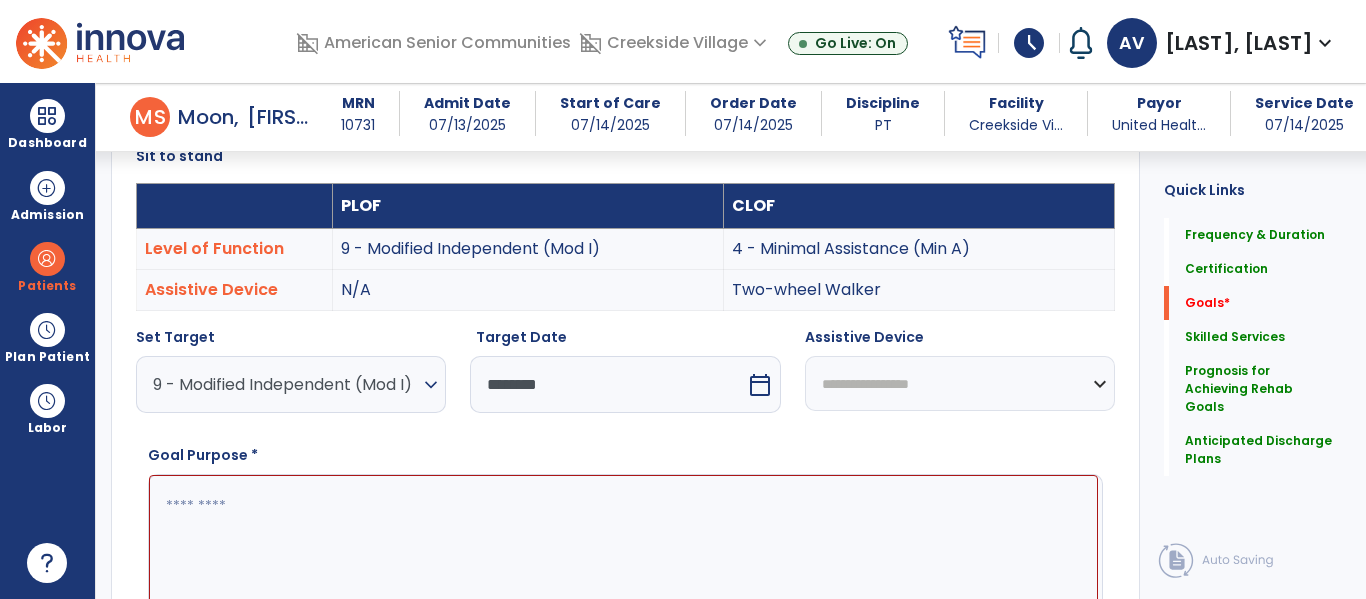 paste on "**********" 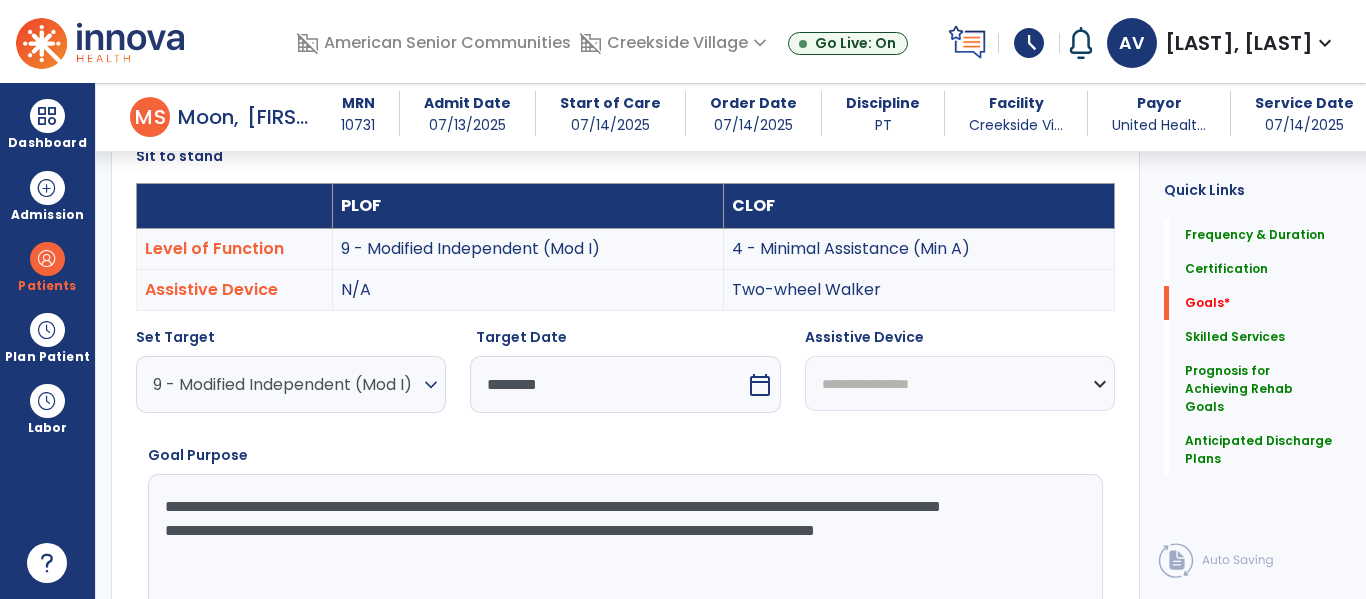click on "**********" at bounding box center [623, 549] 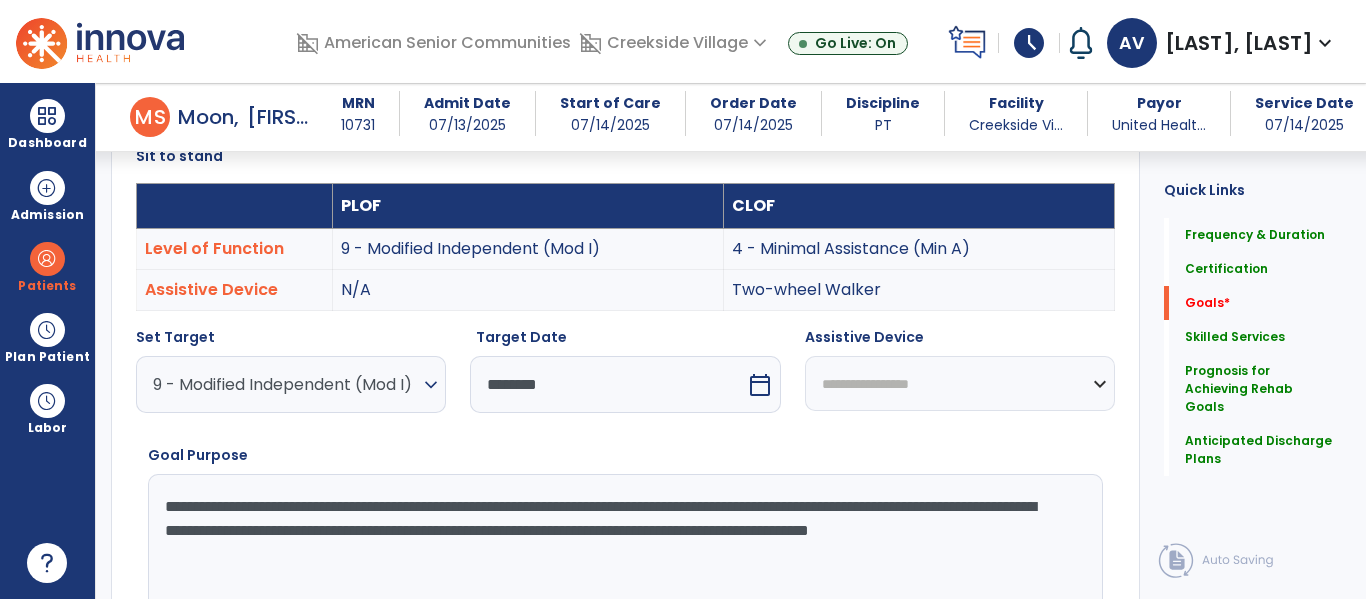 type on "**********" 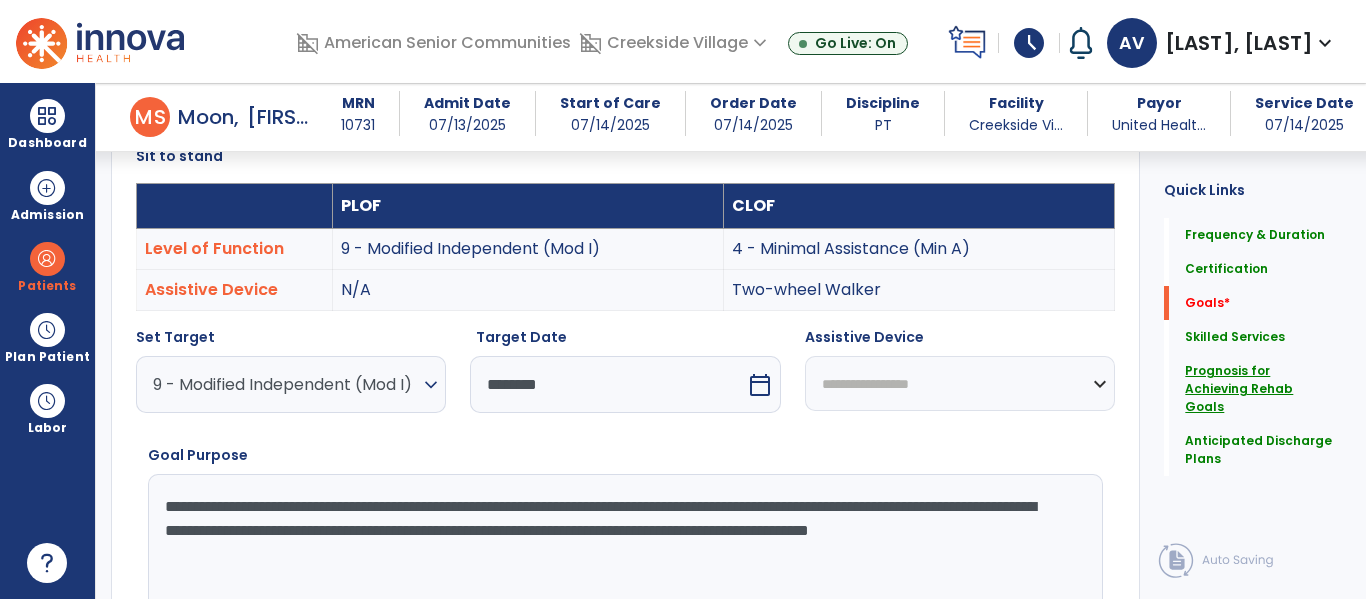 select on "**********" 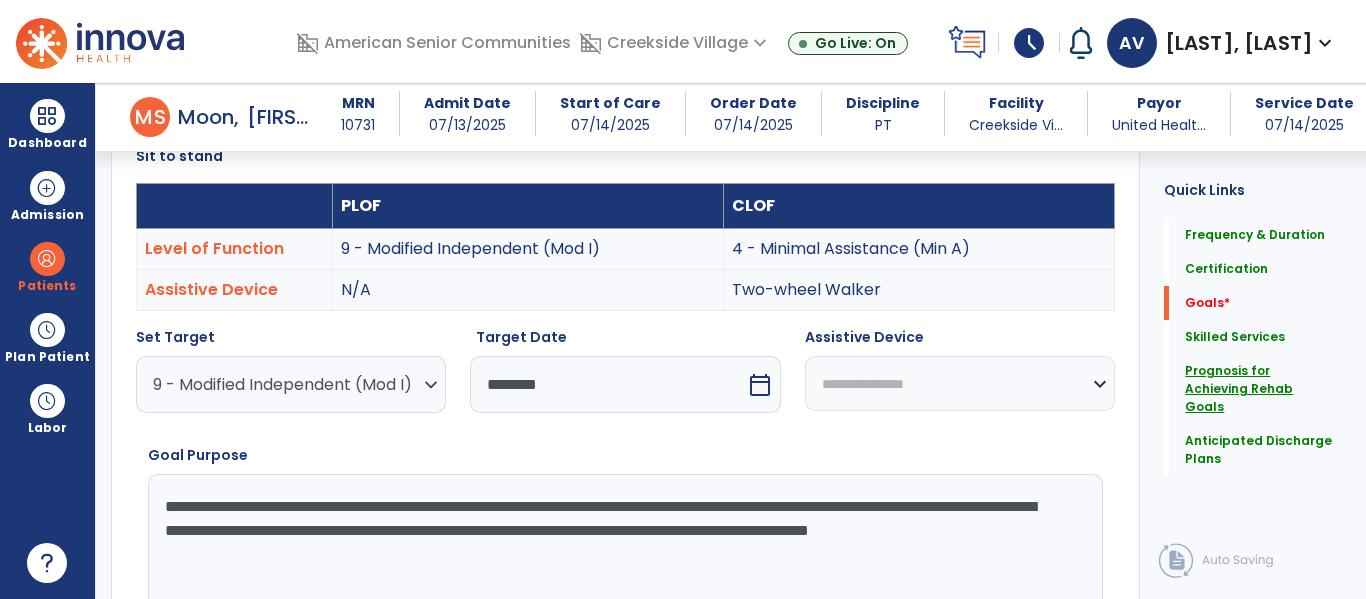 click on "**********" at bounding box center (960, 383) 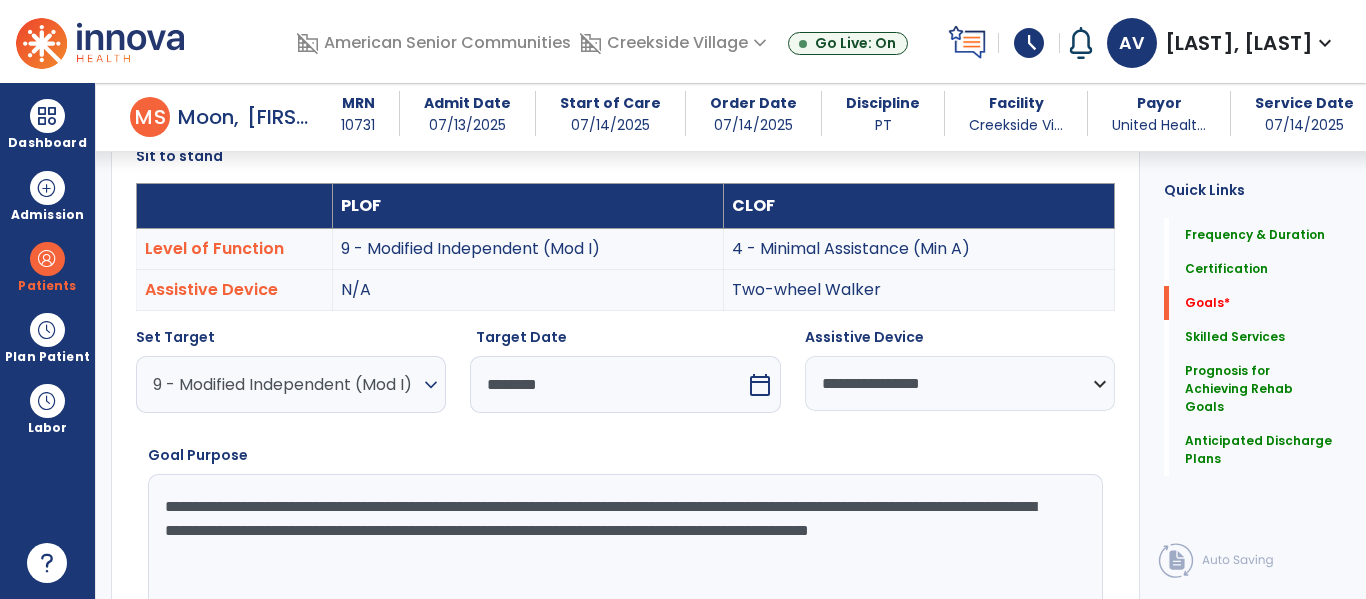 scroll, scrollTop: 714, scrollLeft: 0, axis: vertical 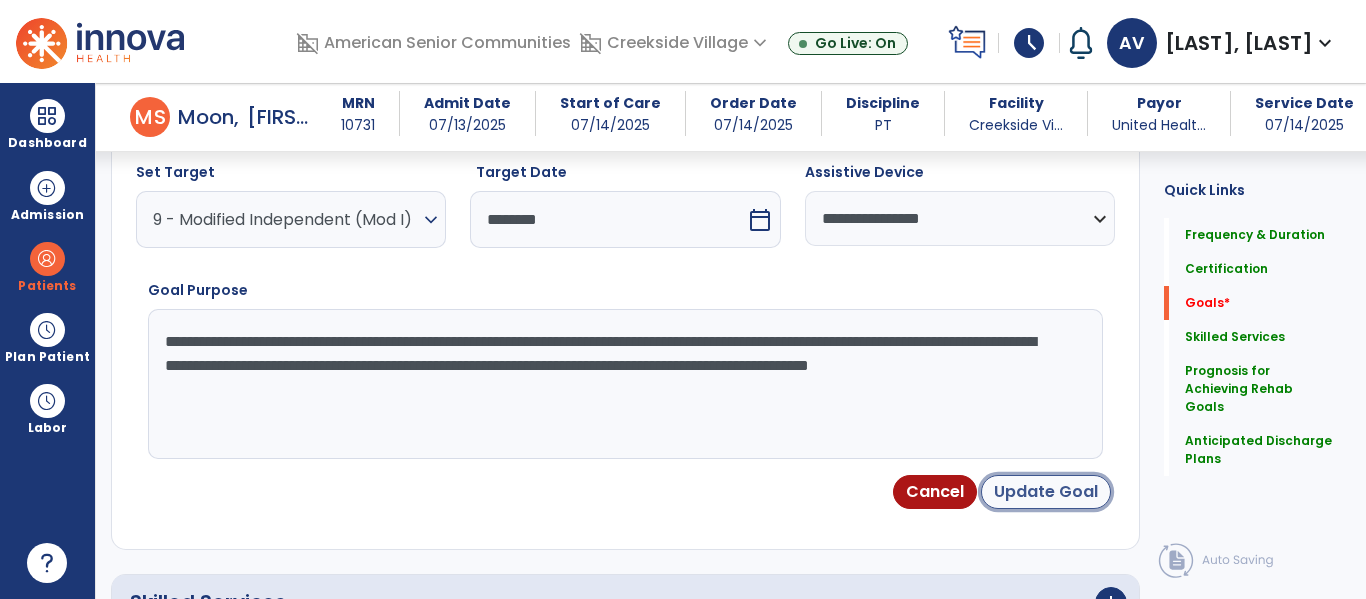 click on "Update Goal" at bounding box center [1046, 492] 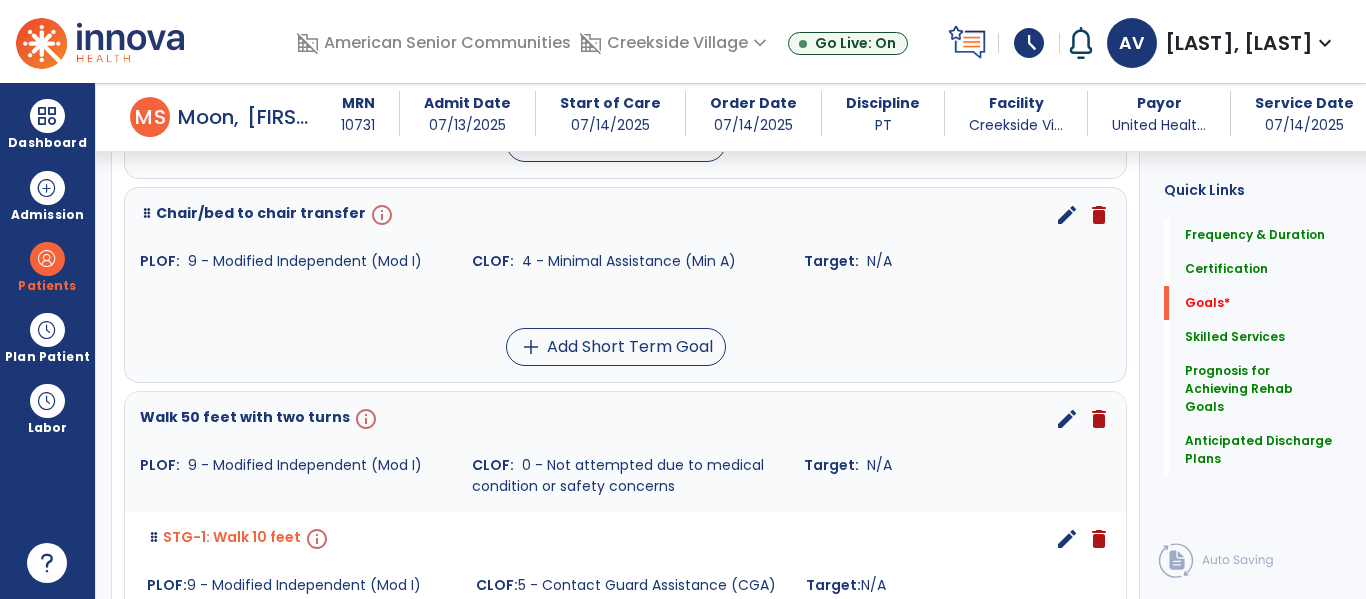 scroll, scrollTop: 461, scrollLeft: 0, axis: vertical 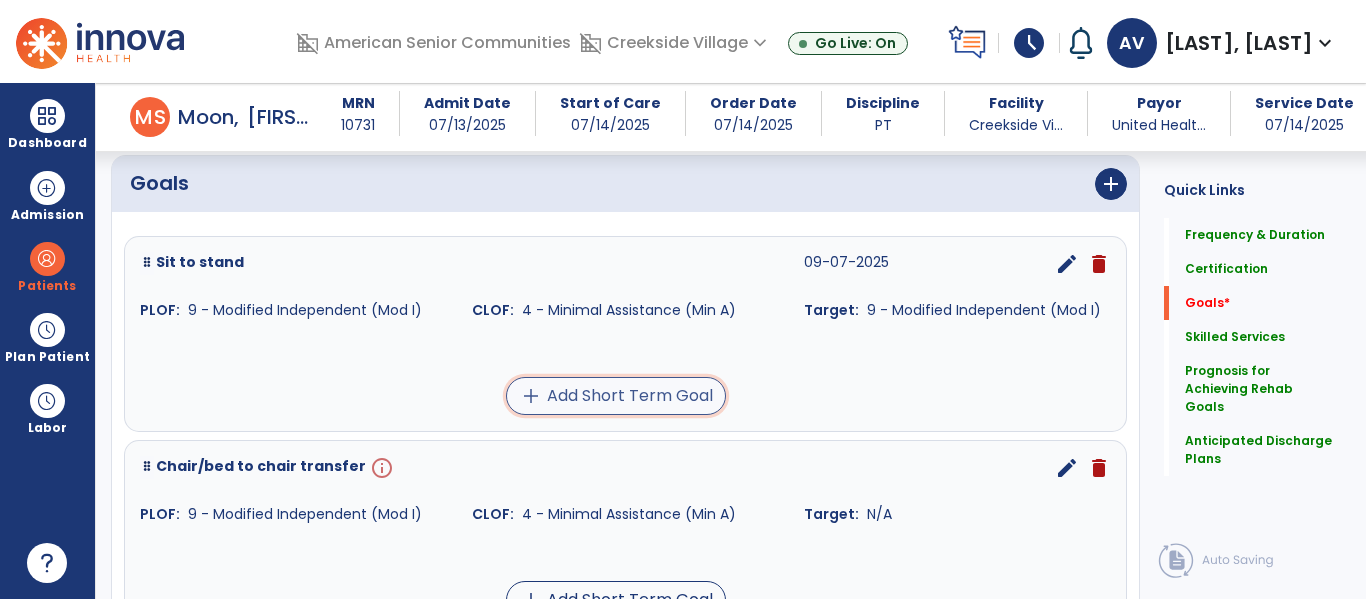 click on "add  Add Short Term Goal" at bounding box center [616, 396] 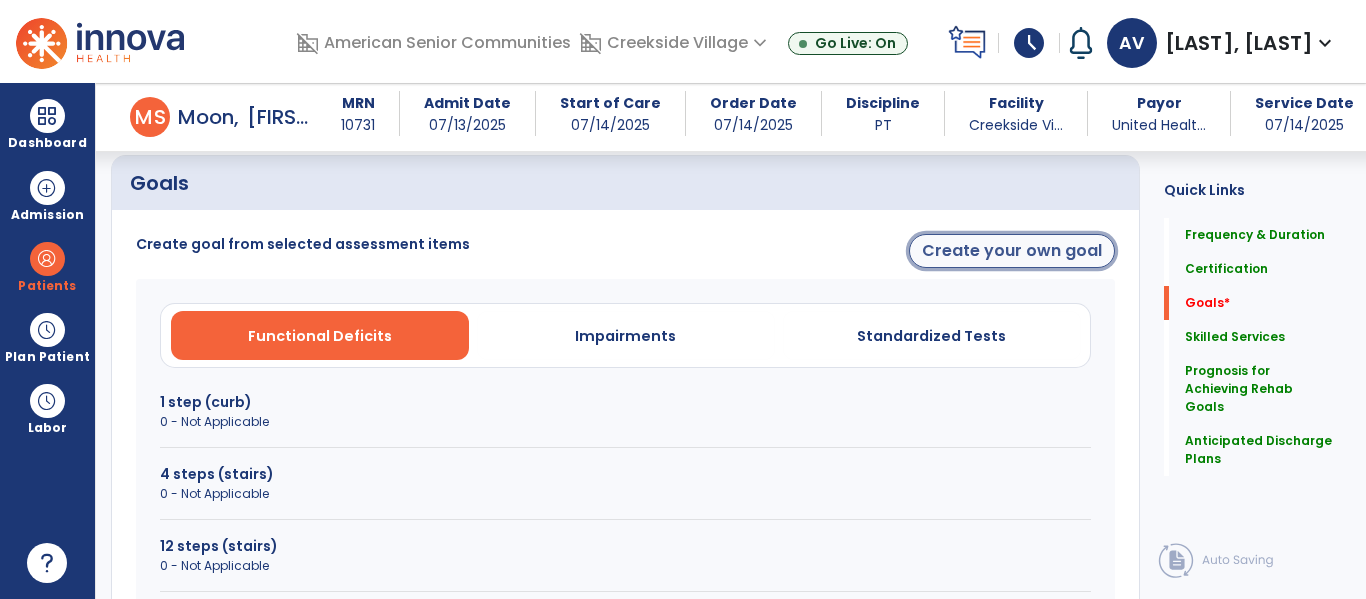 click on "Create your own goal" at bounding box center (1012, 251) 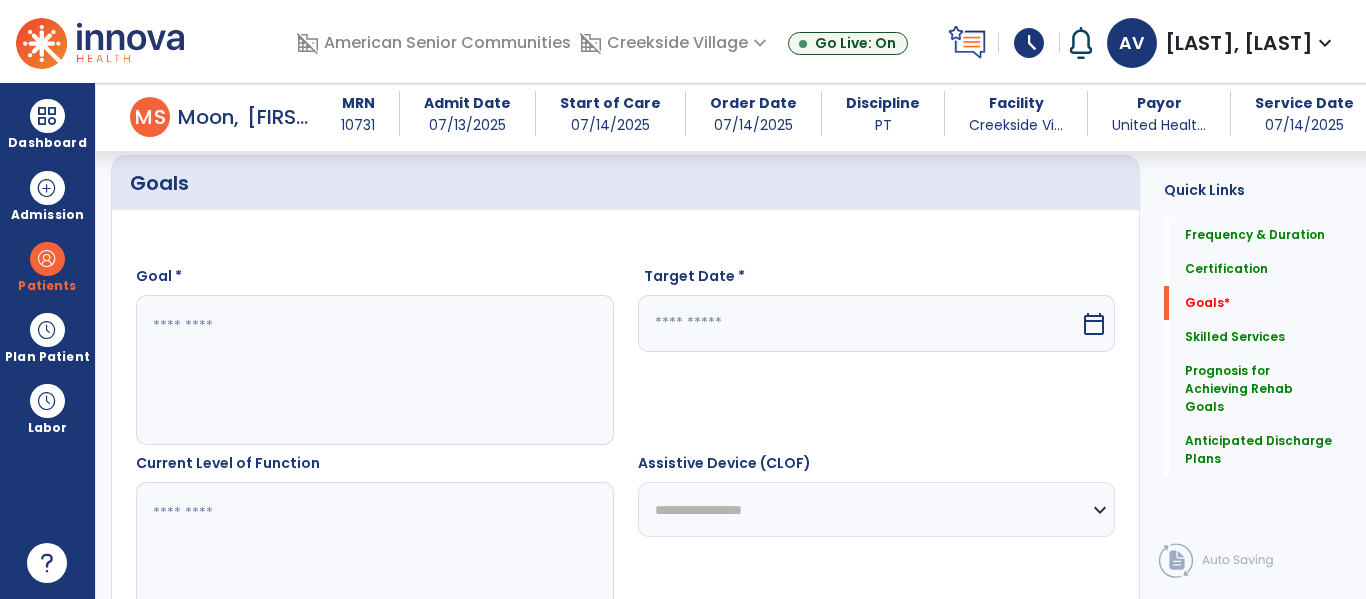 click at bounding box center (374, 370) 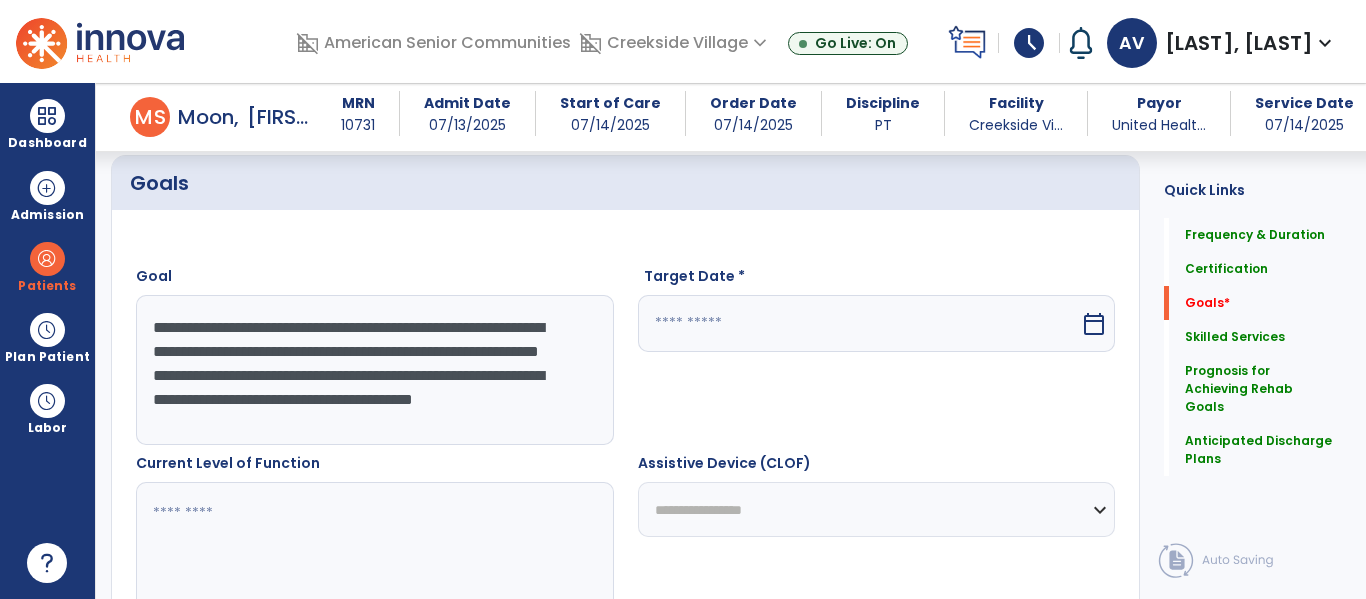 scroll, scrollTop: 16, scrollLeft: 0, axis: vertical 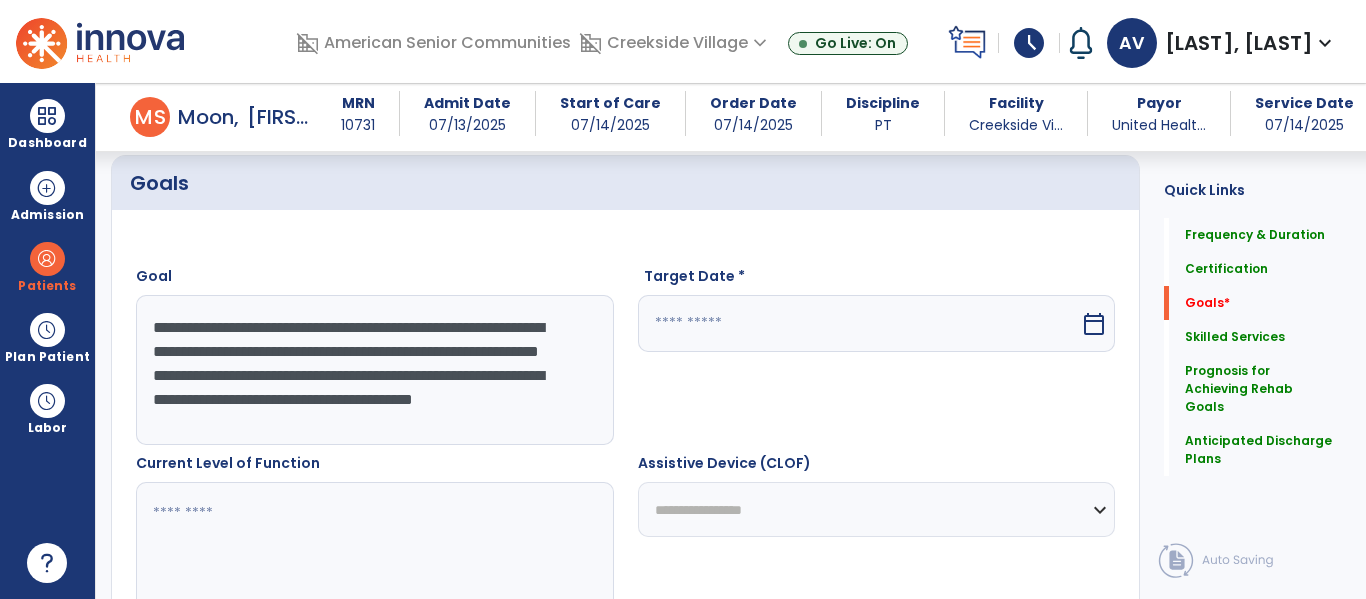 click on "**********" at bounding box center (374, 370) 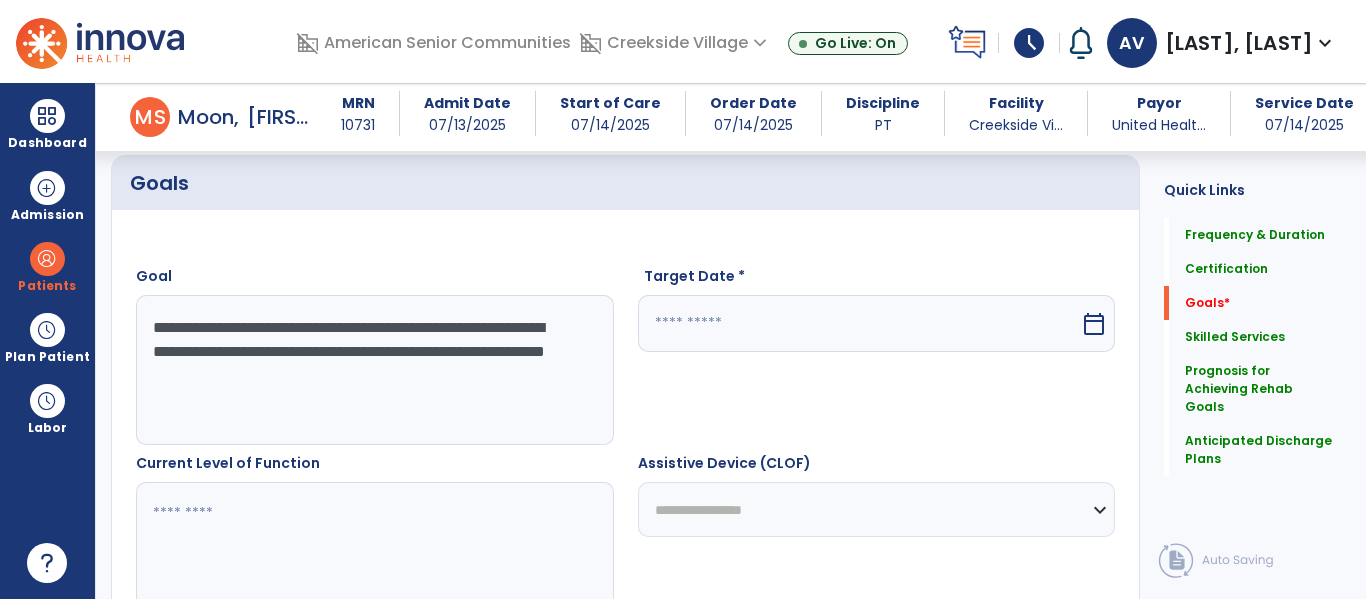 scroll, scrollTop: 0, scrollLeft: 0, axis: both 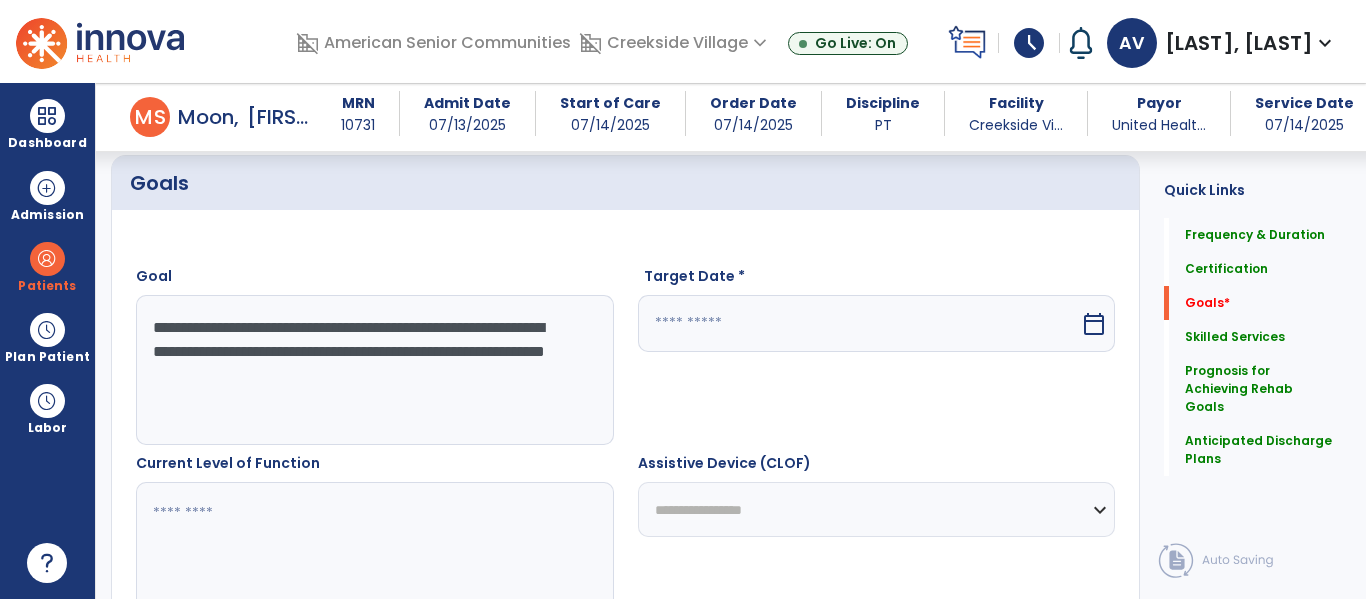 type on "**********" 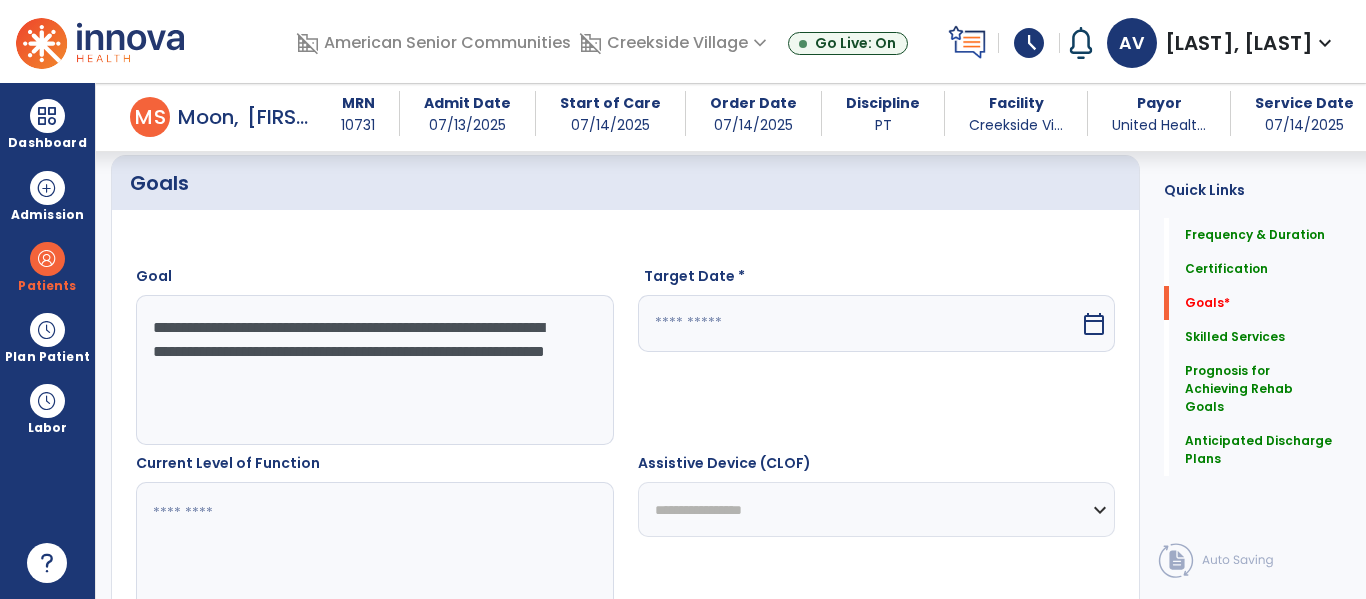 click at bounding box center [859, 323] 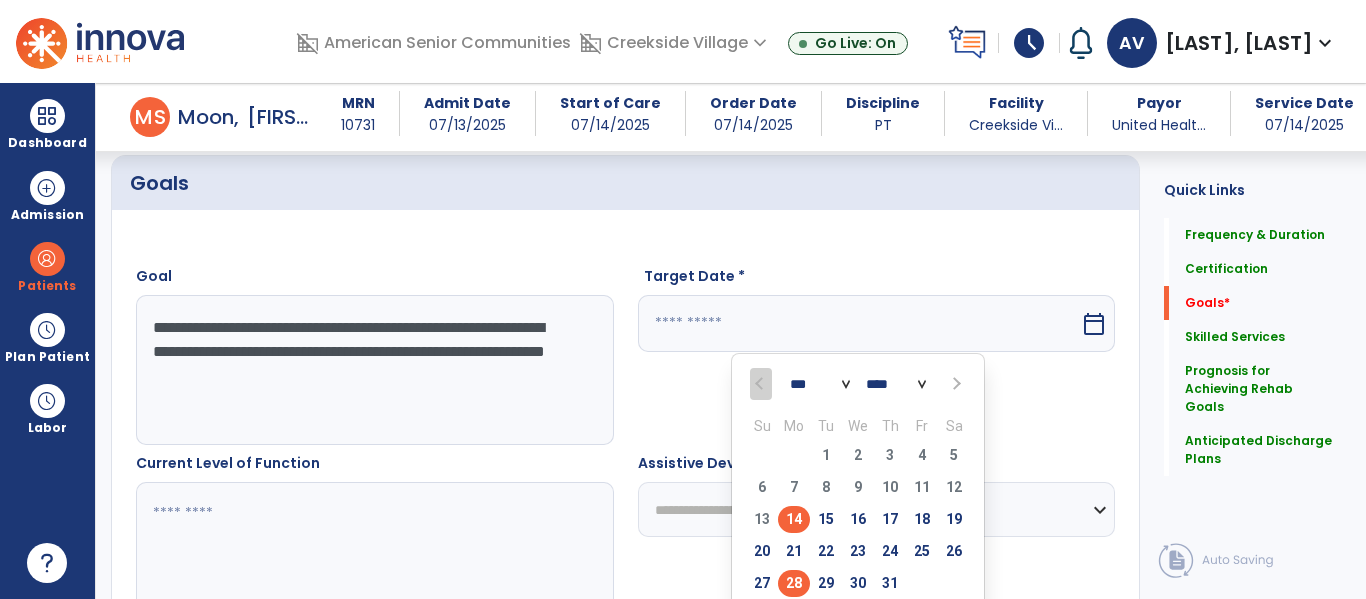 click on "28" at bounding box center (794, 583) 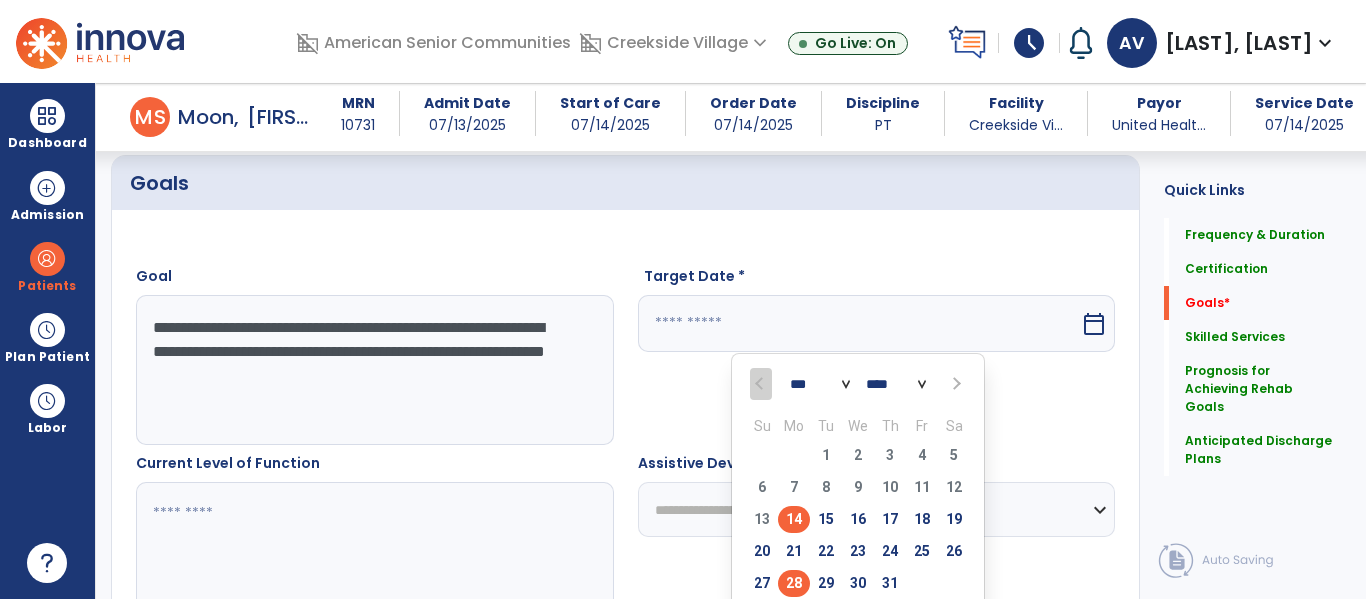 type on "*********" 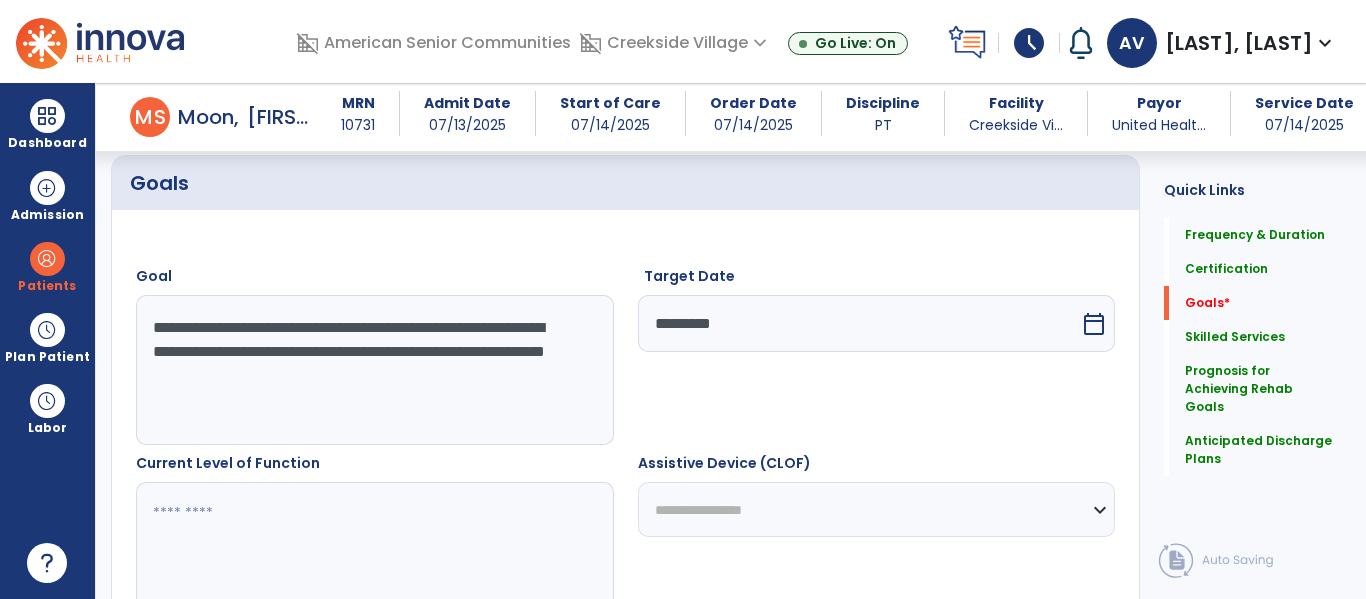 click on "**********" at bounding box center [877, 509] 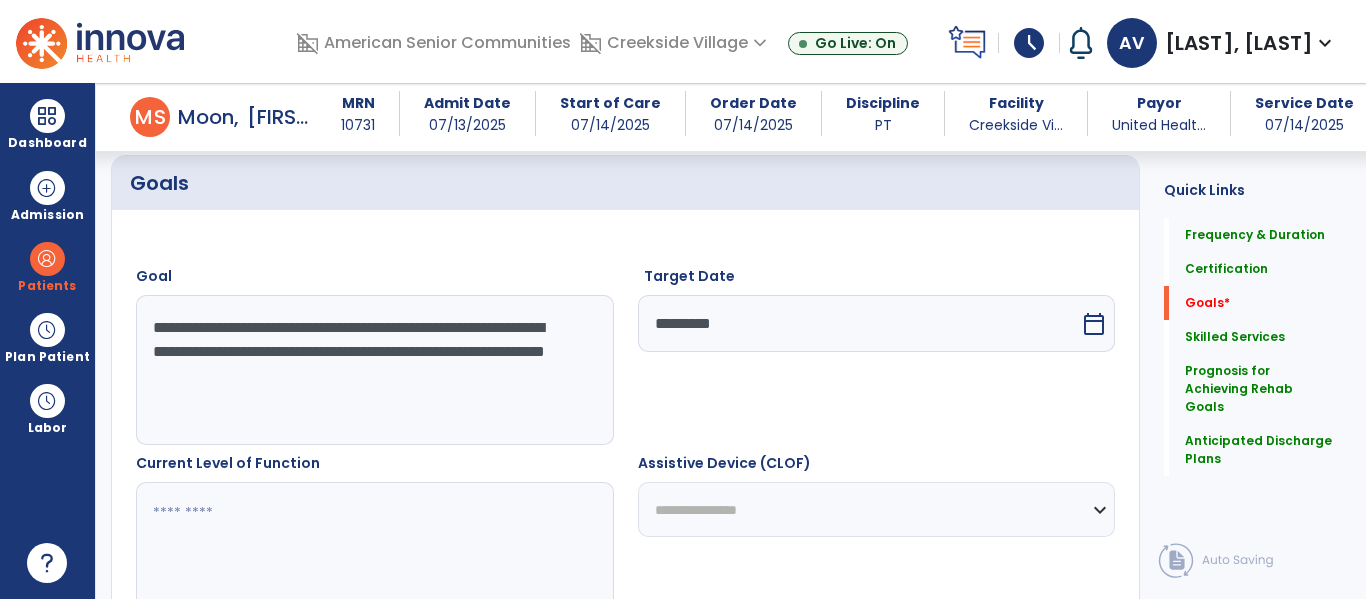 click on "**********" at bounding box center (877, 509) 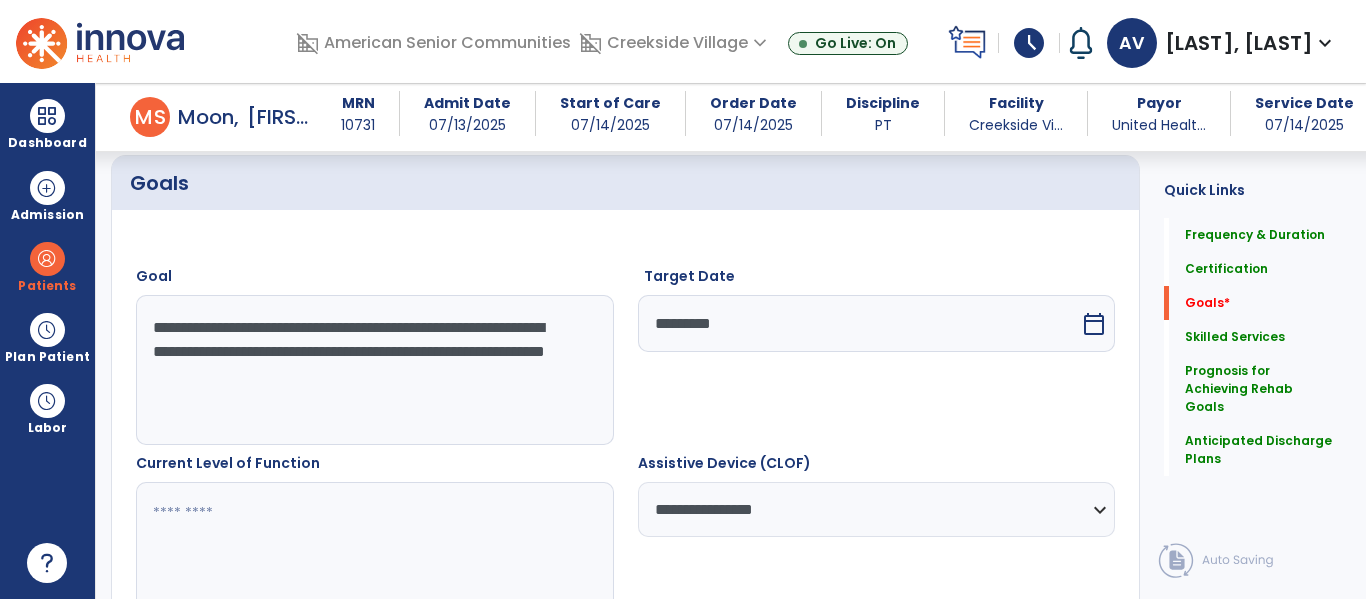 click at bounding box center [374, 557] 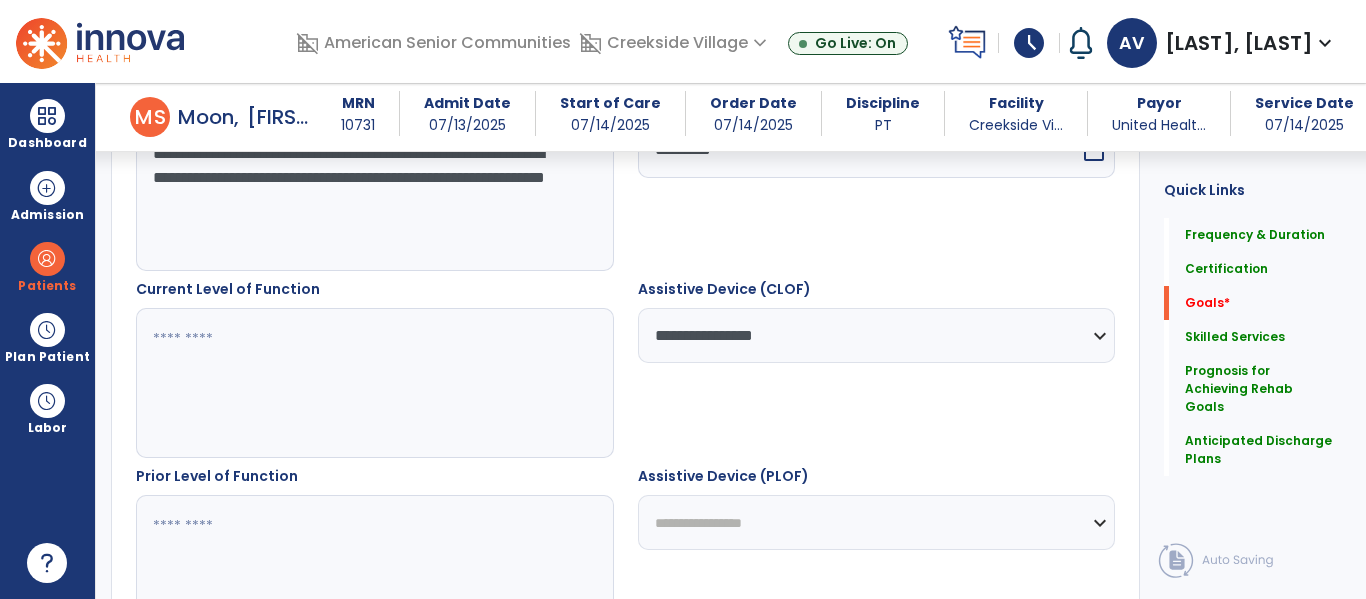click at bounding box center [374, 383] 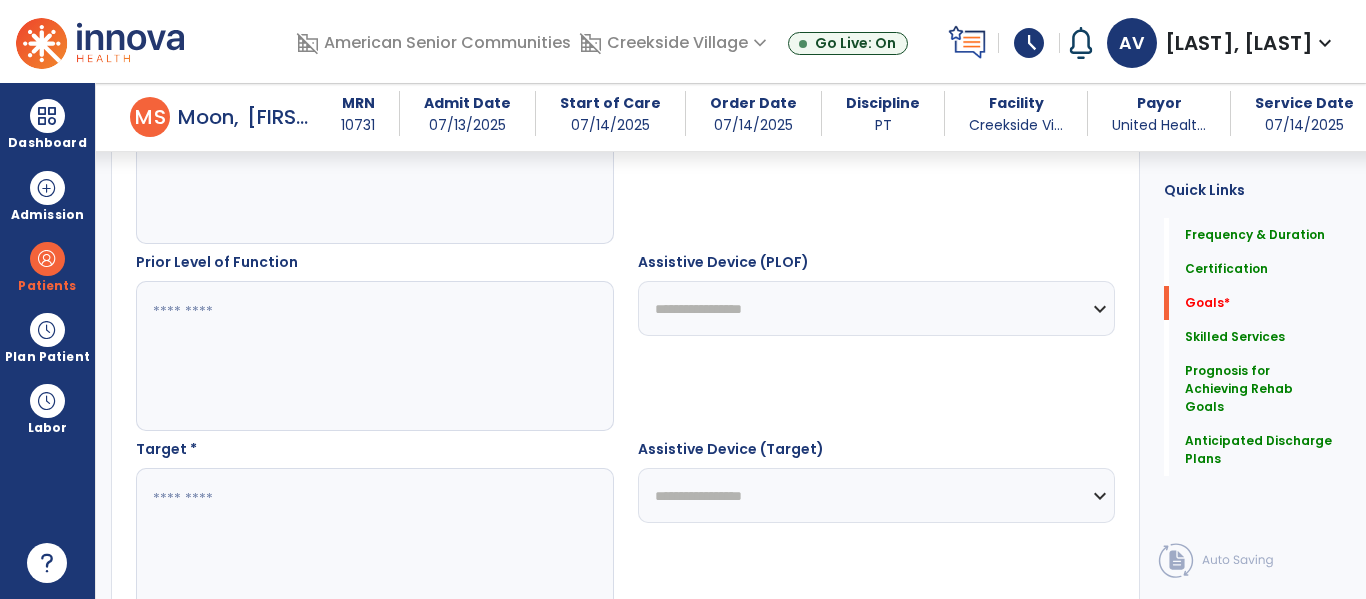 scroll, scrollTop: 857, scrollLeft: 0, axis: vertical 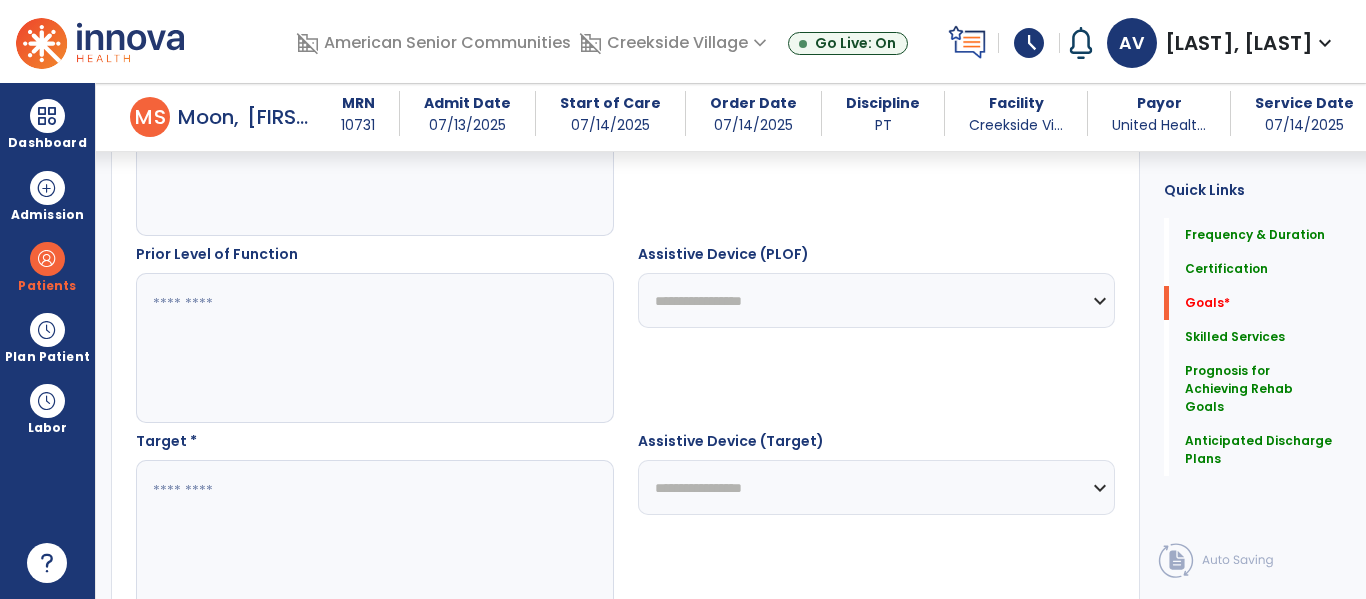 type on "**********" 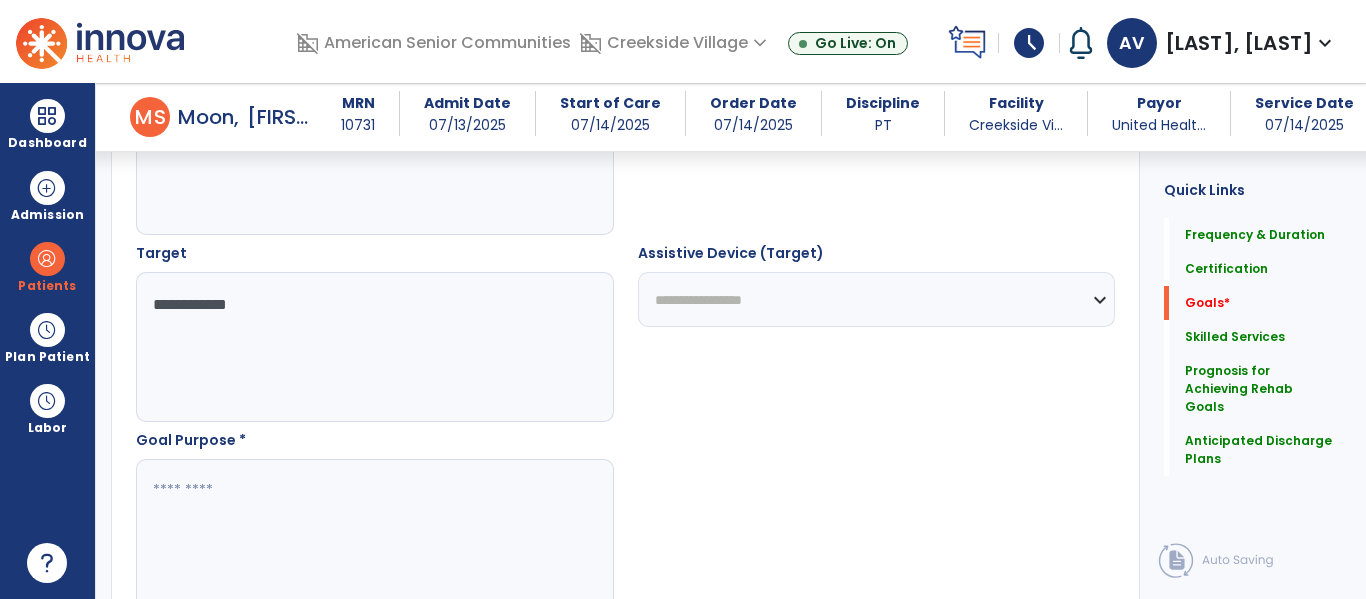 scroll, scrollTop: 1071, scrollLeft: 0, axis: vertical 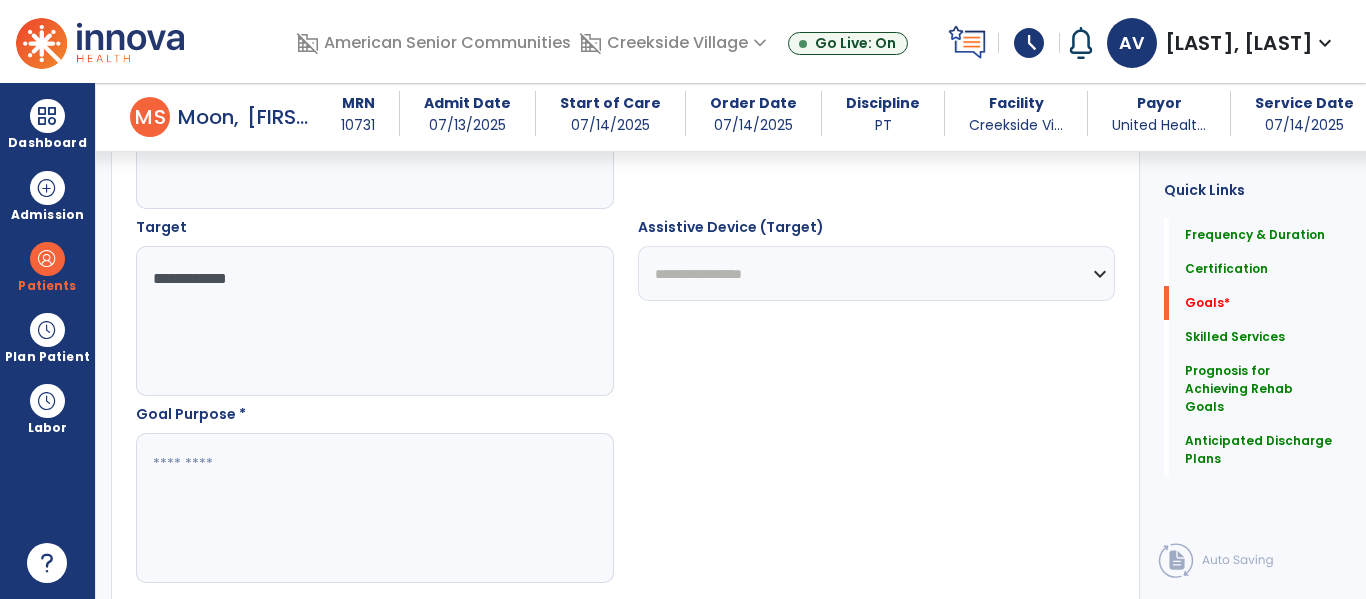 type on "**********" 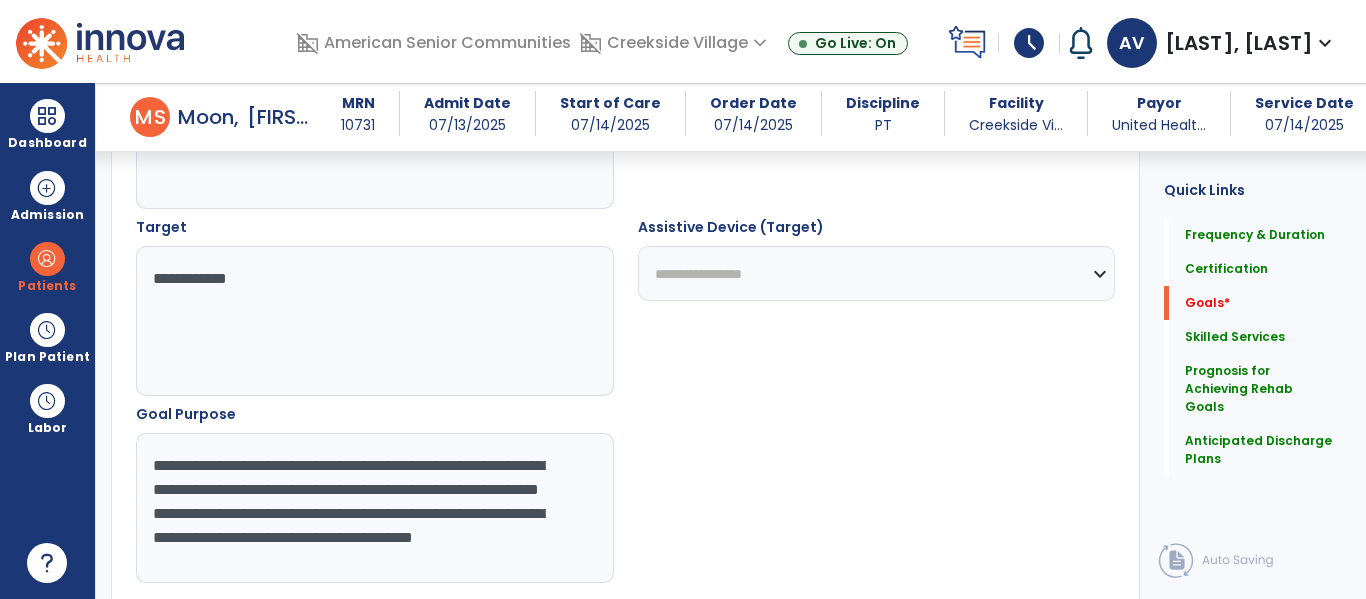 scroll, scrollTop: 16, scrollLeft: 0, axis: vertical 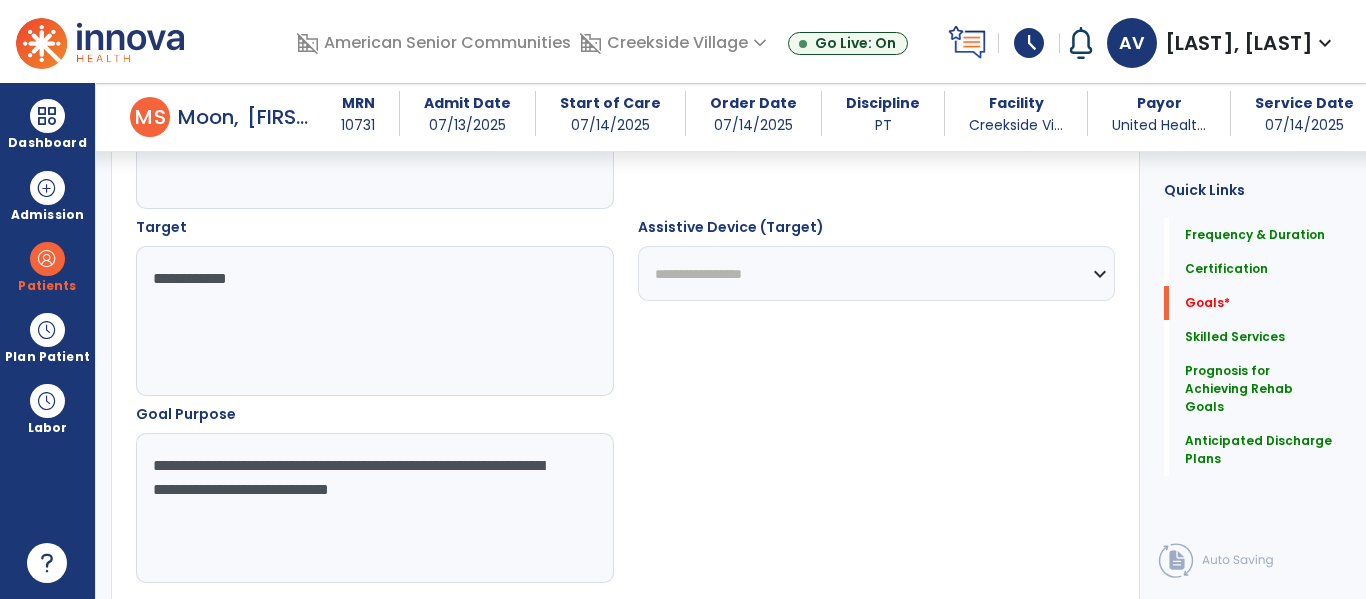 type on "**********" 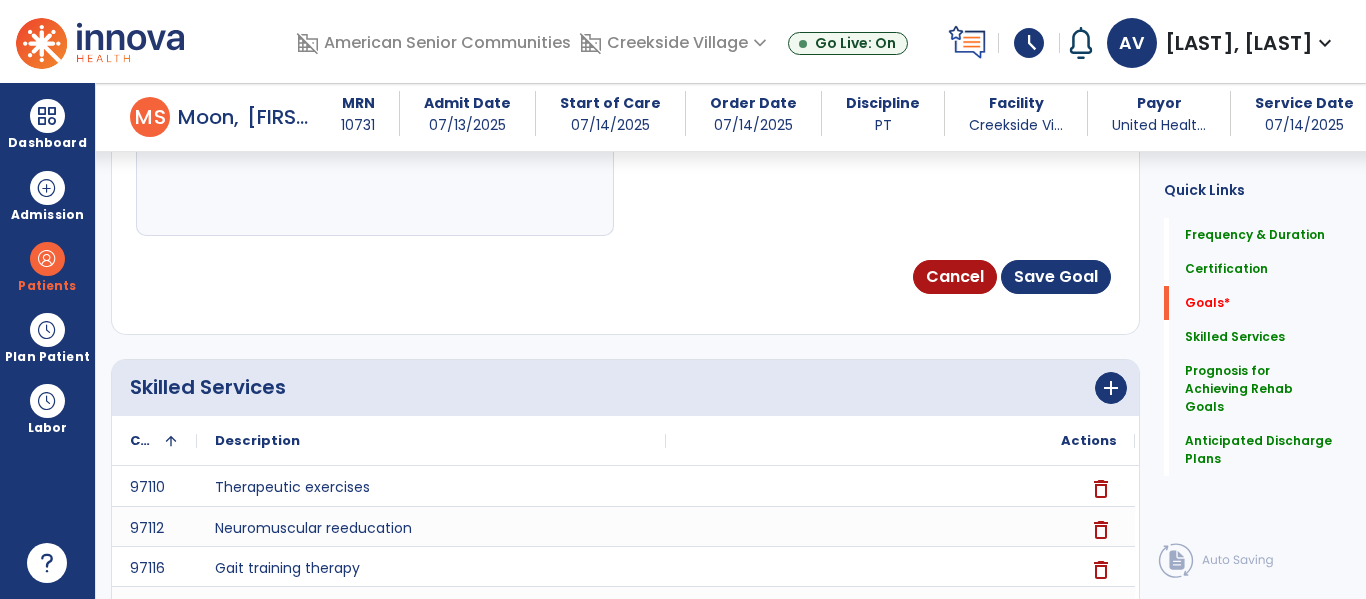 scroll, scrollTop: 1437, scrollLeft: 0, axis: vertical 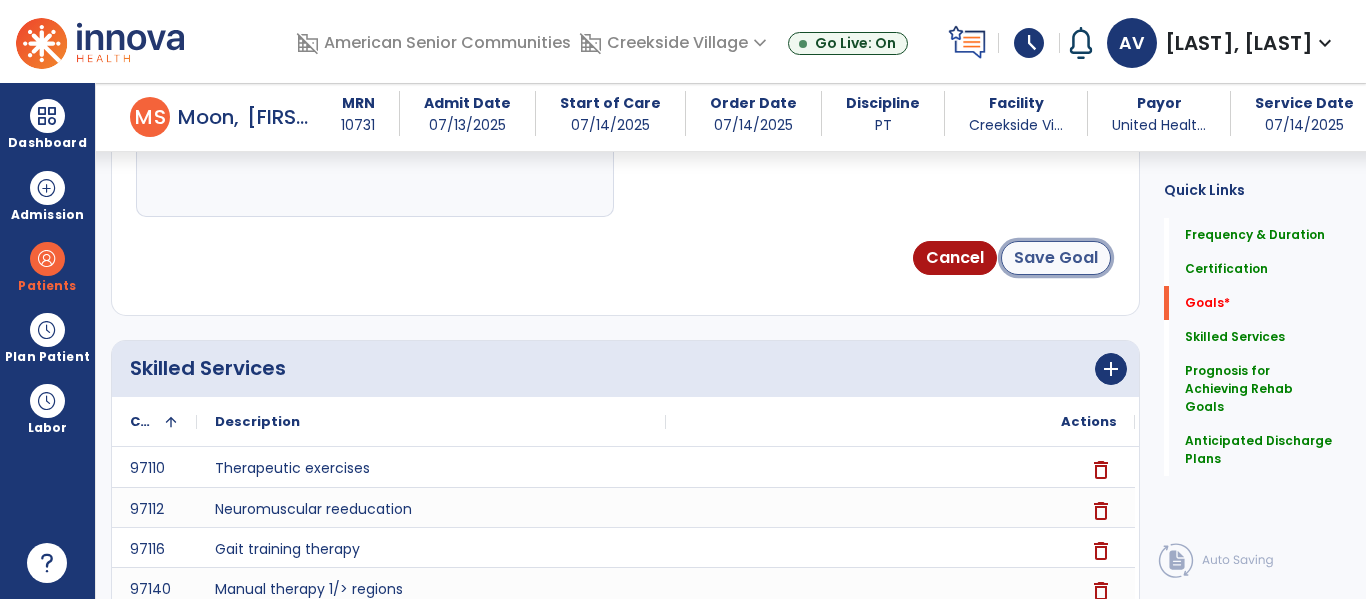 click on "Save Goal" at bounding box center [1056, 258] 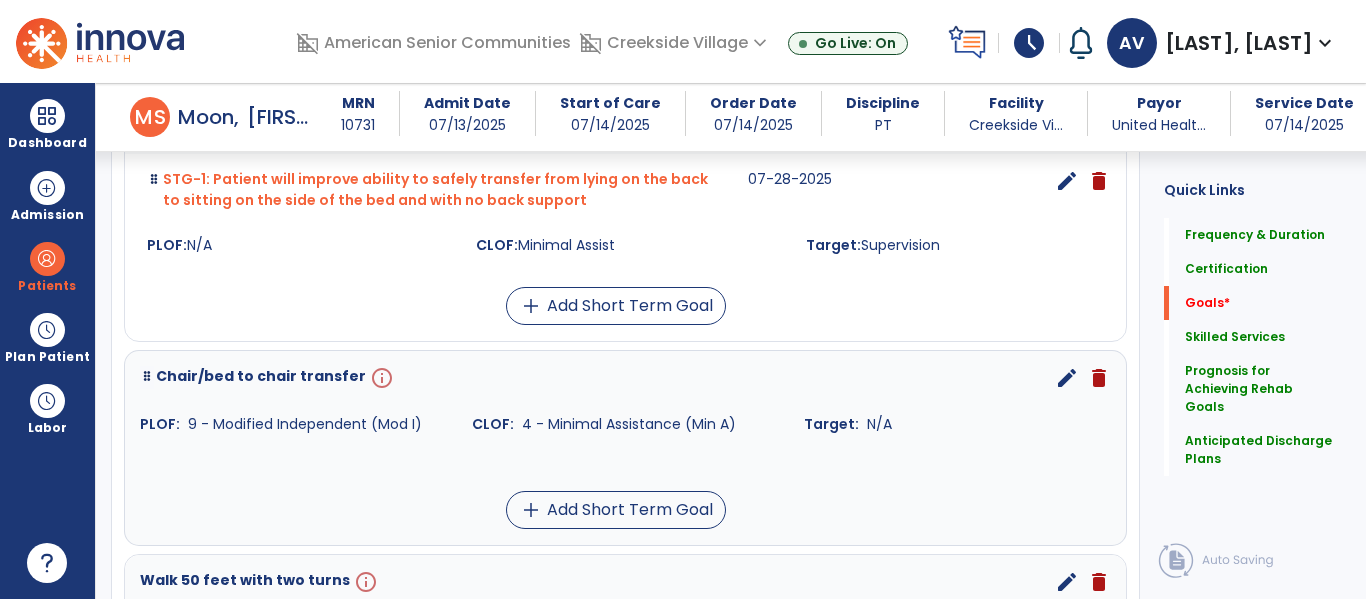 scroll, scrollTop: 652, scrollLeft: 0, axis: vertical 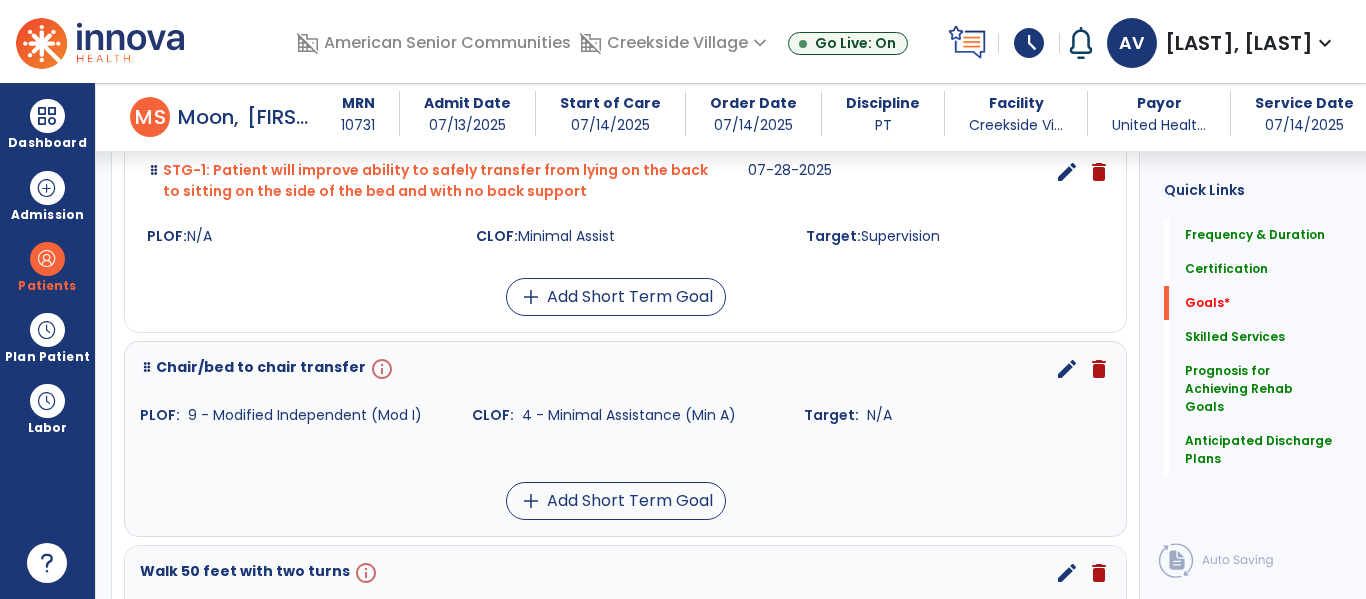 click on "edit" at bounding box center (1067, 369) 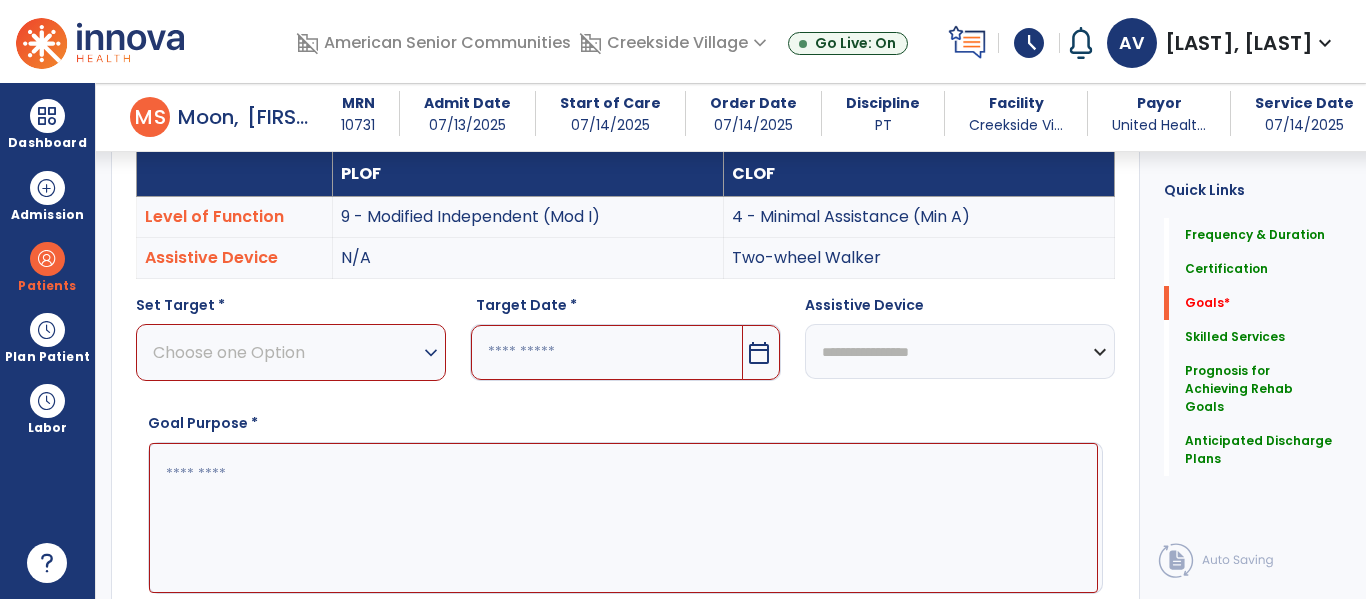 scroll, scrollTop: 534, scrollLeft: 0, axis: vertical 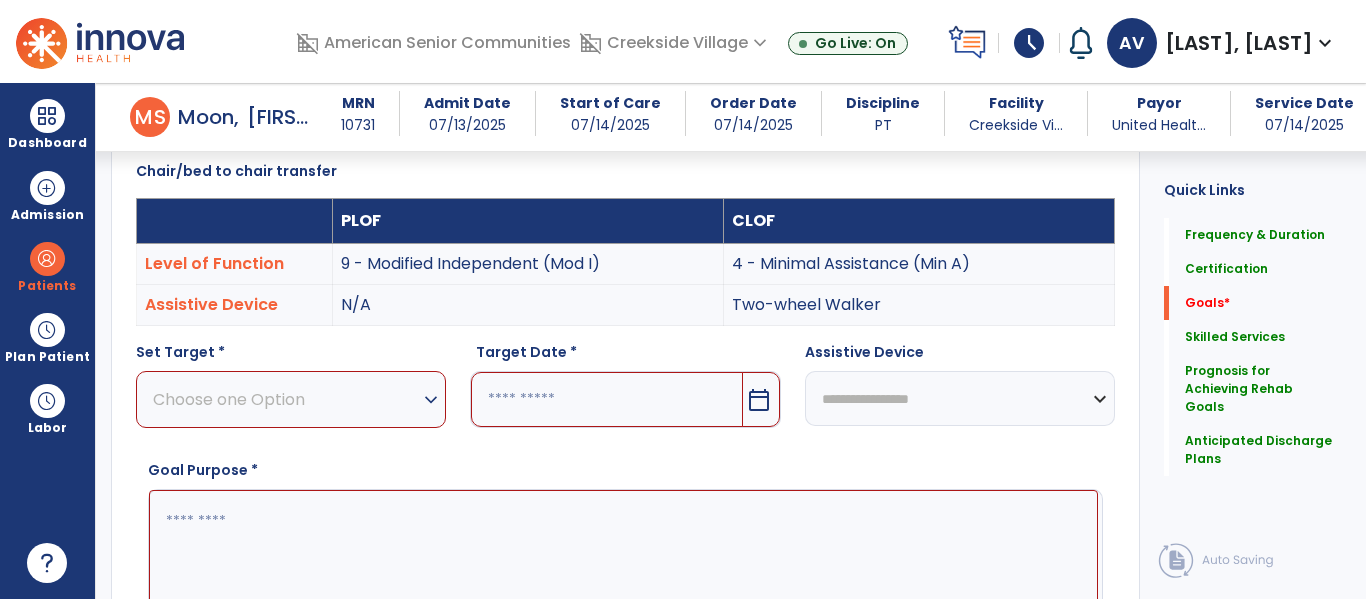 click on "Choose one Option" at bounding box center [286, 399] 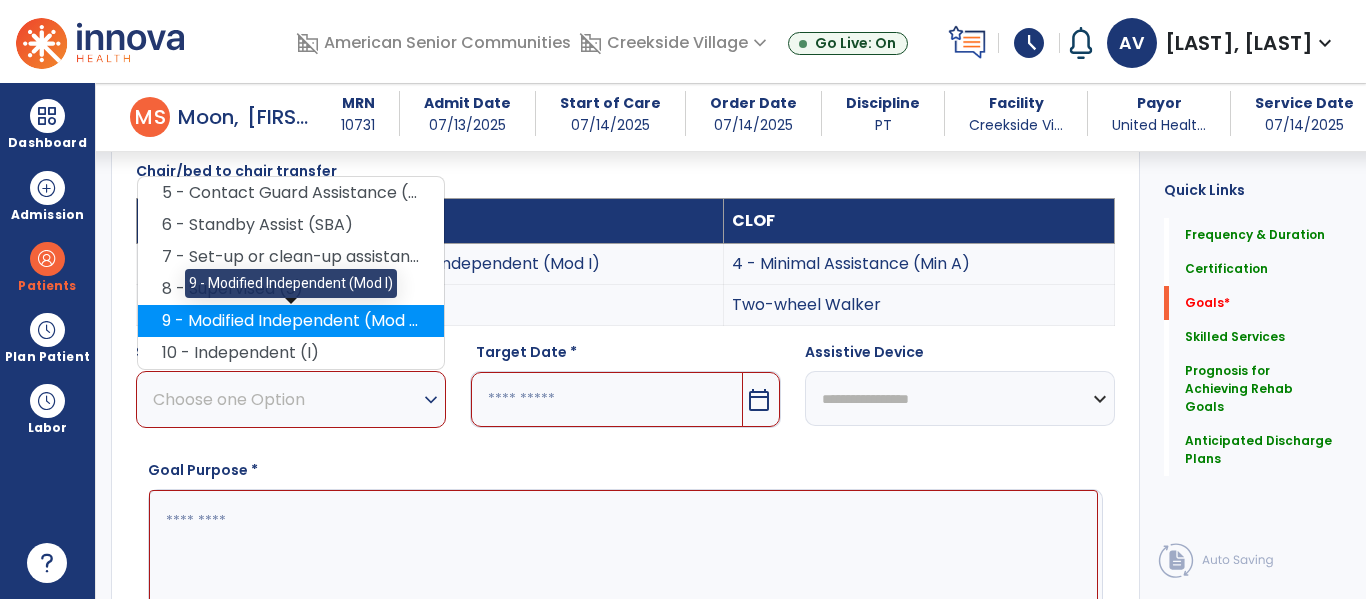 click on "9 - Modified Independent (Mod I)" at bounding box center (291, 321) 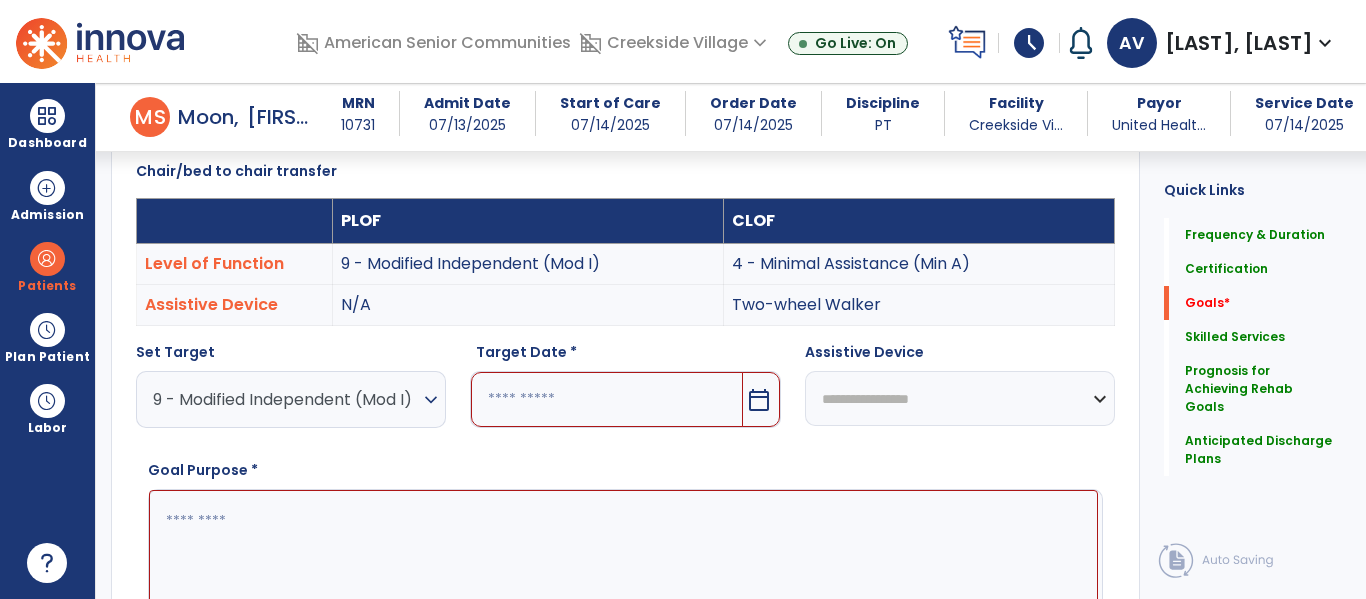 click at bounding box center [606, 399] 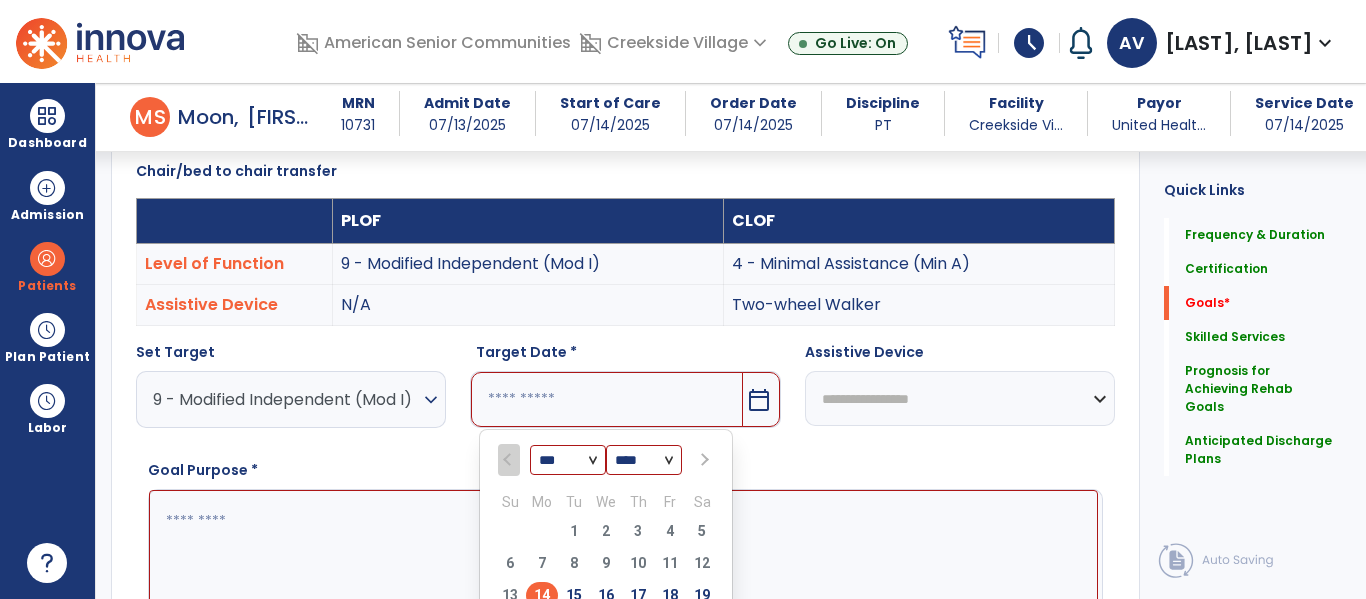 scroll, scrollTop: 549, scrollLeft: 0, axis: vertical 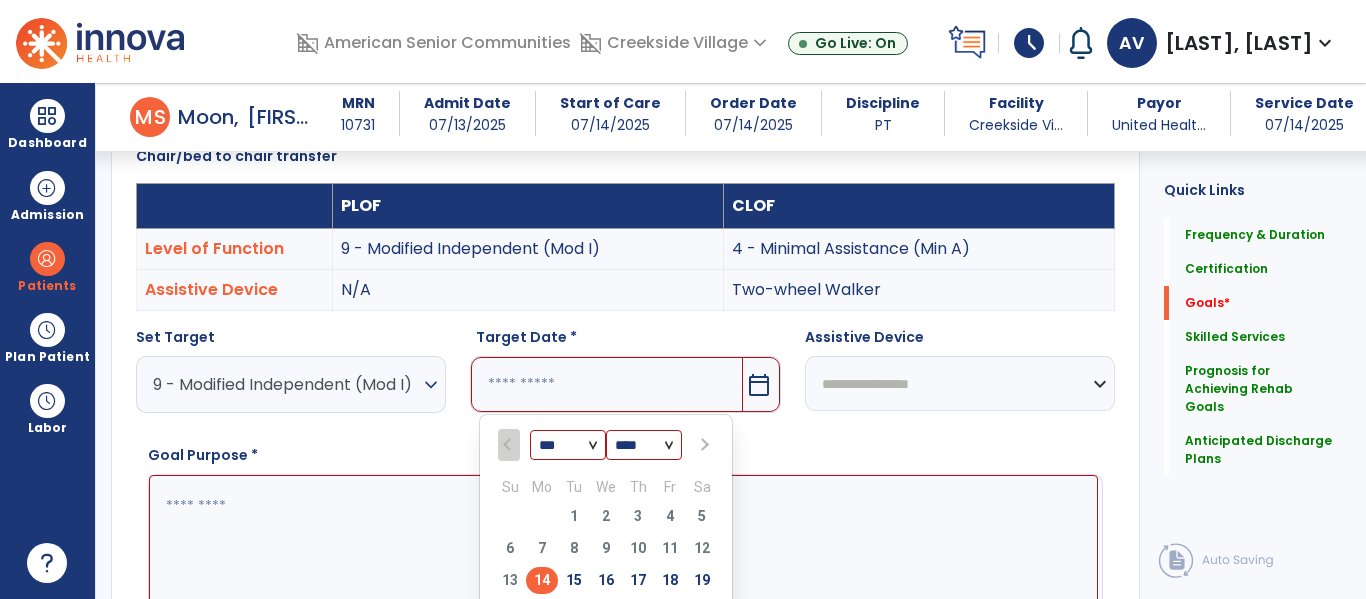click at bounding box center (703, 445) 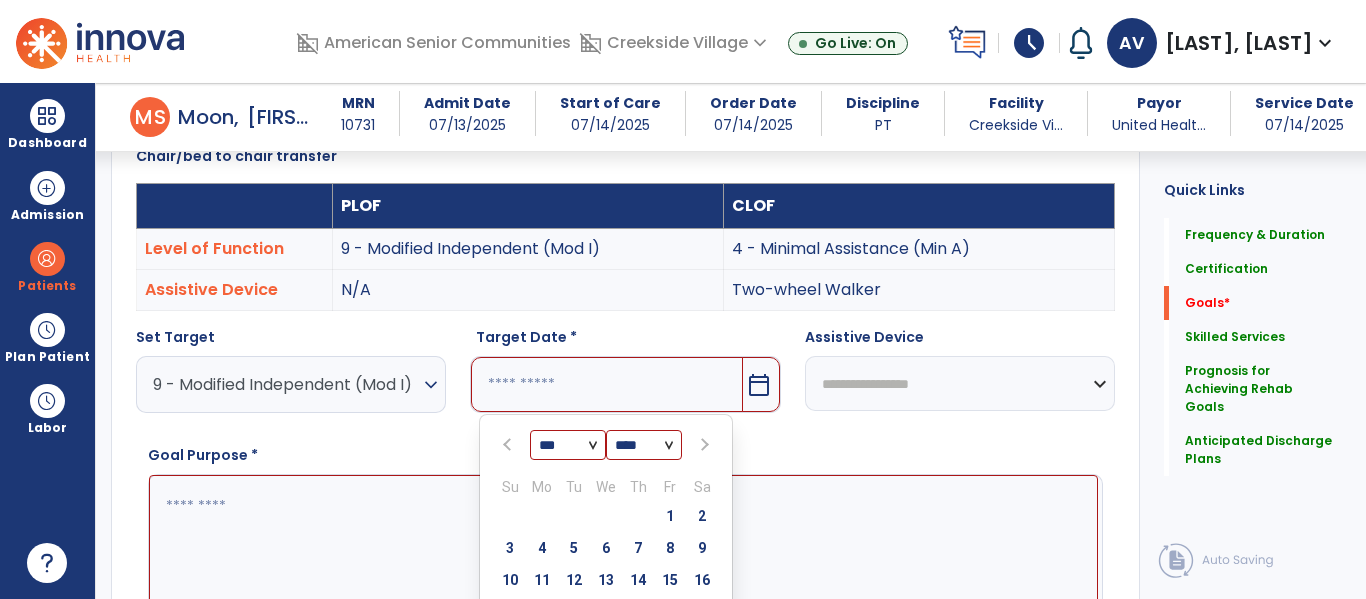 click at bounding box center [703, 445] 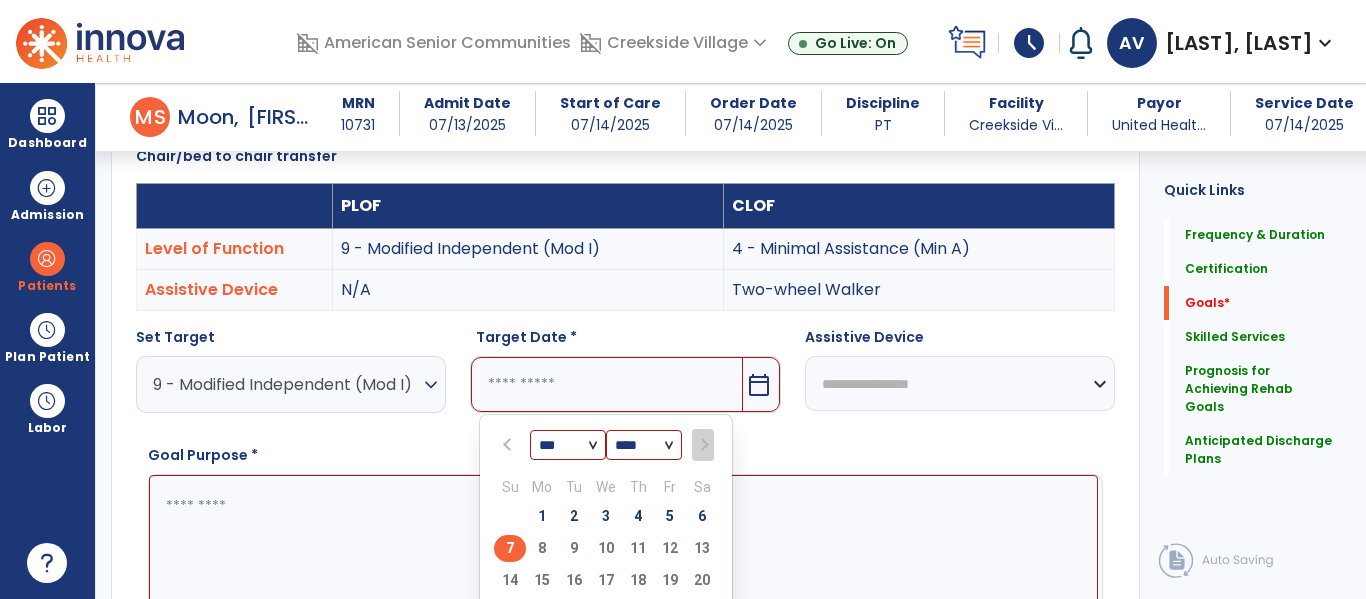 click on "7" at bounding box center (510, 548) 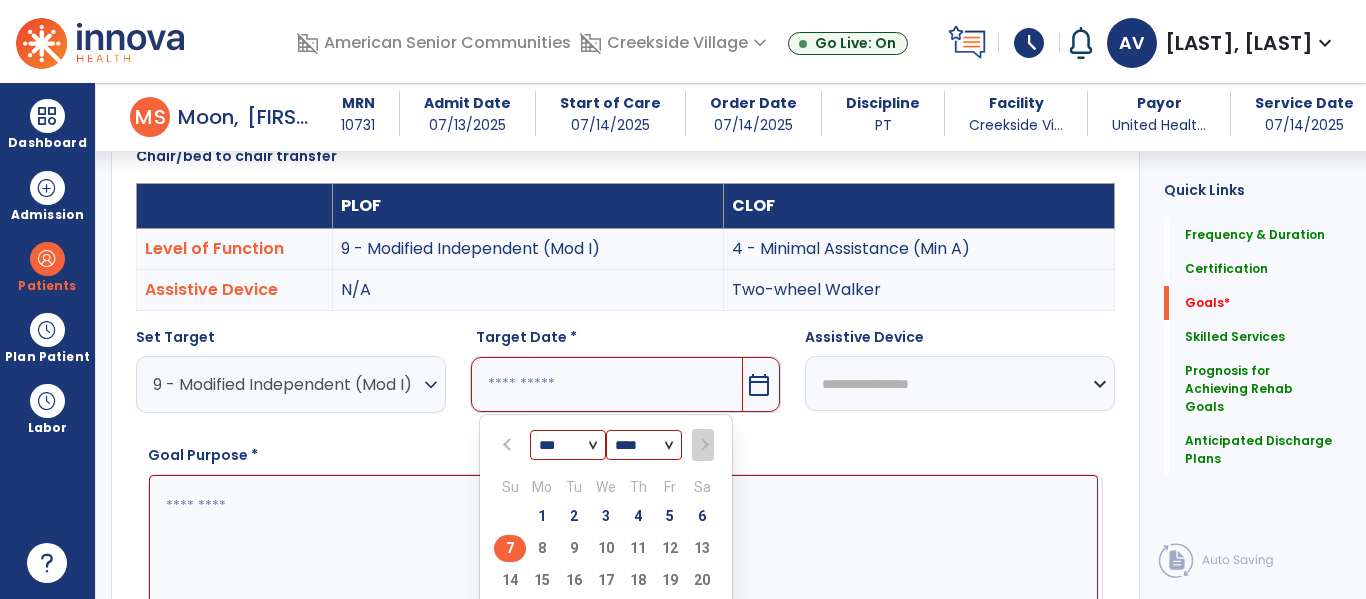 type on "********" 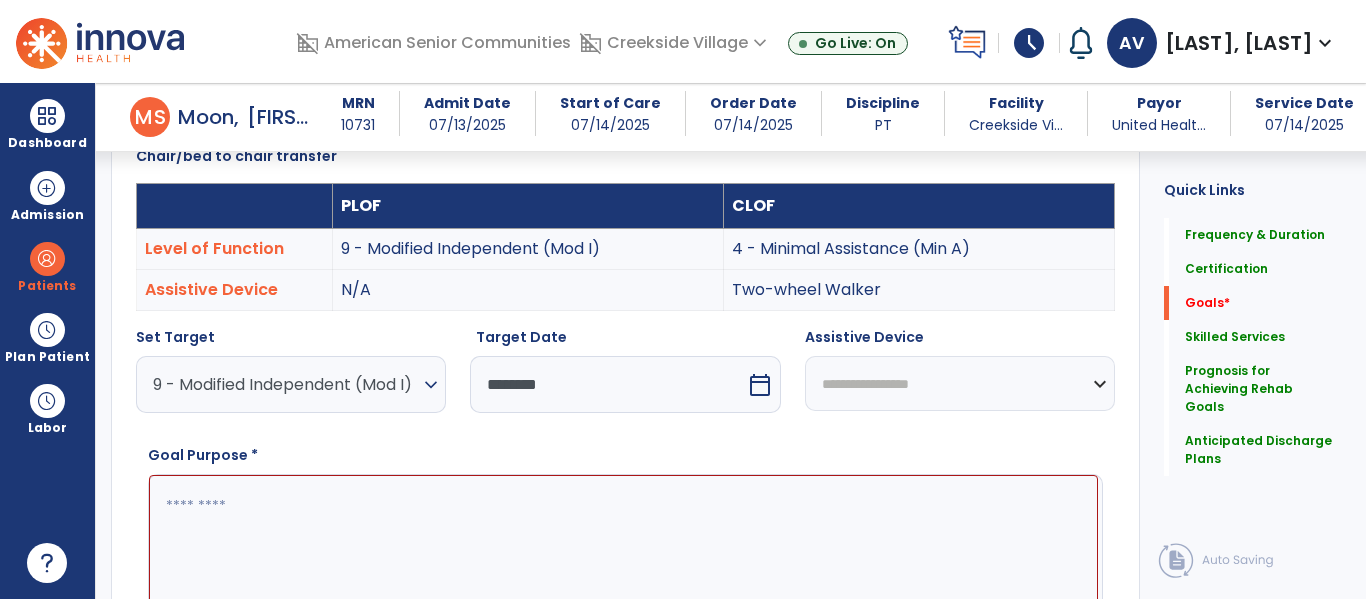 click at bounding box center [623, 550] 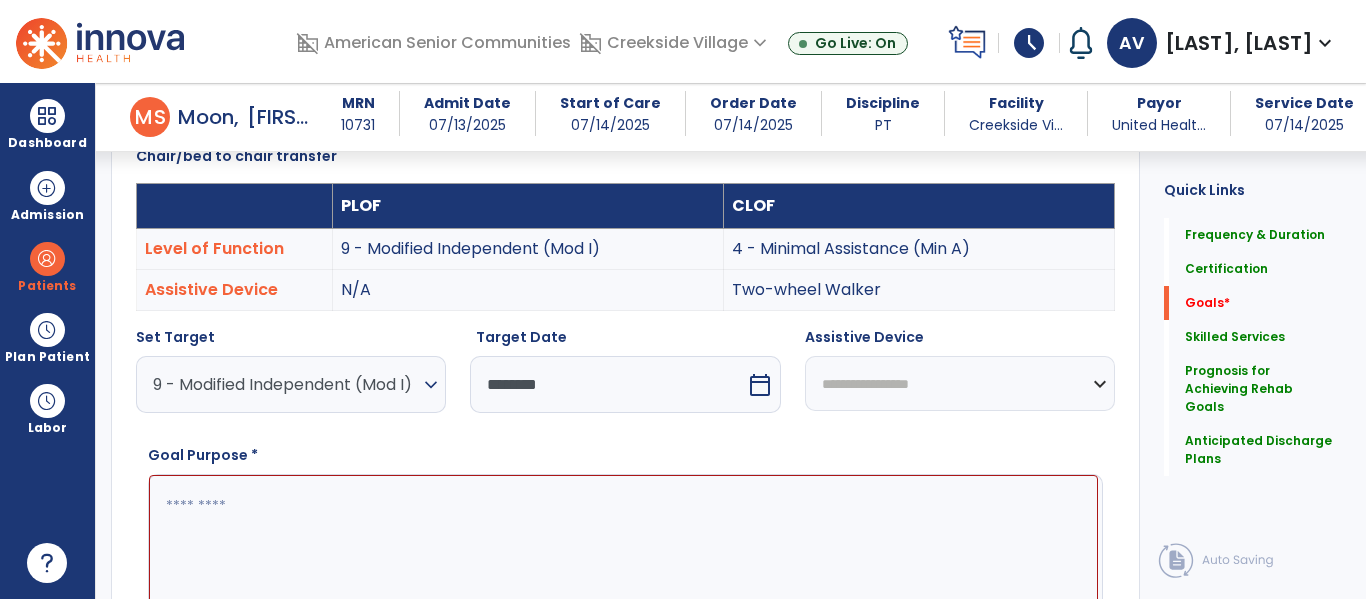 paste on "**********" 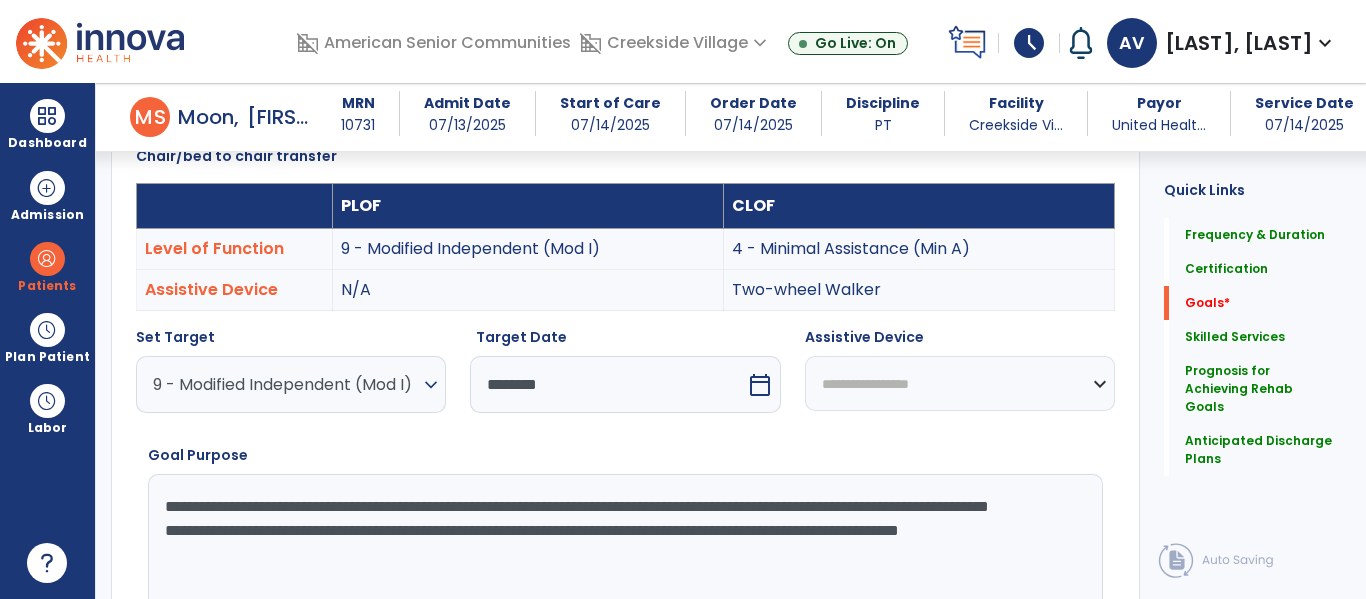 click on "**********" at bounding box center (623, 549) 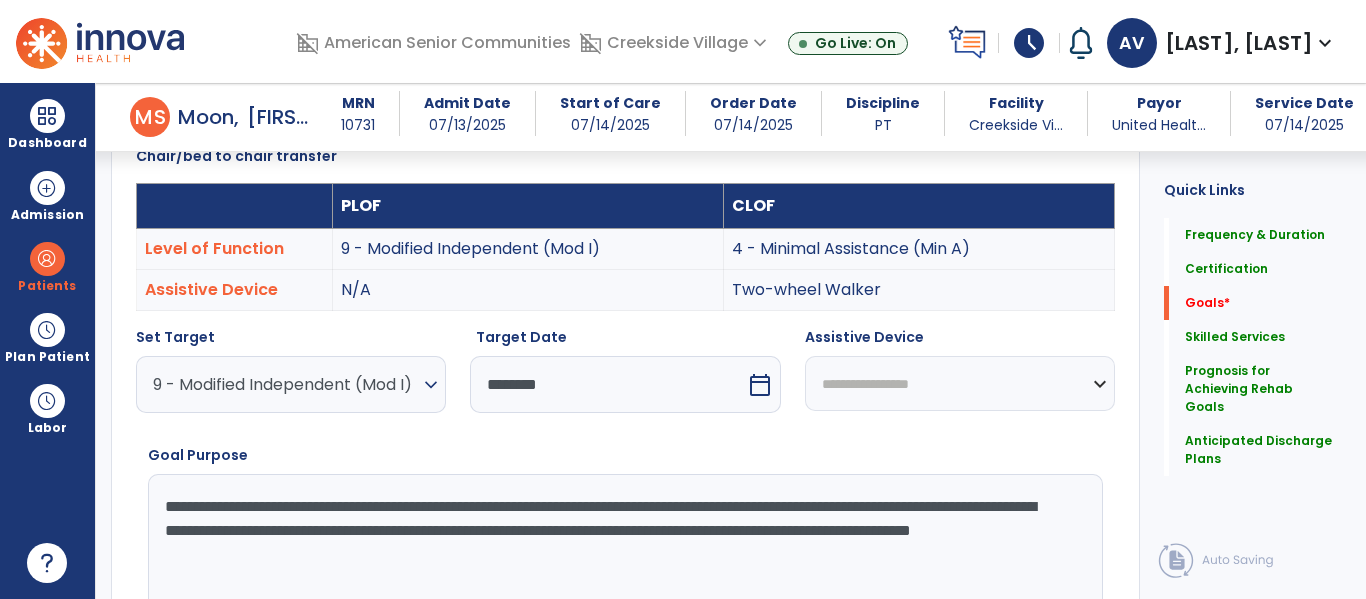 type on "**********" 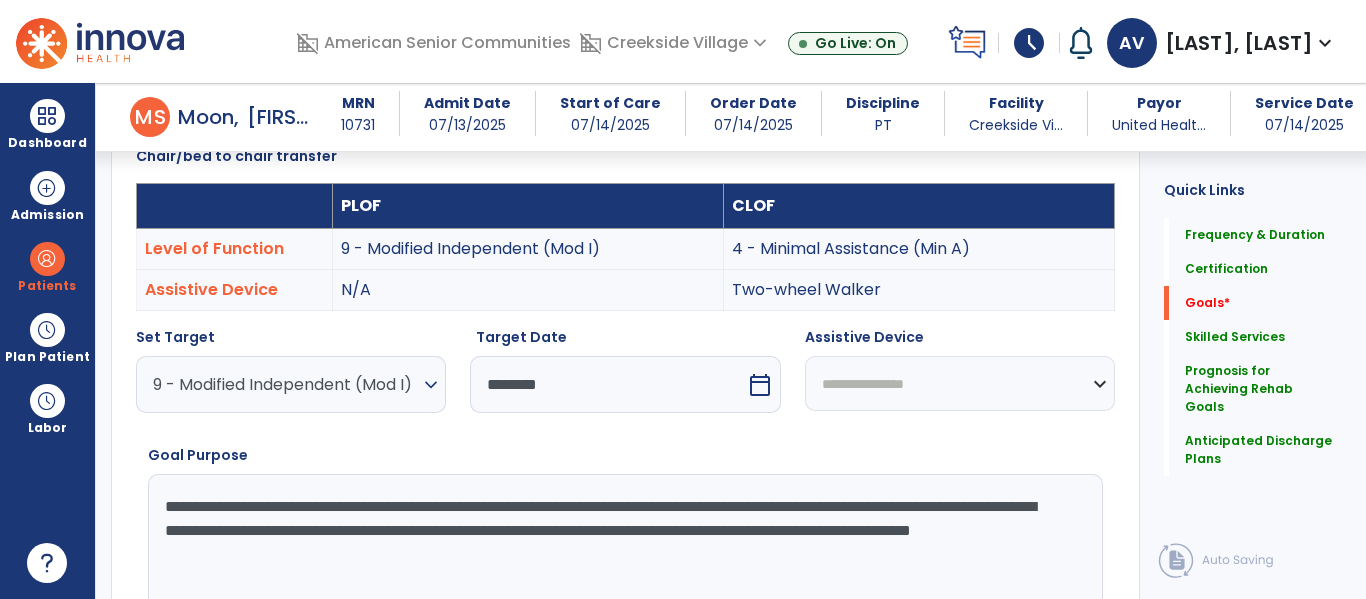 click on "**********" at bounding box center (960, 383) 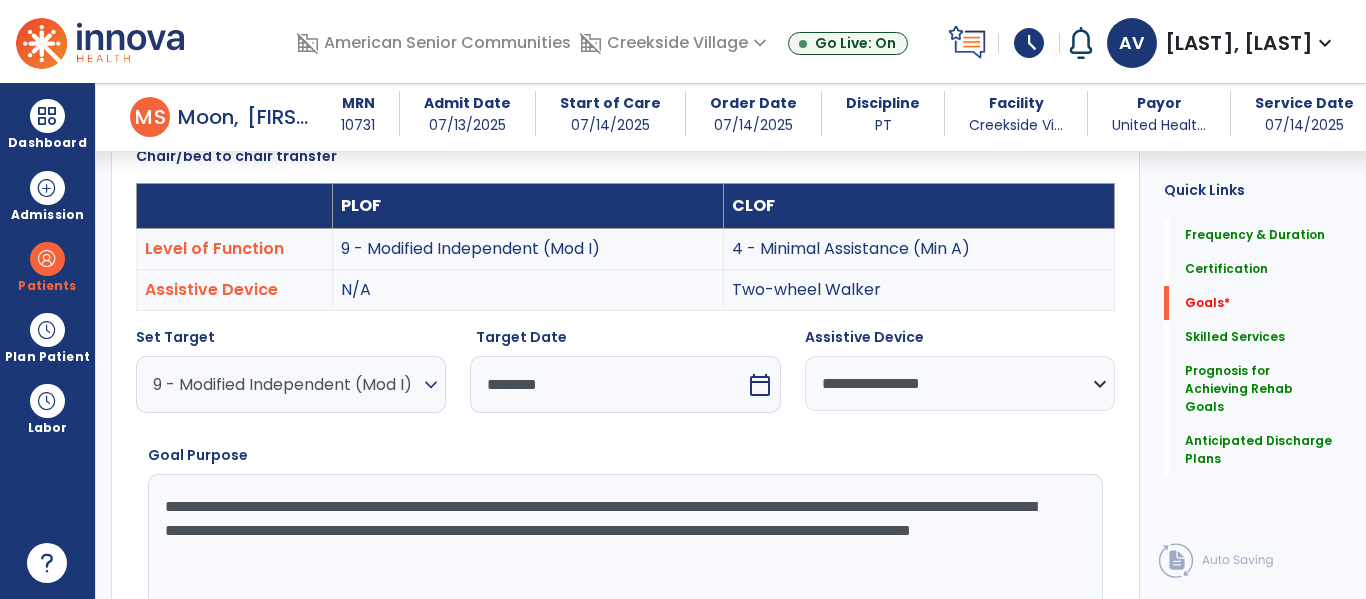scroll, scrollTop: 633, scrollLeft: 0, axis: vertical 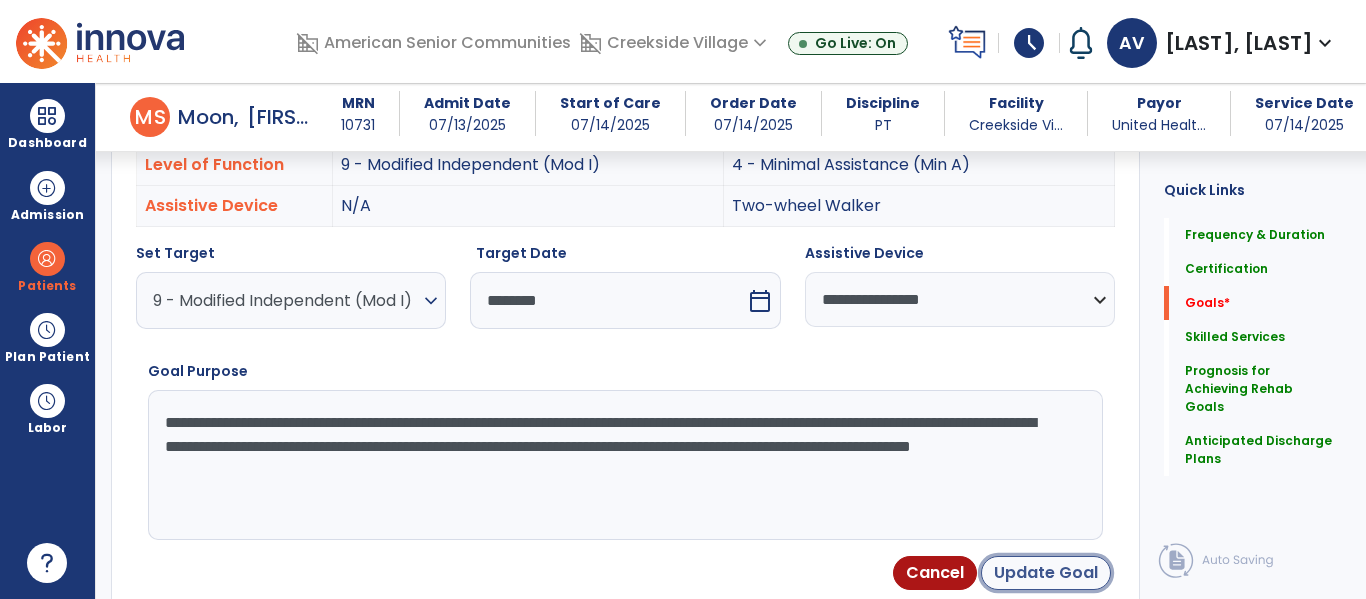 click on "Update Goal" at bounding box center (1046, 573) 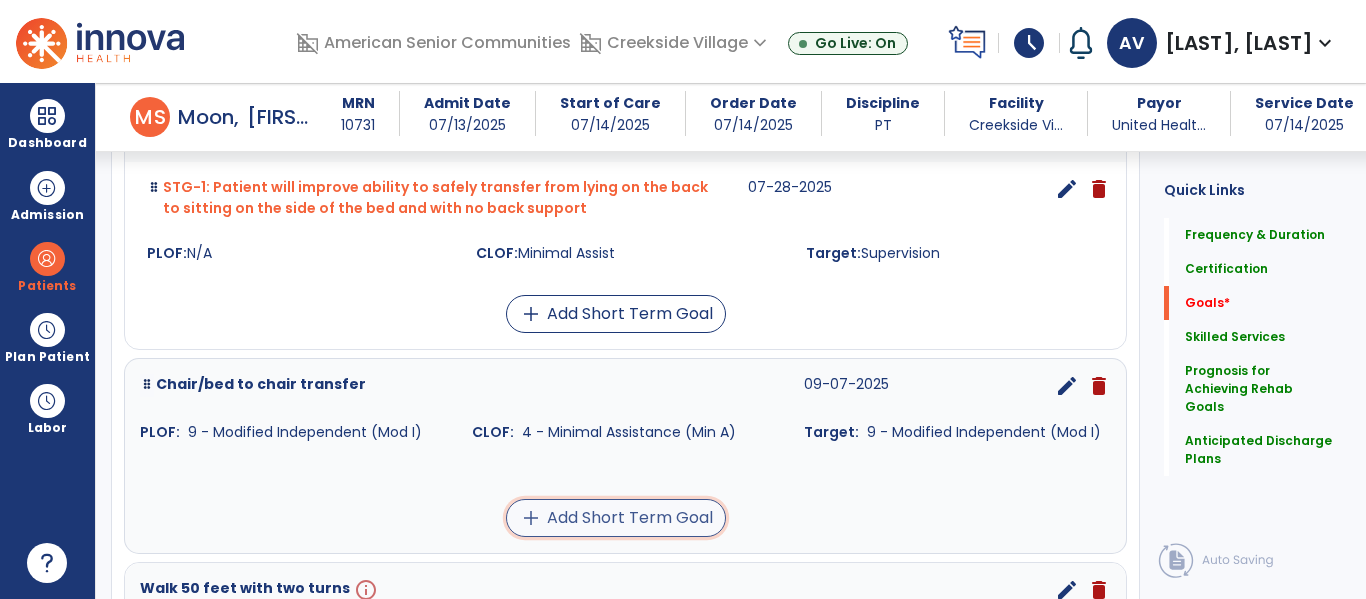 click on "add  Add Short Term Goal" at bounding box center [616, 518] 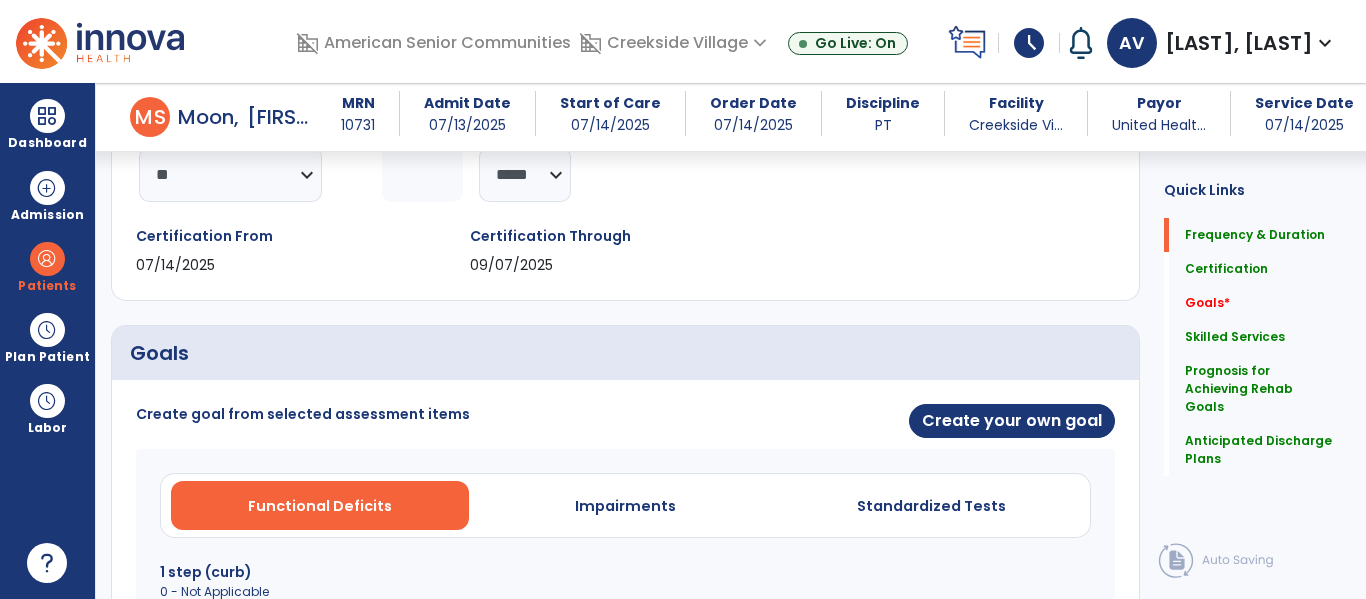scroll, scrollTop: 272, scrollLeft: 0, axis: vertical 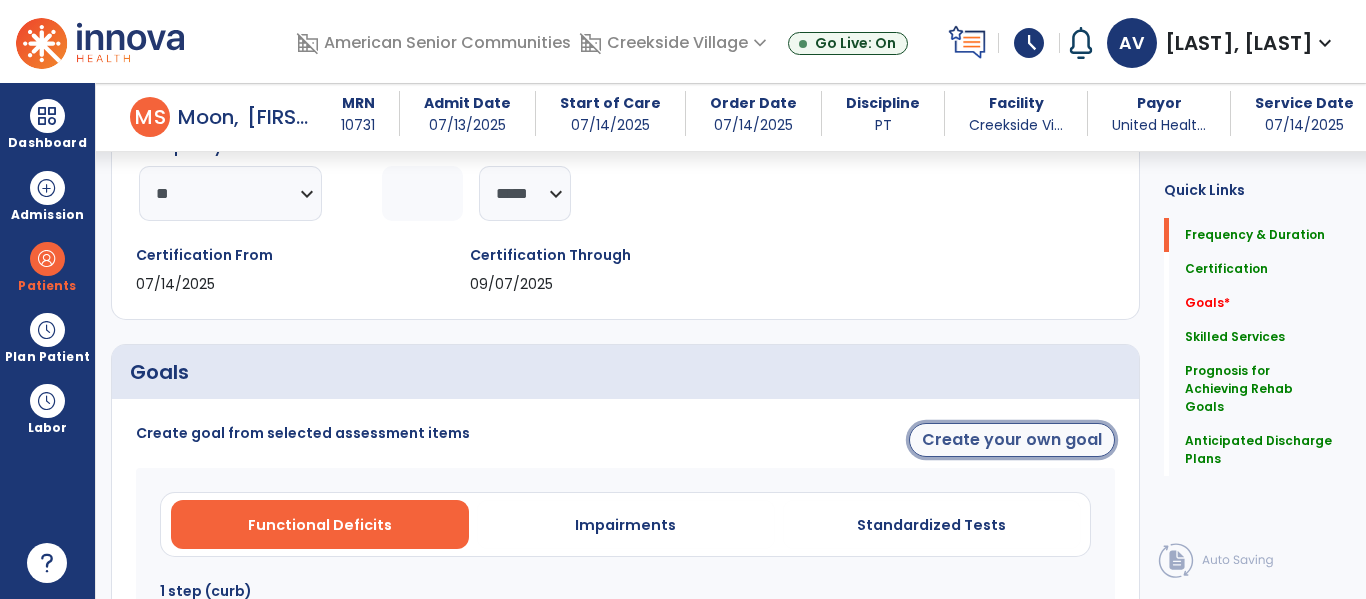 click on "Create your own goal" at bounding box center [1012, 440] 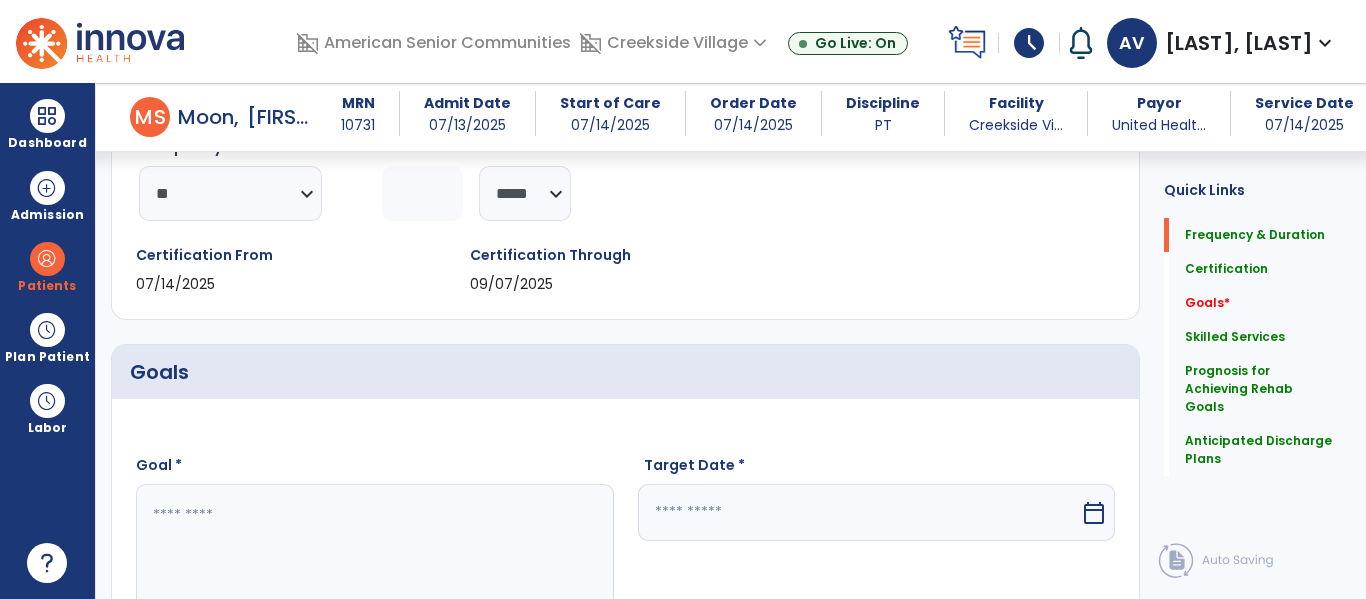 click at bounding box center [374, 559] 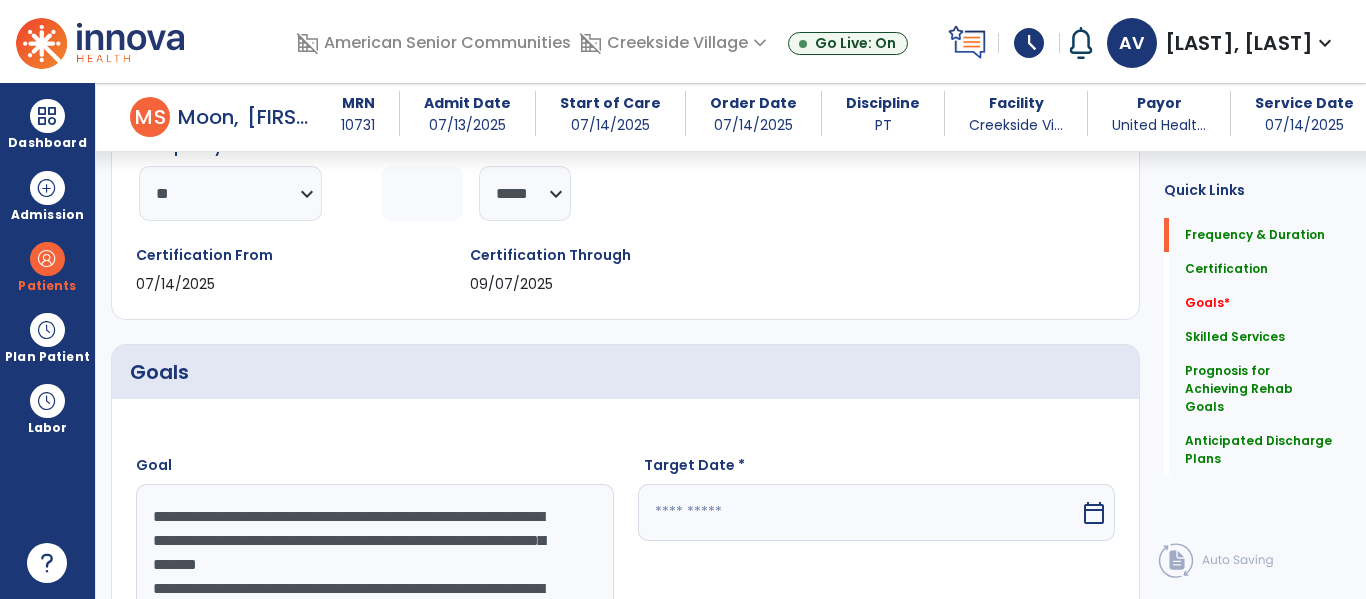 scroll, scrollTop: 16, scrollLeft: 0, axis: vertical 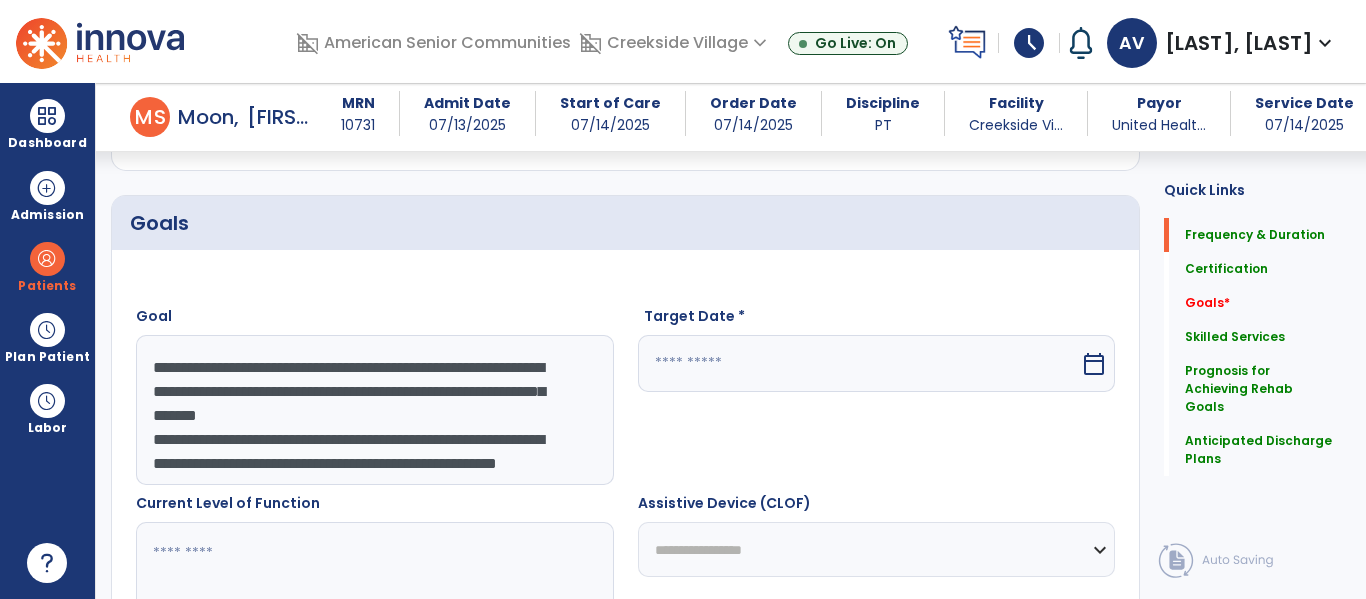 drag, startPoint x: 446, startPoint y: 513, endPoint x: 538, endPoint y: 610, distance: 133.68994 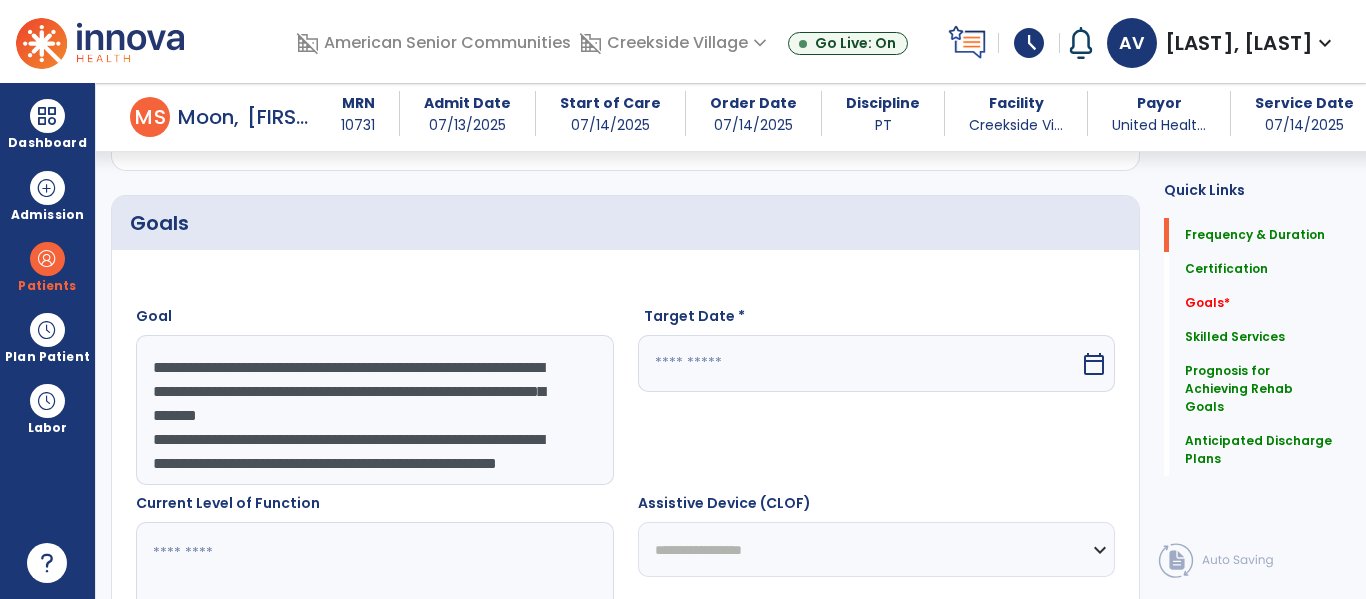 click on "domain_disabled   American Senior Communities   domain_disabled   Creekside Village   expand_more   Creekside Village  Go Live: On schedule My Time:   Monday, [DATE]   Open your timecard  arrow_right Notifications  No Notifications yet   AV   Villaluz, Aranella   expand_more   home   Home   person   Profile   help   Help   logout   Log out  Dashboard  dashboard  Therapist Dashboard Admission Patients  format_list_bulleted  Patient List  space_dashboard  Patient Board  insert_chart  PDPM Board Plan Patient  event_note  Planner  content_paste_go  Scheduler  content_paste_go  Whiteboard Labor  content_paste_go  Timecards  arrow_back   Evaluation Document   arrow_back      M  S  Moon,   Sherry  MRN [NUMBER] Admit Date [DATE] Start of Care [DATE] Order Date [DATE] Discipline PT Facility Creekside Vi... Payor United Healt... Service Date [DATE]  Medical Review  5  Background Assess...  0  Patient Assessment  0  Medical Necessity  0  Evaluation Type  0  Plan of Care  1  Frequency  ** *" at bounding box center (683, 299) 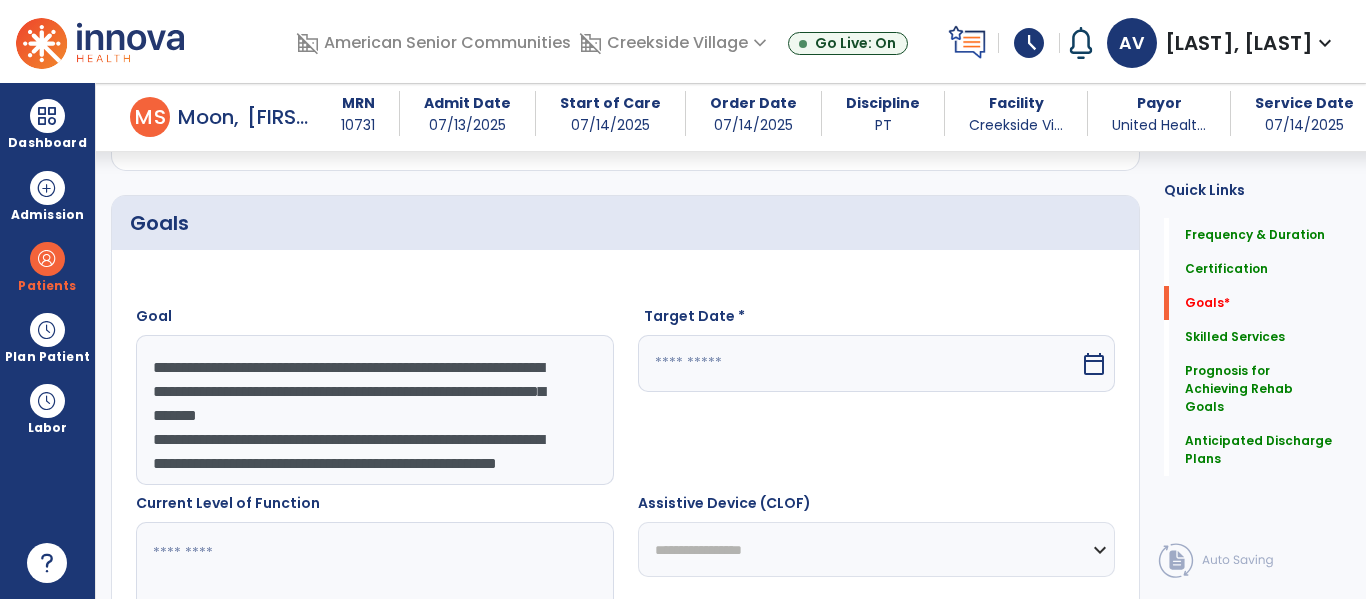 scroll, scrollTop: 454, scrollLeft: 0, axis: vertical 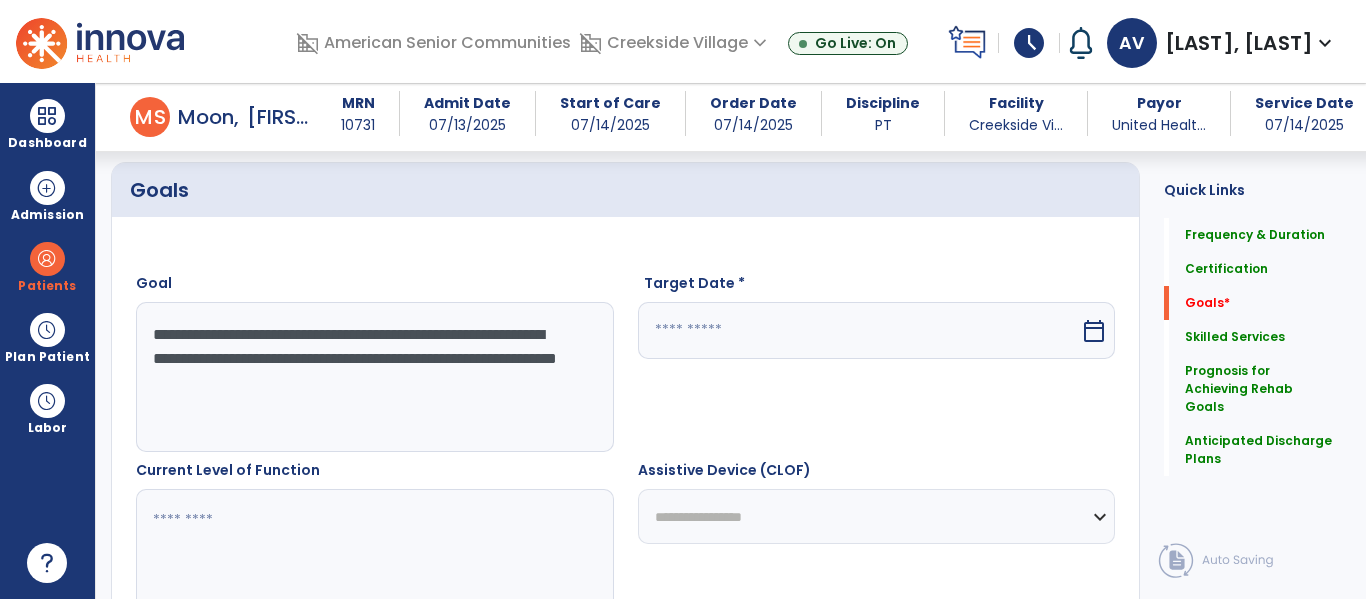 type on "**********" 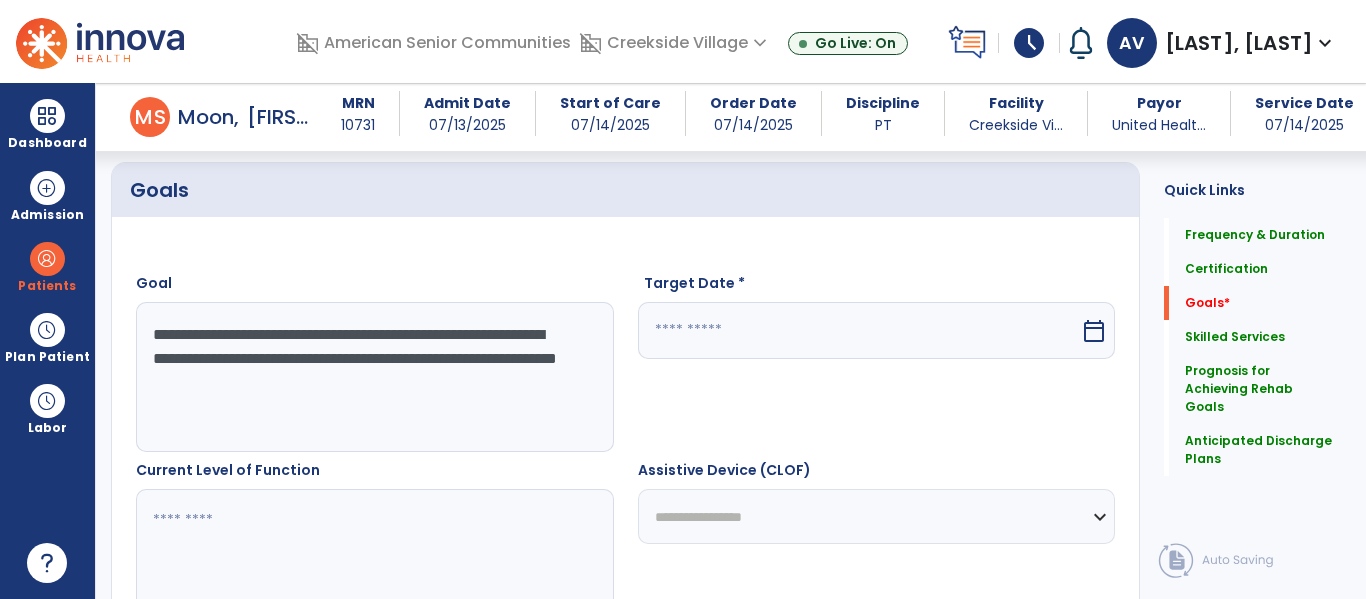 click at bounding box center (859, 330) 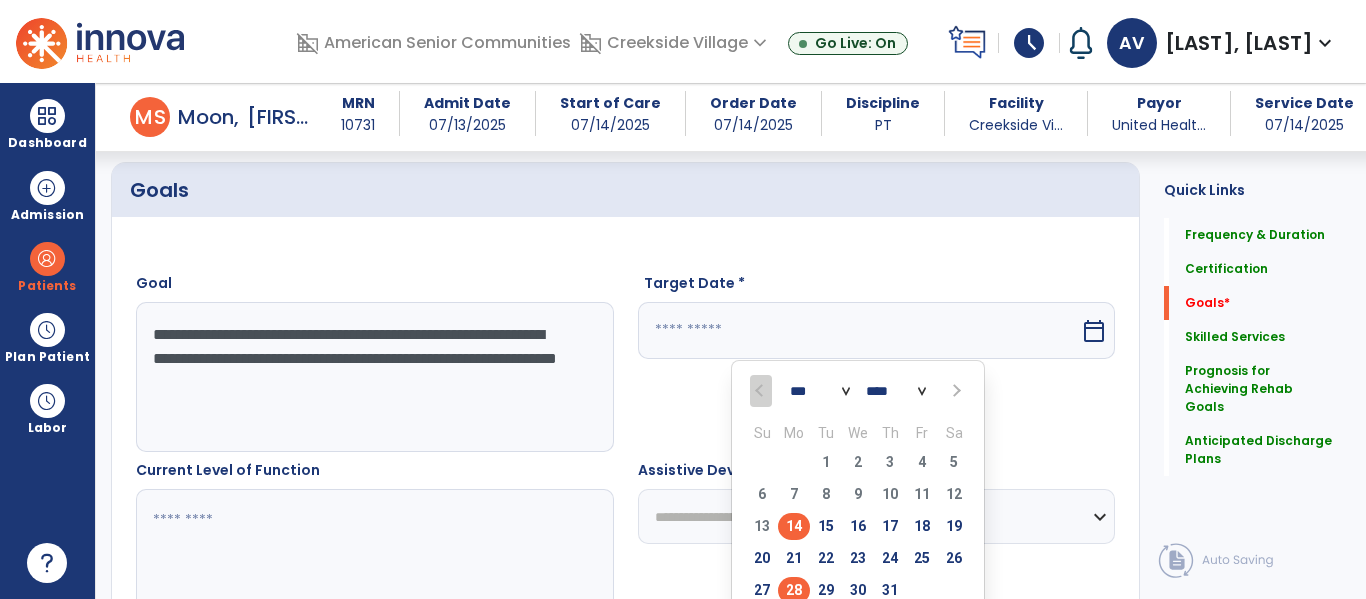 click on "28" at bounding box center (794, 590) 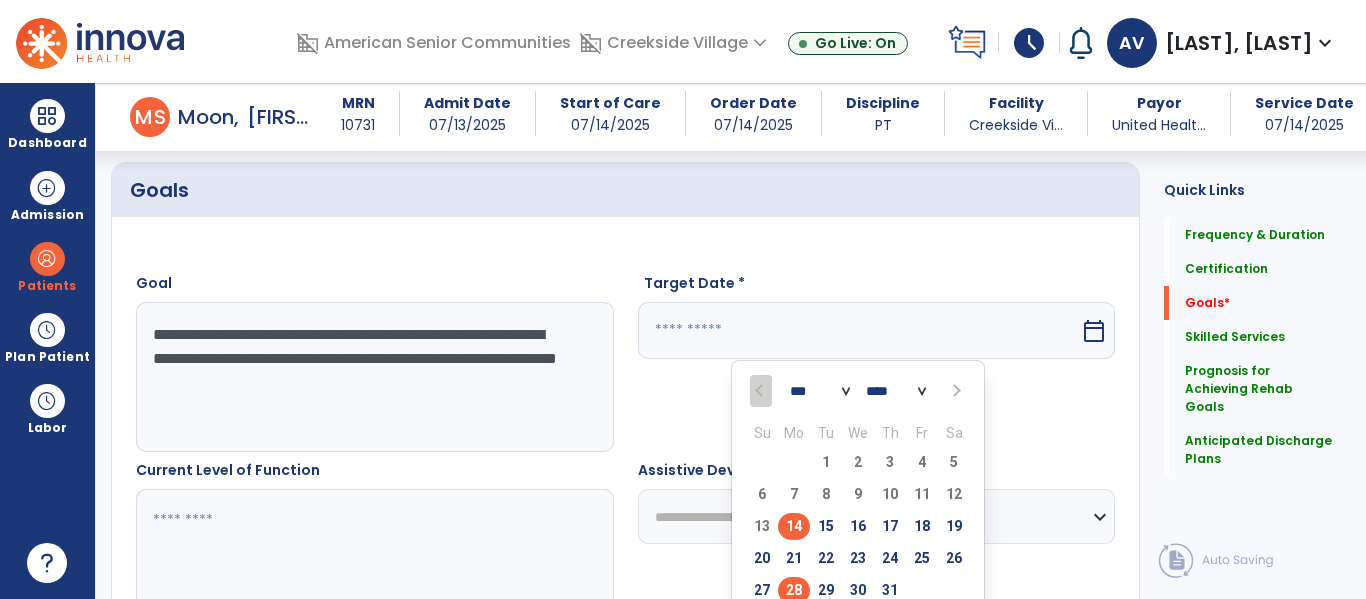 type on "*********" 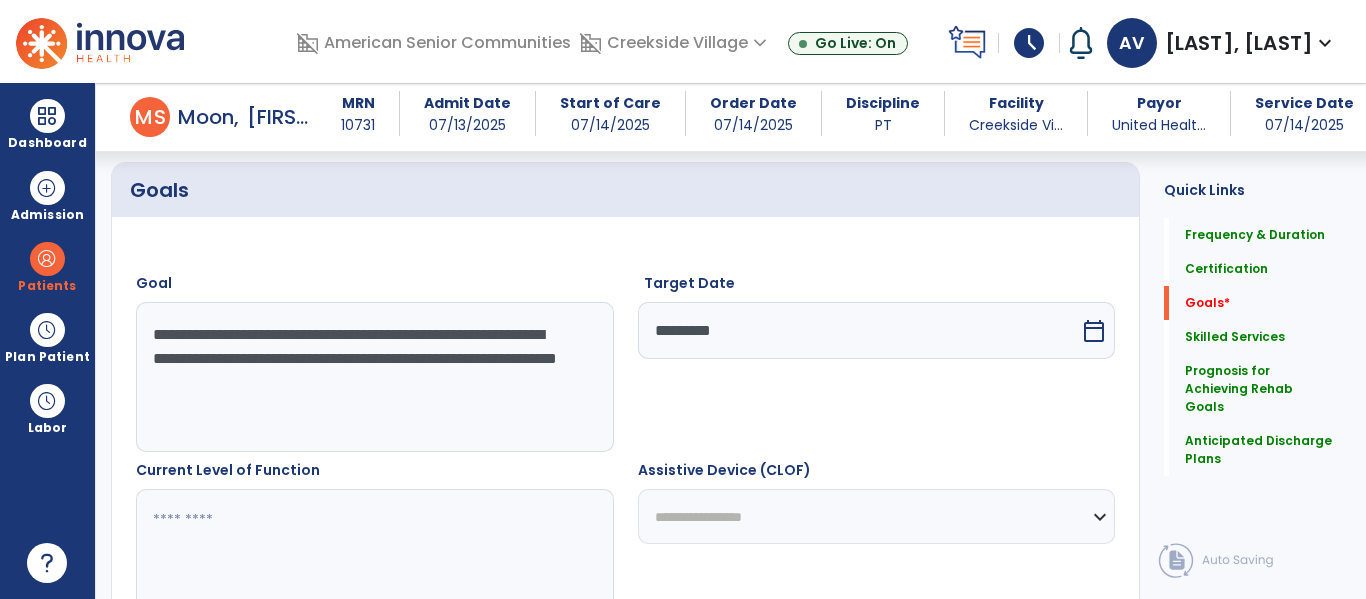 click on "**********" at bounding box center [877, 516] 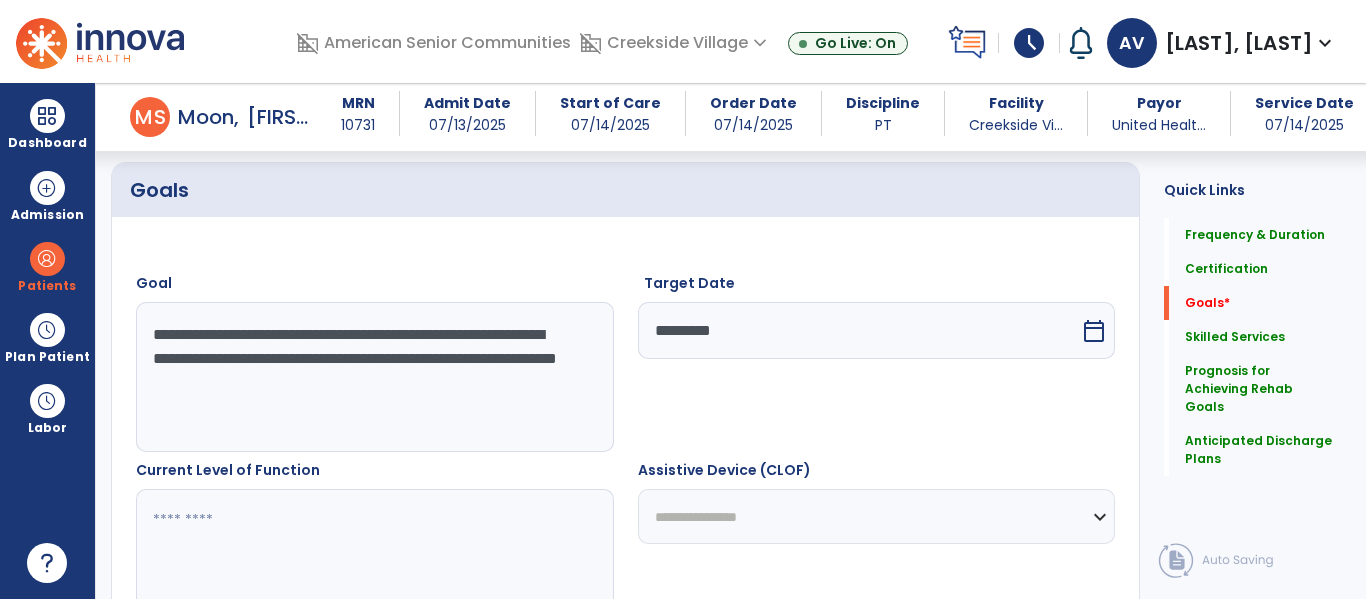 click on "**********" at bounding box center [877, 516] 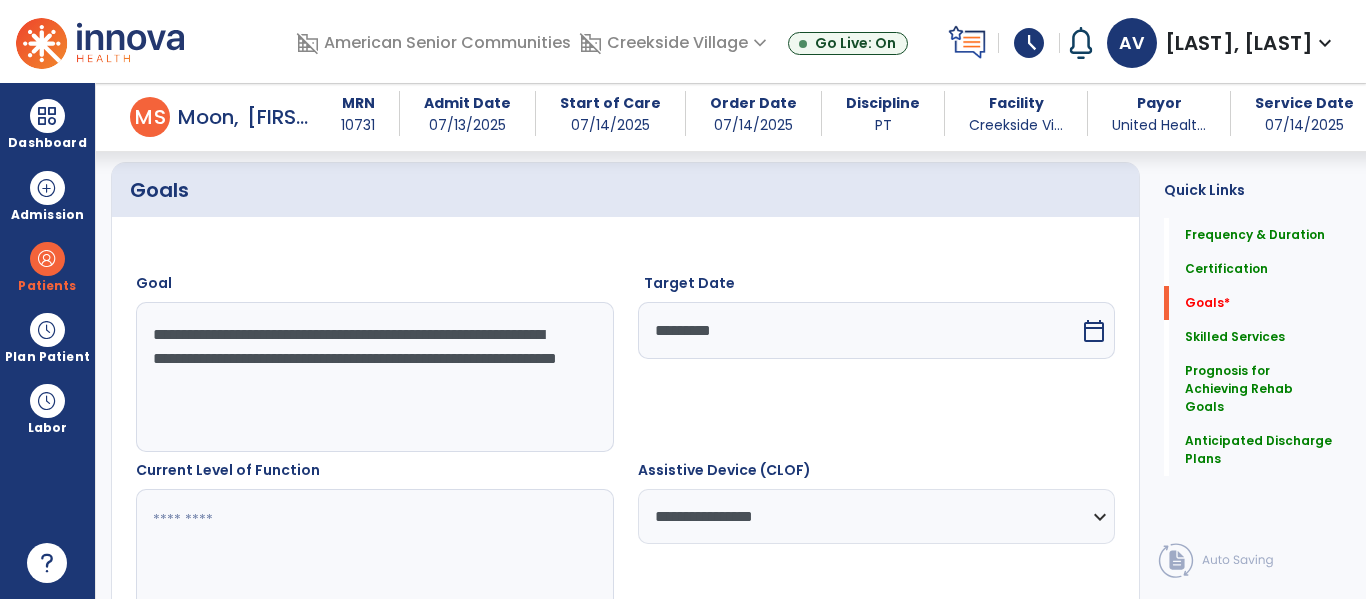 scroll, scrollTop: 535, scrollLeft: 0, axis: vertical 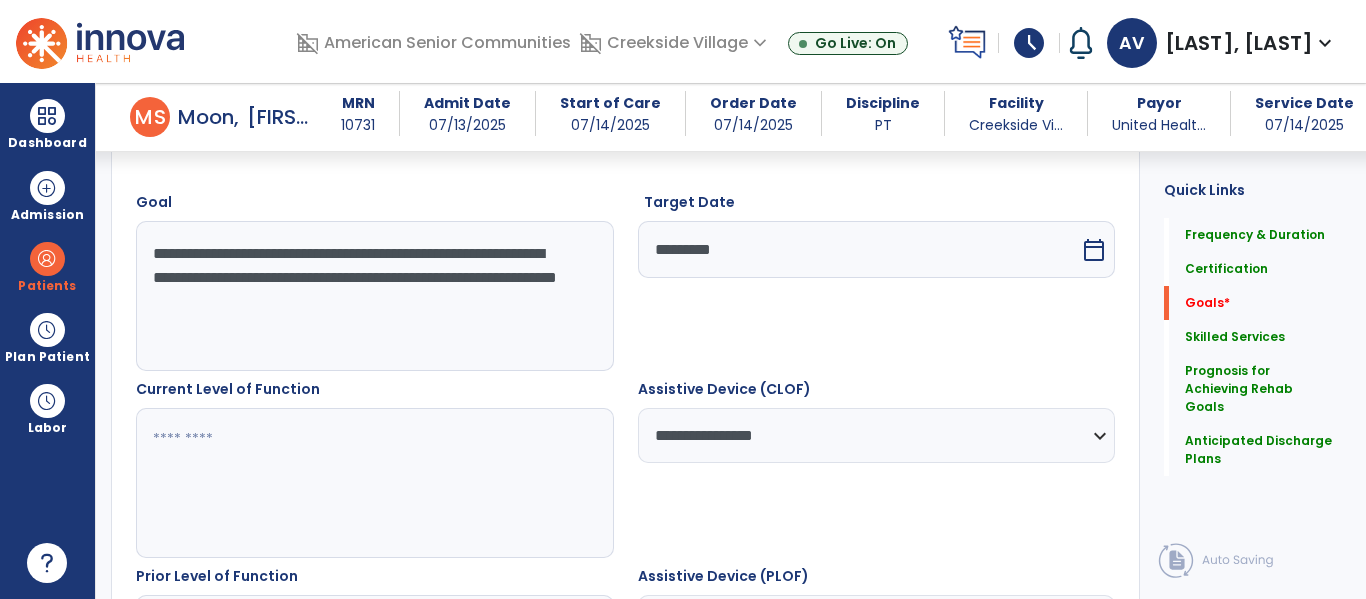 click at bounding box center [374, 483] 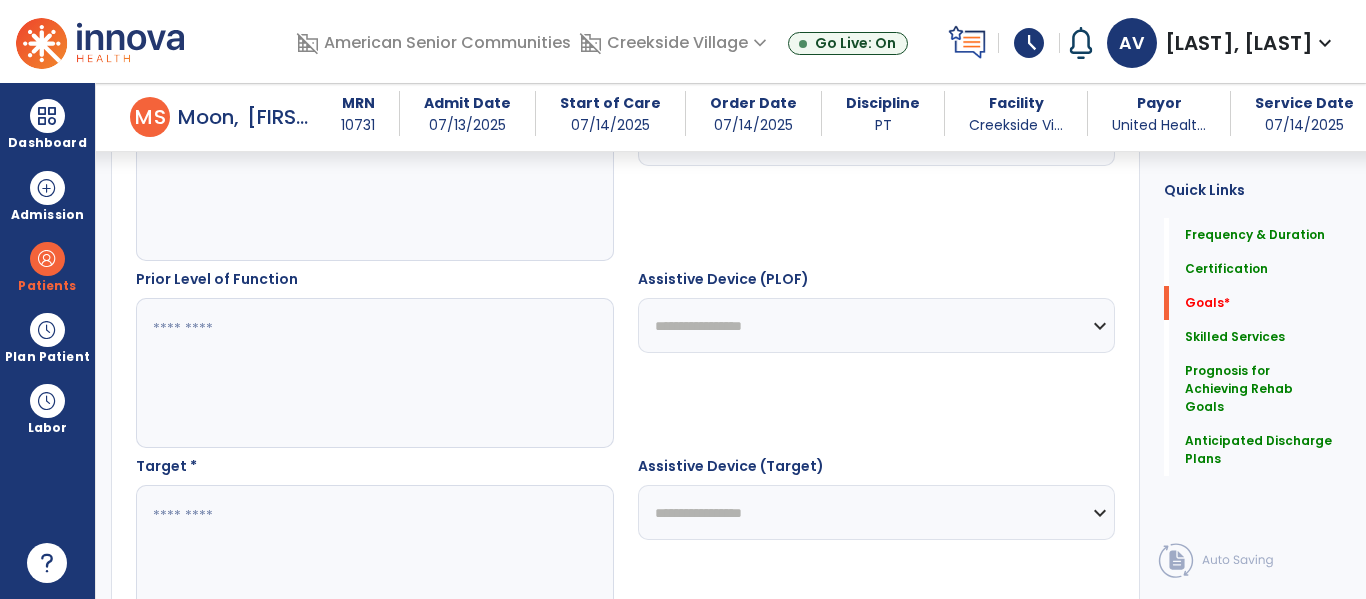scroll, scrollTop: 863, scrollLeft: 0, axis: vertical 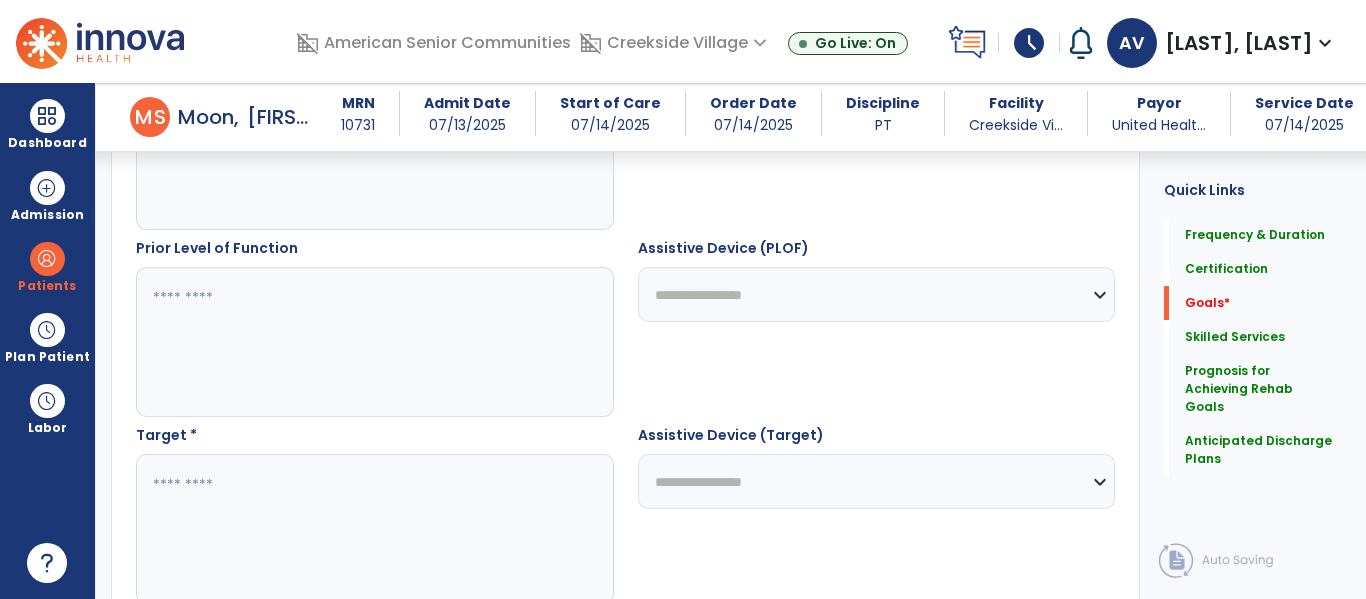 type on "**********" 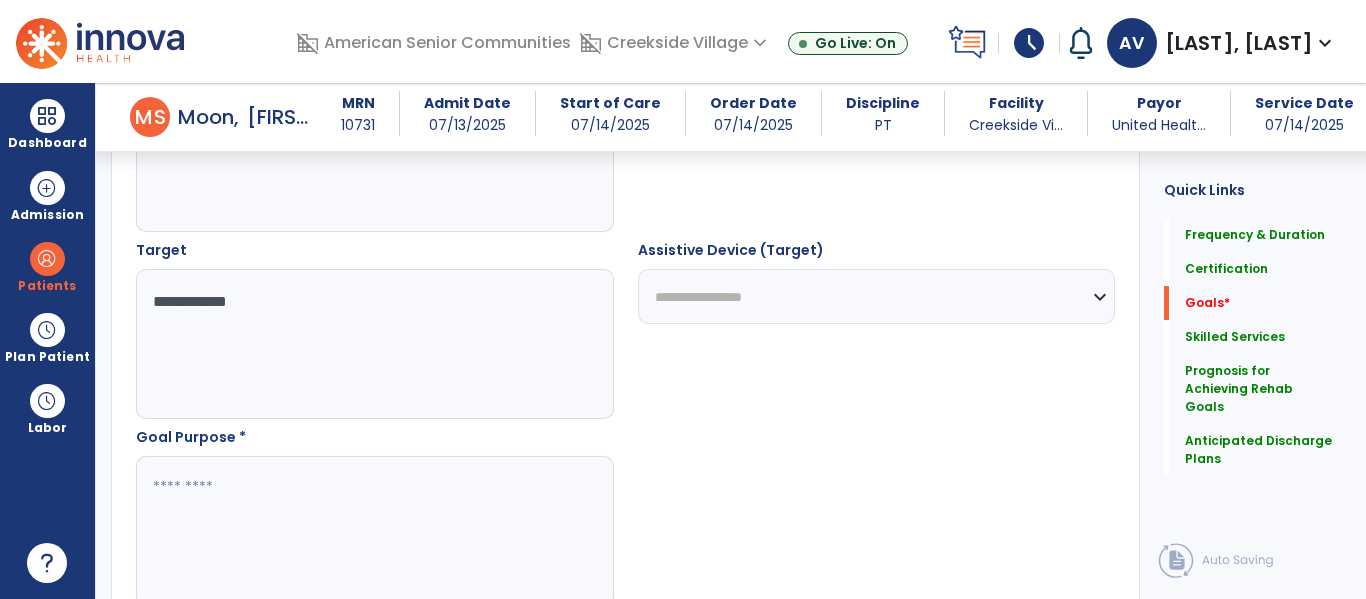 scroll, scrollTop: 1070, scrollLeft: 0, axis: vertical 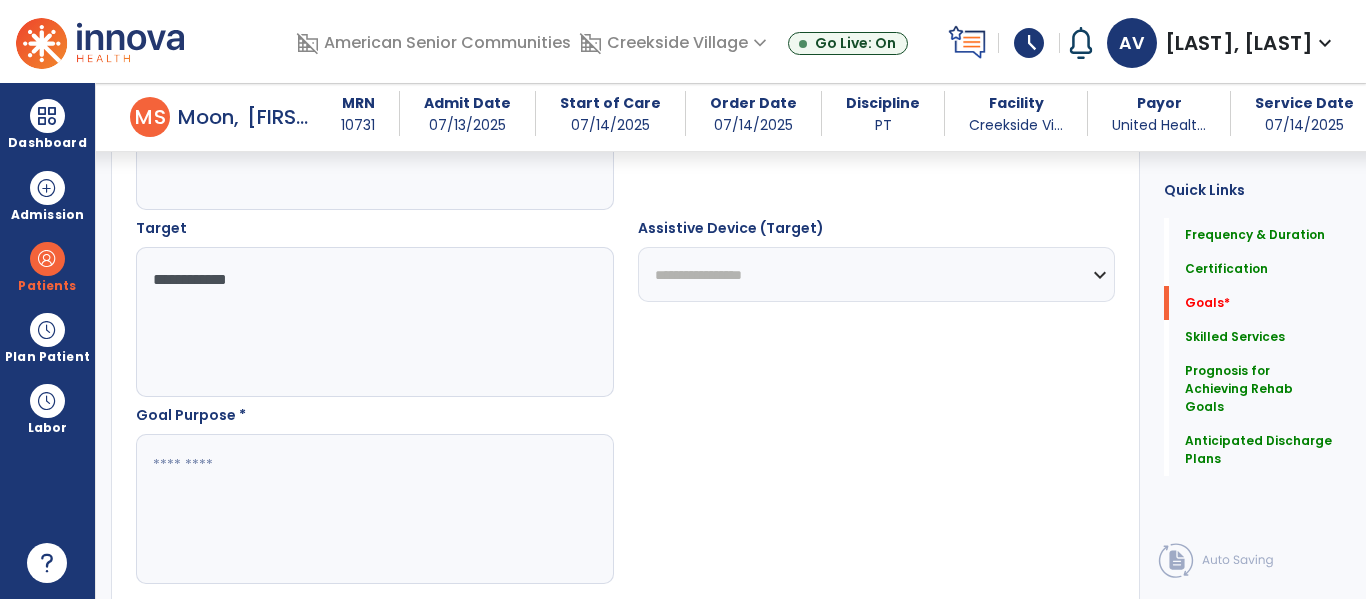 type on "**********" 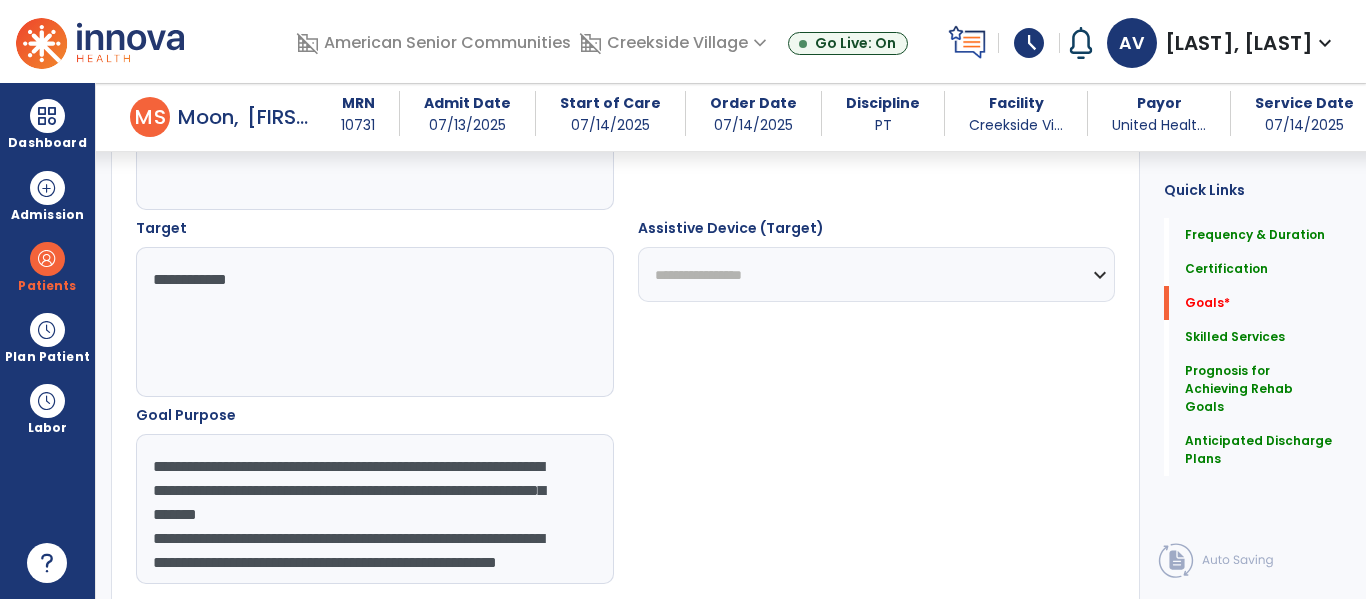 scroll, scrollTop: 16, scrollLeft: 0, axis: vertical 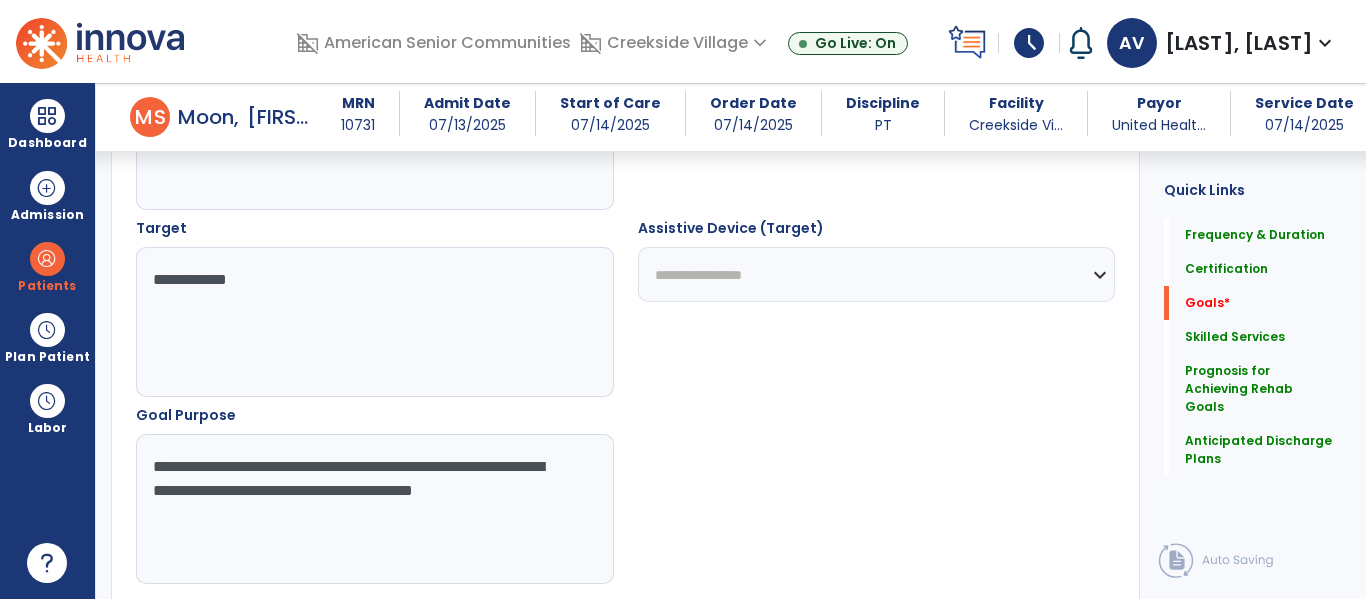 type on "**********" 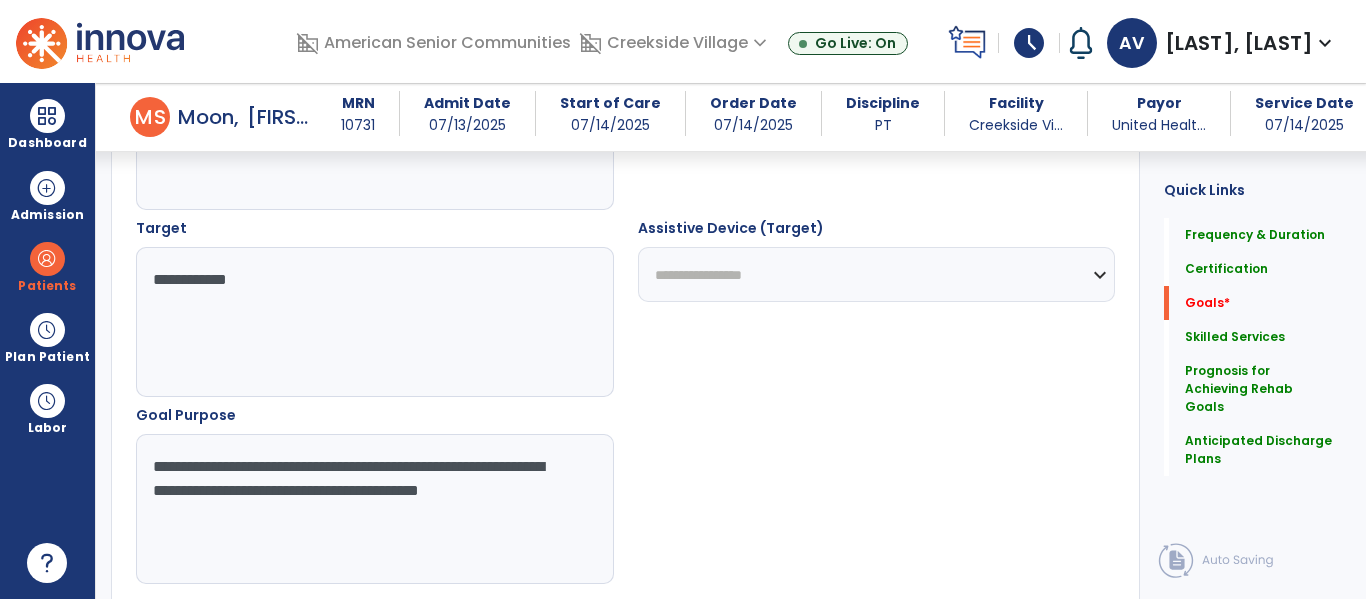 scroll, scrollTop: 1318, scrollLeft: 0, axis: vertical 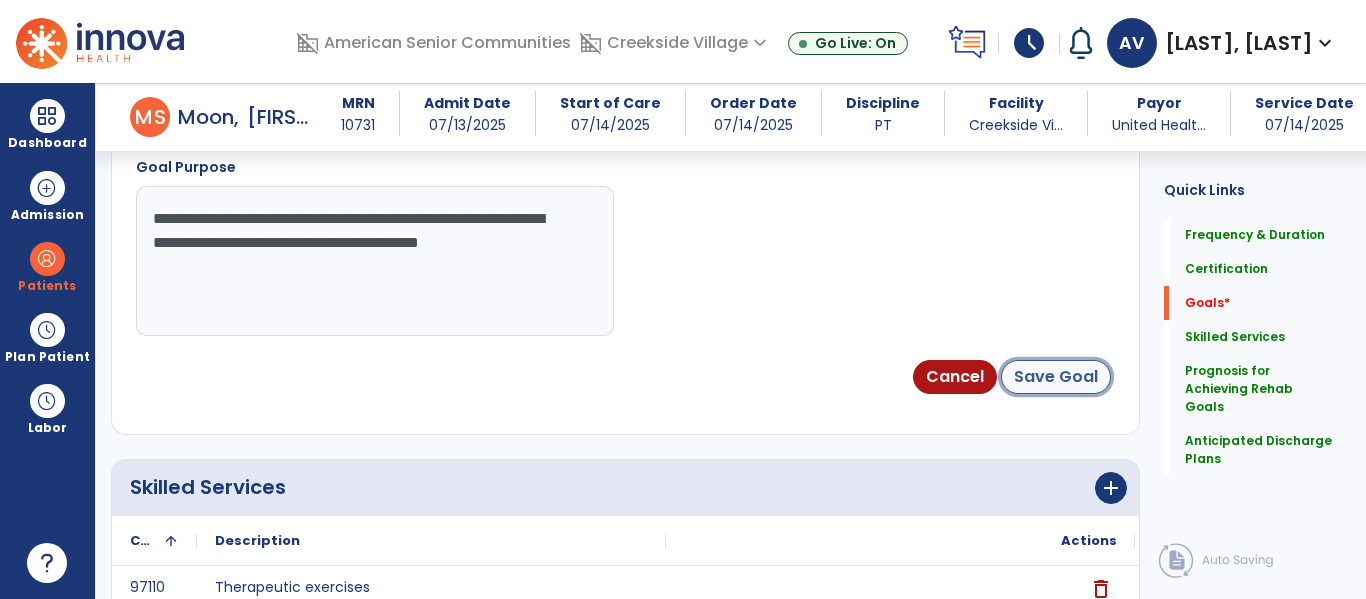 click on "Save Goal" at bounding box center (1056, 377) 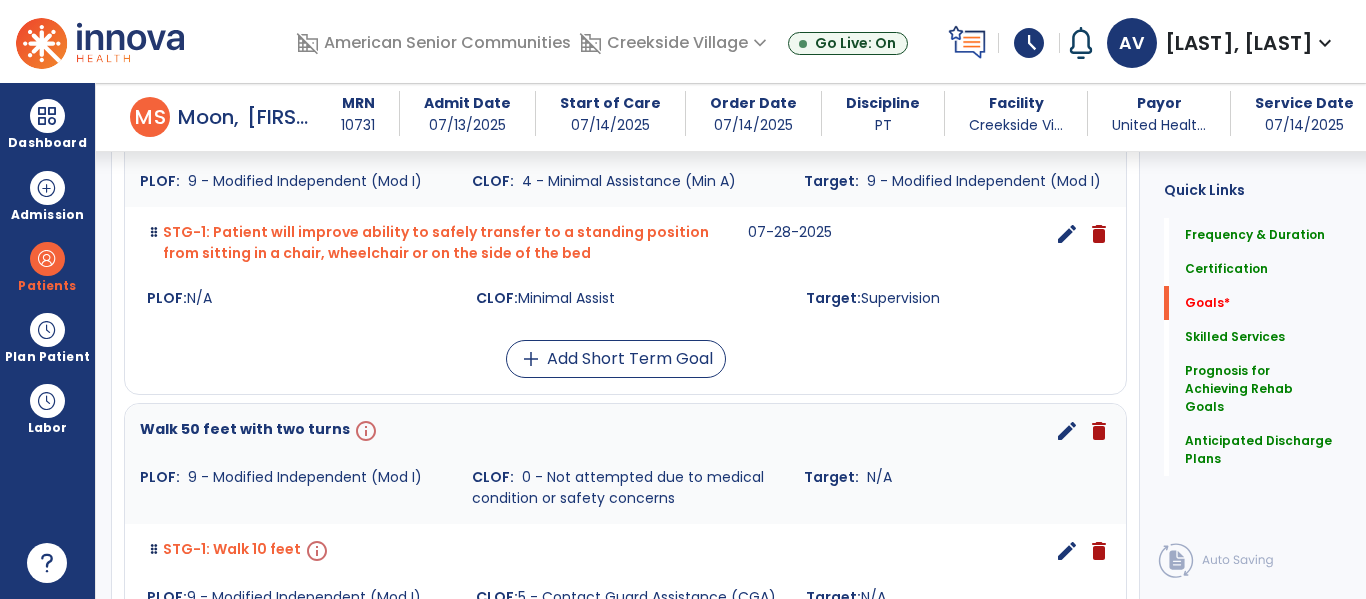 scroll, scrollTop: 947, scrollLeft: 0, axis: vertical 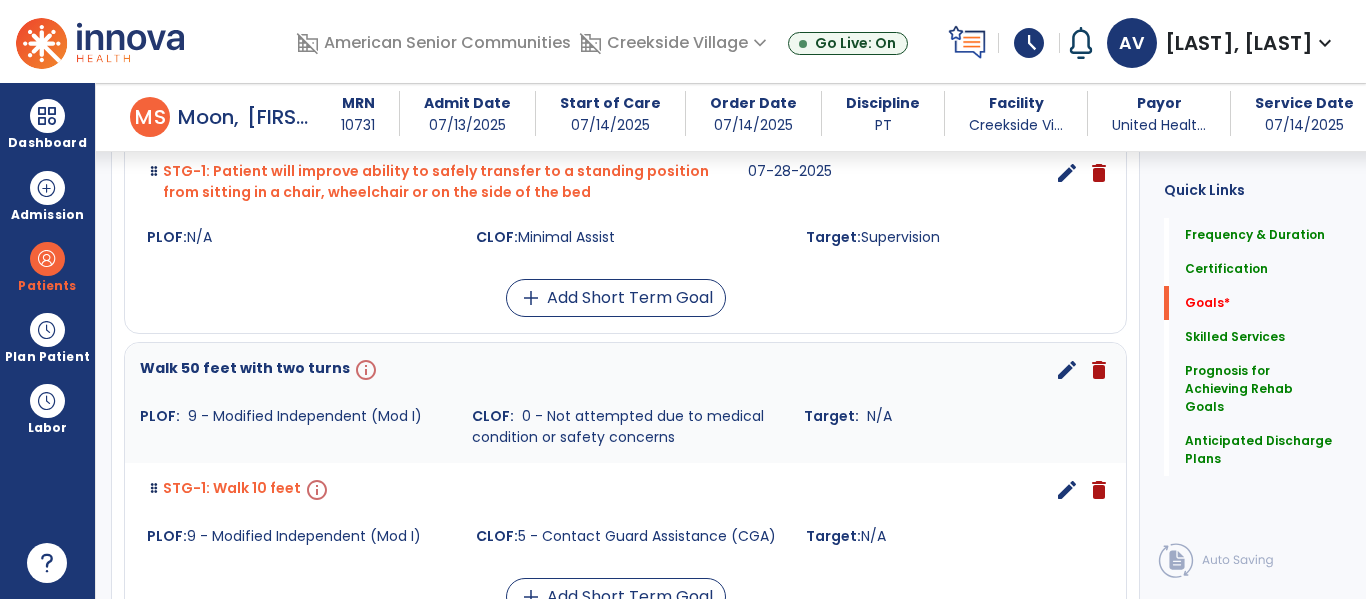 click on "edit" at bounding box center [1067, 490] 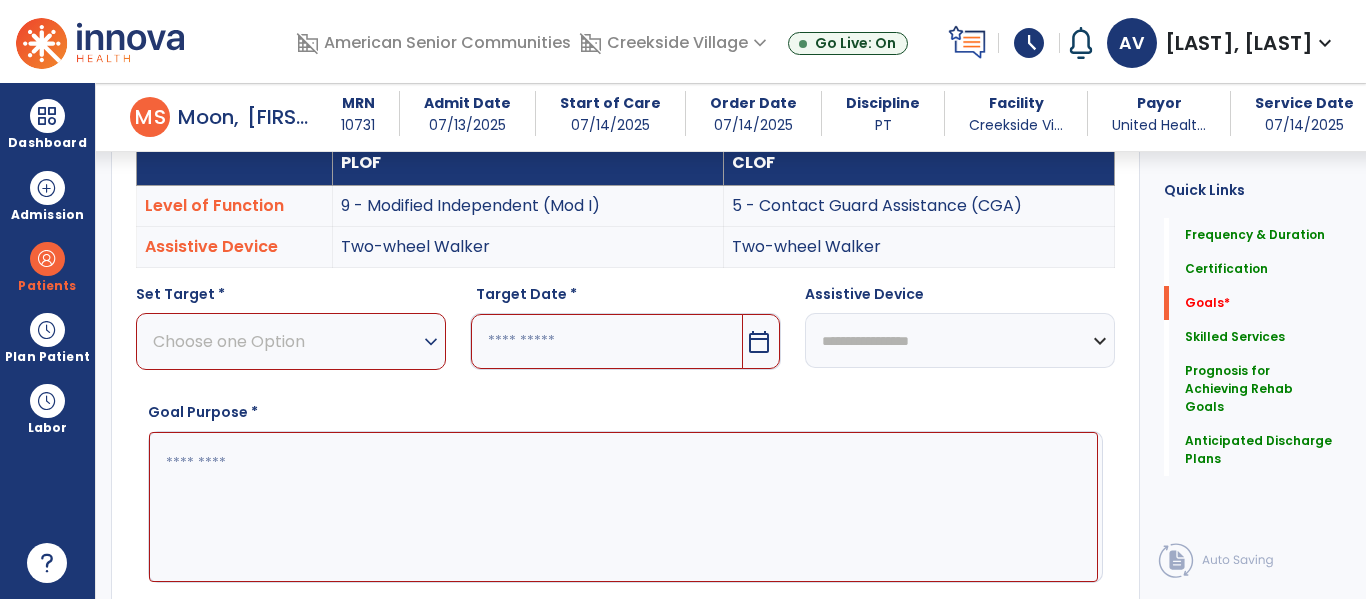 scroll, scrollTop: 534, scrollLeft: 0, axis: vertical 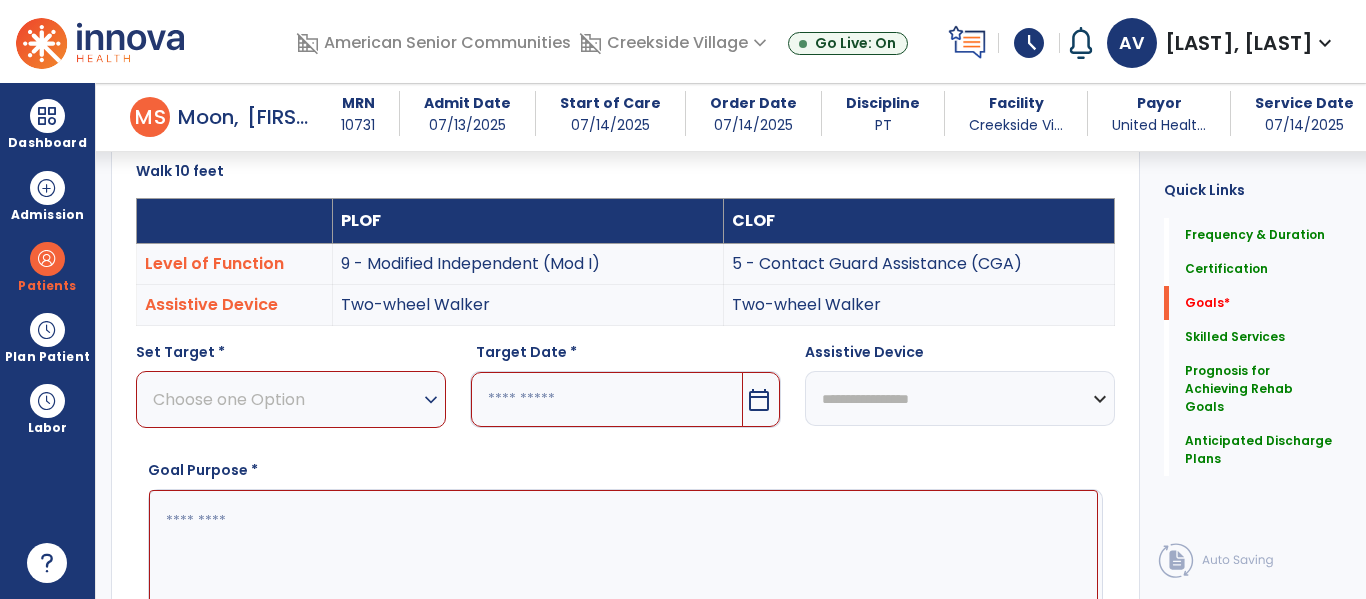 click on "Choose one Option" at bounding box center [286, 399] 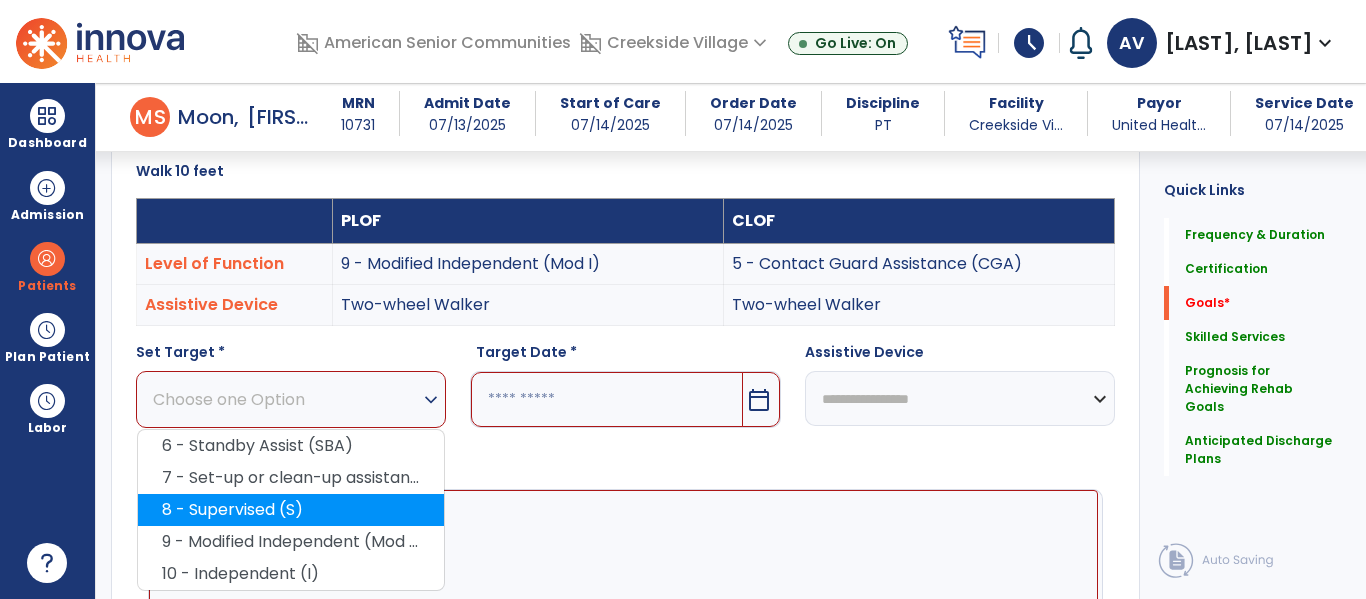 click on "8 - Supervised (S)" at bounding box center [291, 510] 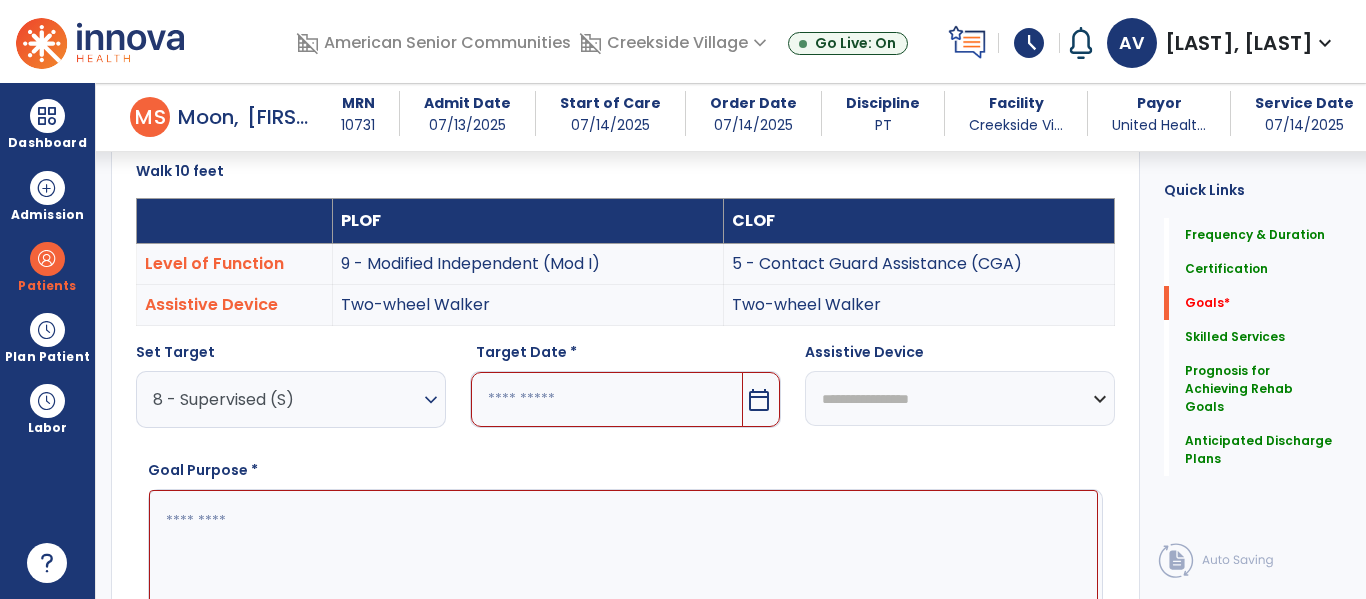 click at bounding box center [606, 399] 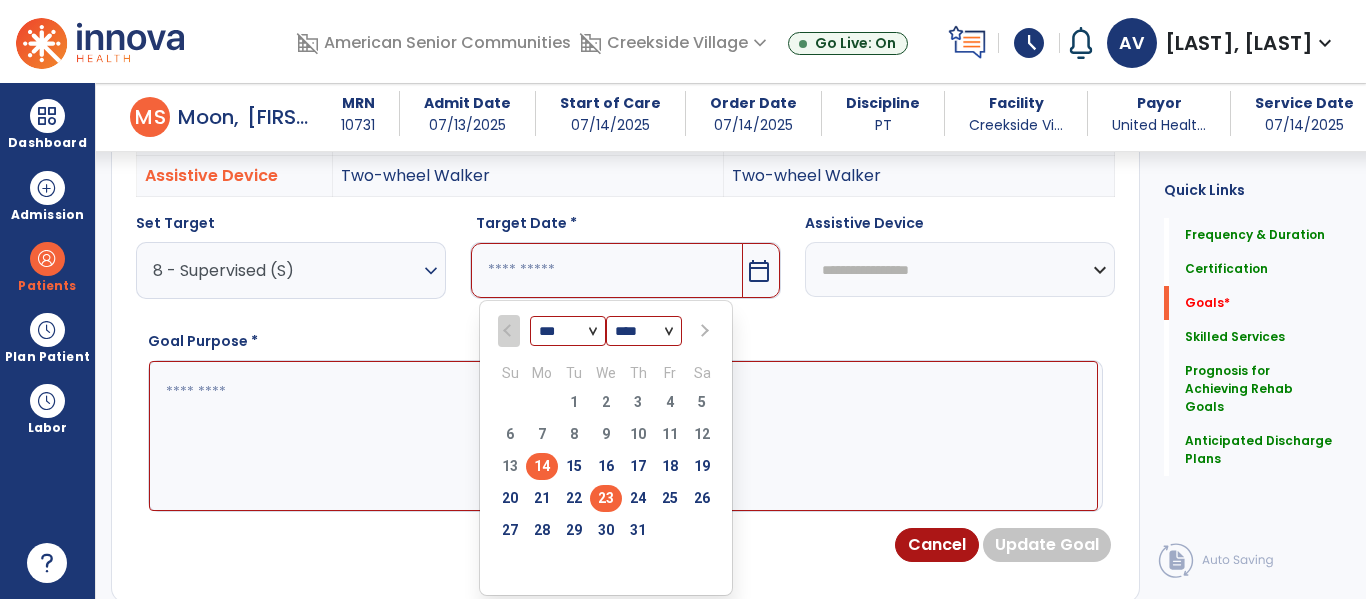 scroll, scrollTop: 669, scrollLeft: 0, axis: vertical 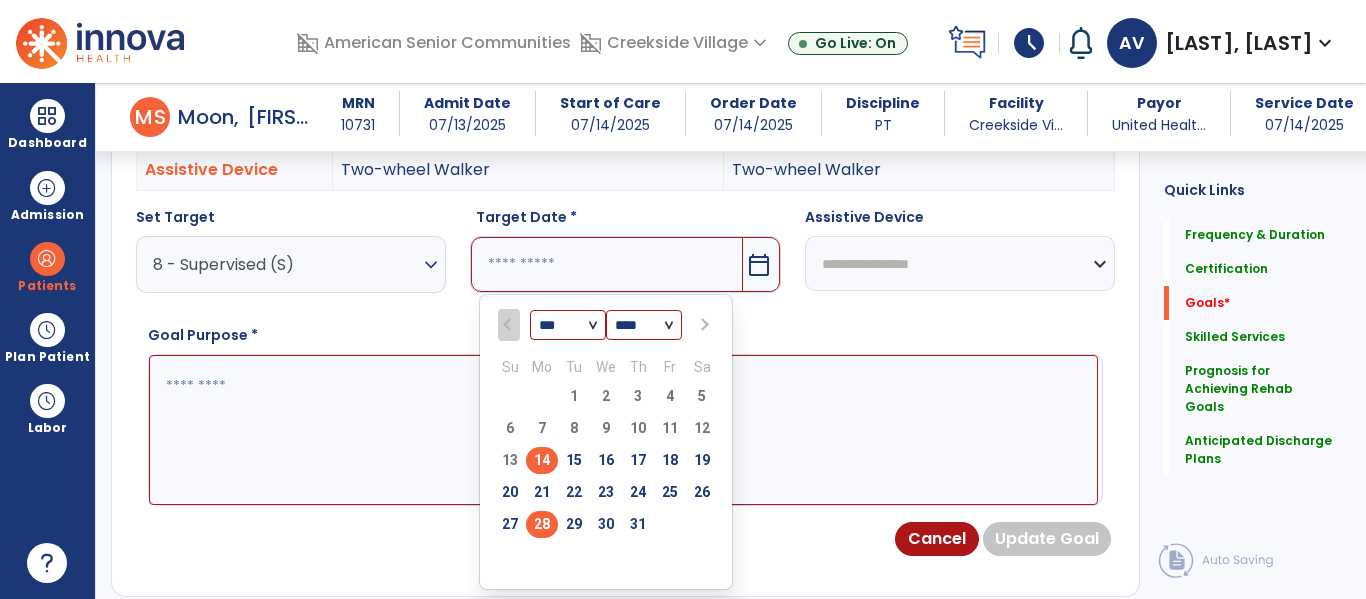 click on "28" at bounding box center (542, 524) 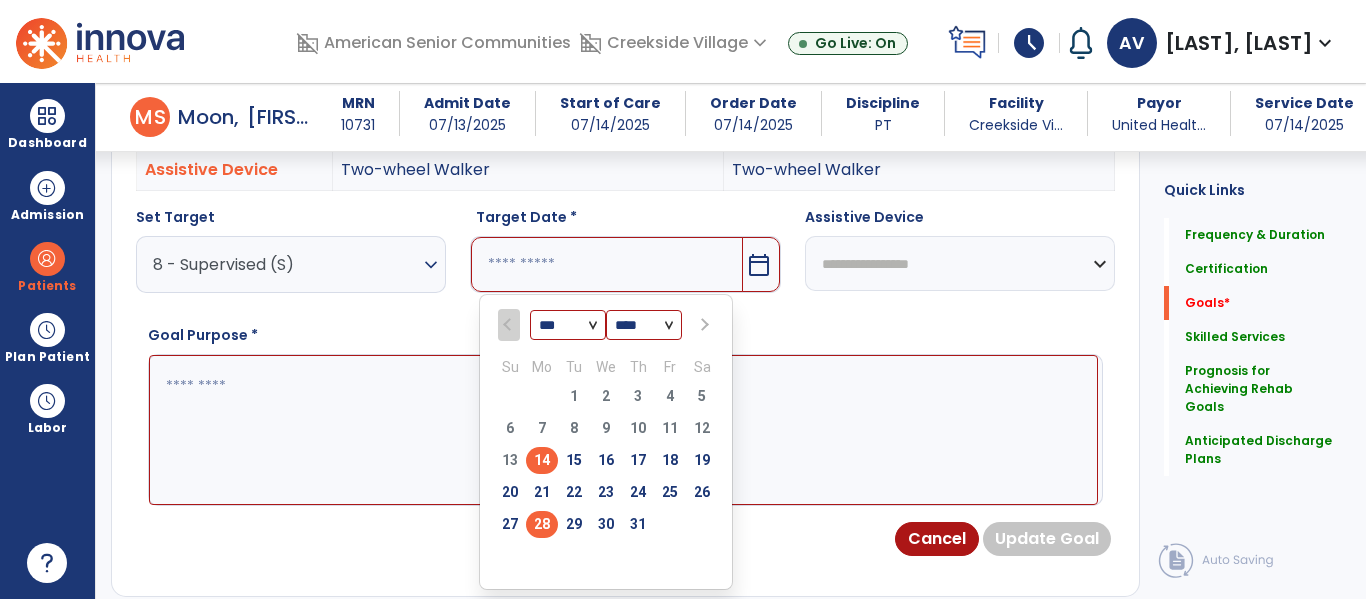 type on "*********" 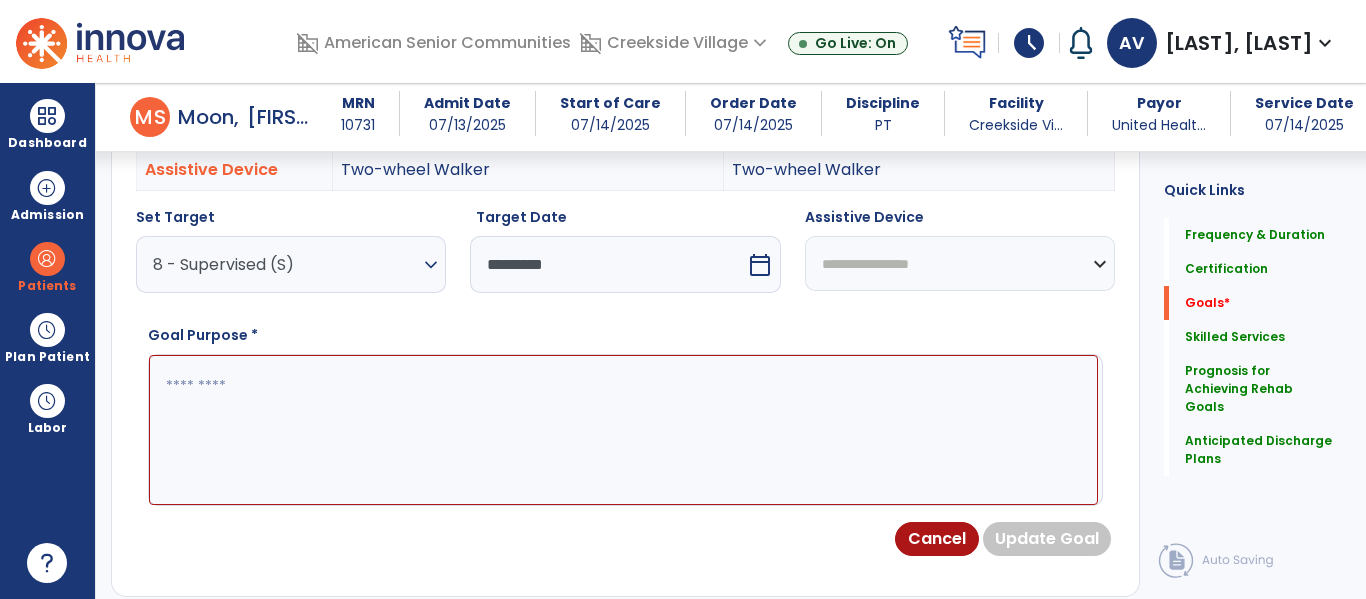 click on "Cancel   Update Goal" at bounding box center [625, 539] 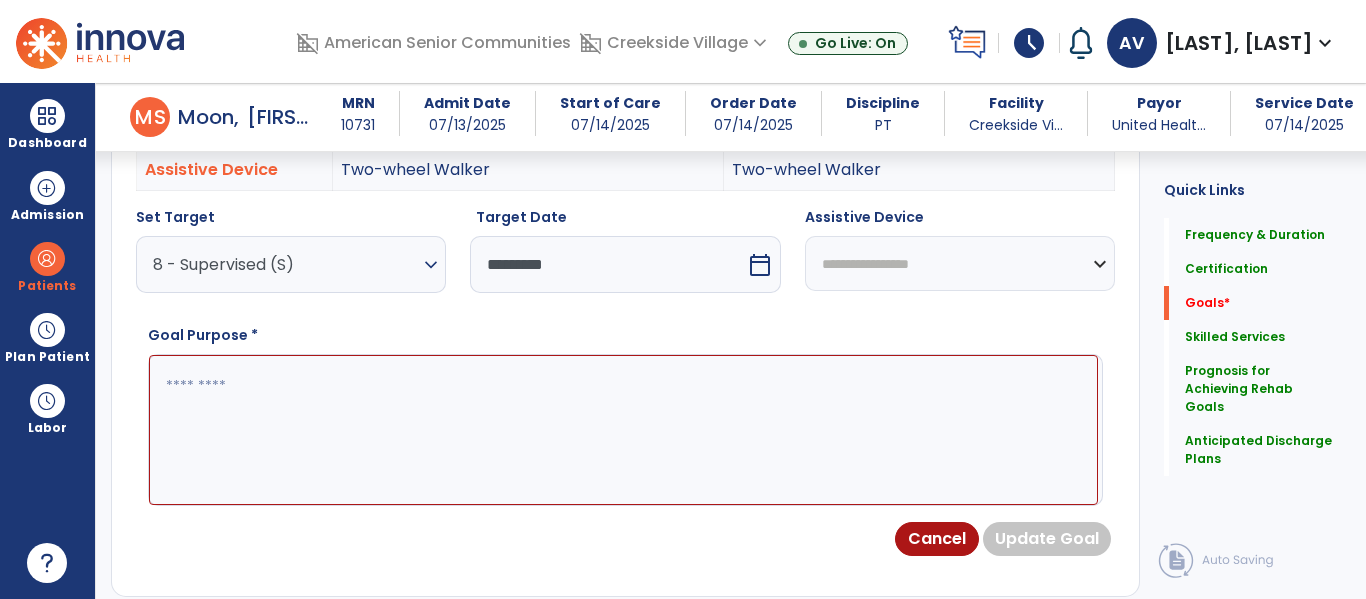 click on "**********" at bounding box center [960, 263] 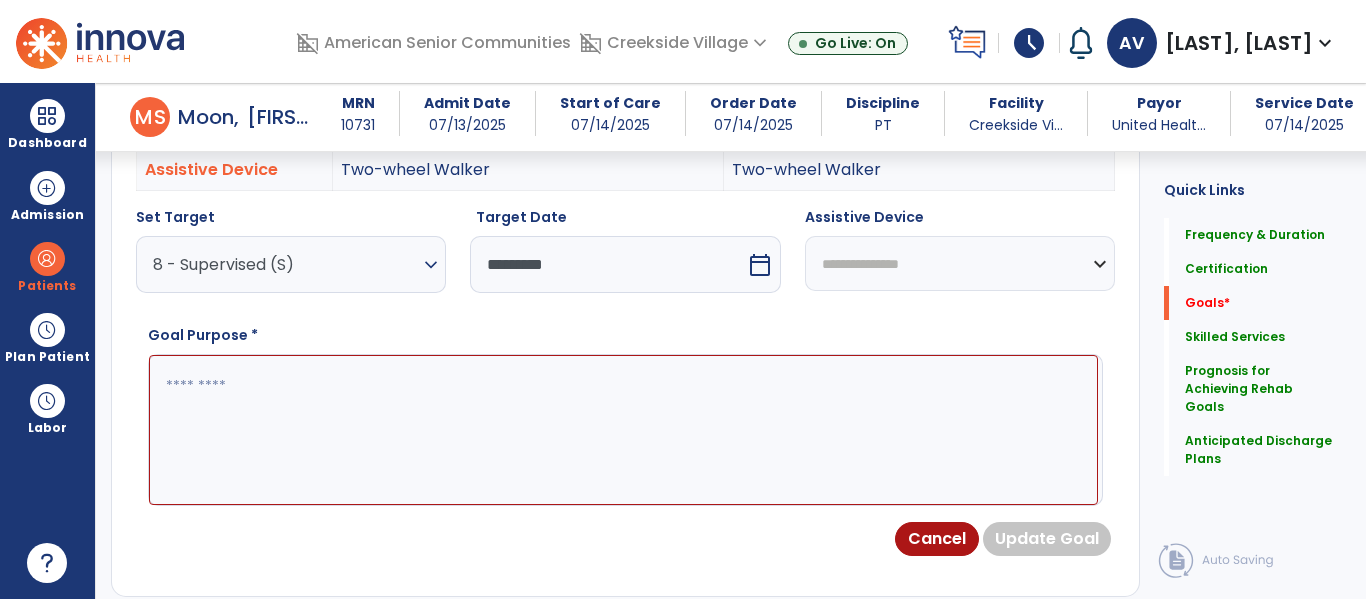 click on "**********" at bounding box center (960, 263) 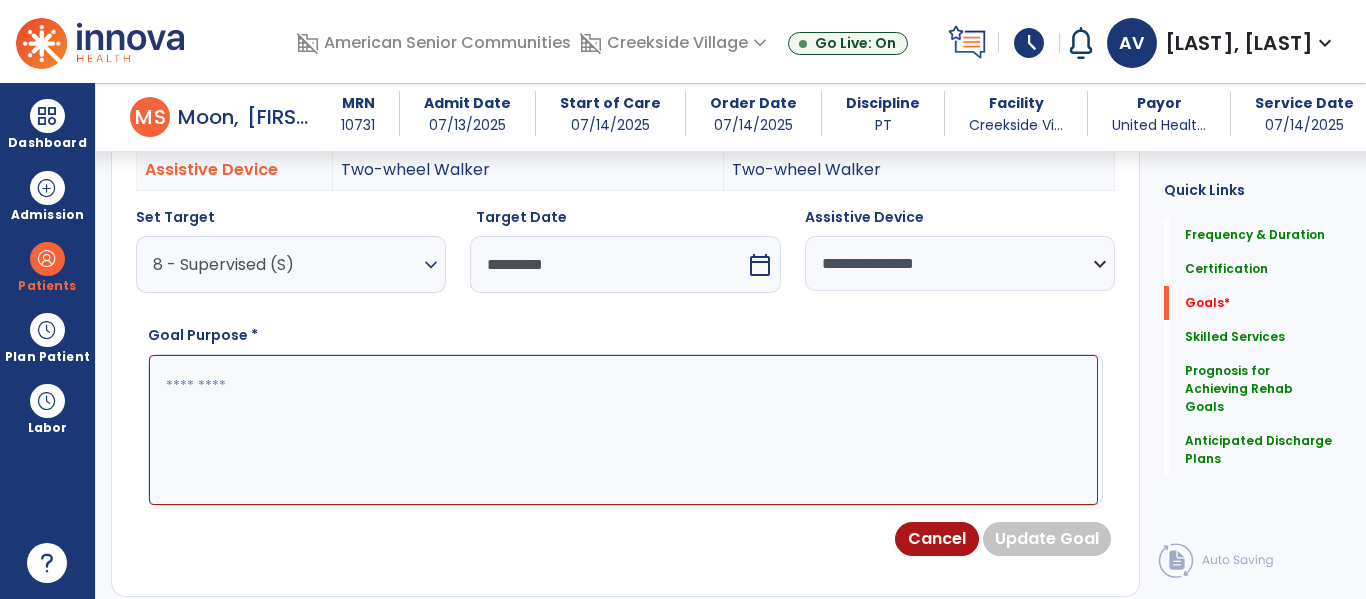 click on "**********" at bounding box center (960, 263) 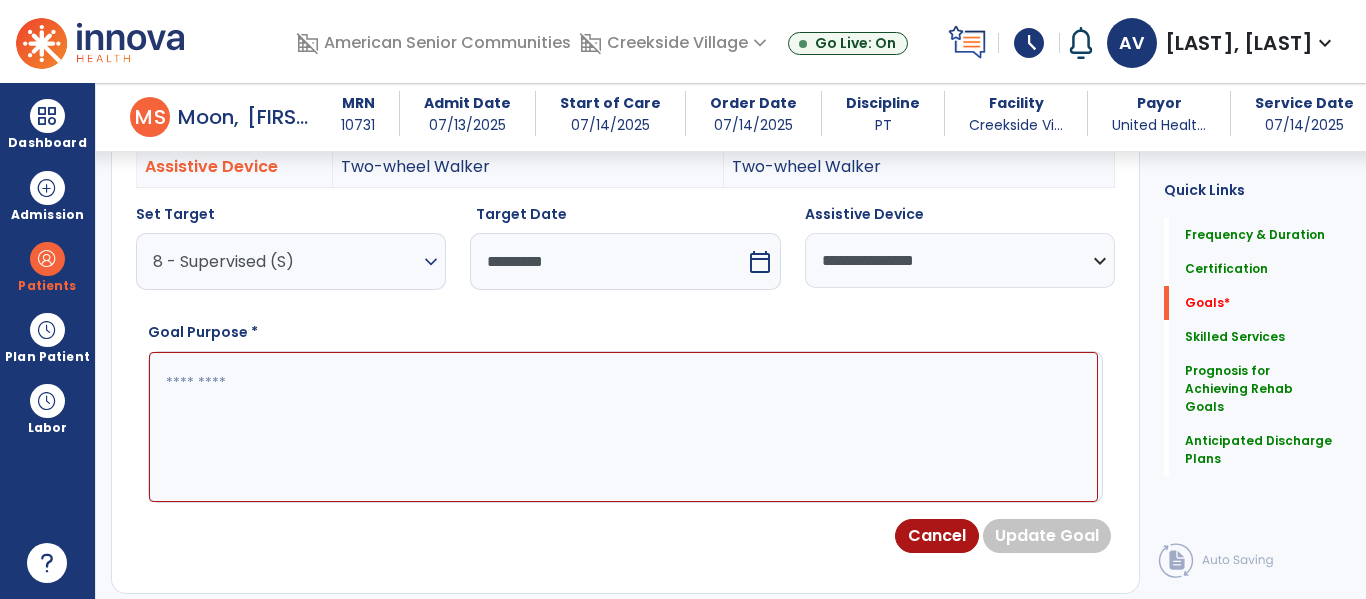 click at bounding box center (623, 427) 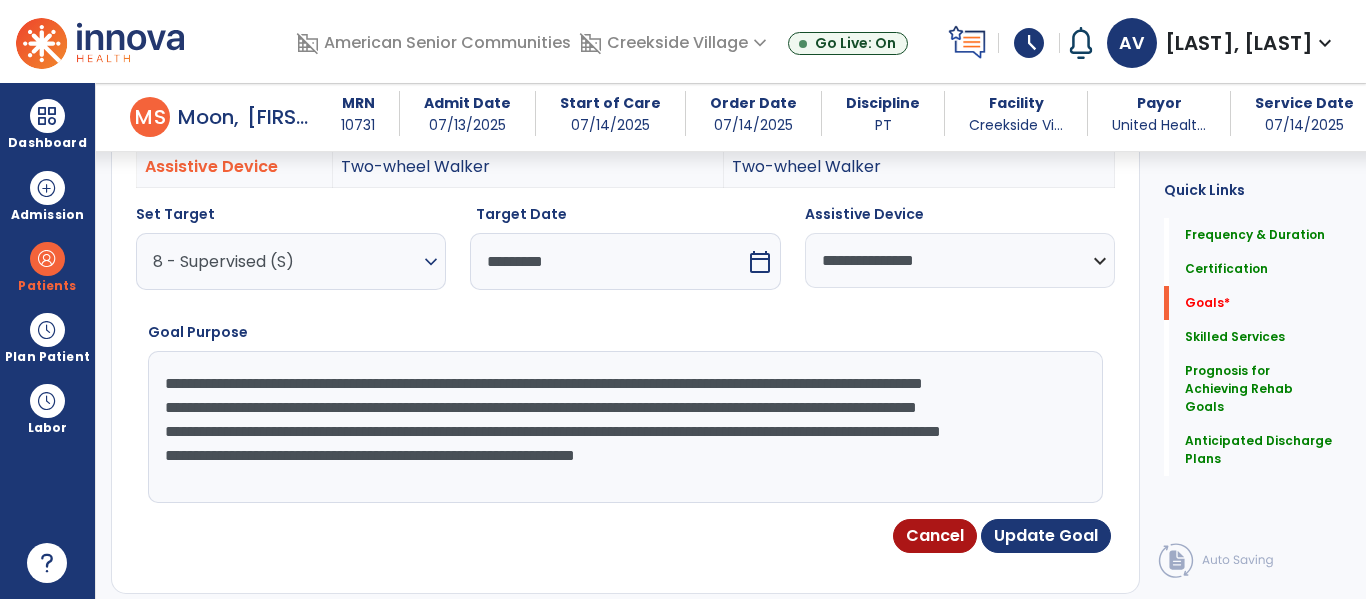 scroll, scrollTop: 40, scrollLeft: 0, axis: vertical 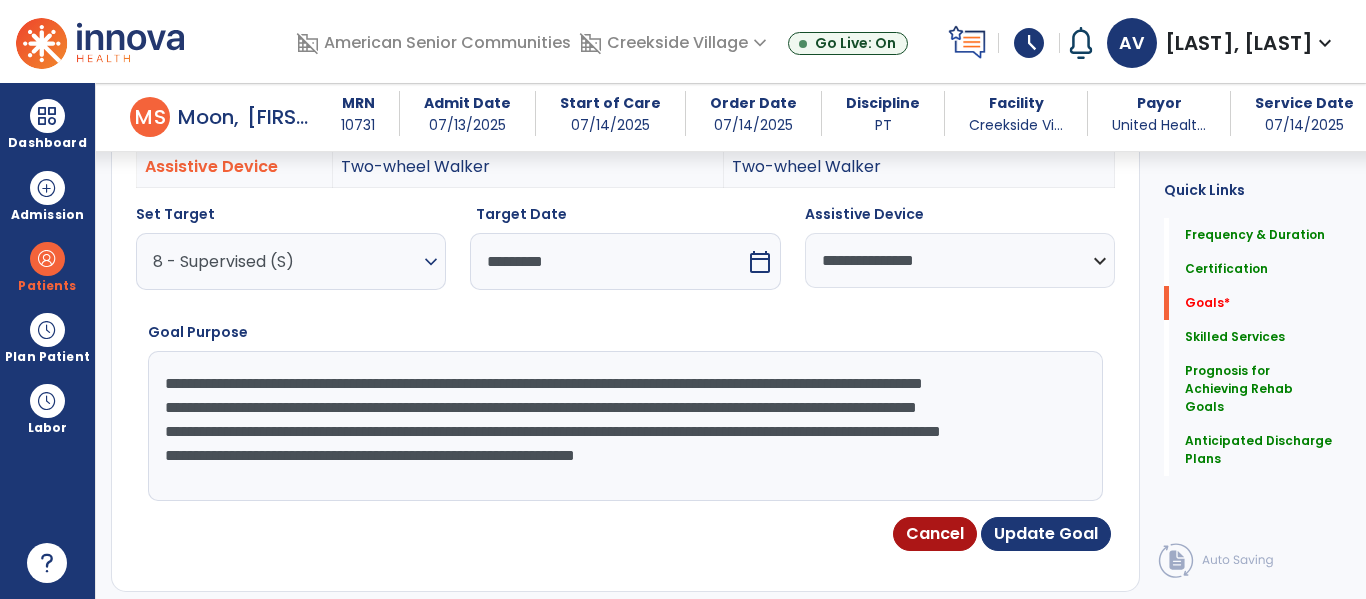 type on "**********" 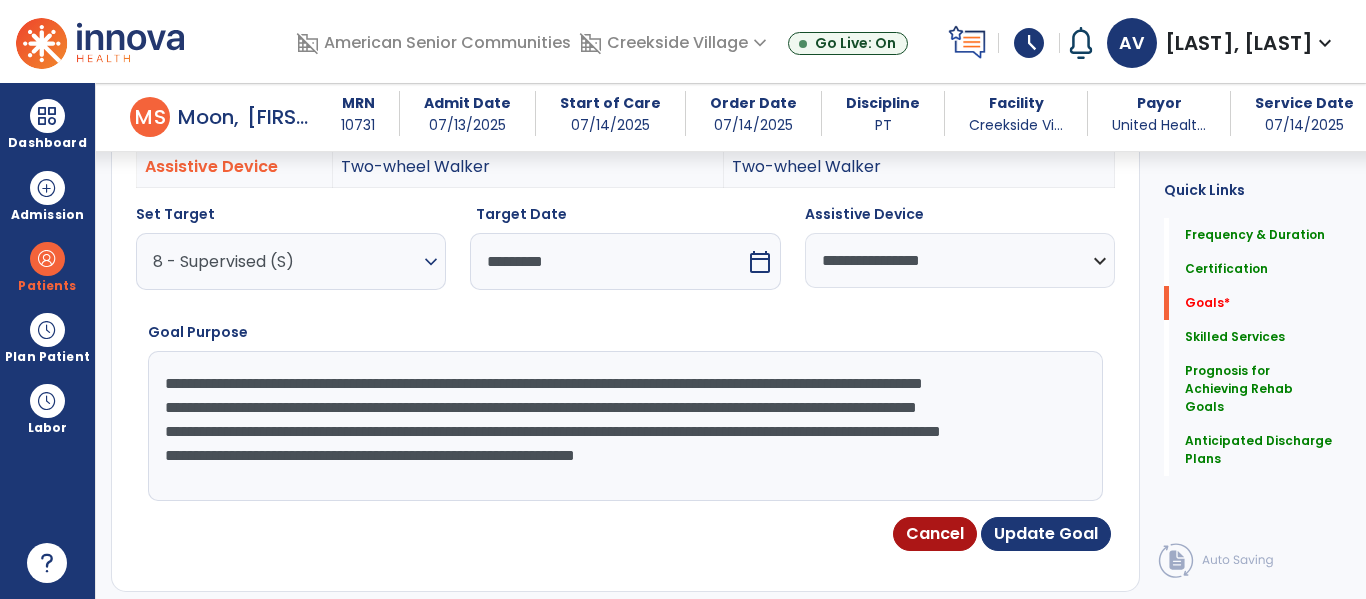 click on "**********" at bounding box center (960, 260) 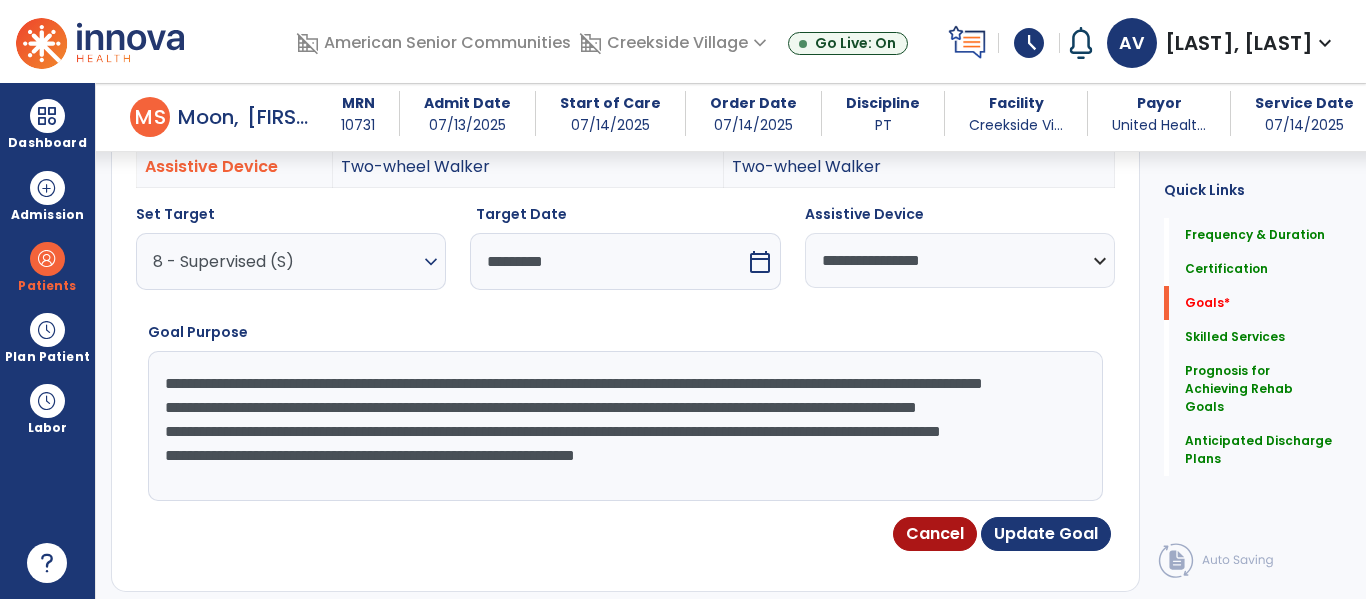 click on "**********" at bounding box center (623, 426) 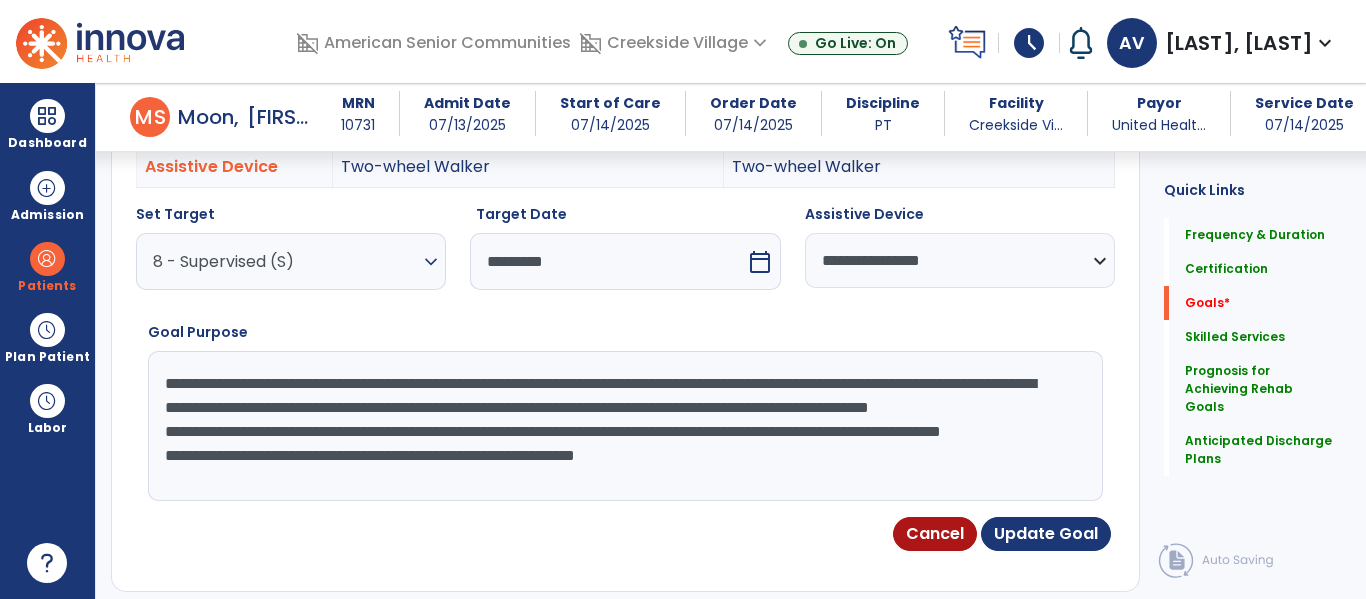 click on "**********" at bounding box center (623, 426) 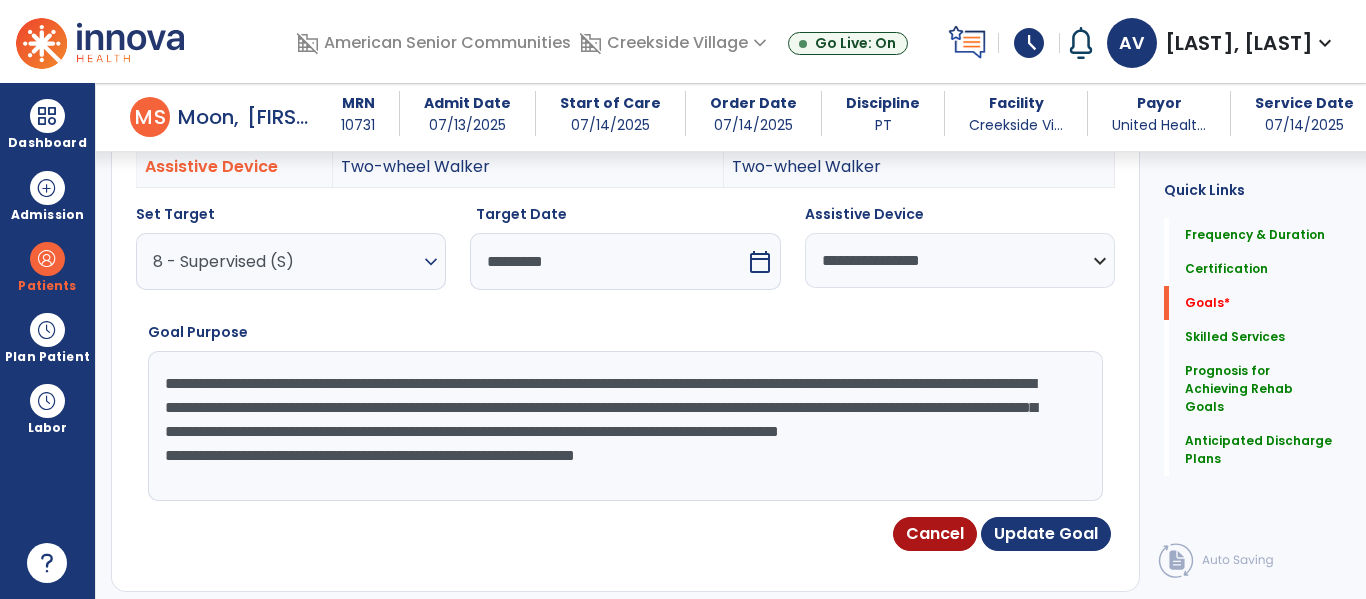 click on "**********" at bounding box center [623, 426] 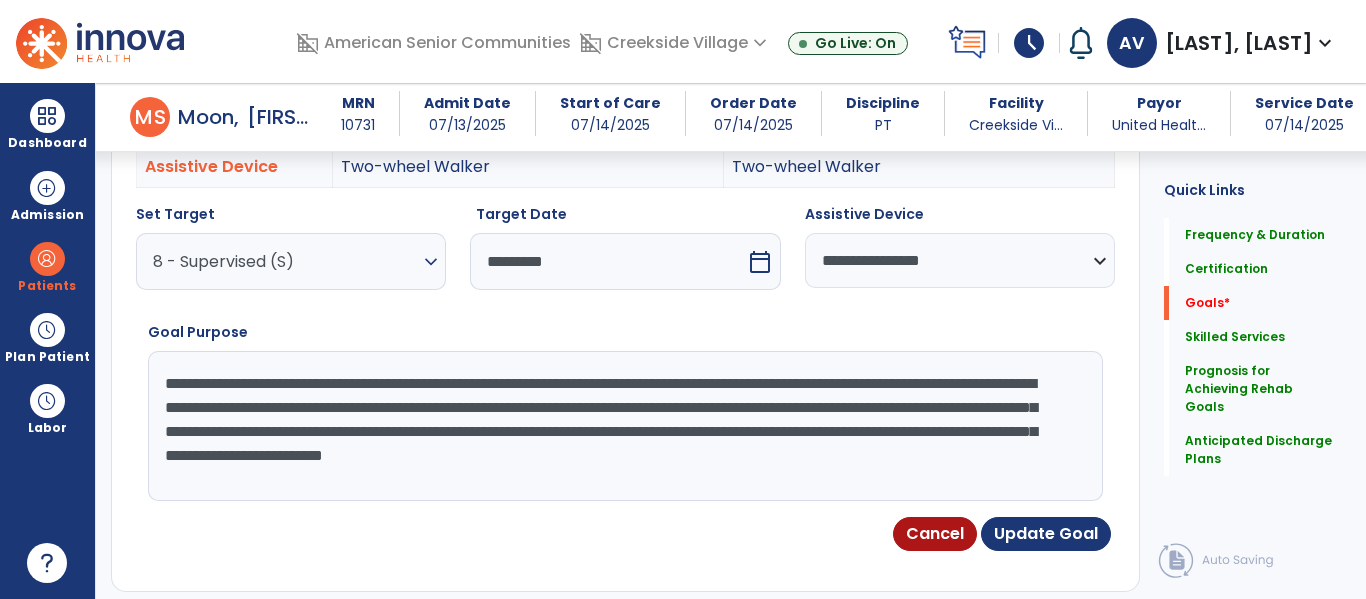 drag, startPoint x: 1044, startPoint y: 381, endPoint x: 902, endPoint y: 374, distance: 142.17242 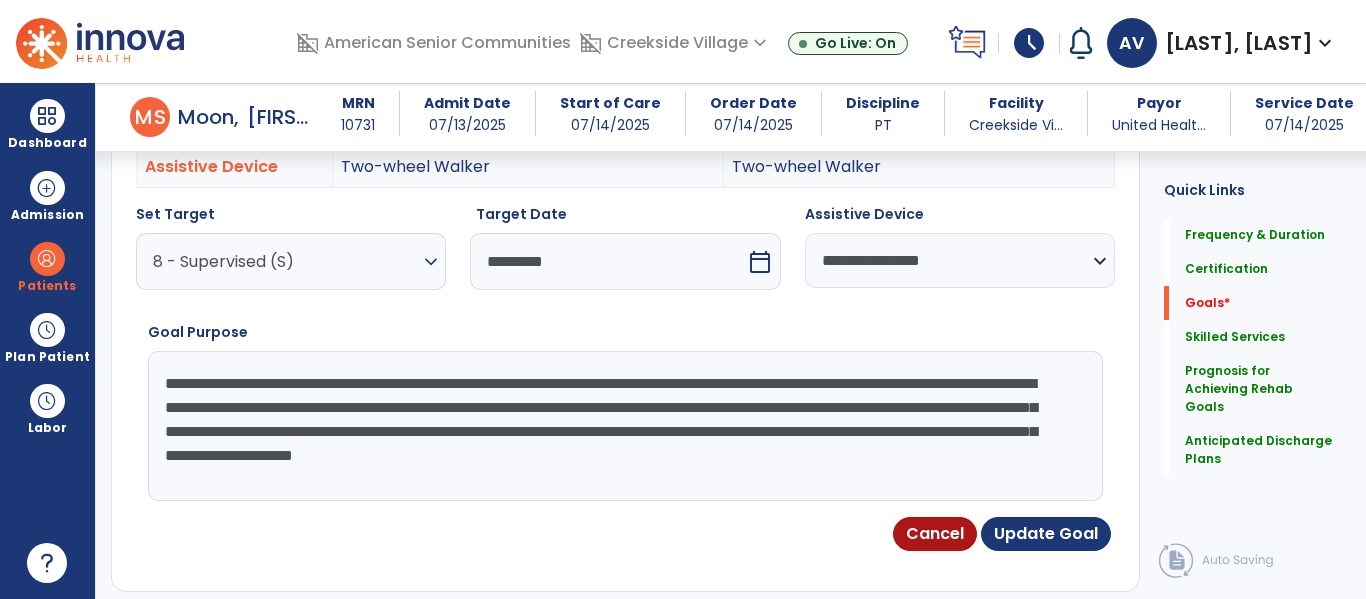 click on "**********" at bounding box center (623, 426) 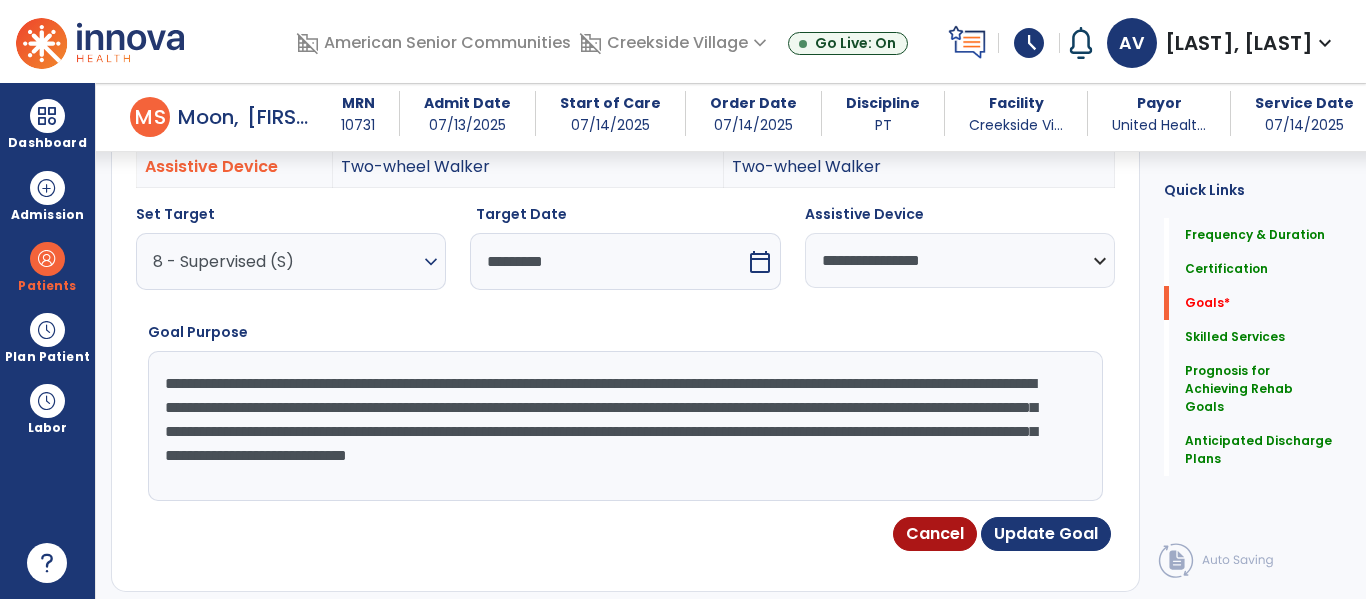 click on "**********" at bounding box center [623, 426] 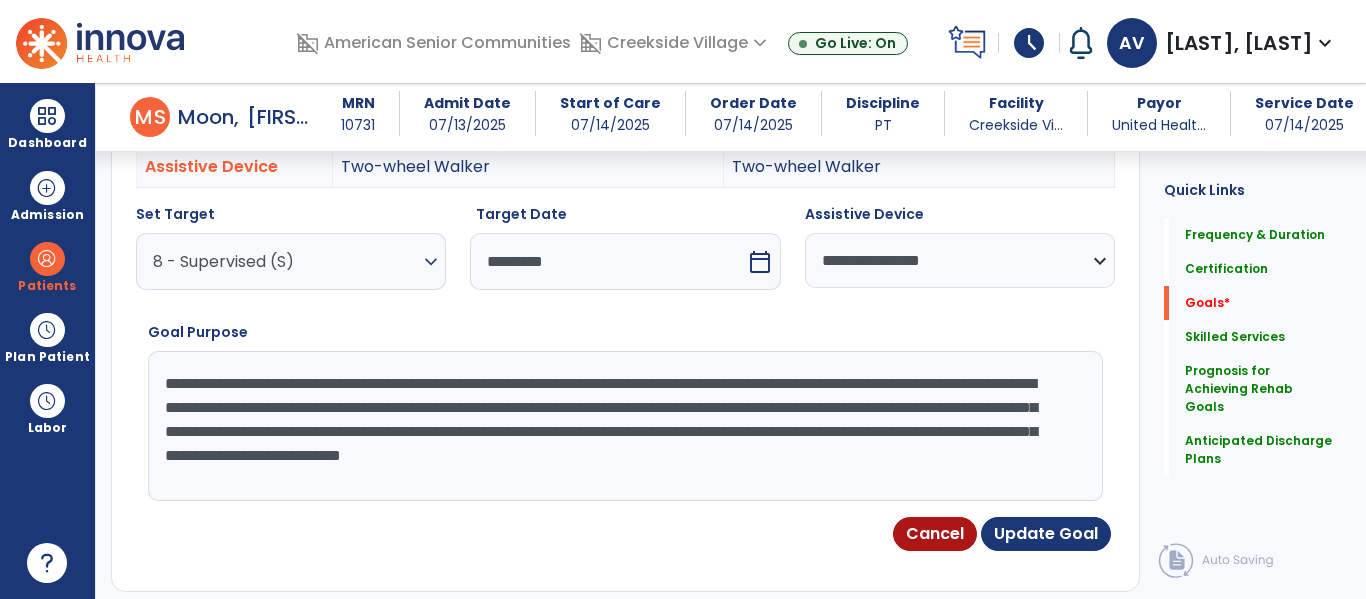 type on "**********" 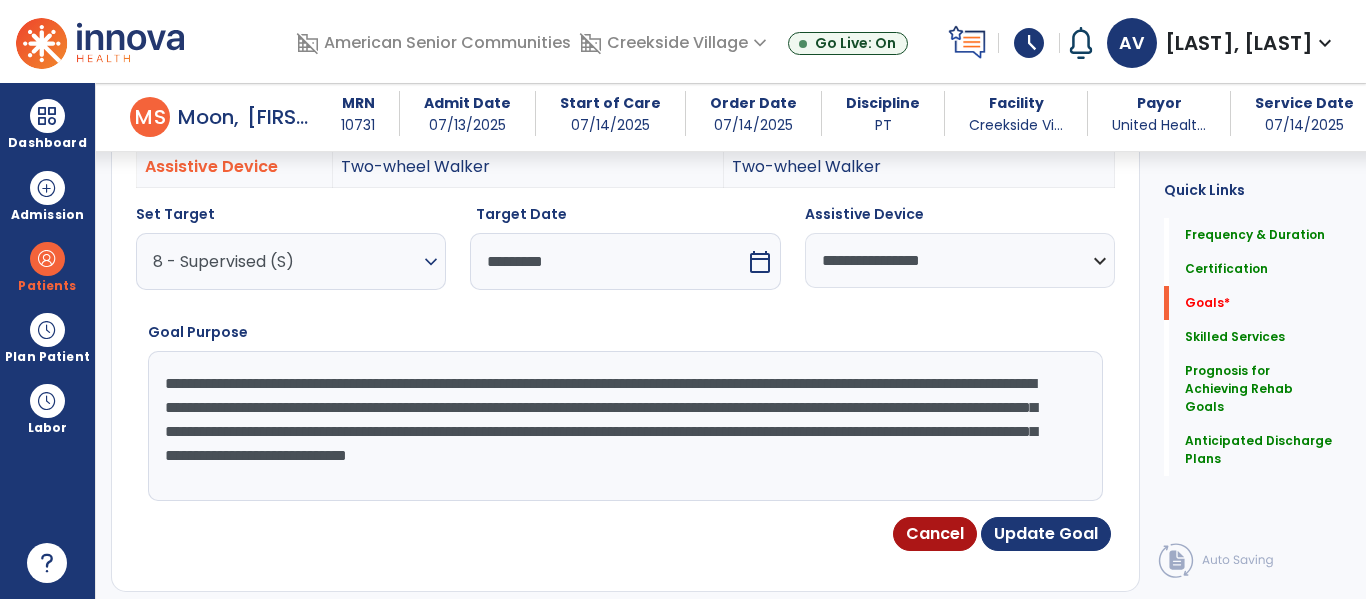 click on "**********" at bounding box center (623, 426) 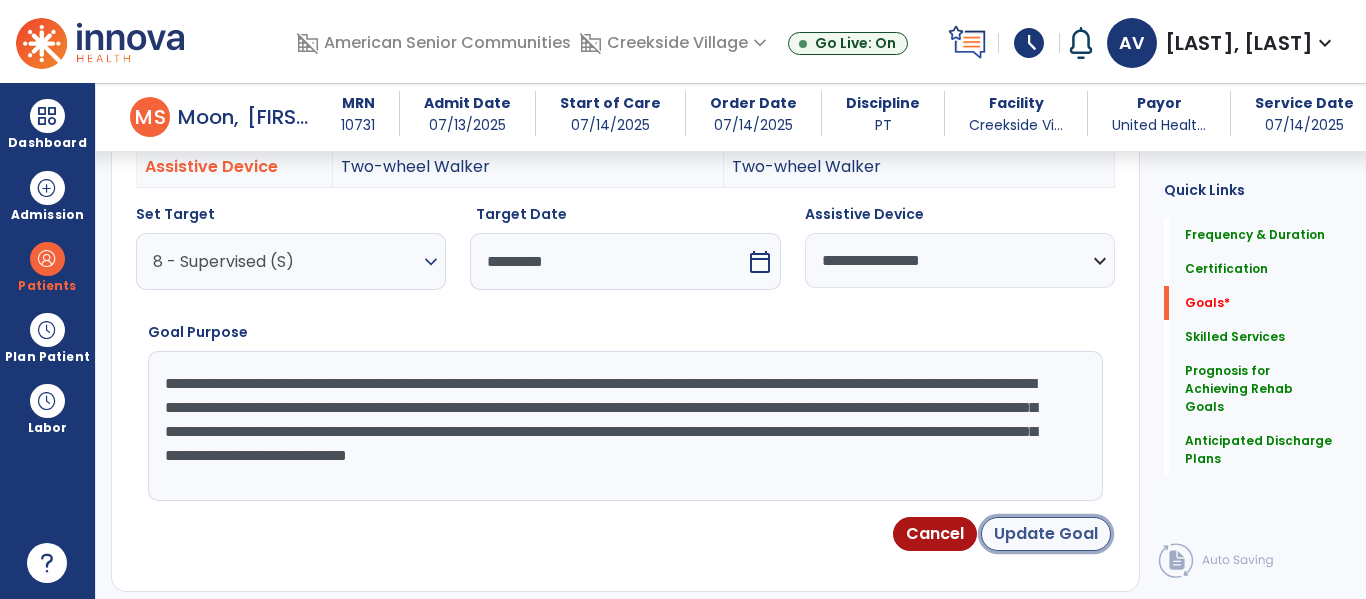click on "Update Goal" at bounding box center [1046, 534] 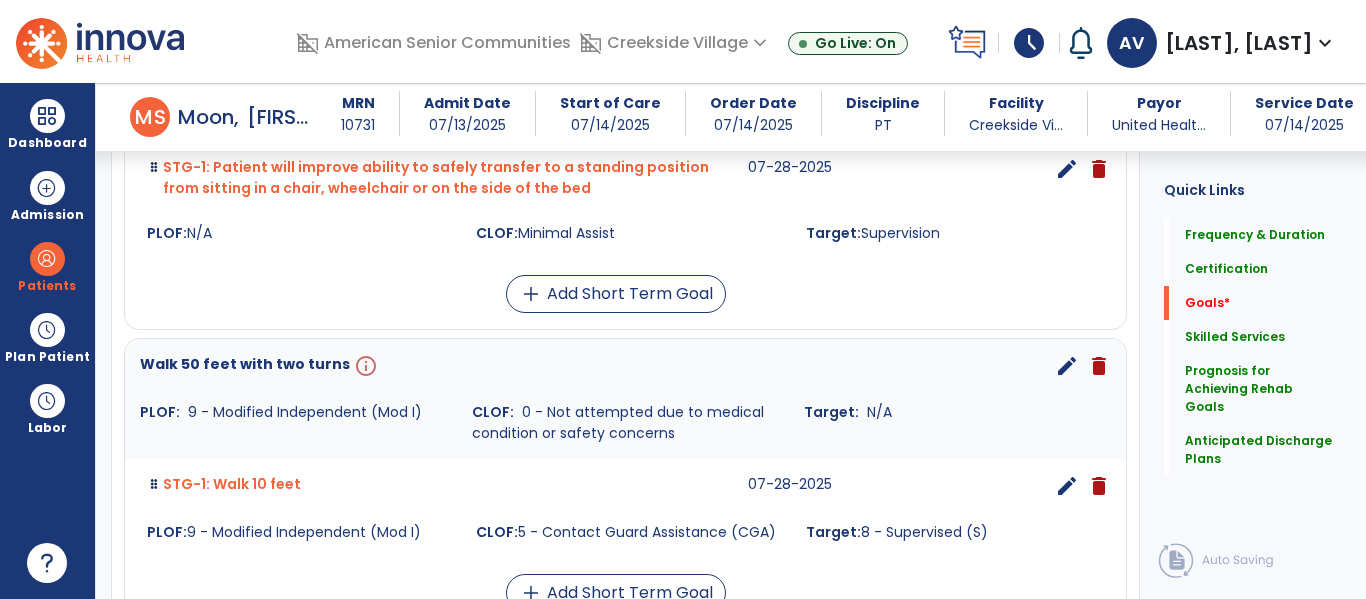 scroll, scrollTop: 938, scrollLeft: 0, axis: vertical 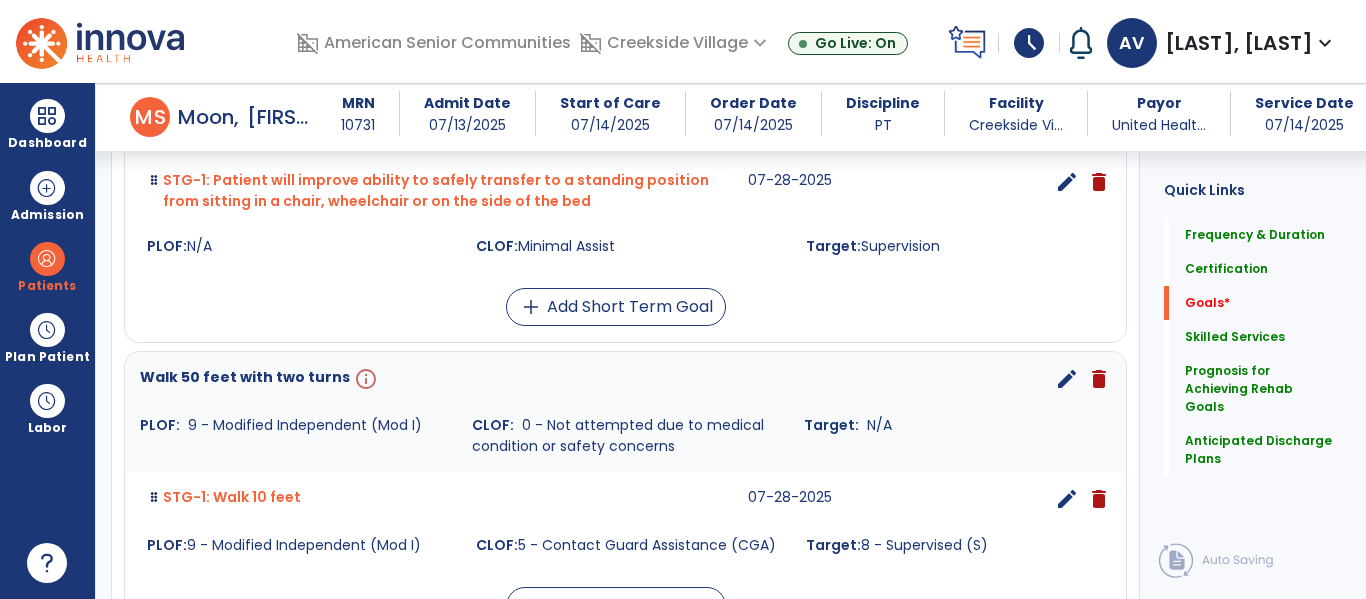 click on "edit" at bounding box center [1067, 379] 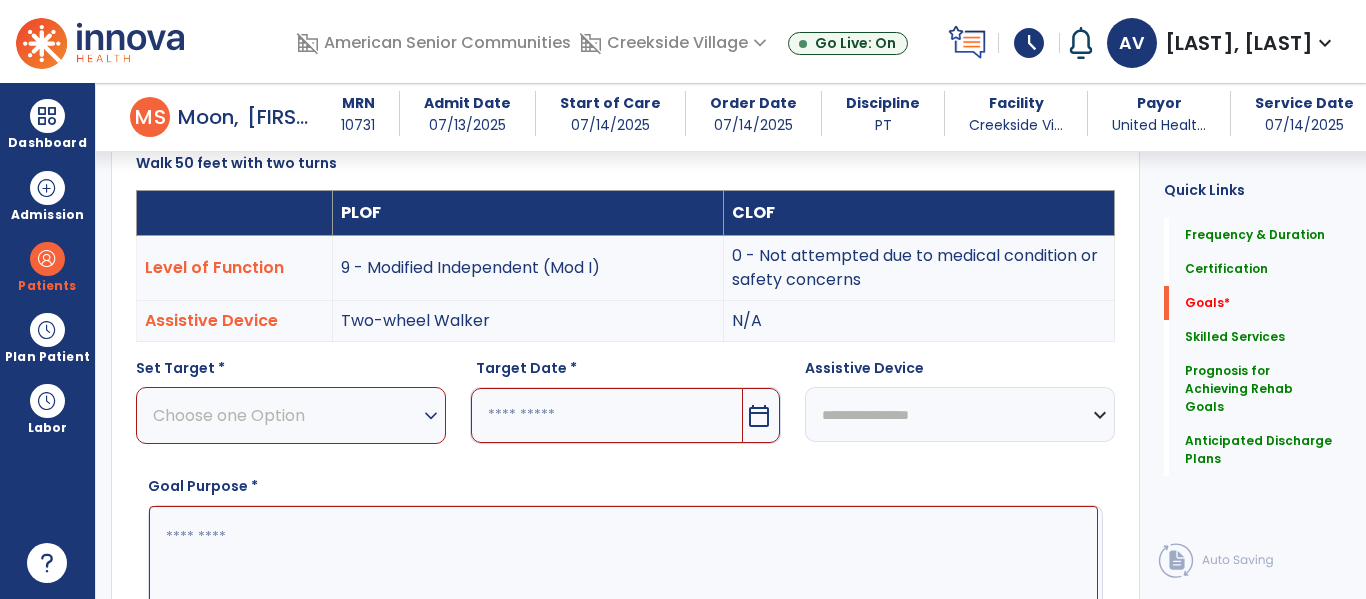 scroll, scrollTop: 534, scrollLeft: 0, axis: vertical 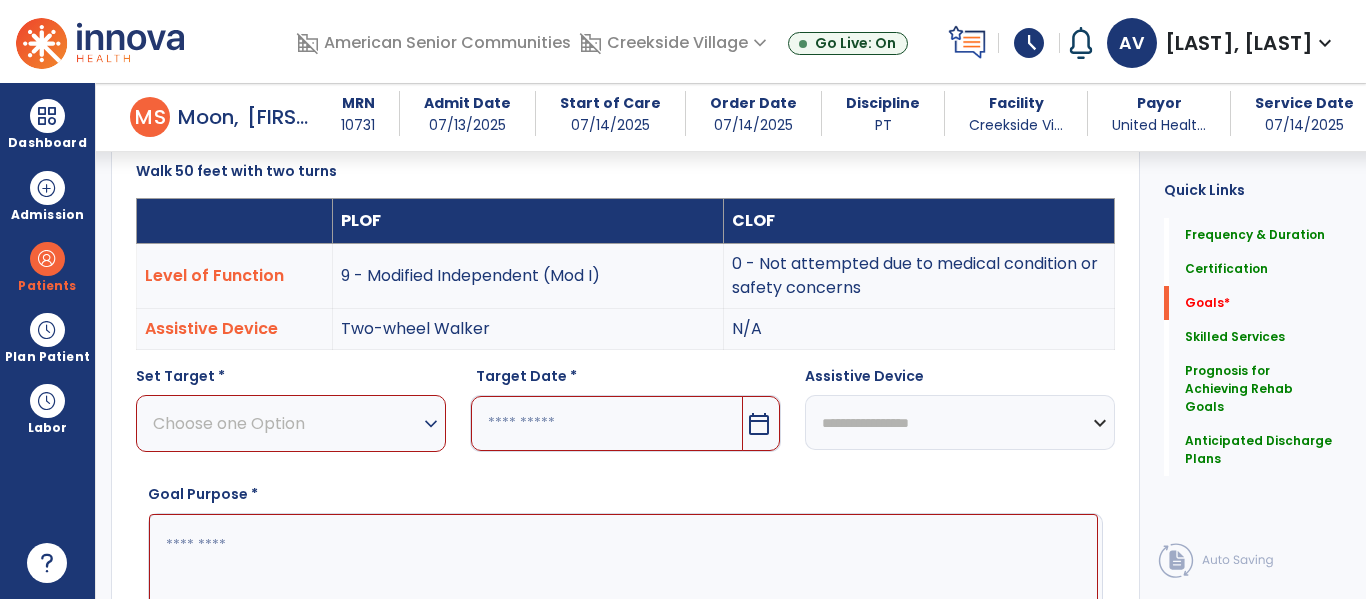 click on "Choose one Option" at bounding box center (286, 423) 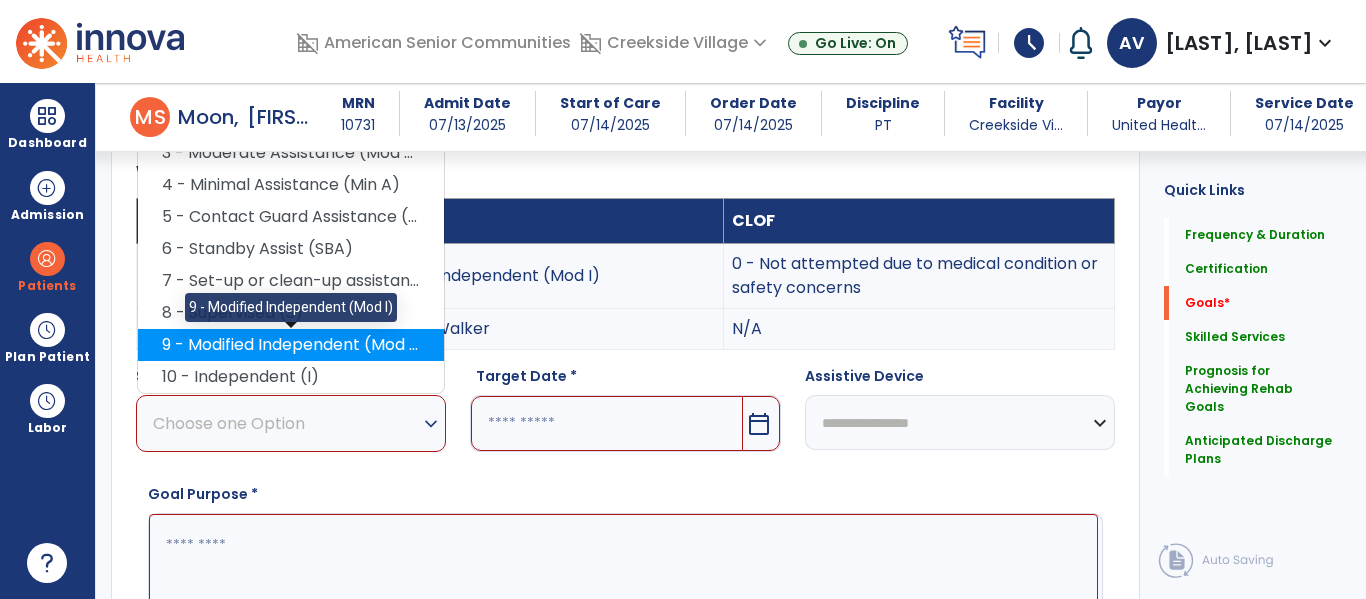 click on "9 - Modified Independent (Mod I)" at bounding box center (291, 345) 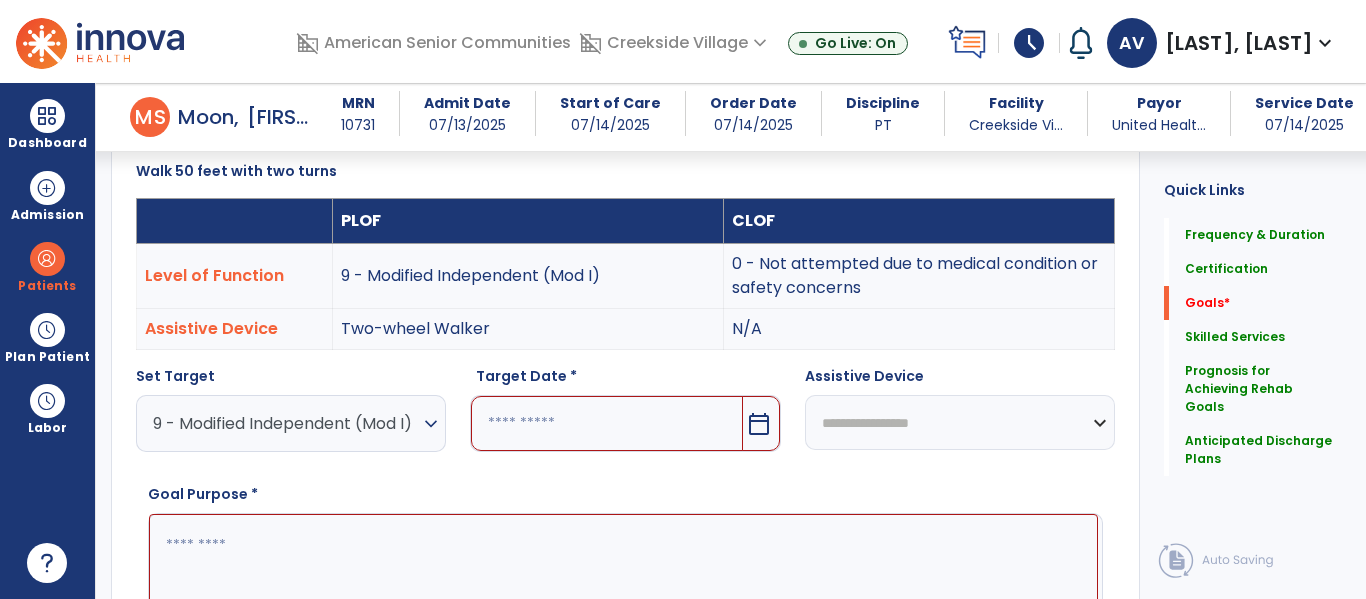 click at bounding box center [606, 423] 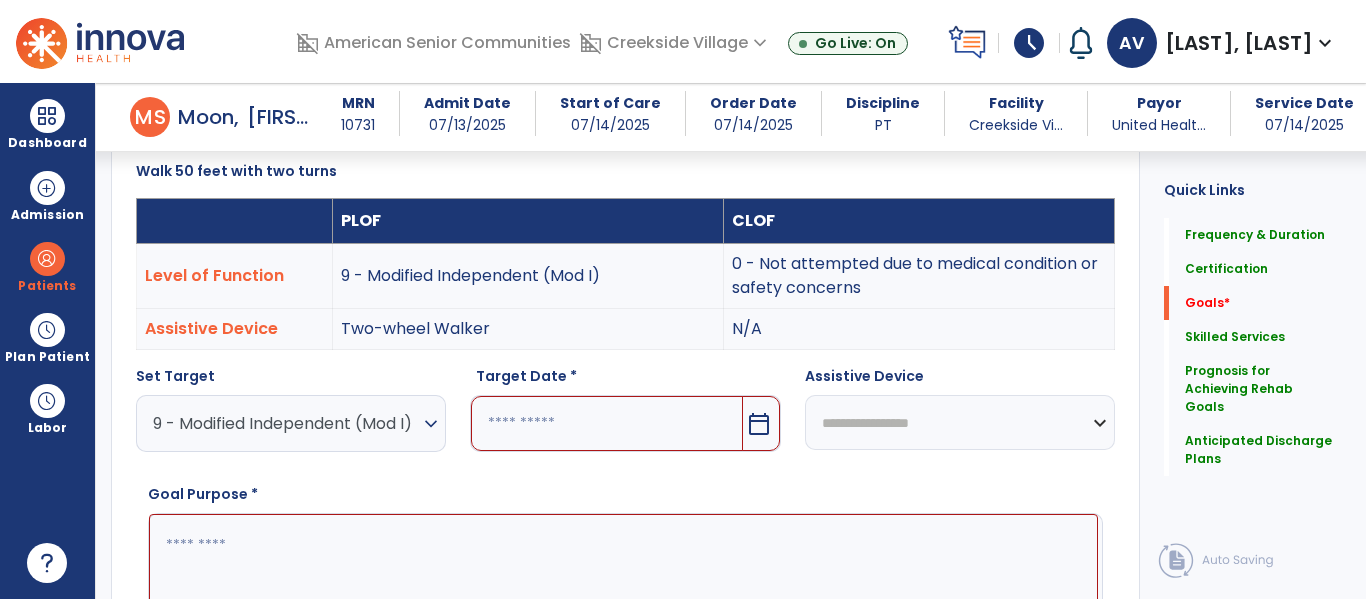 scroll, scrollTop: 816, scrollLeft: 0, axis: vertical 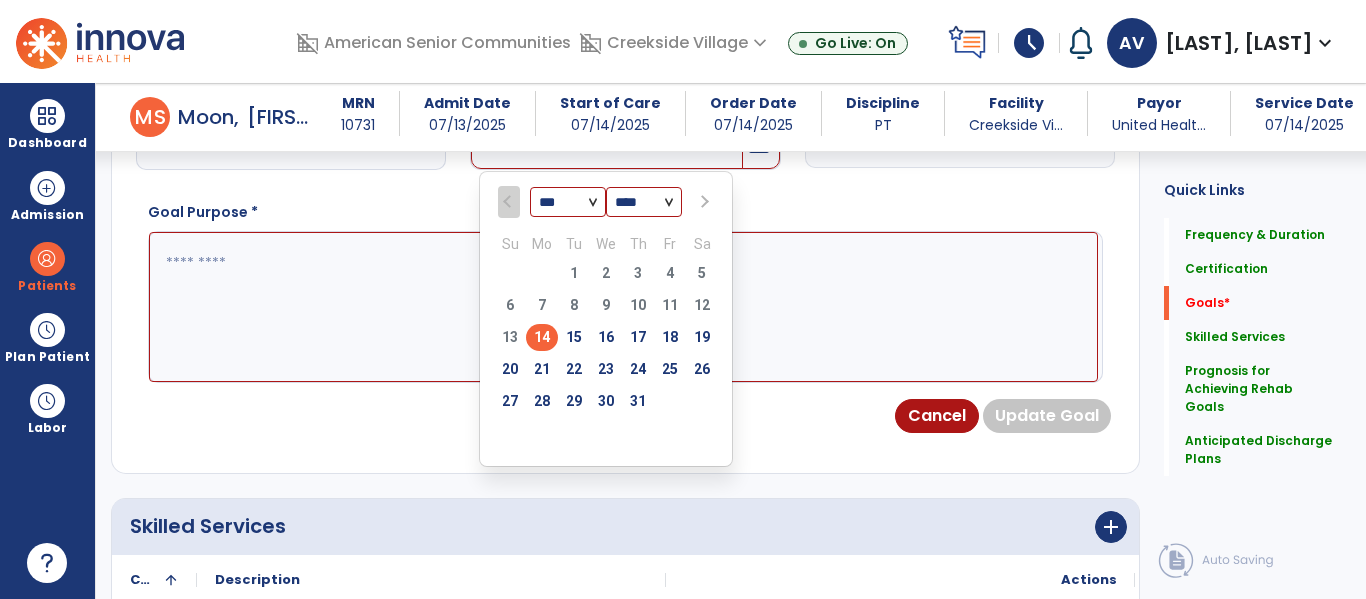 click at bounding box center (704, 202) 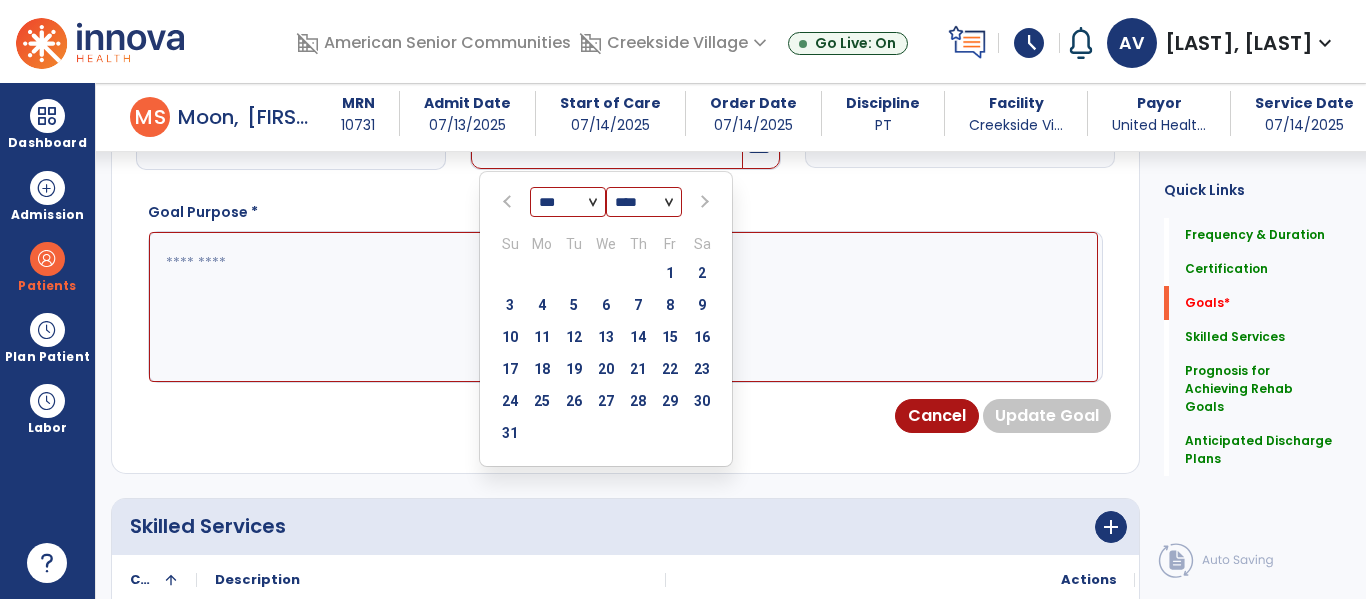 click at bounding box center [704, 202] 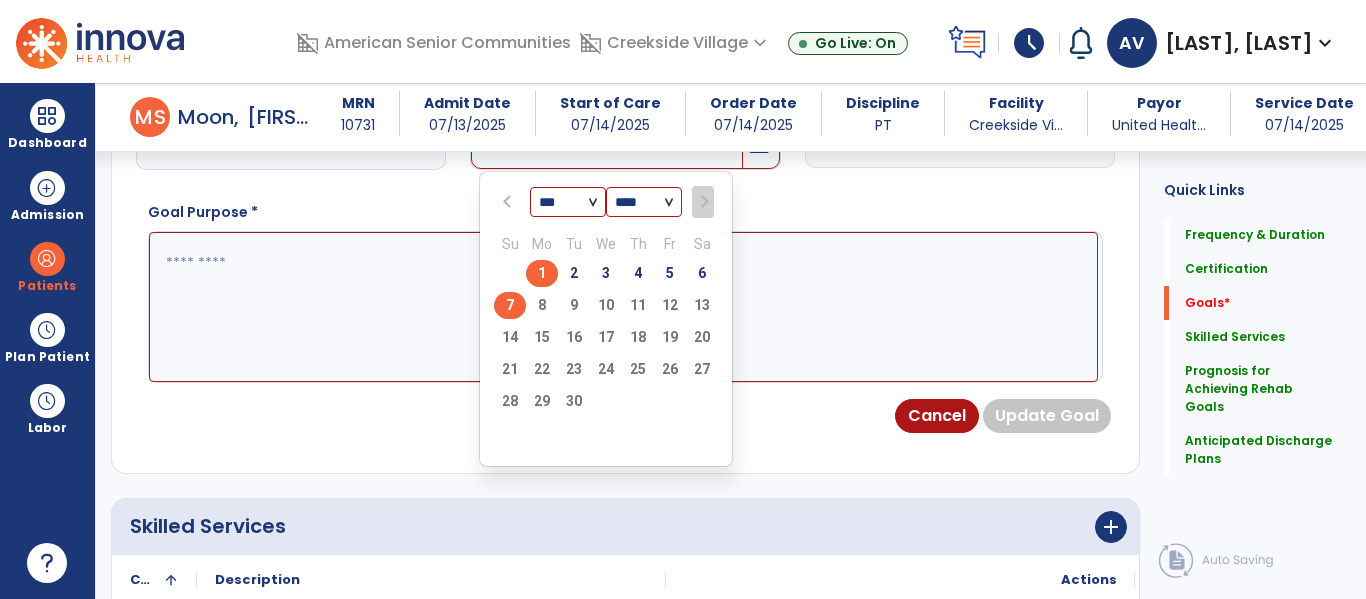 click on "7" at bounding box center (510, 305) 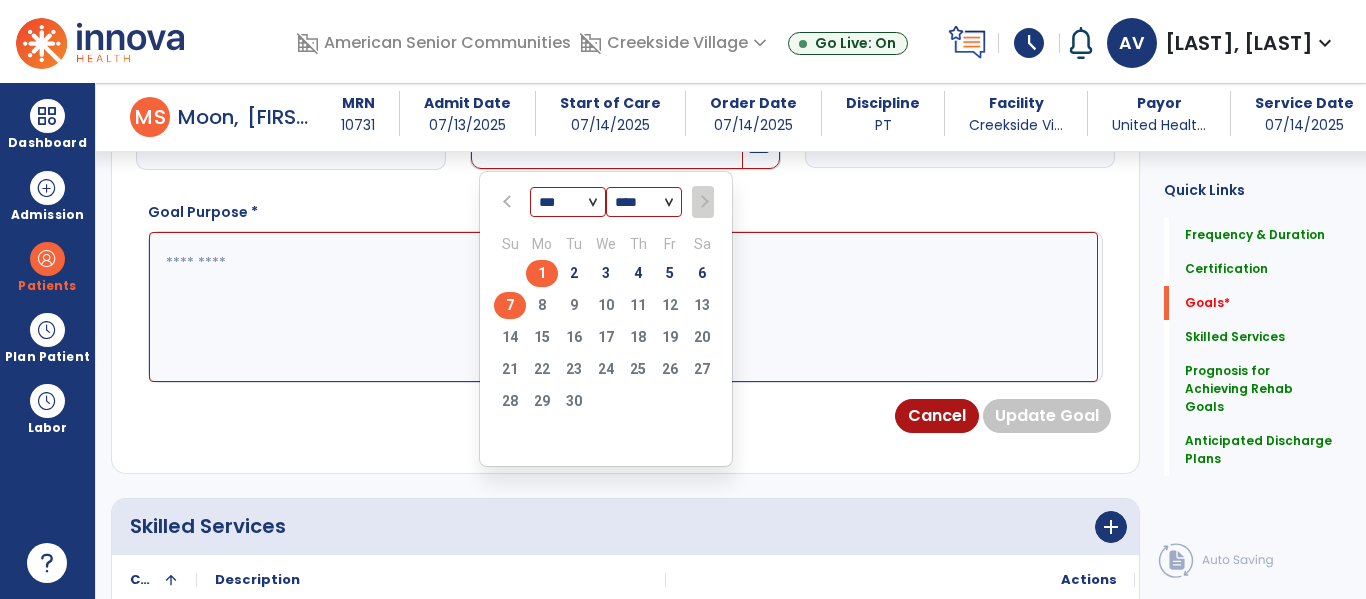 type on "********" 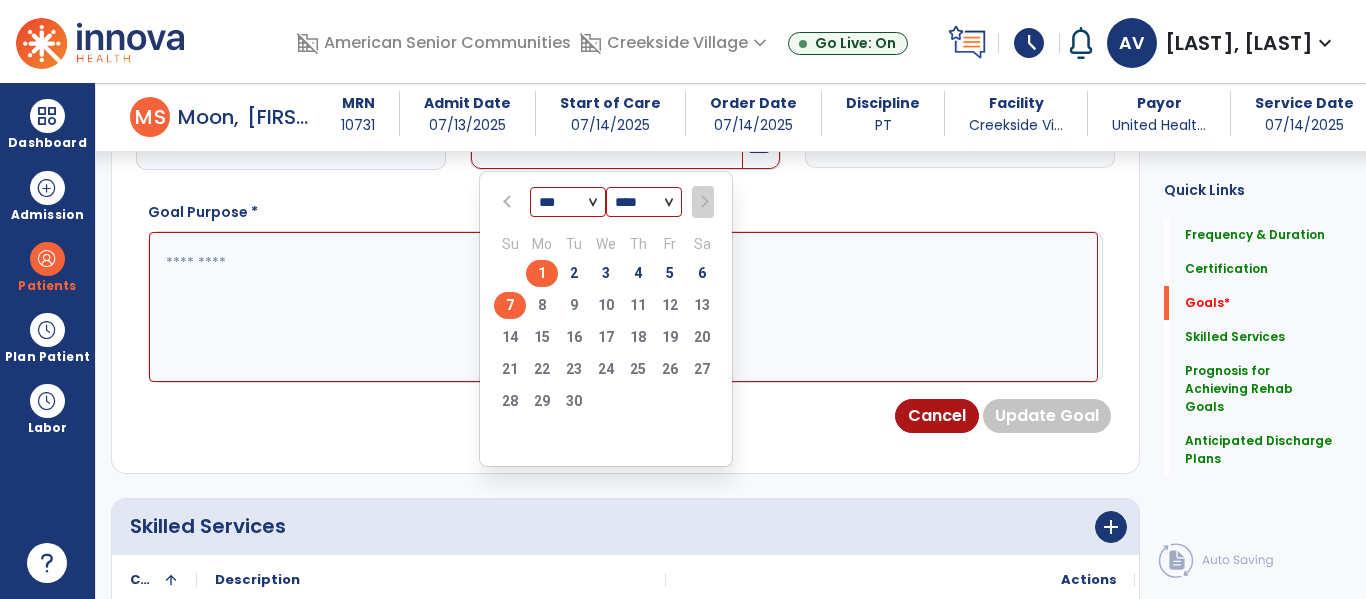 click at bounding box center [623, 307] 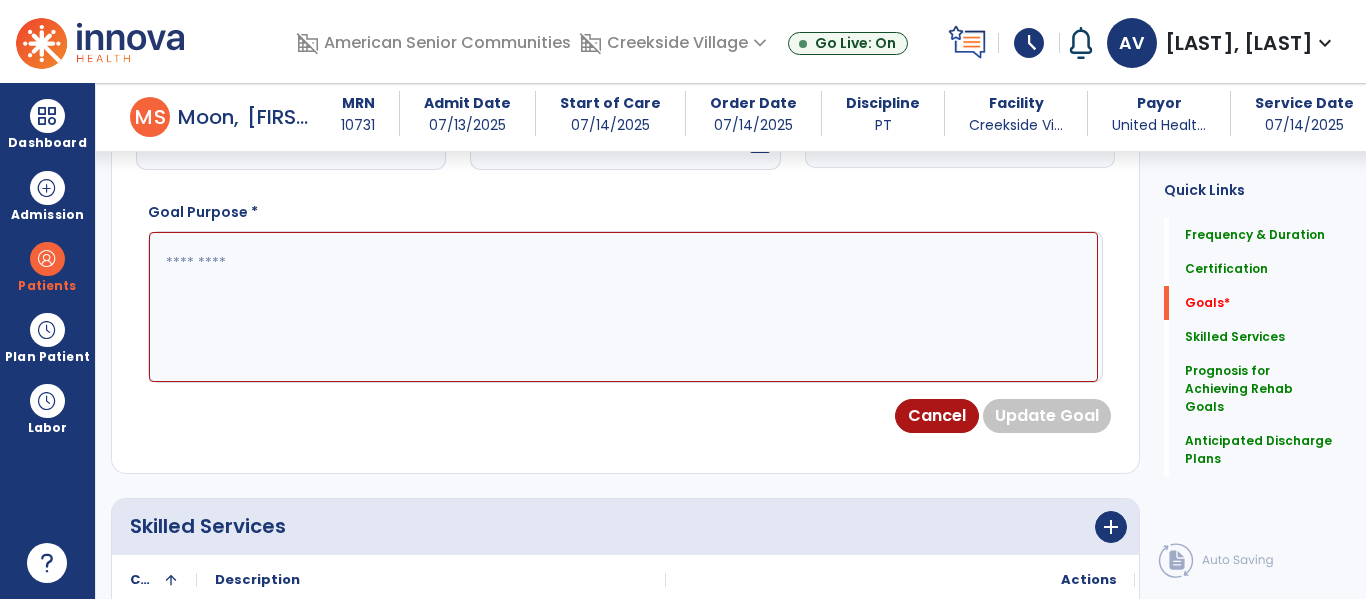 paste on "**********" 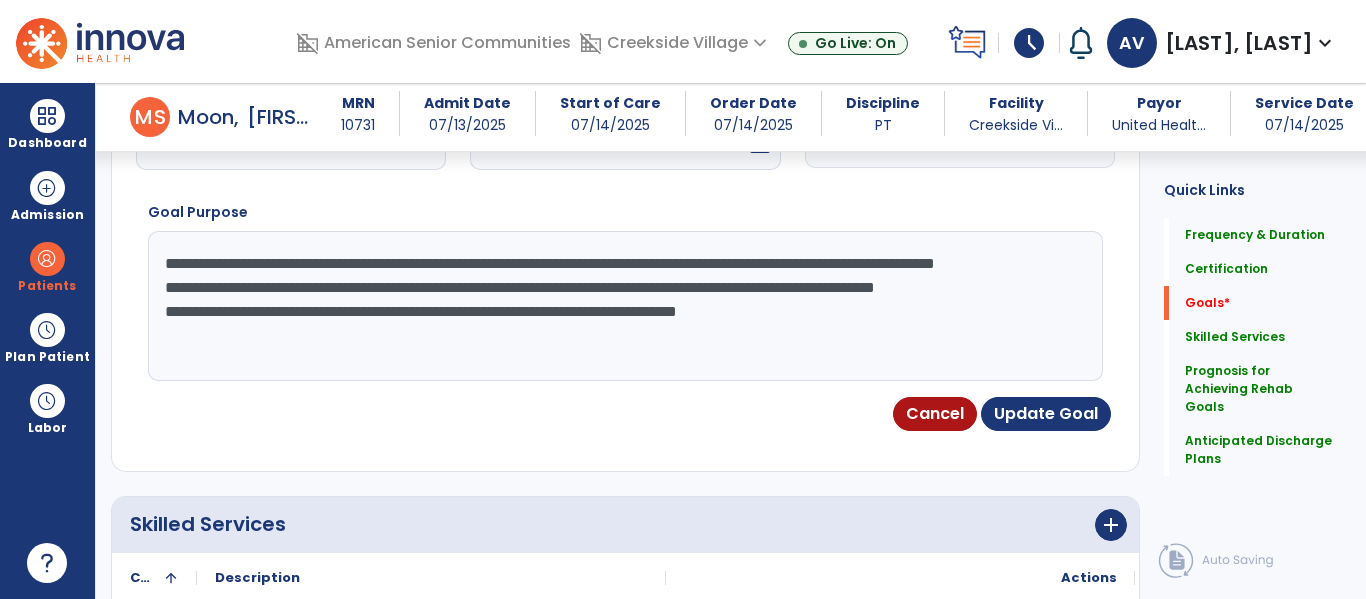click on "**********" at bounding box center (623, 306) 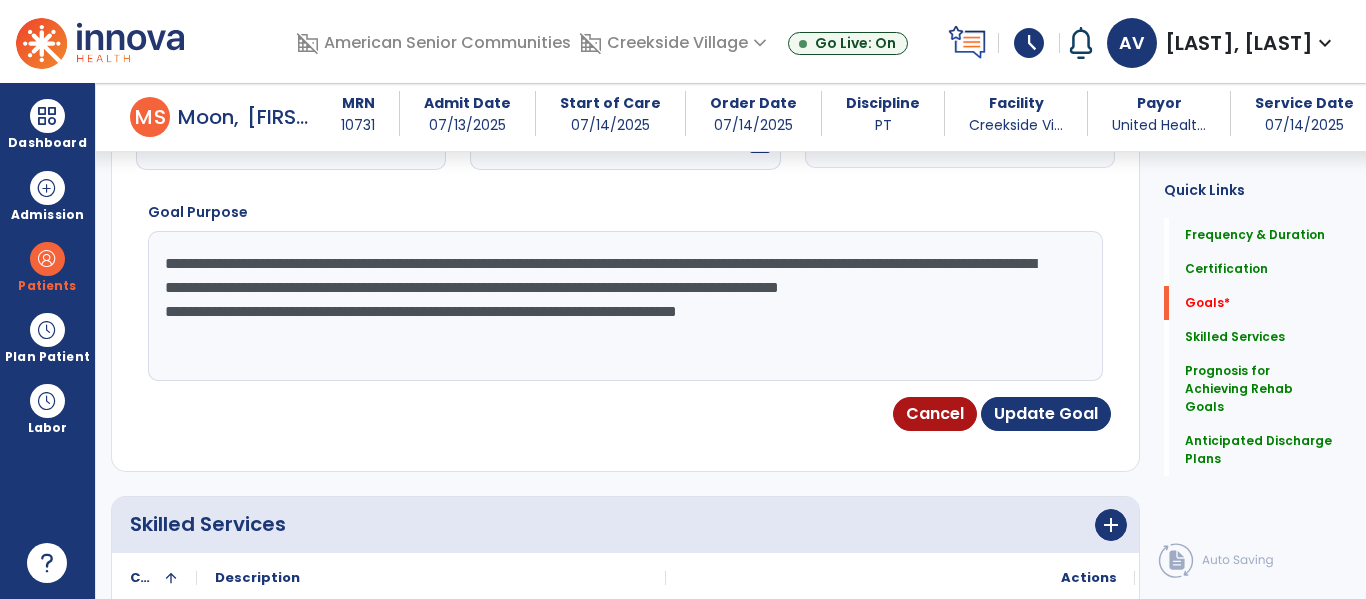 click on "**********" at bounding box center [623, 306] 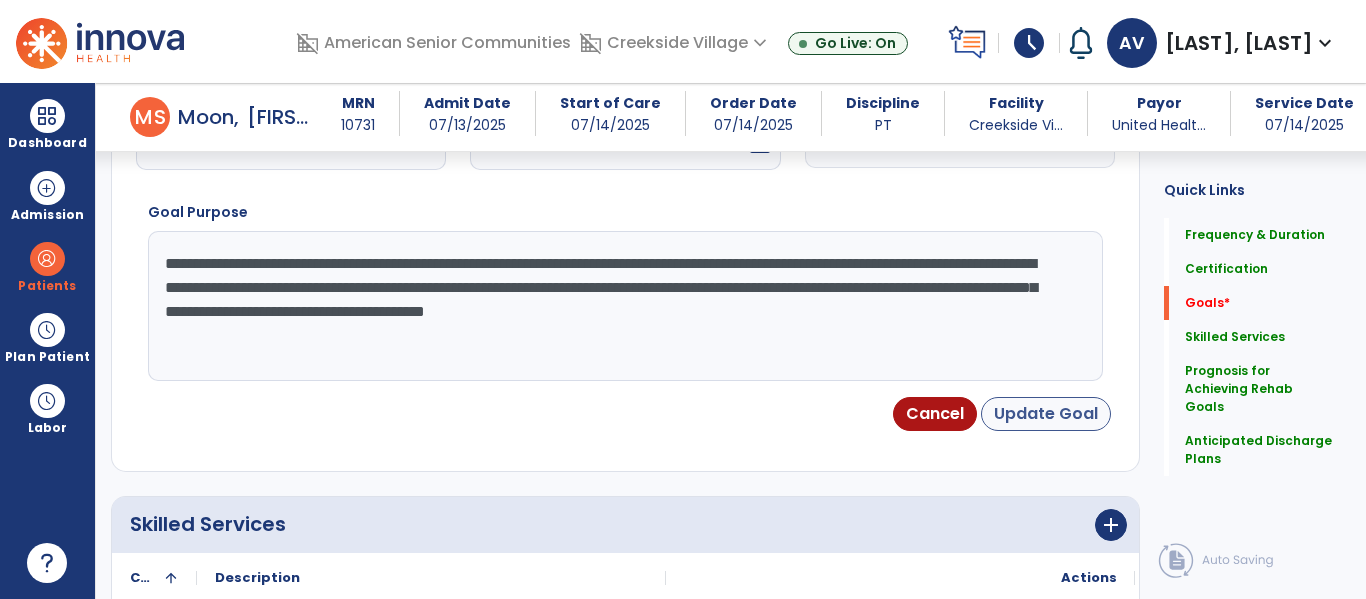 drag, startPoint x: 978, startPoint y: 312, endPoint x: 1065, endPoint y: 401, distance: 124.45883 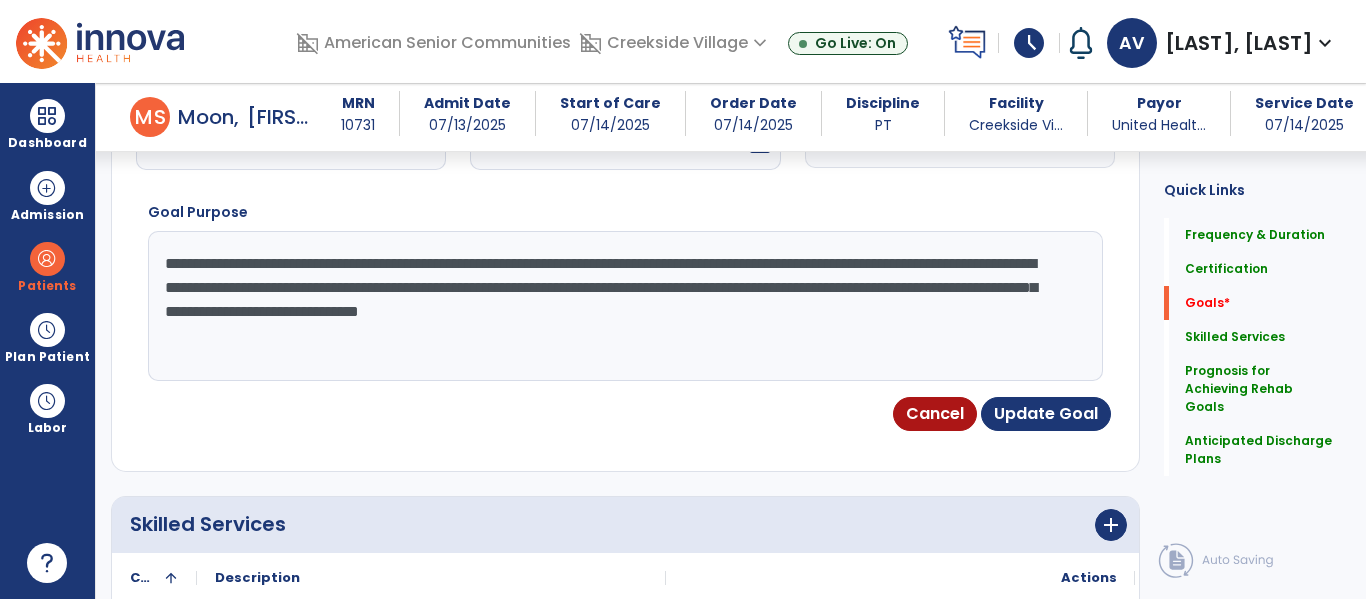 click on "**********" at bounding box center [623, 306] 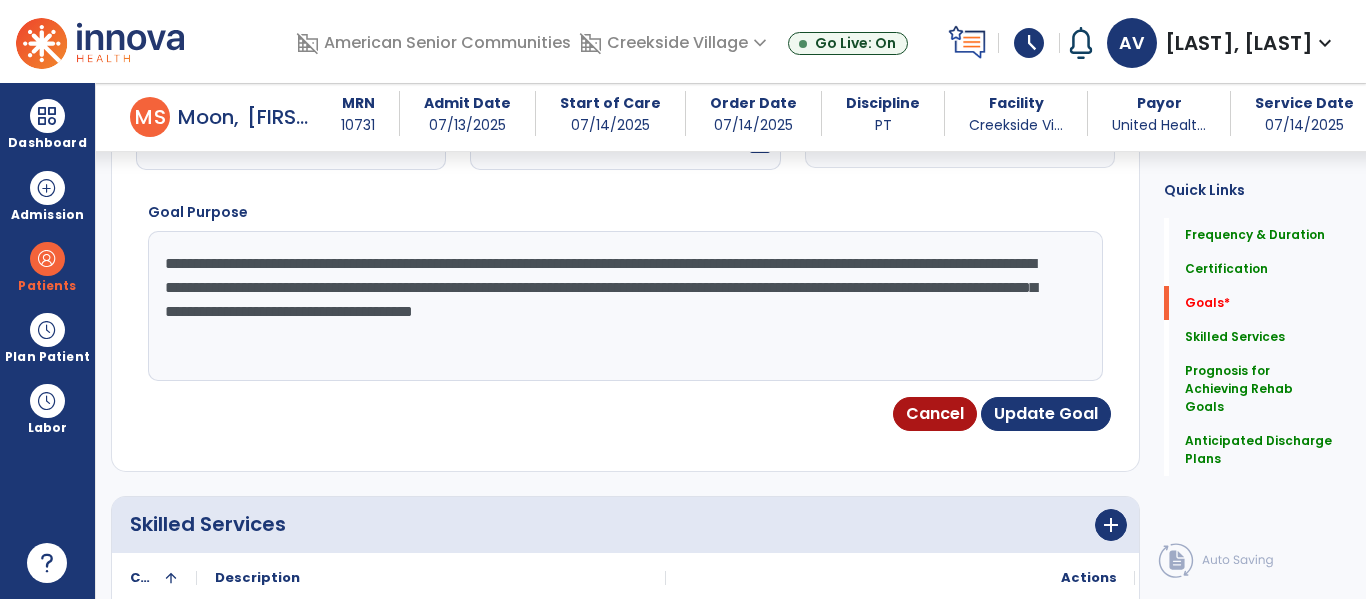 click on "**********" at bounding box center (623, 306) 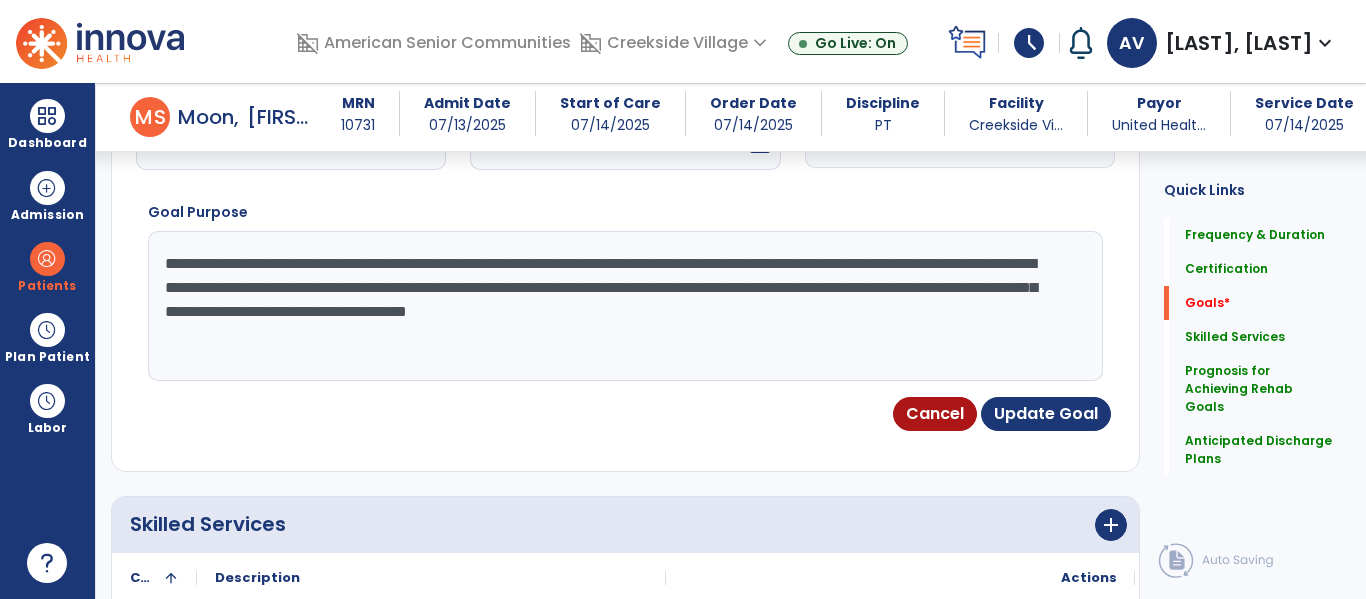 click on "**********" at bounding box center [623, 306] 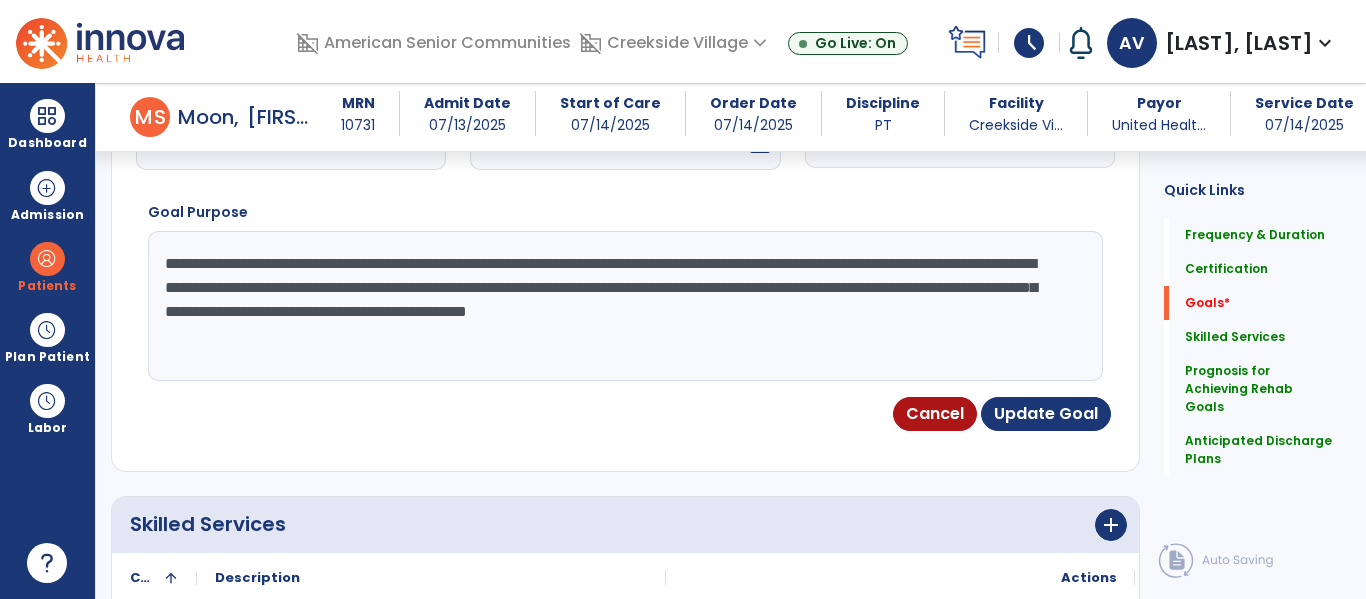 drag, startPoint x: 277, startPoint y: 289, endPoint x: 911, endPoint y: 262, distance: 634.57465 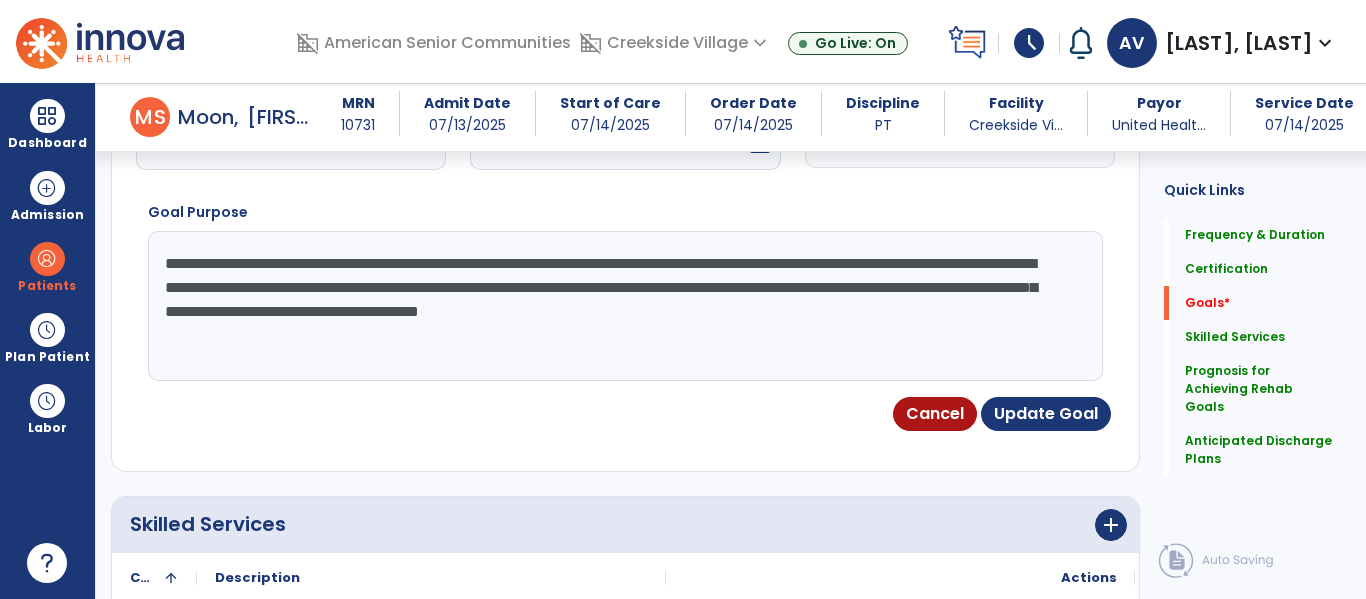 click on "**********" at bounding box center (623, 306) 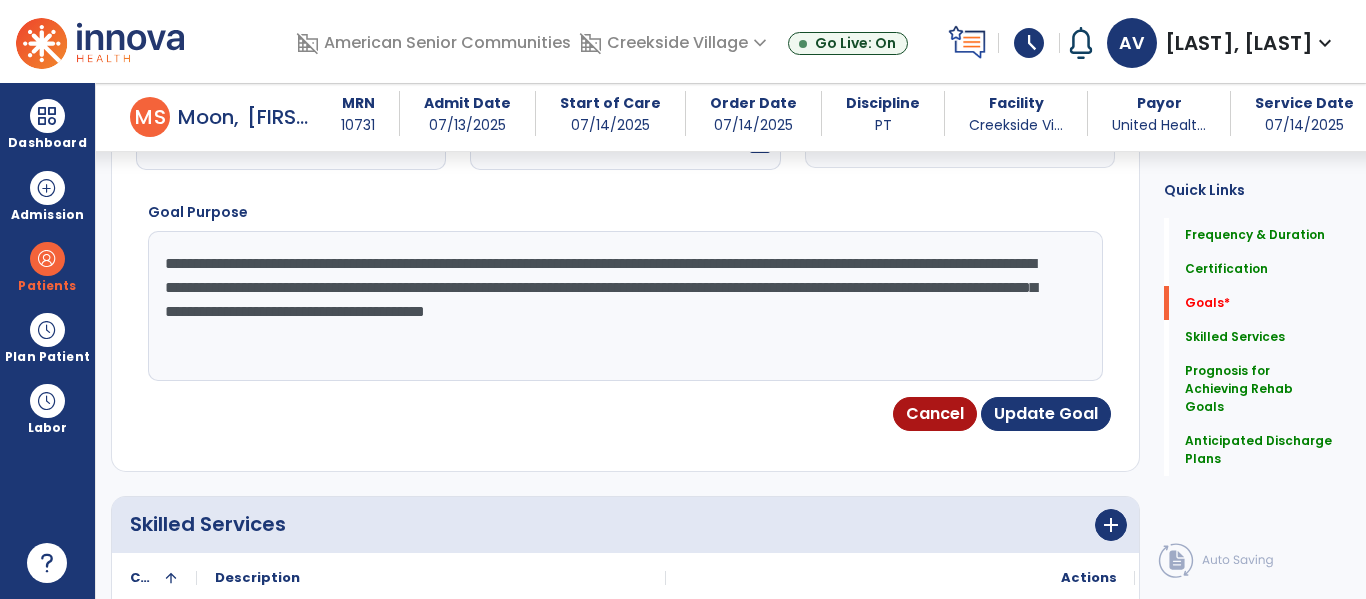 click on "**********" at bounding box center (623, 306) 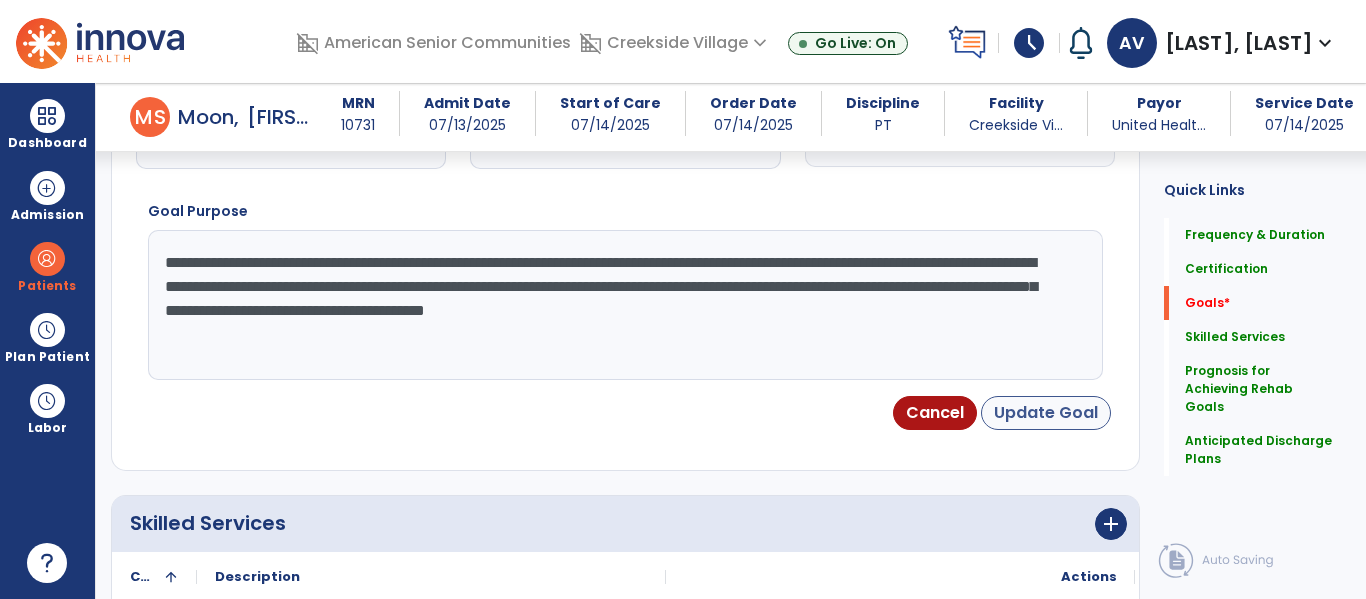 type on "**********" 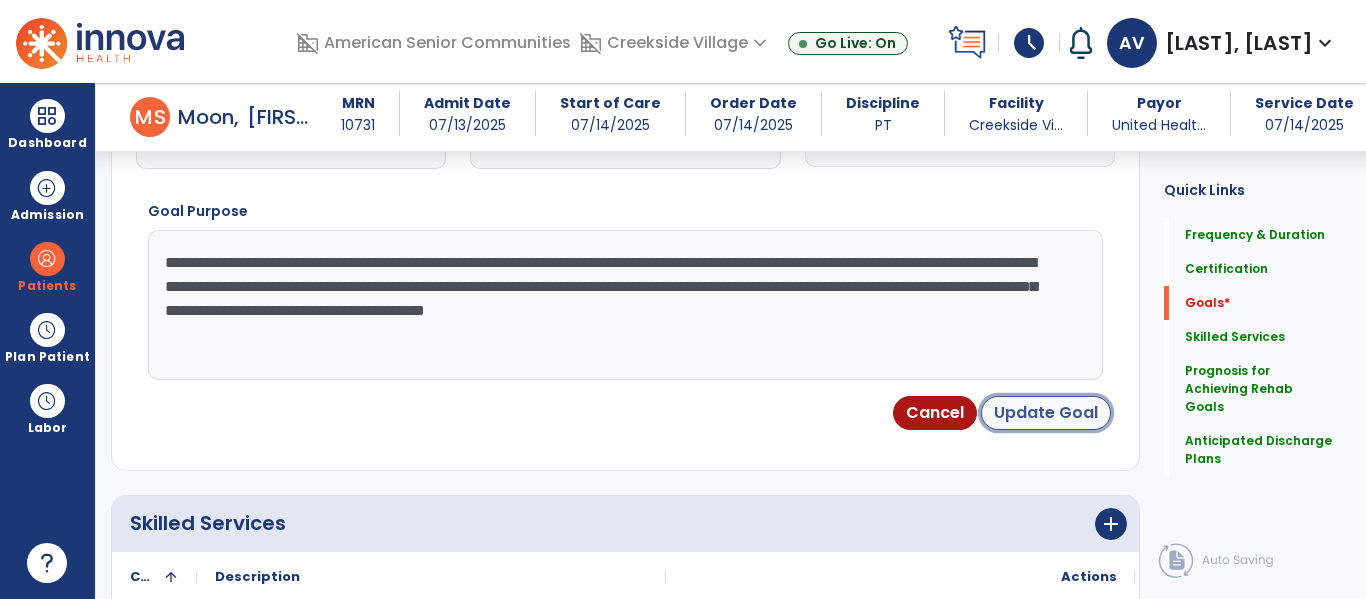 click on "Update Goal" at bounding box center [1046, 413] 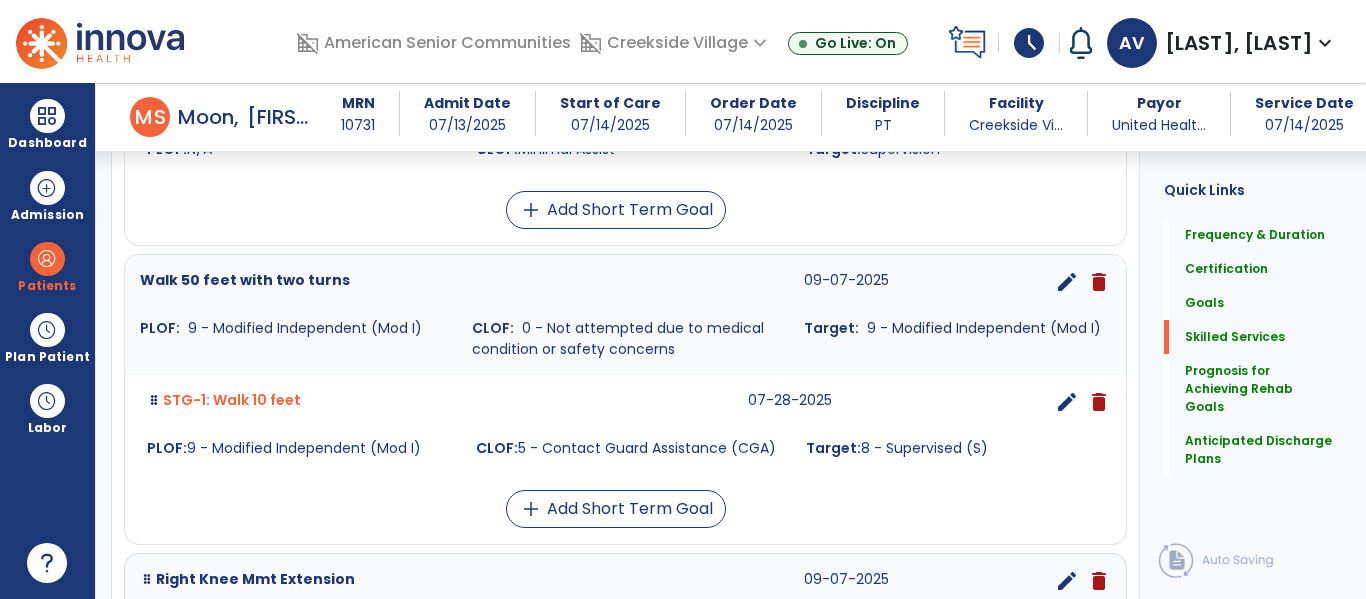scroll, scrollTop: 0, scrollLeft: 0, axis: both 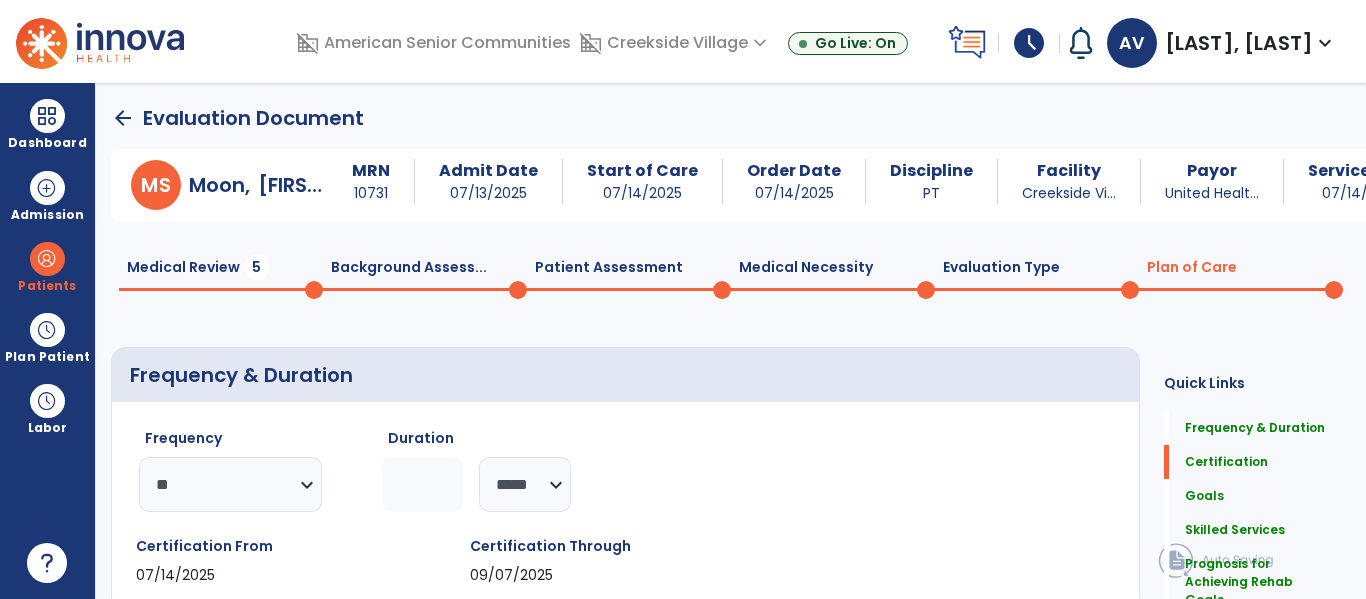 click on "Medical Review  5" 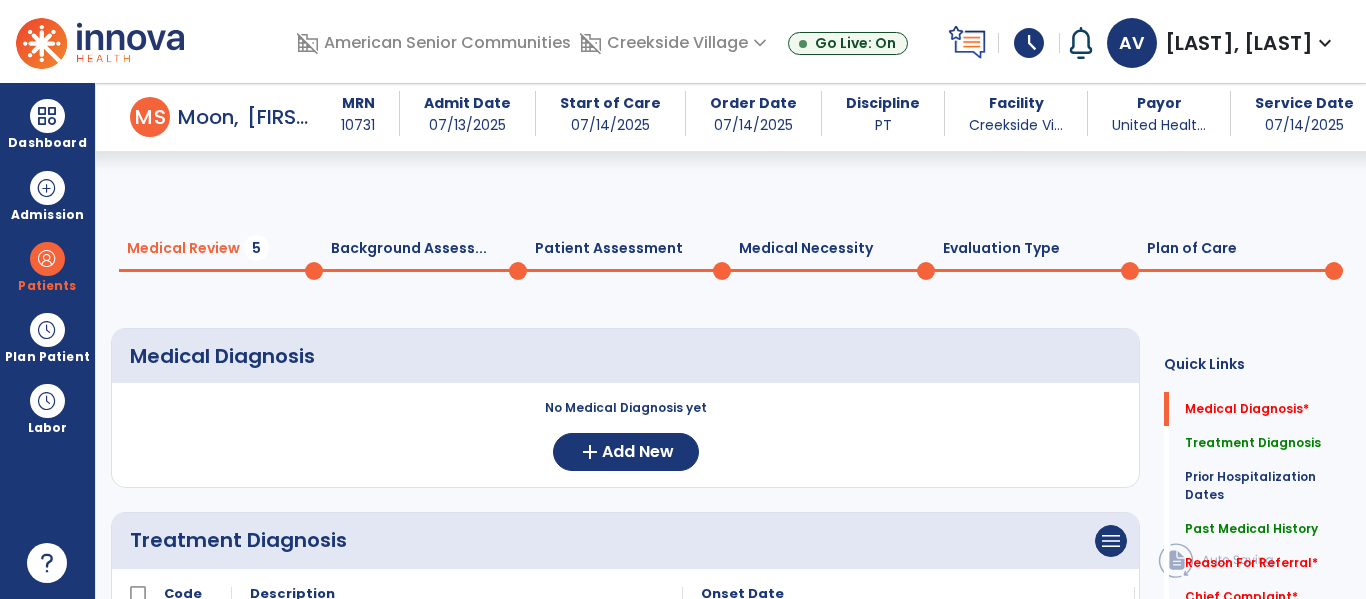 scroll, scrollTop: 150, scrollLeft: 0, axis: vertical 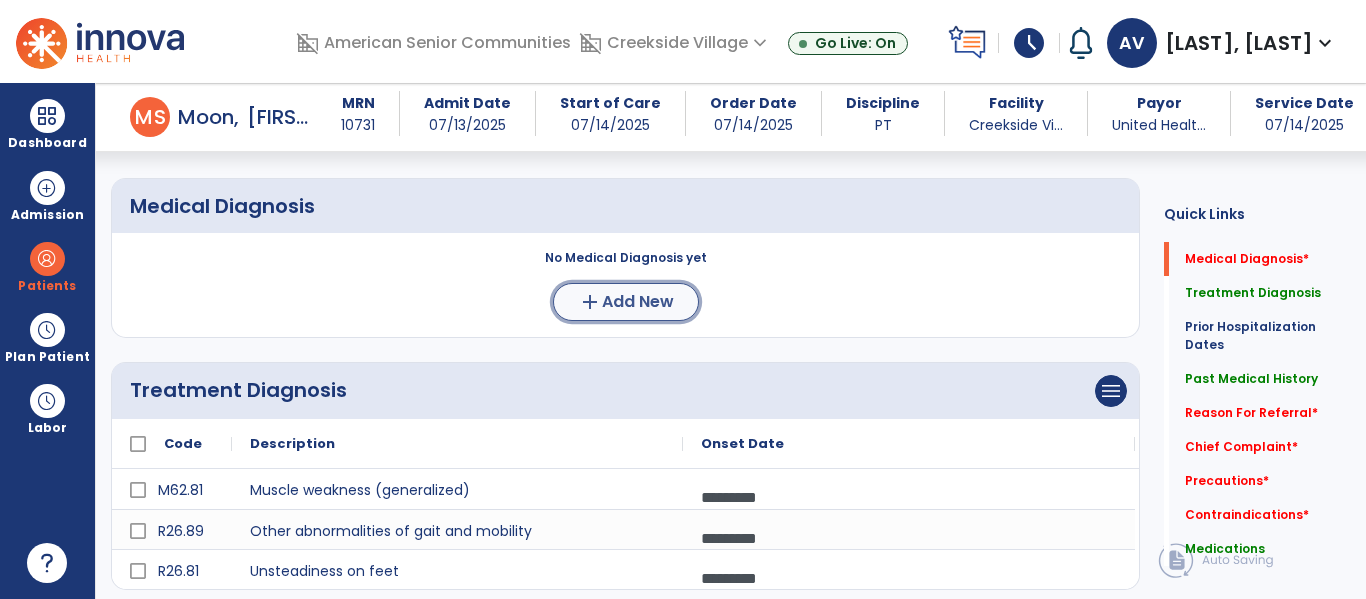 click on "add" 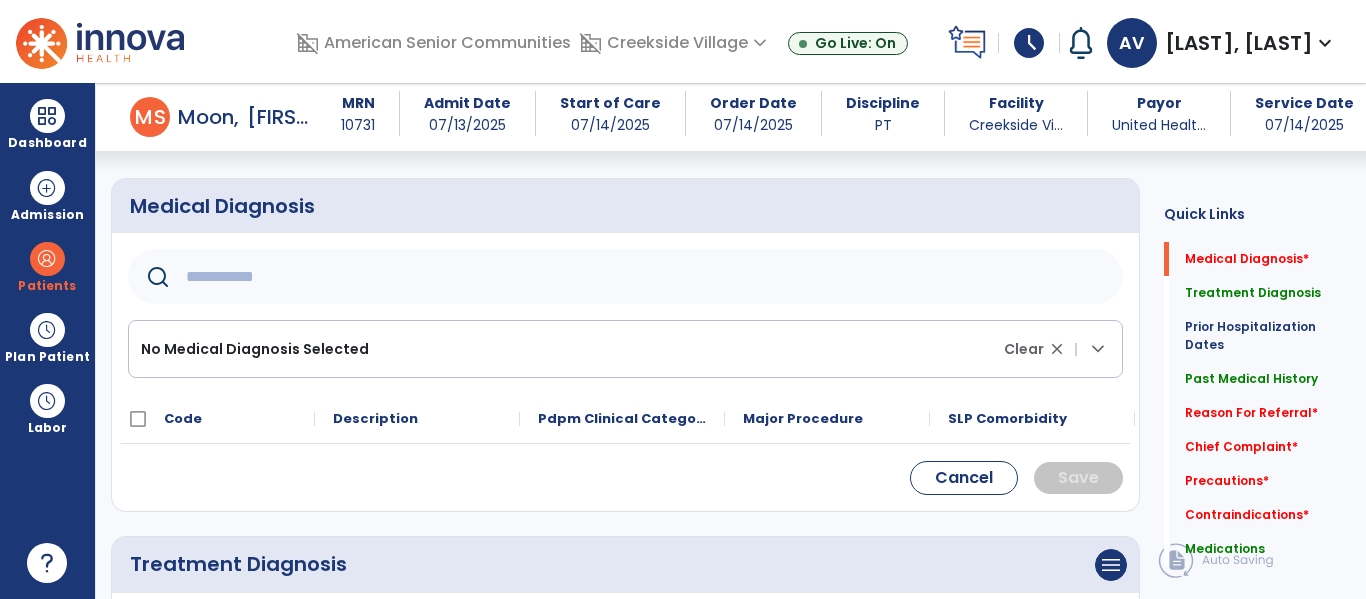 click 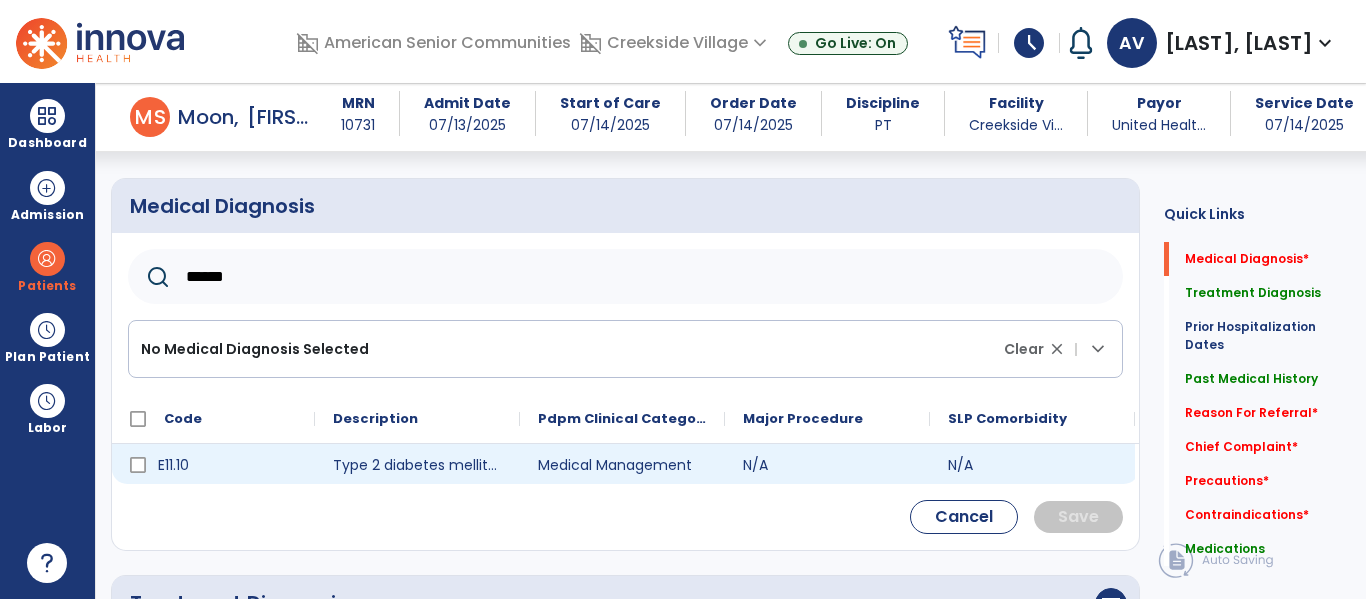 type on "******" 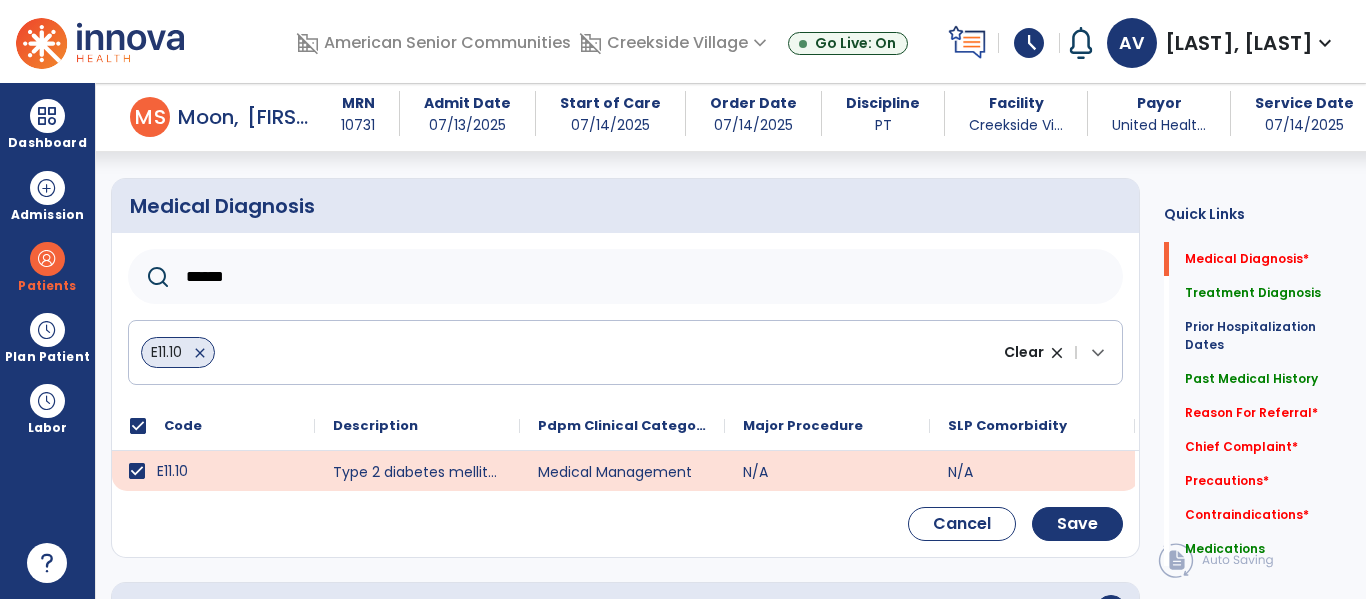 click on "close" 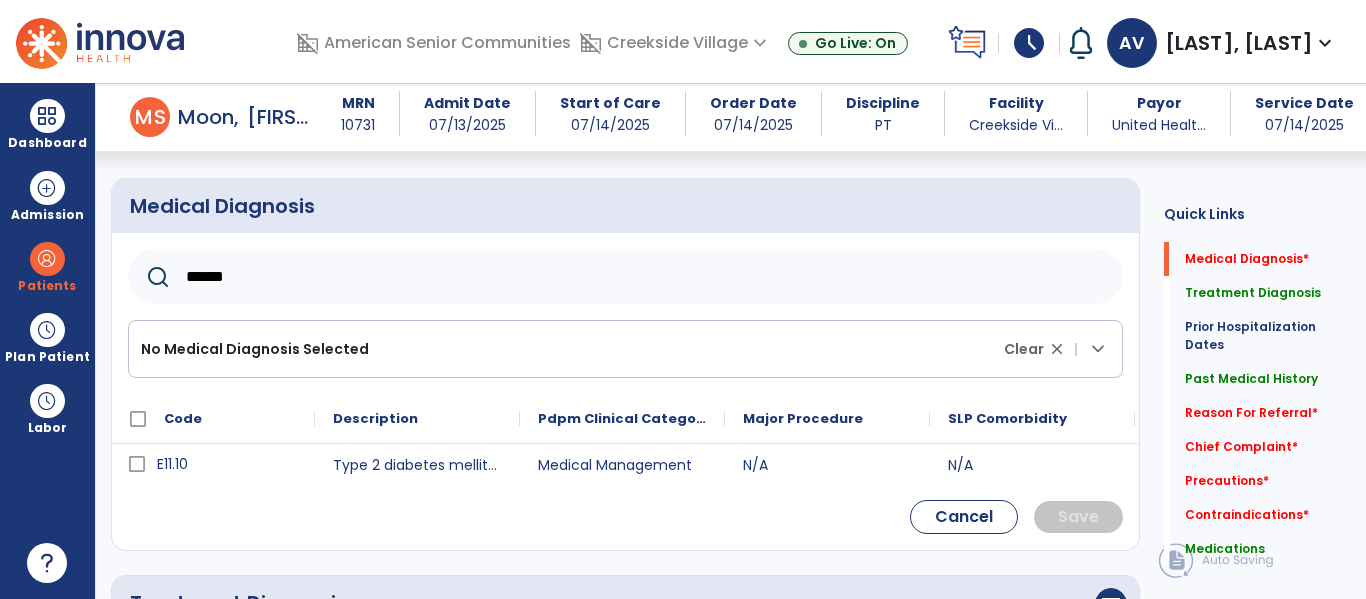 drag, startPoint x: 242, startPoint y: 270, endPoint x: 157, endPoint y: 278, distance: 85.37564 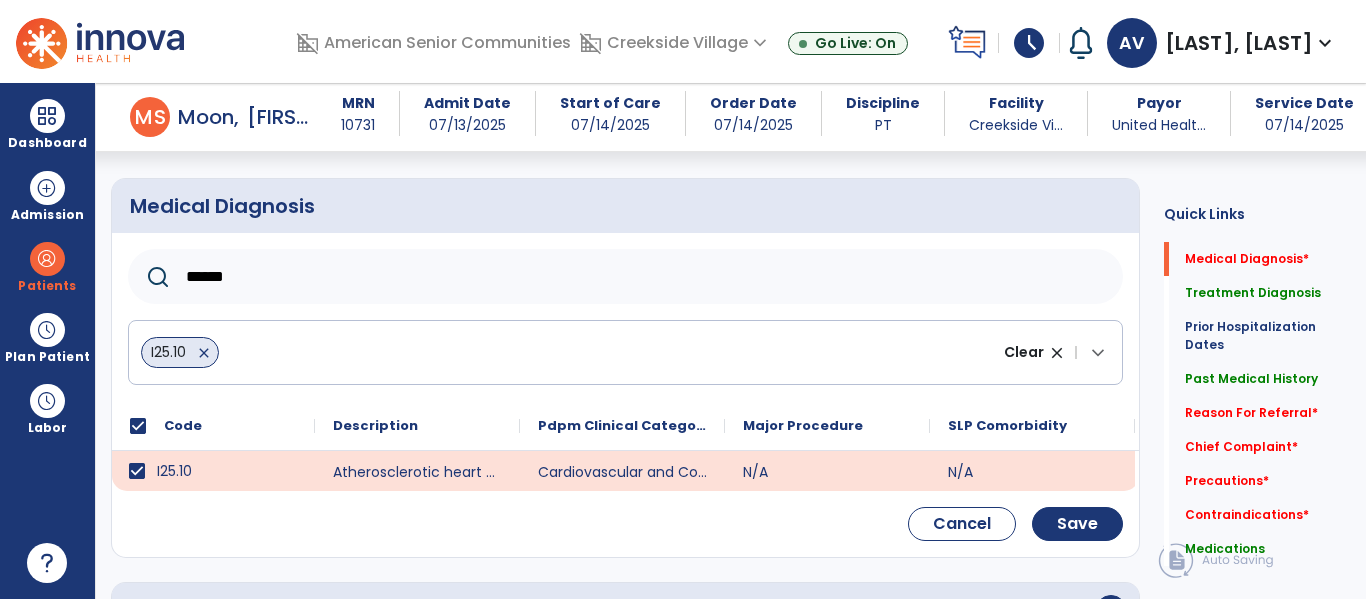 drag, startPoint x: 253, startPoint y: 277, endPoint x: 139, endPoint y: 278, distance: 114.00439 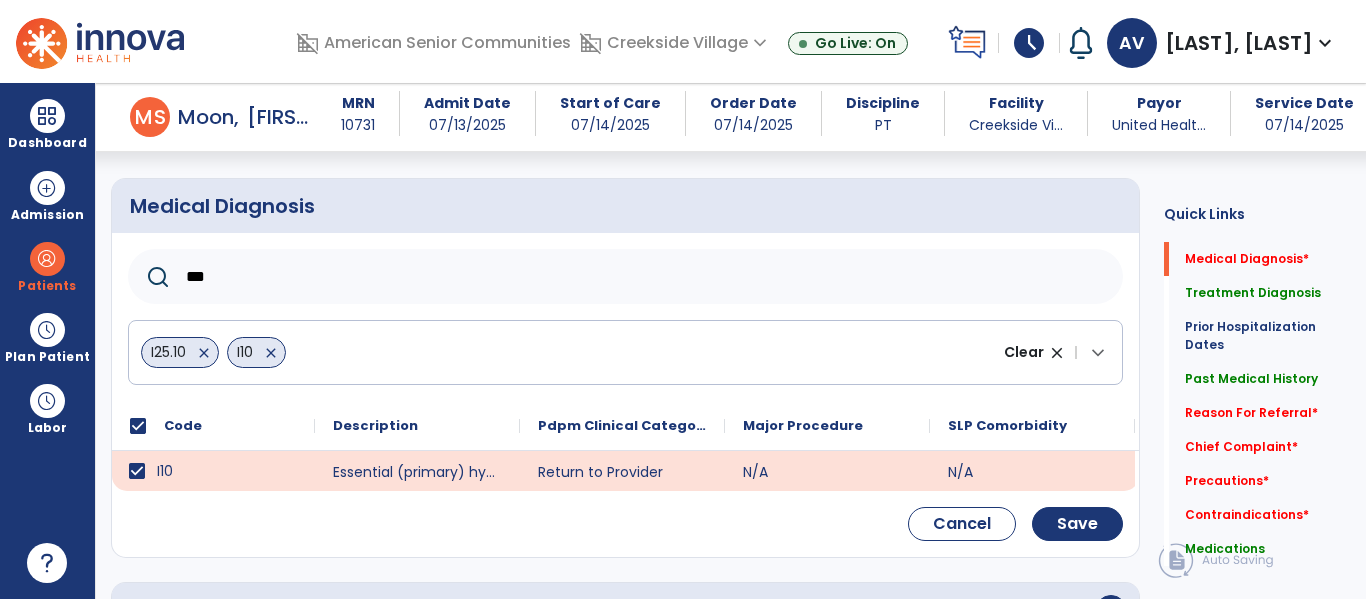 drag, startPoint x: 237, startPoint y: 276, endPoint x: 159, endPoint y: 273, distance: 78.05767 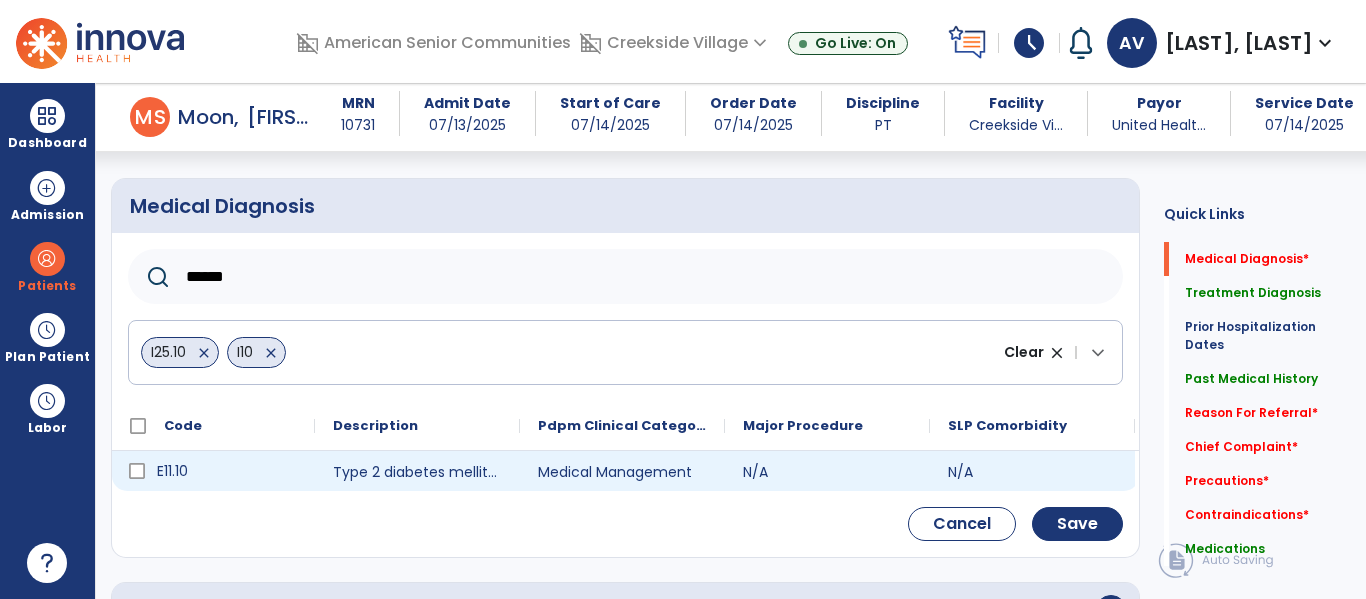 type on "******" 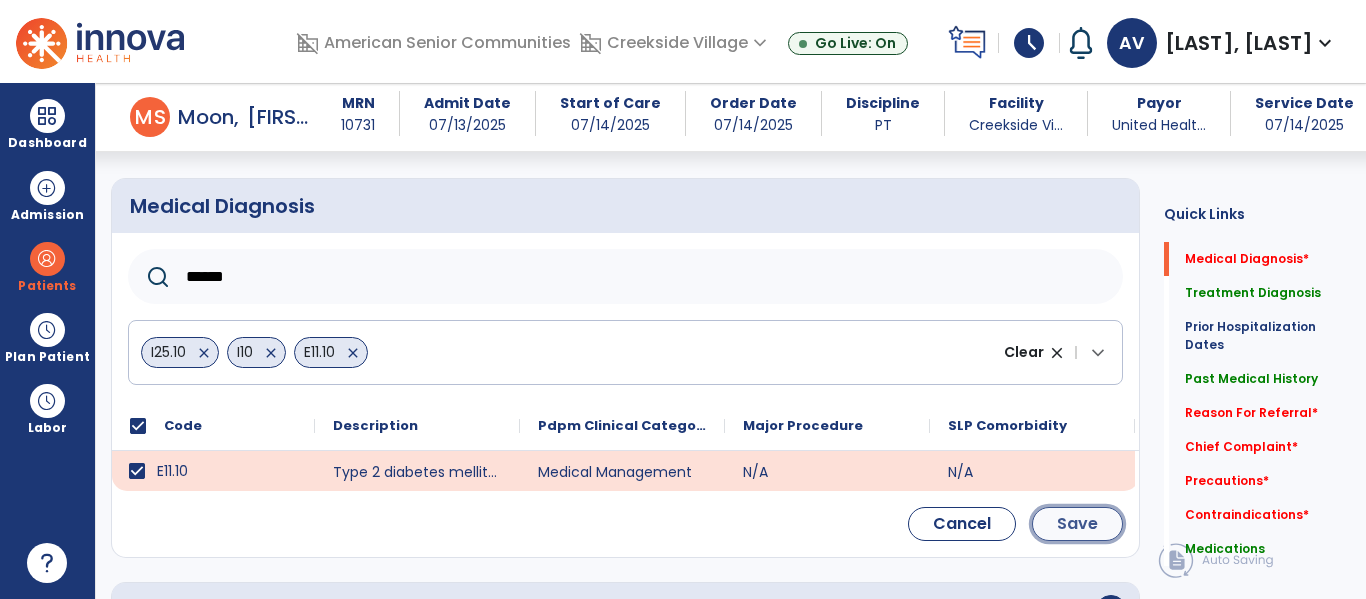 click on "Save" 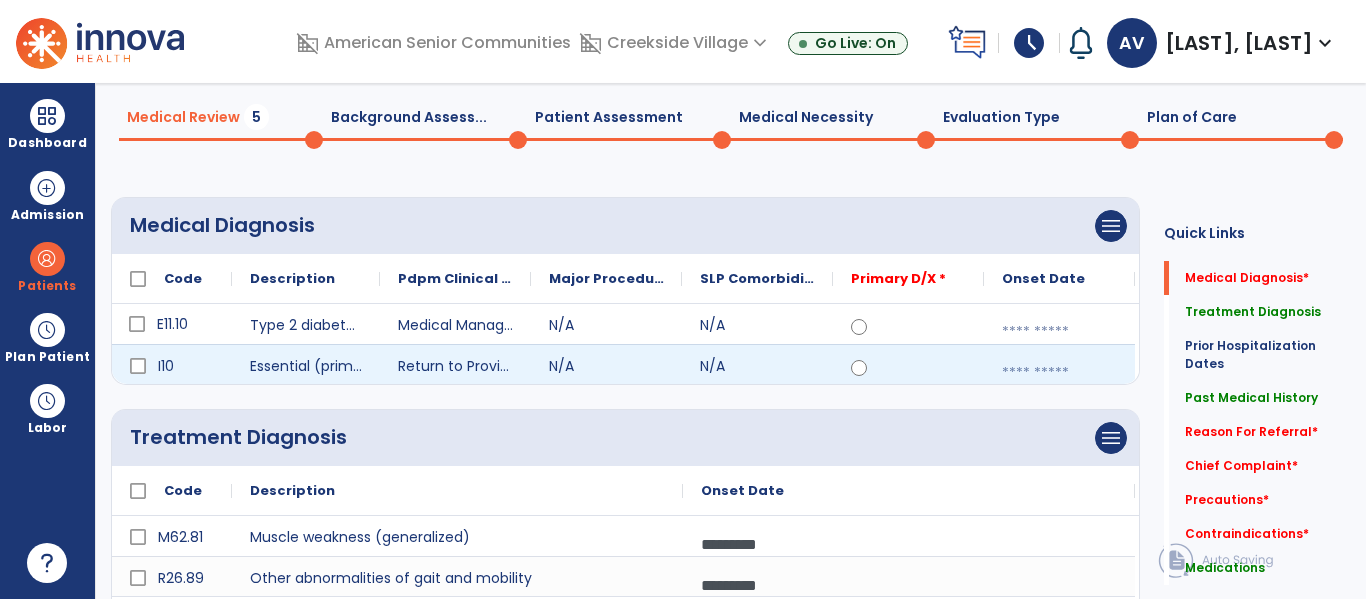 scroll, scrollTop: 12, scrollLeft: 0, axis: vertical 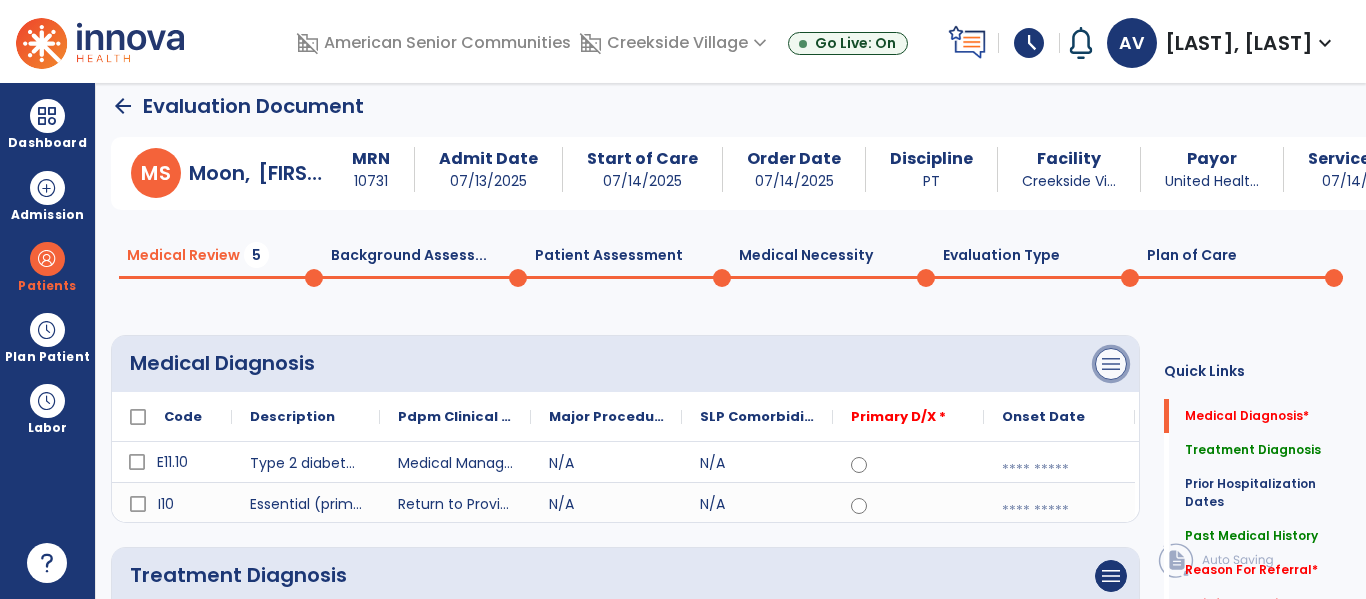 click on "menu" at bounding box center (1111, 364) 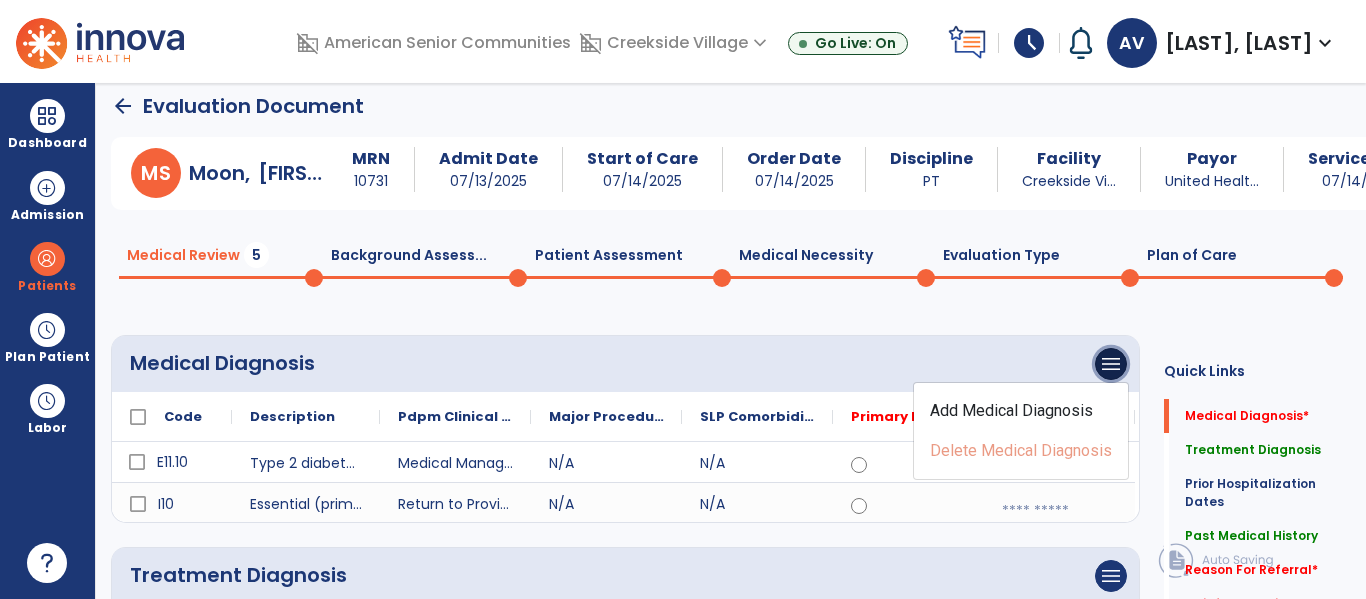 scroll, scrollTop: 0, scrollLeft: 0, axis: both 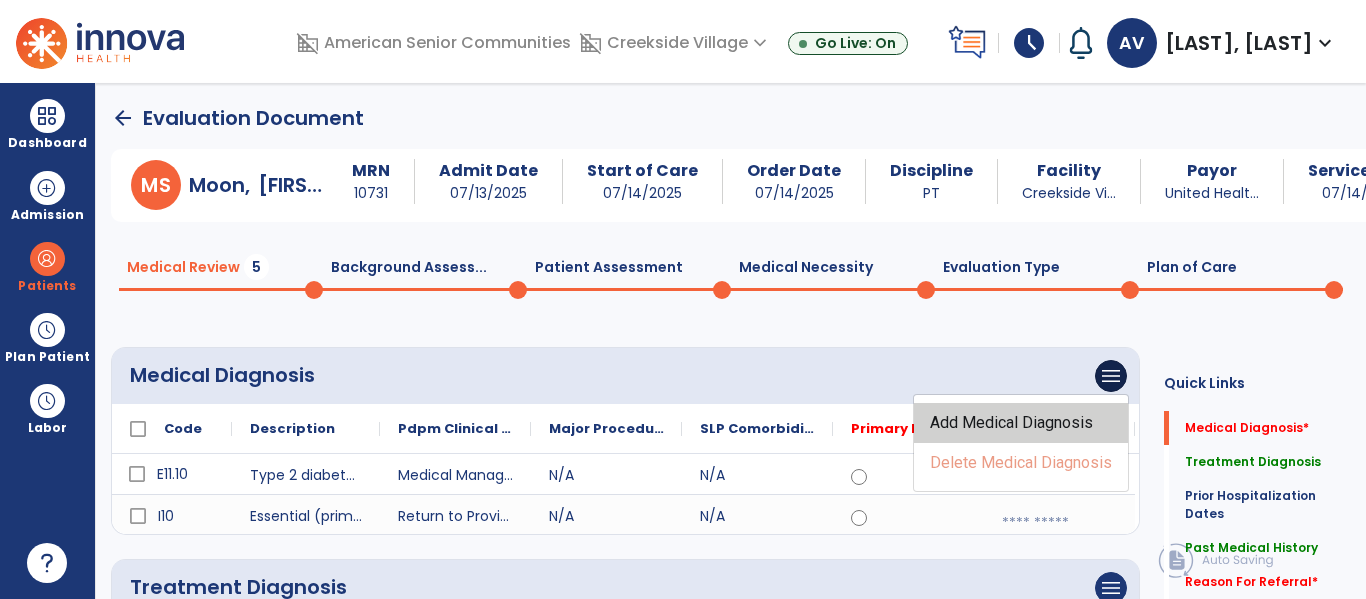 click on "Add Medical Diagnosis" 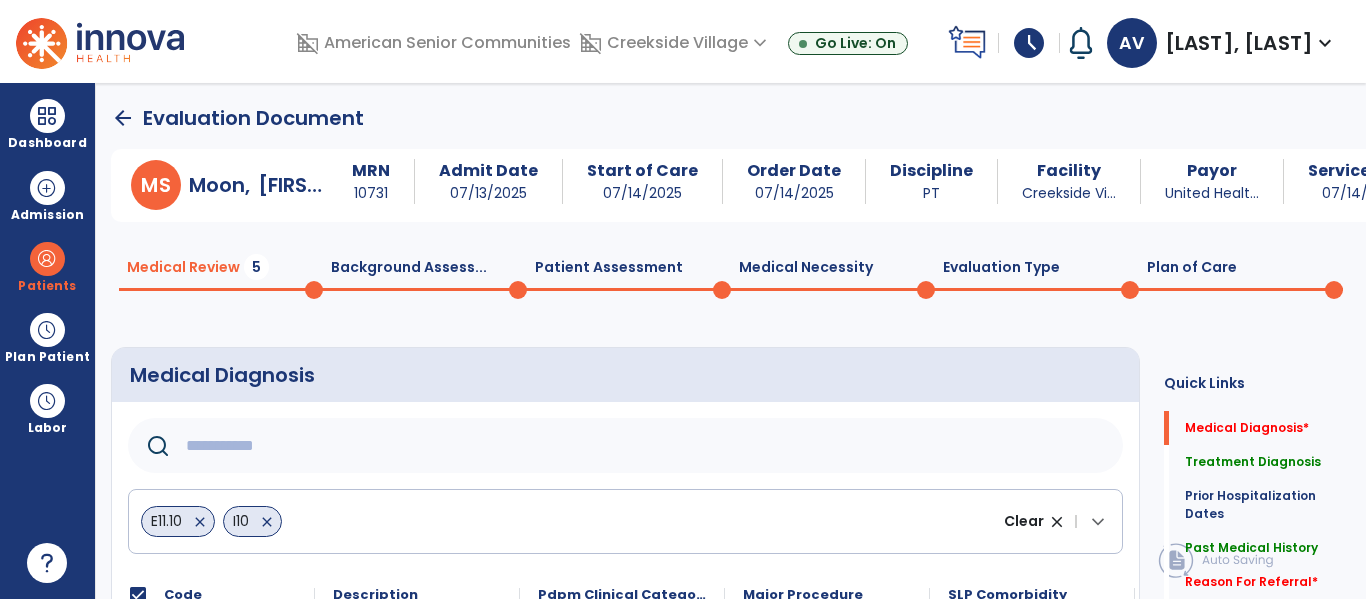 click 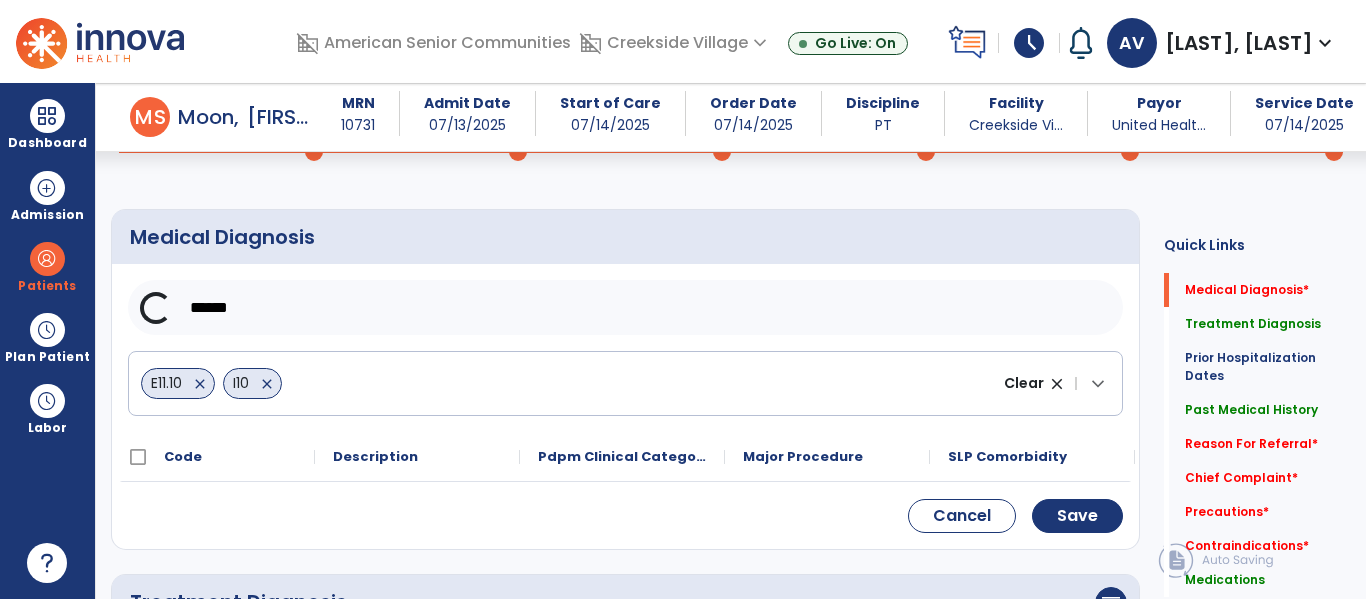 scroll, scrollTop: 120, scrollLeft: 0, axis: vertical 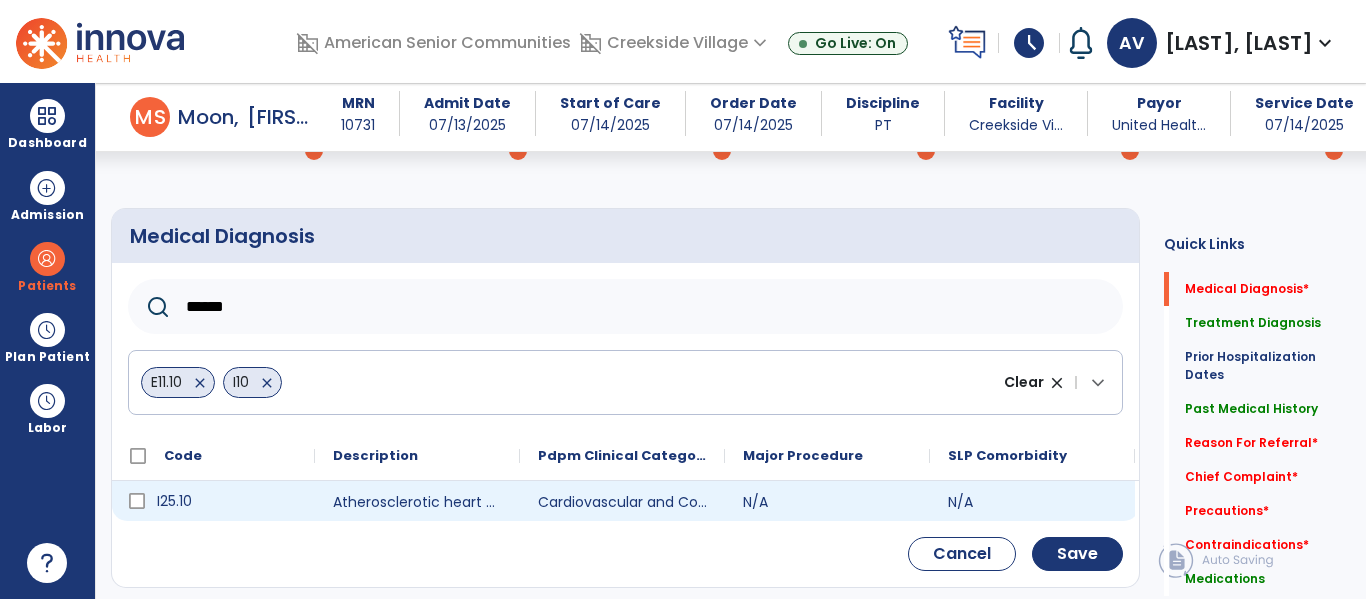 type on "******" 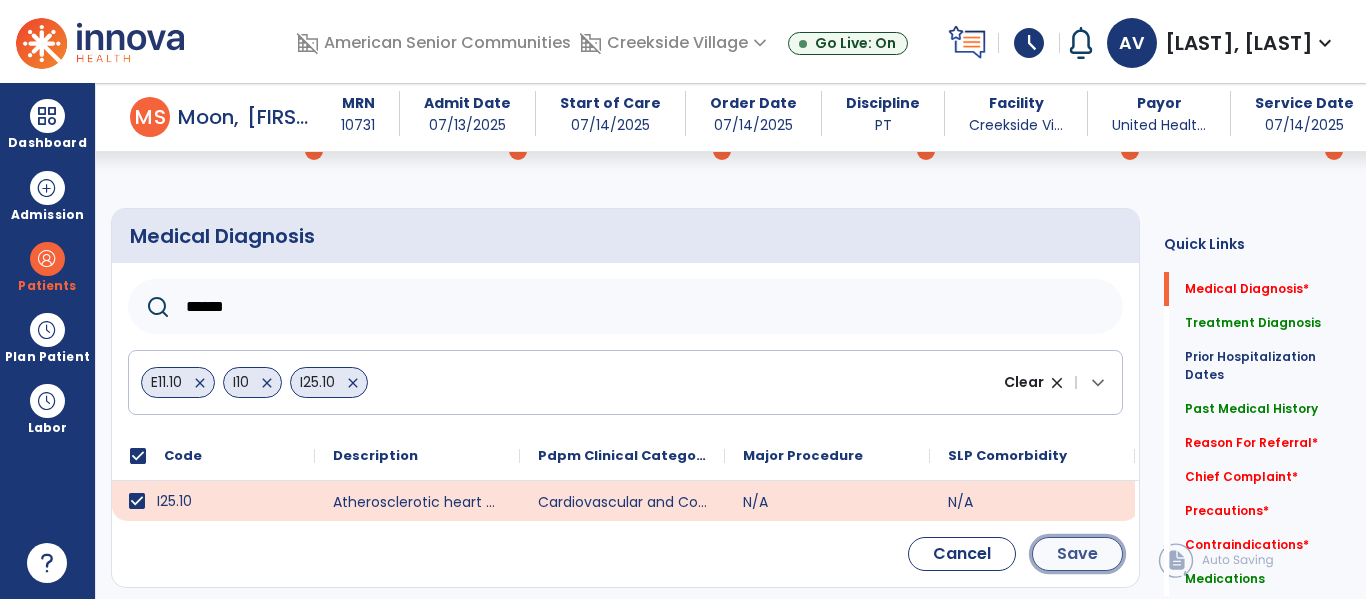 click on "Save" 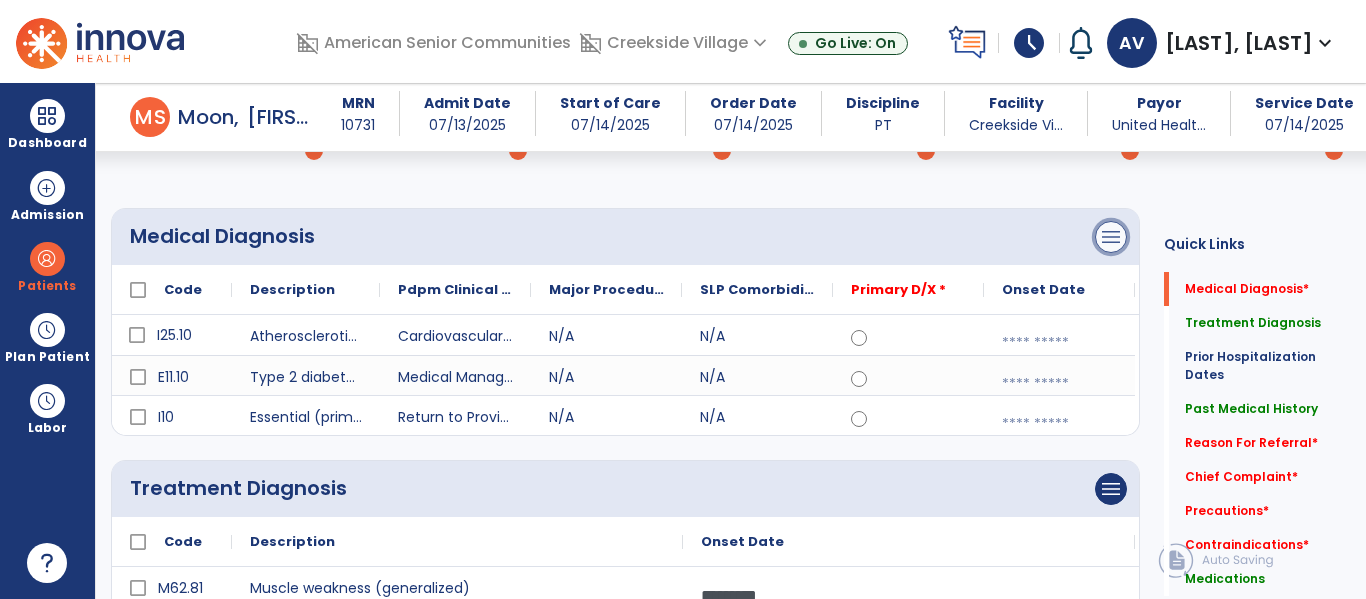 click on "menu" at bounding box center [1111, 237] 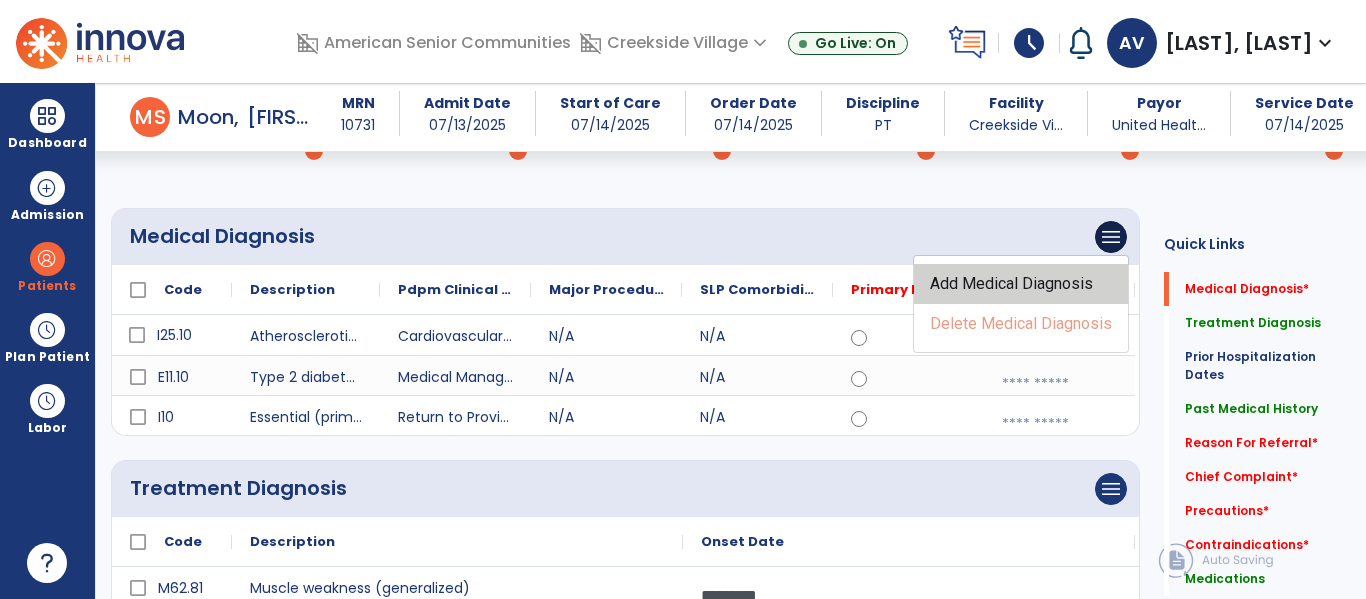 click on "Add Medical Diagnosis" 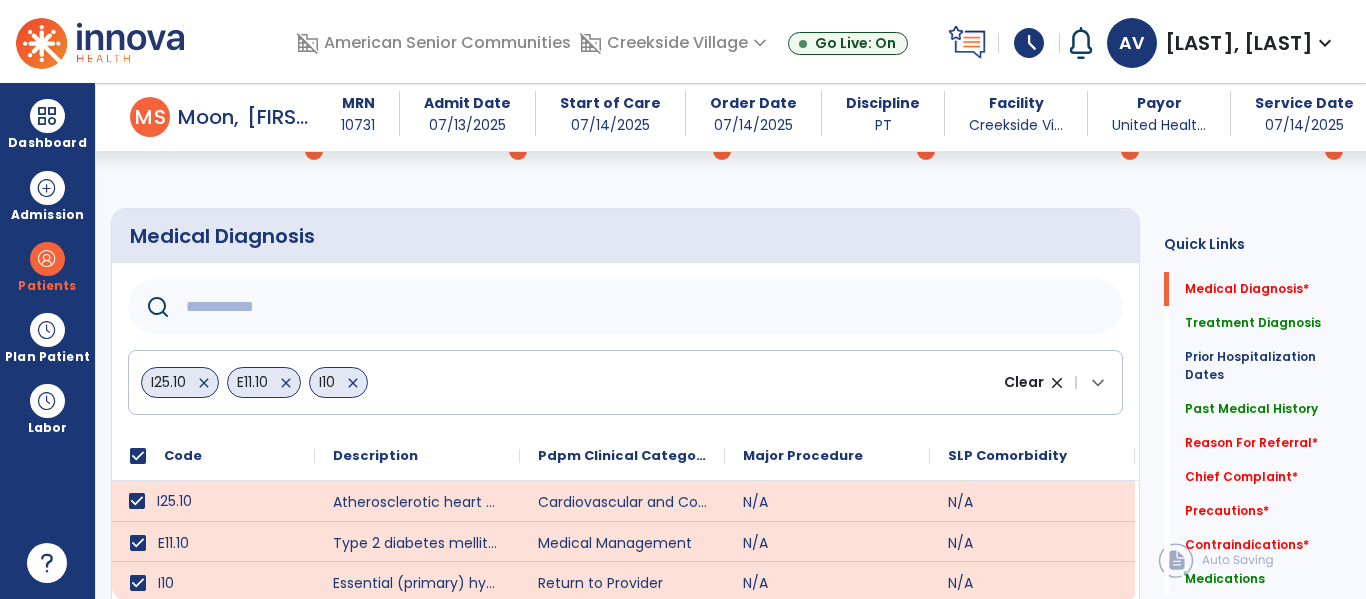 click on "close" 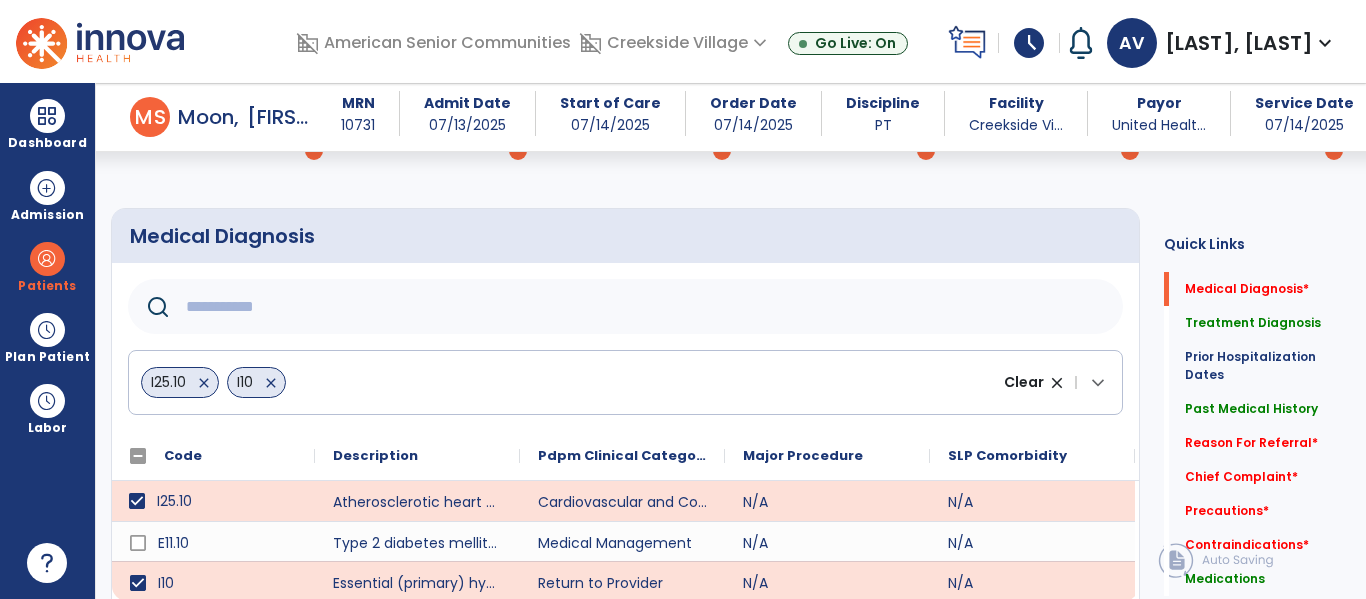 click 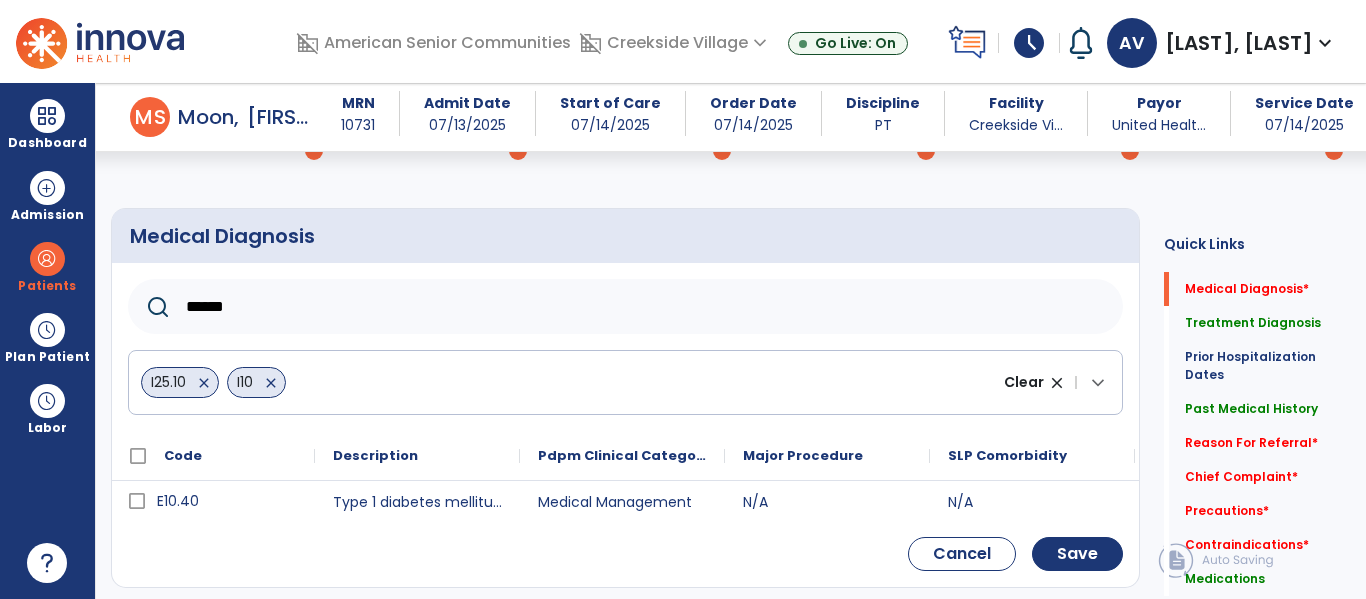 scroll, scrollTop: 236, scrollLeft: 0, axis: vertical 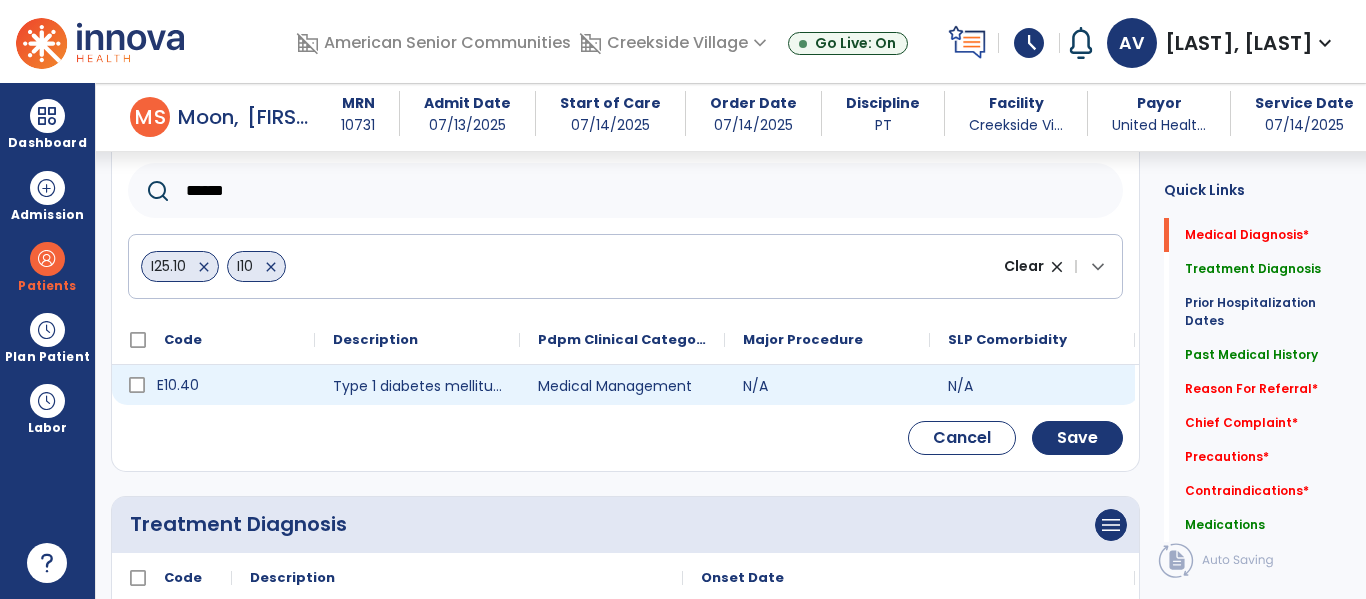type on "******" 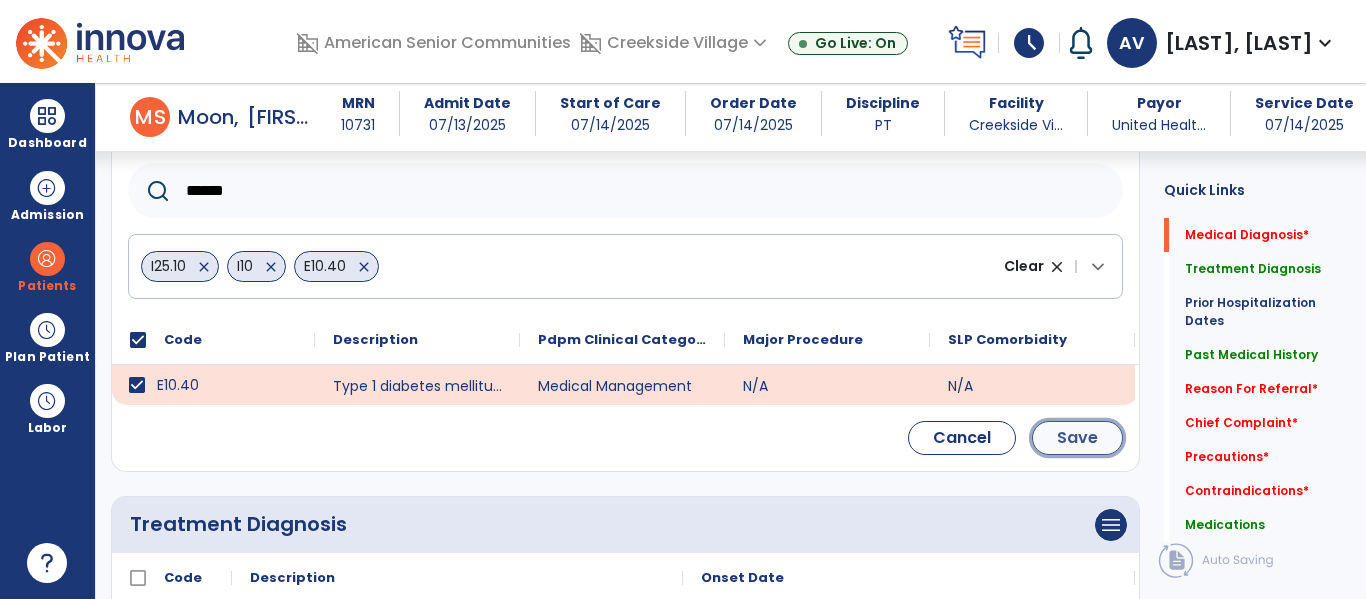 click on "Save" 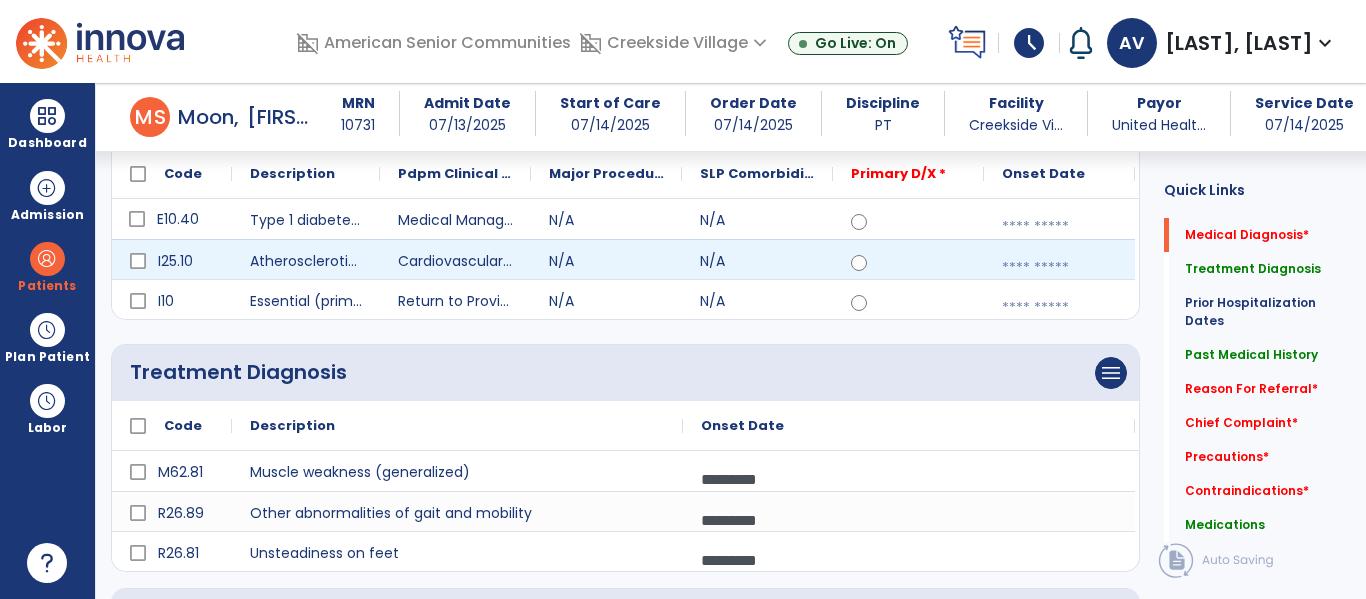 scroll, scrollTop: 166, scrollLeft: 0, axis: vertical 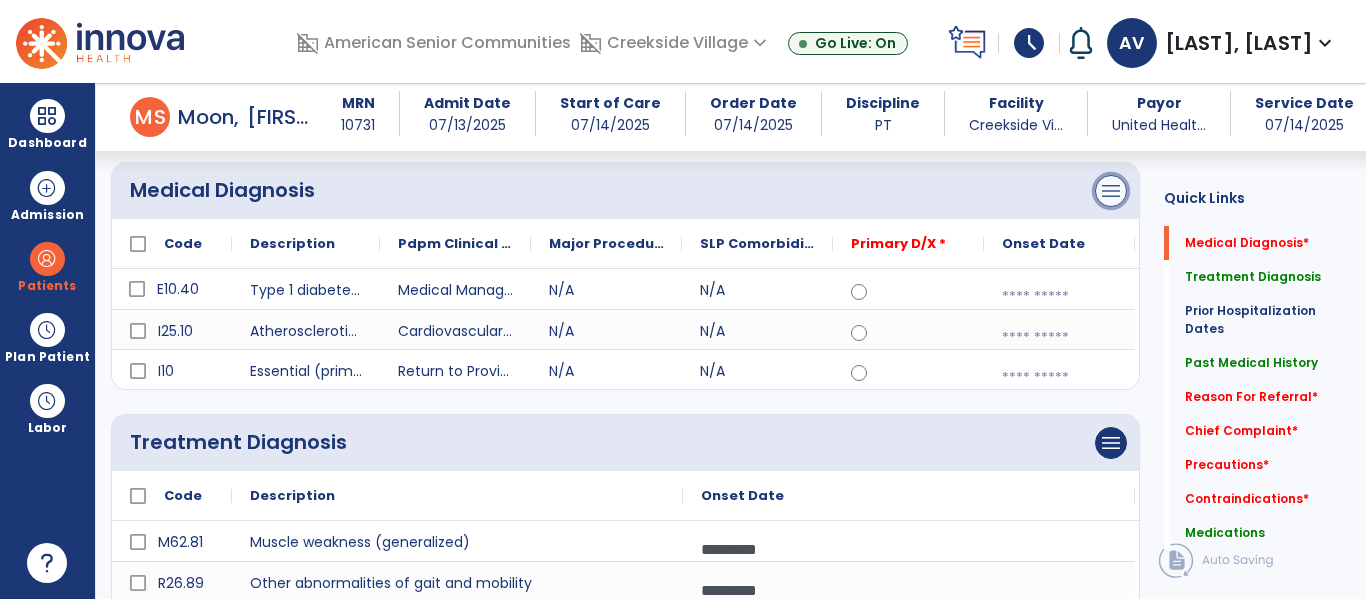 click on "menu" at bounding box center (1111, 191) 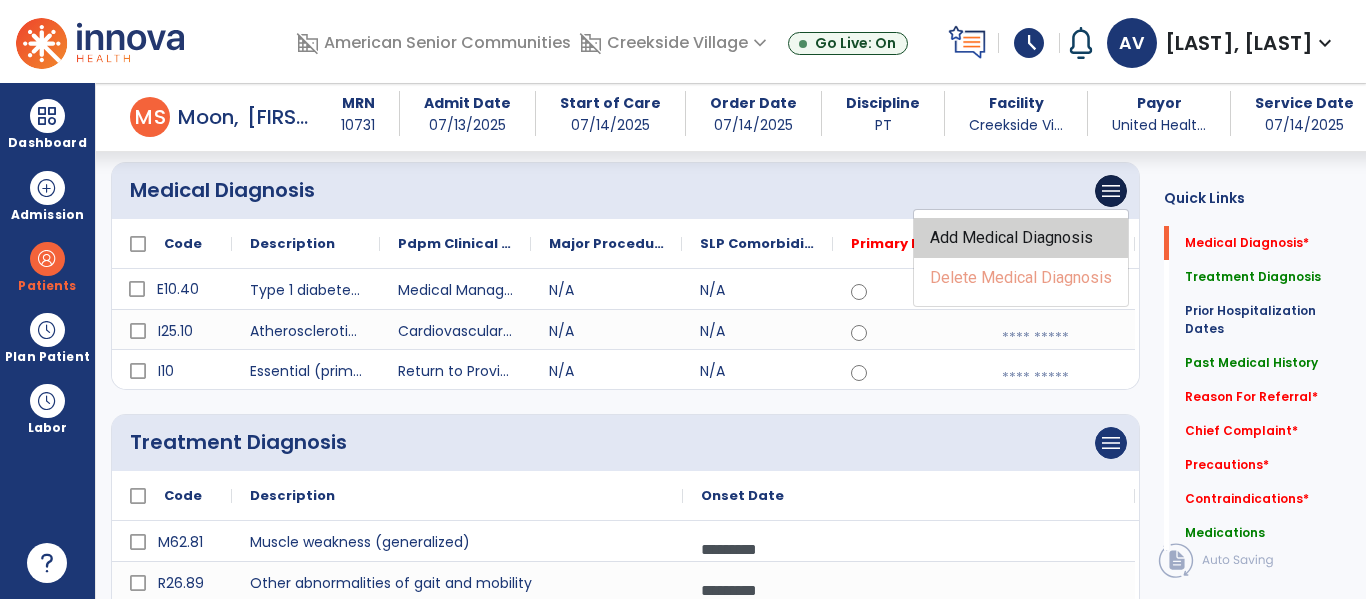click on "Add Medical Diagnosis" 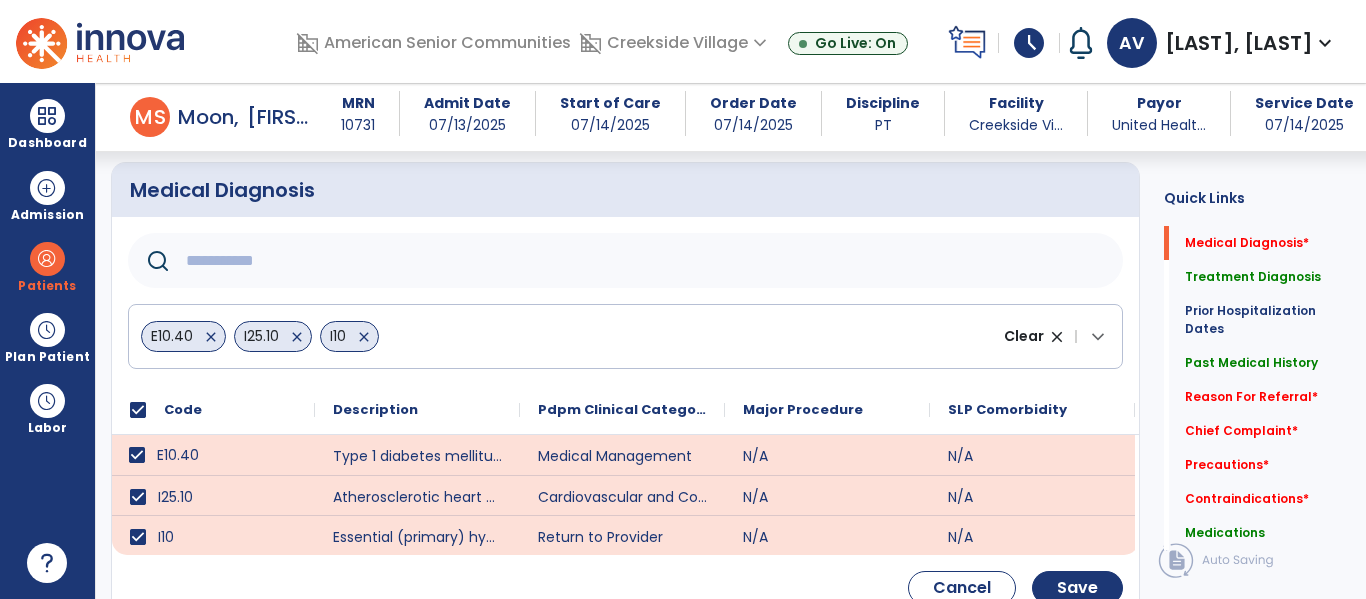 click on "close" 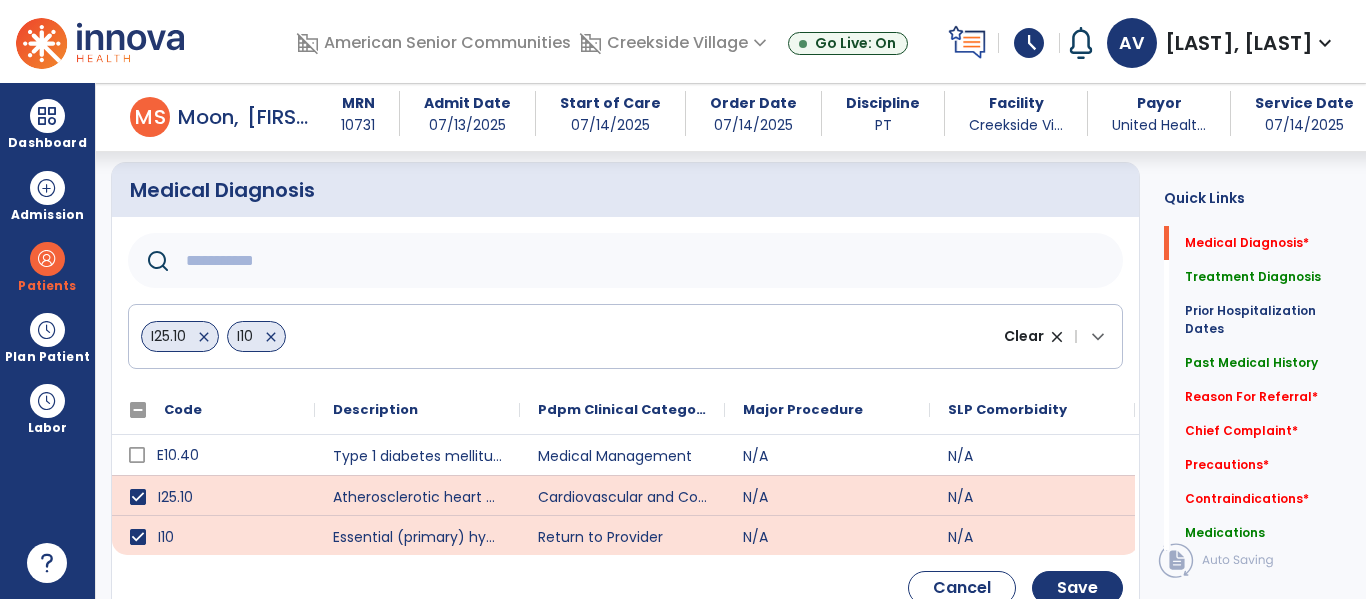 click 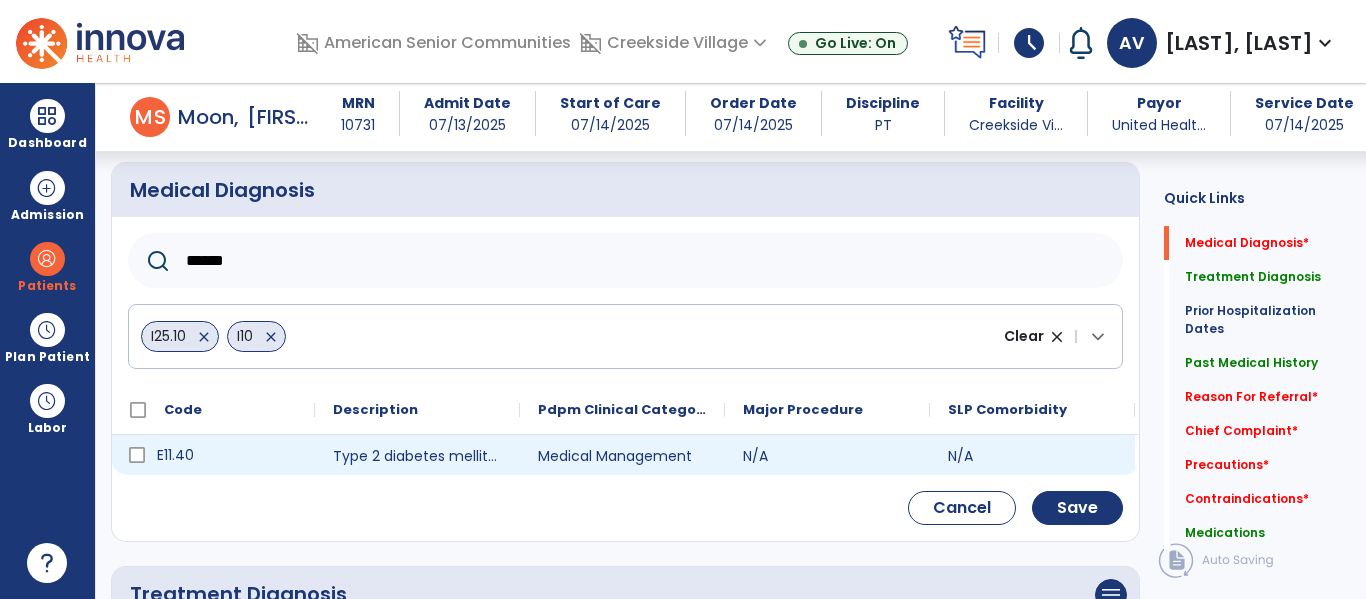type on "******" 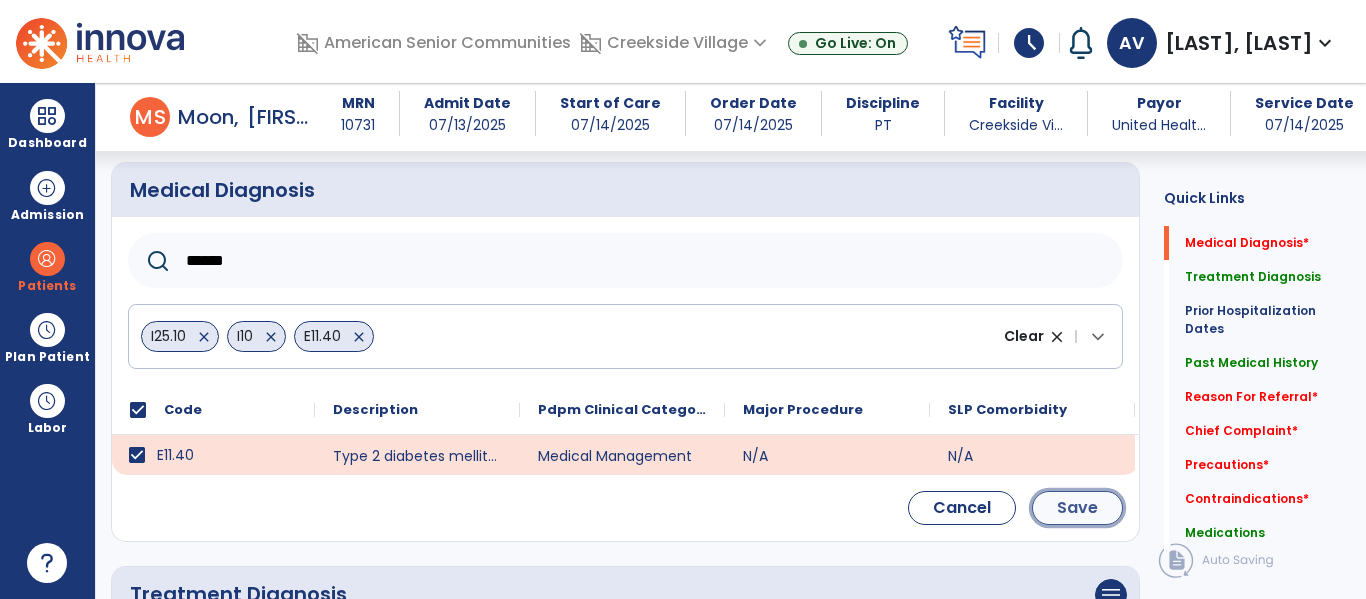 click on "Save" 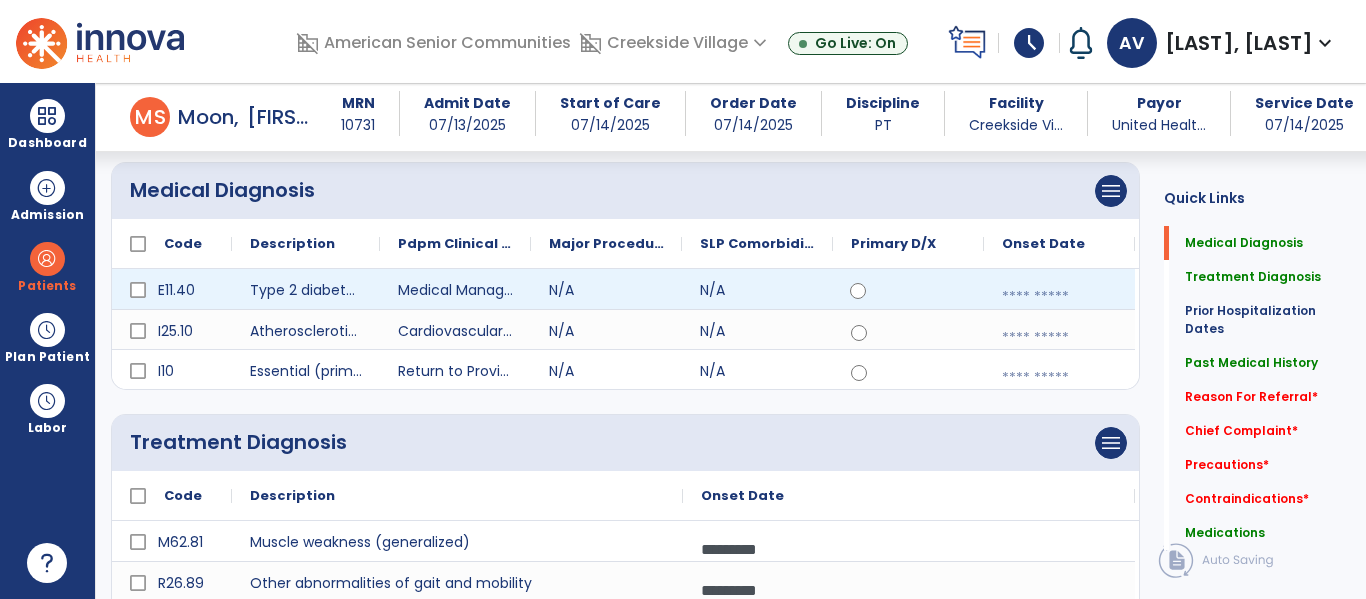 click at bounding box center [1059, 297] 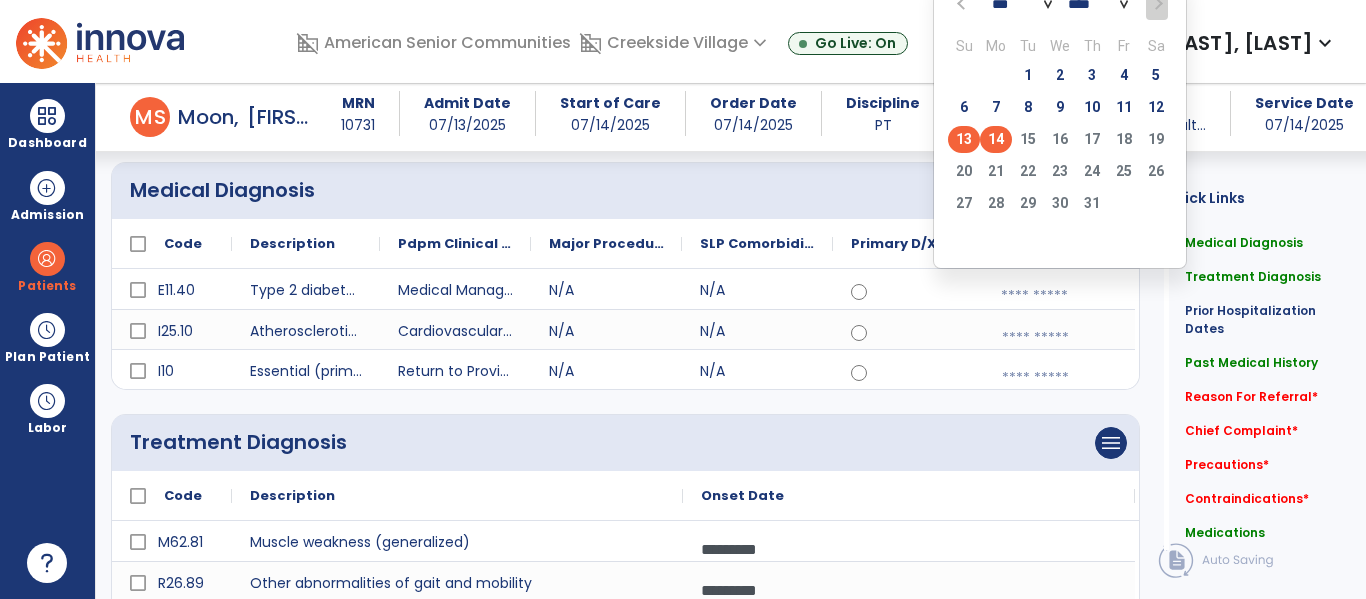 click on "13" 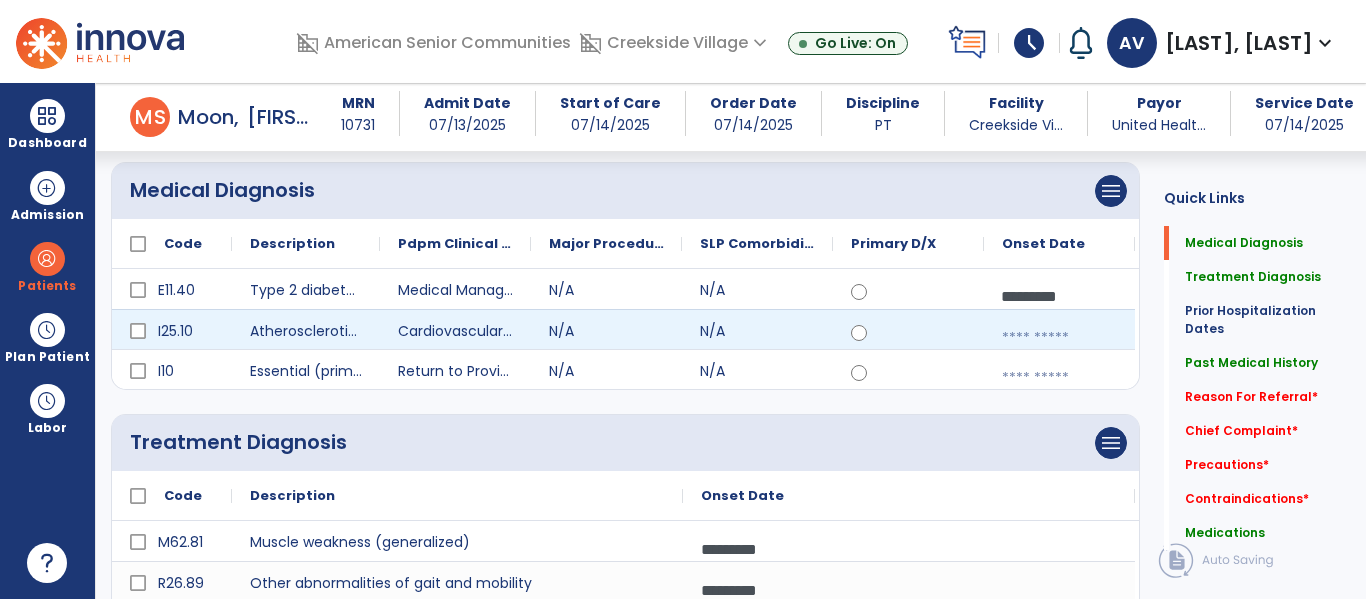click at bounding box center (1059, 338) 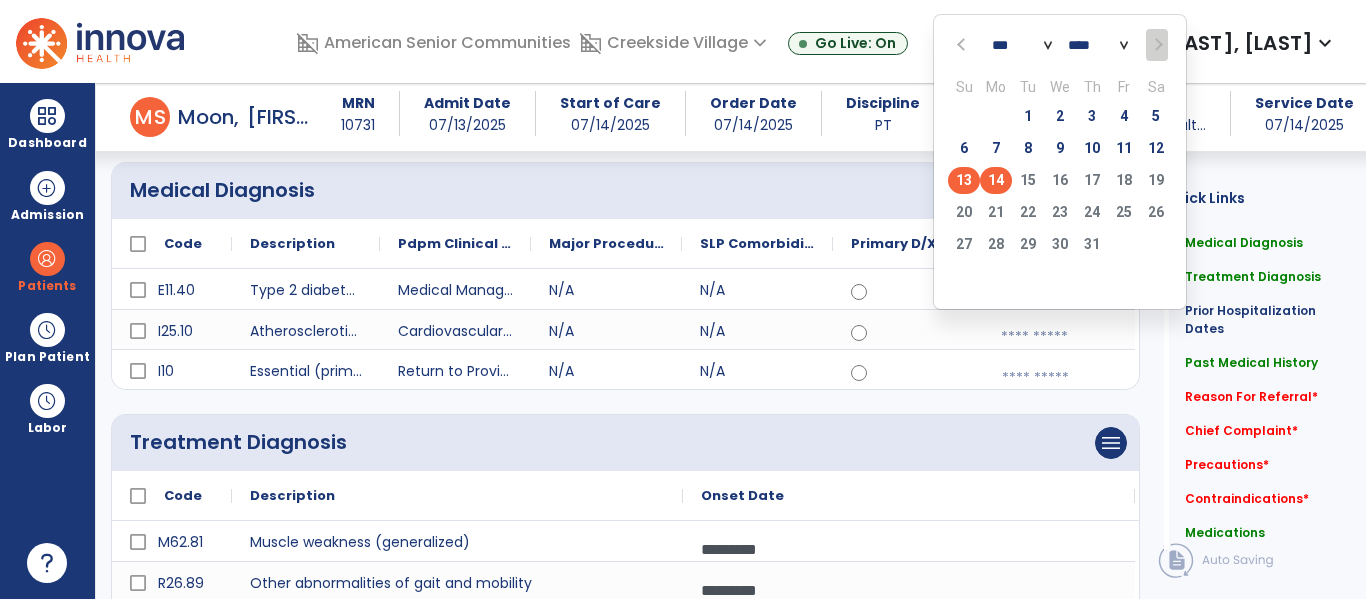 click on "13" 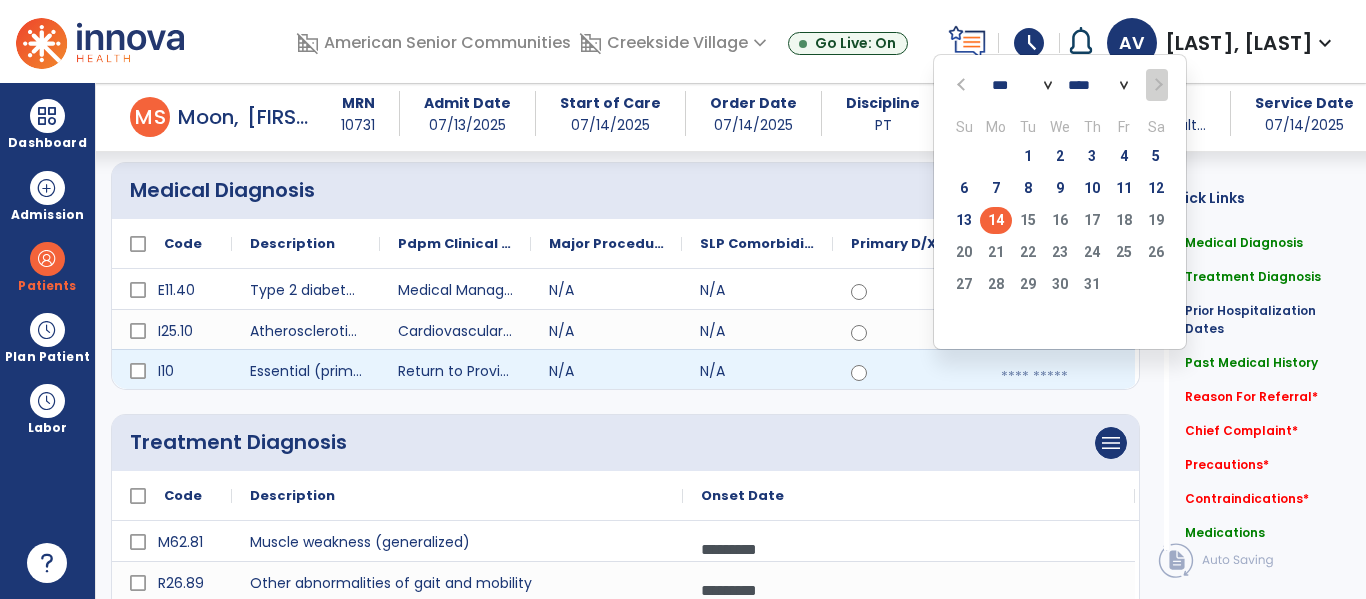 click at bounding box center (1059, 377) 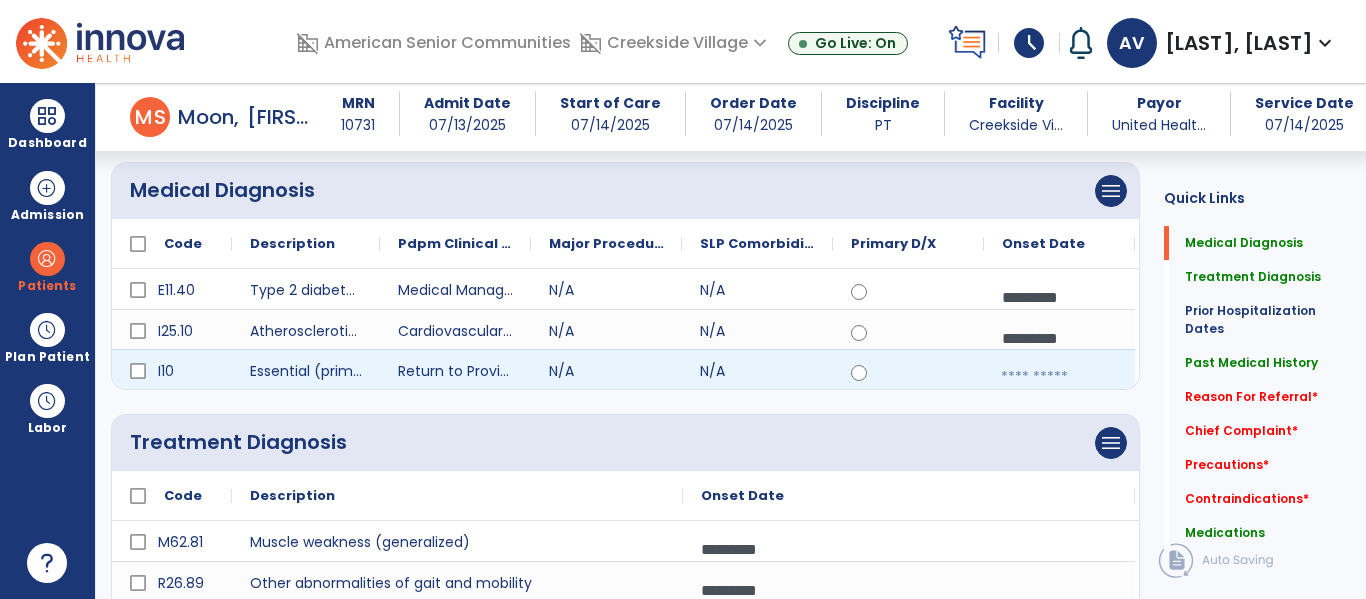click at bounding box center [1059, 377] 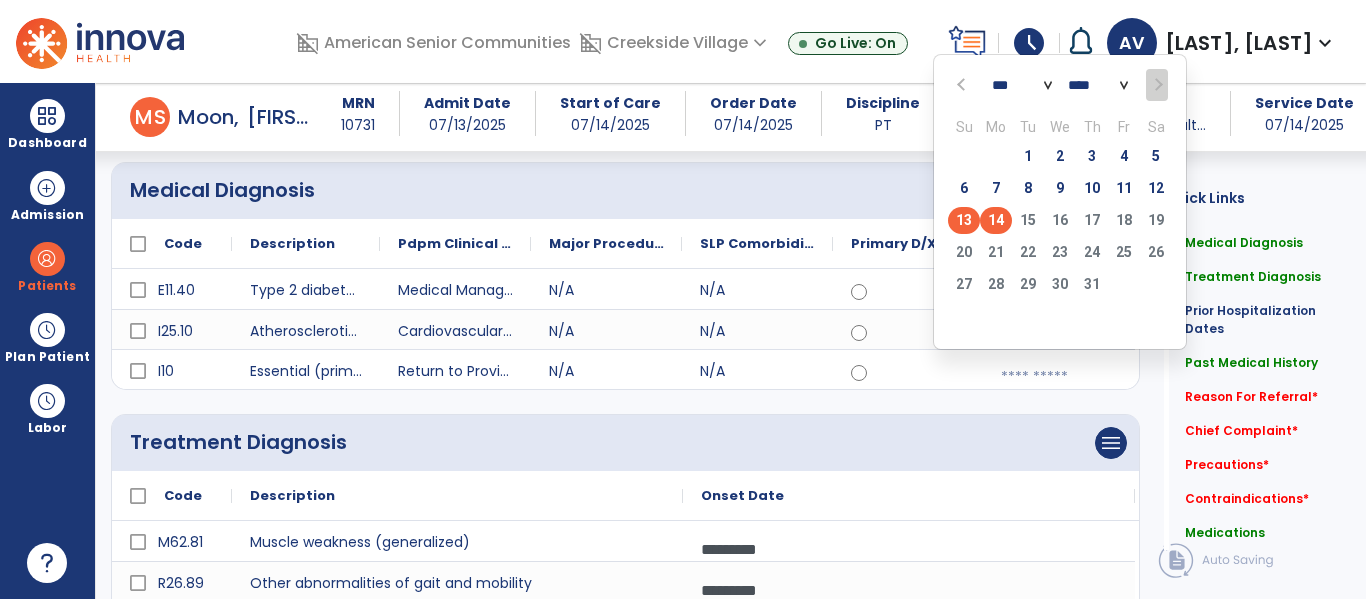 click on "13" 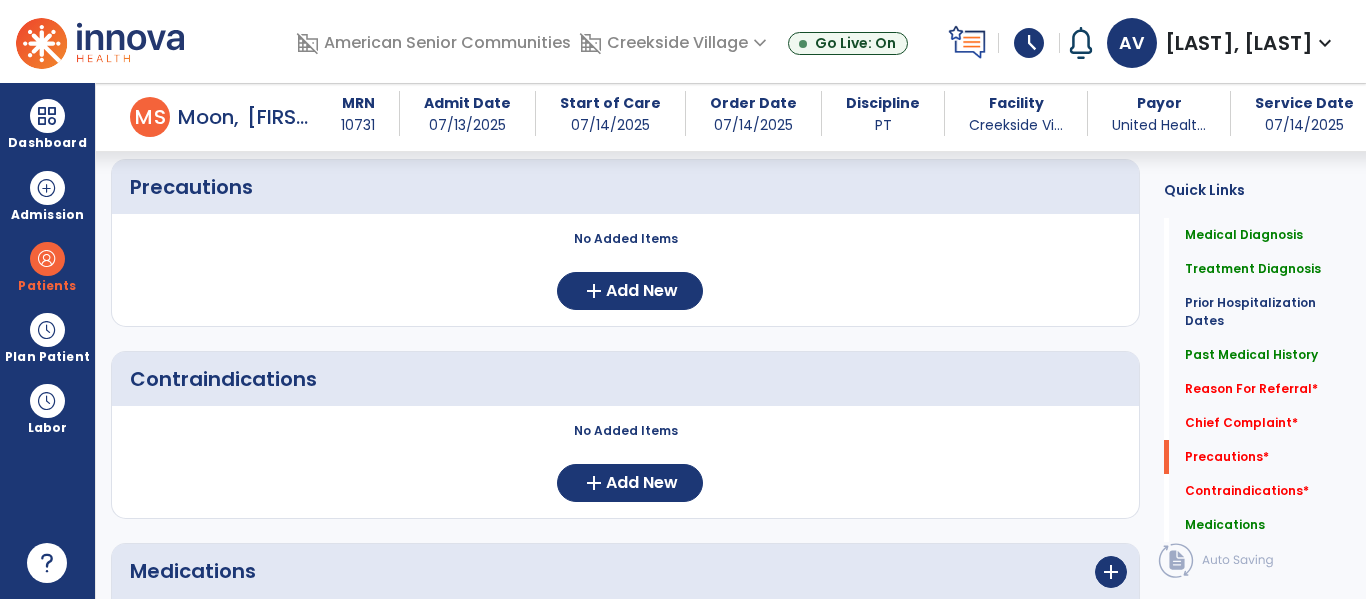 scroll, scrollTop: 1947, scrollLeft: 0, axis: vertical 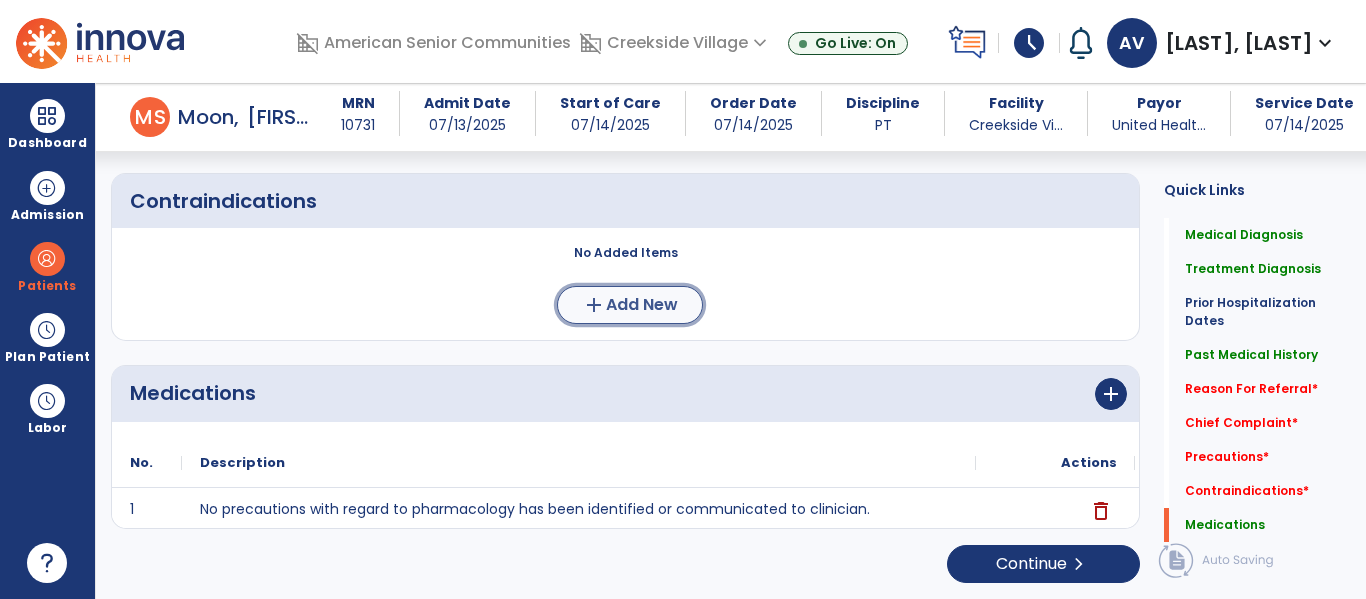 click on "Add New" 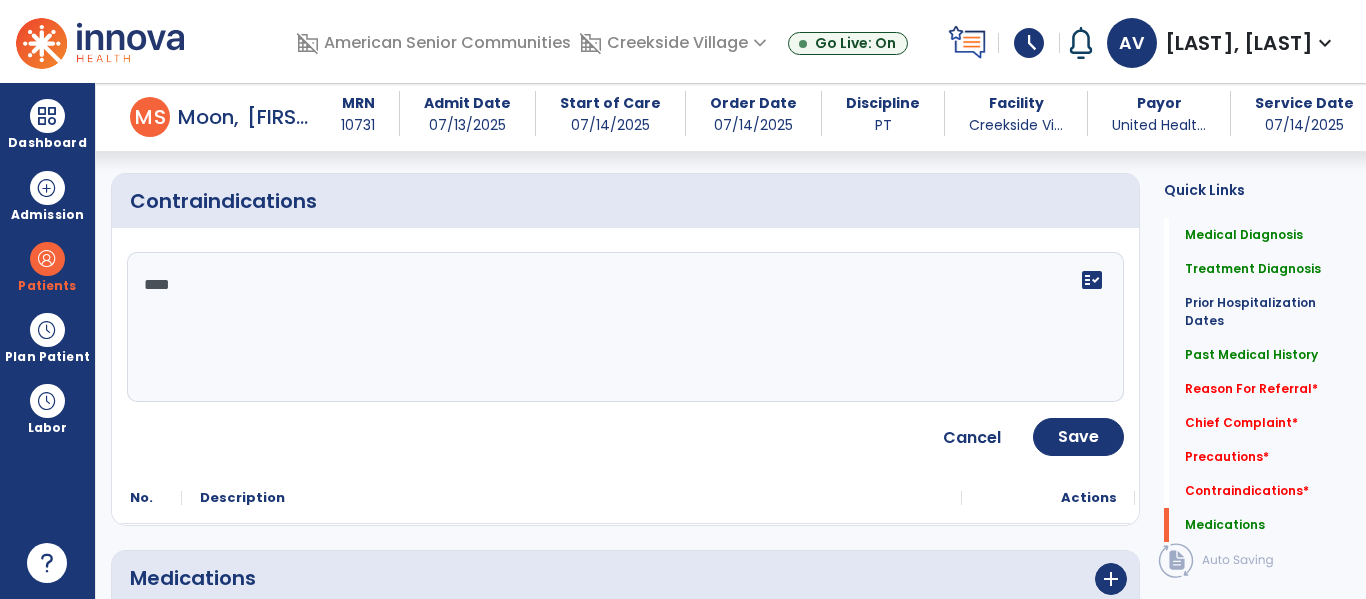 type on "****" 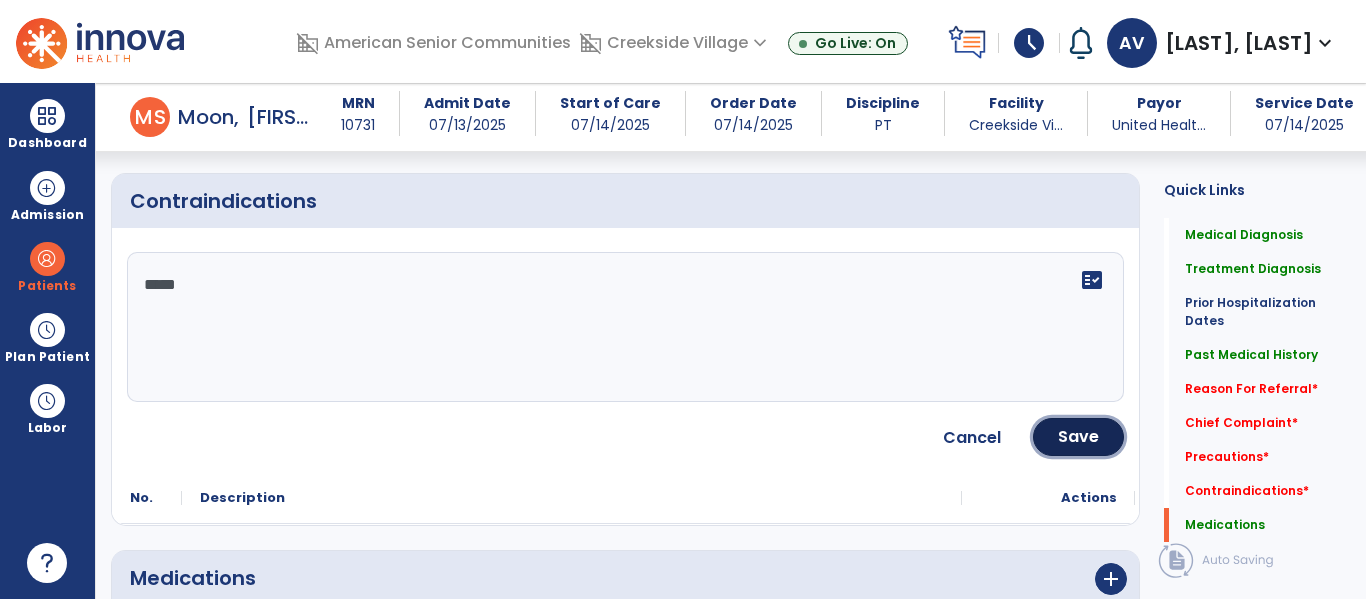 click on "Save" 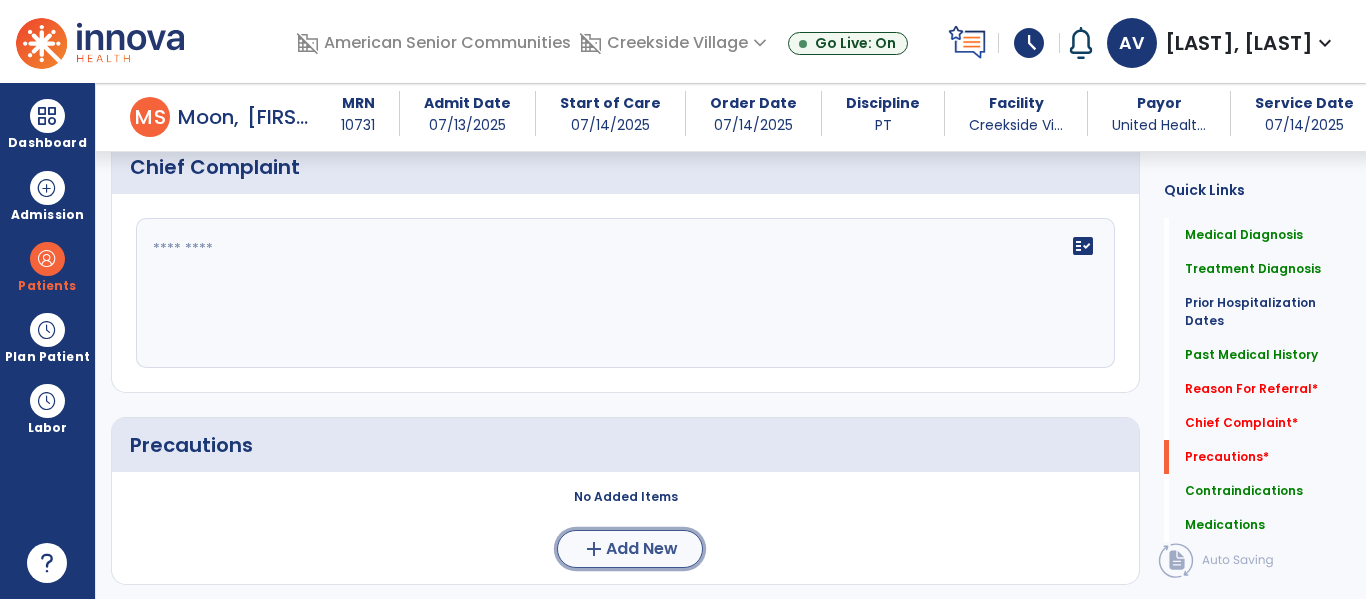 click on "Add New" 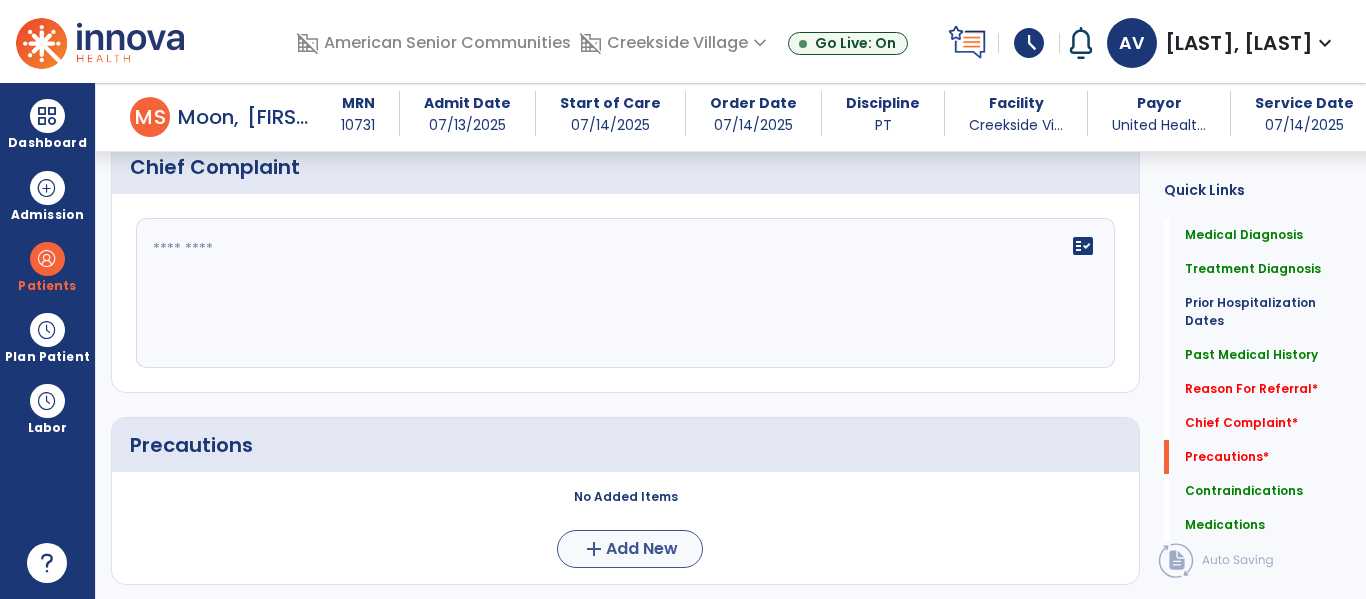 scroll, scrollTop: 1631, scrollLeft: 0, axis: vertical 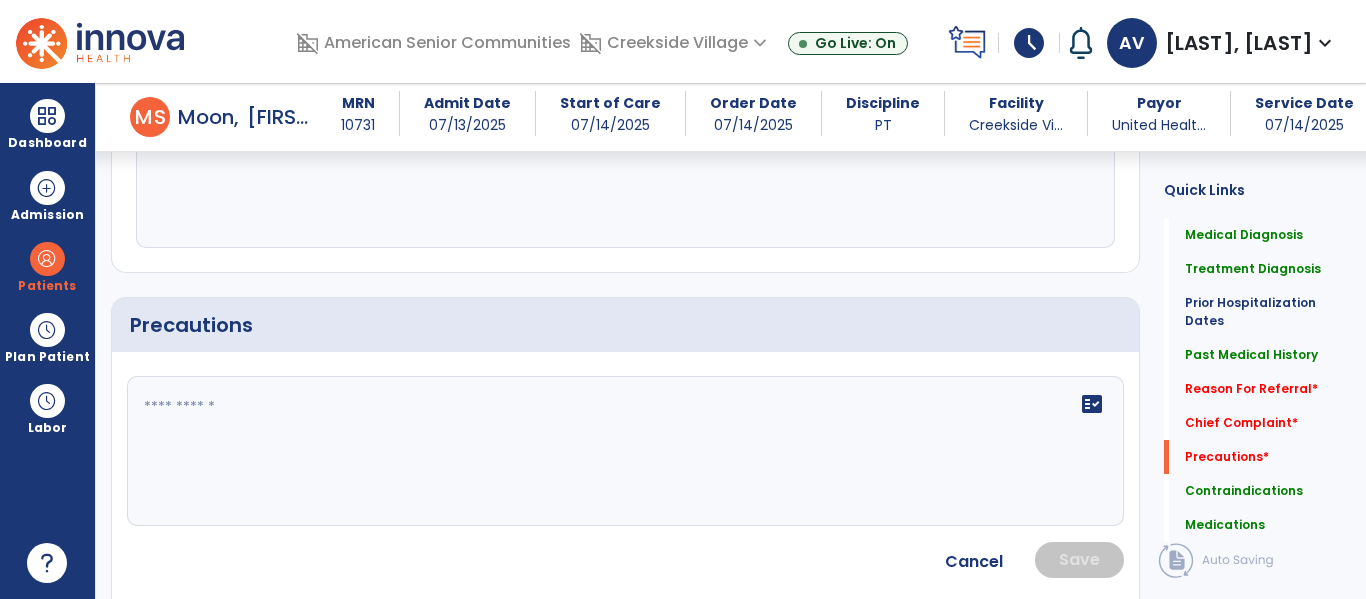 click on "fact_check" 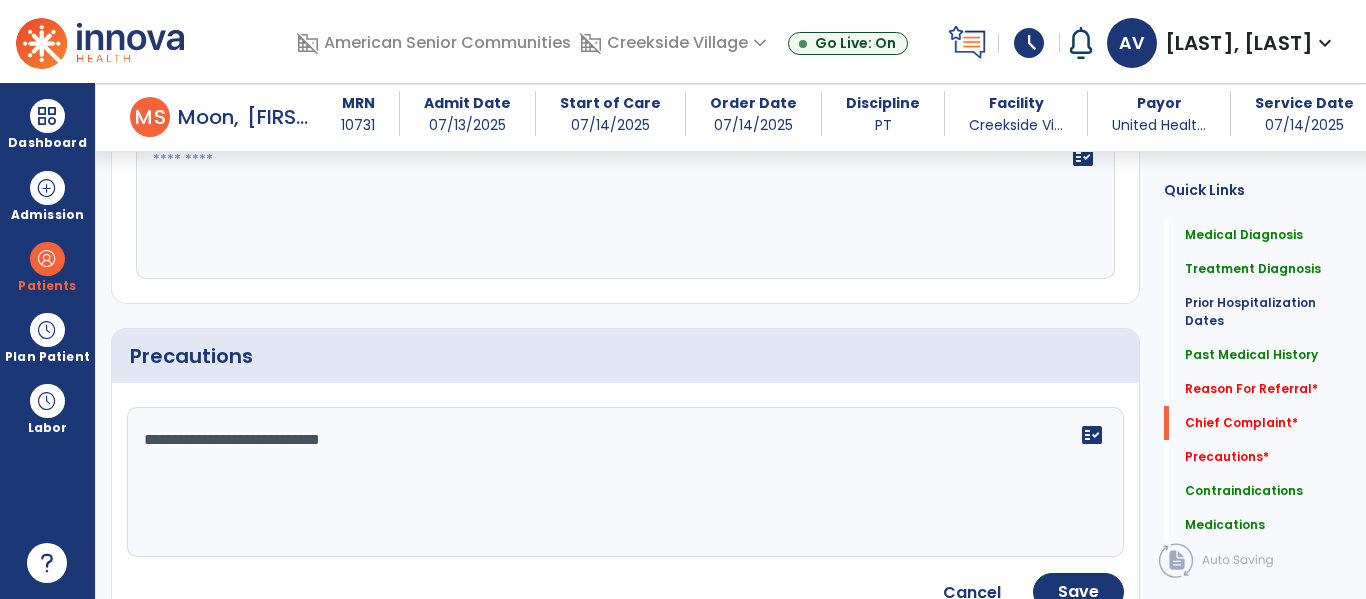 scroll, scrollTop: 1615, scrollLeft: 0, axis: vertical 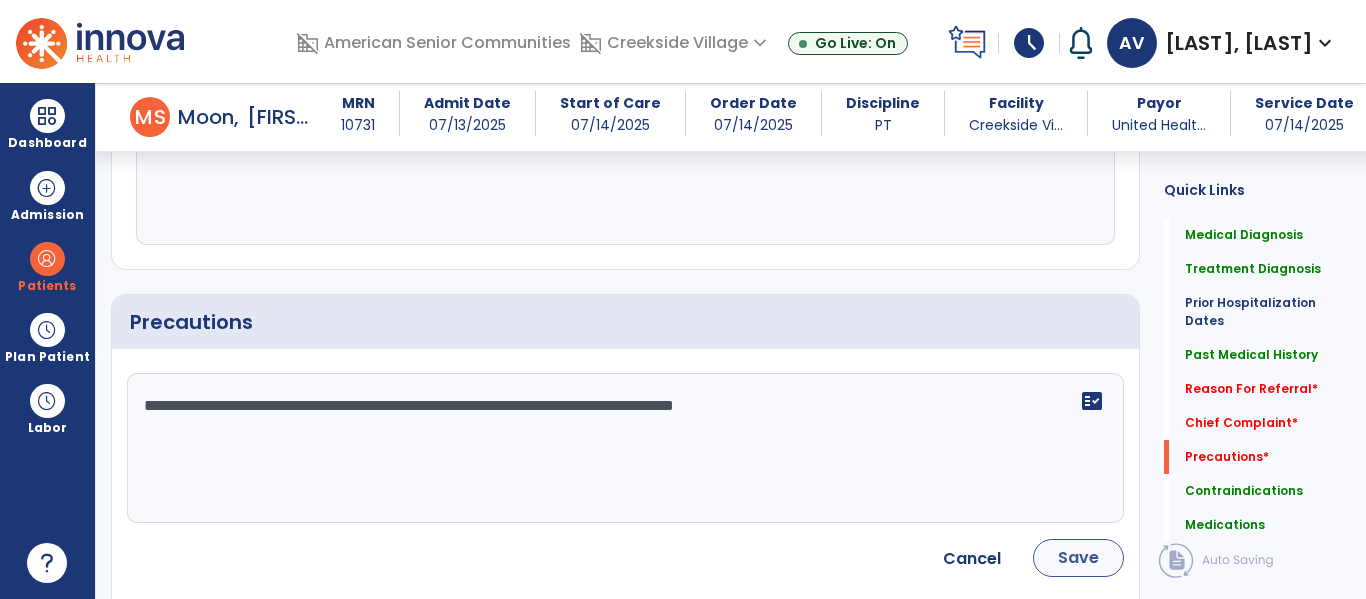 type on "**********" 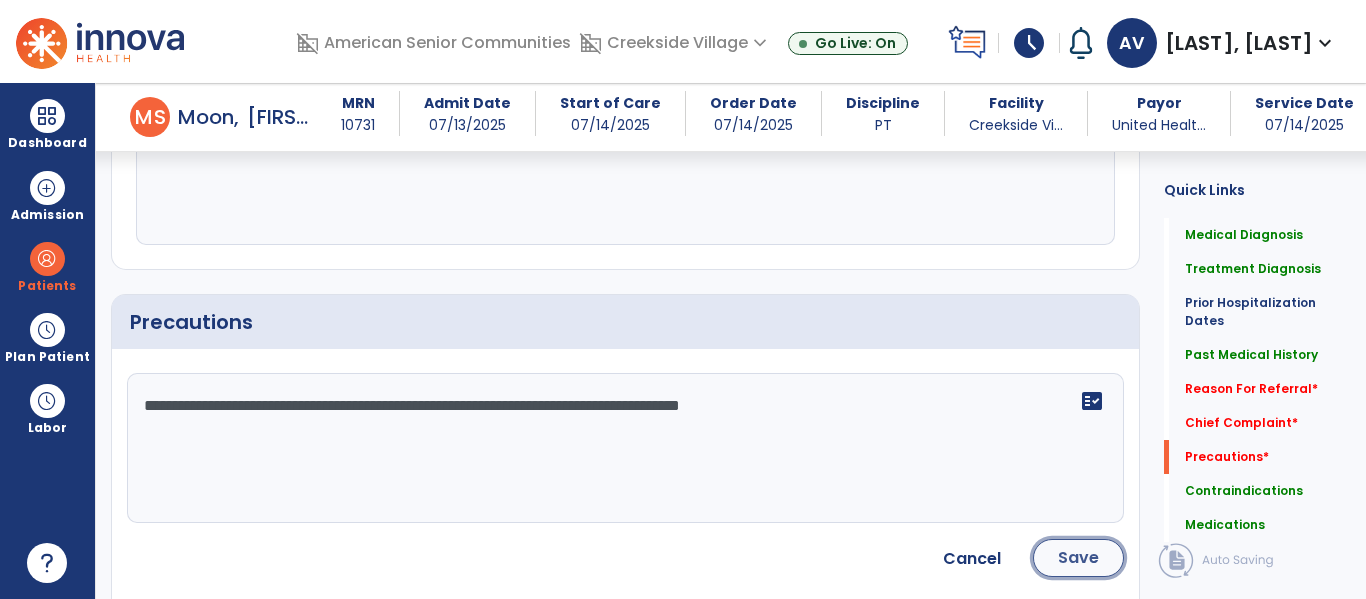 click on "Save" 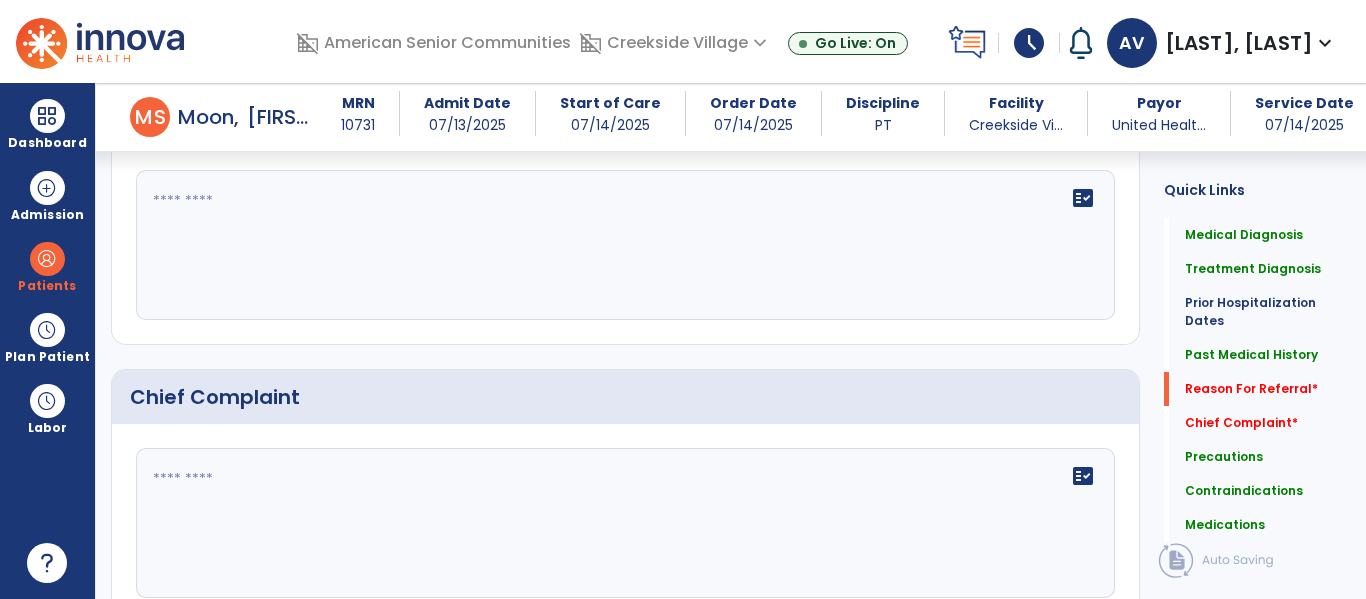 scroll, scrollTop: 1284, scrollLeft: 0, axis: vertical 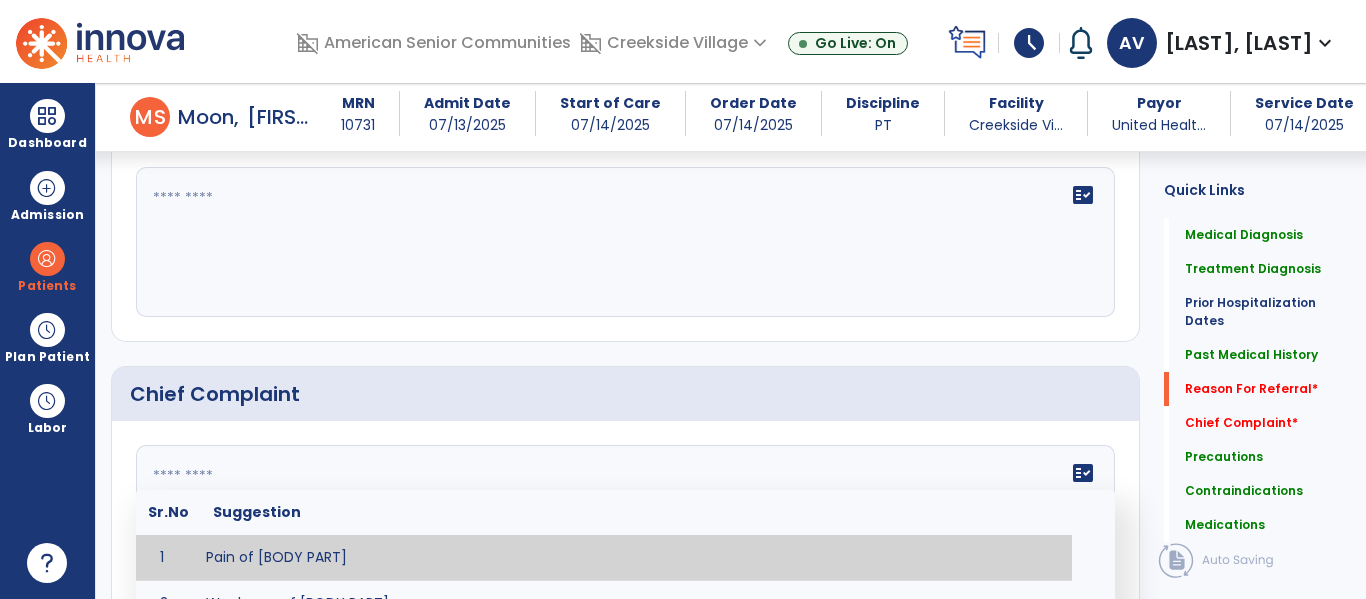 click 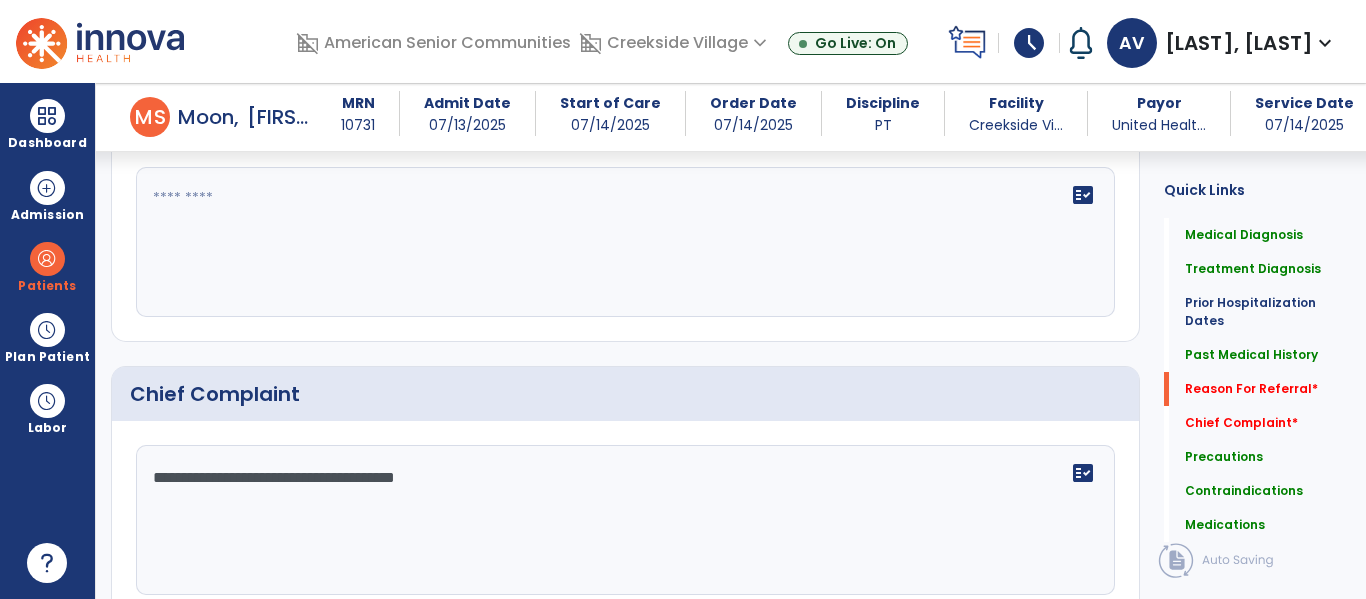 click on "**********" 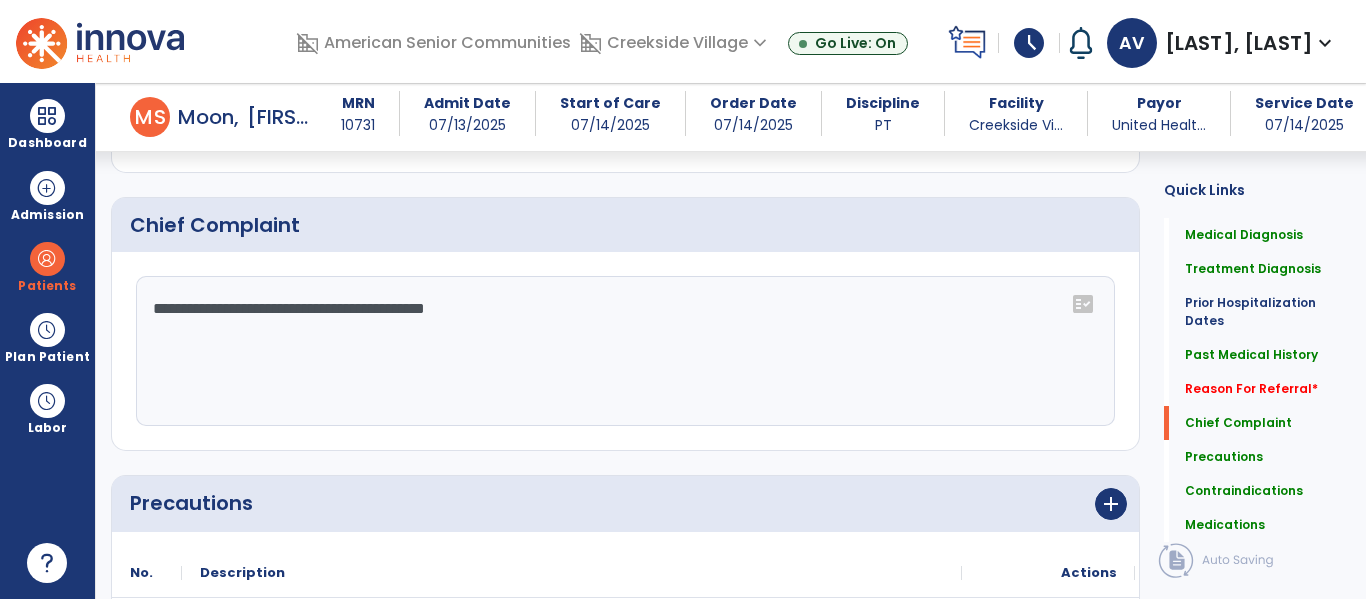 scroll, scrollTop: 982, scrollLeft: 0, axis: vertical 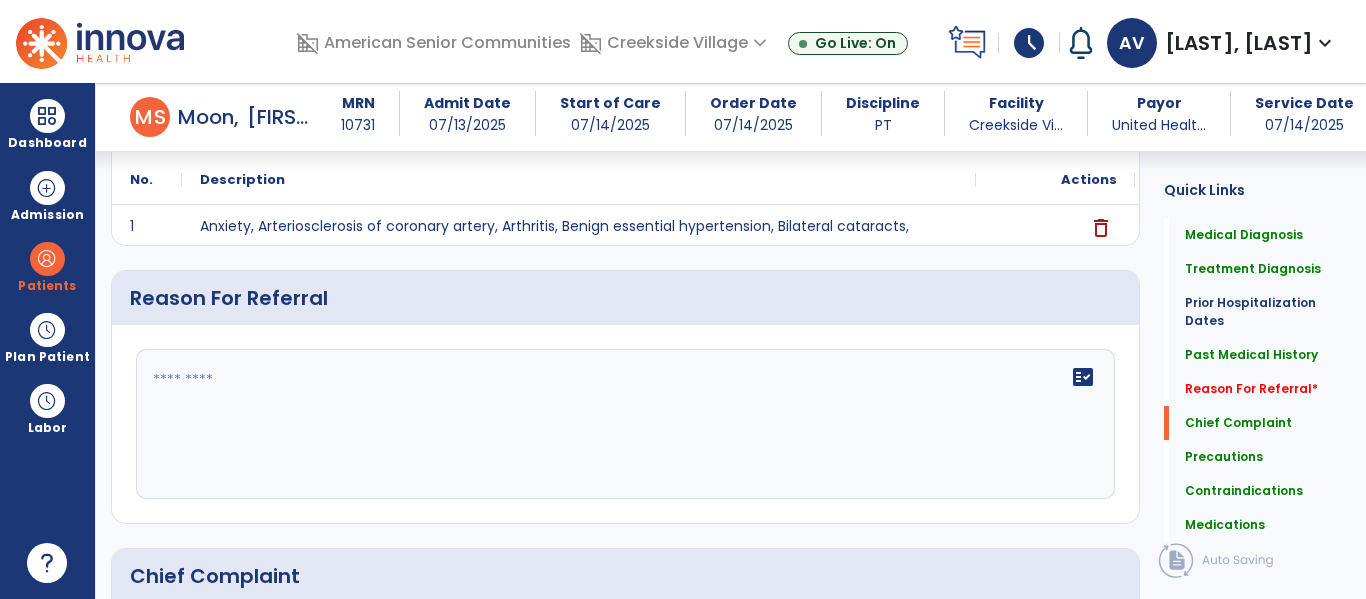 type on "**********" 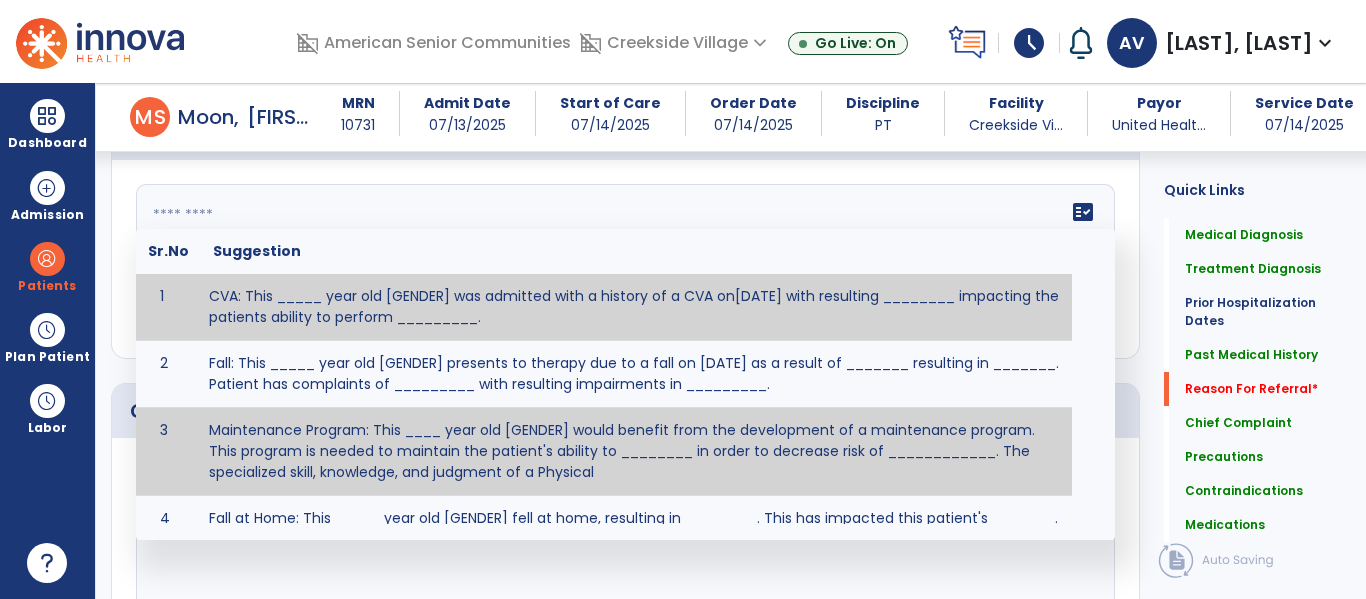 scroll, scrollTop: 1268, scrollLeft: 0, axis: vertical 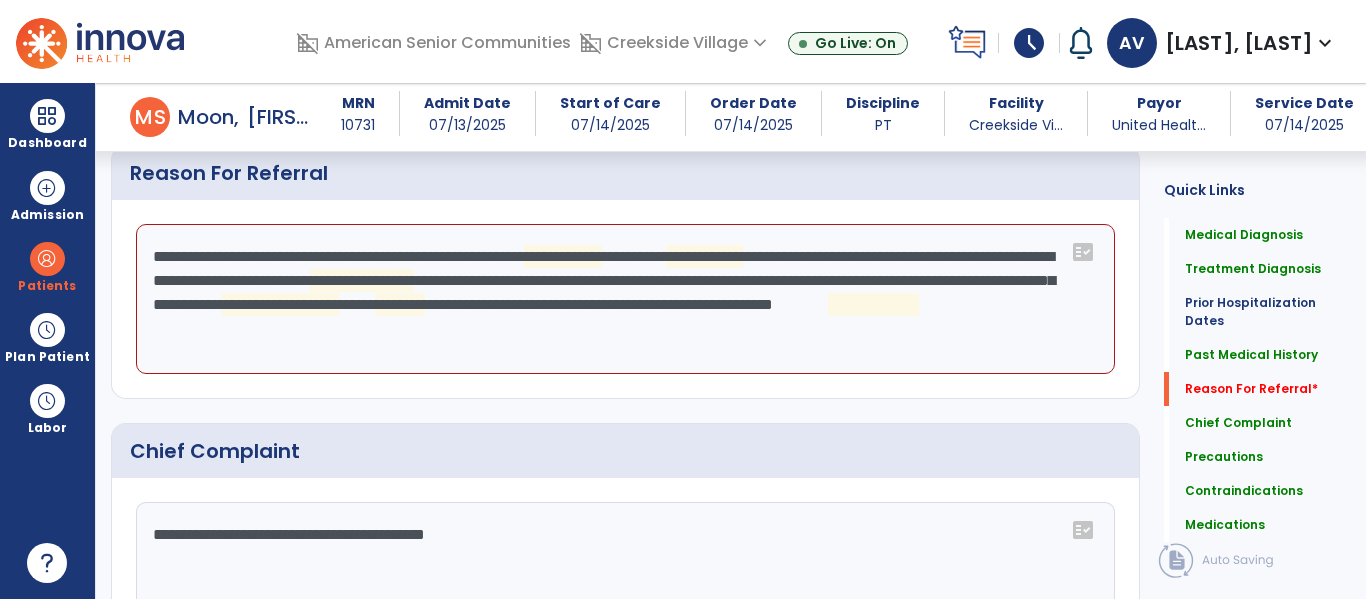 click on "**********" 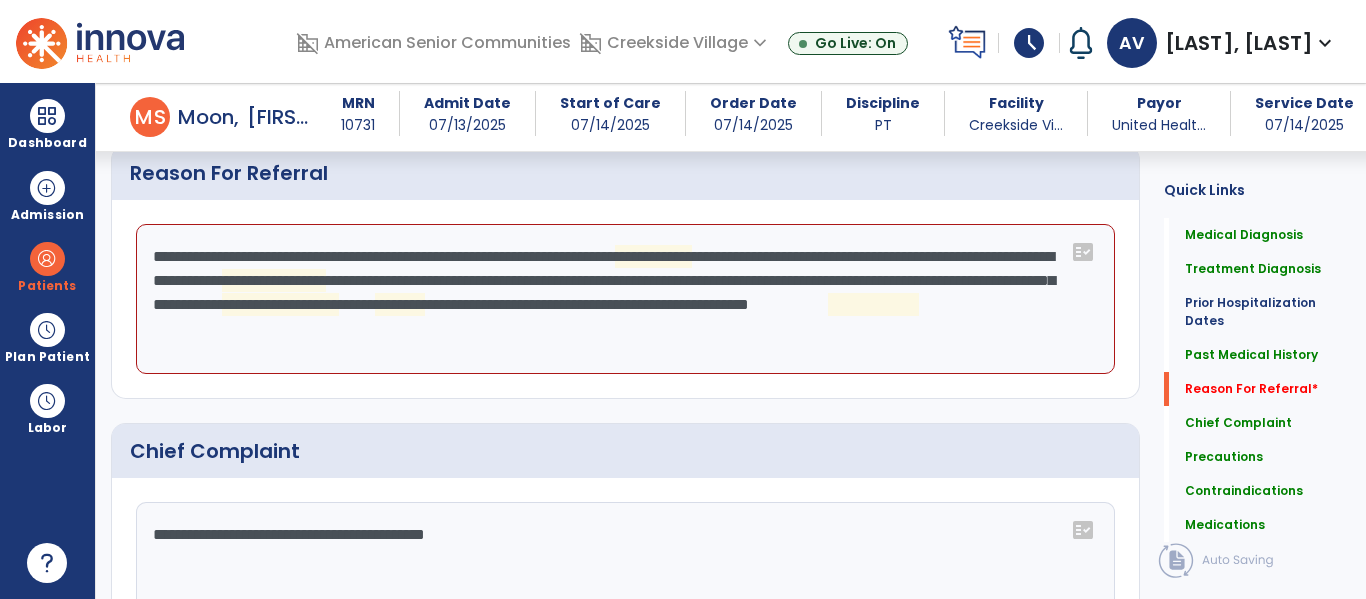 click on "**********" 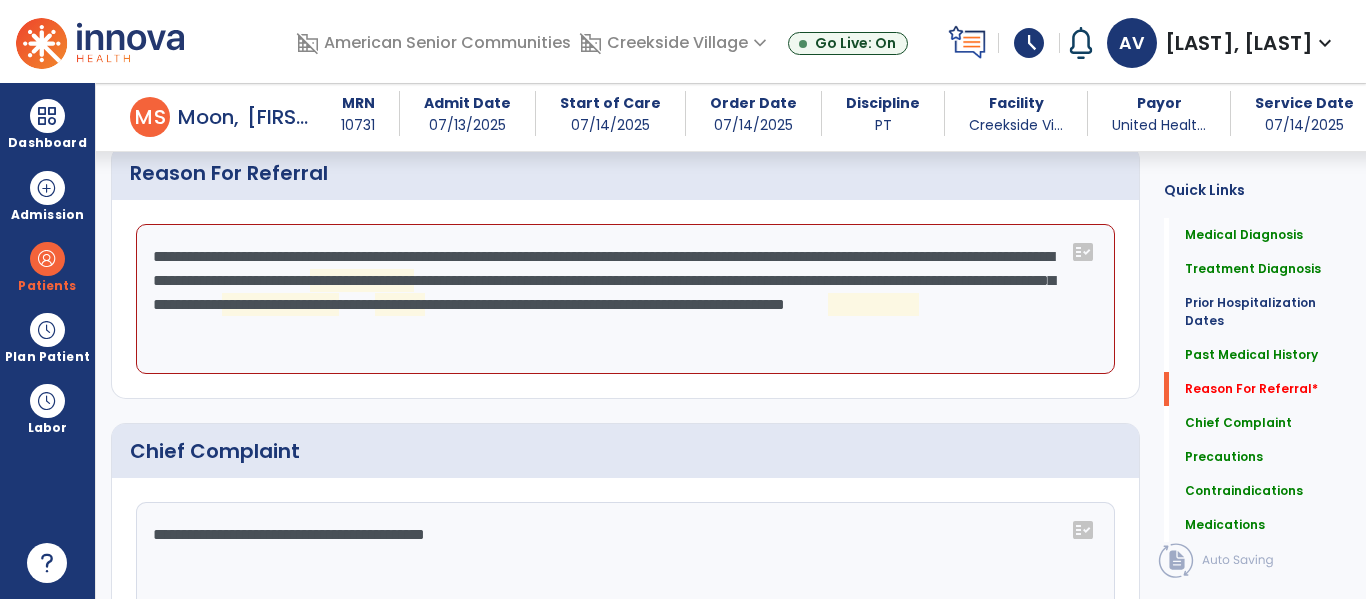 click on "**********" 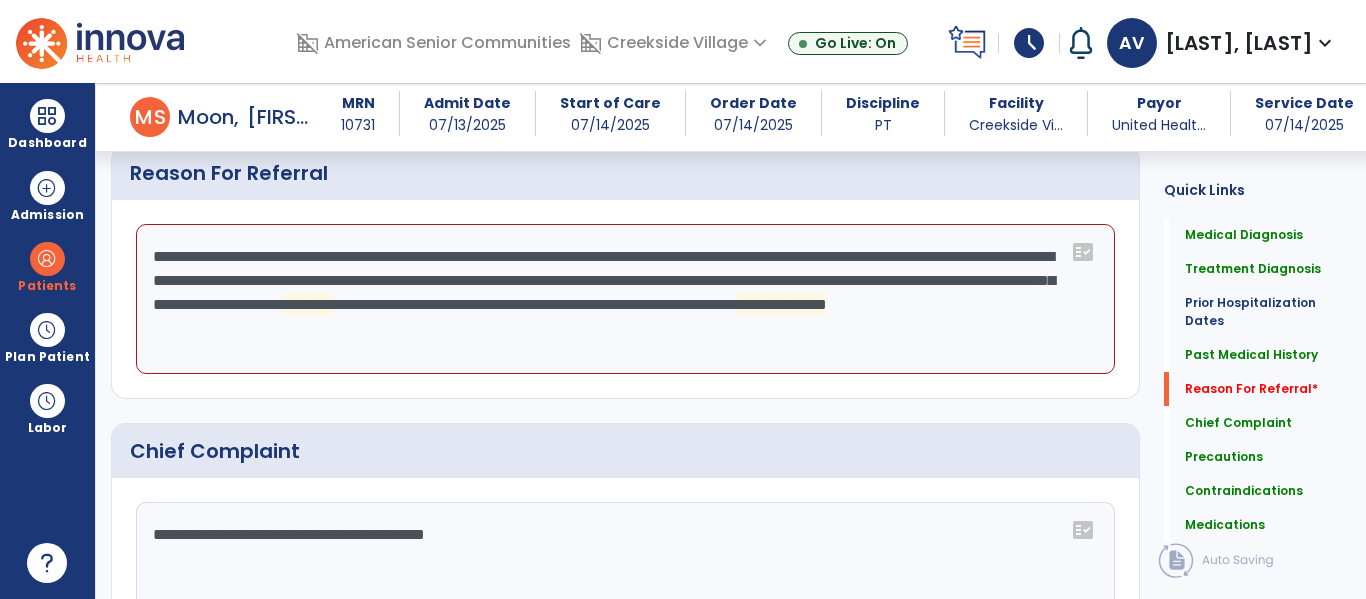 click on "**********" 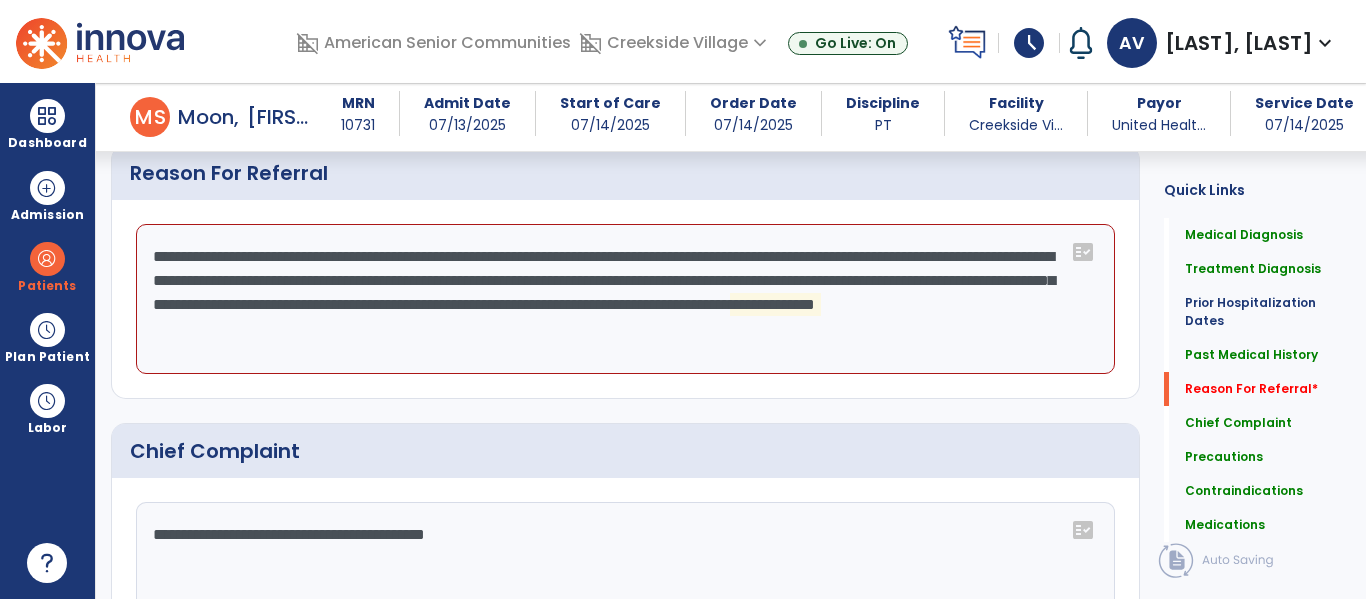click on "**********" 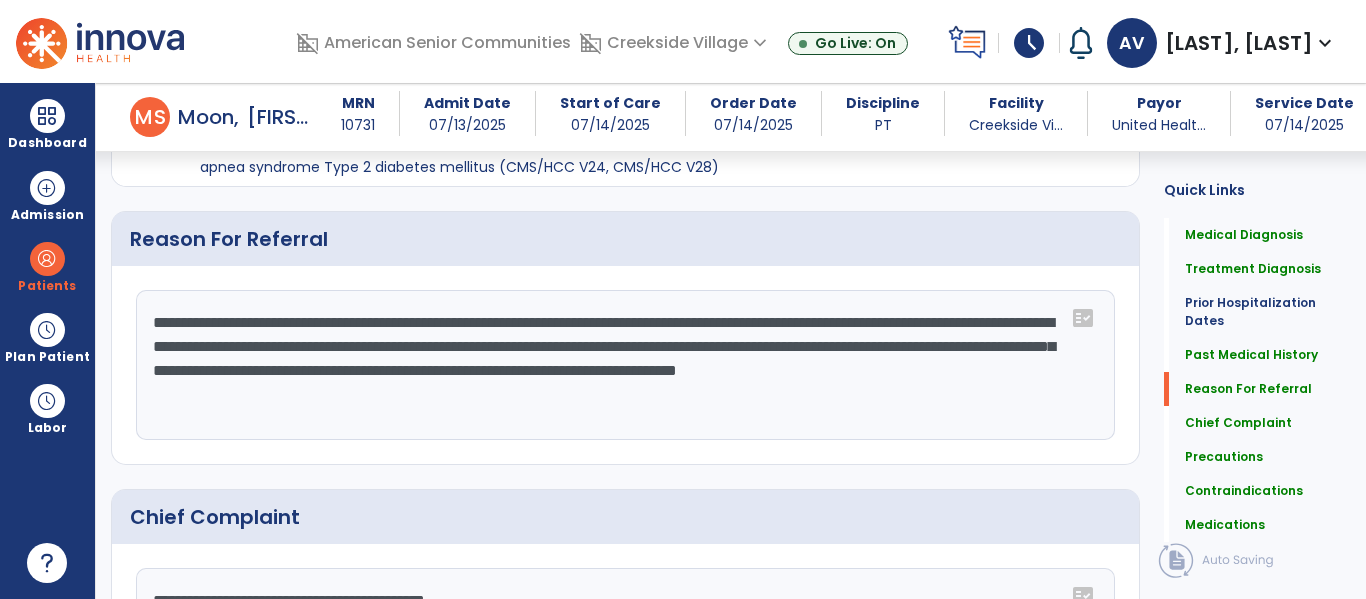scroll, scrollTop: 1152, scrollLeft: 0, axis: vertical 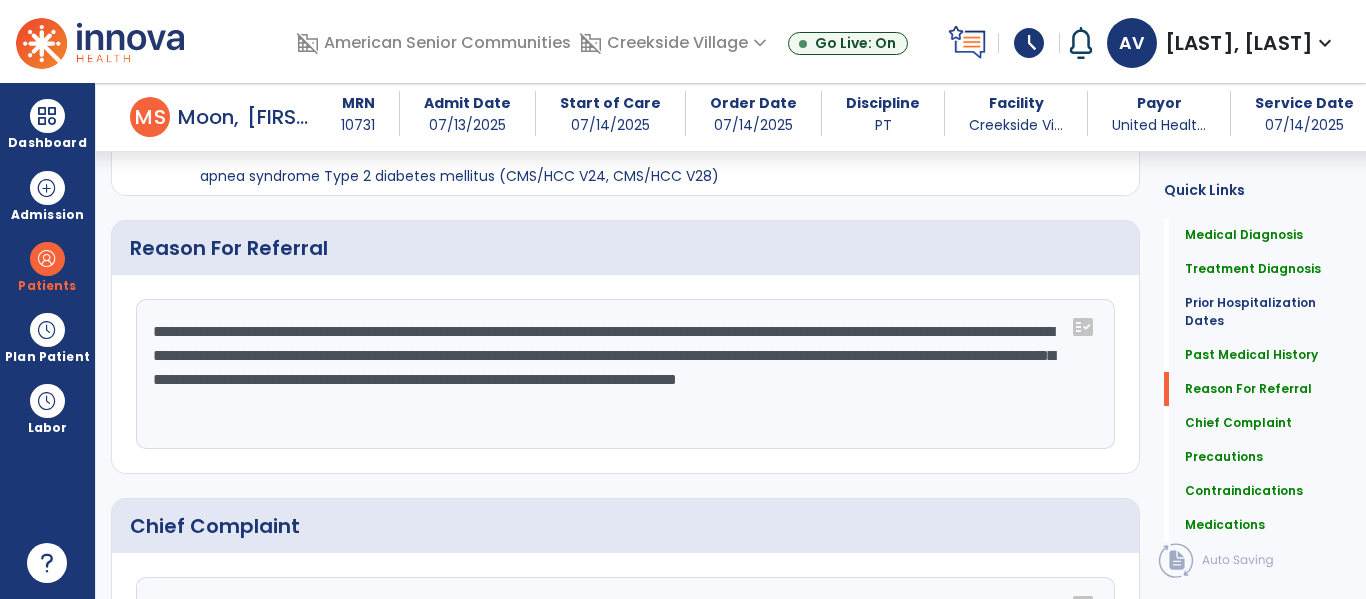 click on "**********" 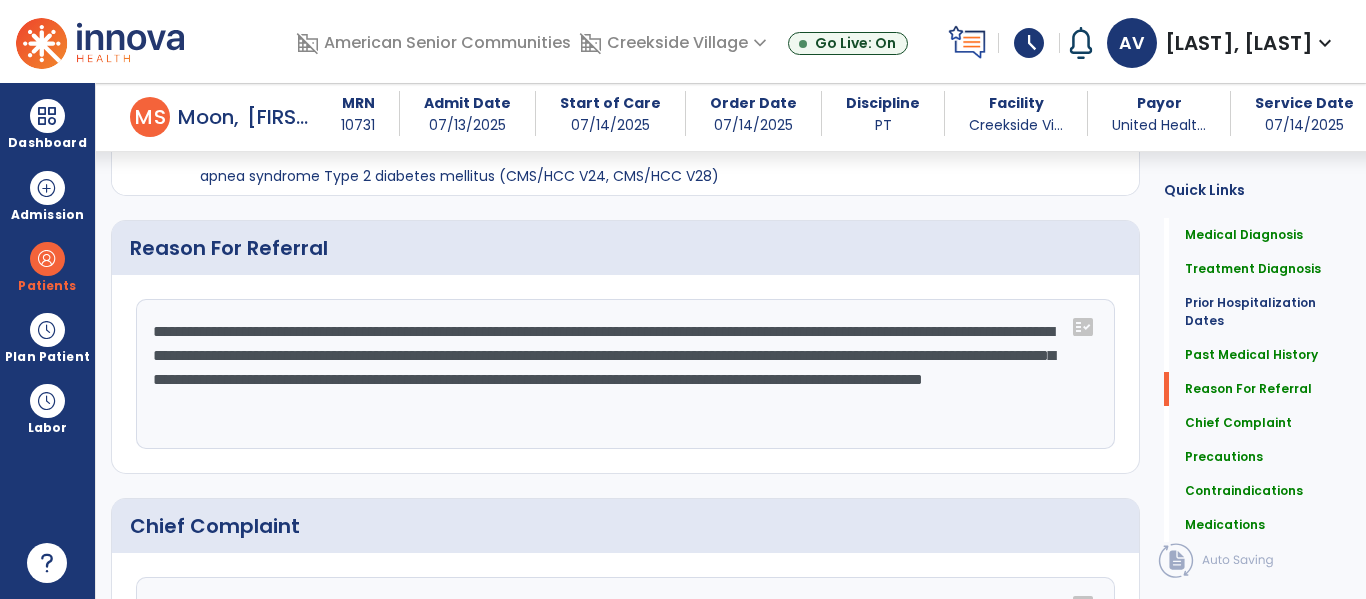 scroll, scrollTop: 1272, scrollLeft: 0, axis: vertical 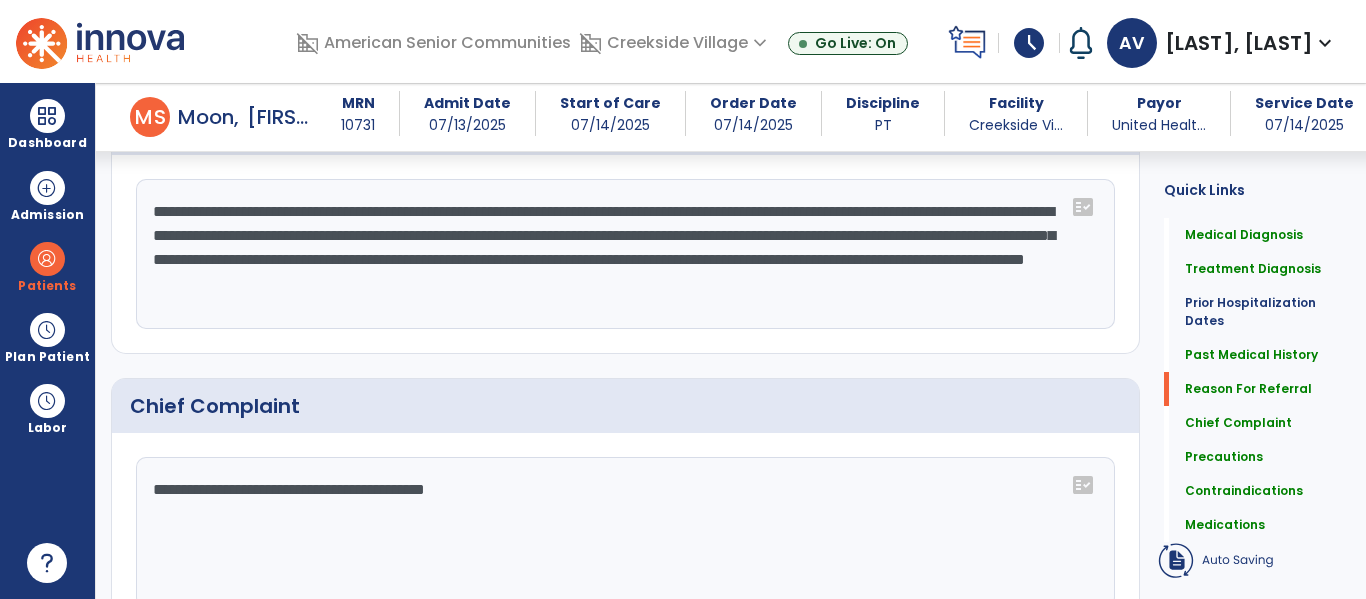 click on "**********" 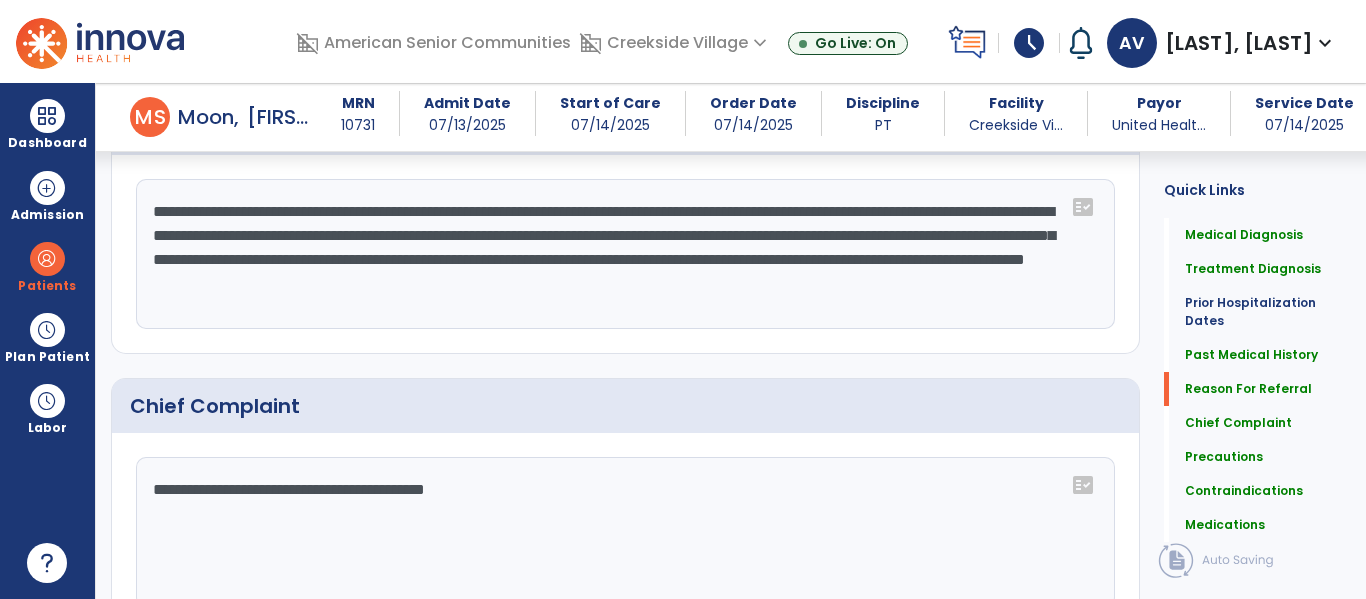 click on "**********" 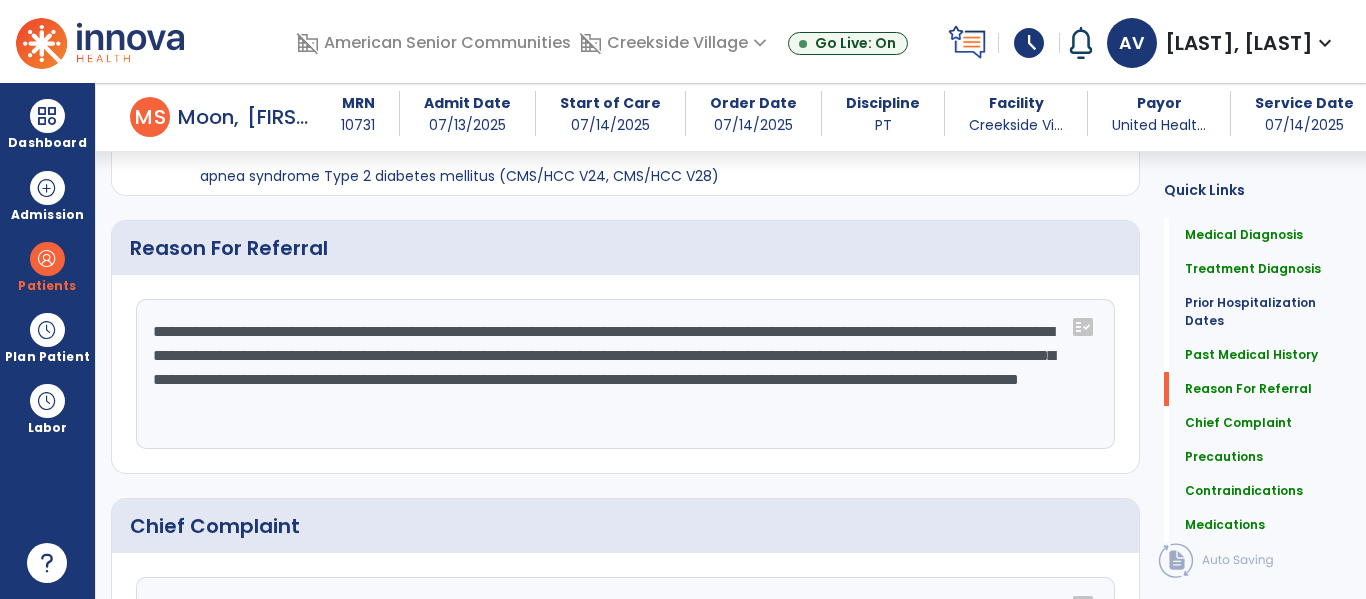 scroll, scrollTop: 1272, scrollLeft: 0, axis: vertical 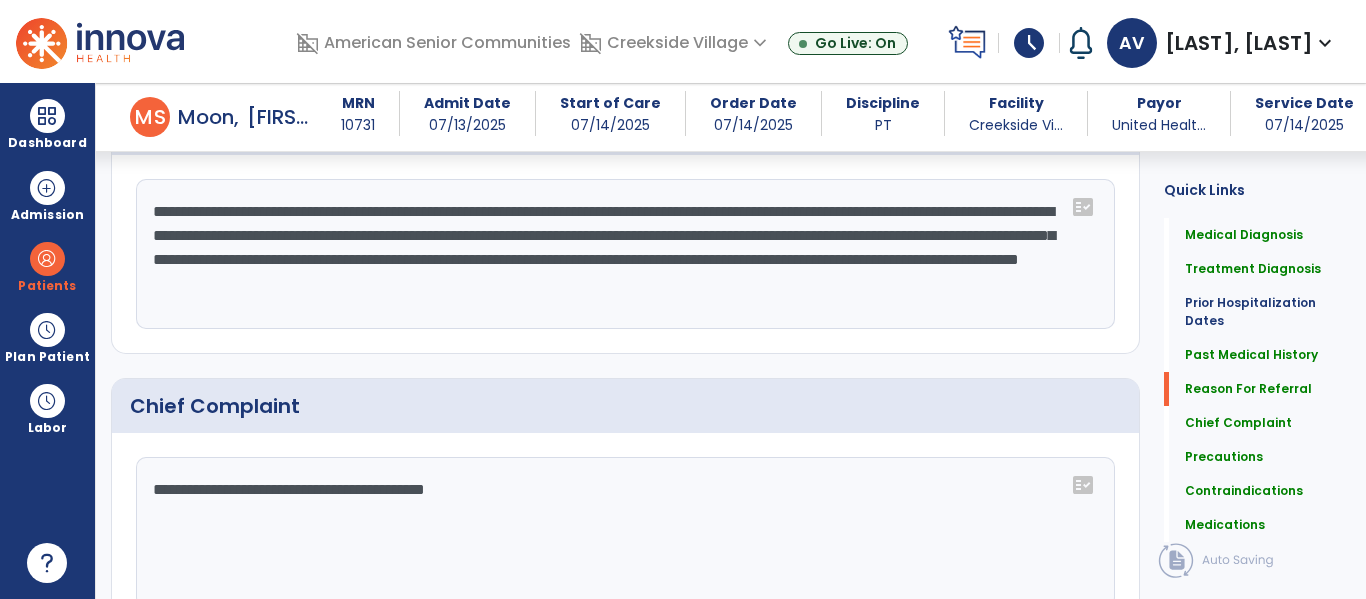 click on "**********" 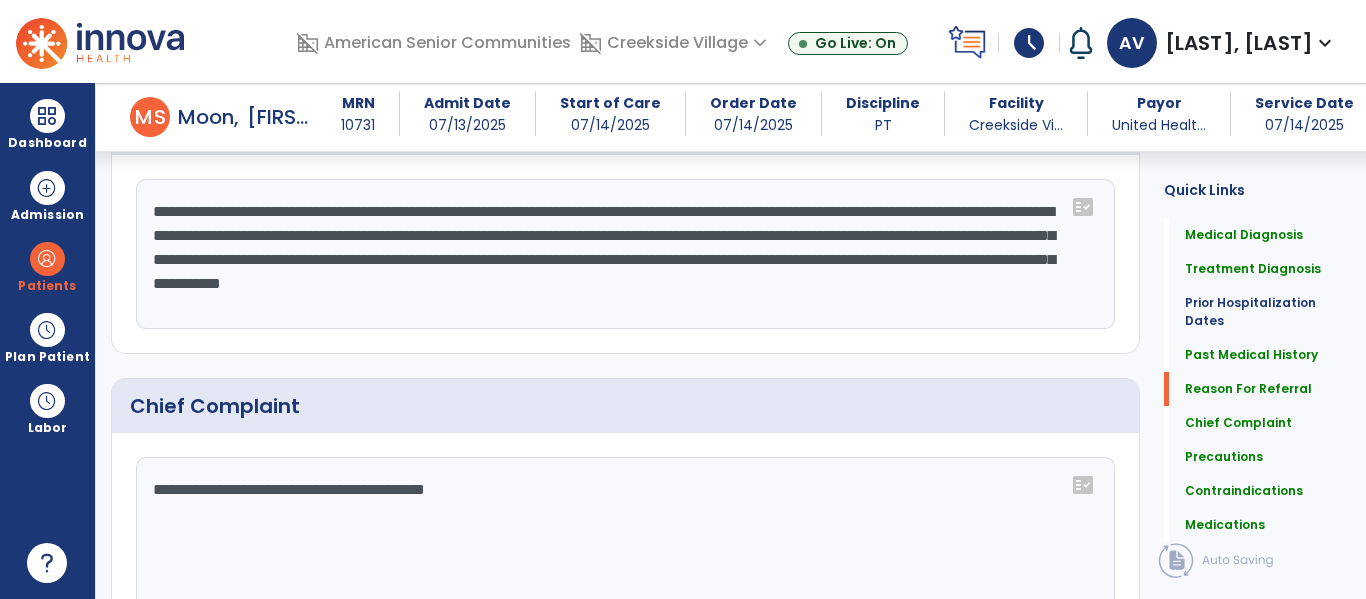 click on "**********" 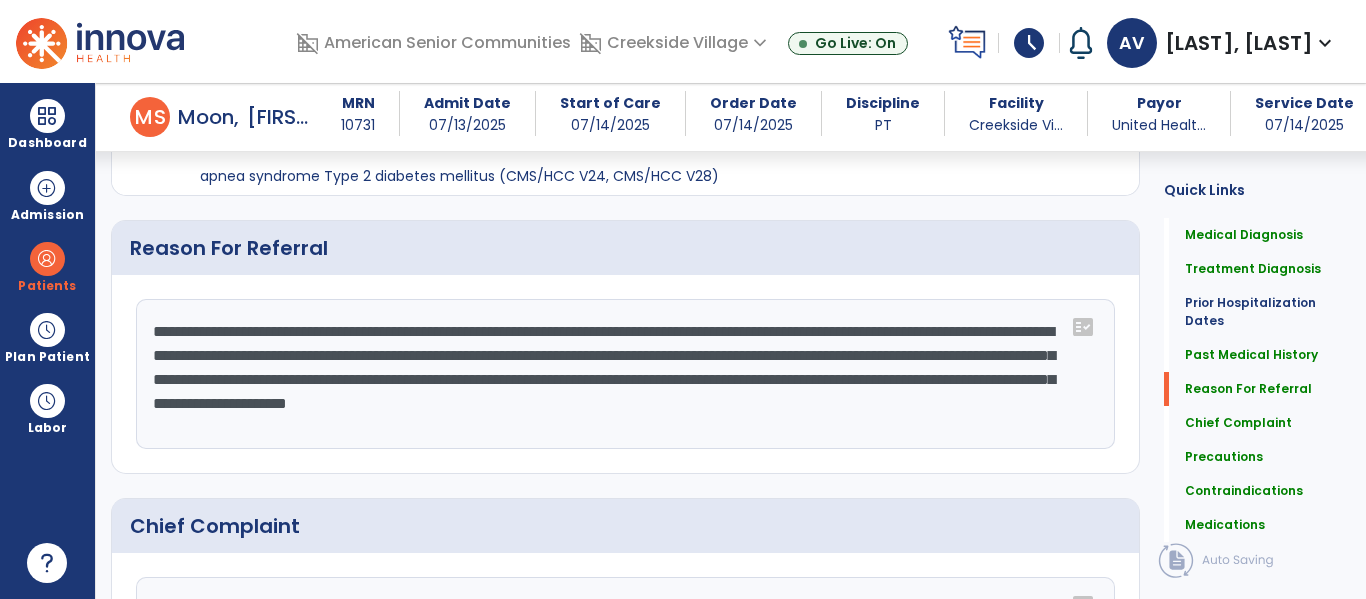 scroll, scrollTop: 1272, scrollLeft: 0, axis: vertical 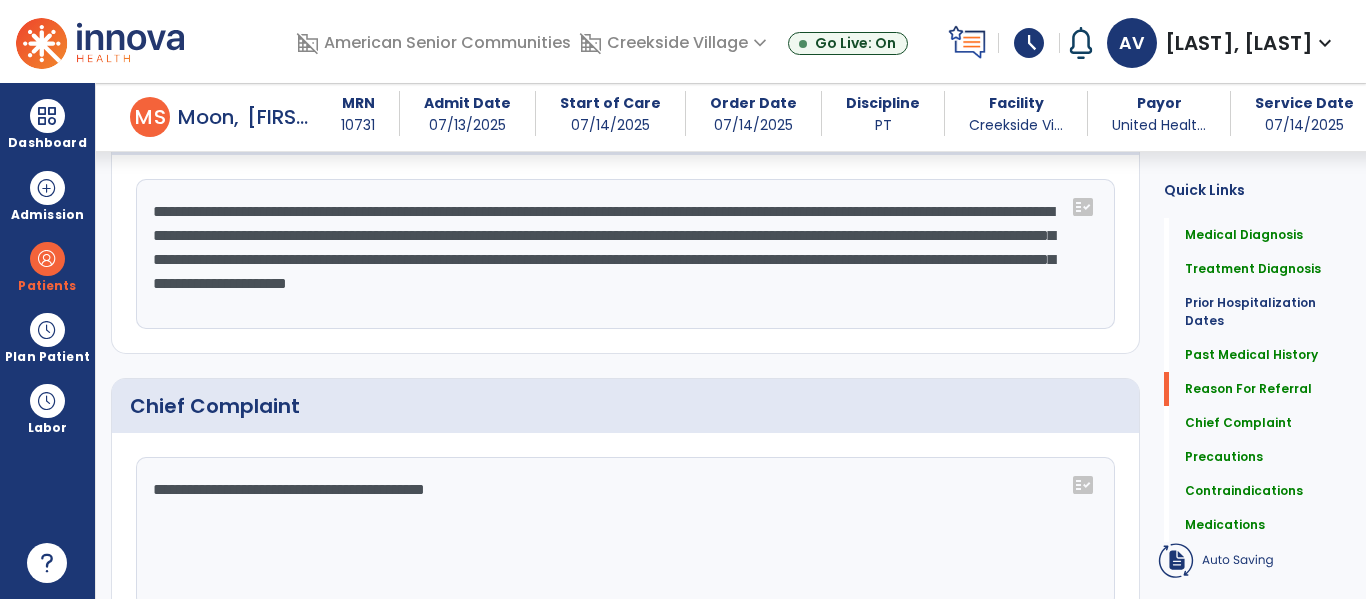 click on "**********" 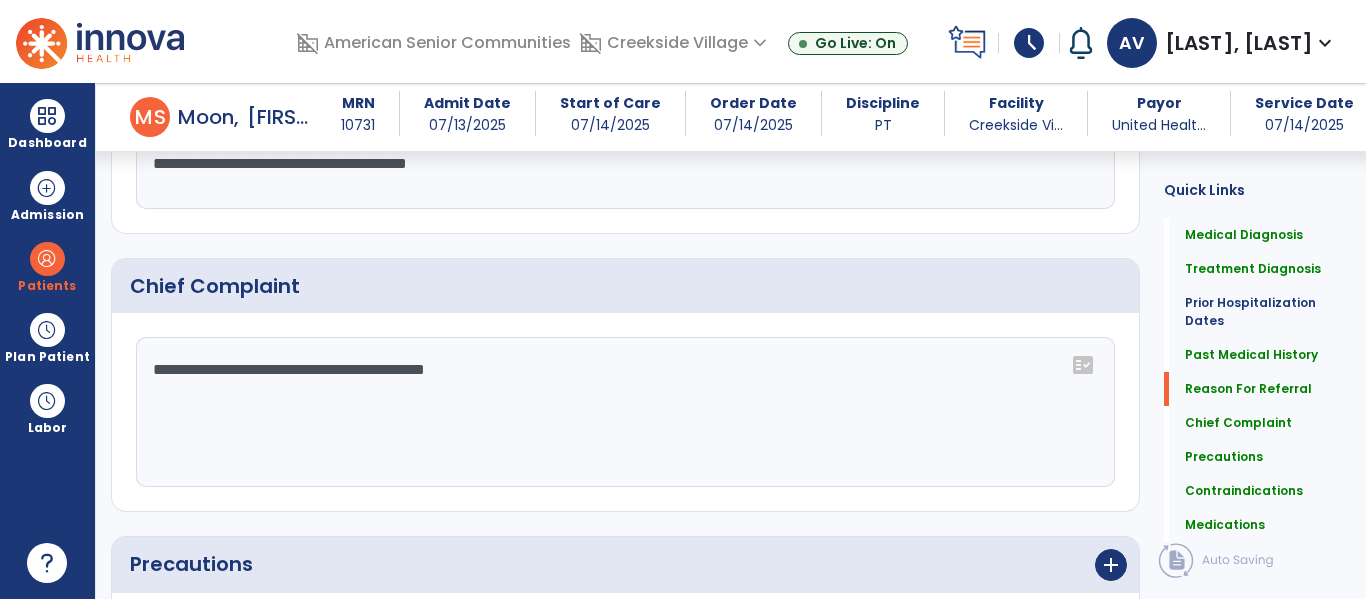 scroll, scrollTop: 1272, scrollLeft: 0, axis: vertical 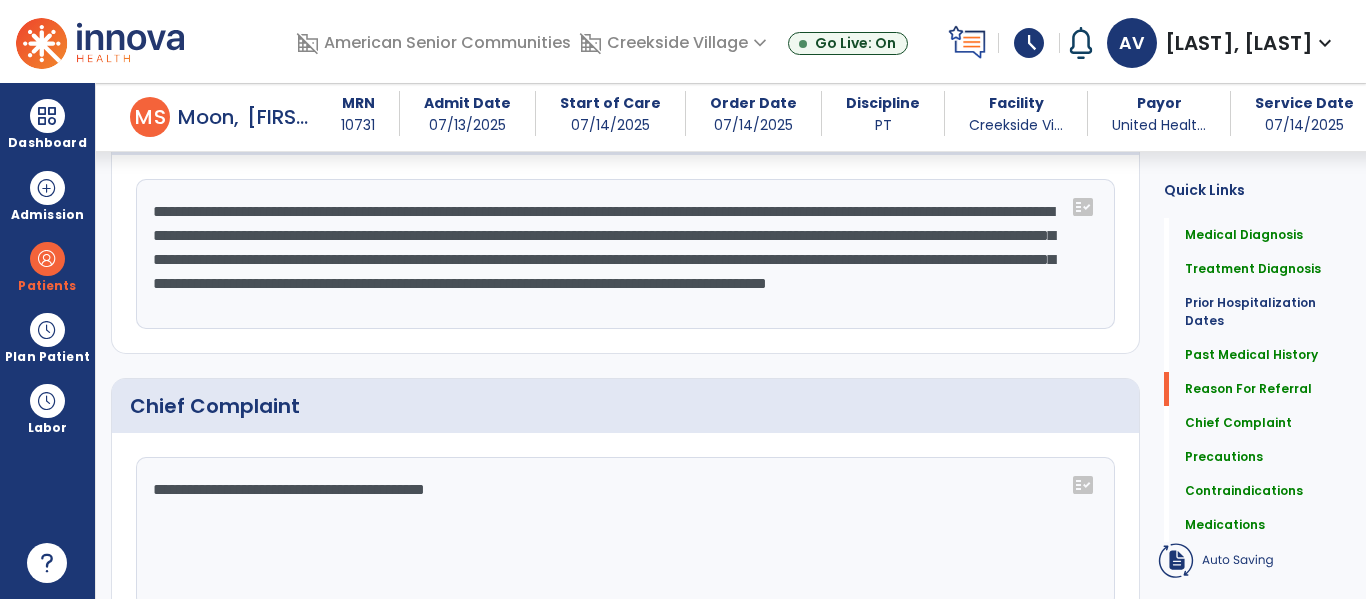 click on "**********" 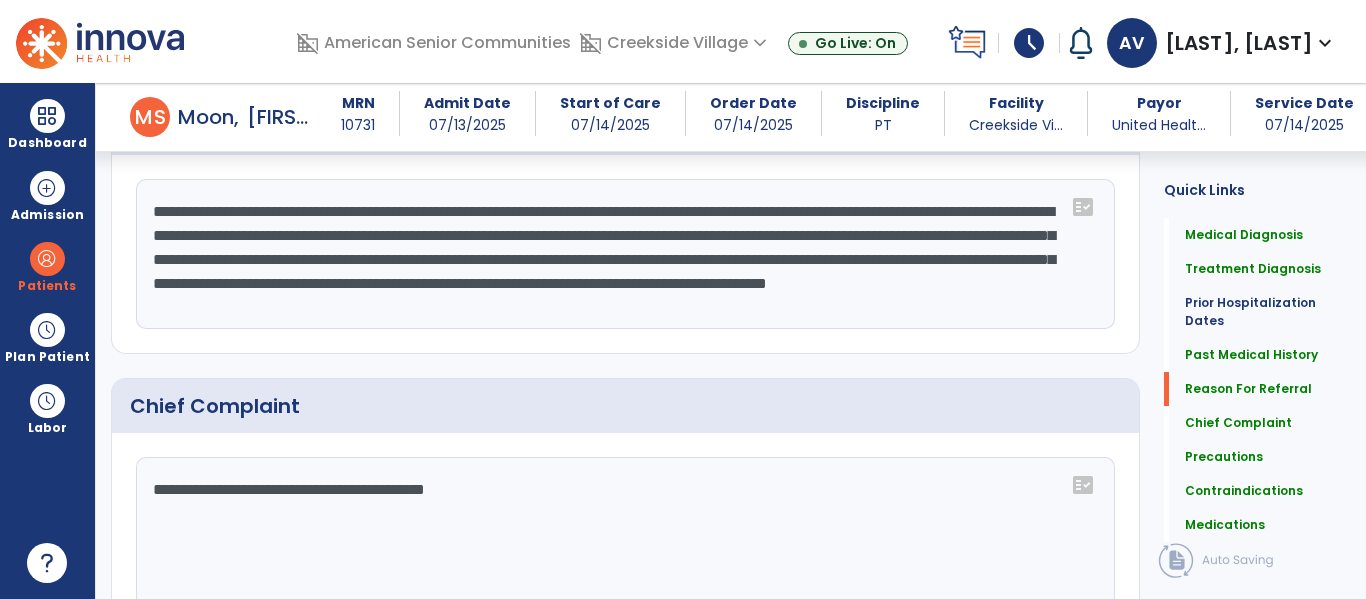 scroll, scrollTop: 1272, scrollLeft: 0, axis: vertical 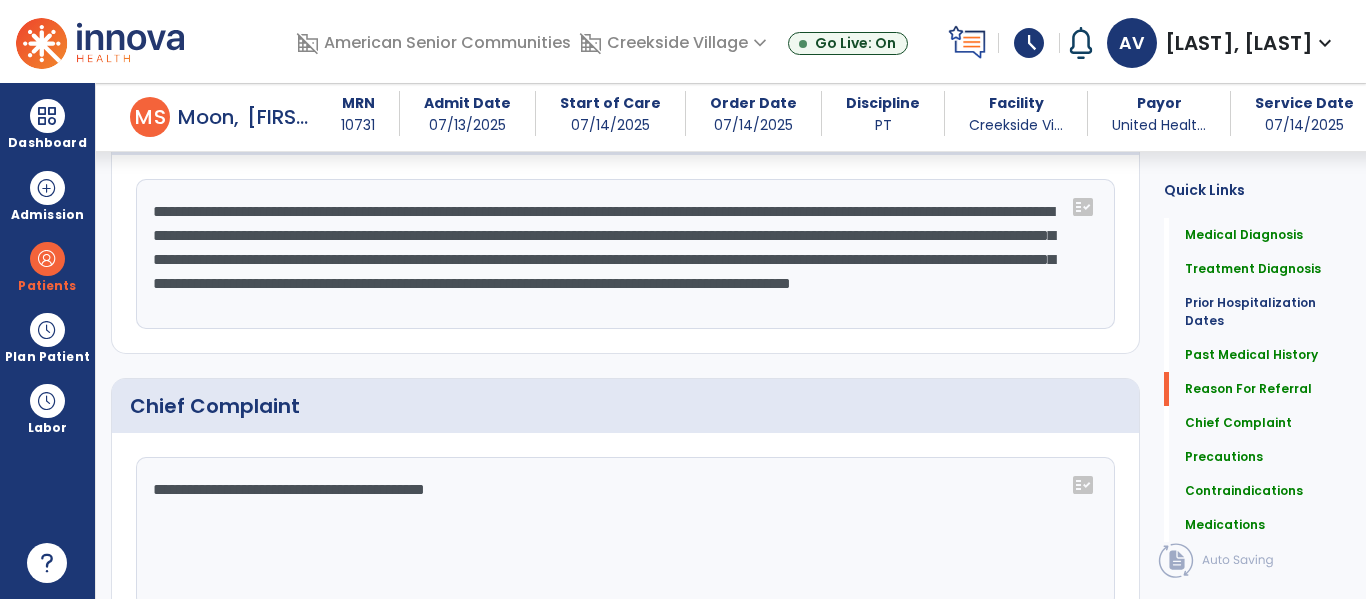 click on "**********" 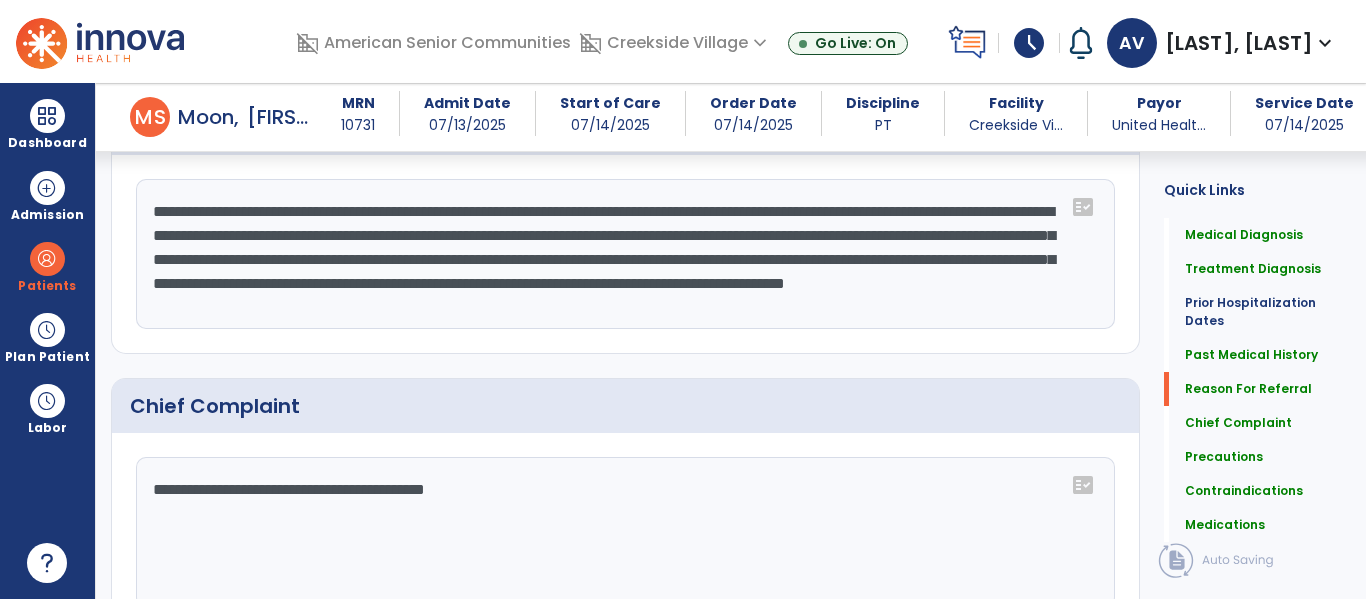 click on "**********" 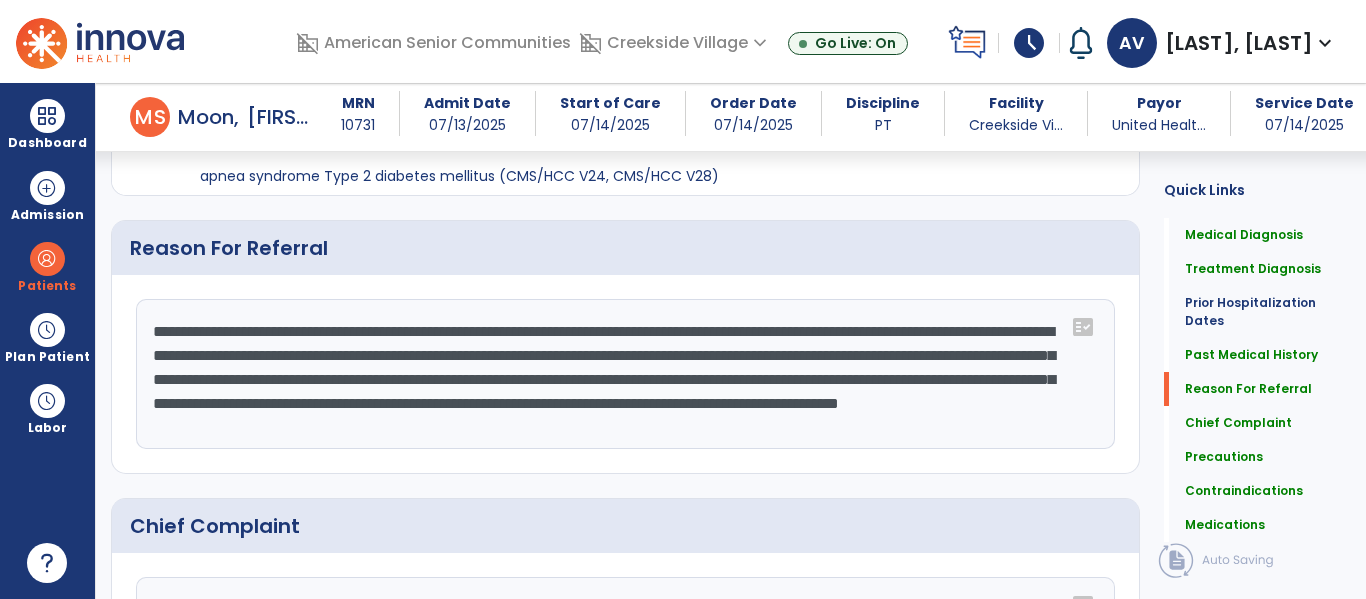 scroll, scrollTop: 1272, scrollLeft: 0, axis: vertical 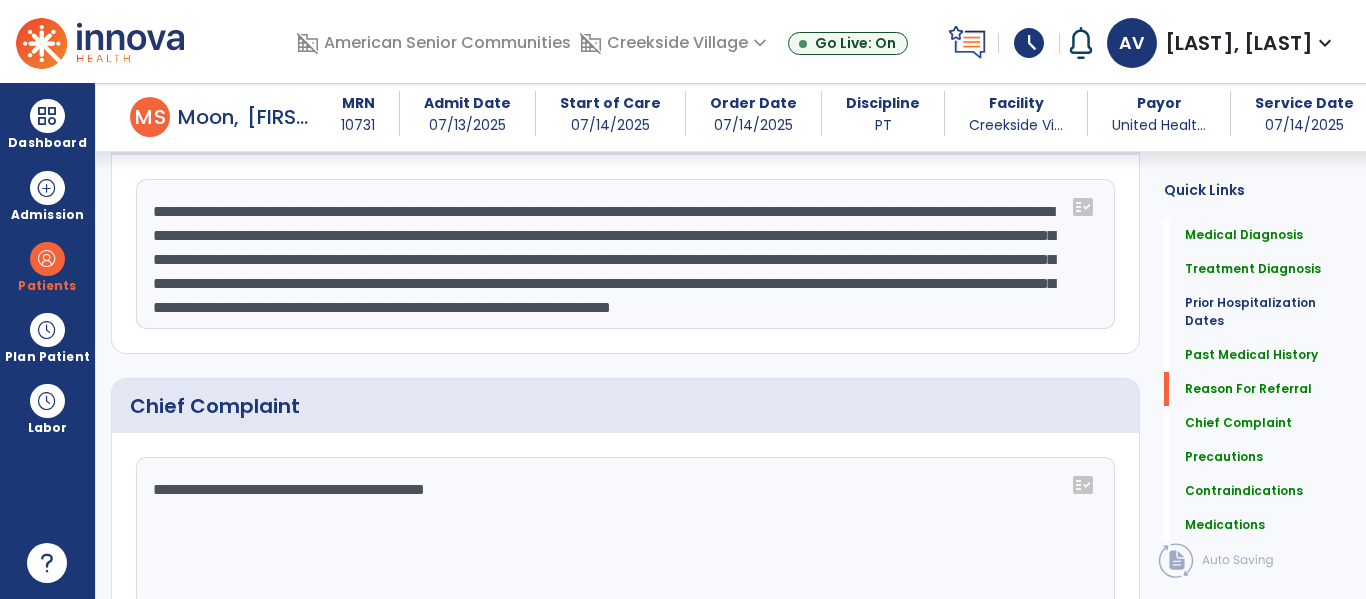 type on "**********" 